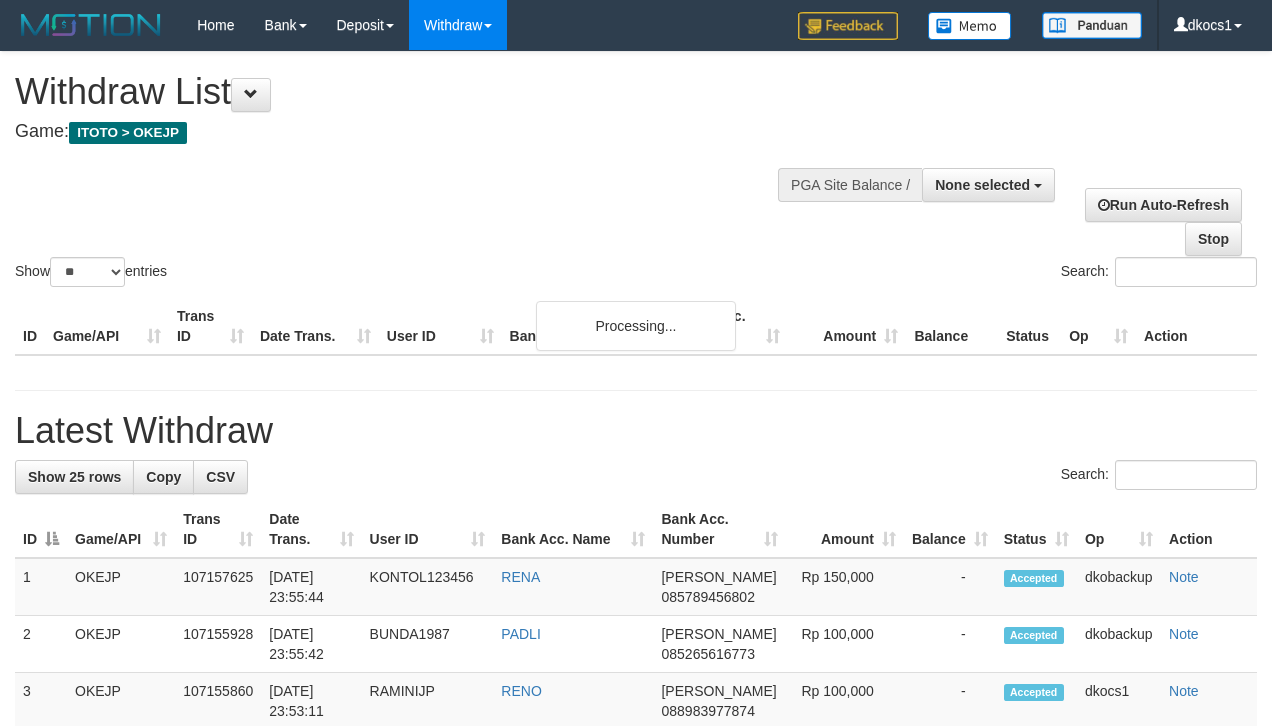 select 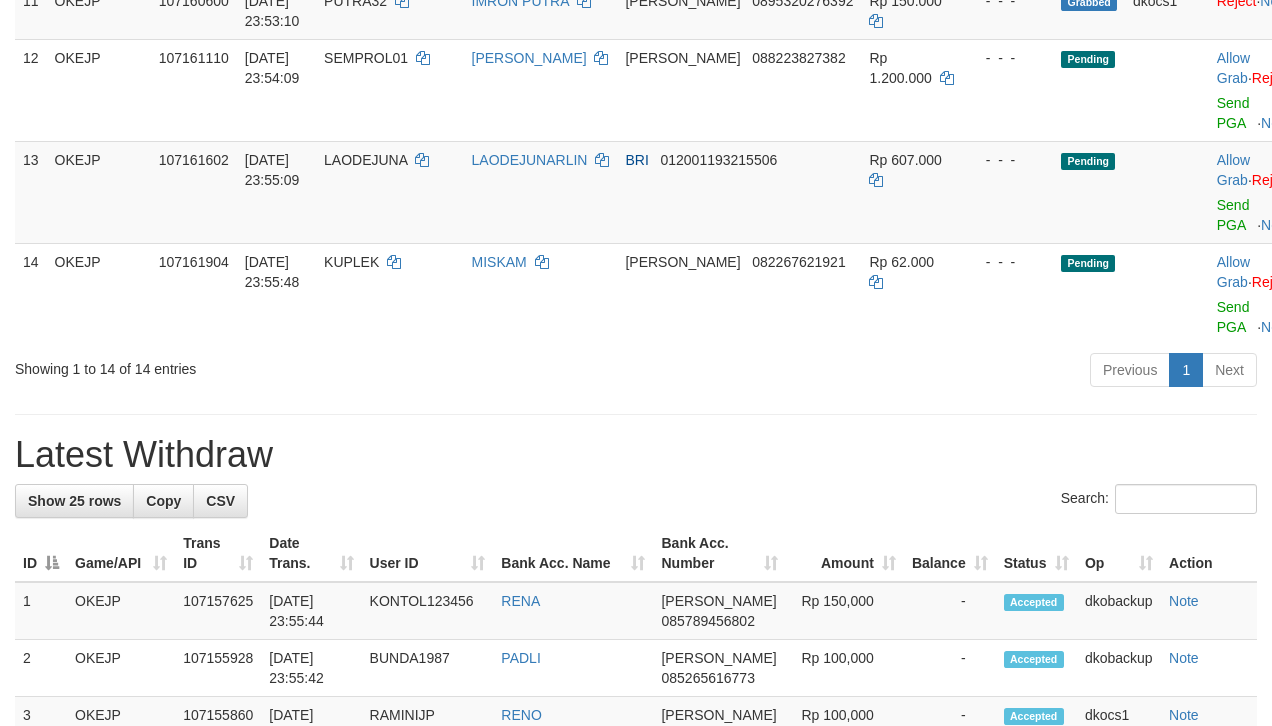 scroll, scrollTop: 933, scrollLeft: 0, axis: vertical 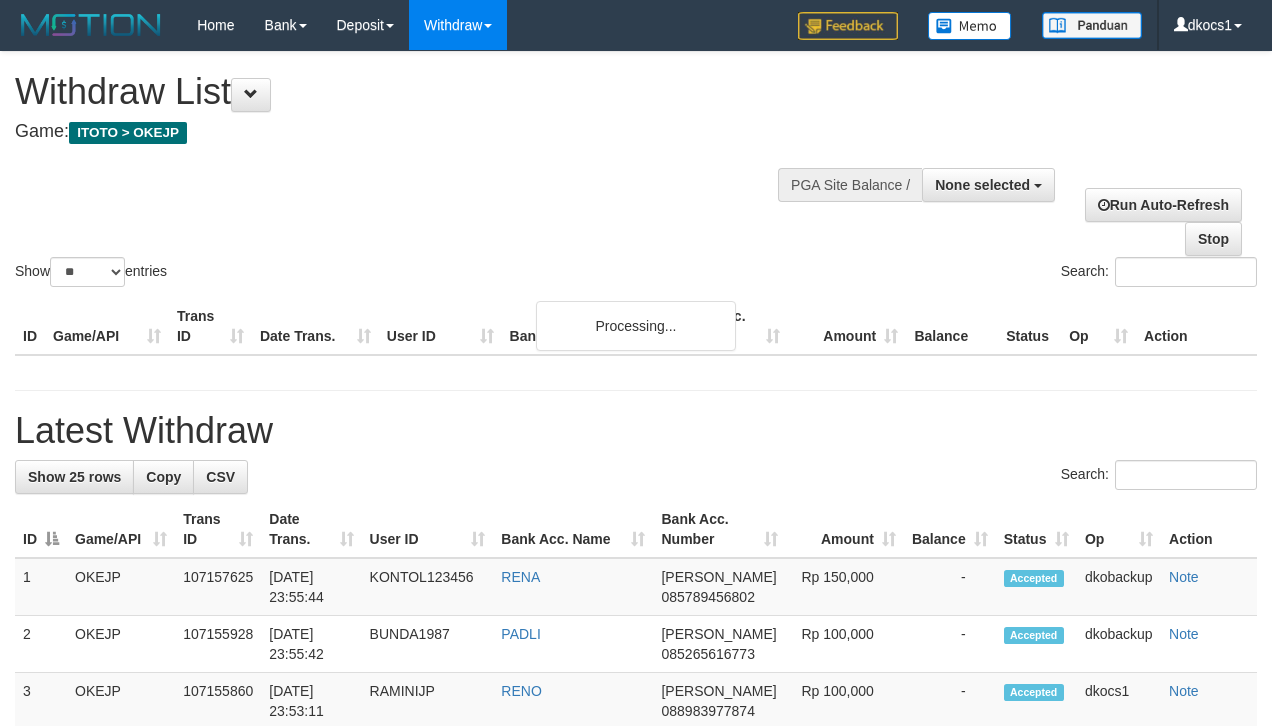select 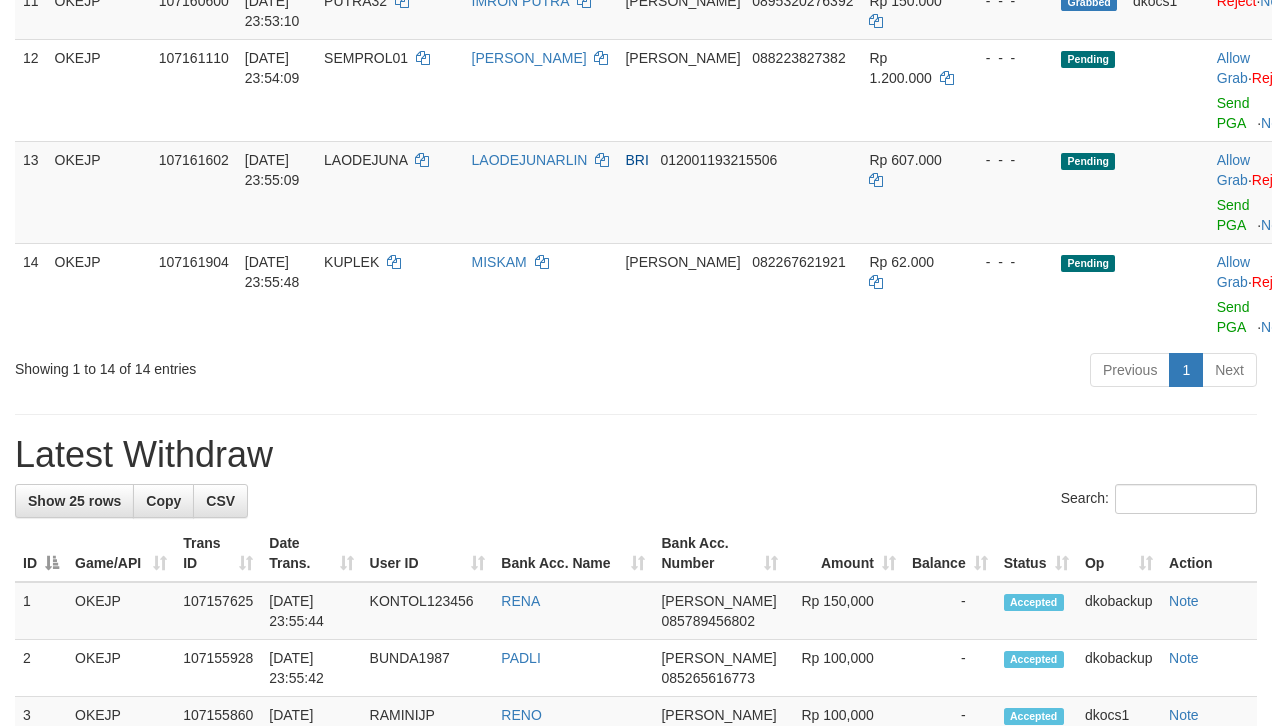 scroll, scrollTop: 933, scrollLeft: 0, axis: vertical 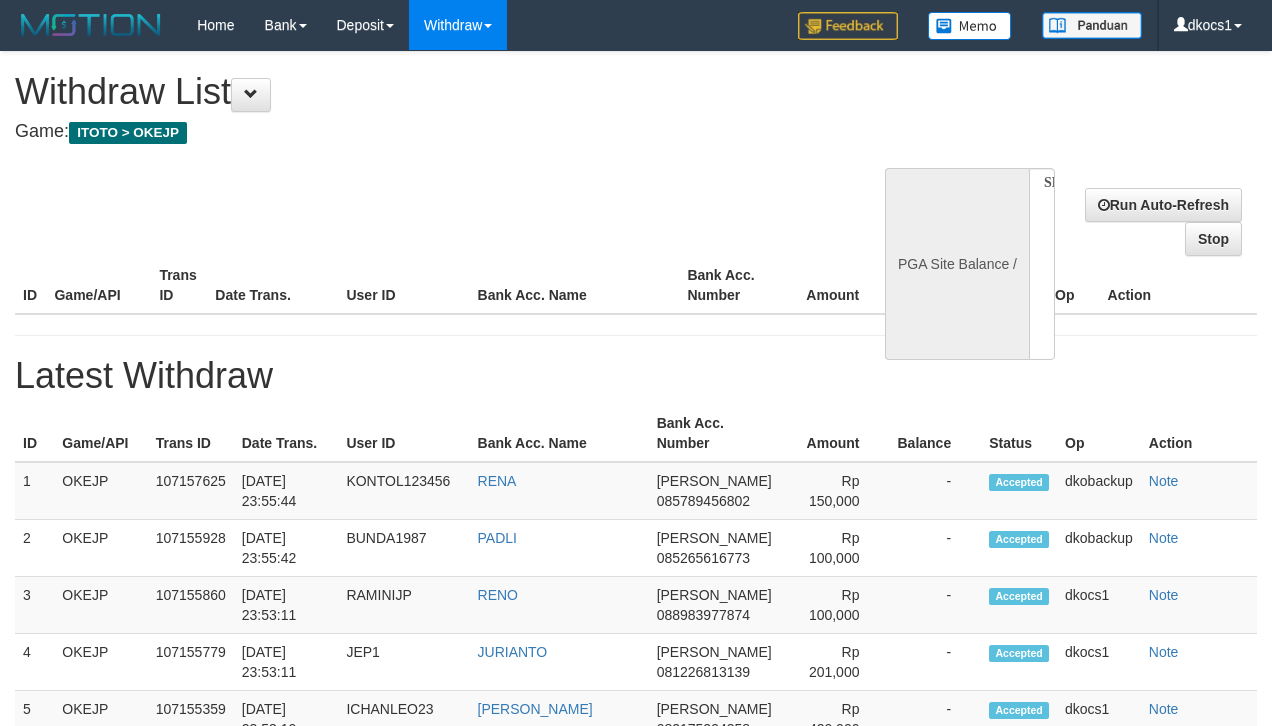select 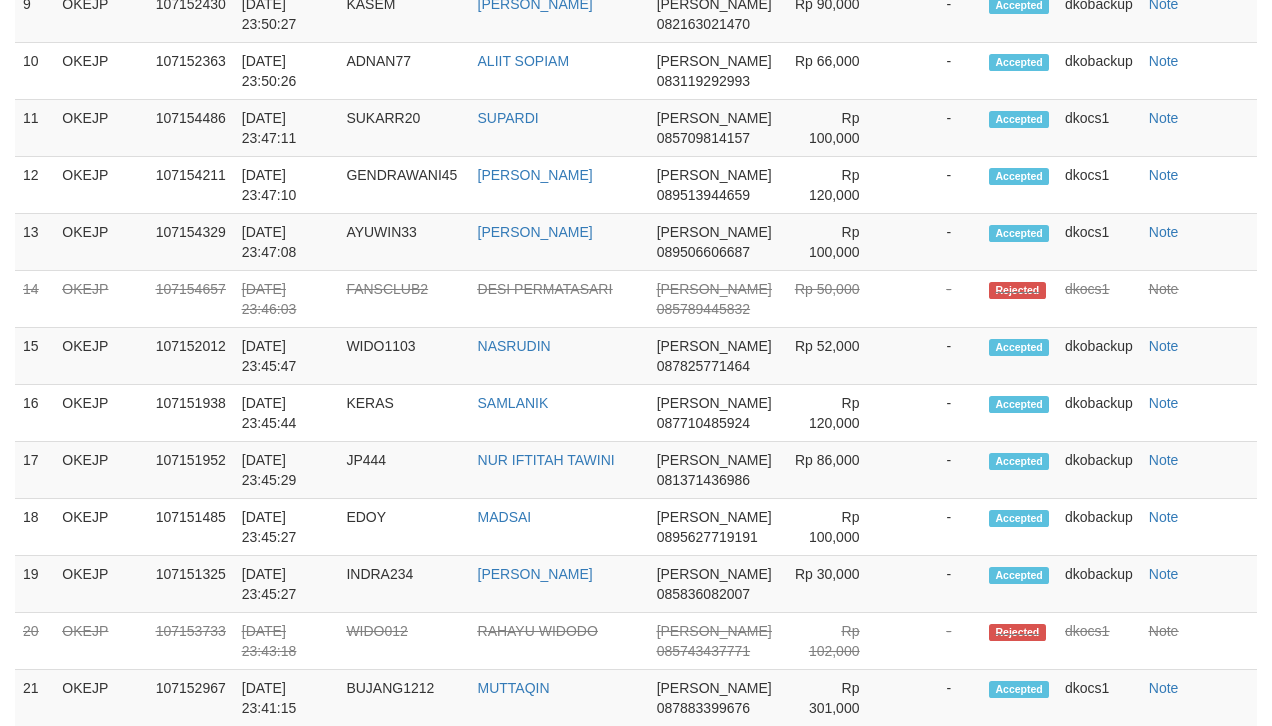select on "**" 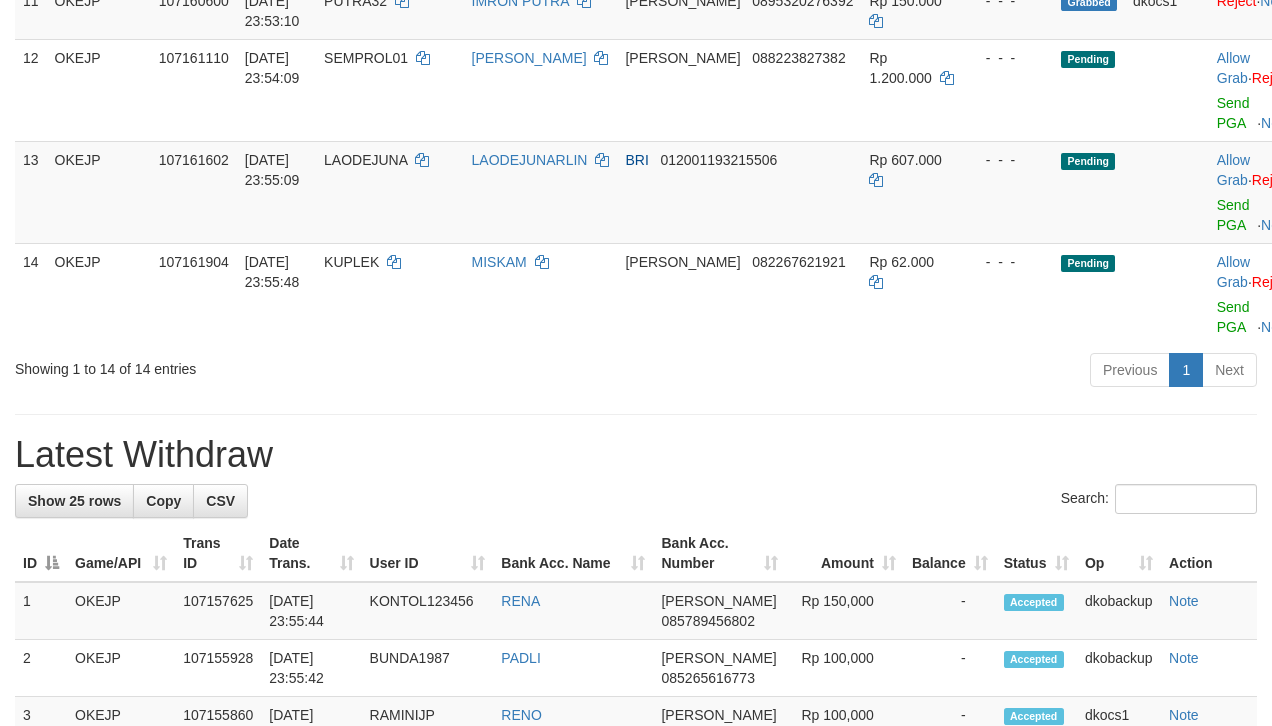 scroll, scrollTop: 933, scrollLeft: 0, axis: vertical 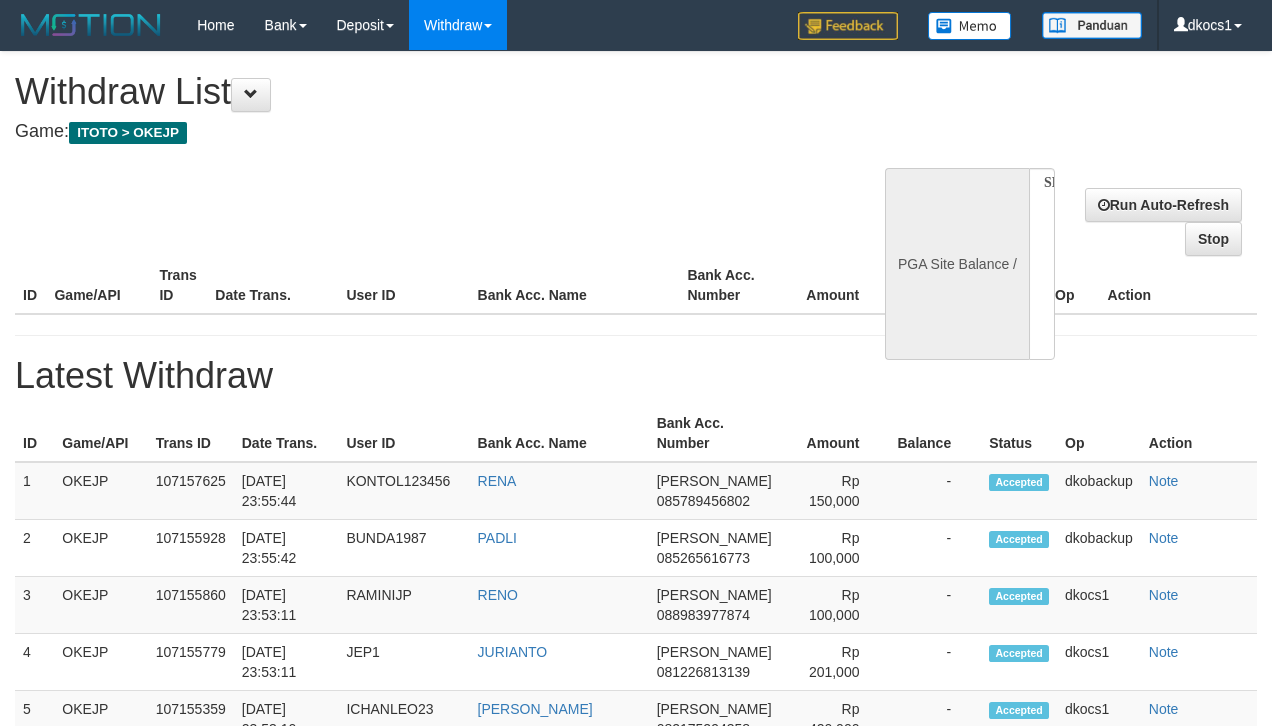 select 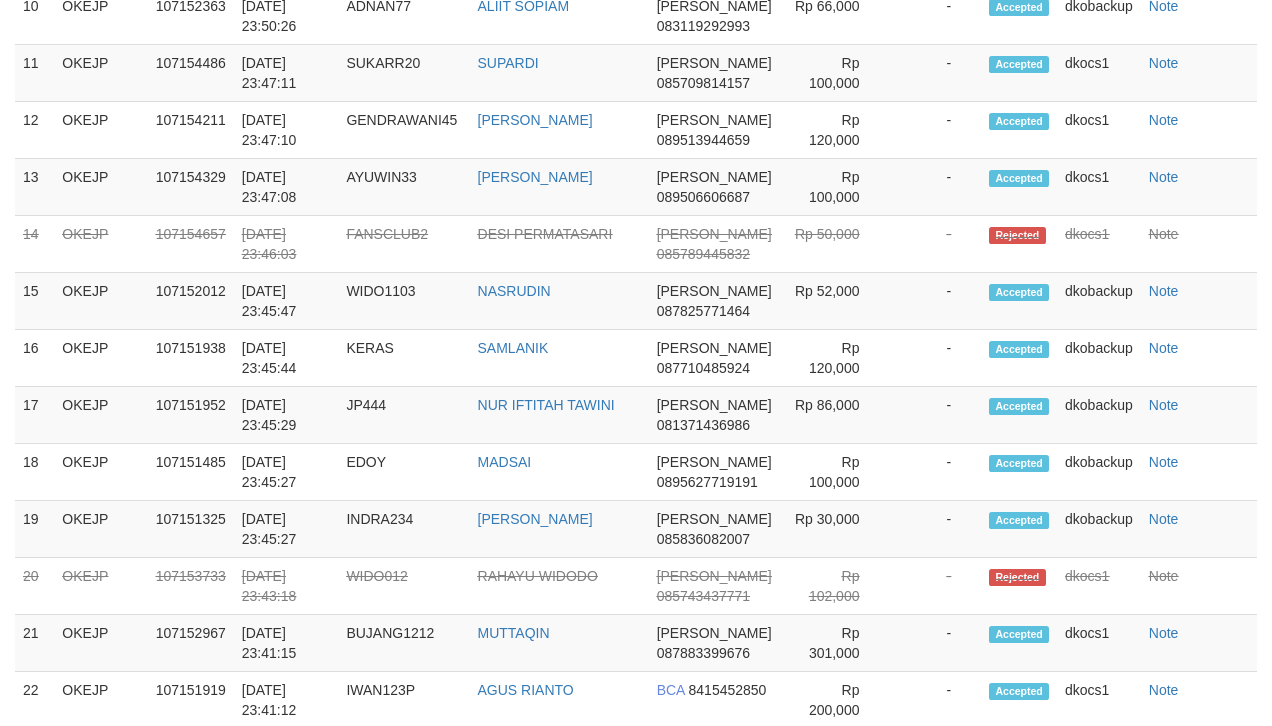 select on "**" 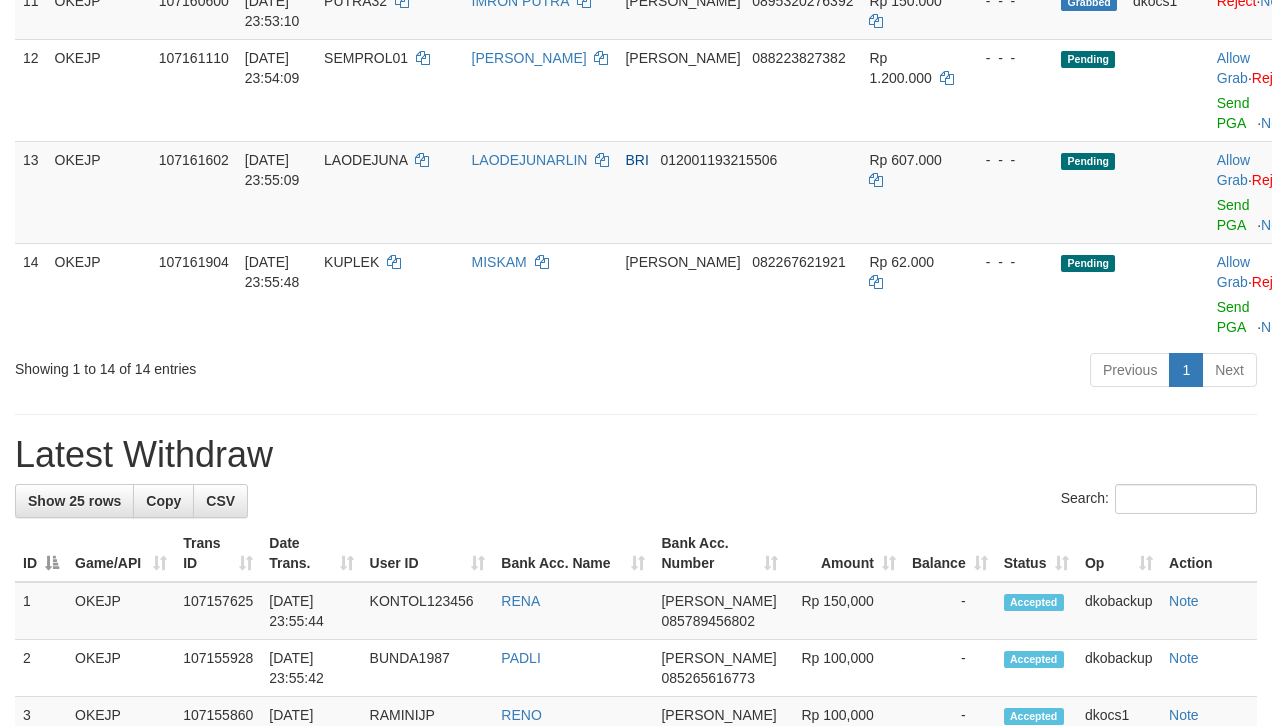 scroll, scrollTop: 933, scrollLeft: 0, axis: vertical 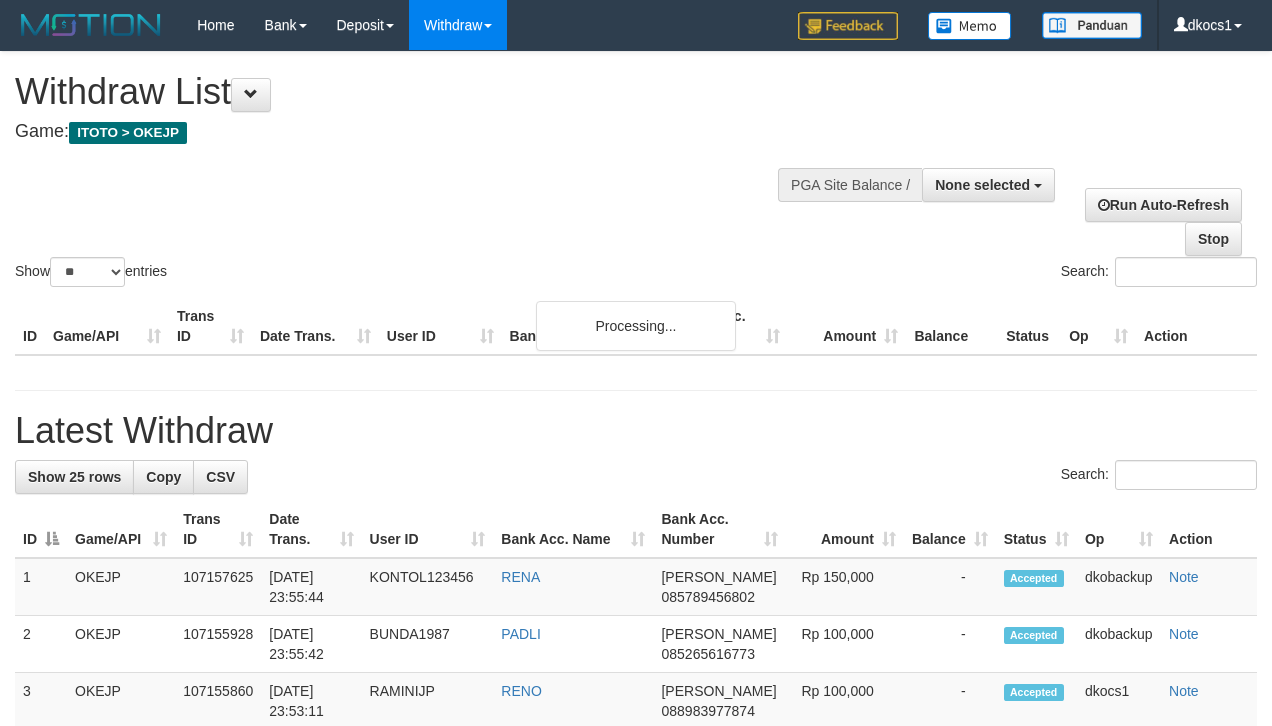select 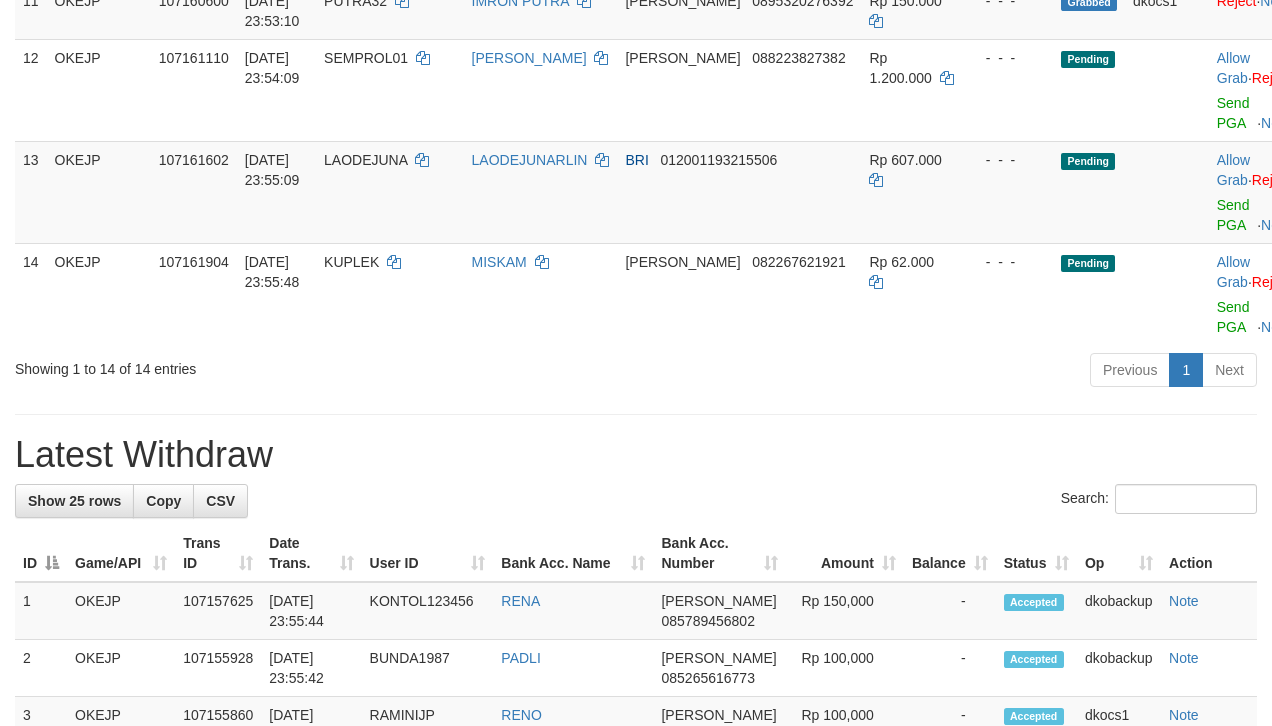 scroll, scrollTop: 933, scrollLeft: 0, axis: vertical 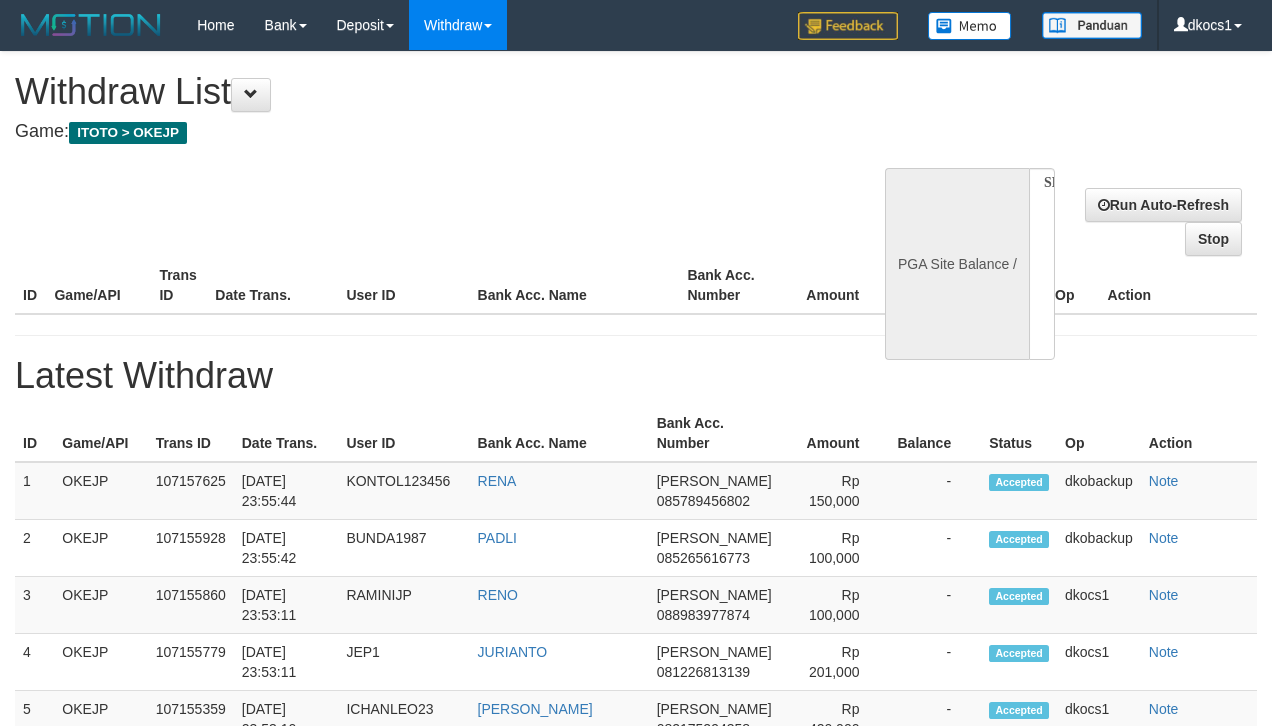 select 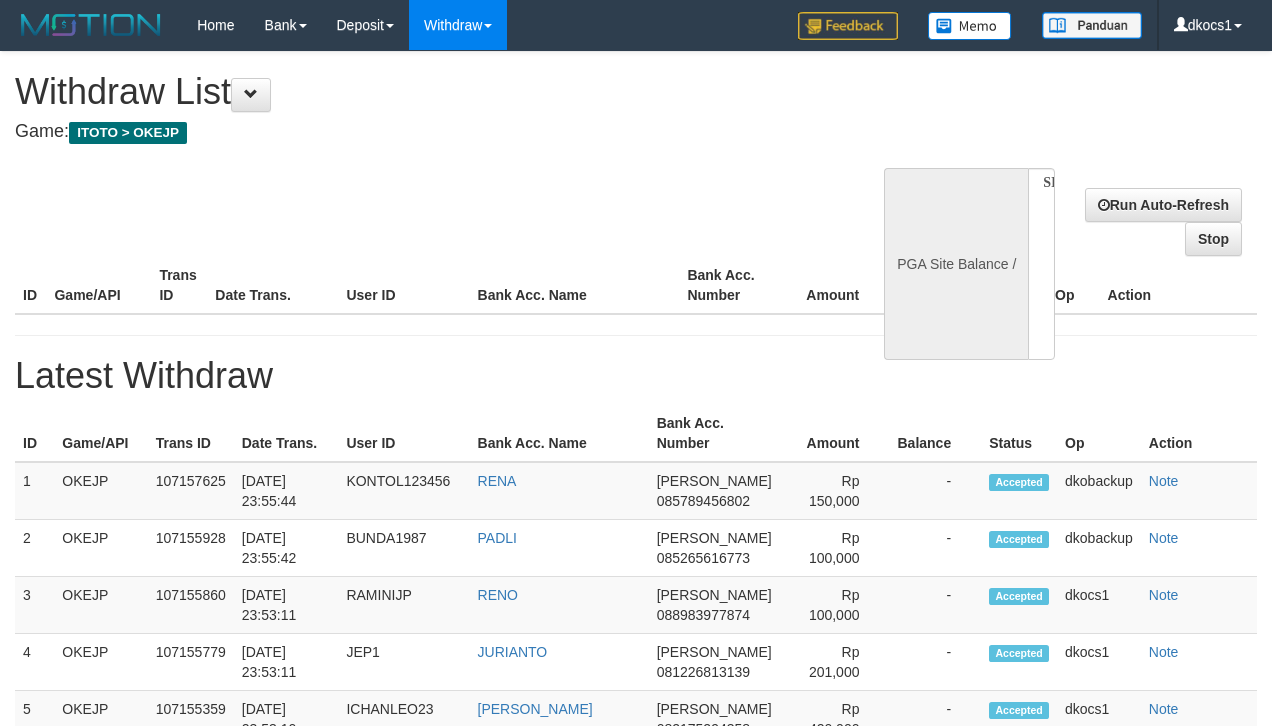 scroll, scrollTop: 933, scrollLeft: 0, axis: vertical 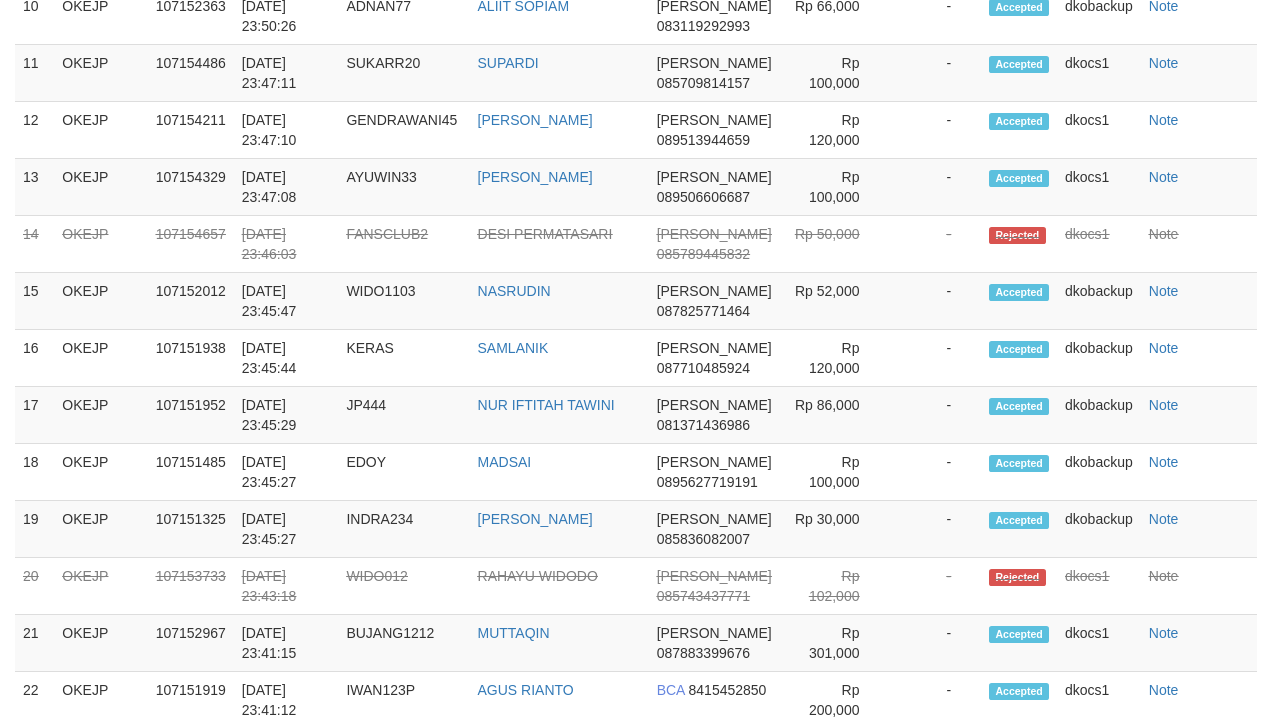 select on "**" 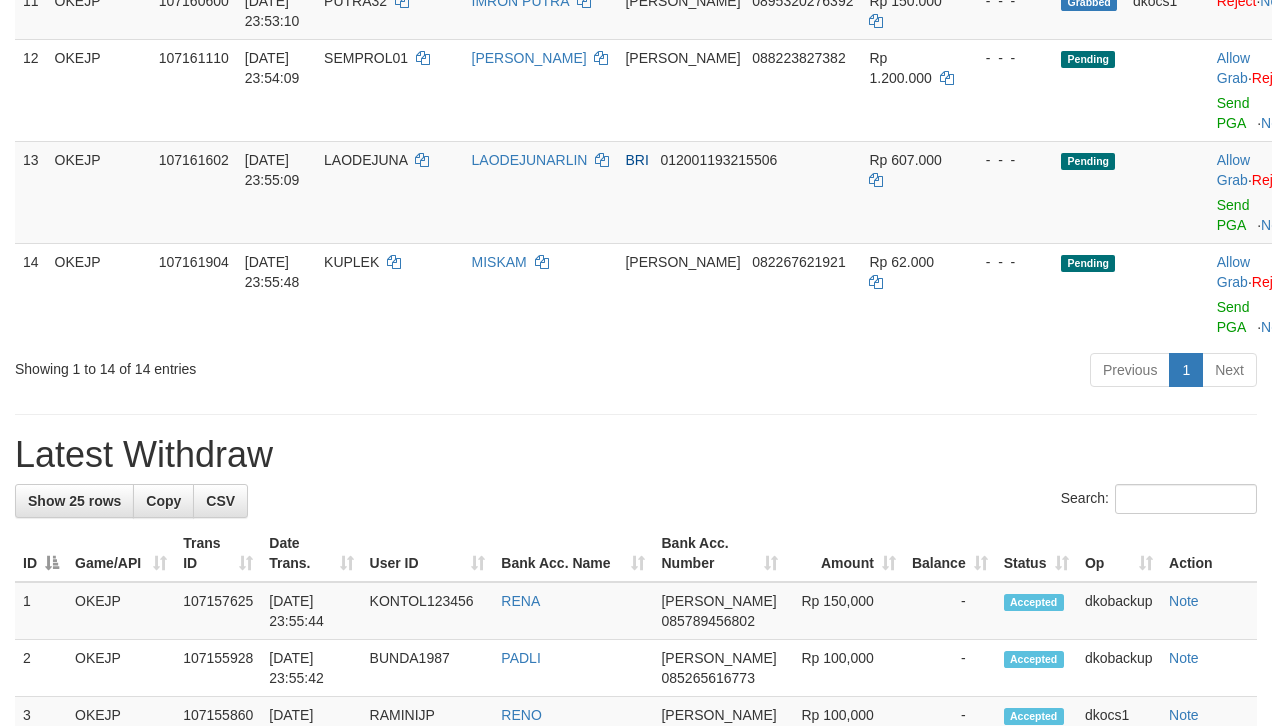 scroll, scrollTop: 933, scrollLeft: 0, axis: vertical 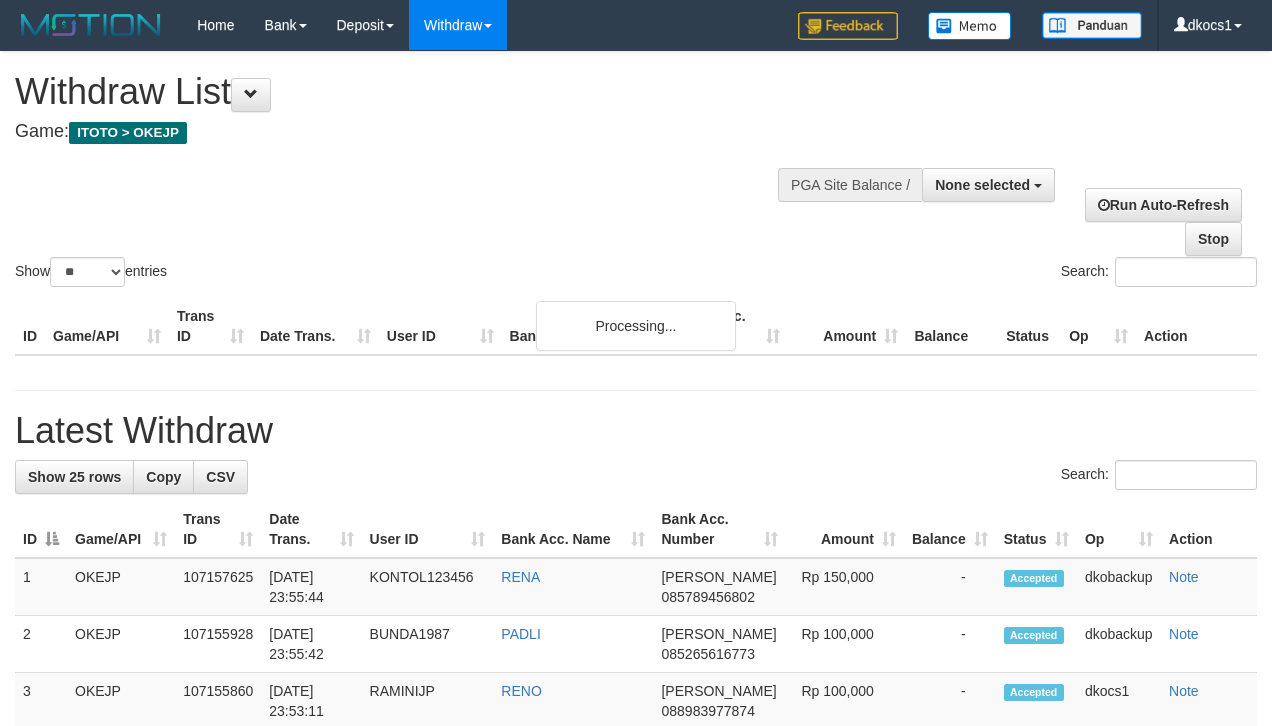 select 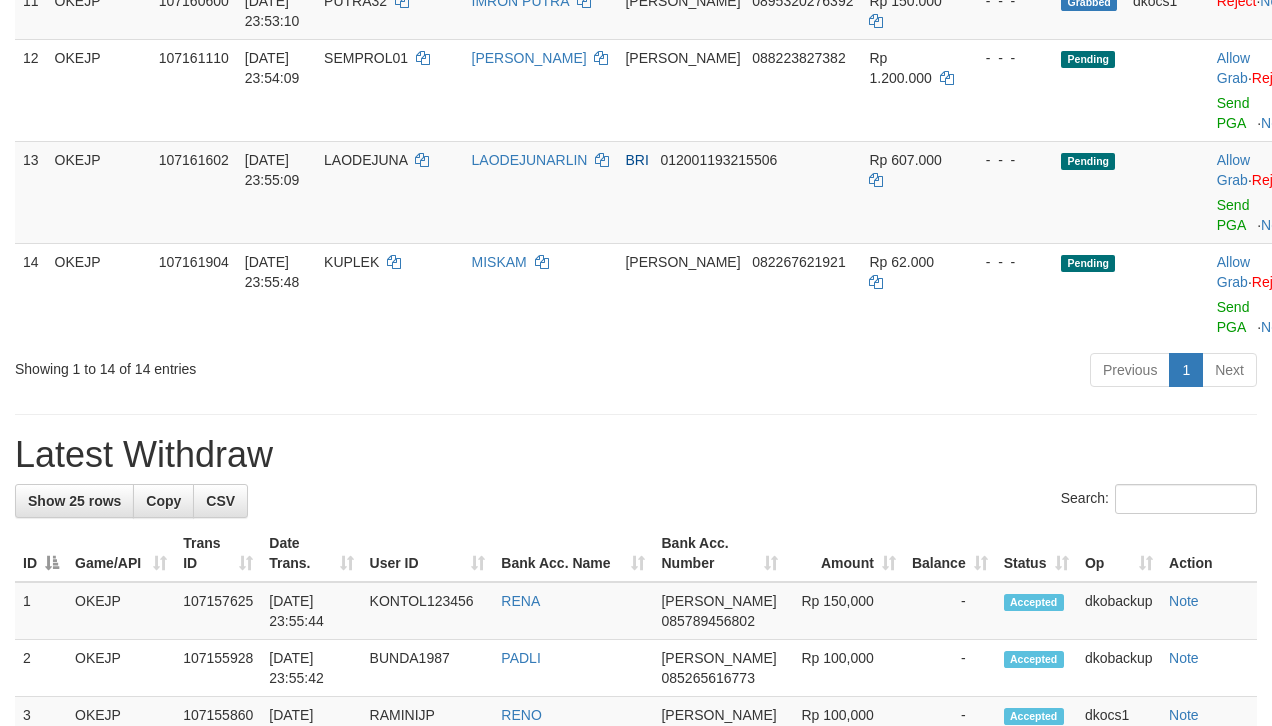 scroll, scrollTop: 933, scrollLeft: 0, axis: vertical 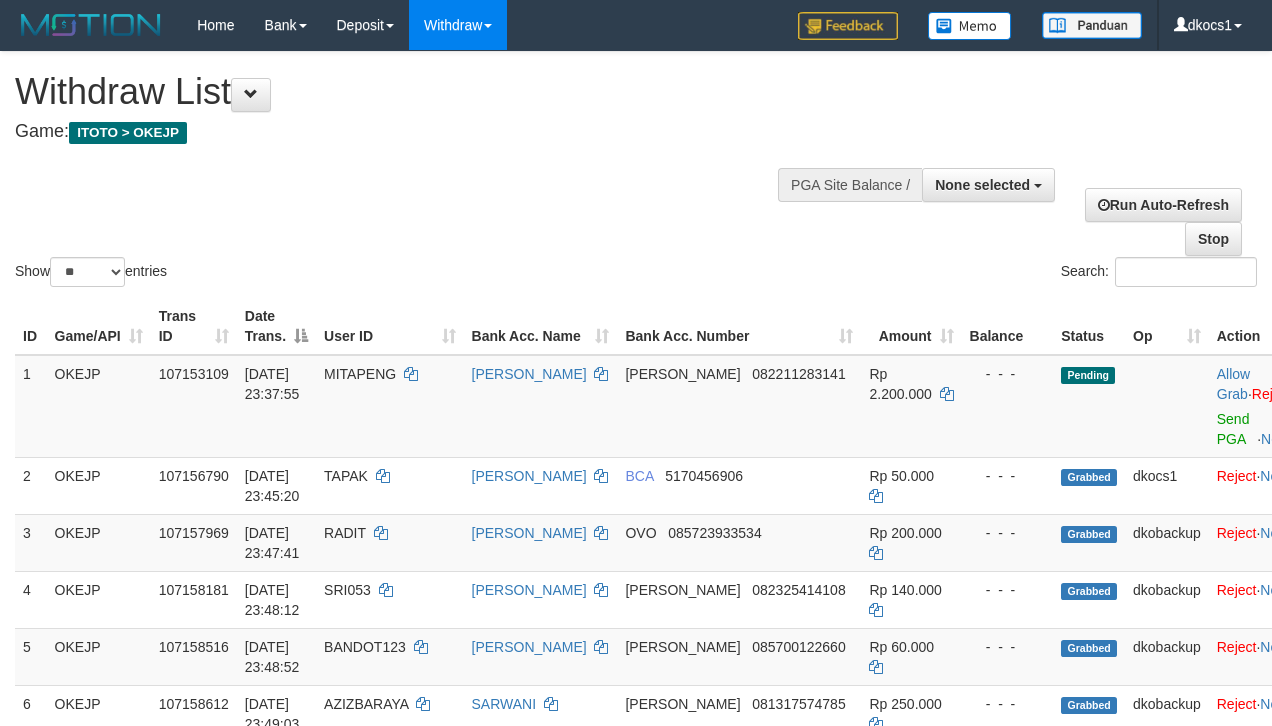 select 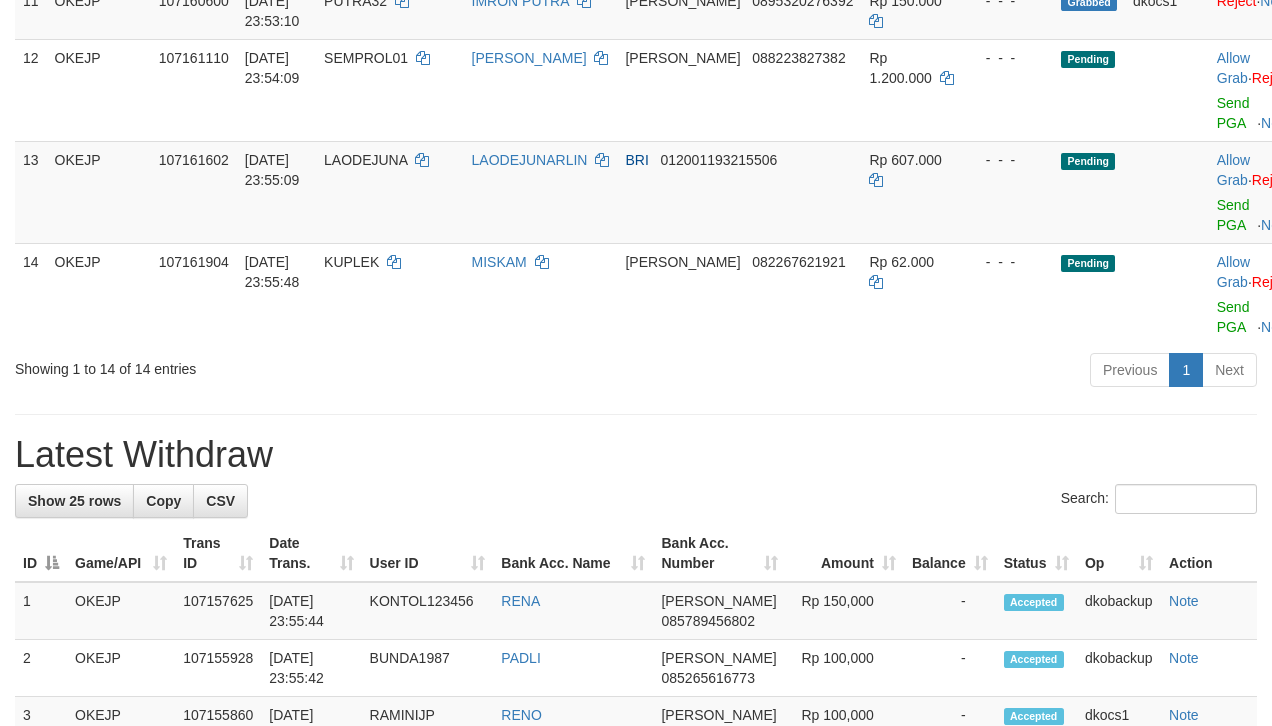 scroll, scrollTop: 933, scrollLeft: 0, axis: vertical 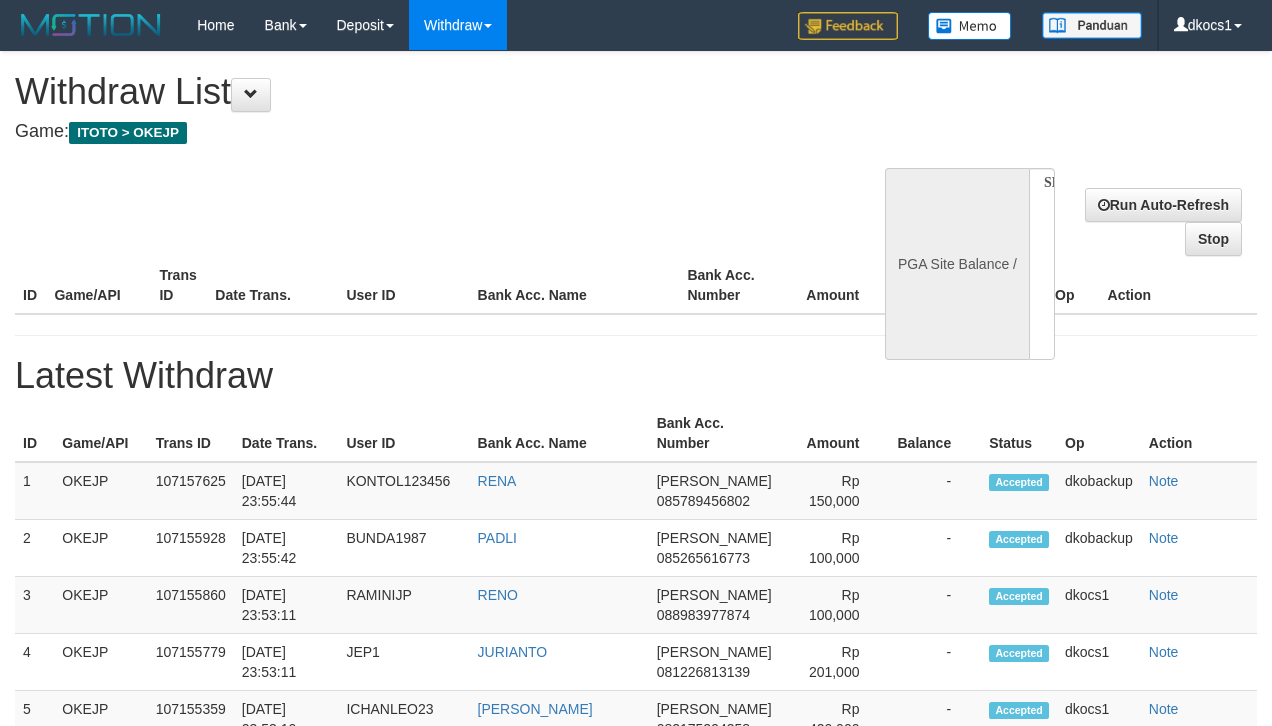 select 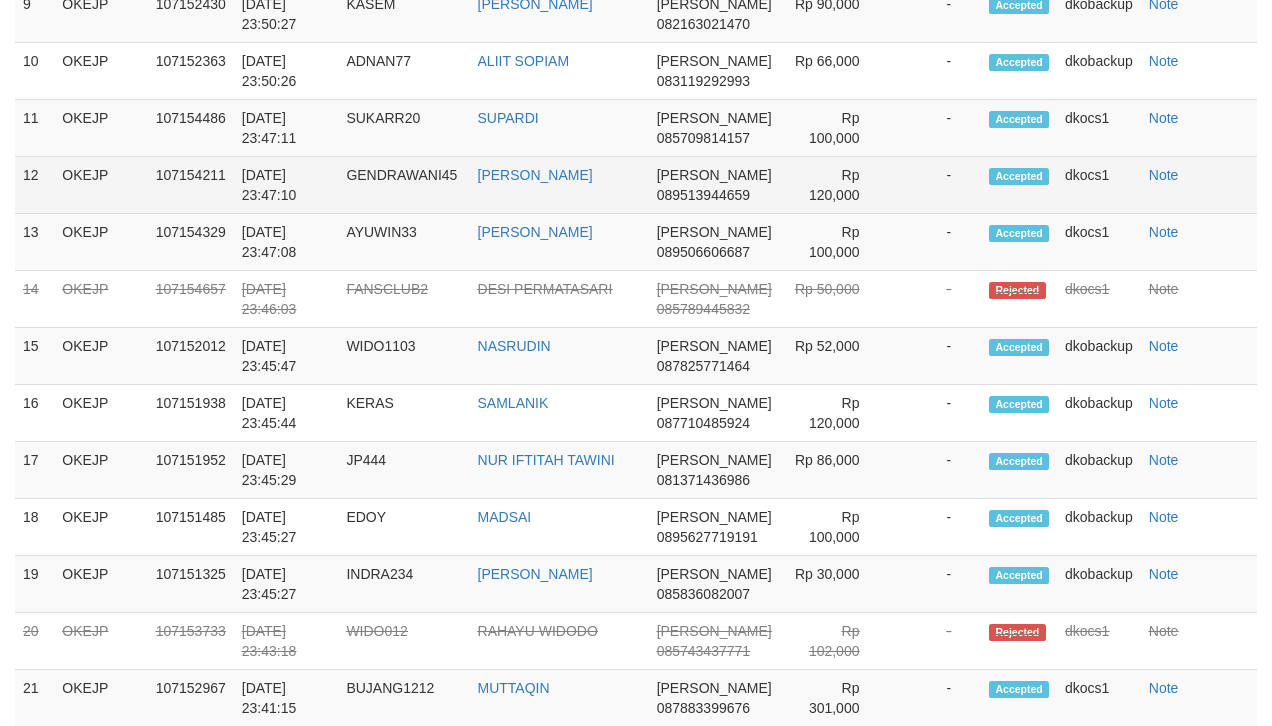 select on "**" 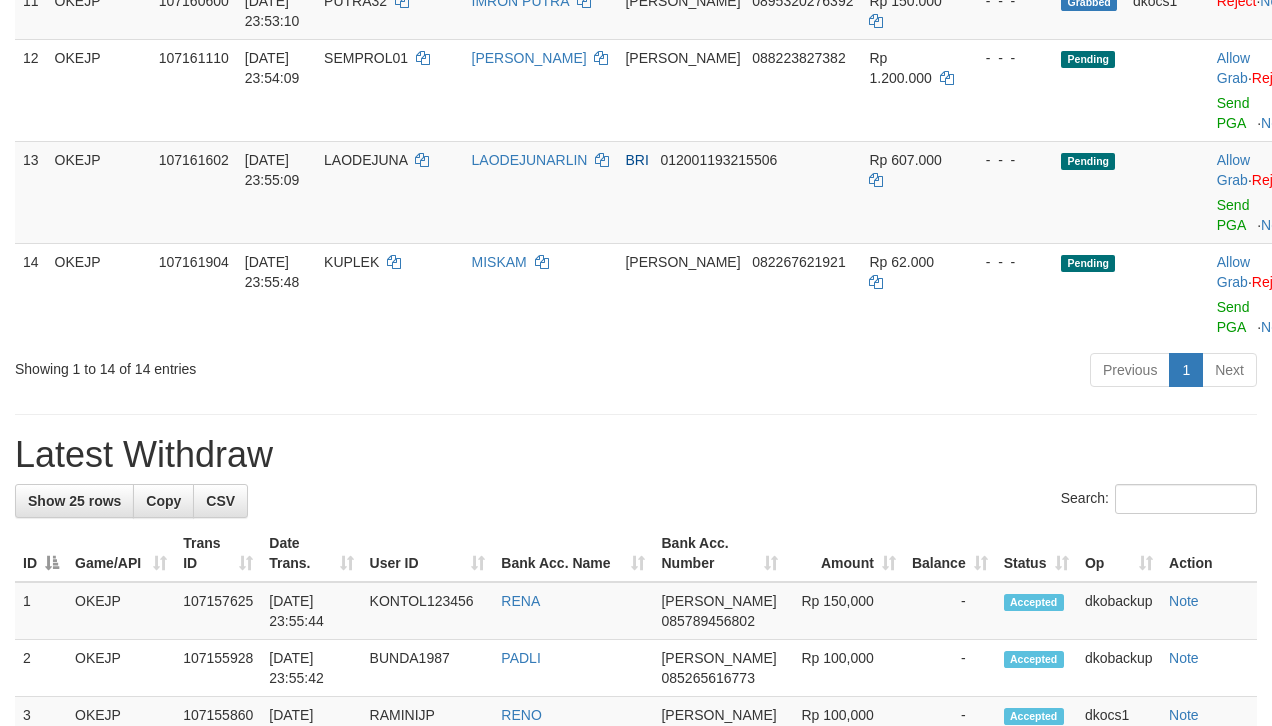 scroll, scrollTop: 933, scrollLeft: 0, axis: vertical 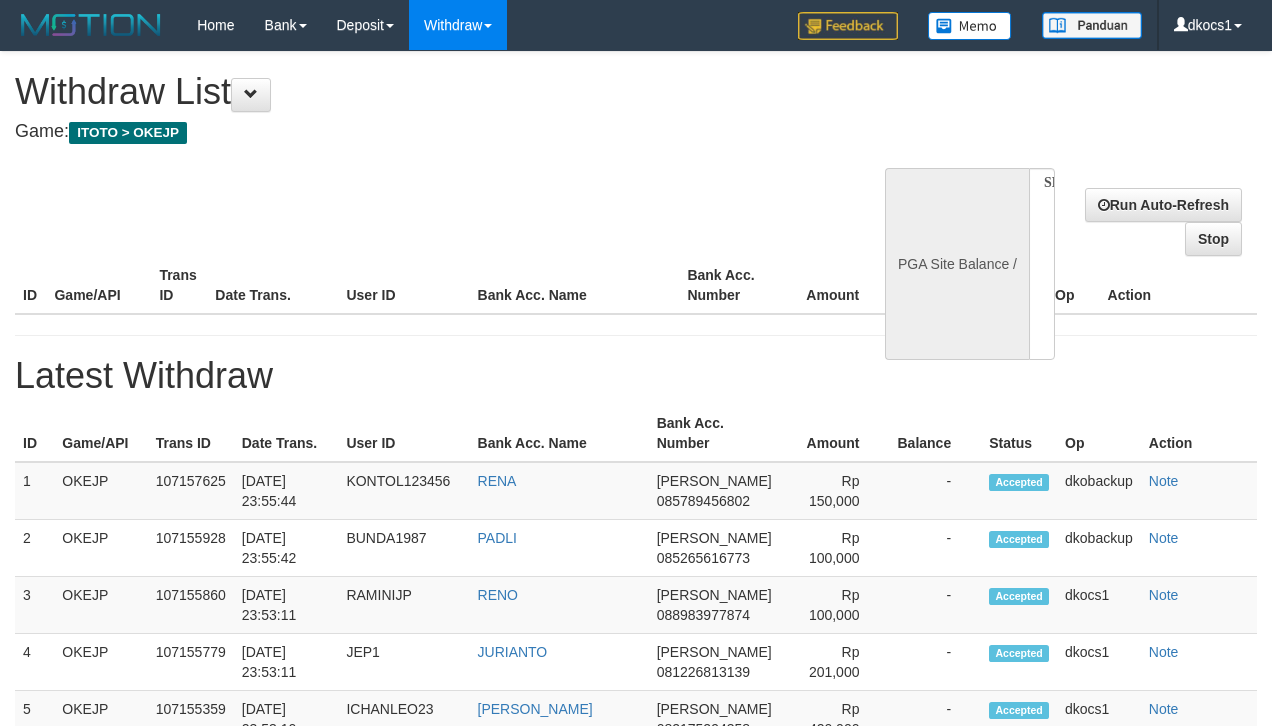select 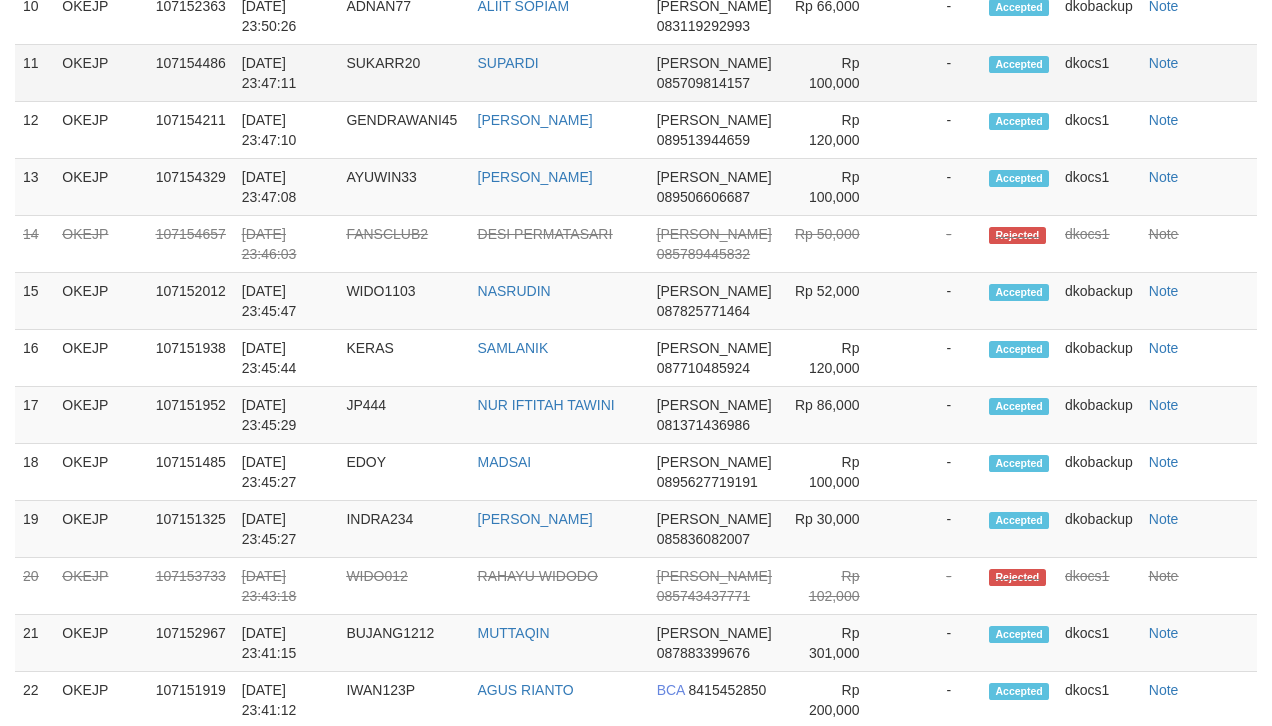 select on "**" 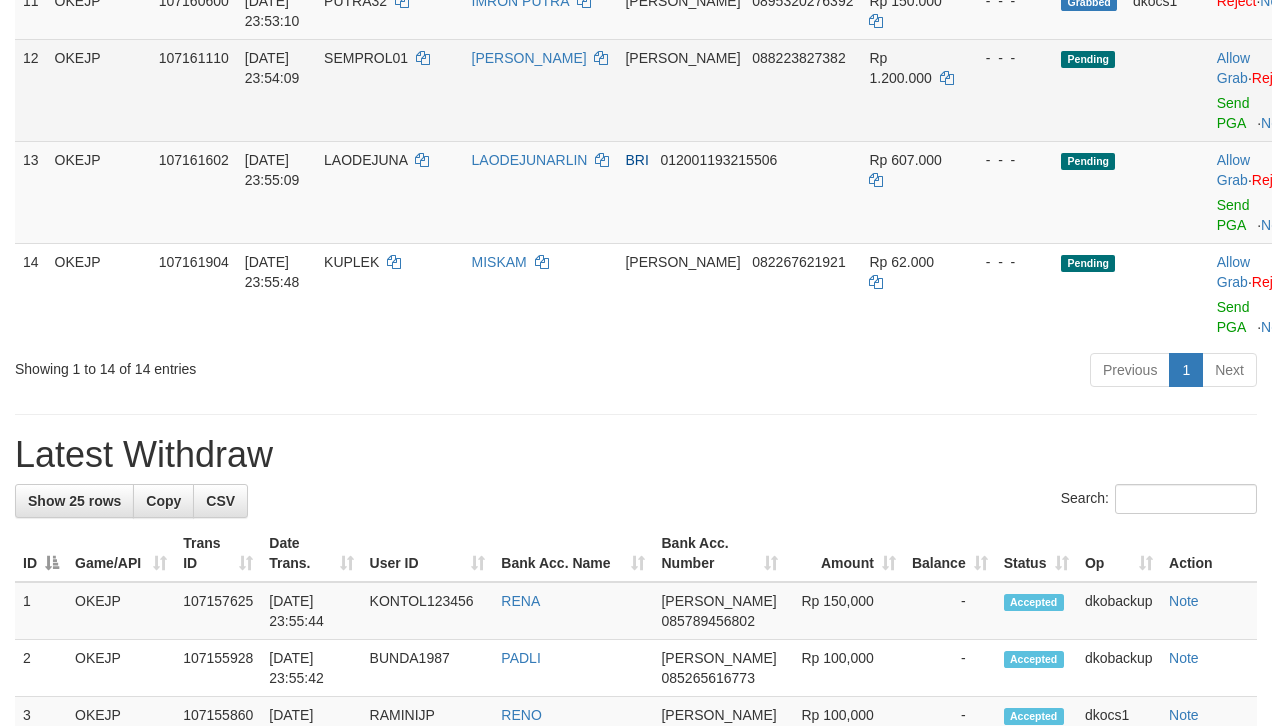 scroll, scrollTop: 933, scrollLeft: 0, axis: vertical 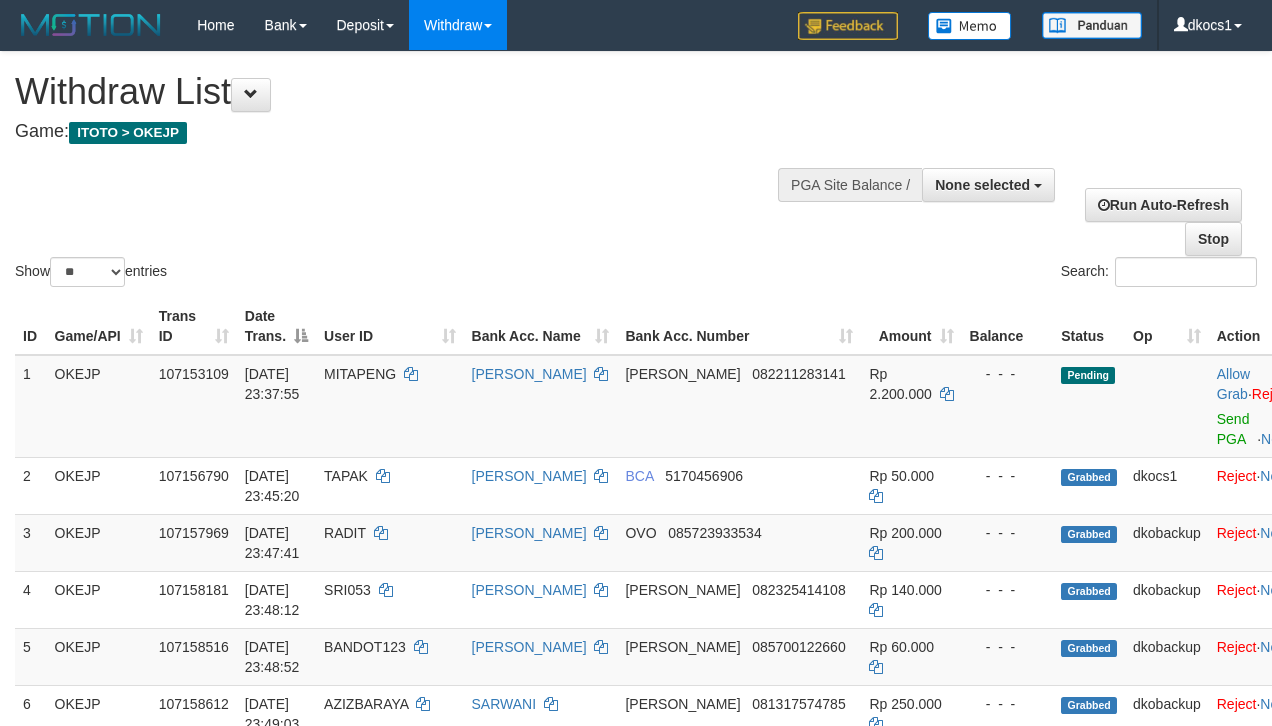 select 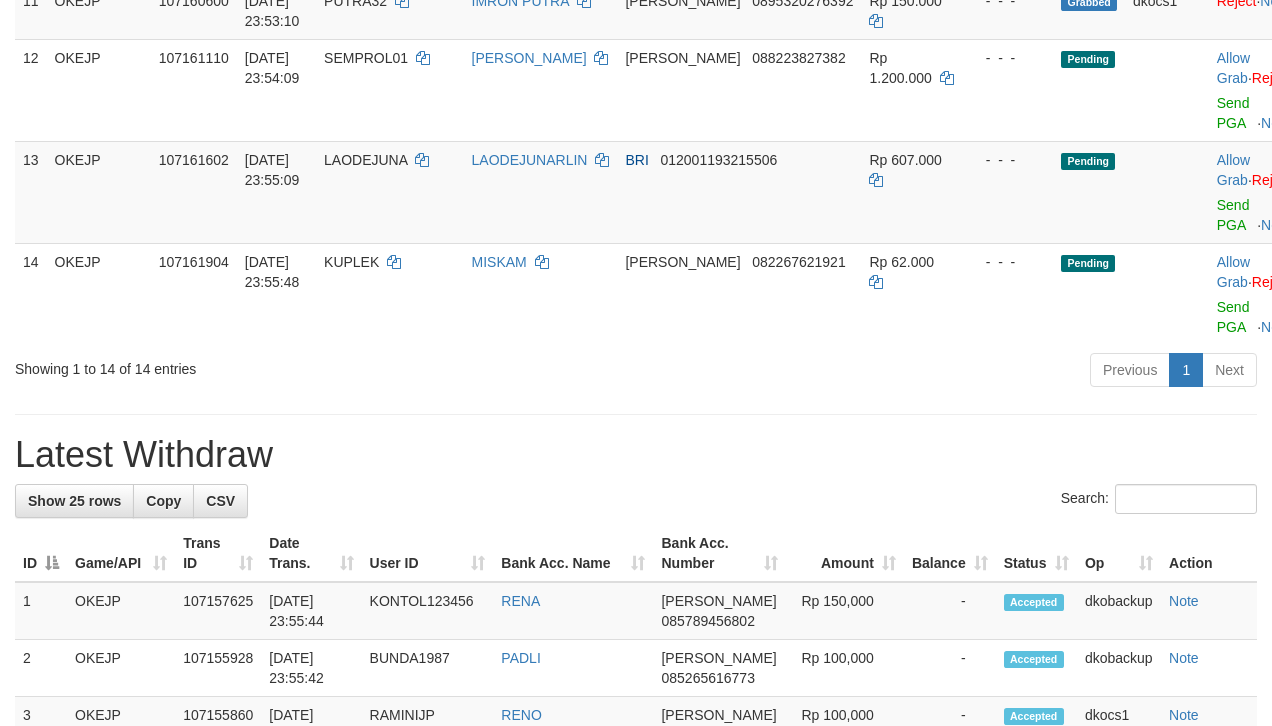 scroll, scrollTop: 933, scrollLeft: 0, axis: vertical 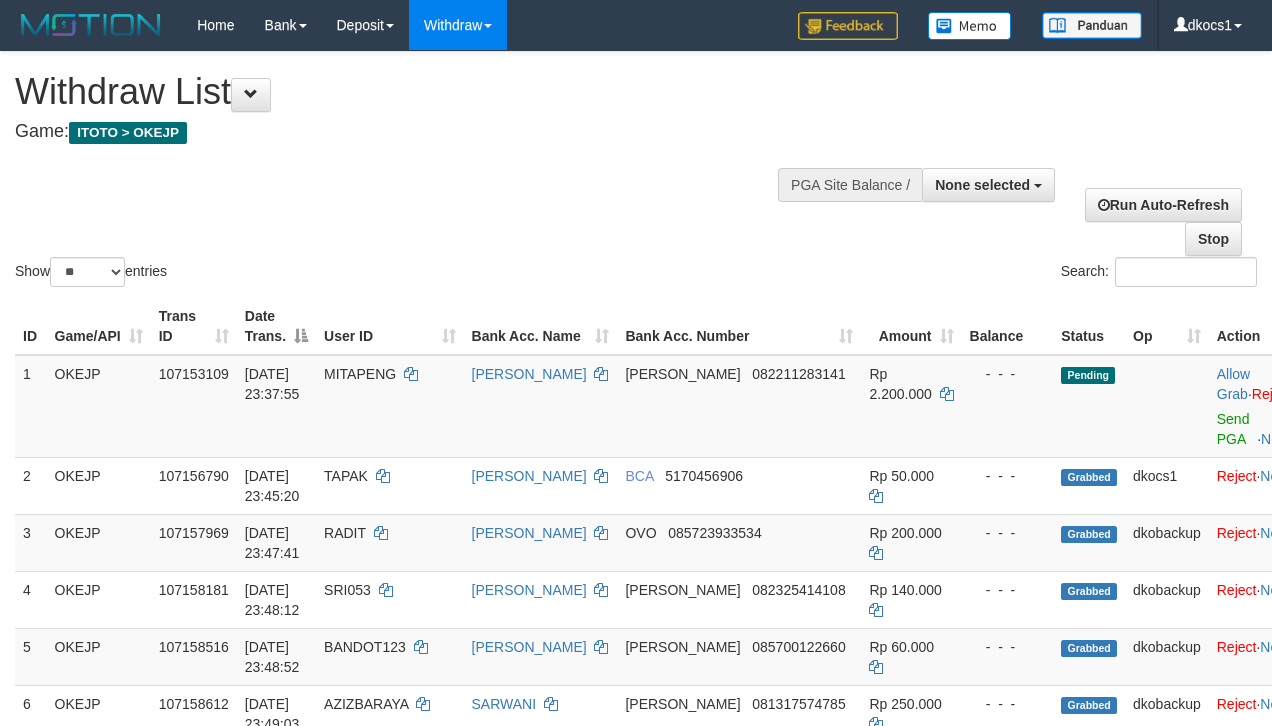 select 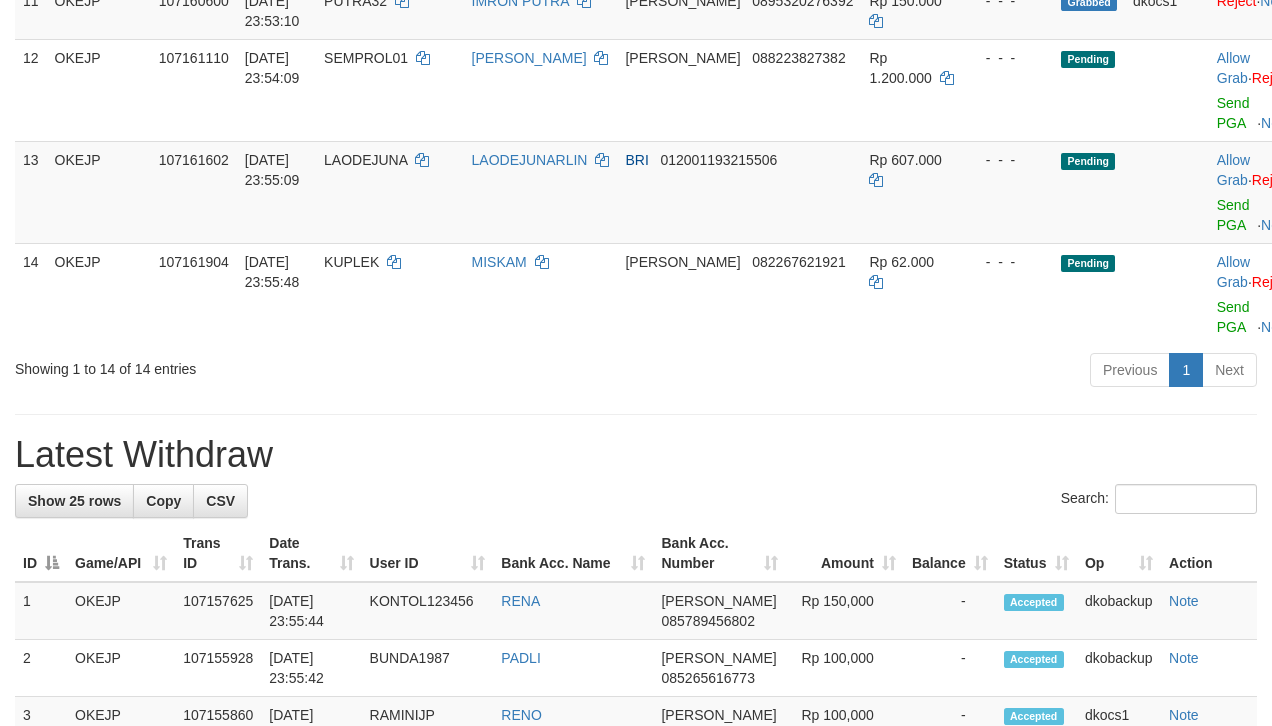scroll, scrollTop: 933, scrollLeft: 0, axis: vertical 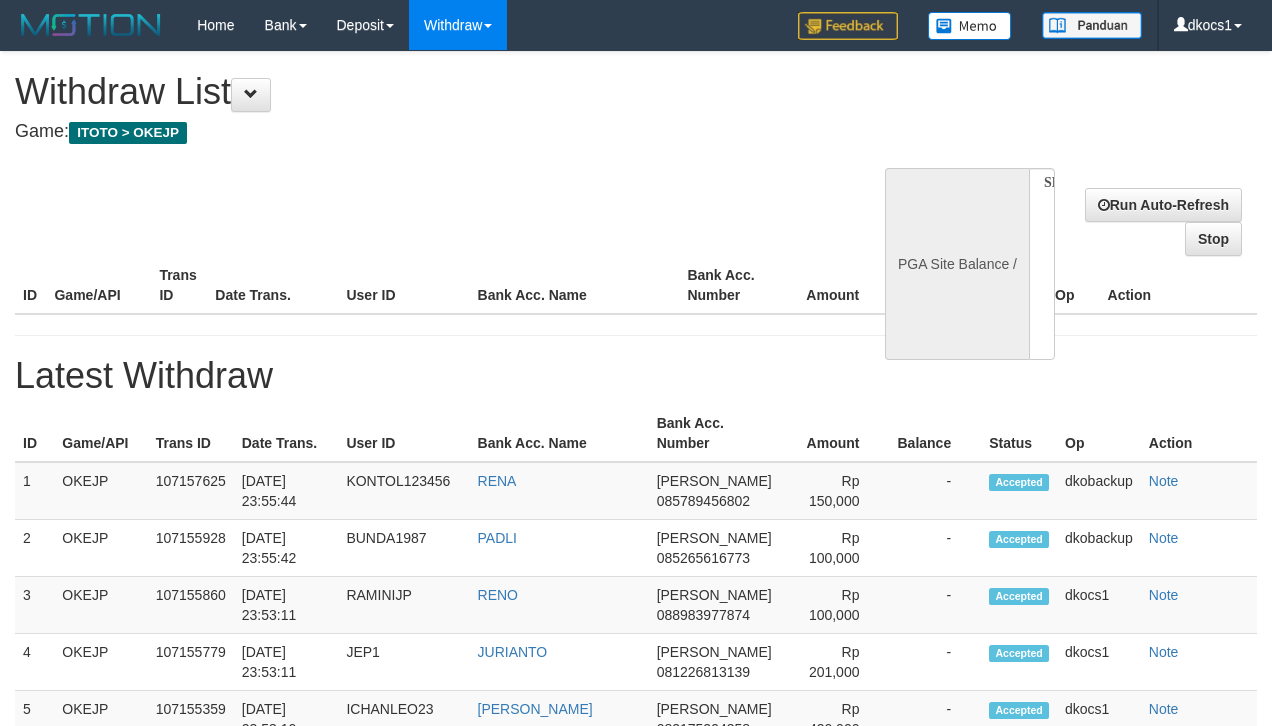select 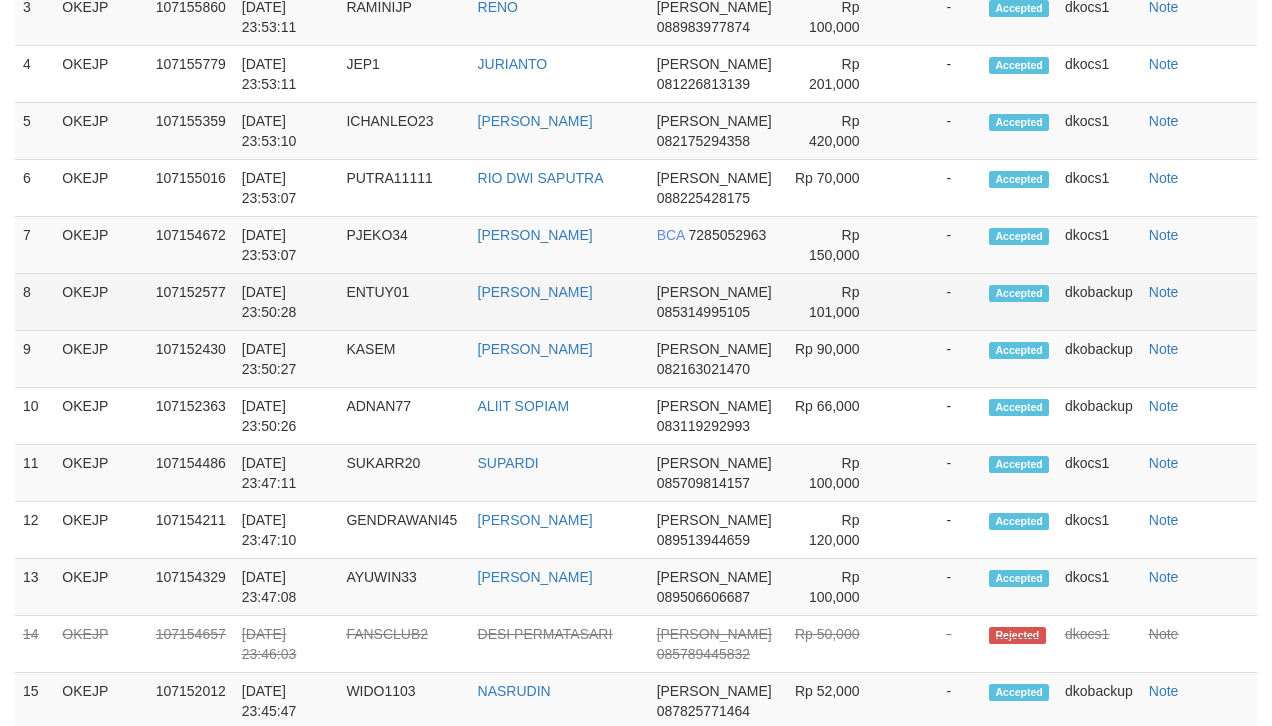 select on "**" 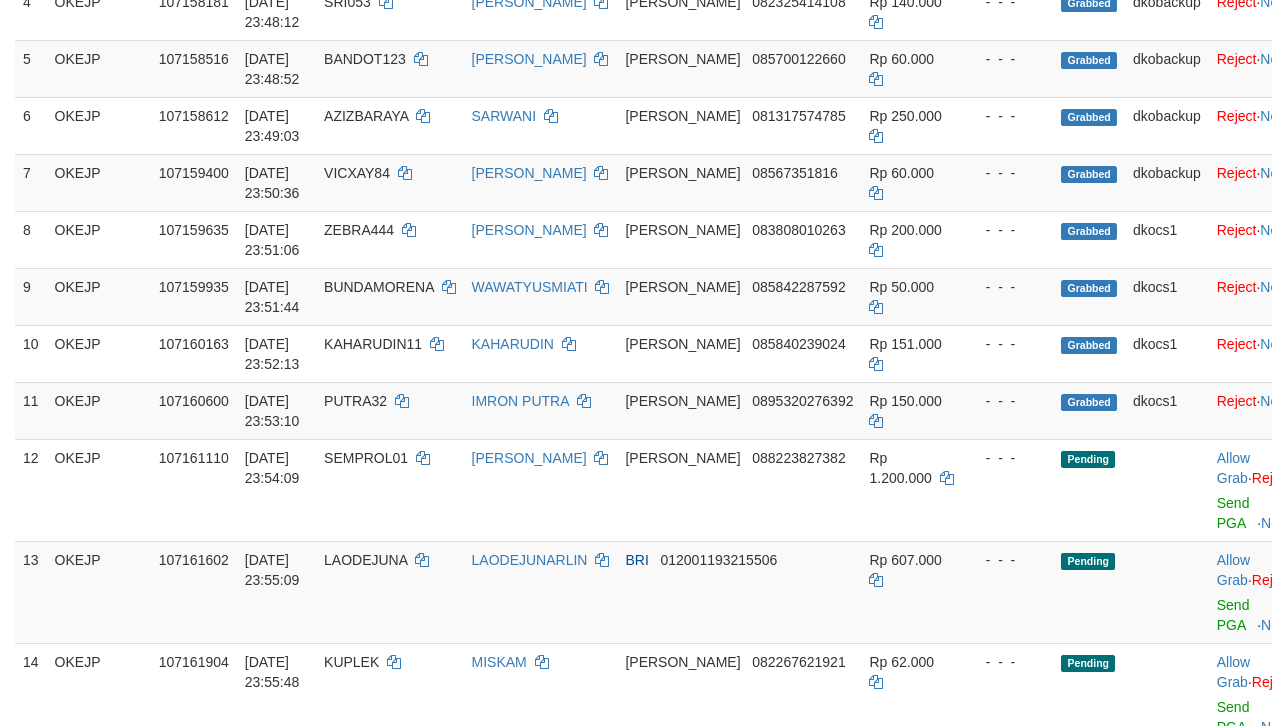 scroll, scrollTop: 533, scrollLeft: 0, axis: vertical 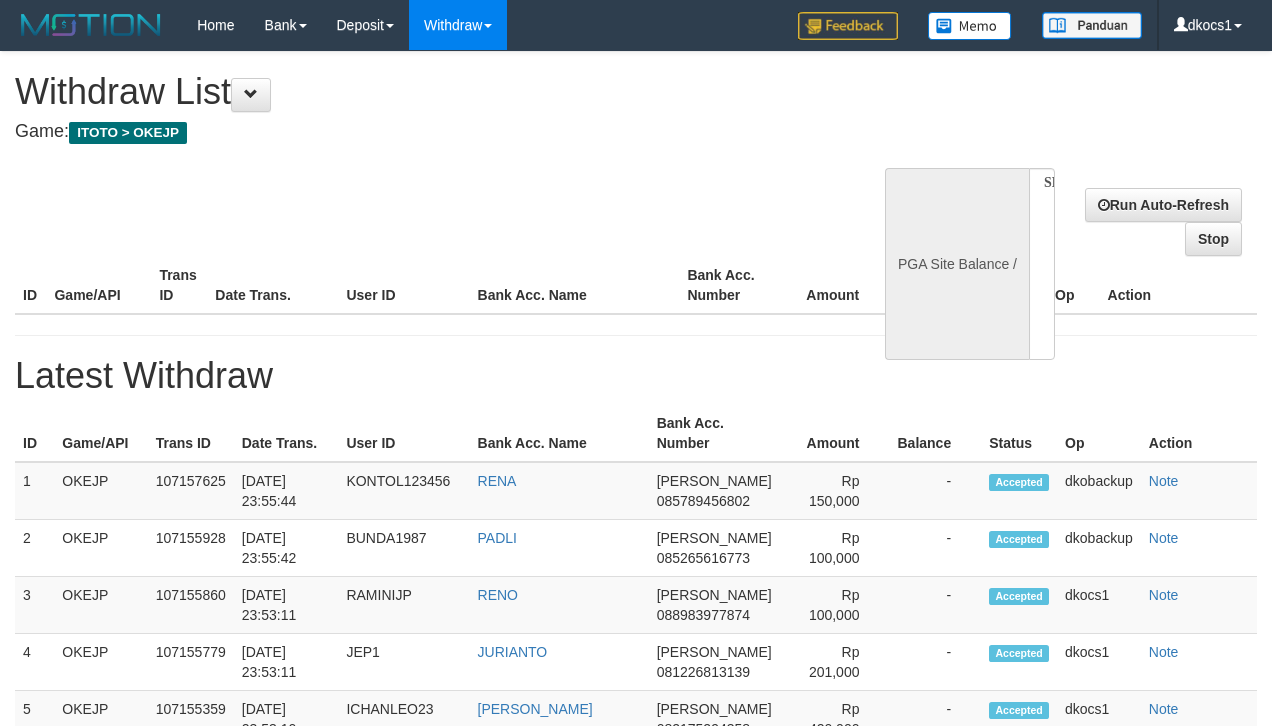 select 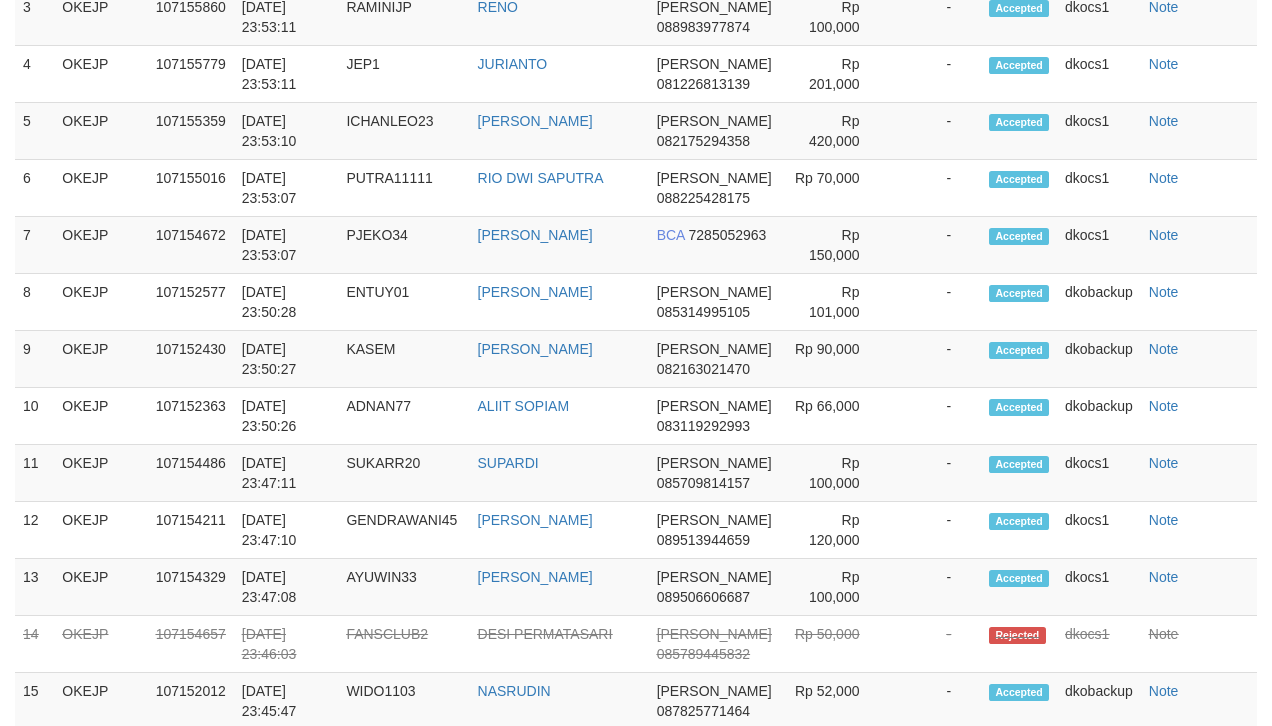 select on "**" 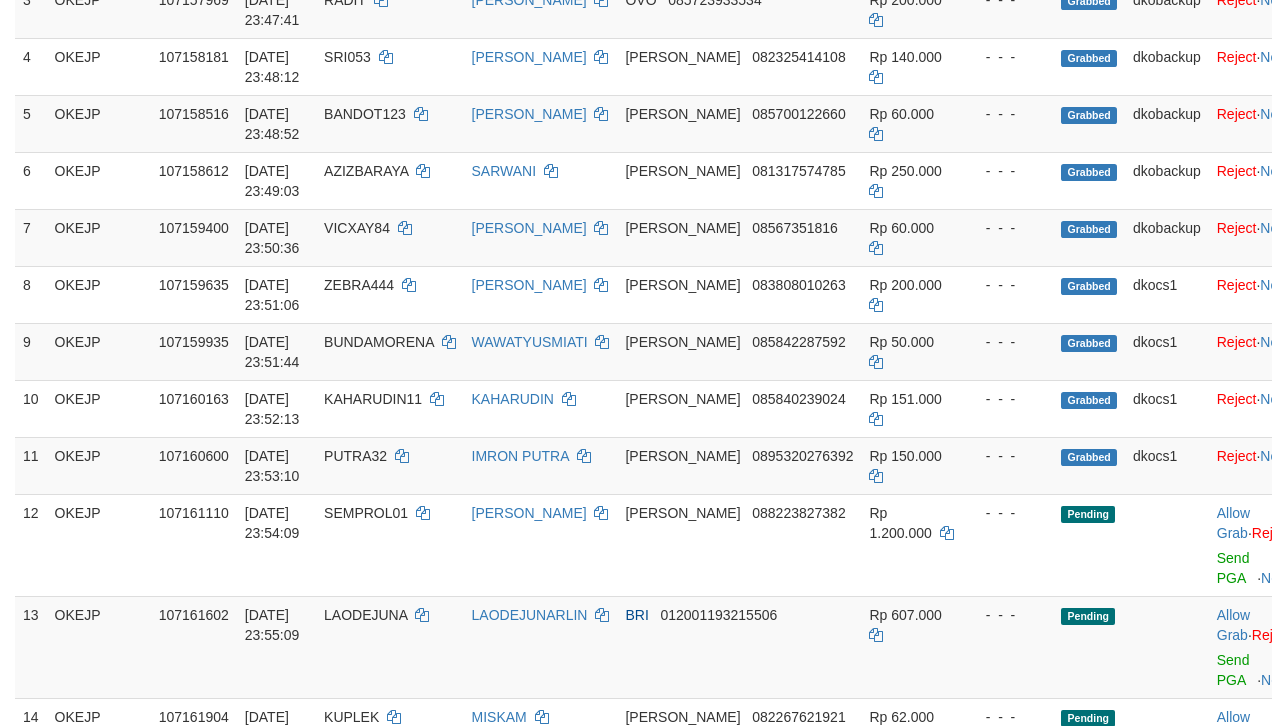 scroll, scrollTop: 1550, scrollLeft: 0, axis: vertical 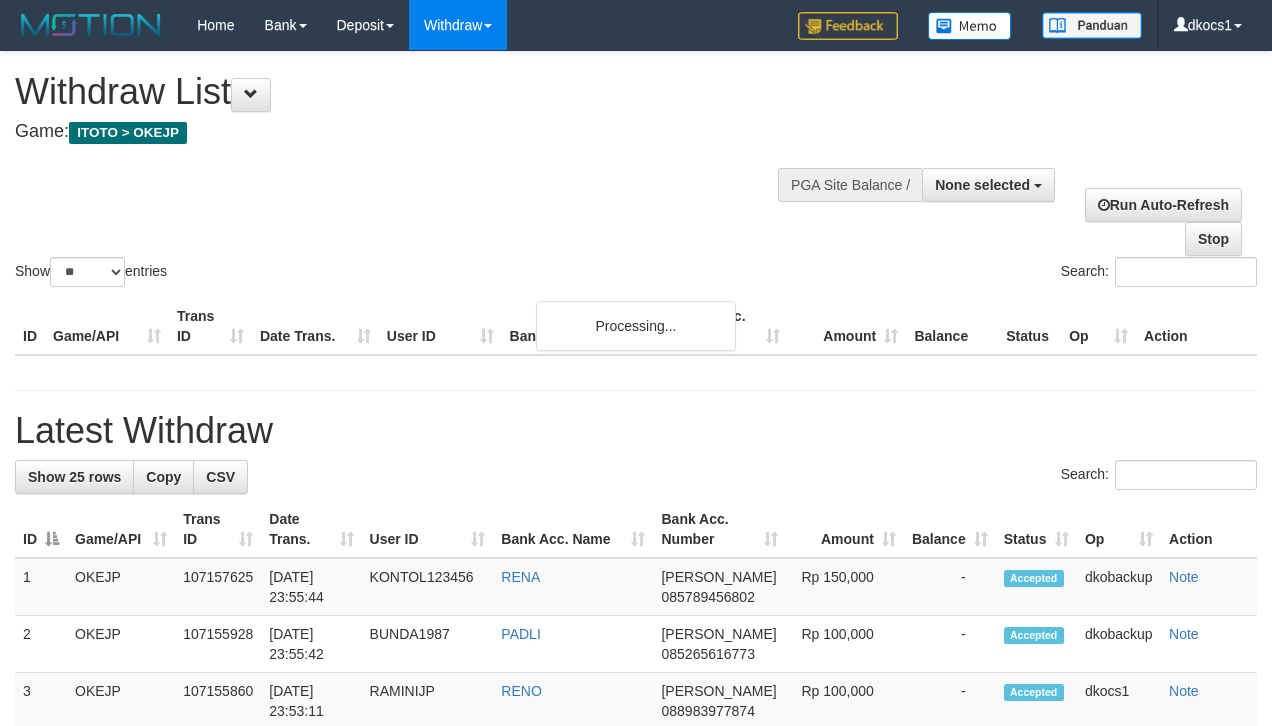 select 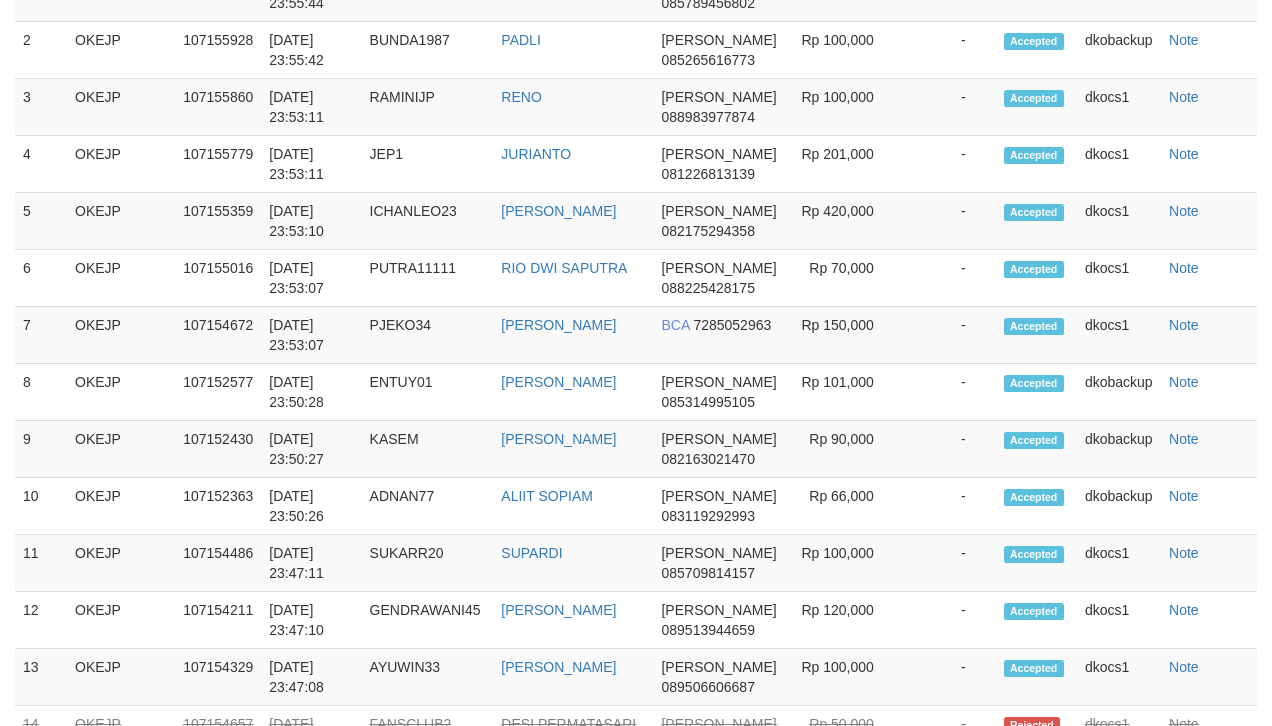 scroll, scrollTop: 1550, scrollLeft: 0, axis: vertical 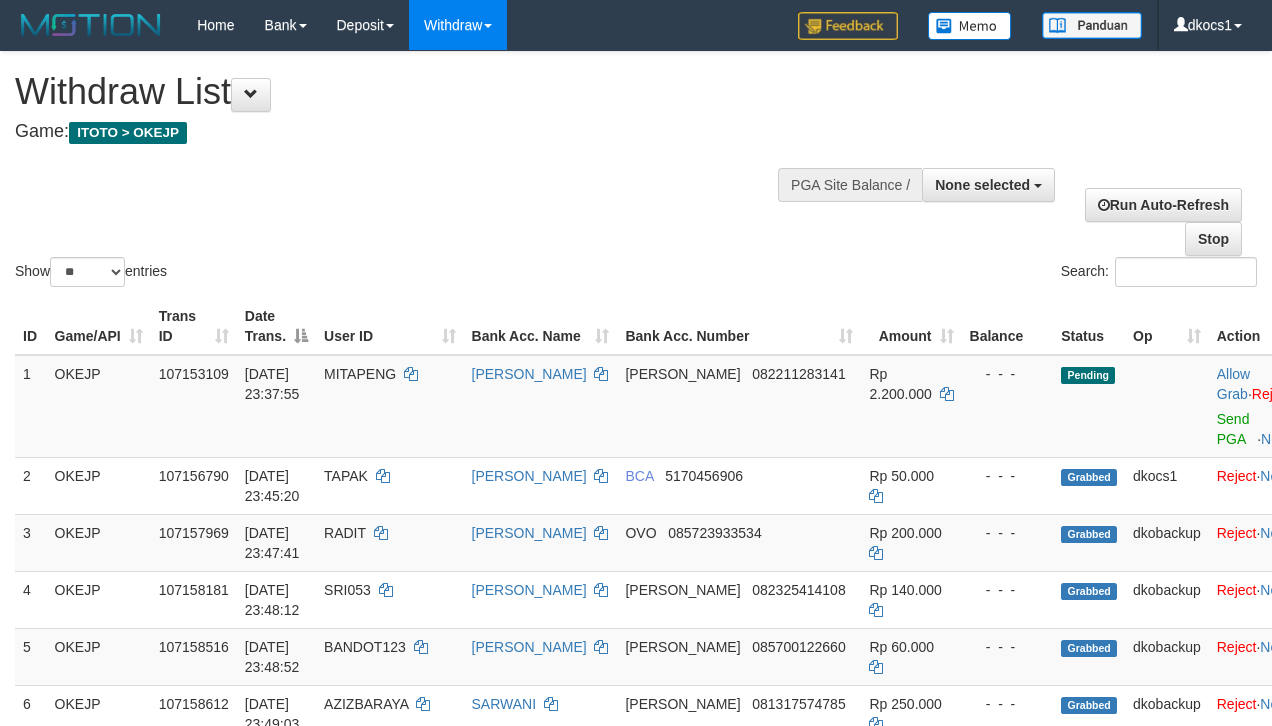 select 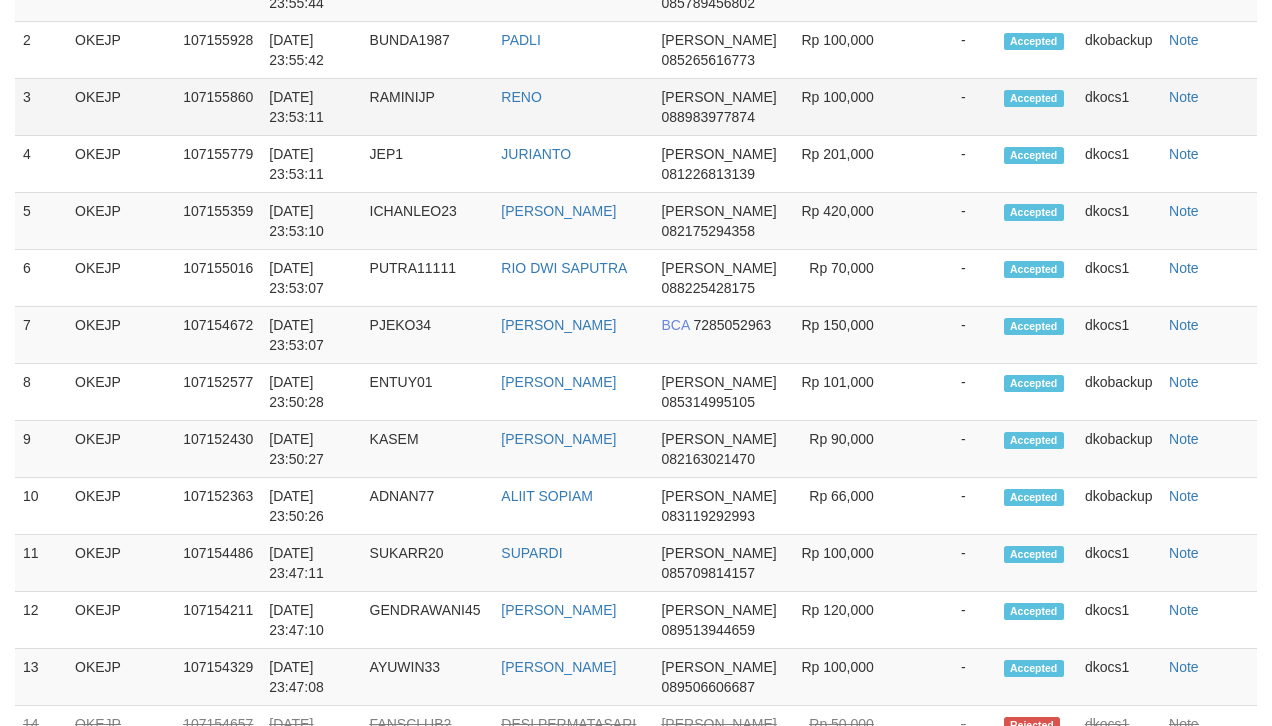 scroll, scrollTop: 1550, scrollLeft: 0, axis: vertical 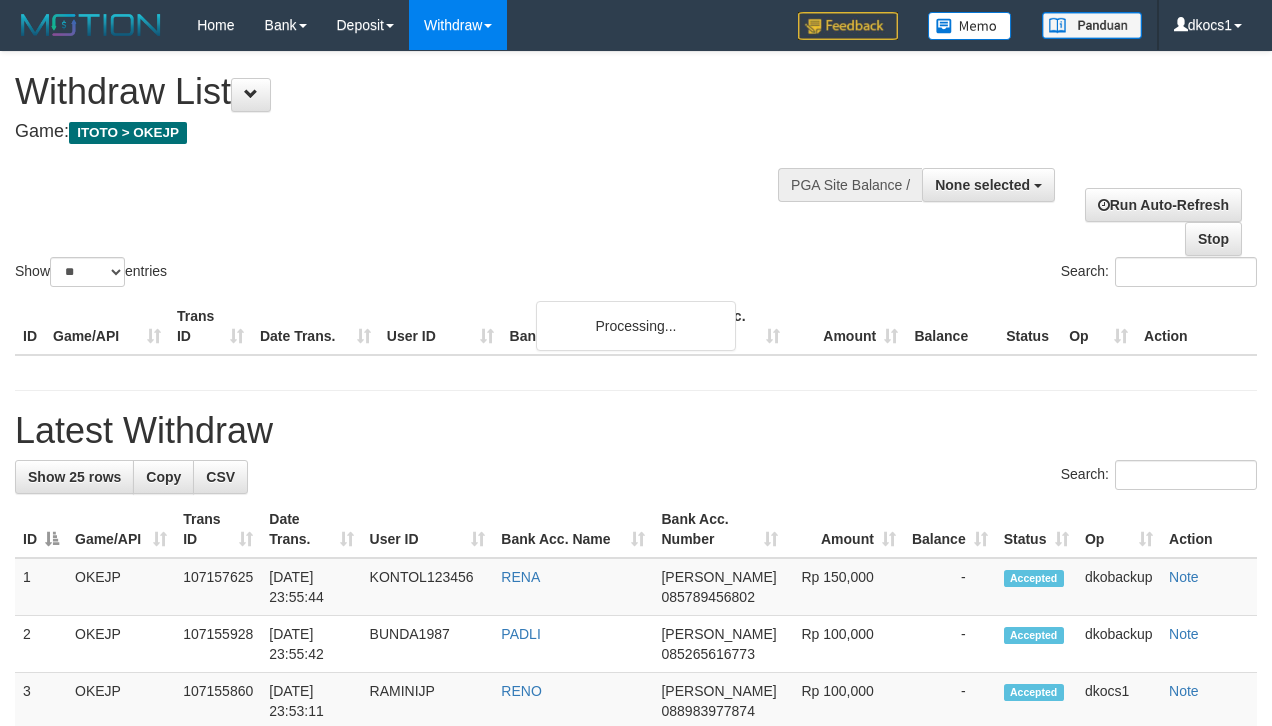 select 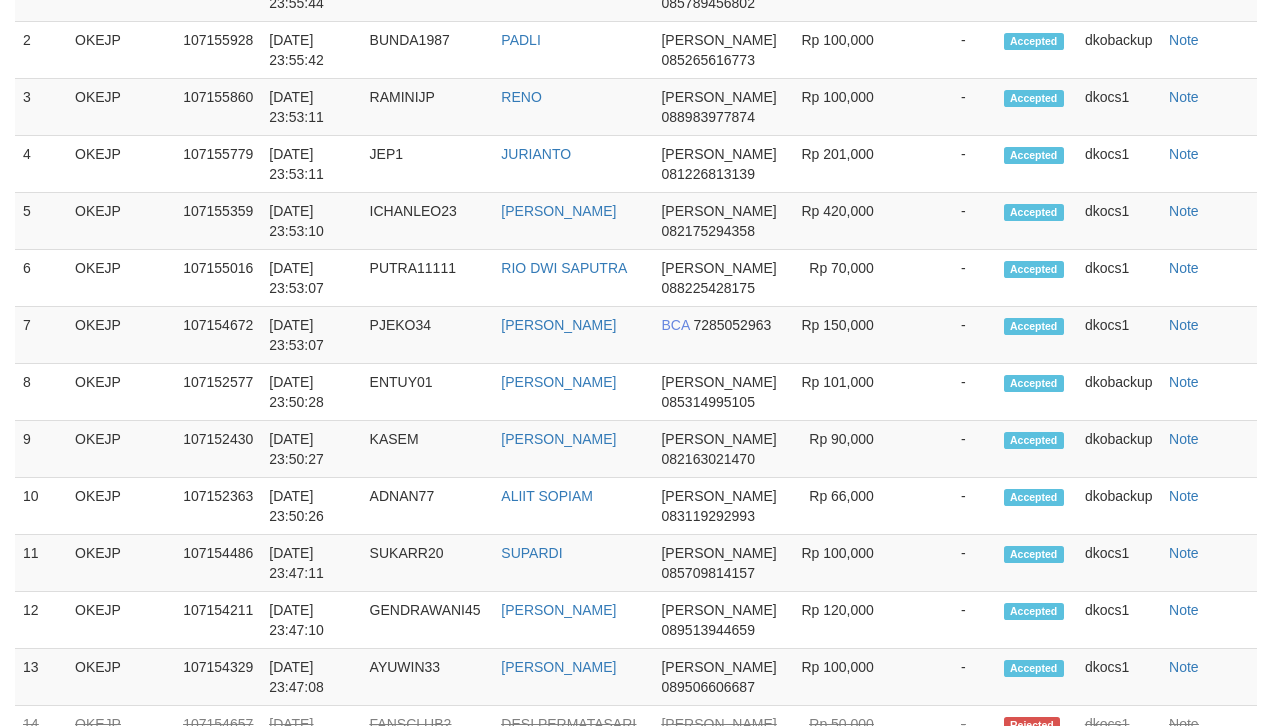 scroll, scrollTop: 1550, scrollLeft: 0, axis: vertical 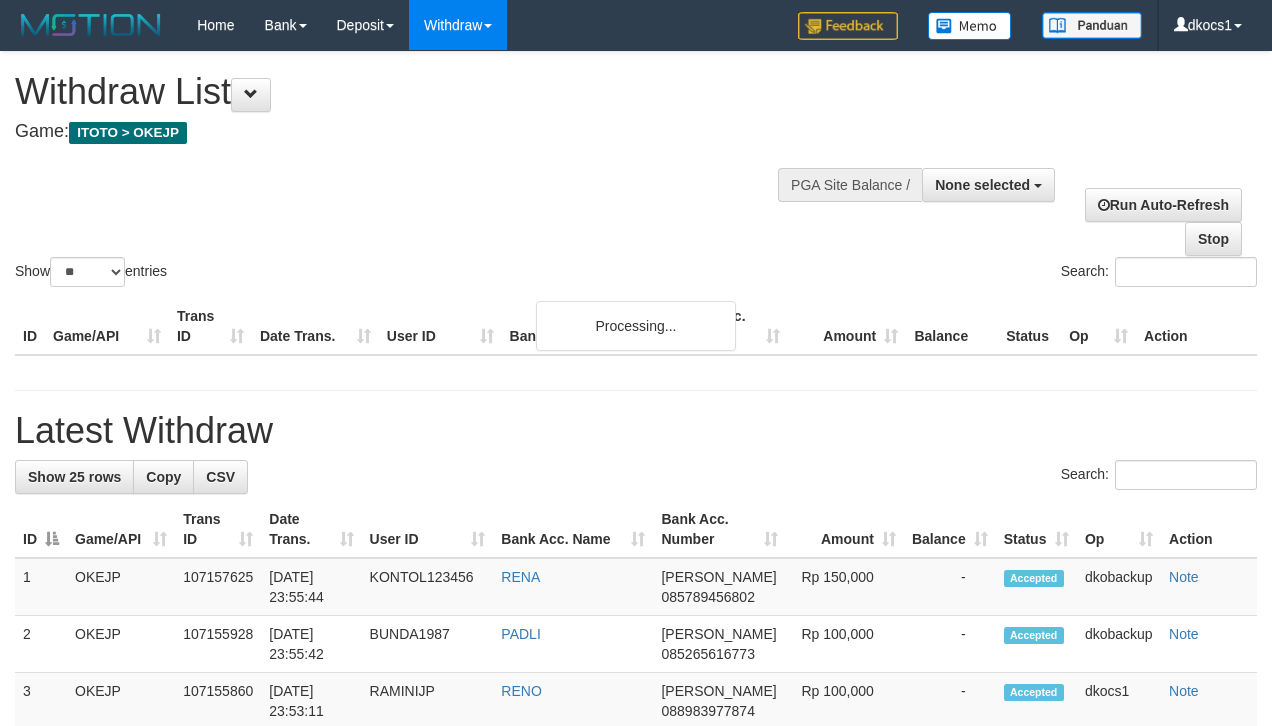 select 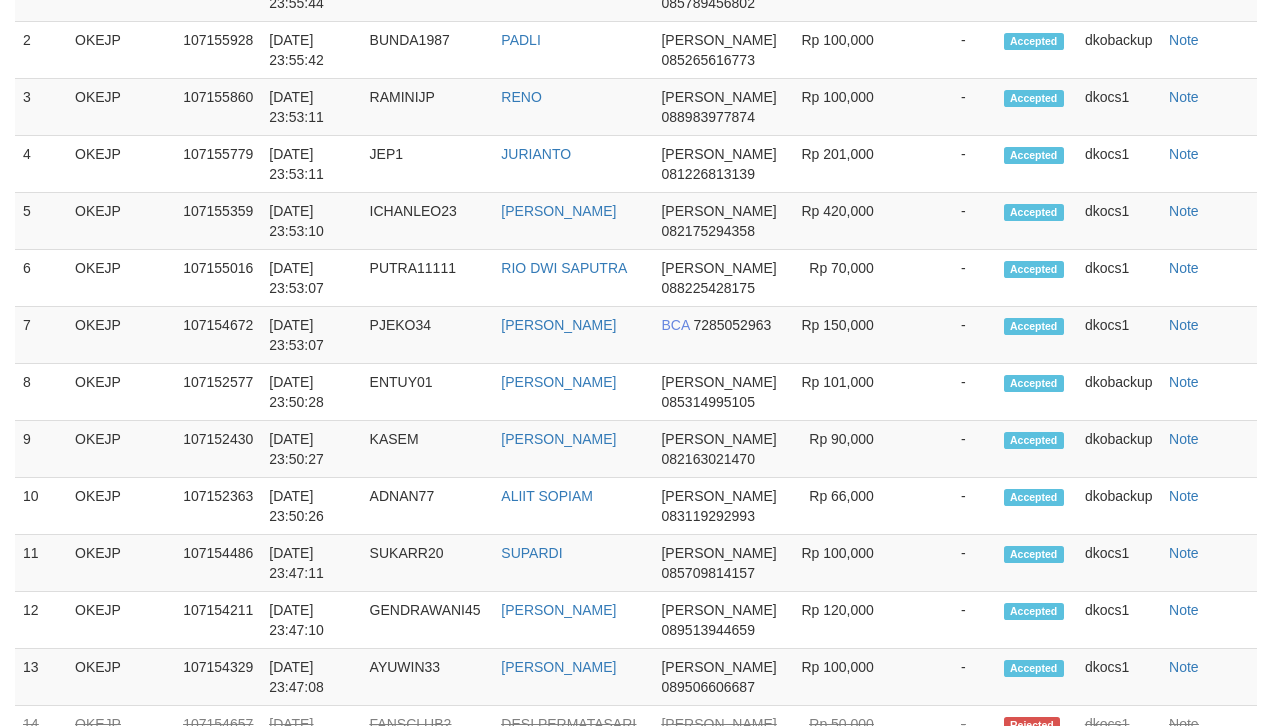 scroll, scrollTop: 1550, scrollLeft: 0, axis: vertical 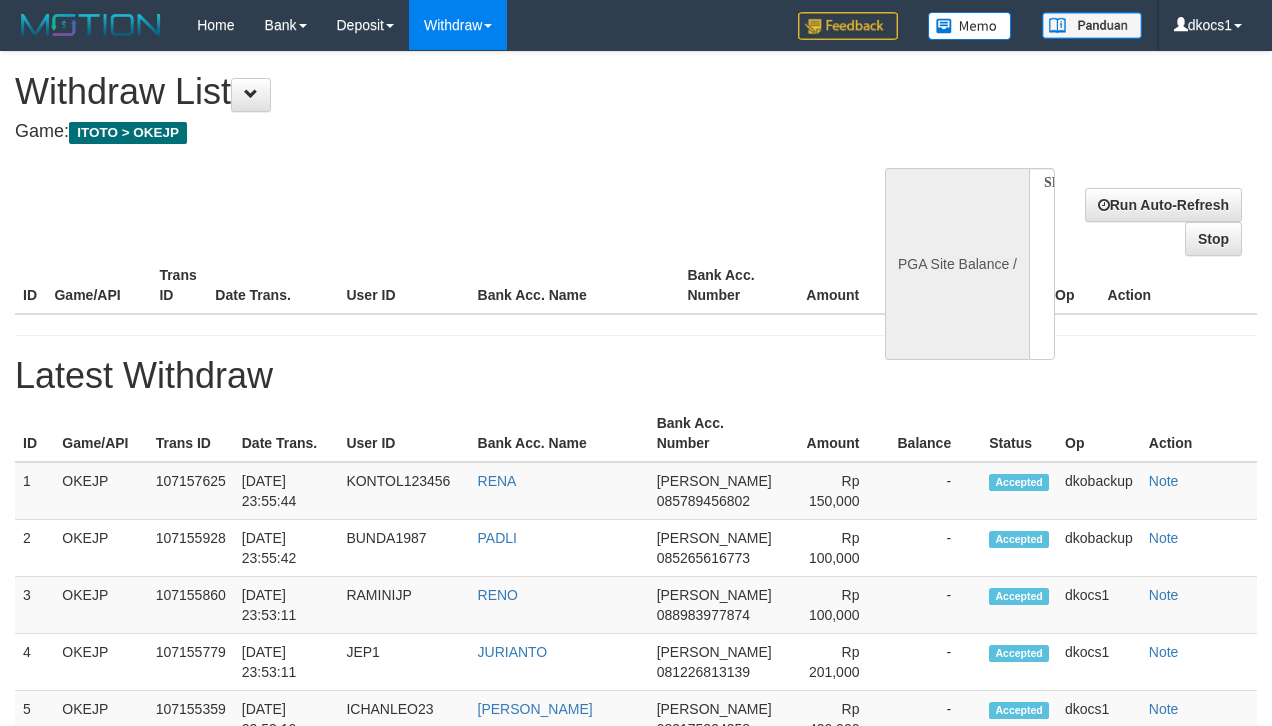 select 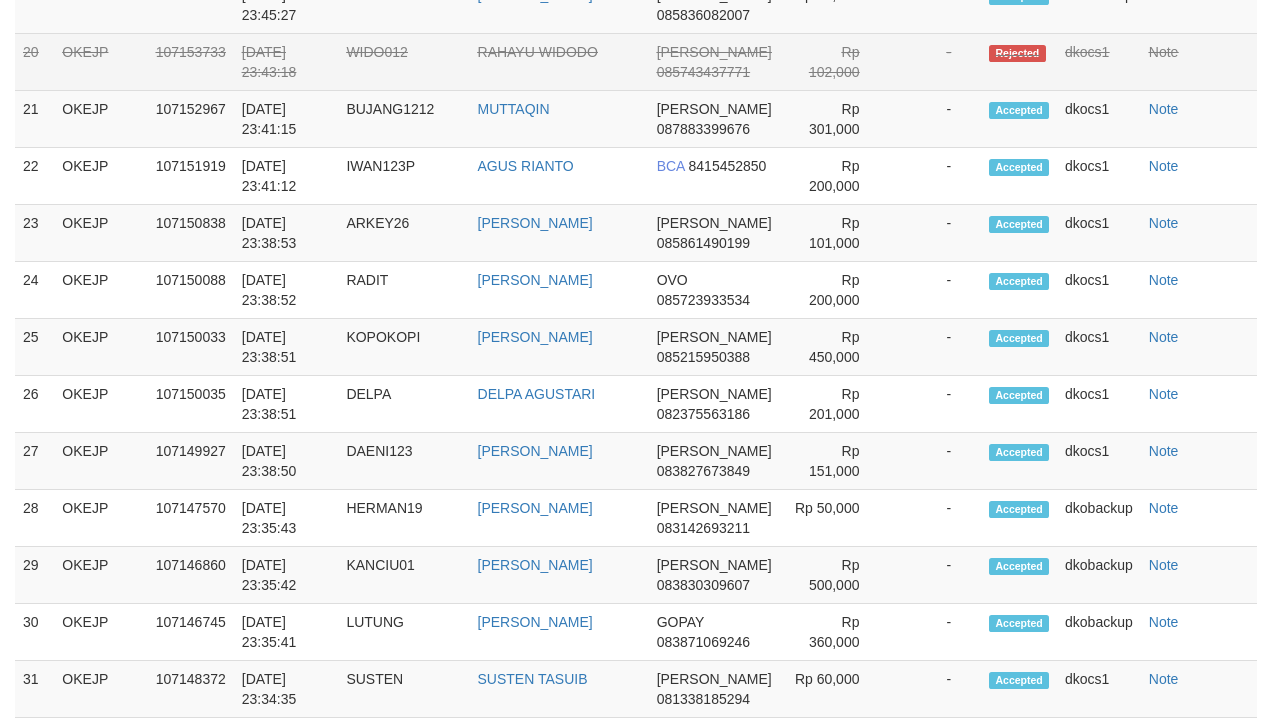 select on "**" 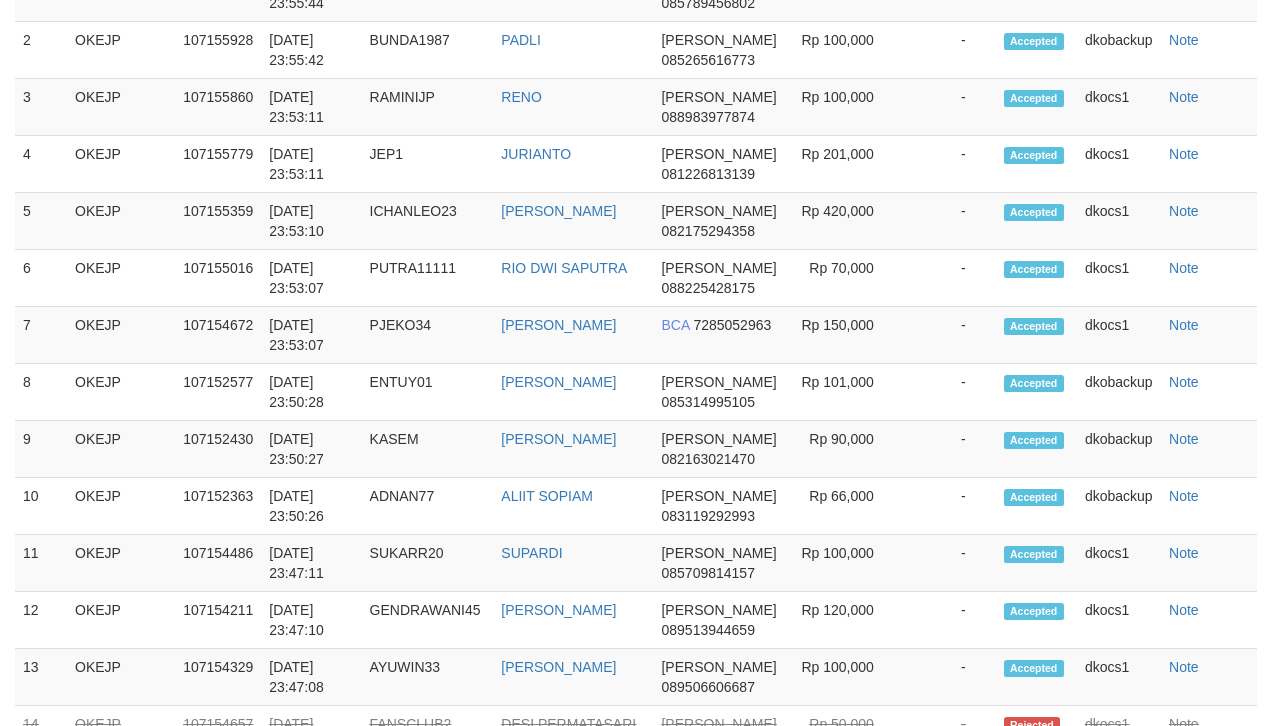 scroll, scrollTop: 1550, scrollLeft: 0, axis: vertical 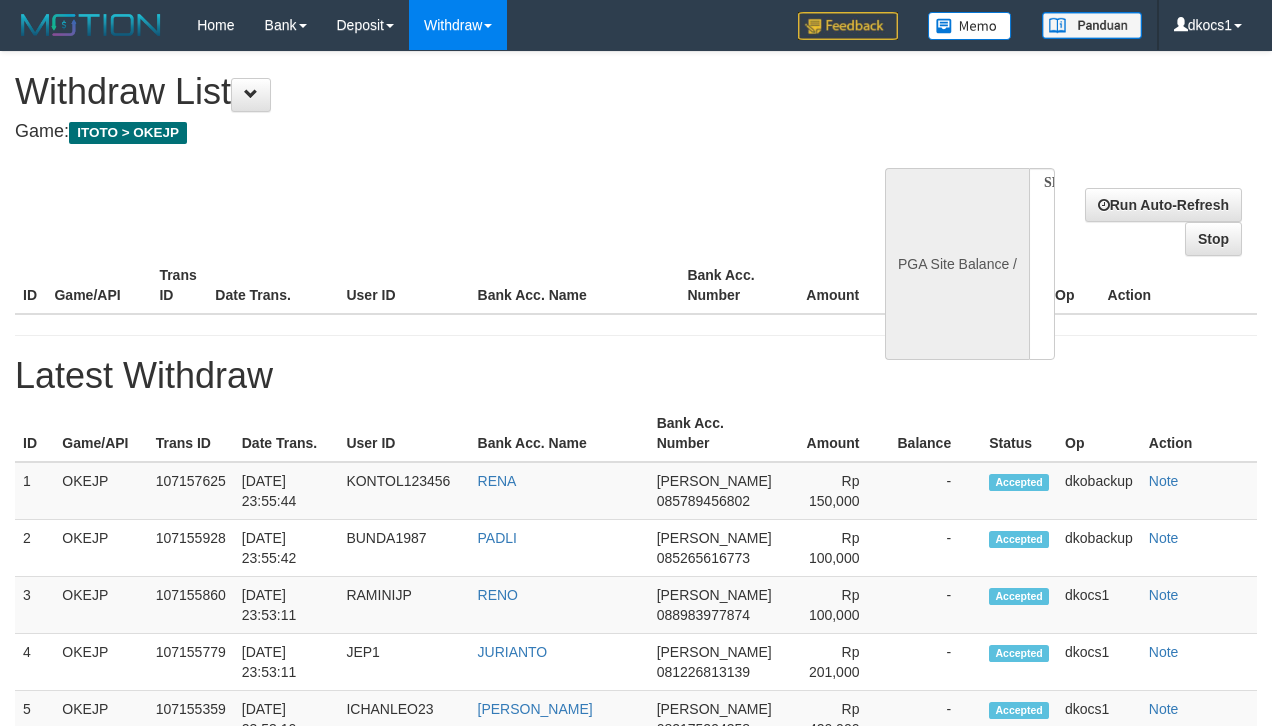 select 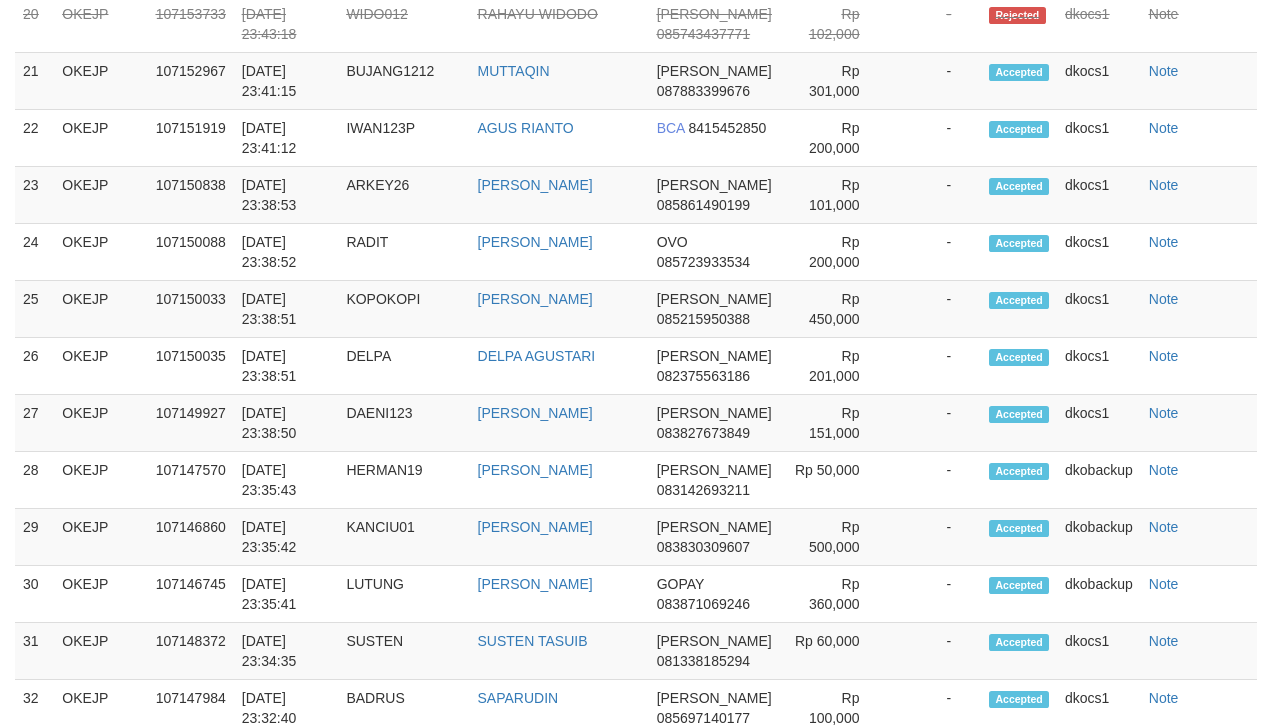 select on "**" 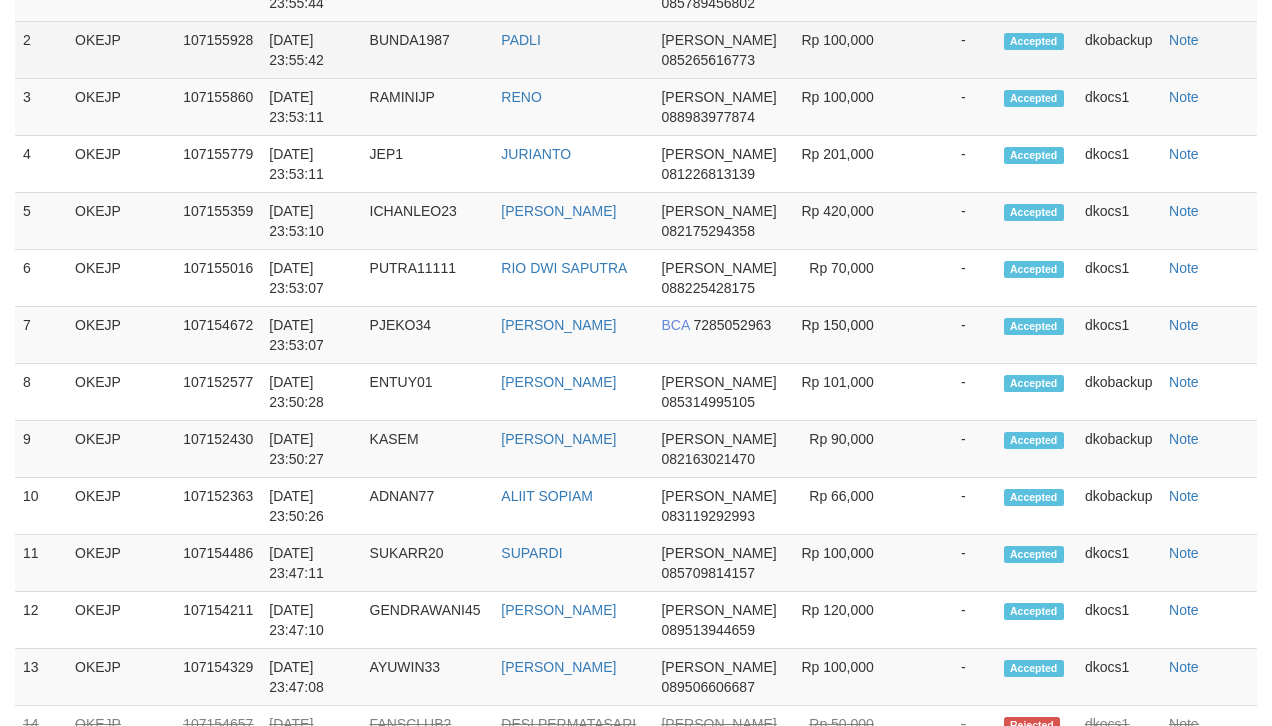 scroll, scrollTop: 1550, scrollLeft: 0, axis: vertical 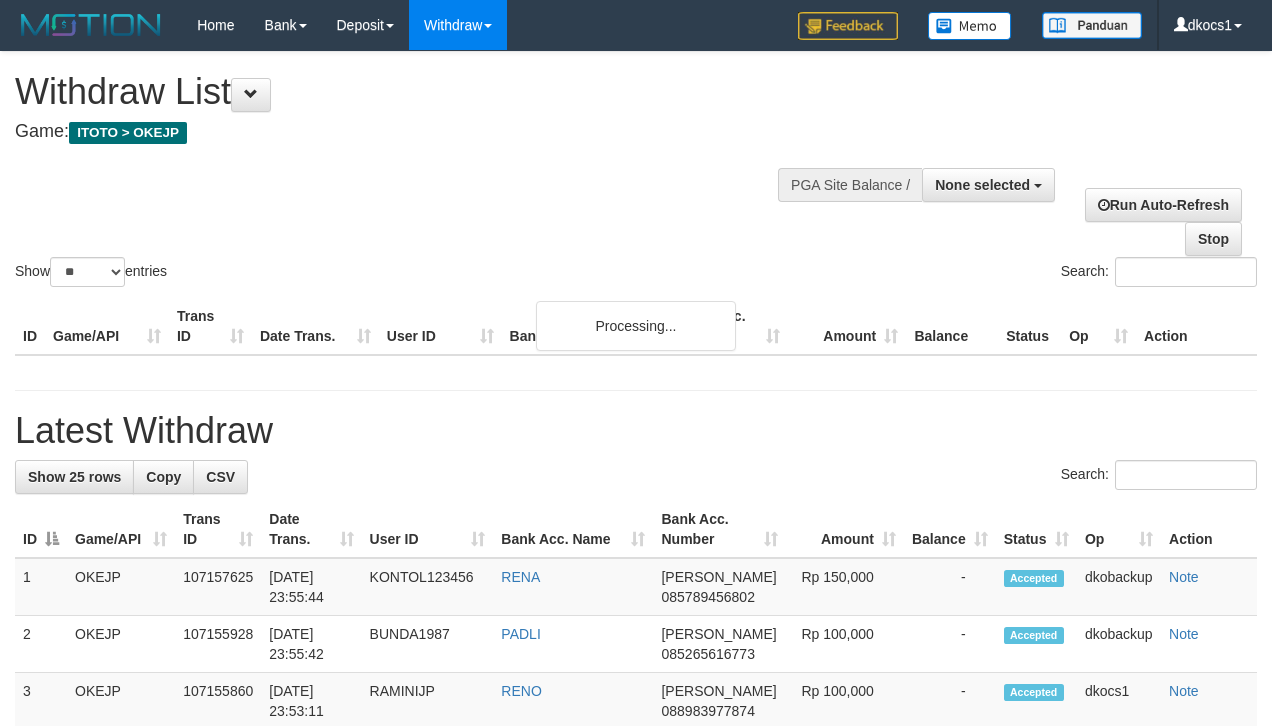 select 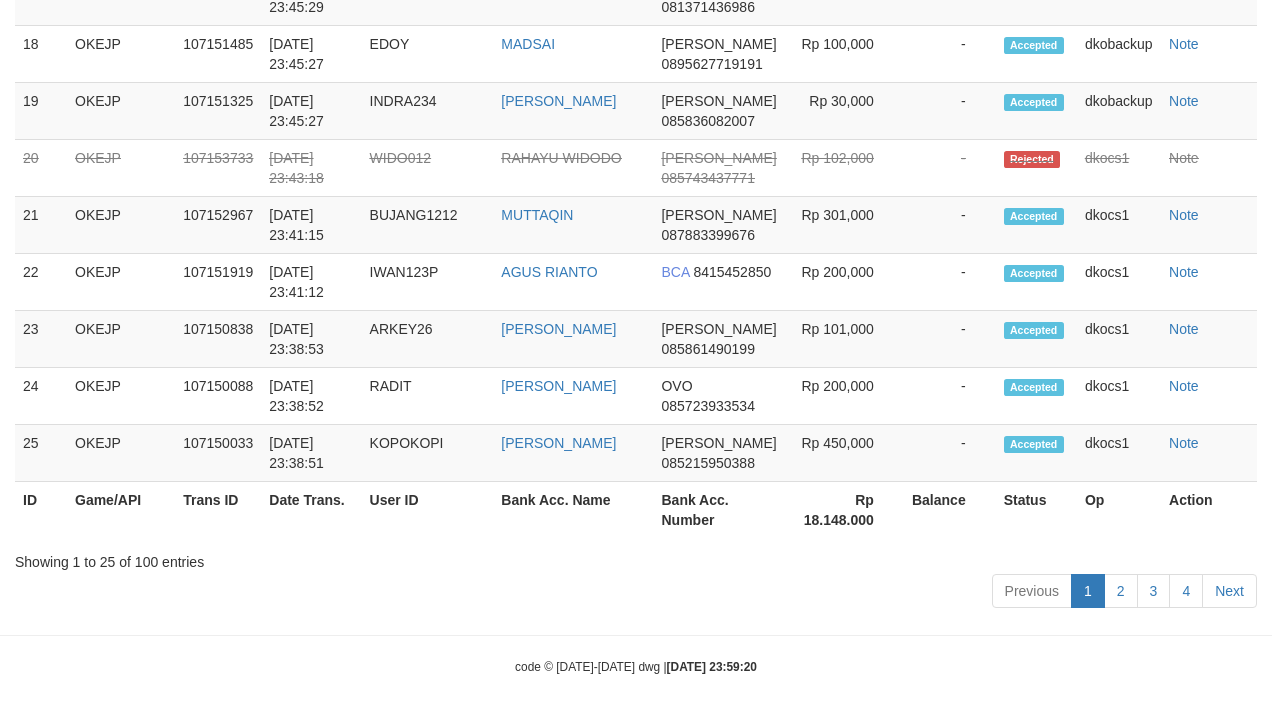 scroll, scrollTop: 1550, scrollLeft: 0, axis: vertical 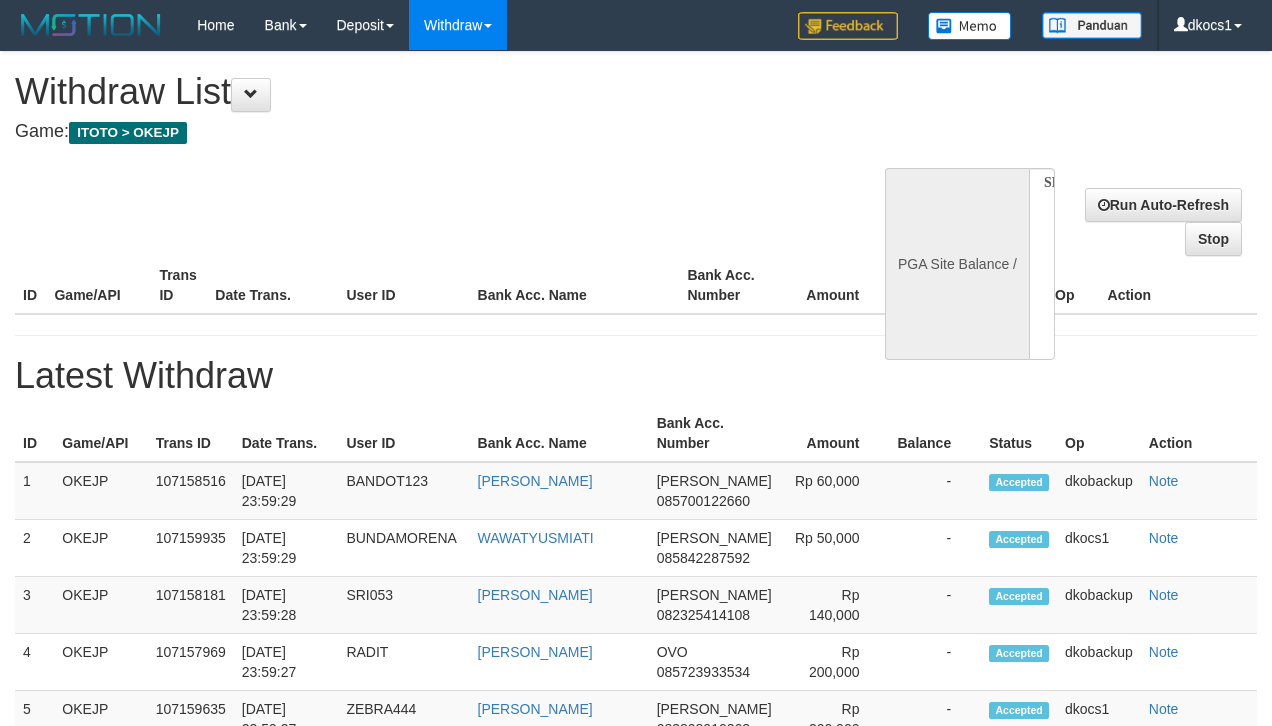 select 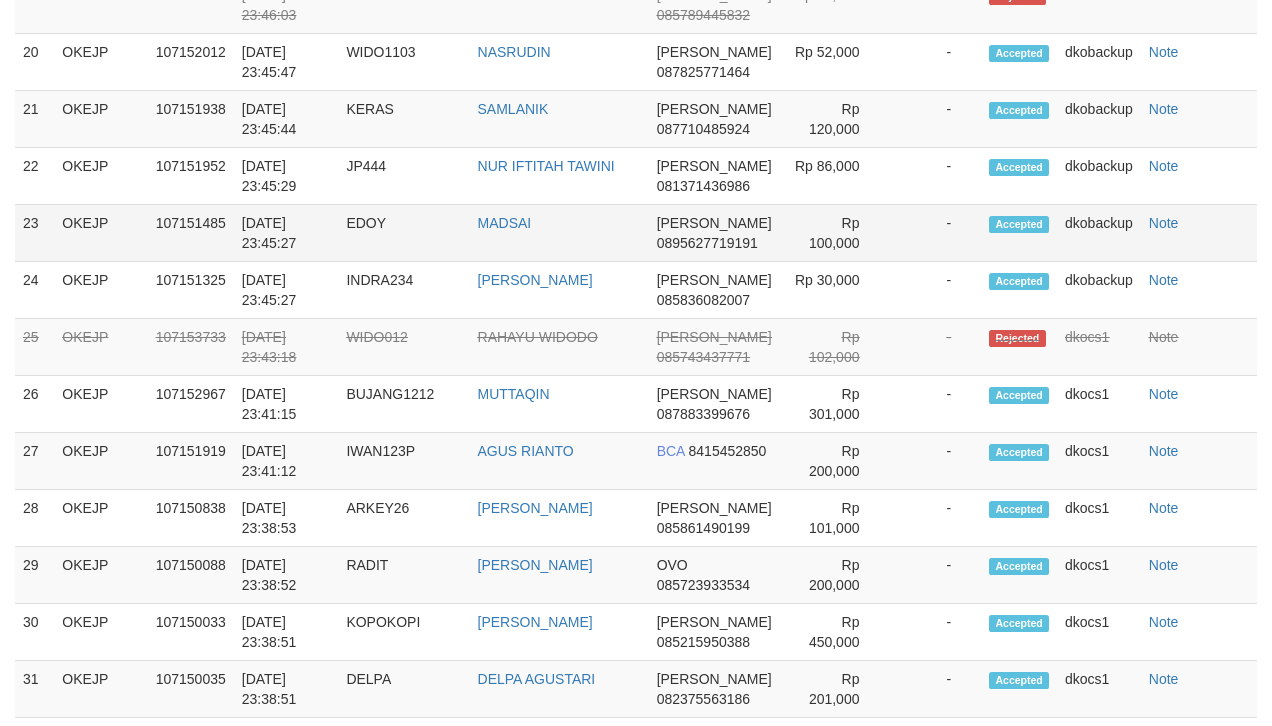 select on "**" 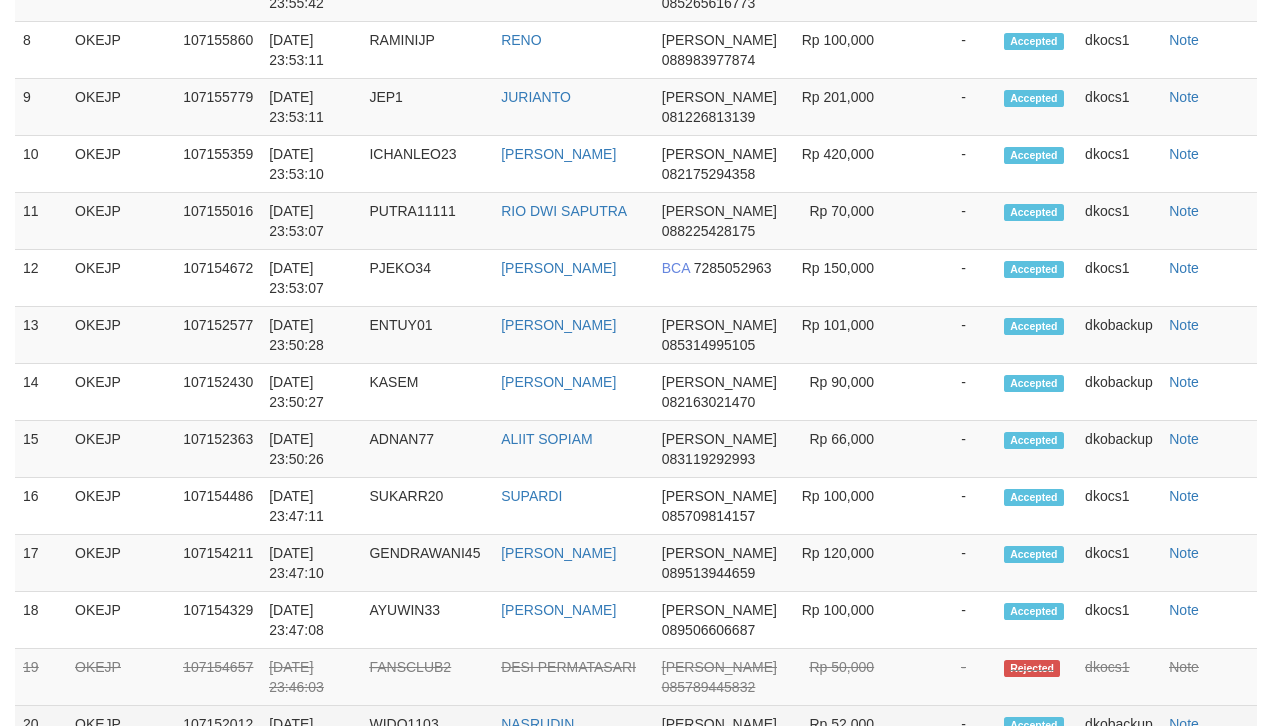 scroll, scrollTop: 1550, scrollLeft: 0, axis: vertical 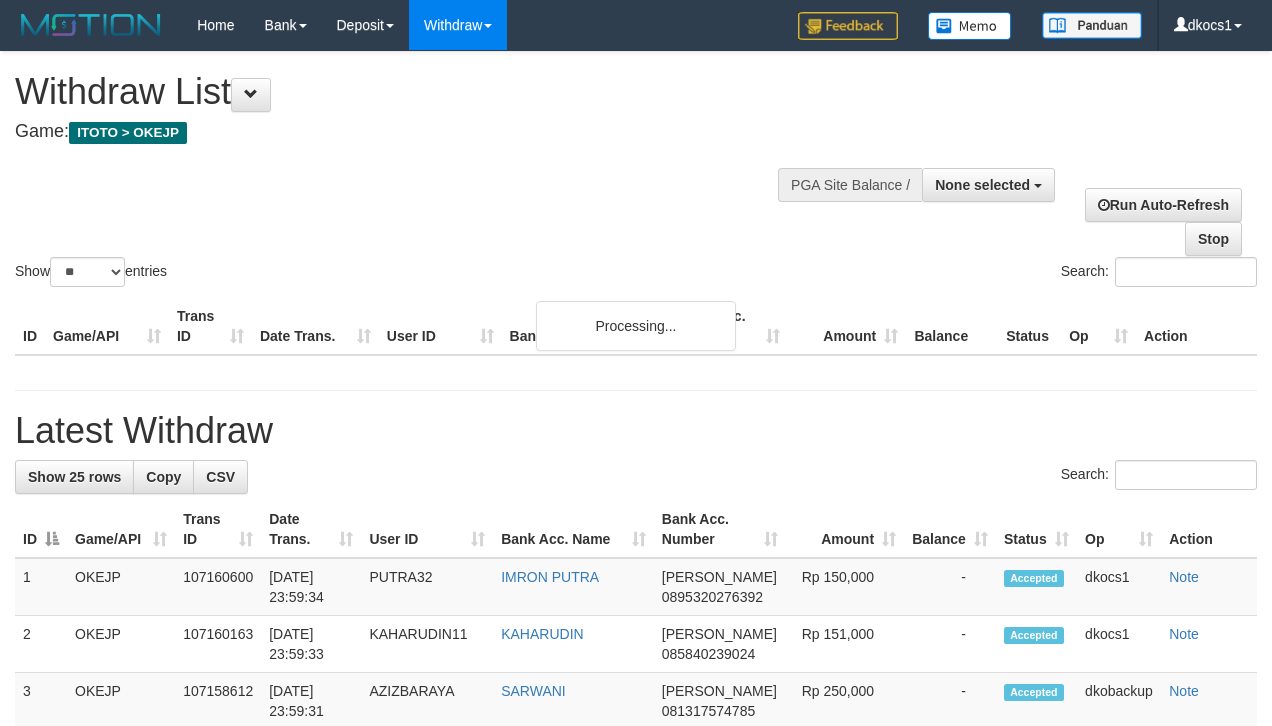 select 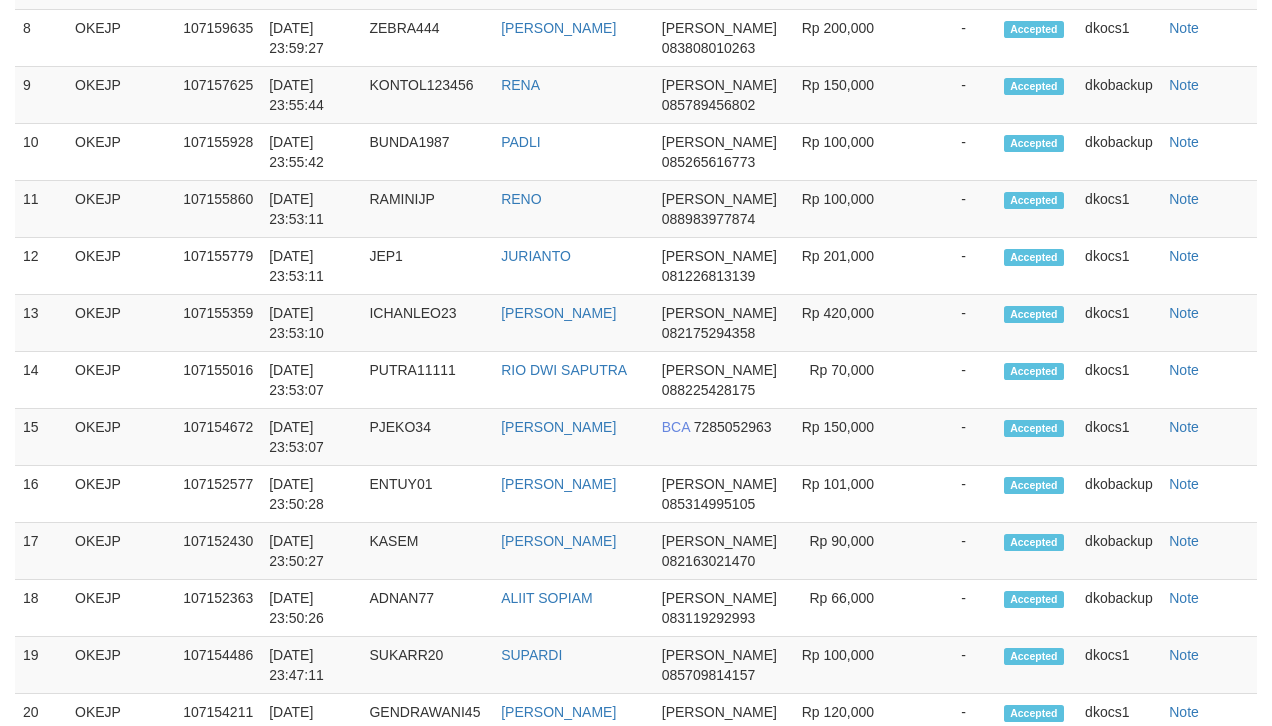 scroll, scrollTop: 1550, scrollLeft: 0, axis: vertical 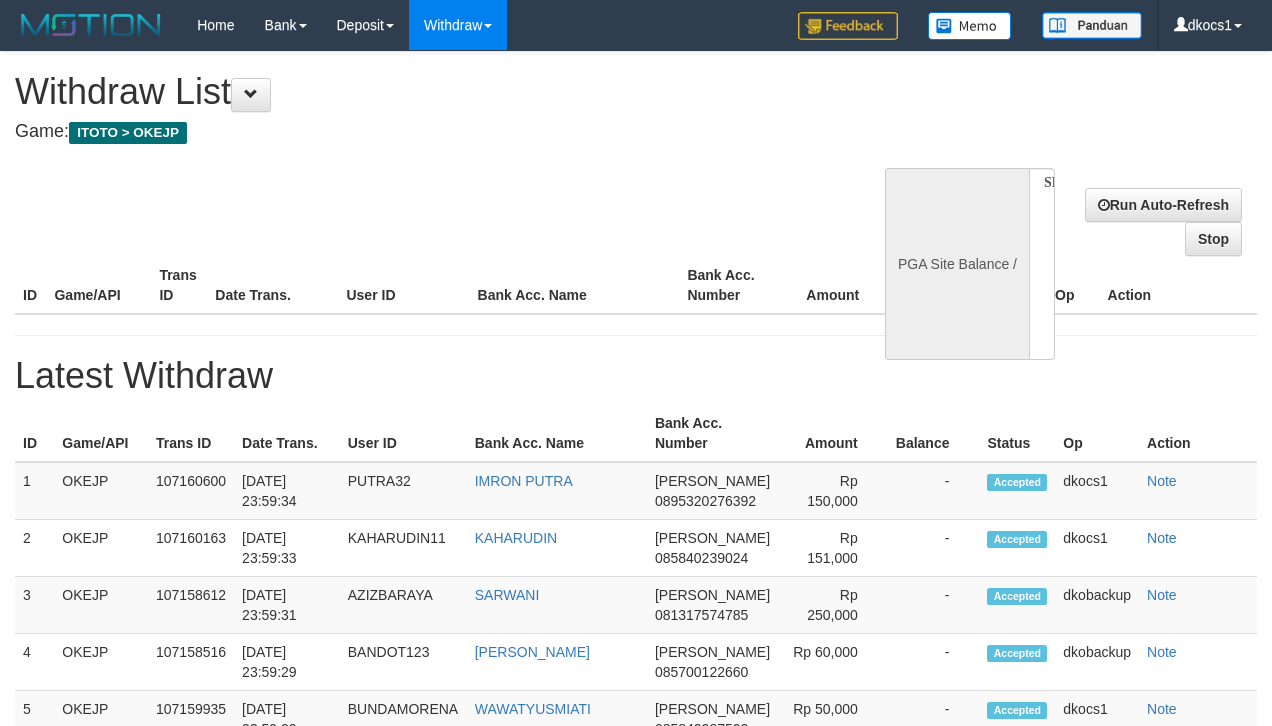 select 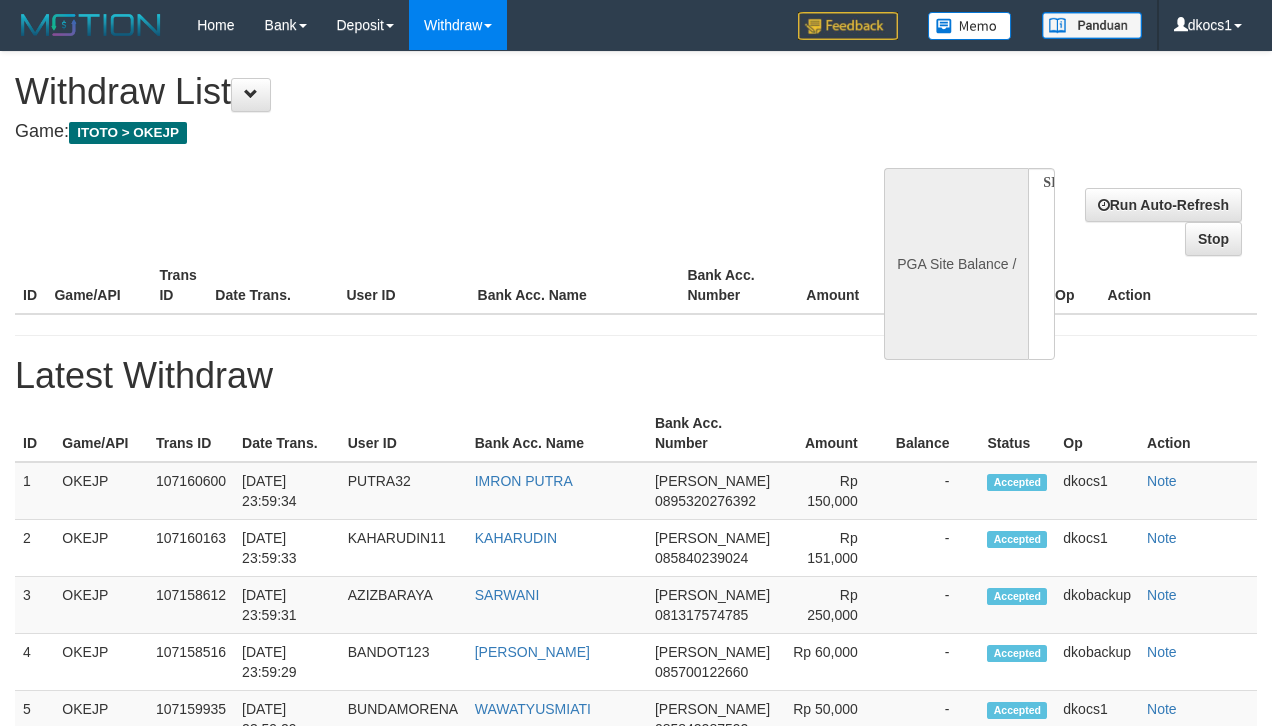 scroll, scrollTop: 1550, scrollLeft: 0, axis: vertical 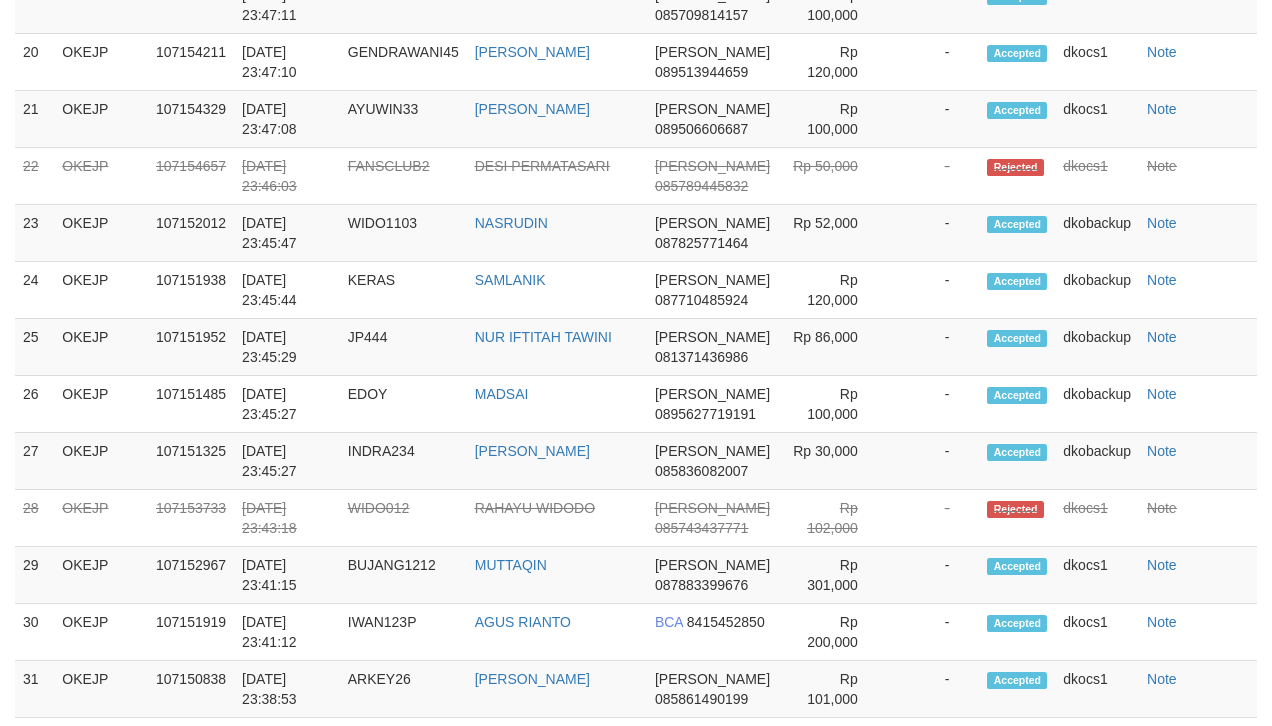 select on "**" 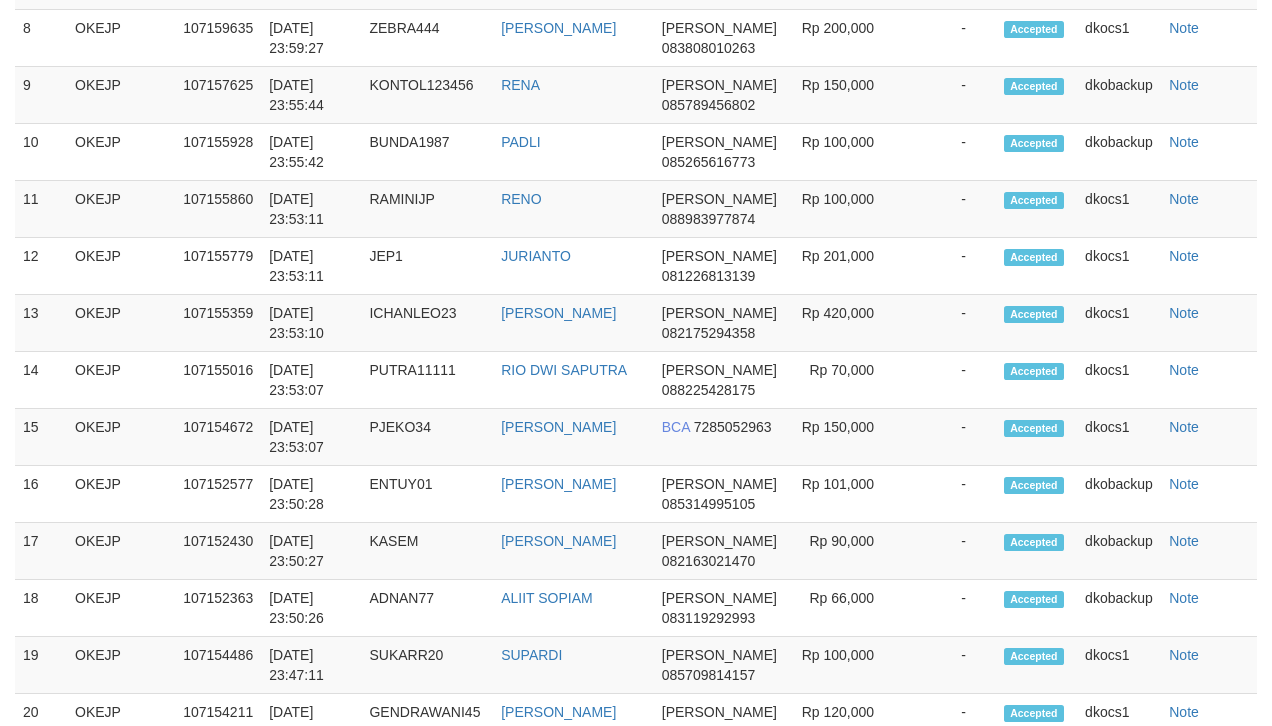 scroll, scrollTop: 1550, scrollLeft: 0, axis: vertical 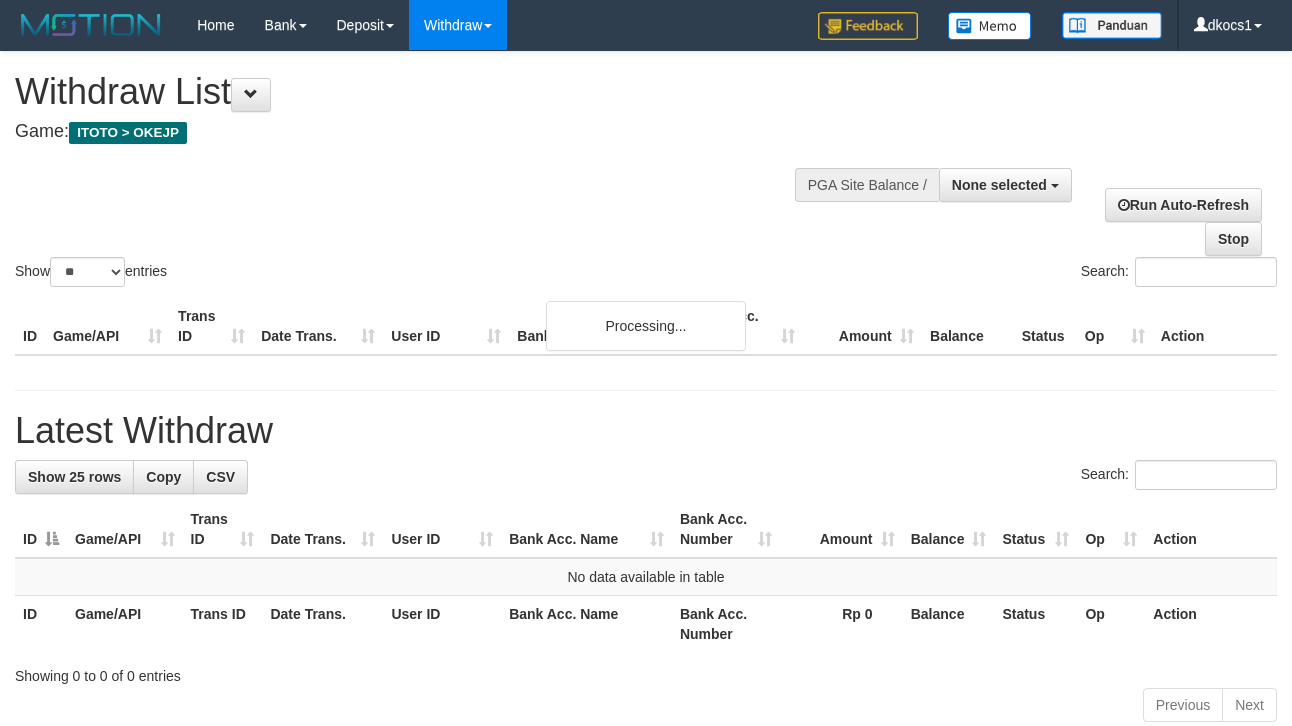 select 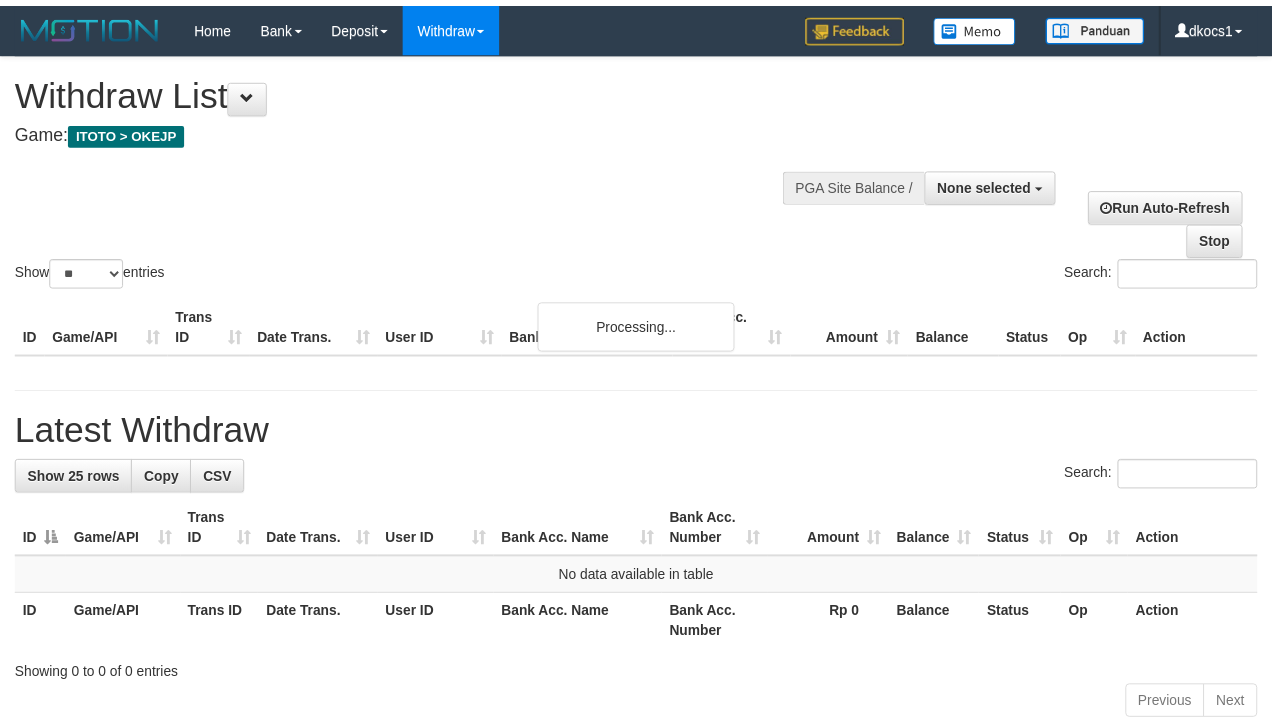 scroll, scrollTop: 0, scrollLeft: 0, axis: both 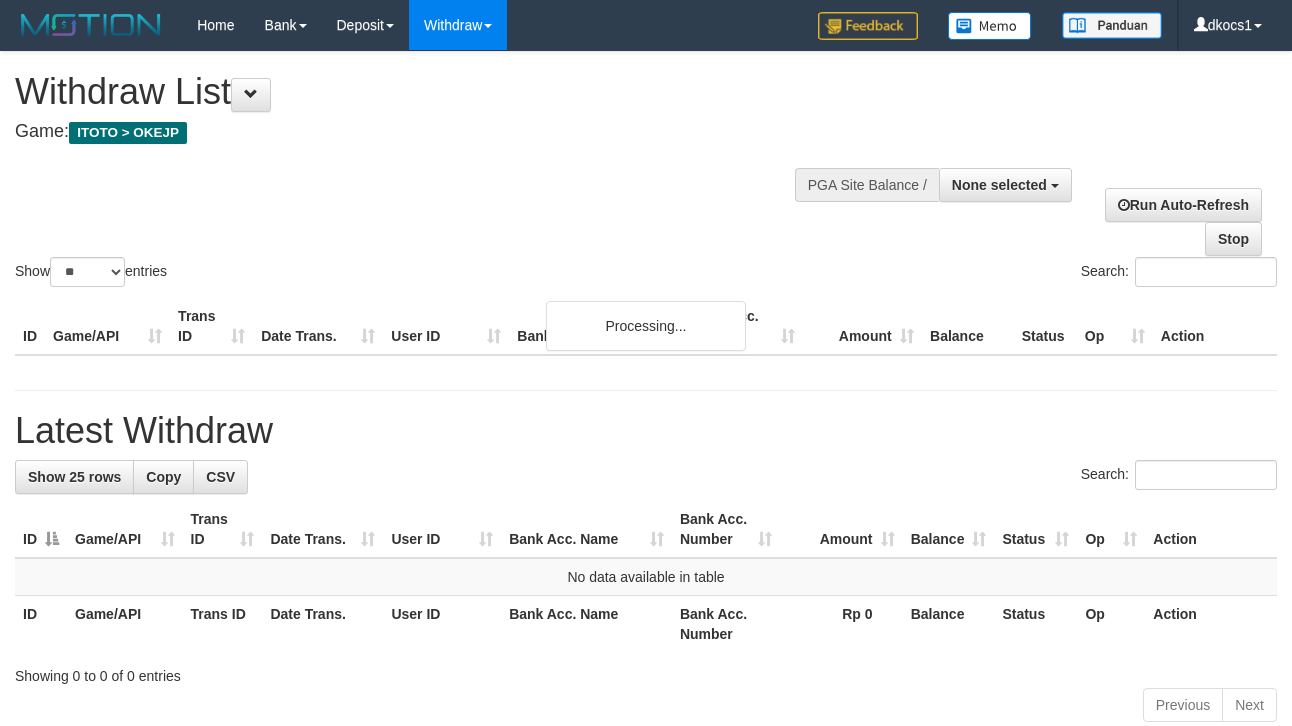 select 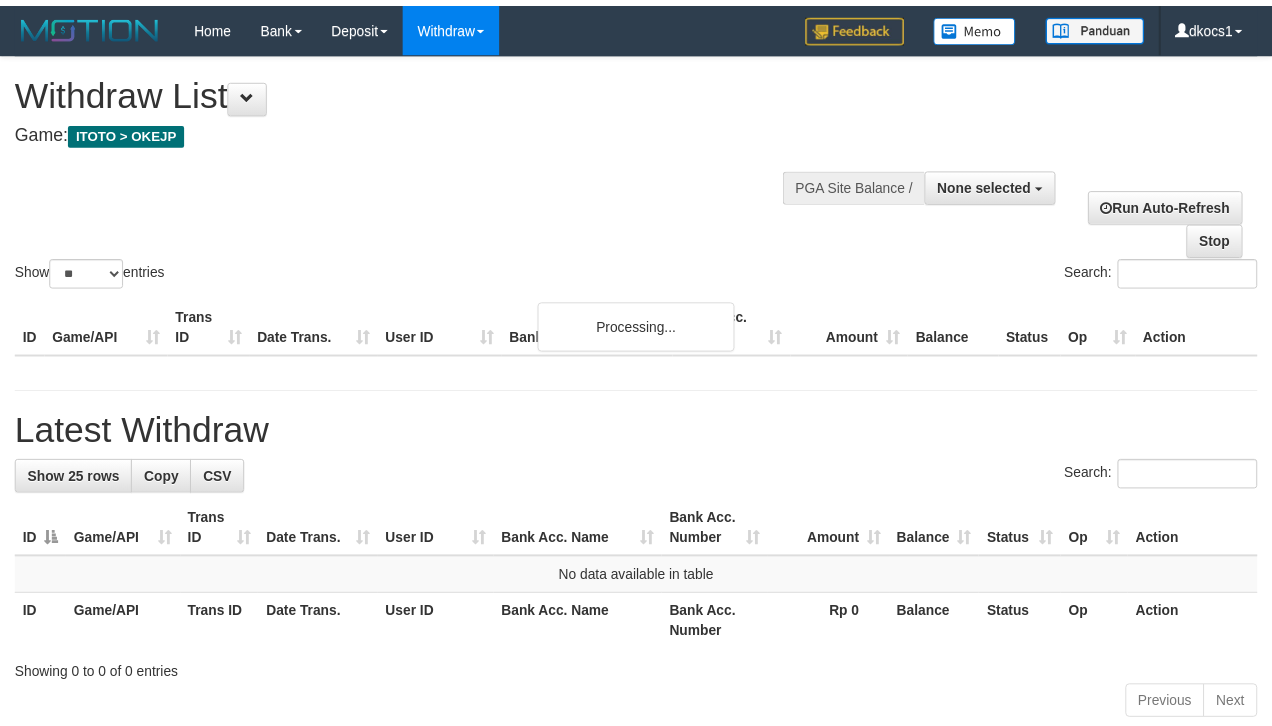 scroll, scrollTop: 0, scrollLeft: 0, axis: both 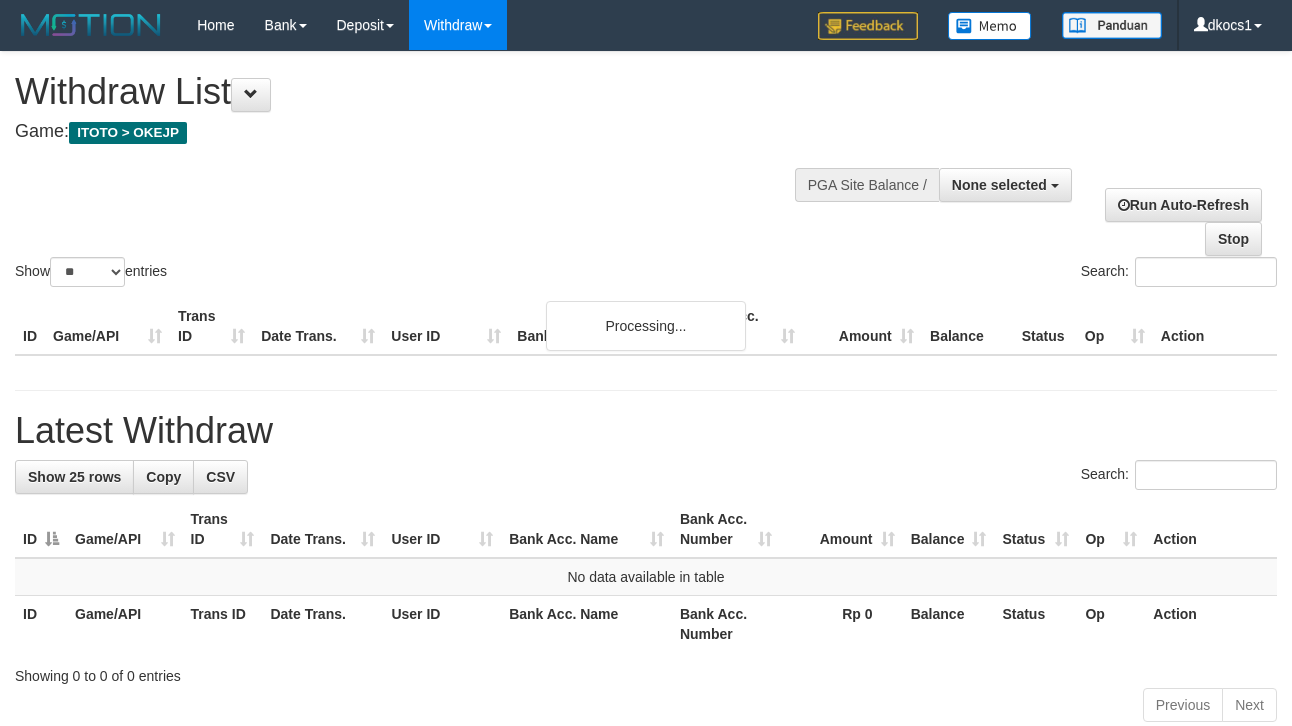 select 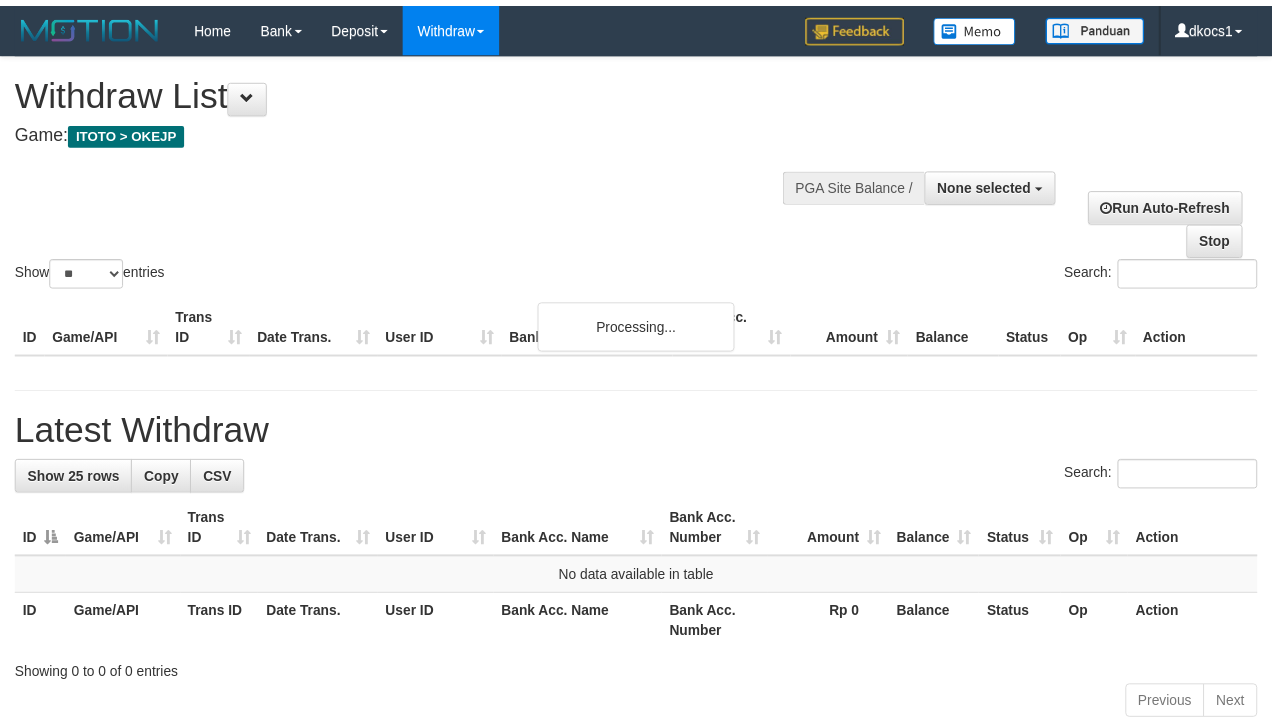 scroll, scrollTop: 0, scrollLeft: 0, axis: both 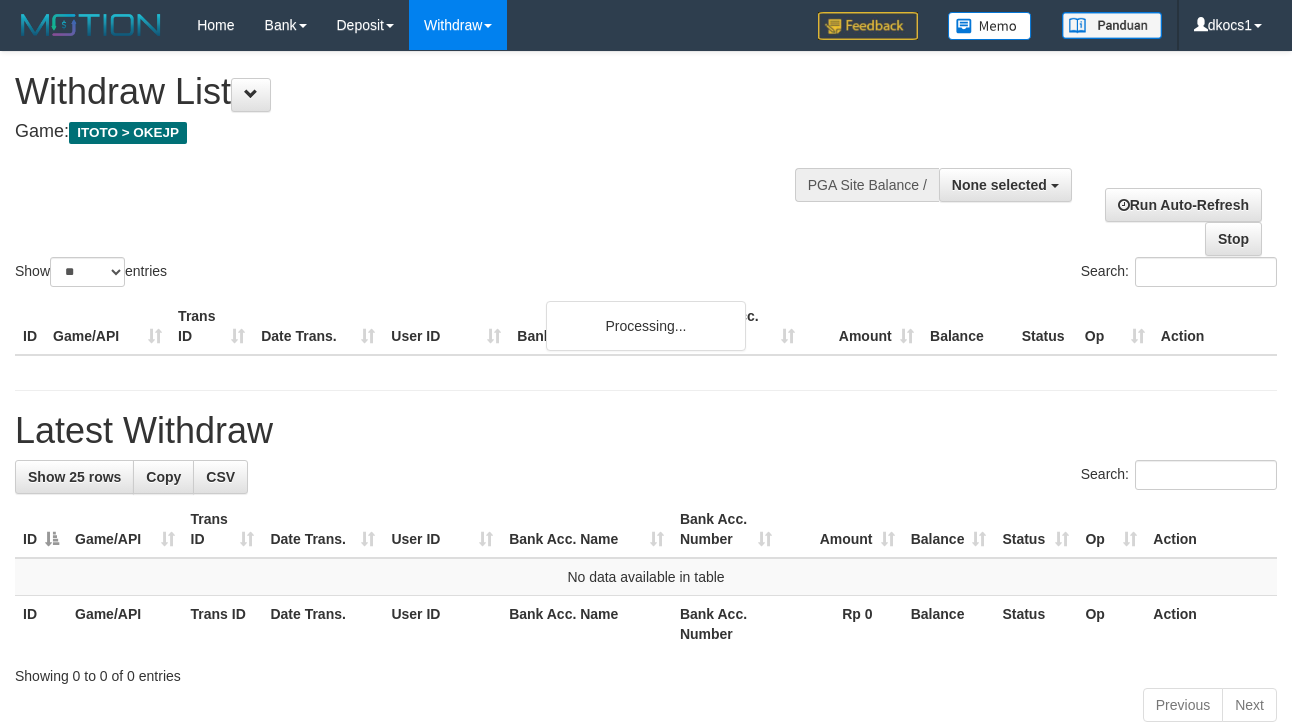 select 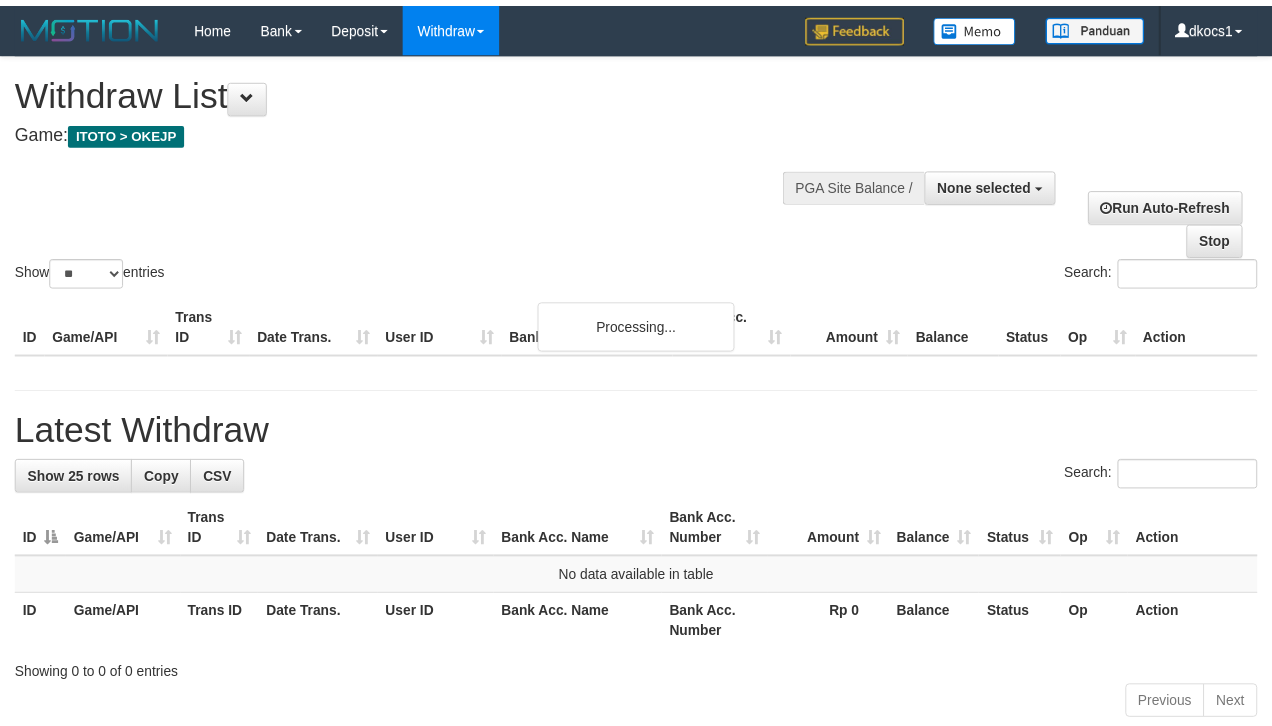scroll, scrollTop: 0, scrollLeft: 0, axis: both 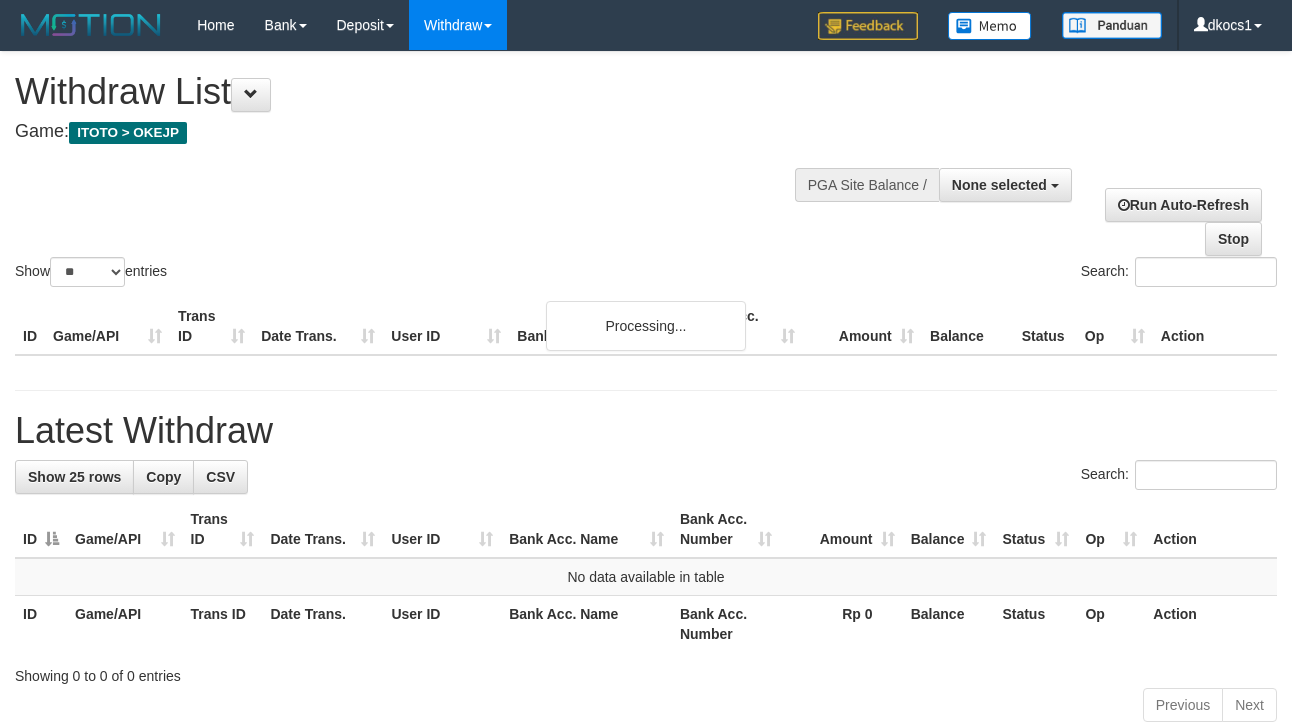 select 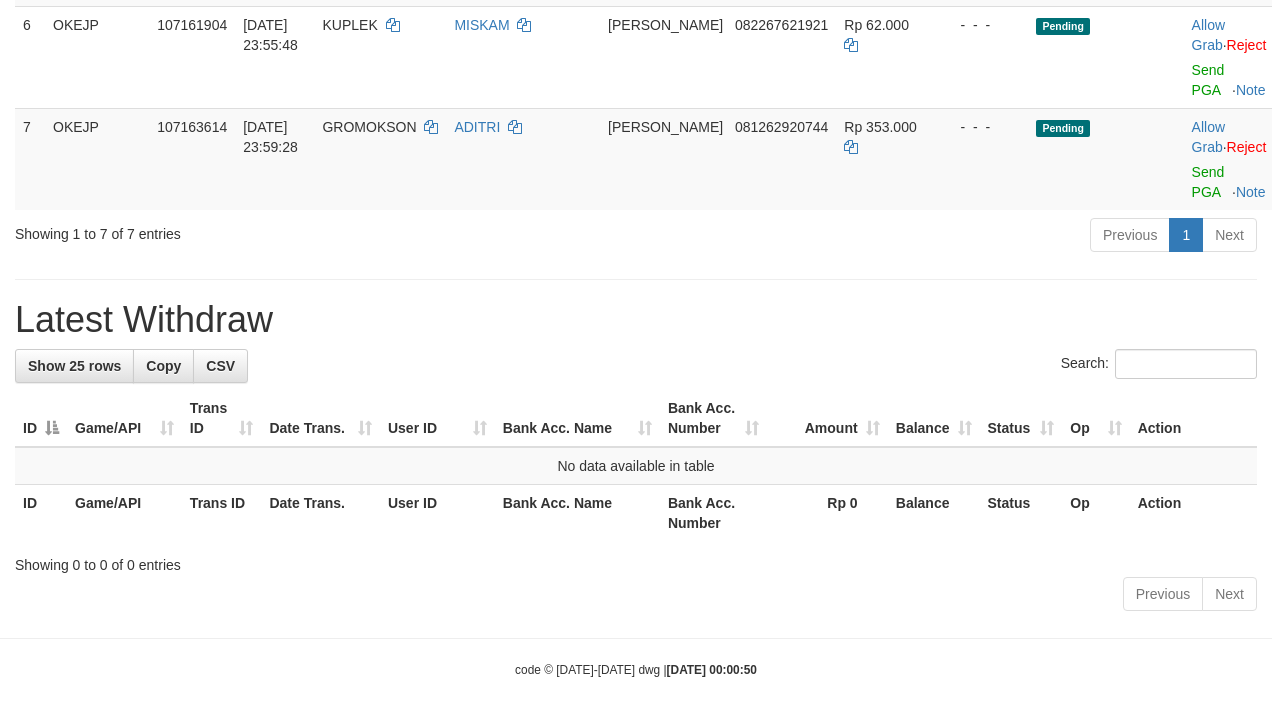scroll, scrollTop: 777, scrollLeft: 0, axis: vertical 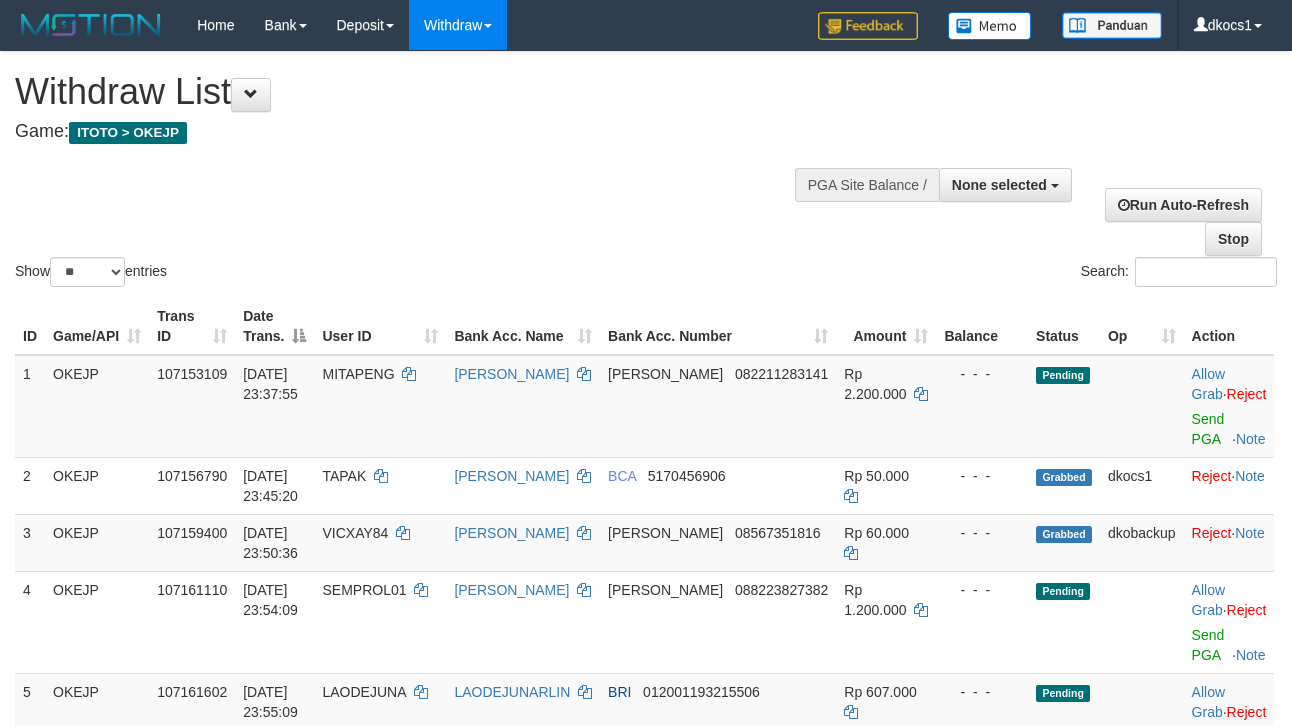select 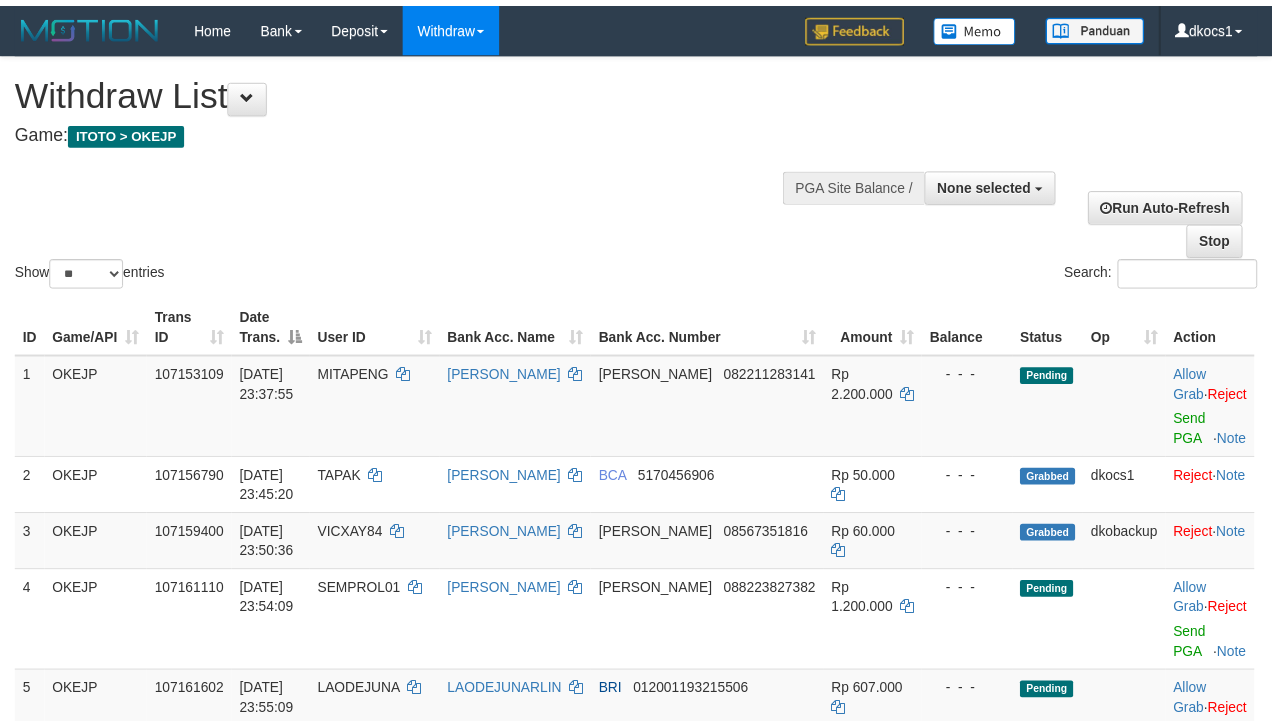 scroll, scrollTop: 777, scrollLeft: 0, axis: vertical 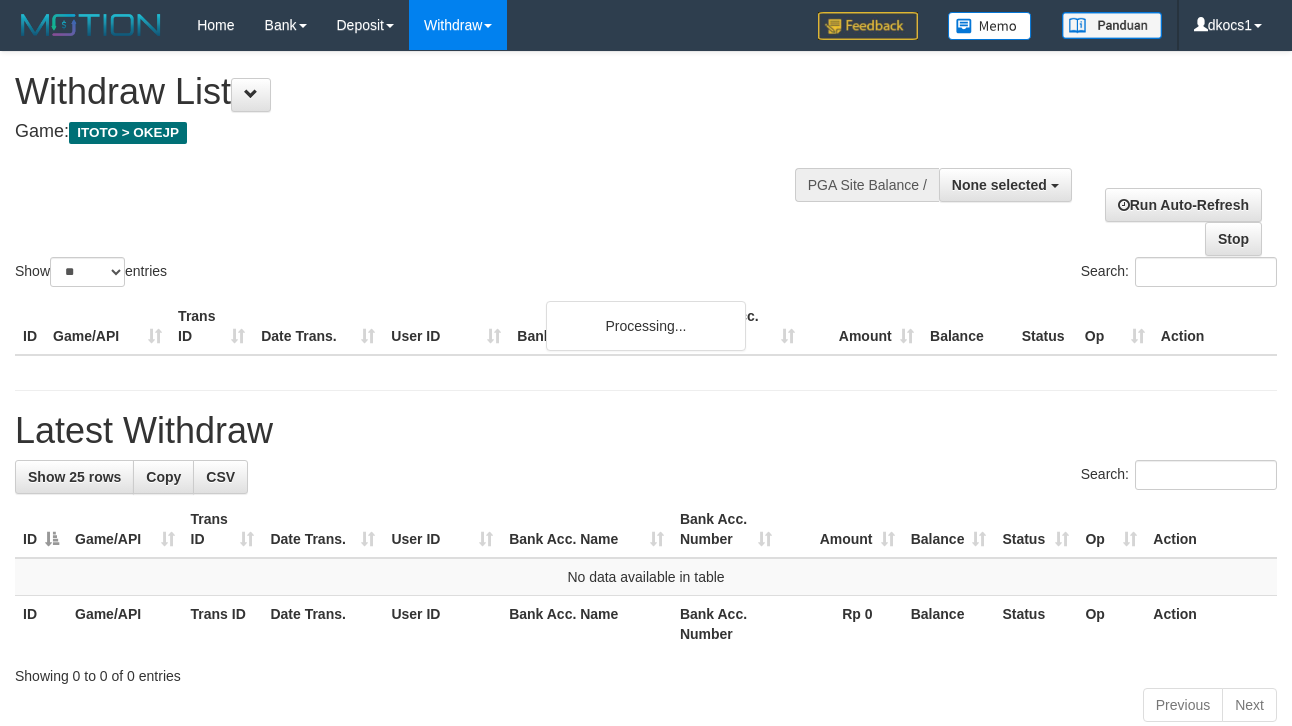 select 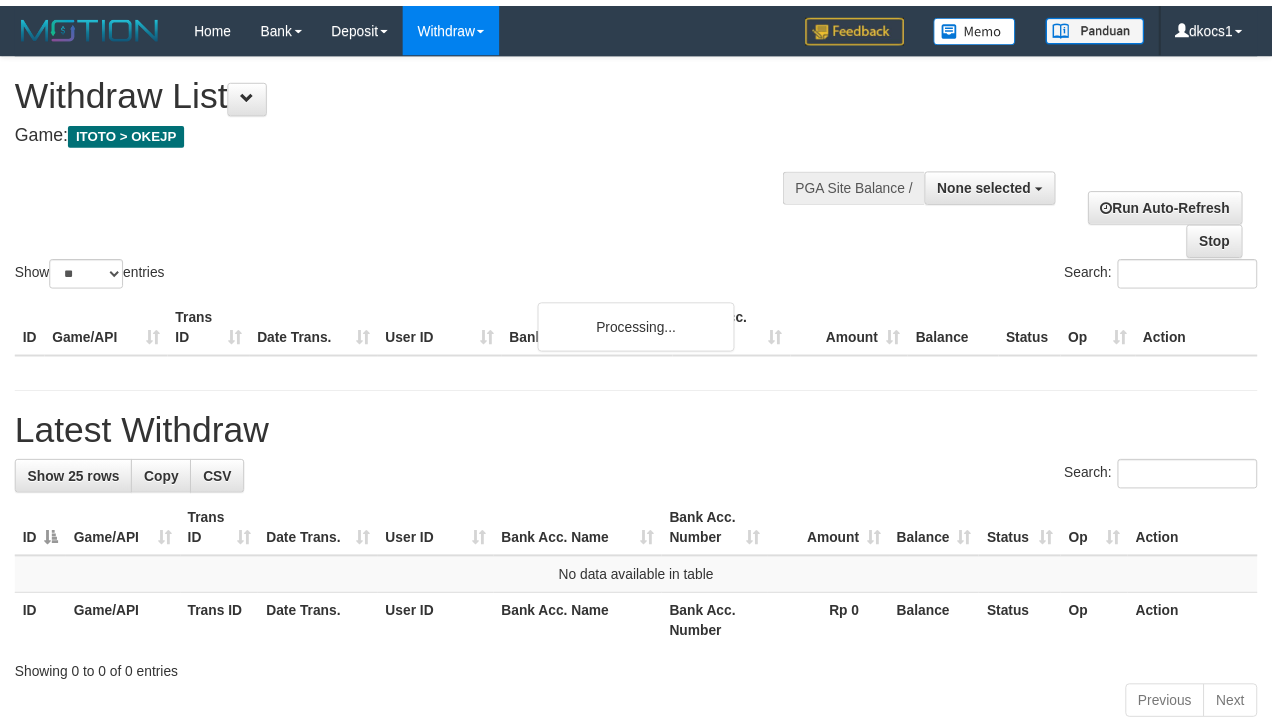 scroll, scrollTop: 777, scrollLeft: 0, axis: vertical 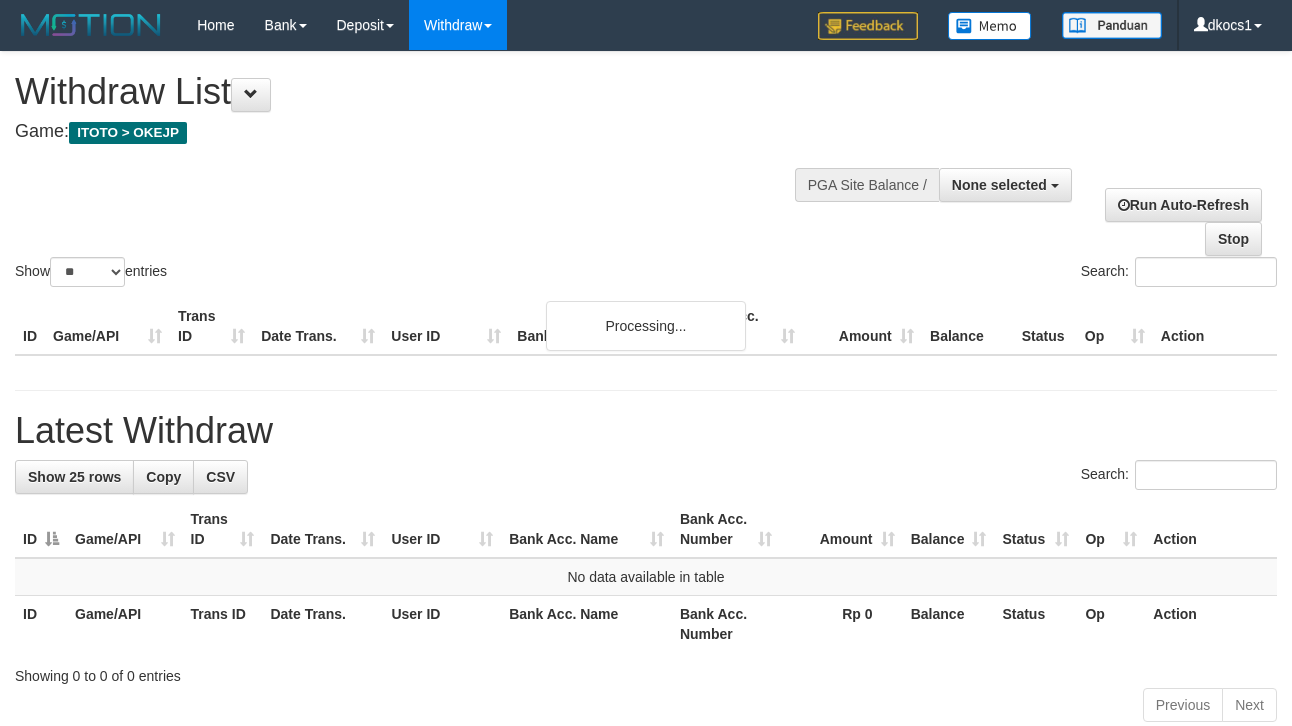 select 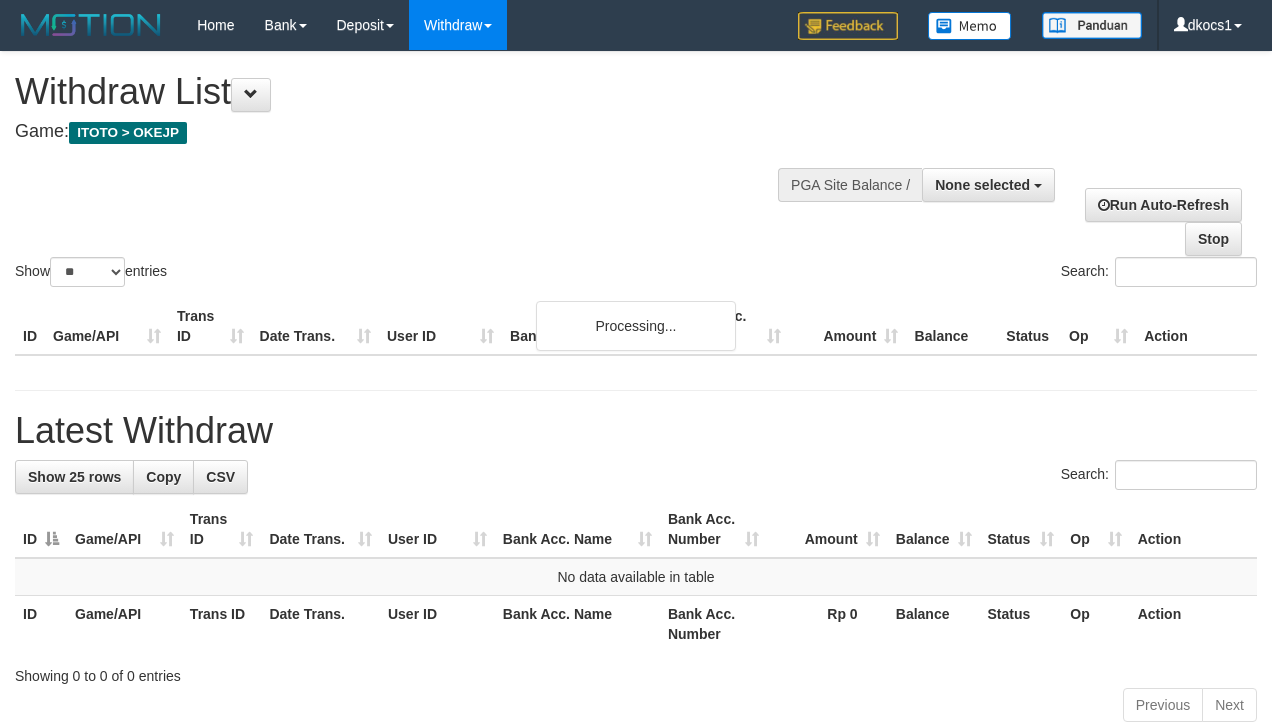 scroll, scrollTop: 116, scrollLeft: 0, axis: vertical 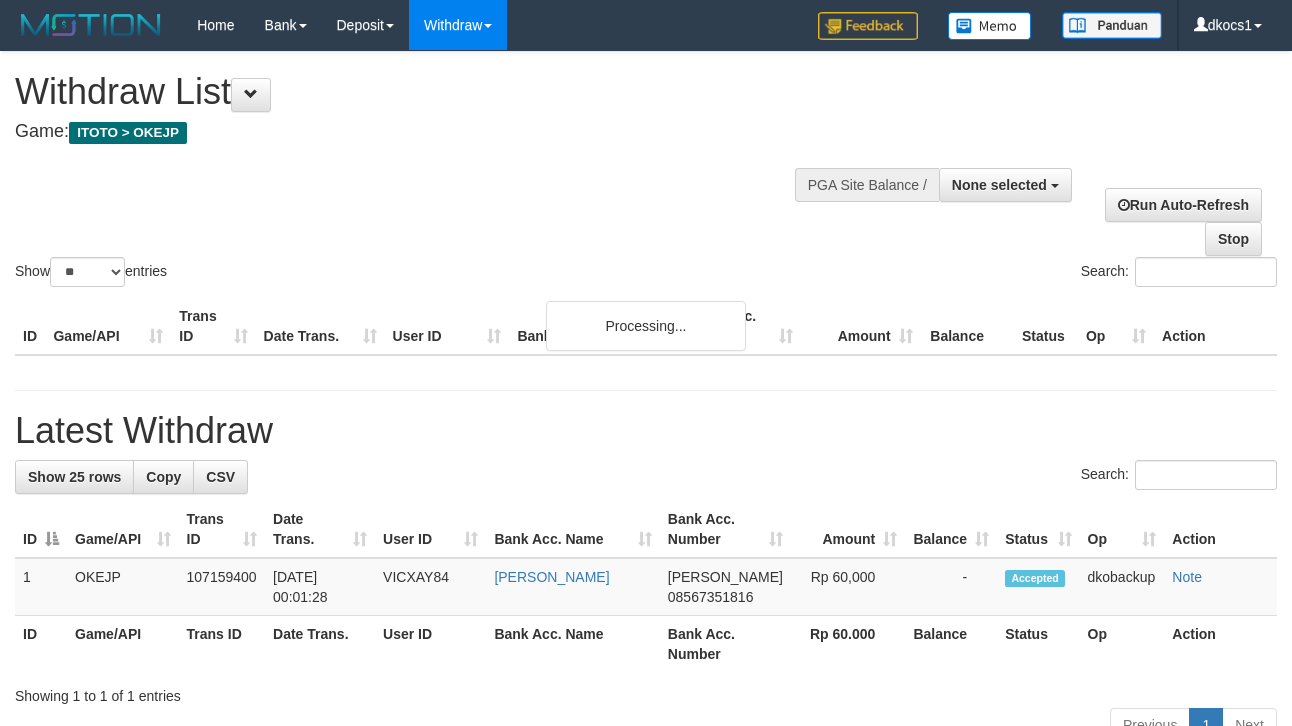 select 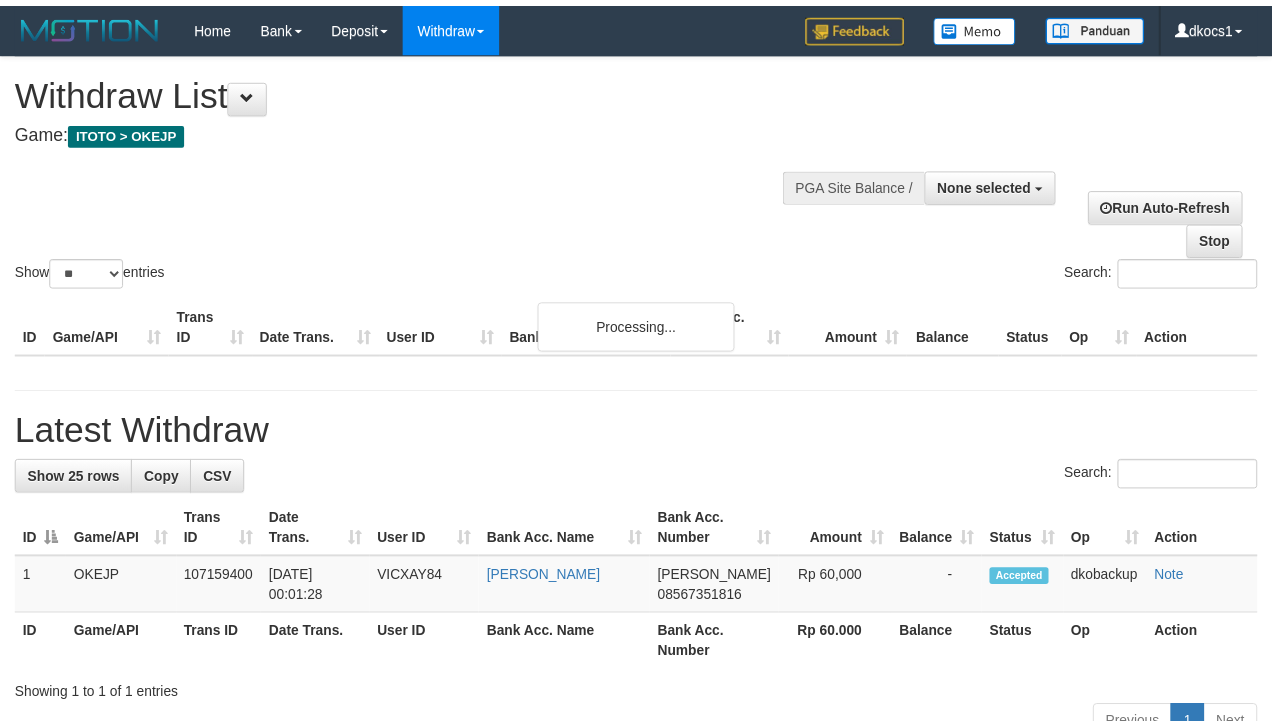 scroll, scrollTop: 116, scrollLeft: 0, axis: vertical 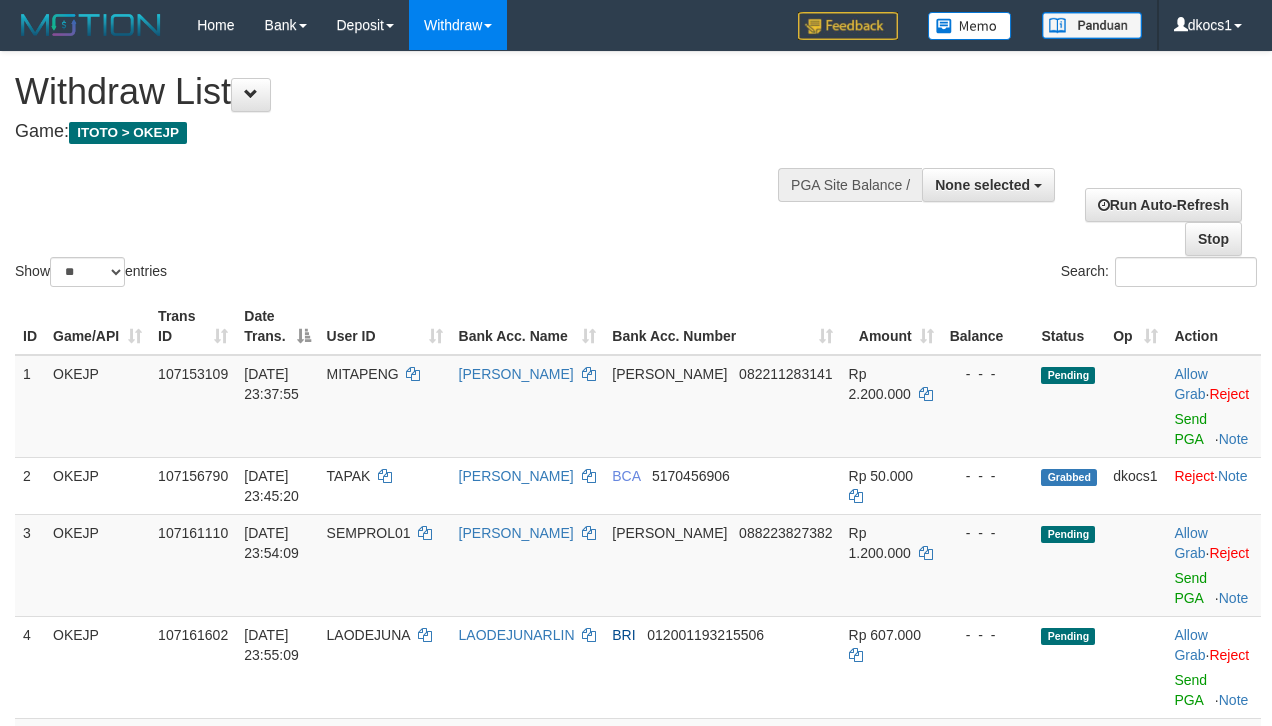 select 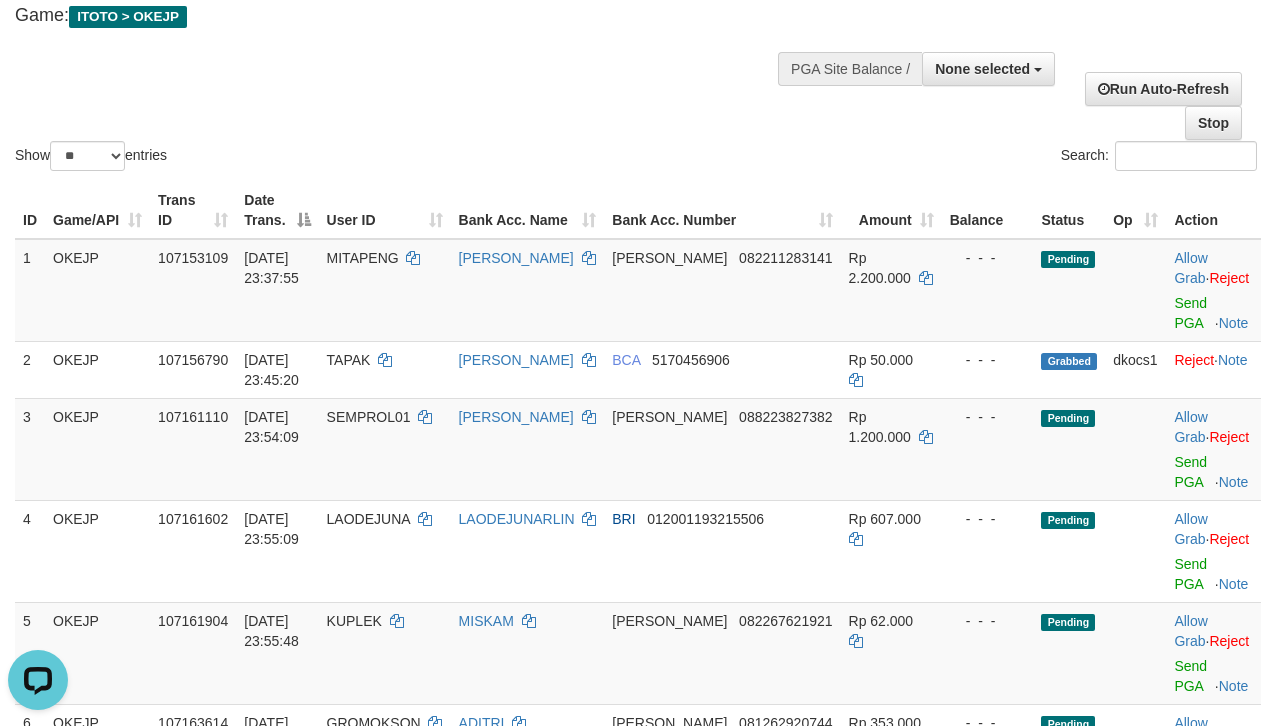 scroll, scrollTop: 0, scrollLeft: 0, axis: both 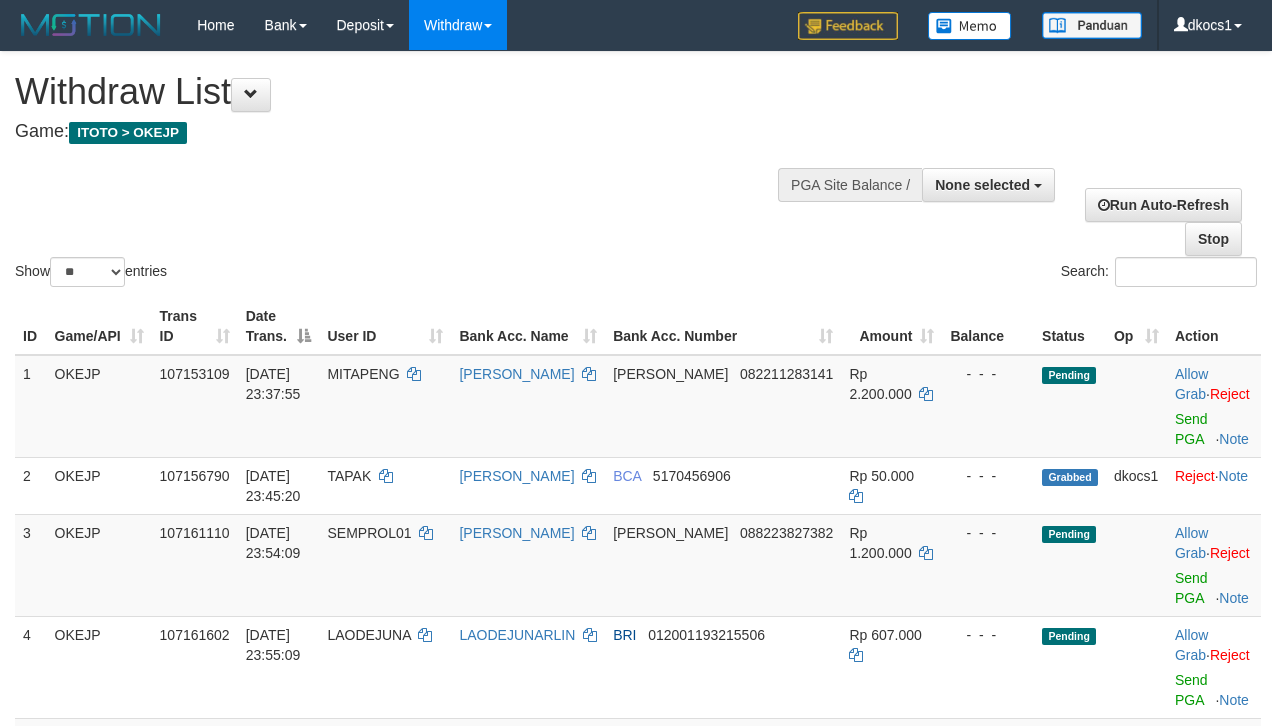 select 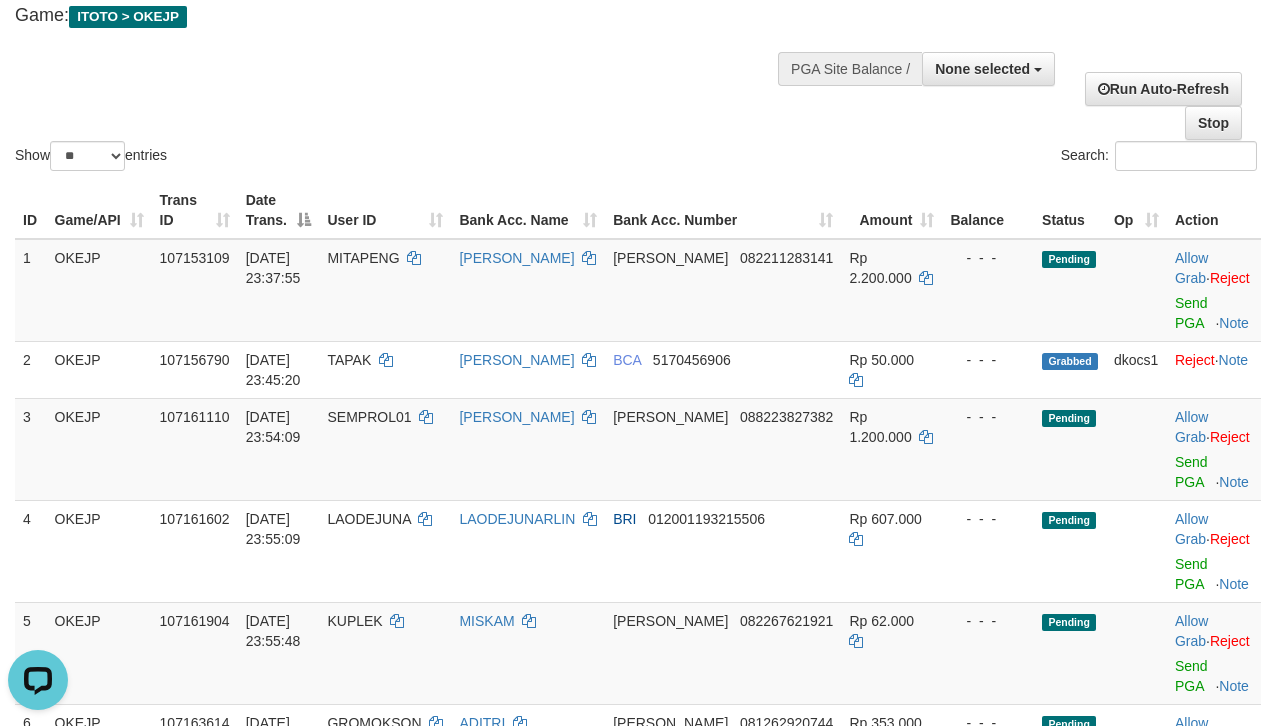 scroll, scrollTop: 0, scrollLeft: 0, axis: both 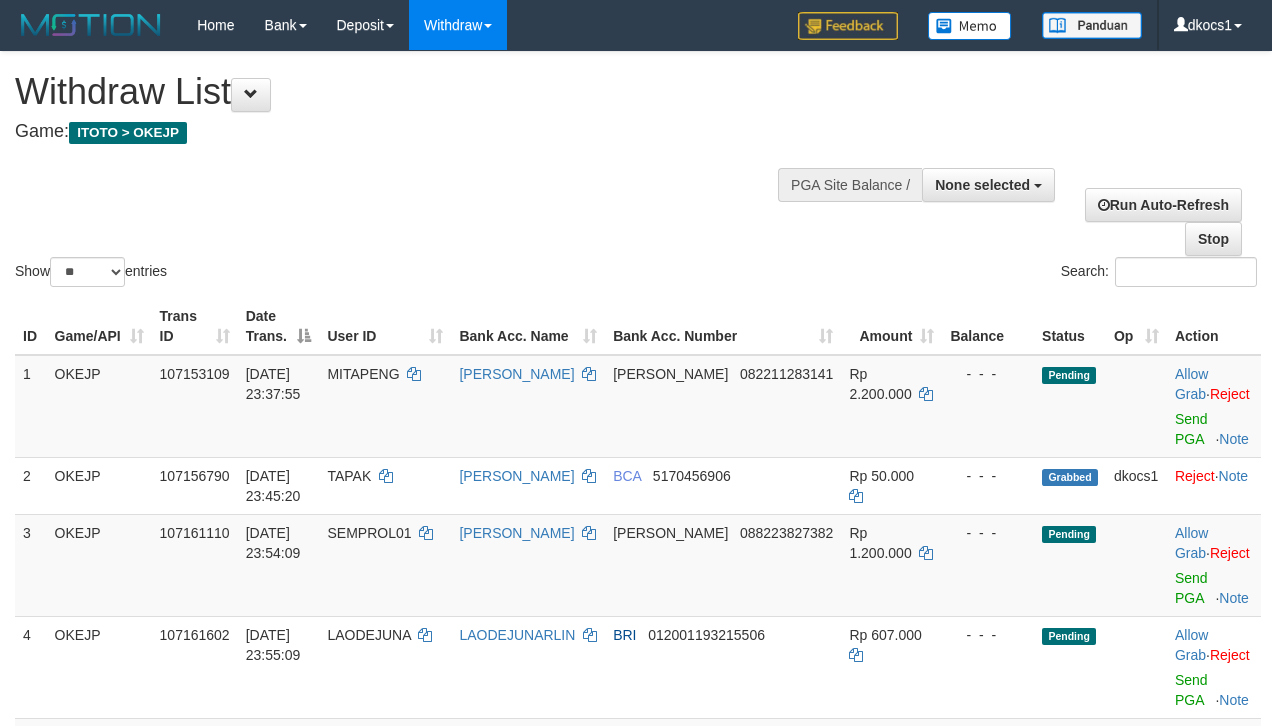 select 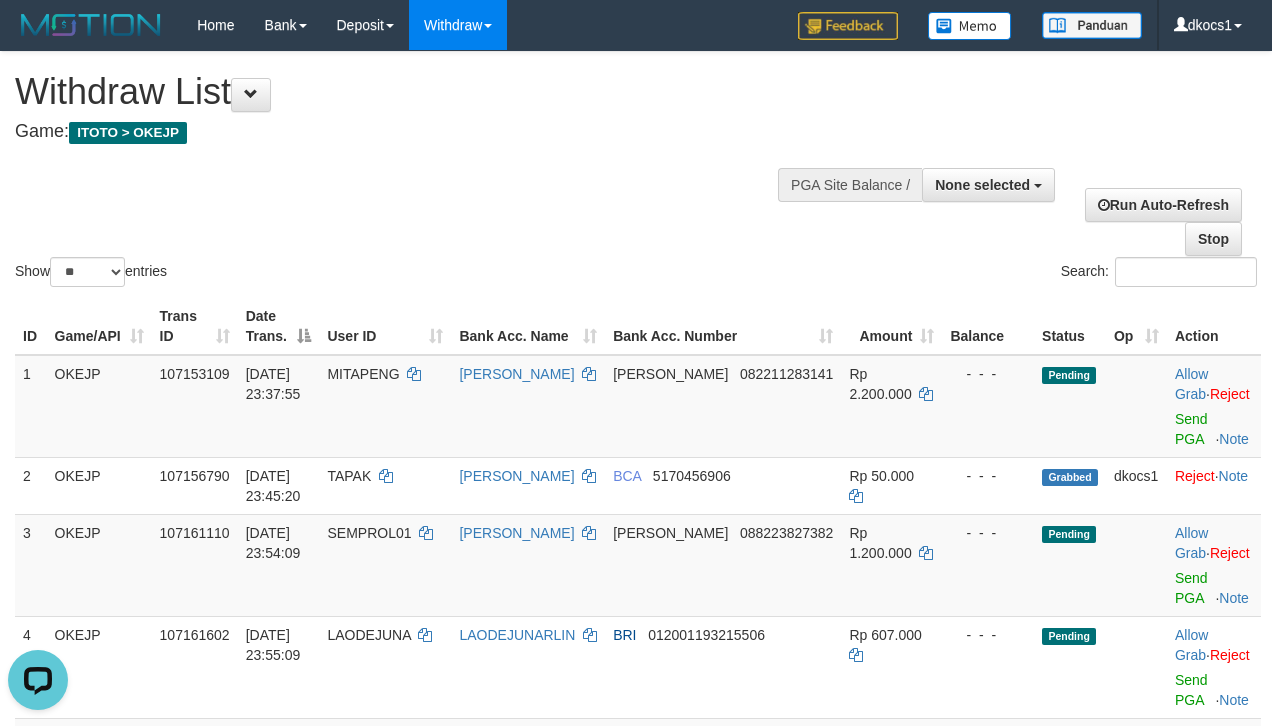 scroll, scrollTop: 0, scrollLeft: 0, axis: both 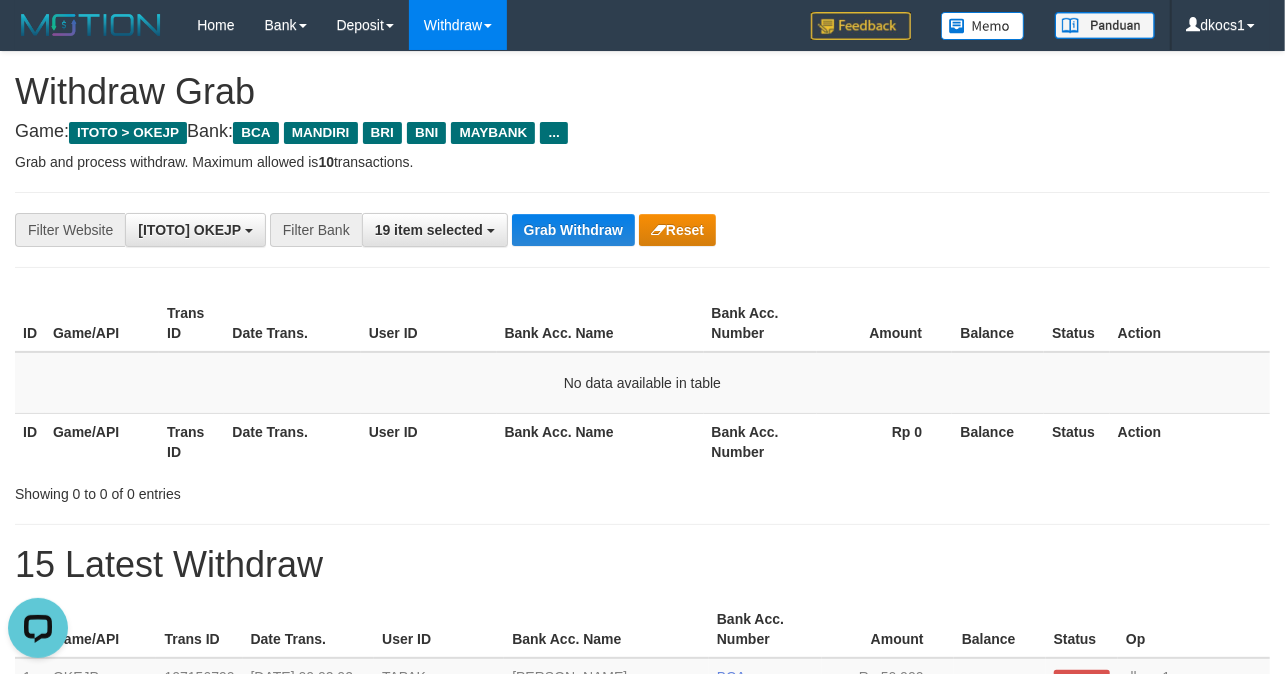 click on "**********" at bounding box center (642, 230) 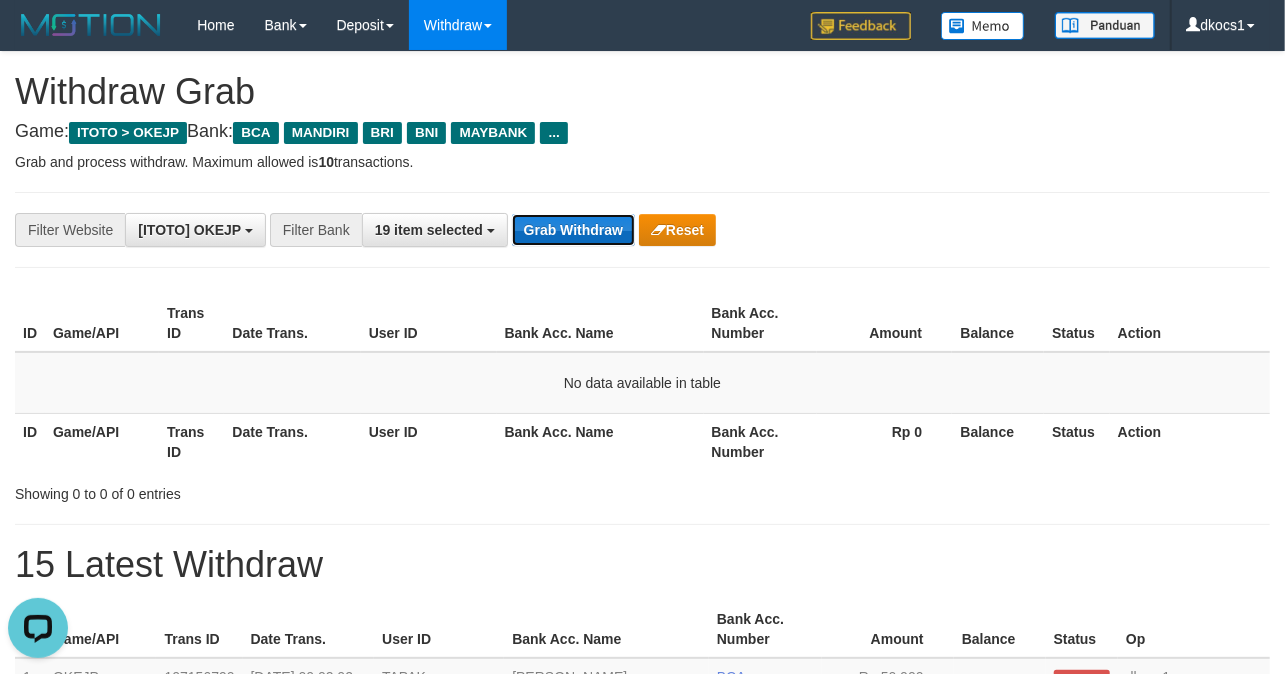 click on "Grab Withdraw" at bounding box center [573, 230] 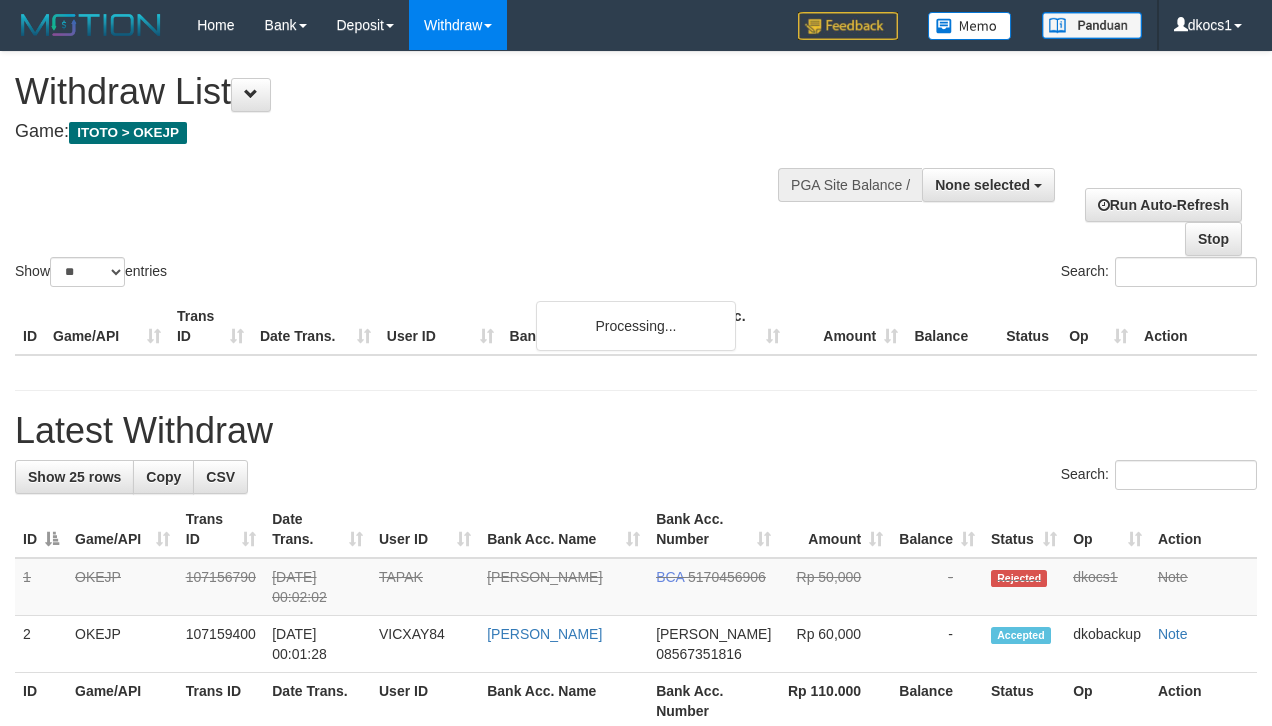 select 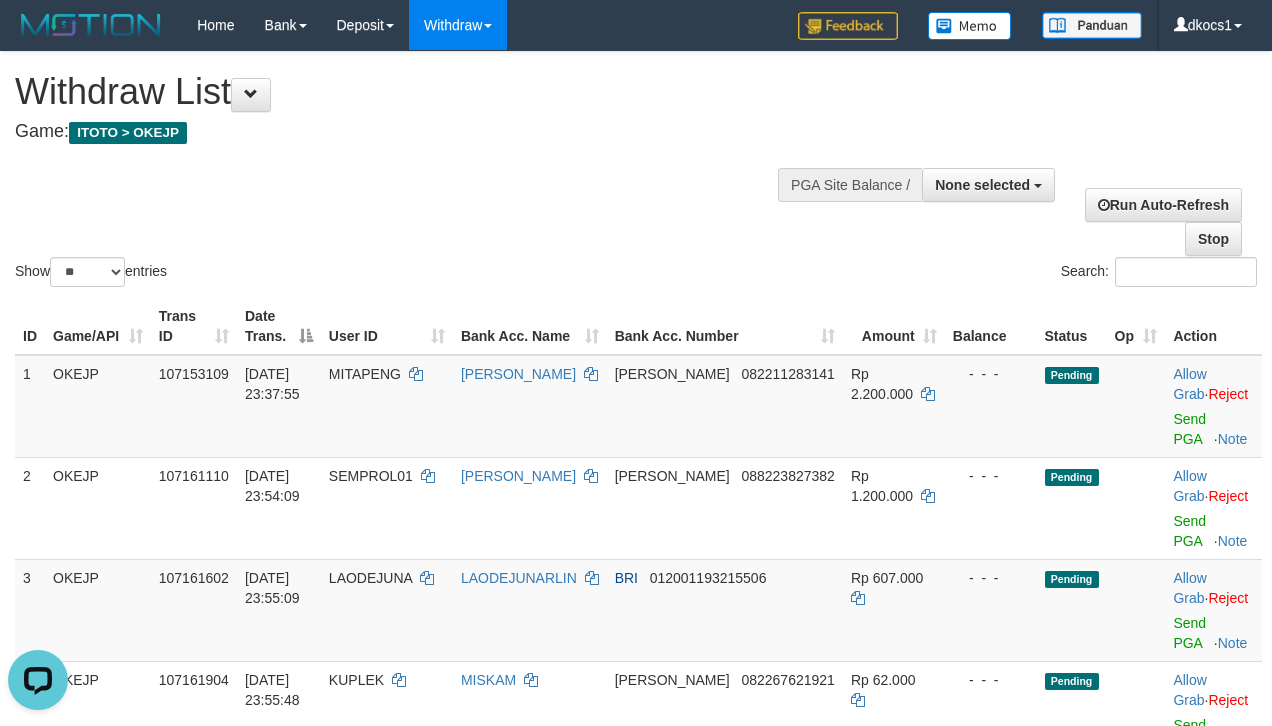 scroll, scrollTop: 0, scrollLeft: 0, axis: both 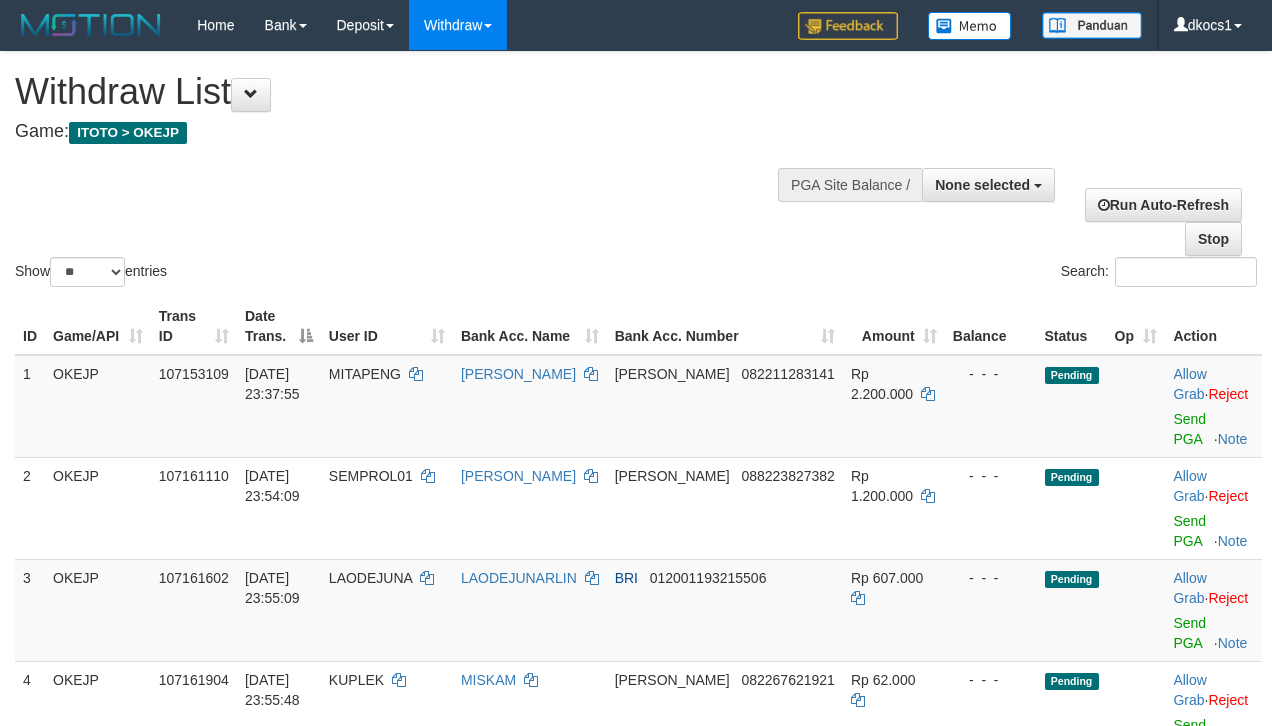 select 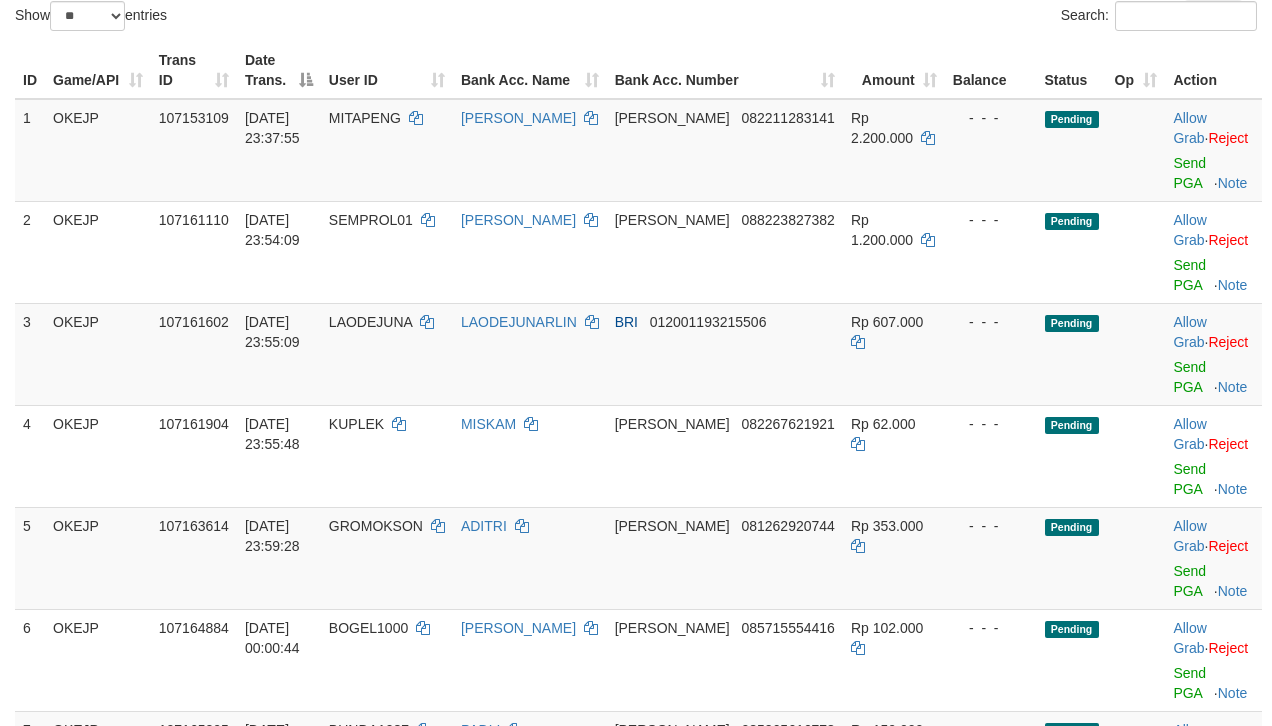 scroll, scrollTop: 266, scrollLeft: 0, axis: vertical 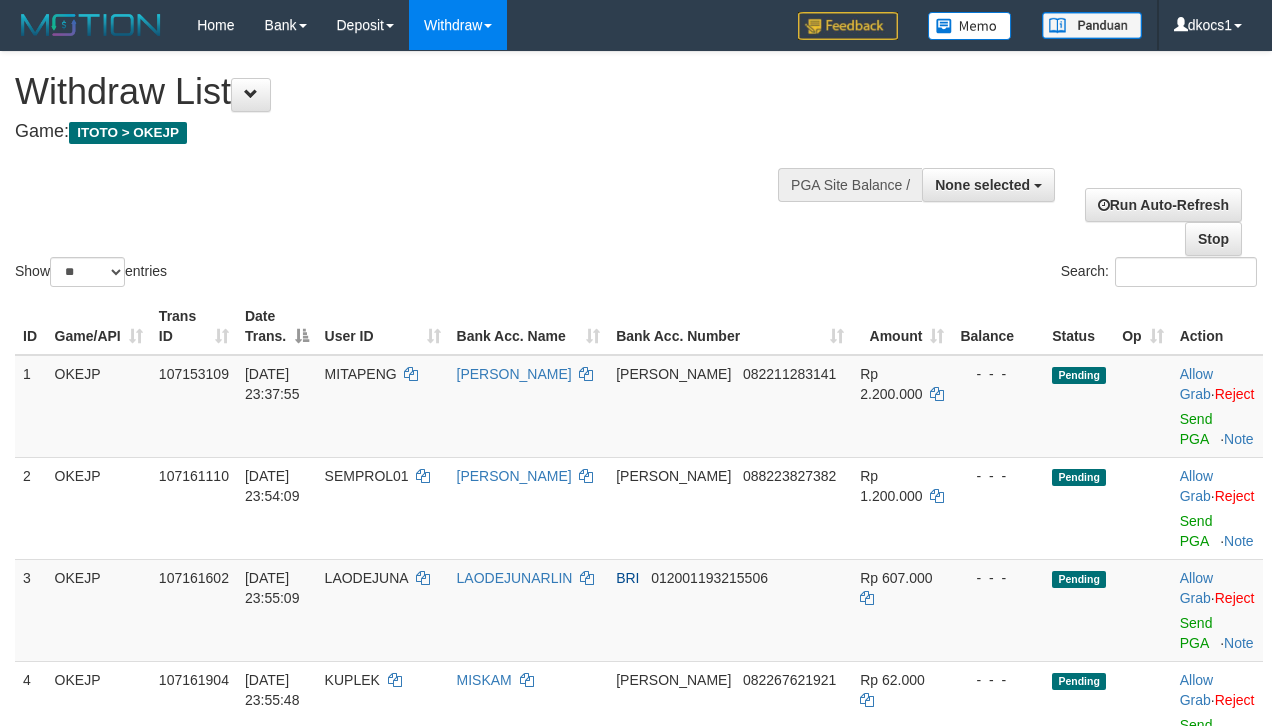 select 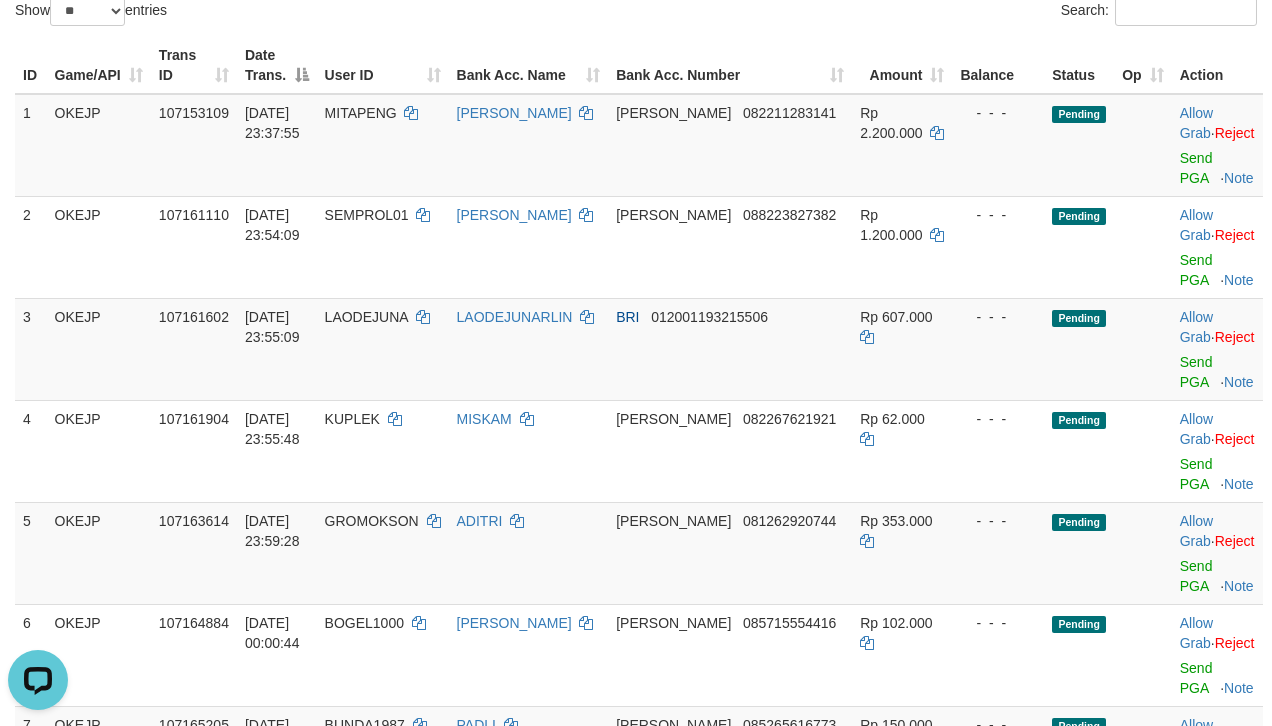 scroll, scrollTop: 0, scrollLeft: 0, axis: both 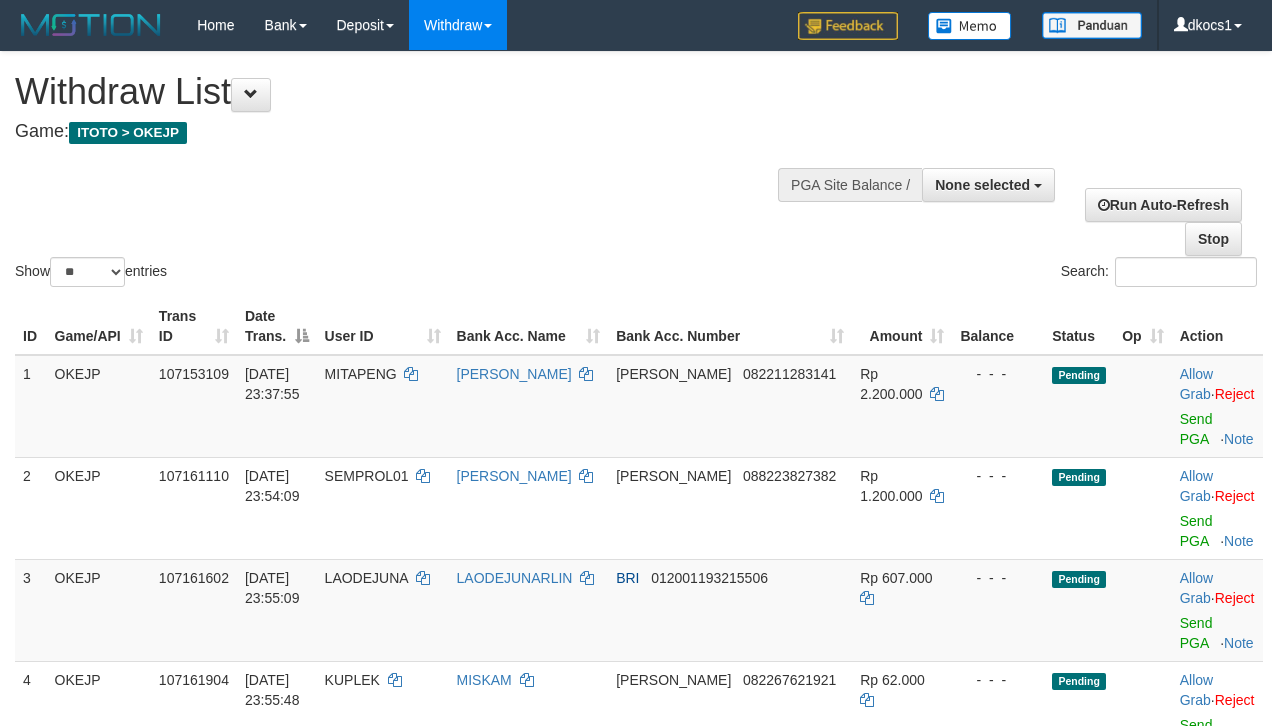 select 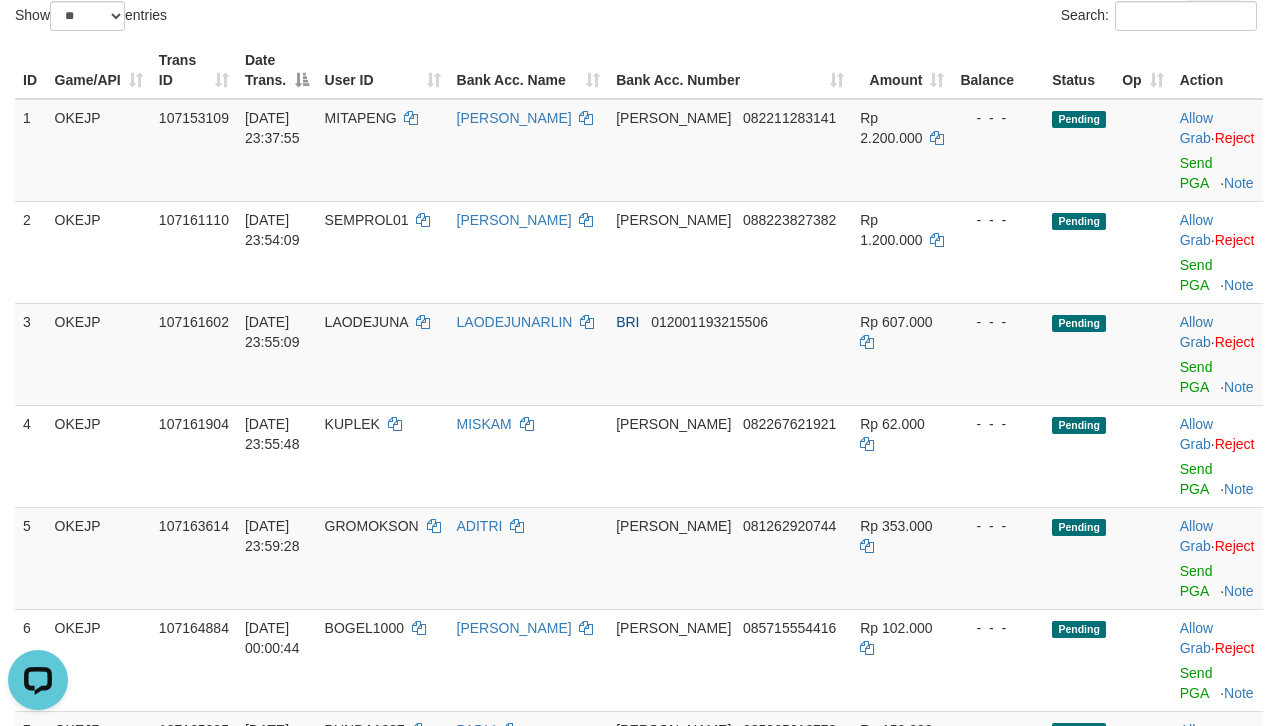 scroll, scrollTop: 0, scrollLeft: 0, axis: both 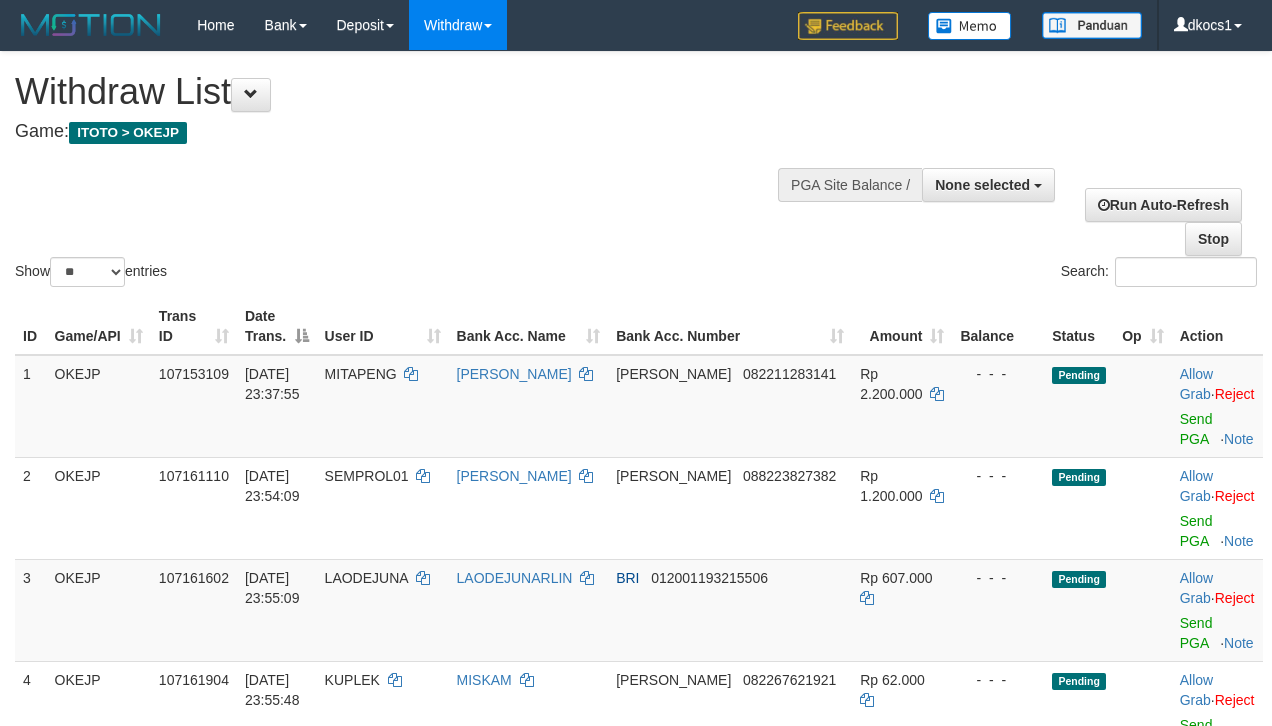 select 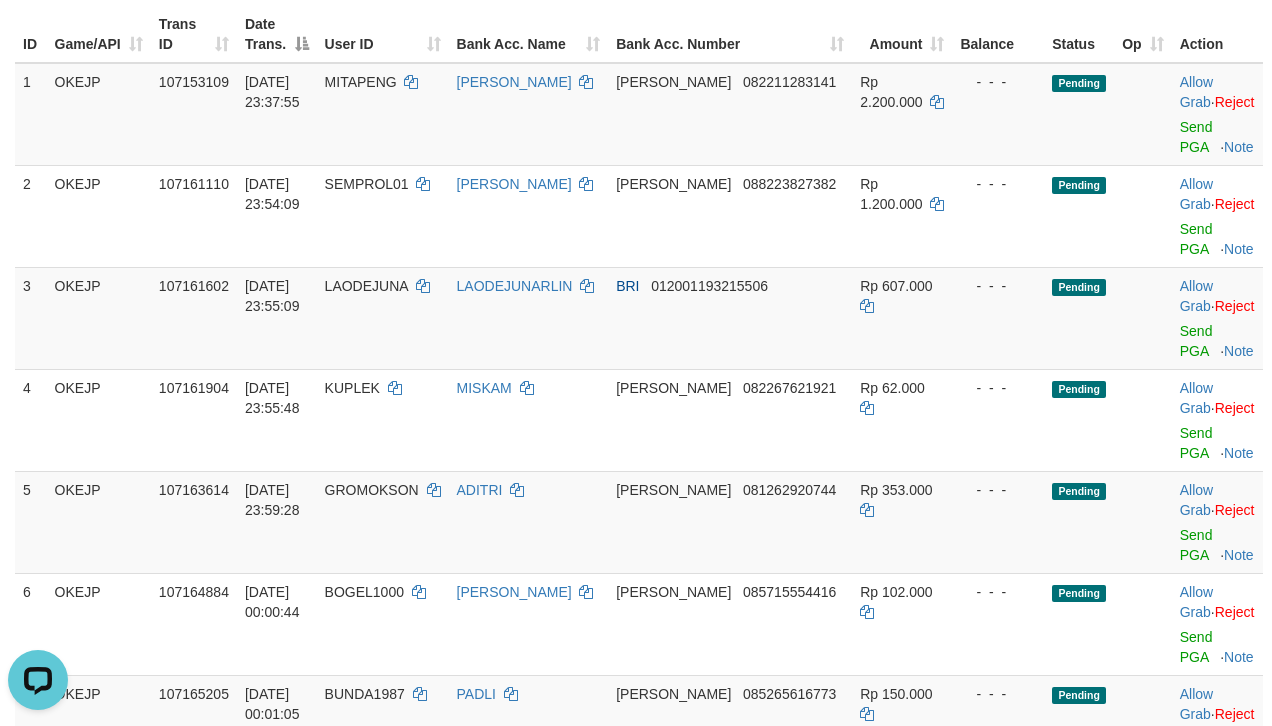 scroll, scrollTop: 0, scrollLeft: 0, axis: both 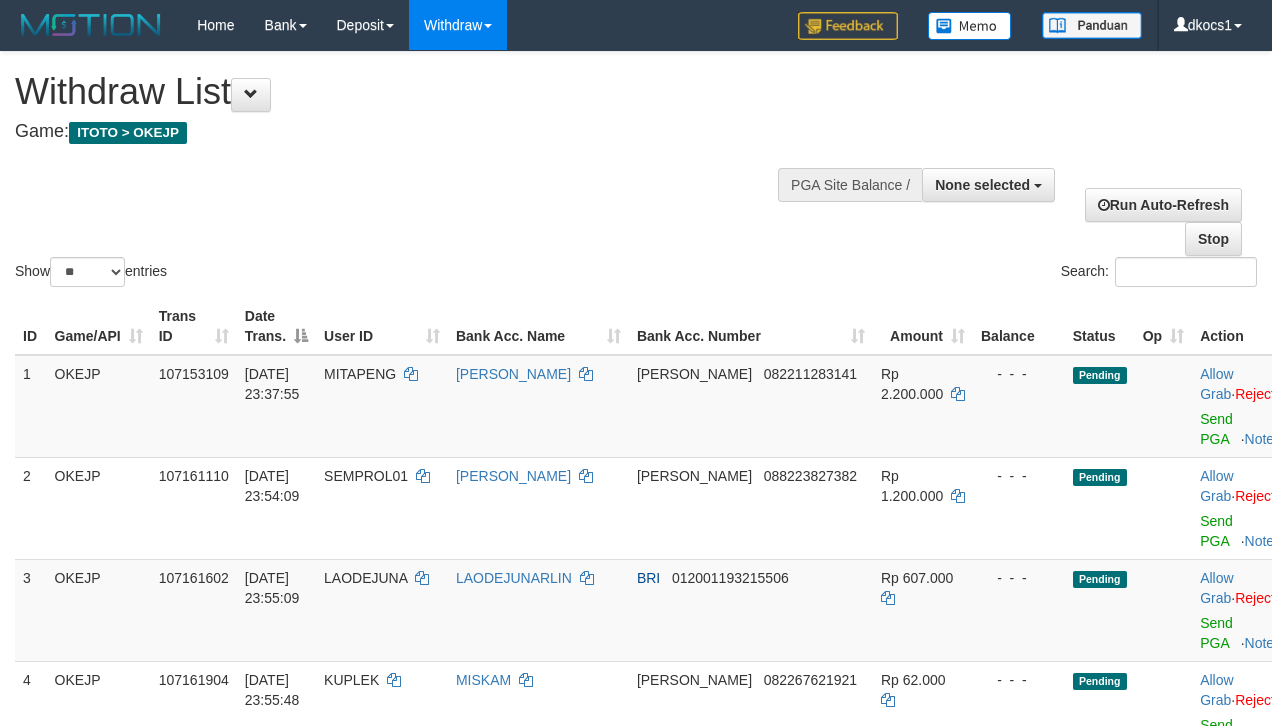 select 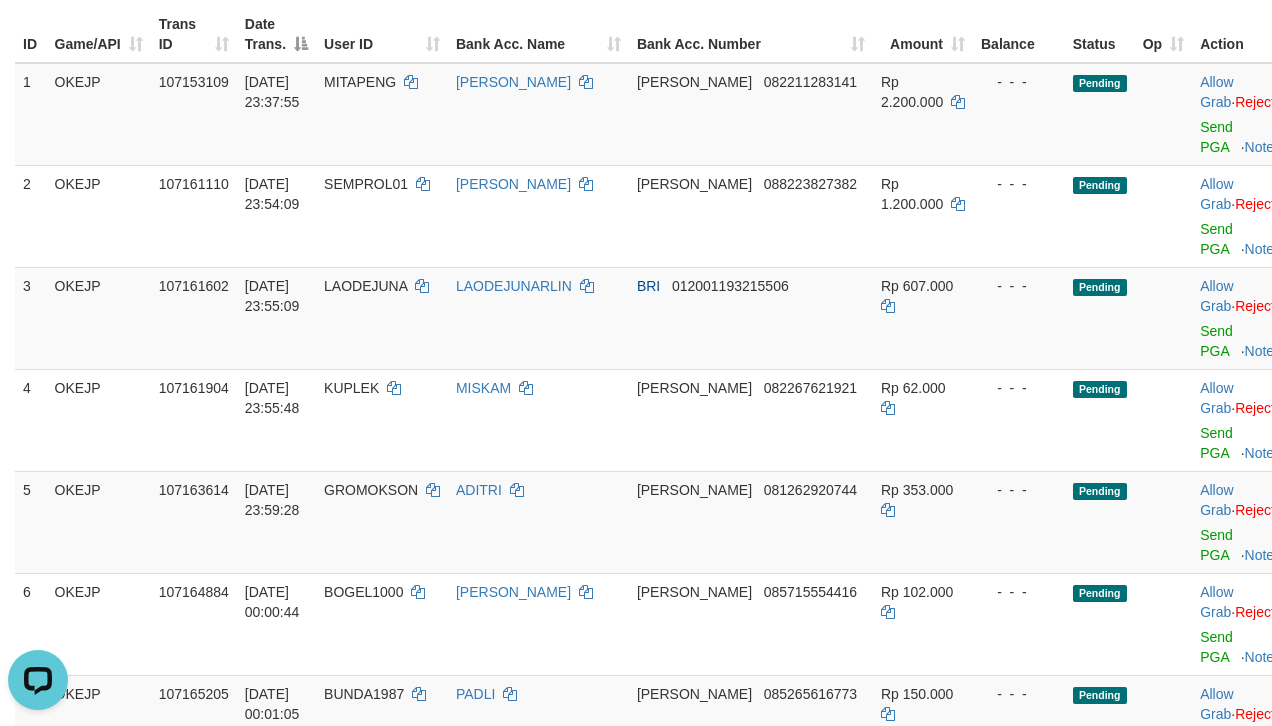 scroll, scrollTop: 0, scrollLeft: 0, axis: both 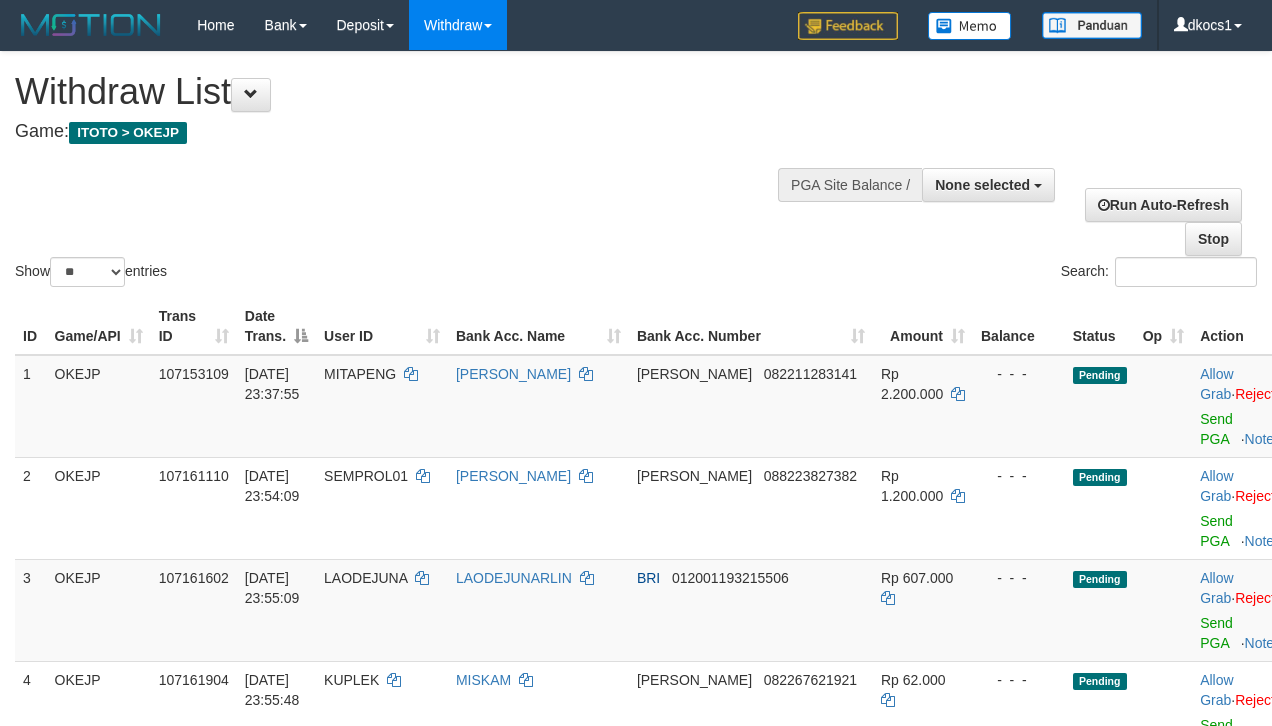 select 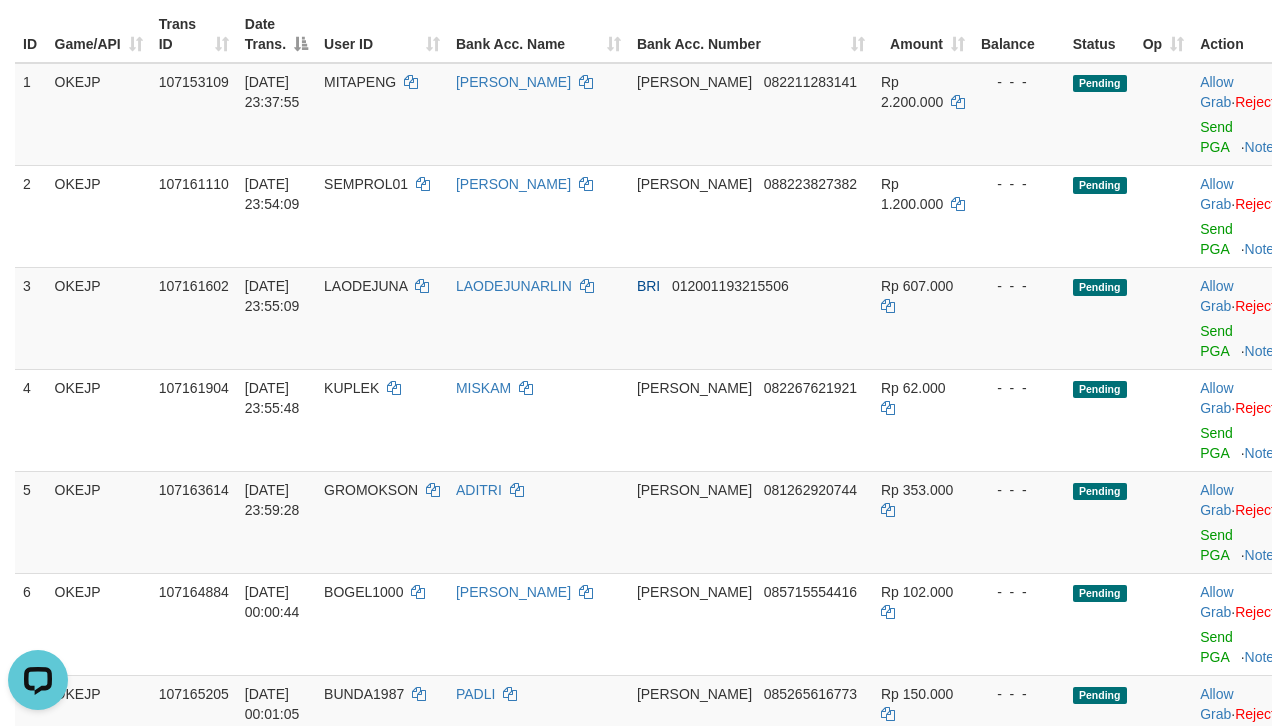 scroll, scrollTop: 0, scrollLeft: 0, axis: both 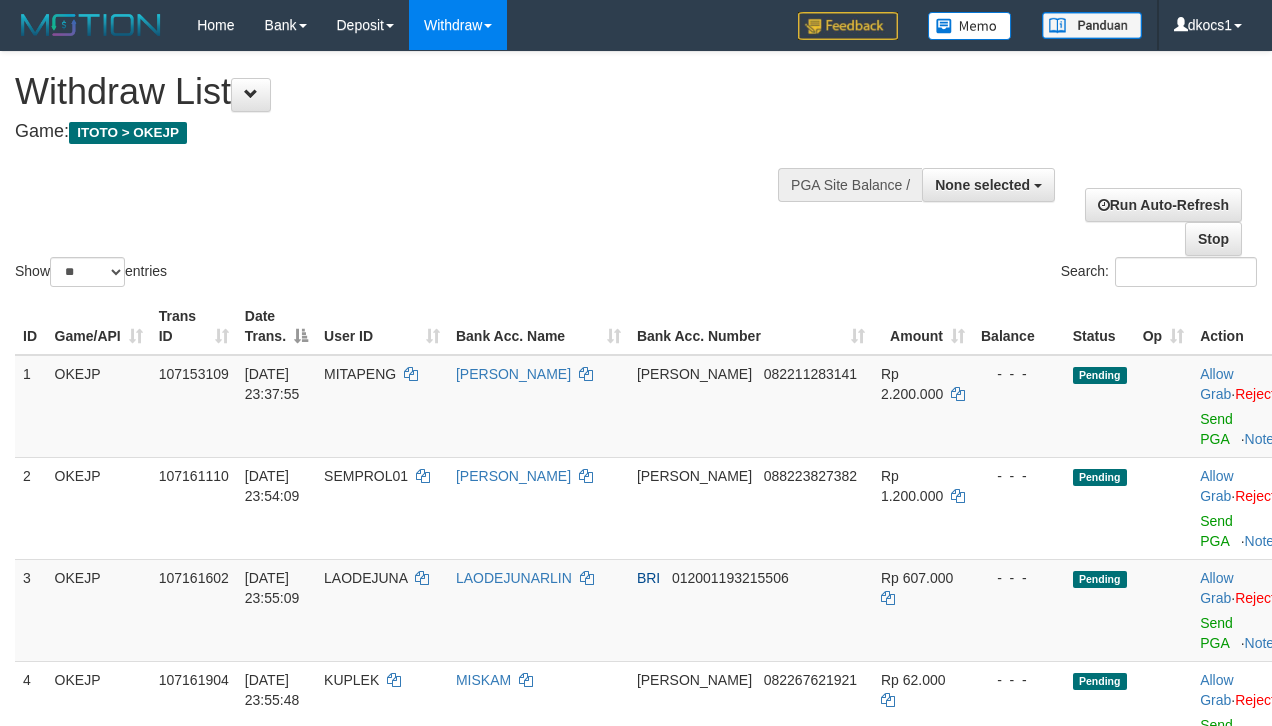 select 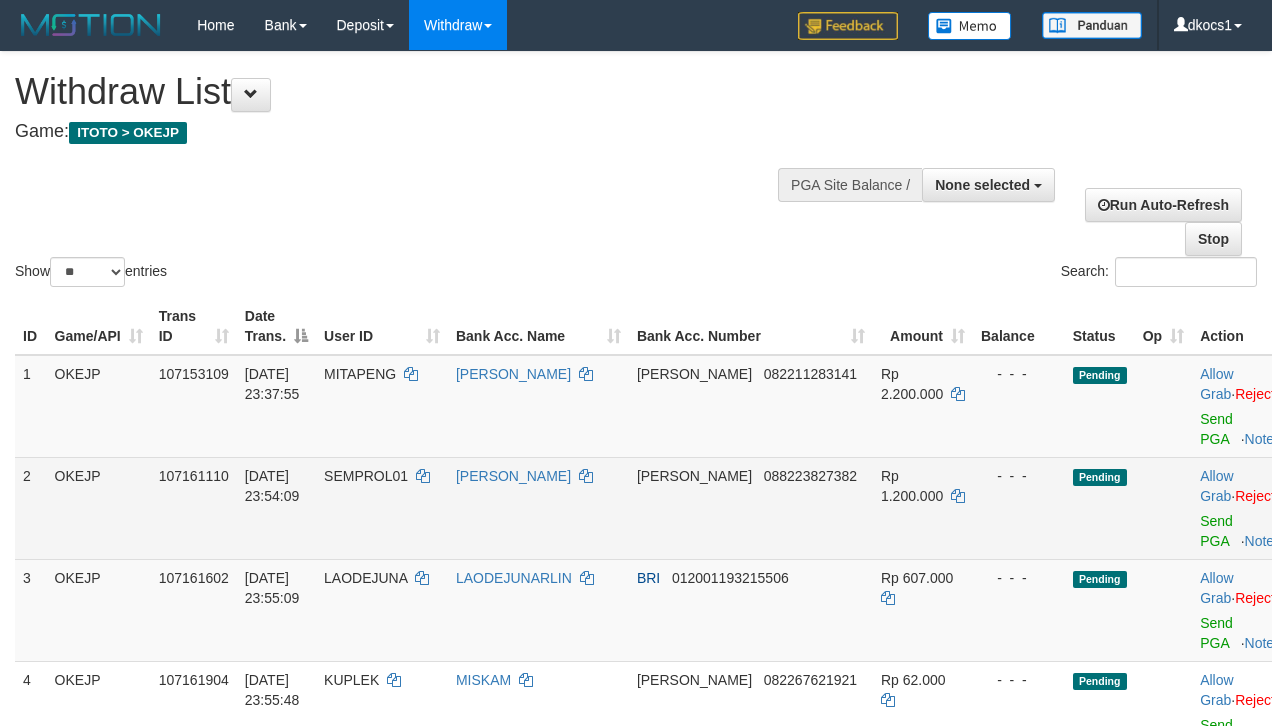 scroll, scrollTop: 292, scrollLeft: 0, axis: vertical 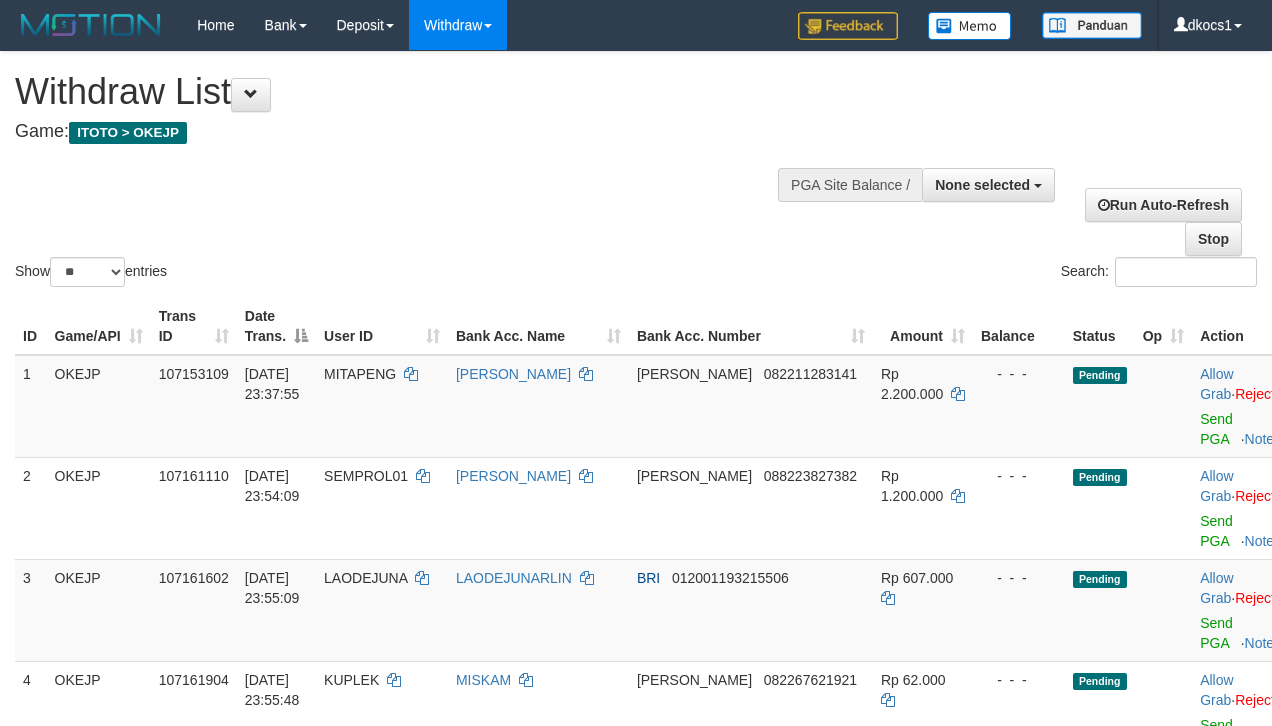select 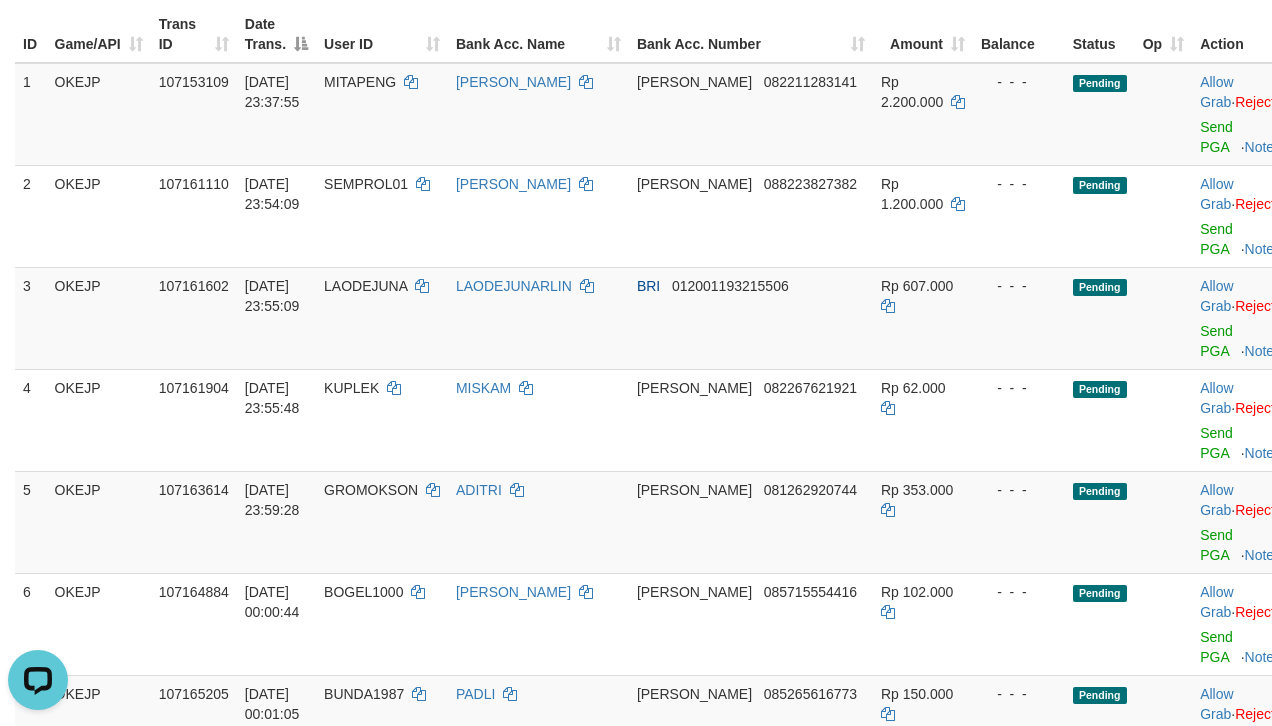 scroll, scrollTop: 0, scrollLeft: 0, axis: both 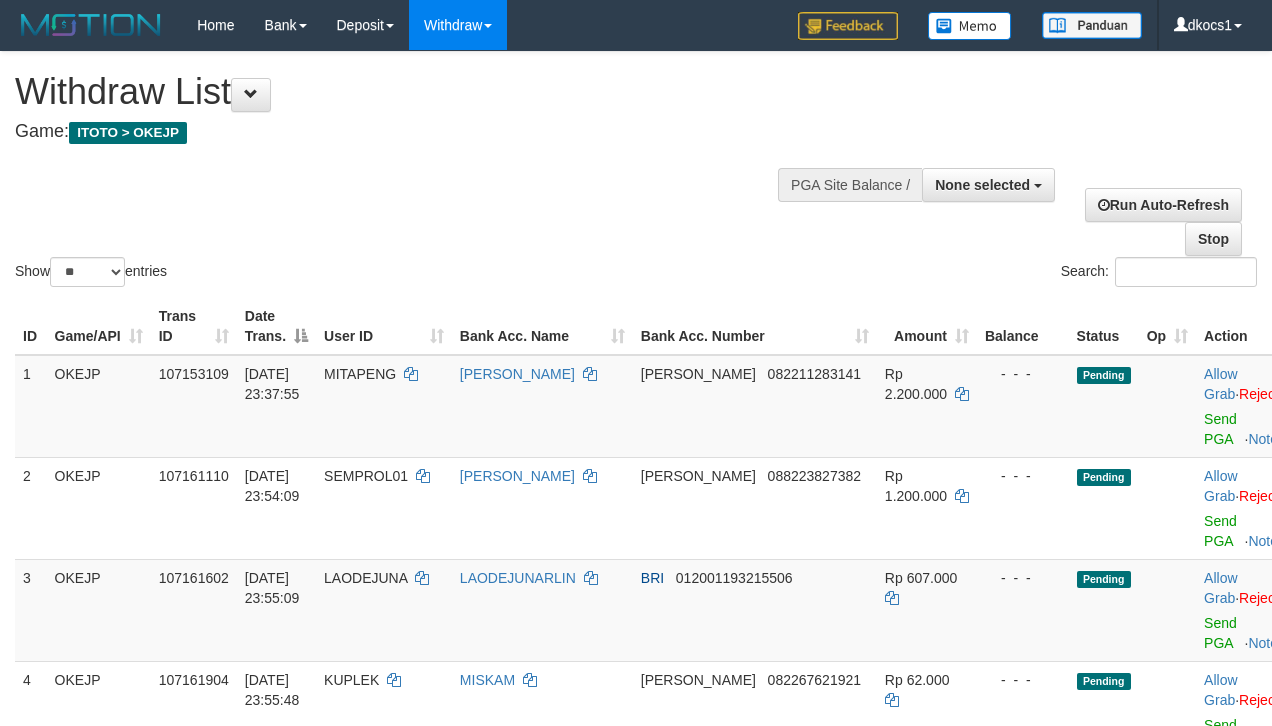 select 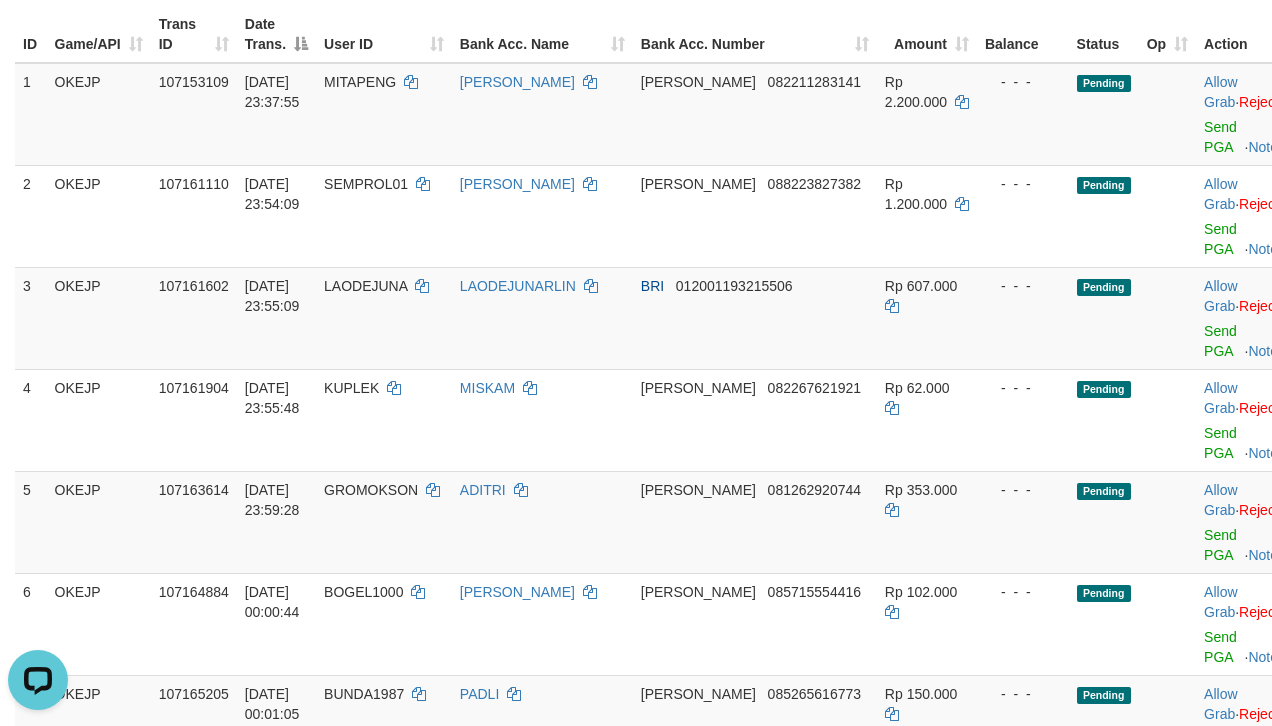 scroll, scrollTop: 0, scrollLeft: 0, axis: both 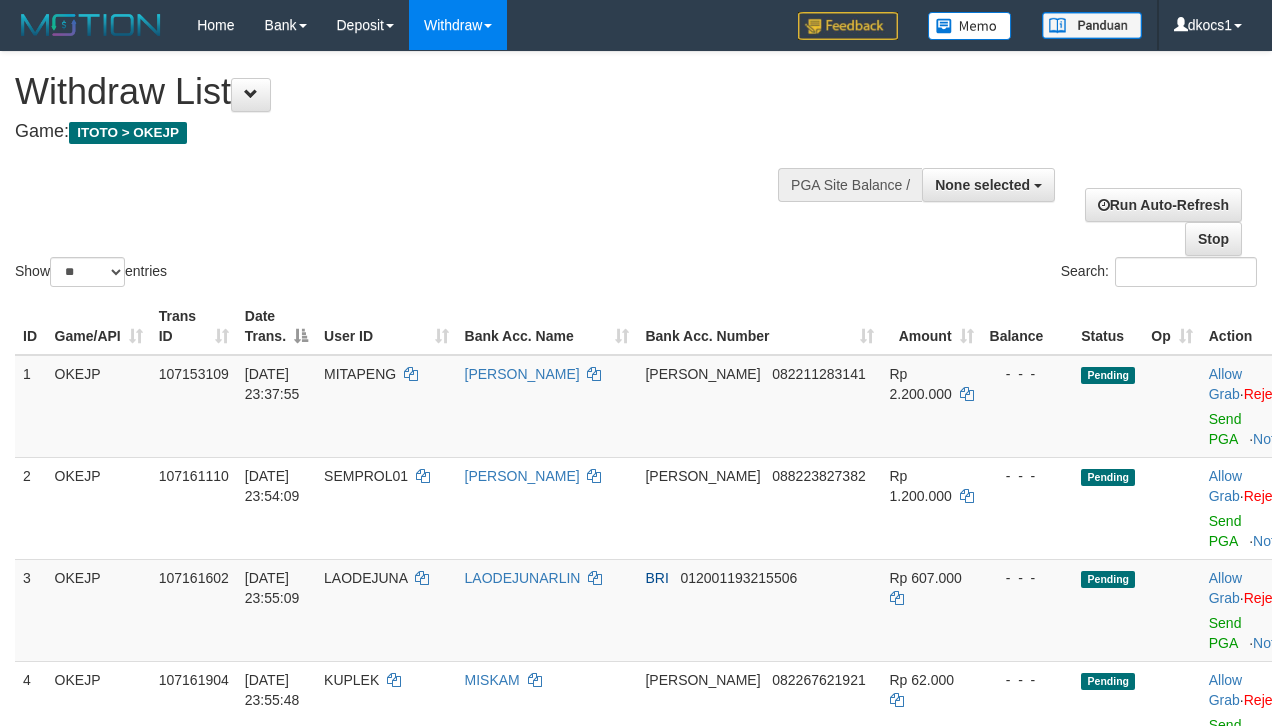 select 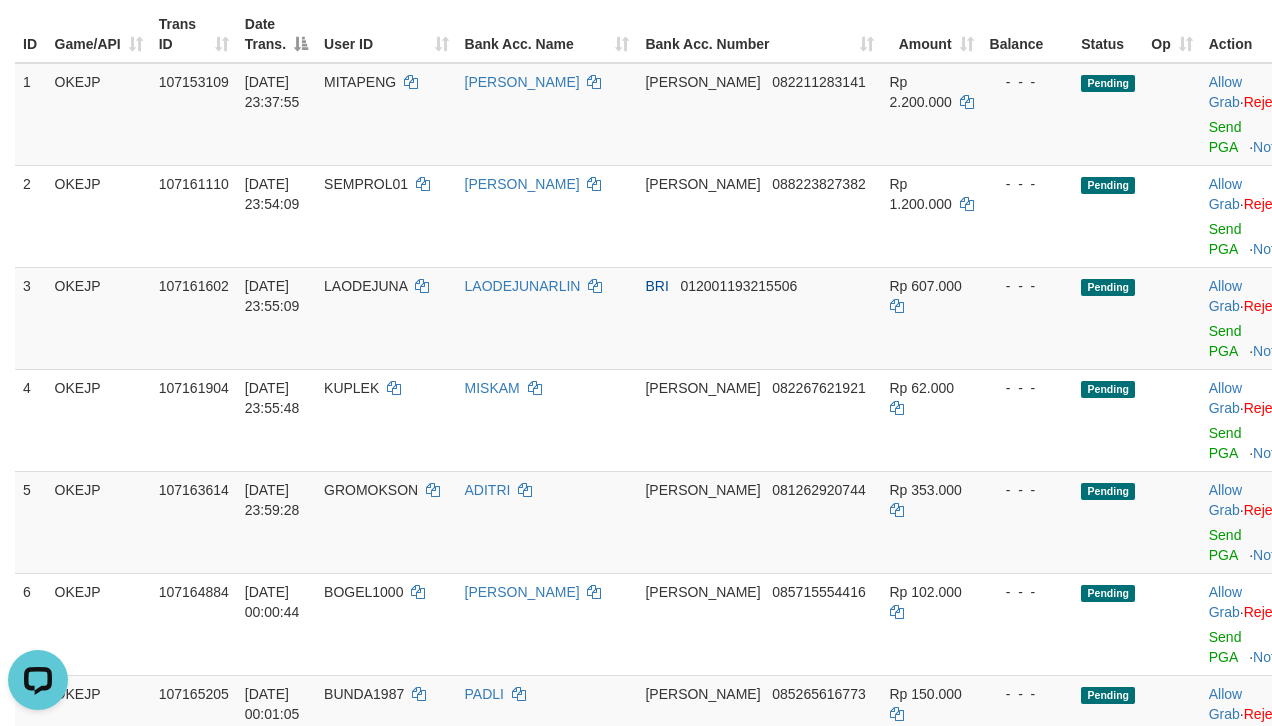 scroll, scrollTop: 0, scrollLeft: 0, axis: both 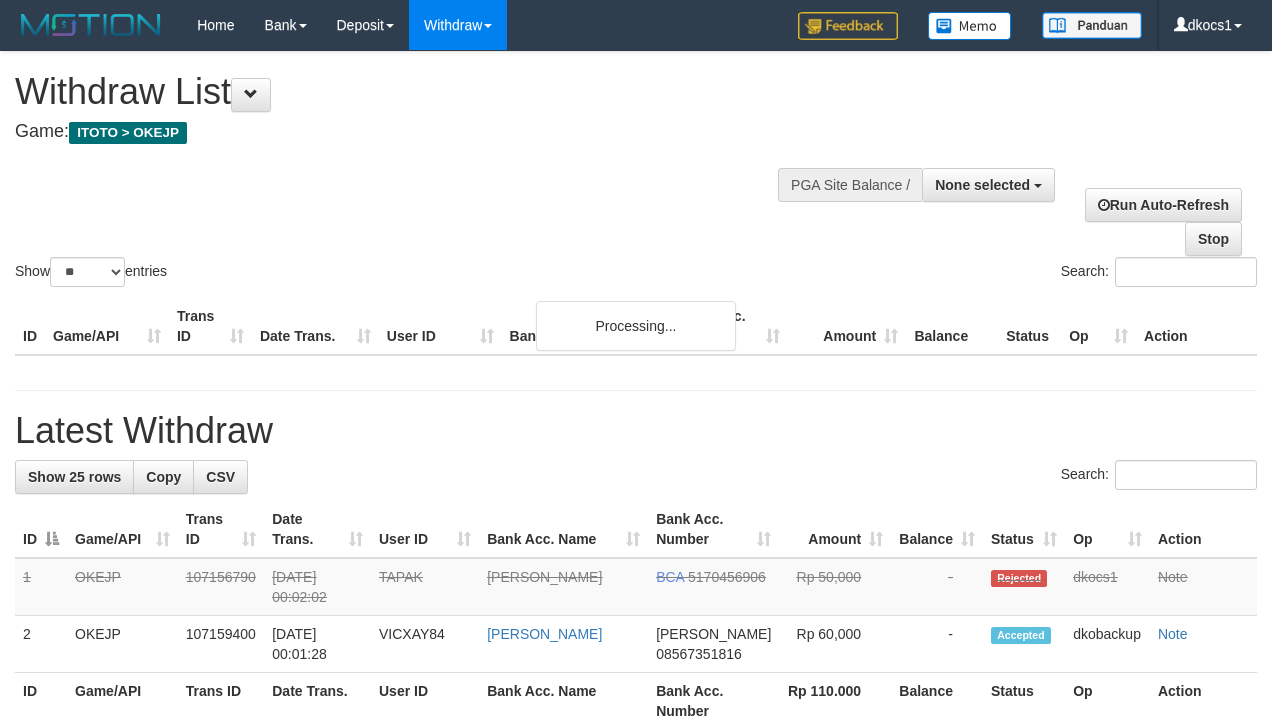 select 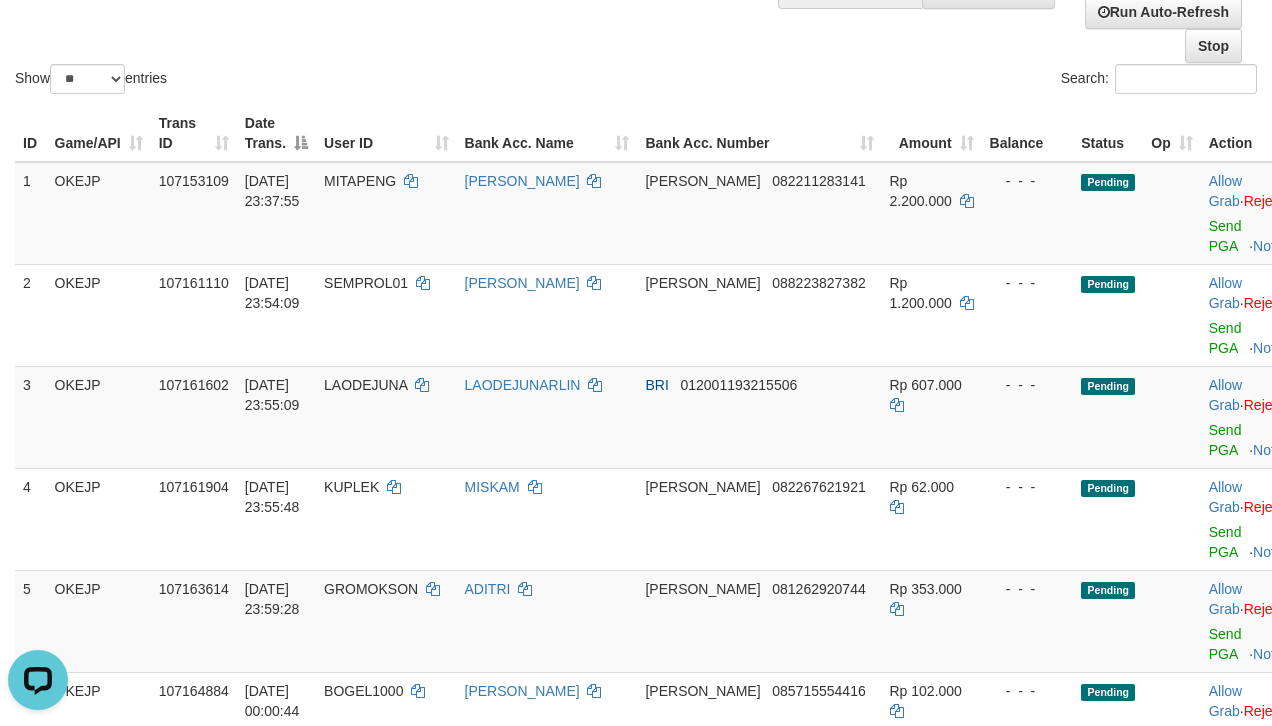 scroll, scrollTop: 0, scrollLeft: 0, axis: both 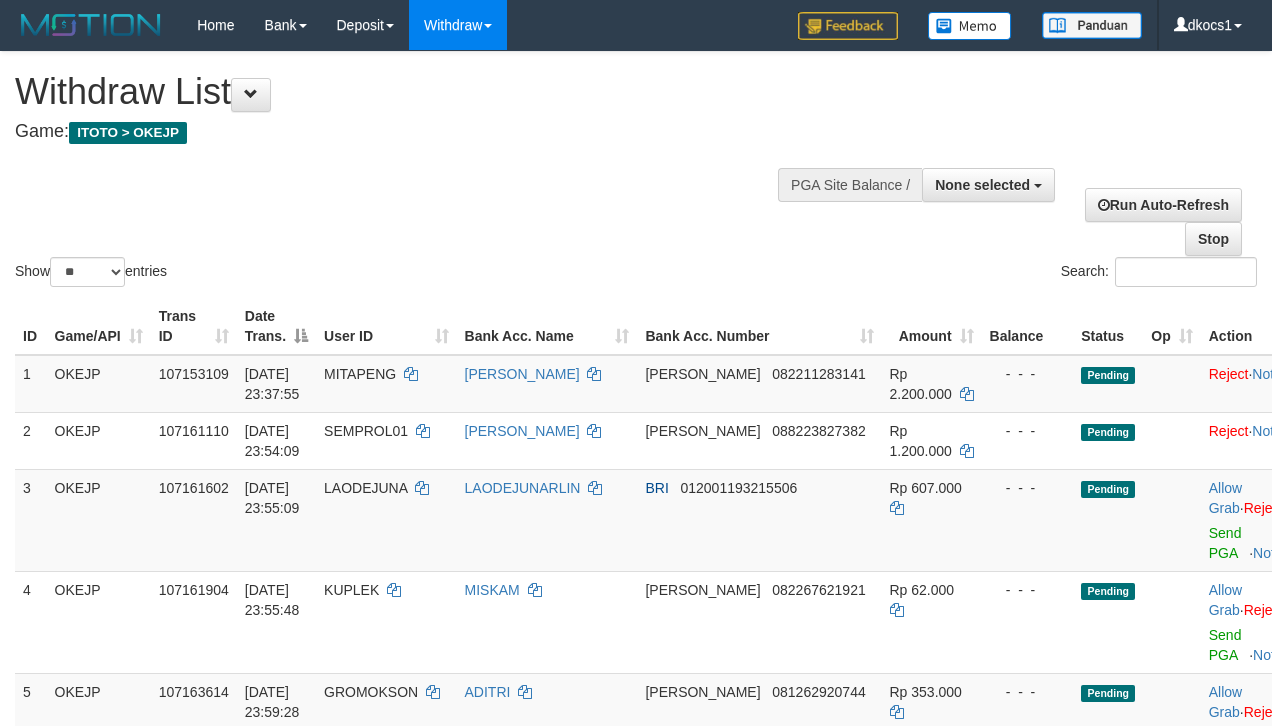select 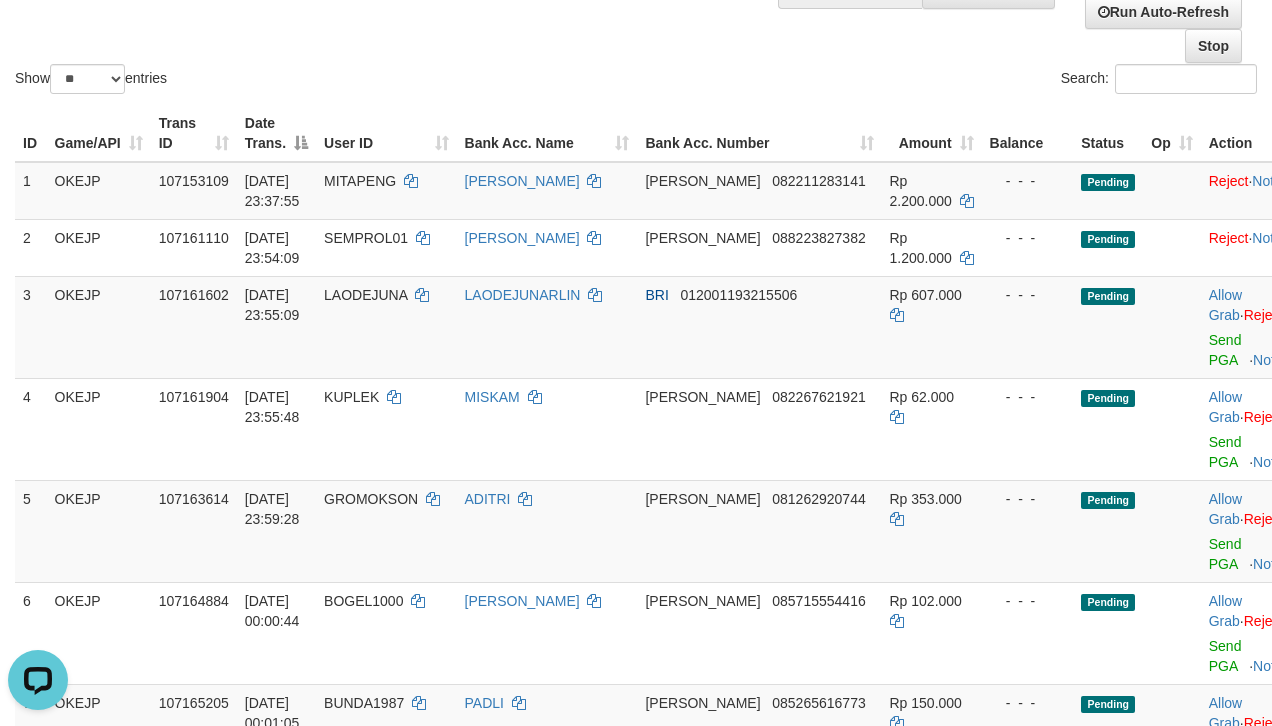 scroll, scrollTop: 0, scrollLeft: 0, axis: both 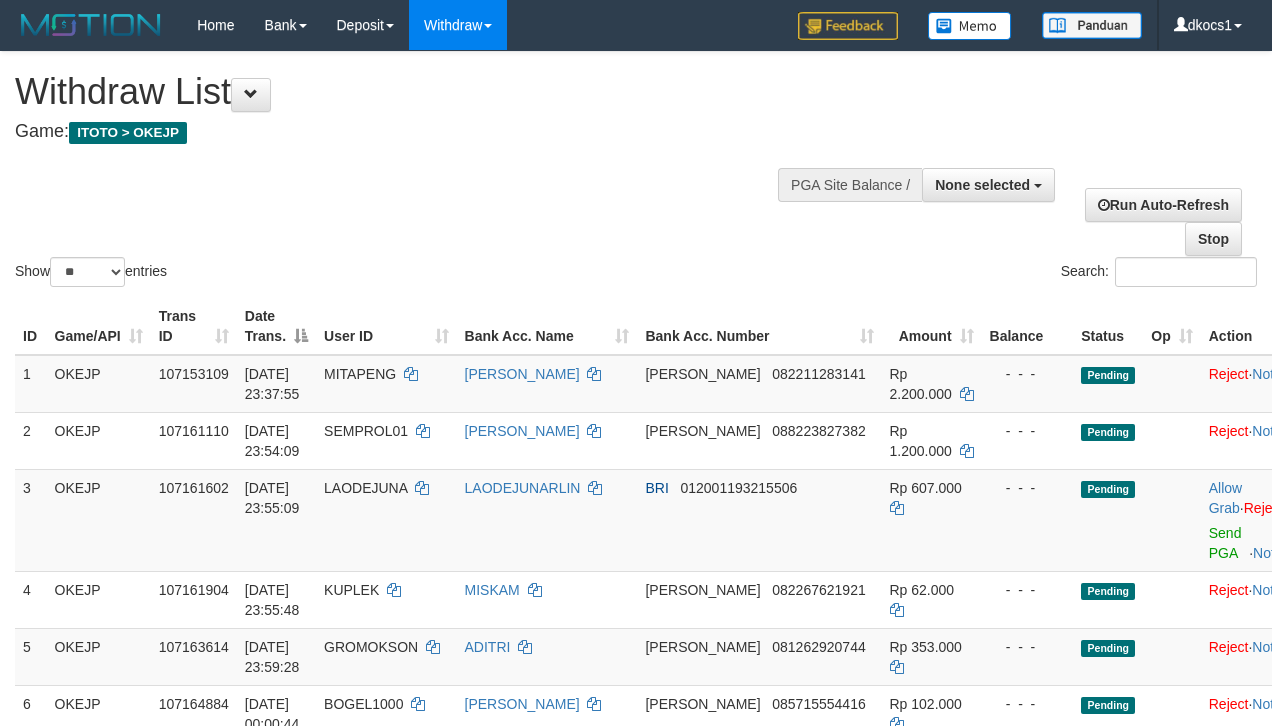 select 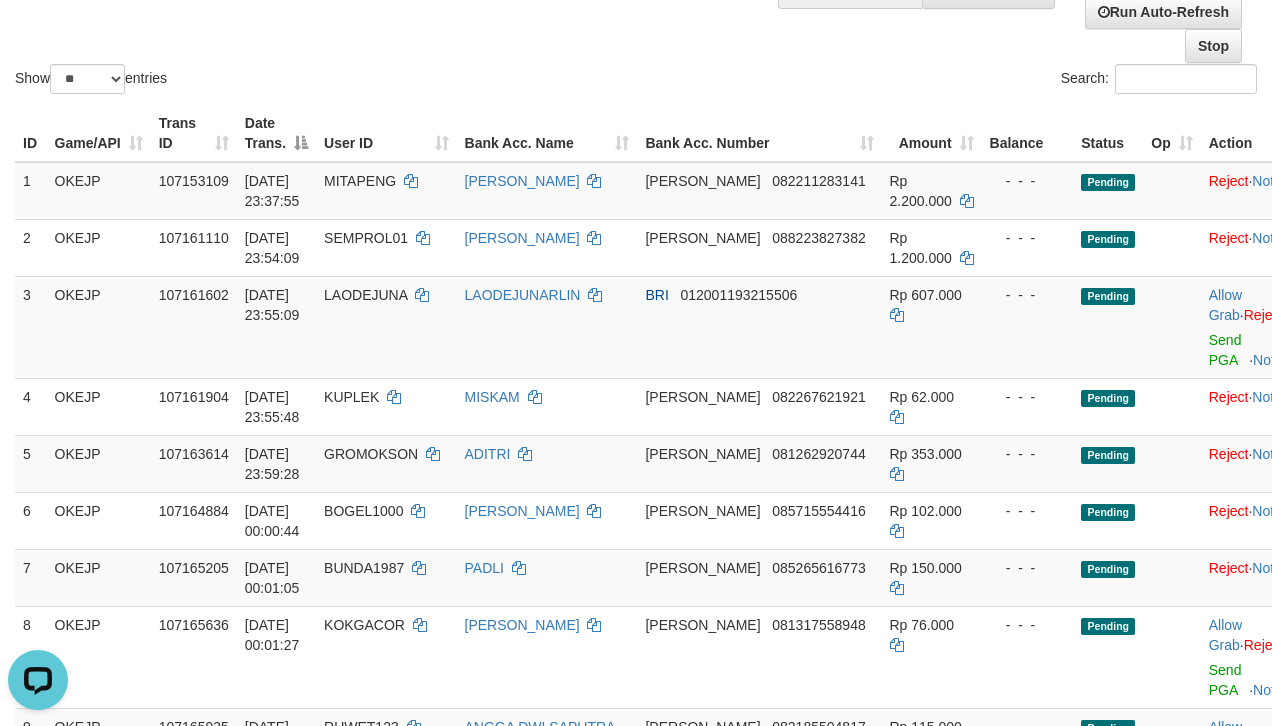scroll, scrollTop: 0, scrollLeft: 0, axis: both 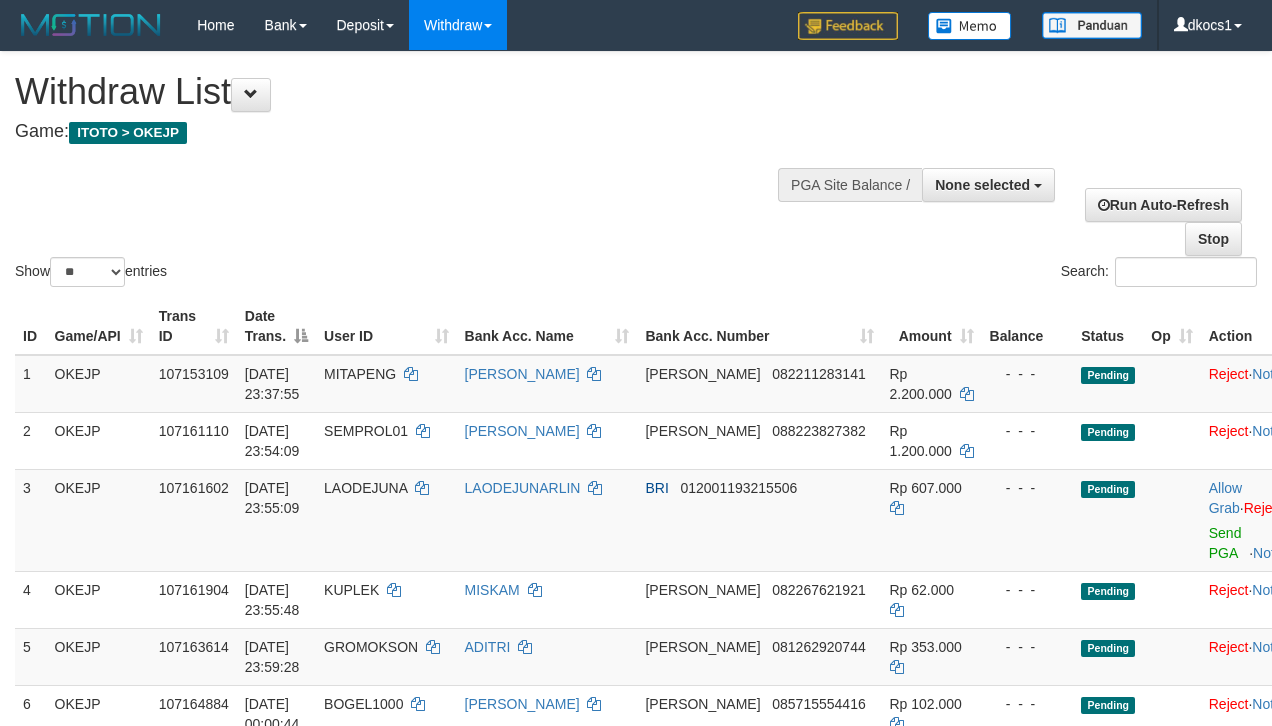 select 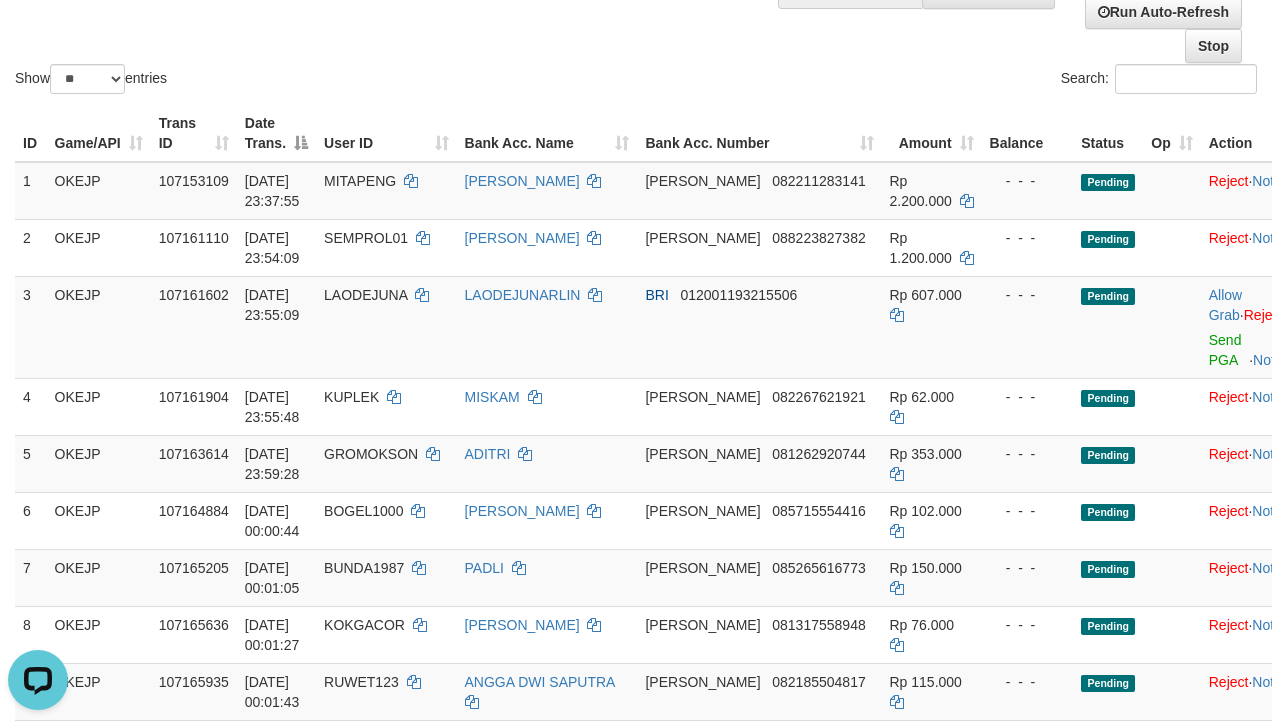 scroll, scrollTop: 0, scrollLeft: 0, axis: both 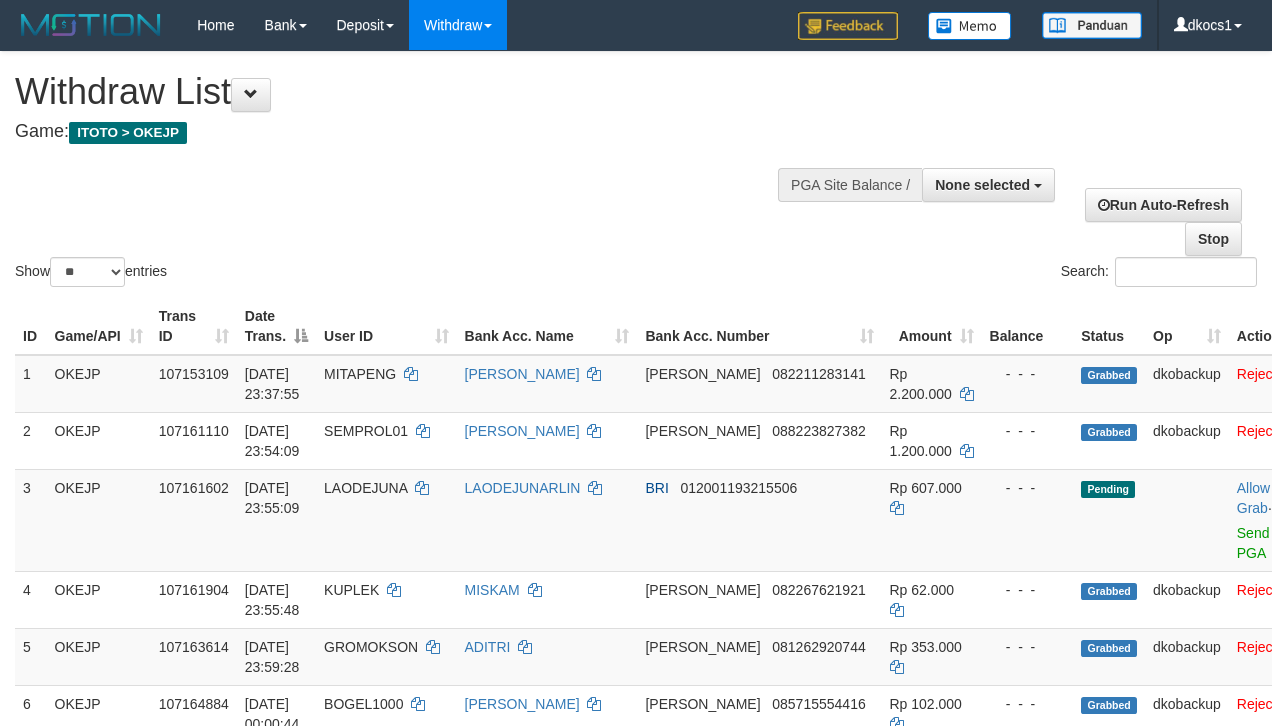select 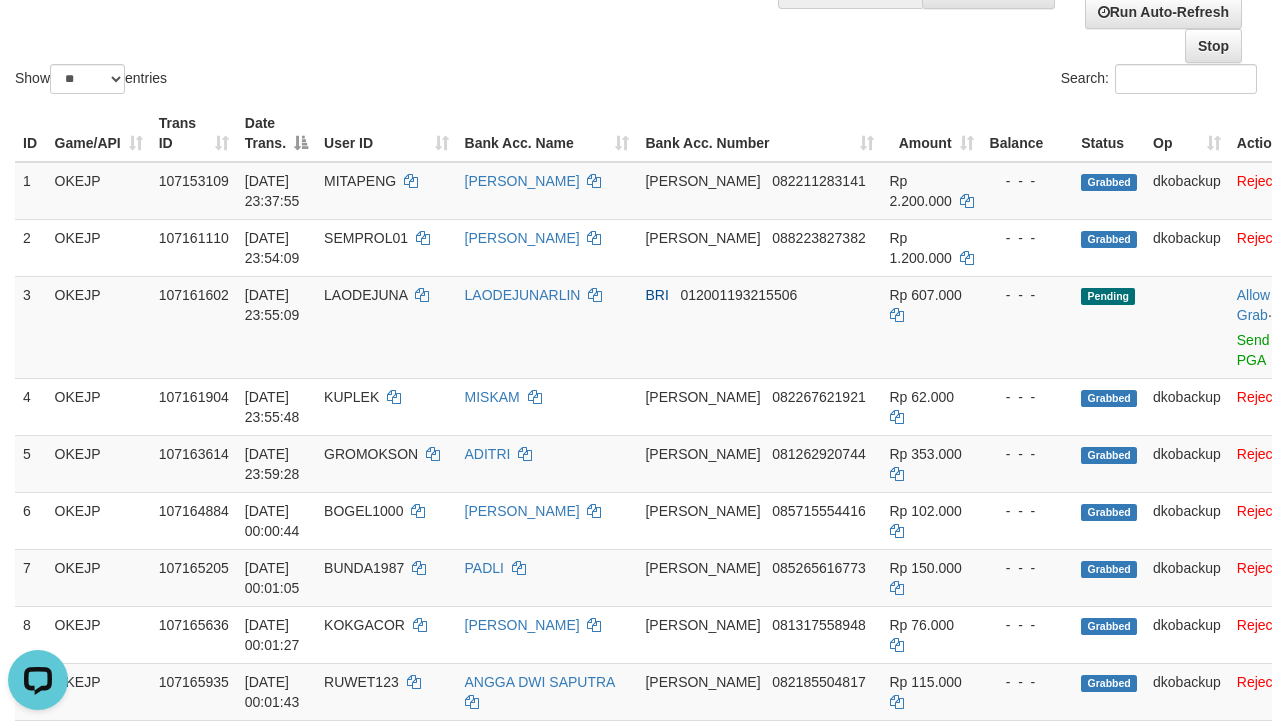scroll, scrollTop: 0, scrollLeft: 0, axis: both 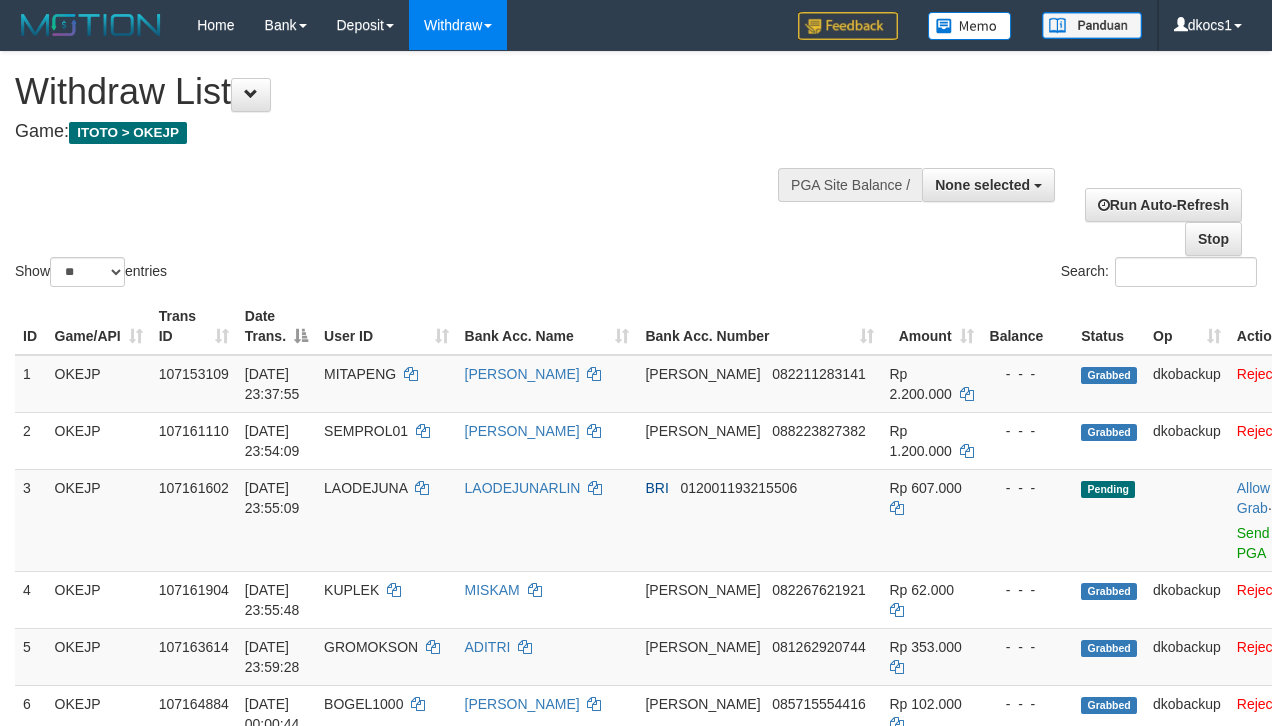 select 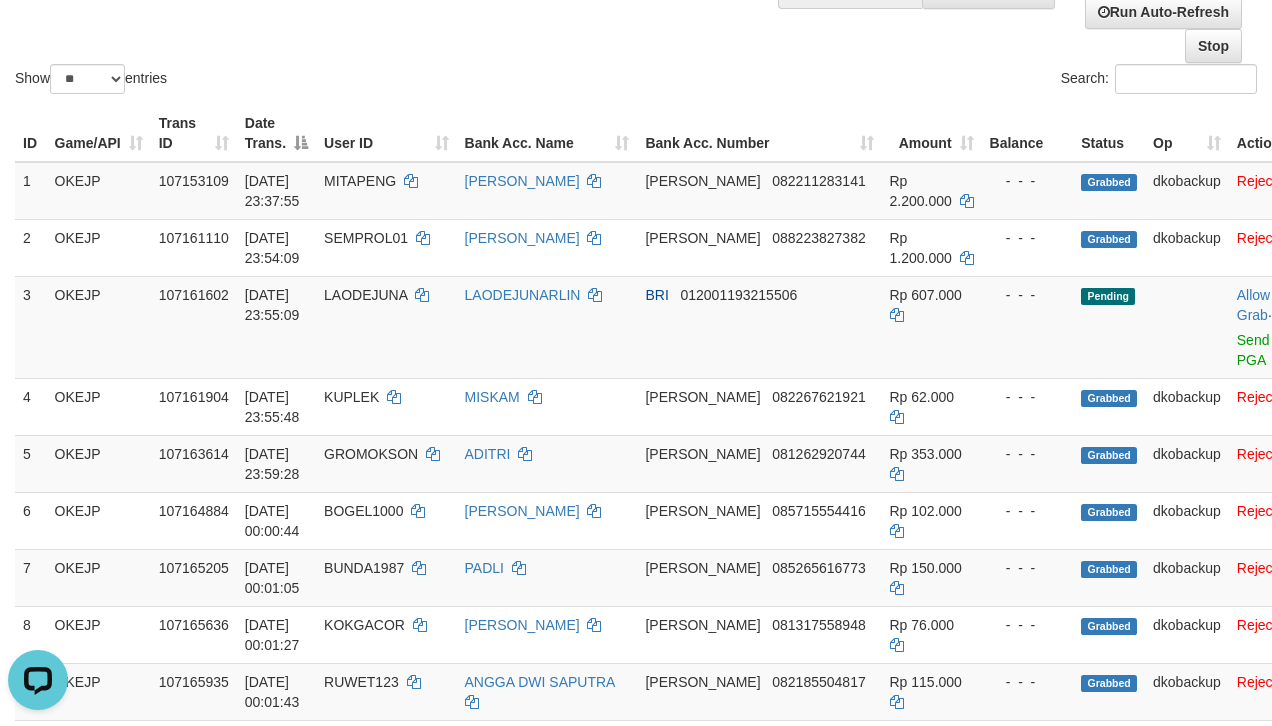 scroll, scrollTop: 0, scrollLeft: 0, axis: both 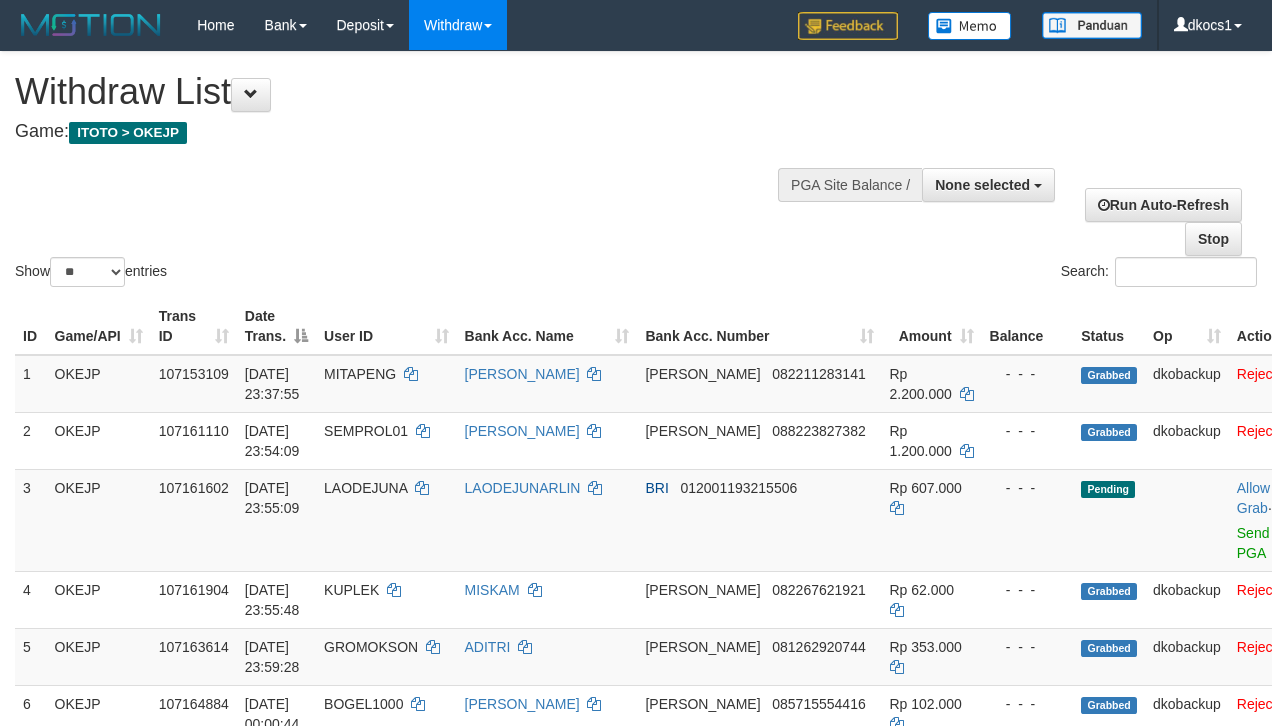 select 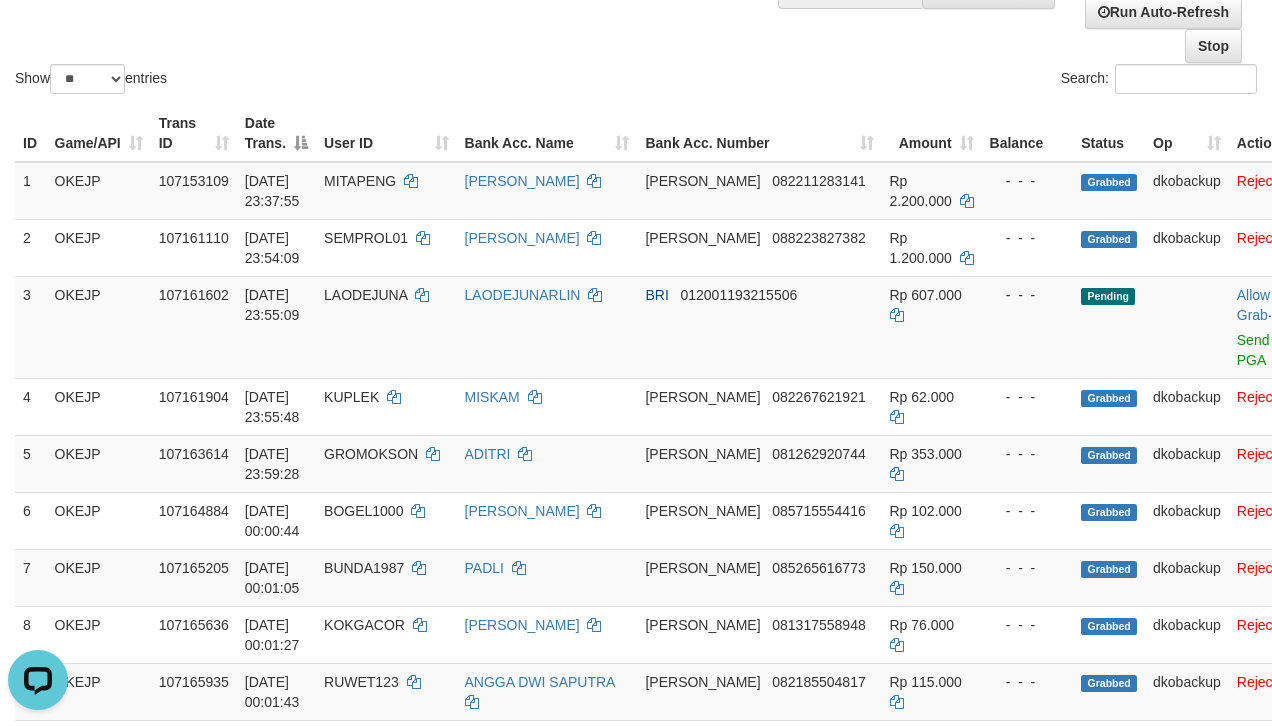 scroll, scrollTop: 0, scrollLeft: 0, axis: both 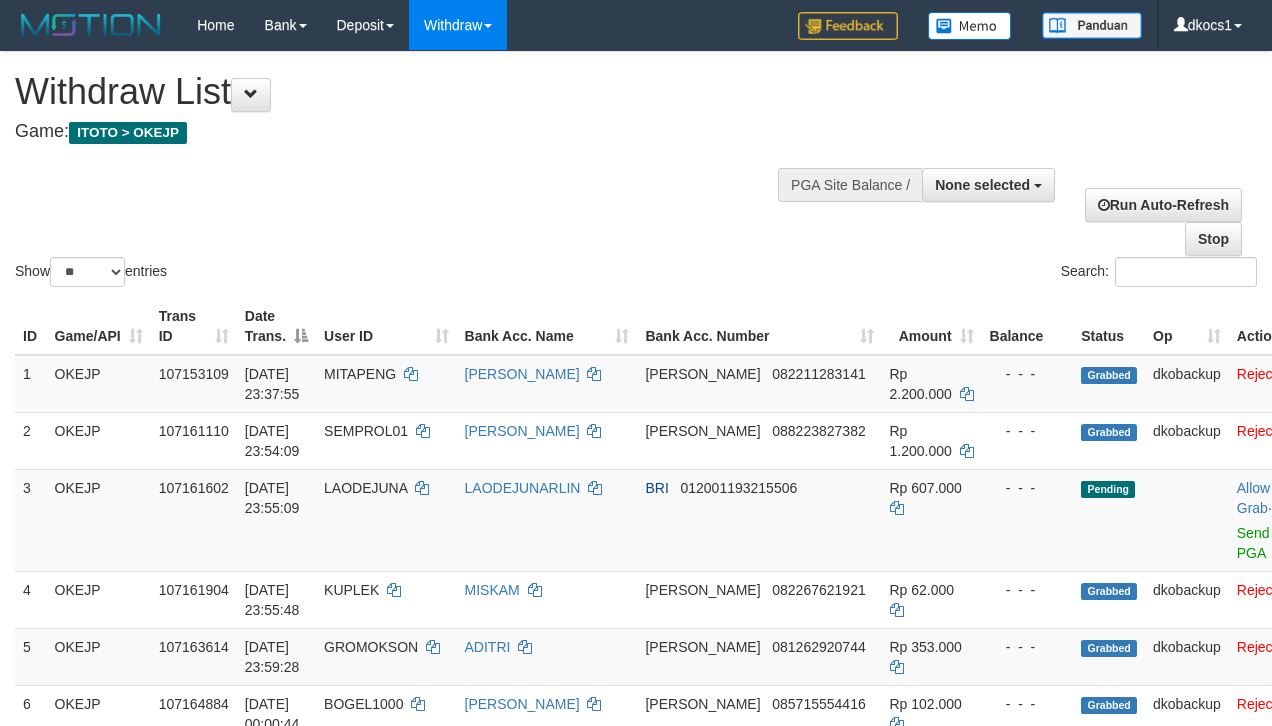 select 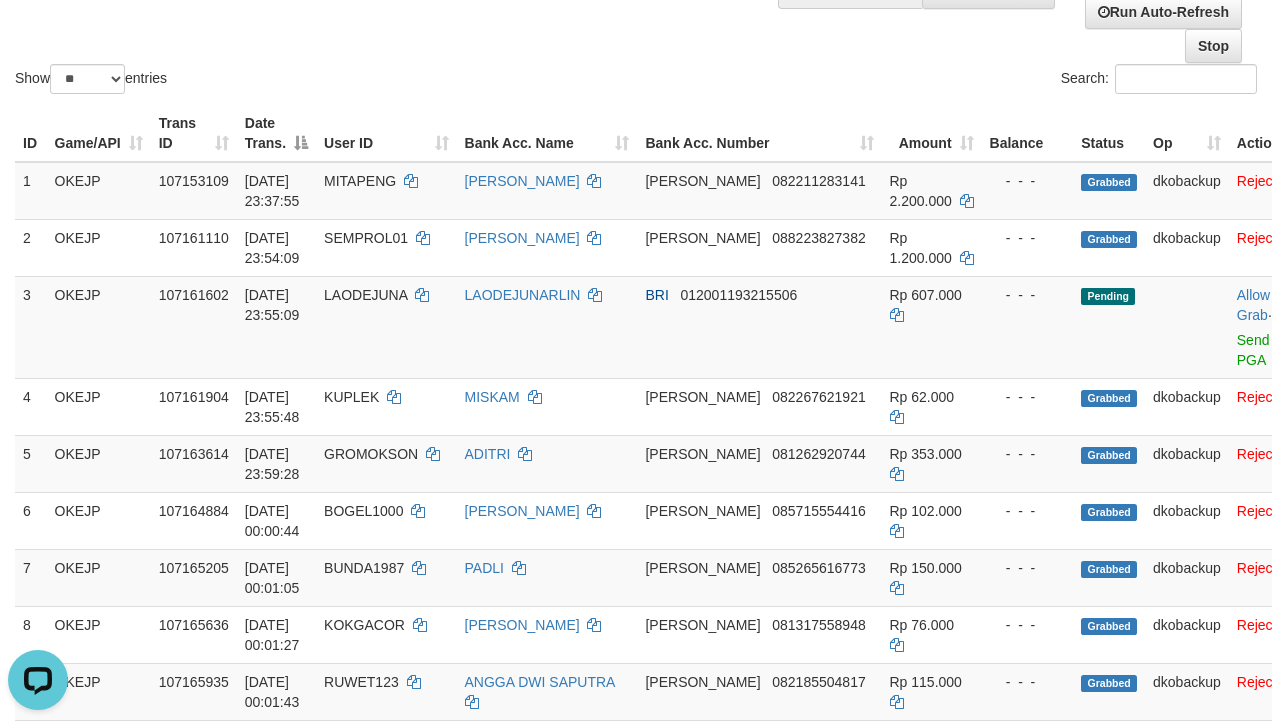 scroll, scrollTop: 0, scrollLeft: 0, axis: both 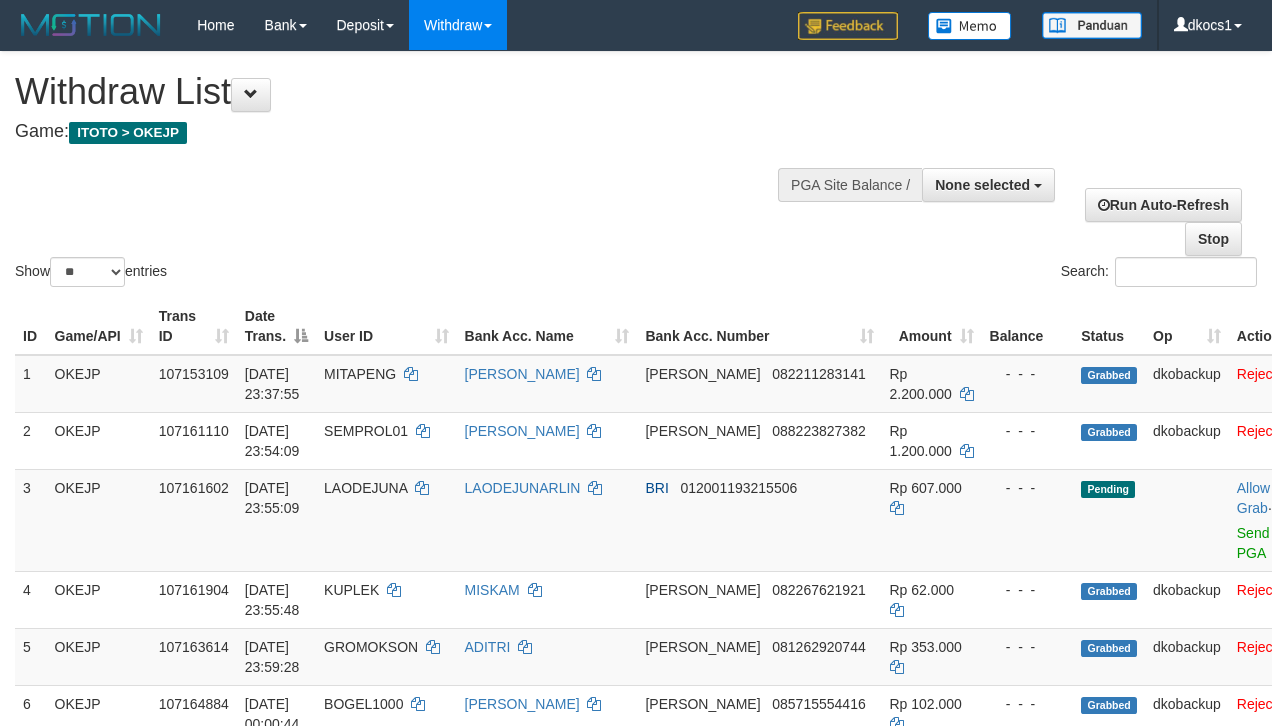 select 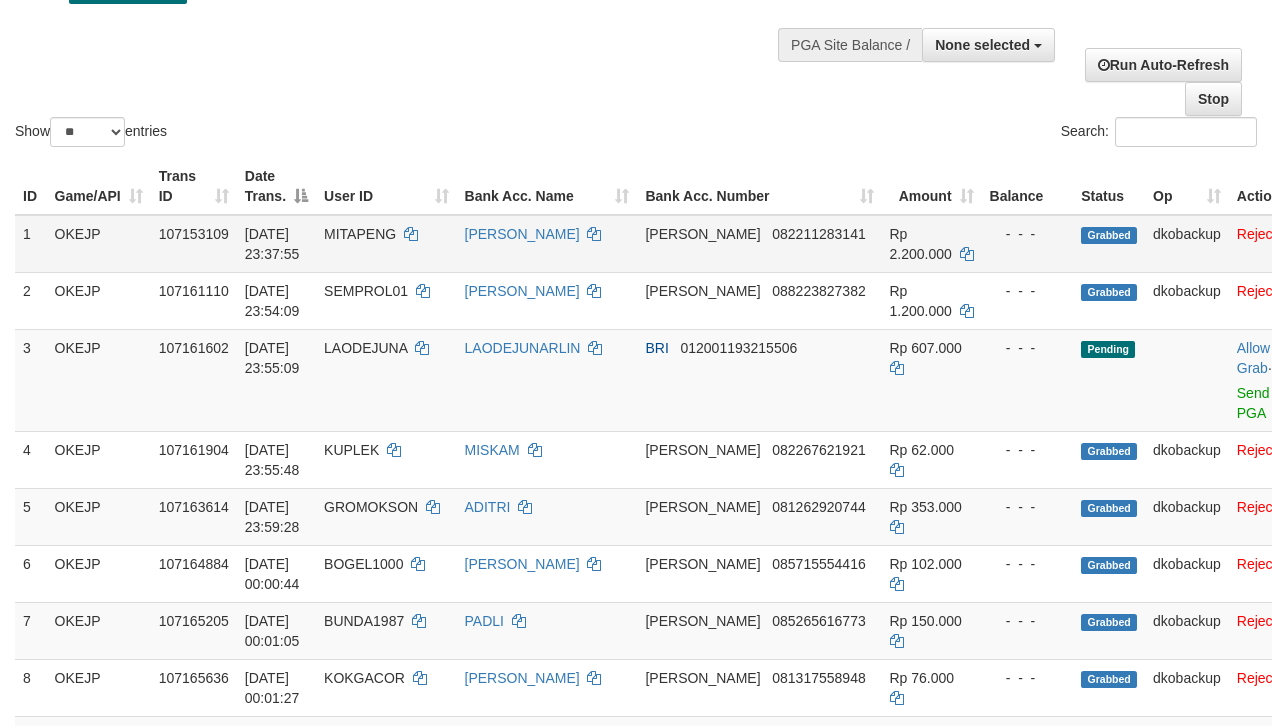scroll, scrollTop: 933, scrollLeft: 0, axis: vertical 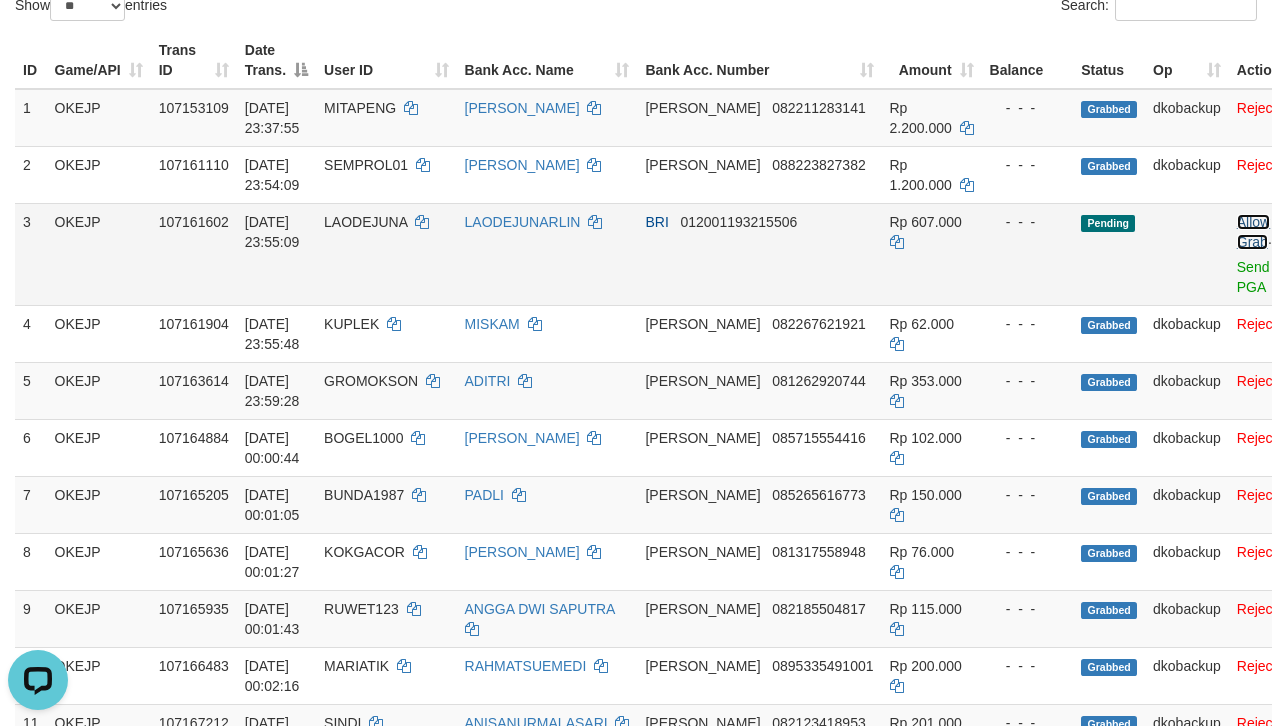 click on "Allow Grab" at bounding box center (1253, 232) 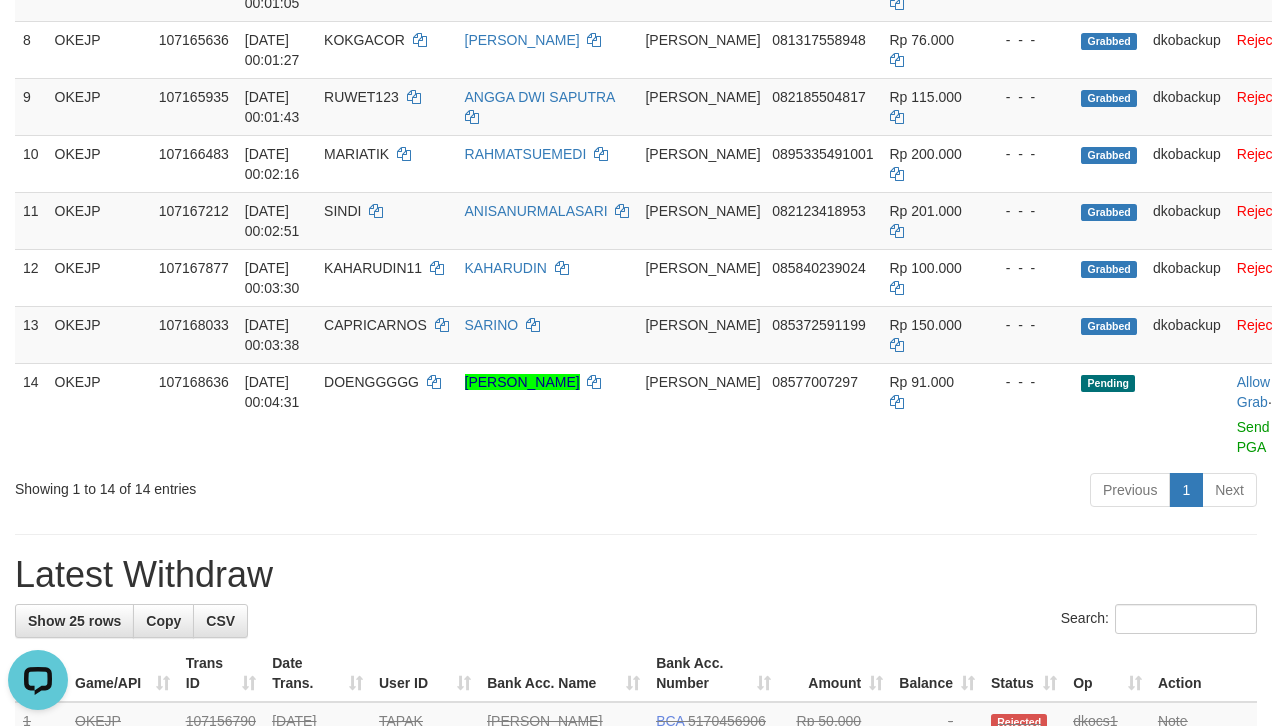 scroll, scrollTop: 800, scrollLeft: 0, axis: vertical 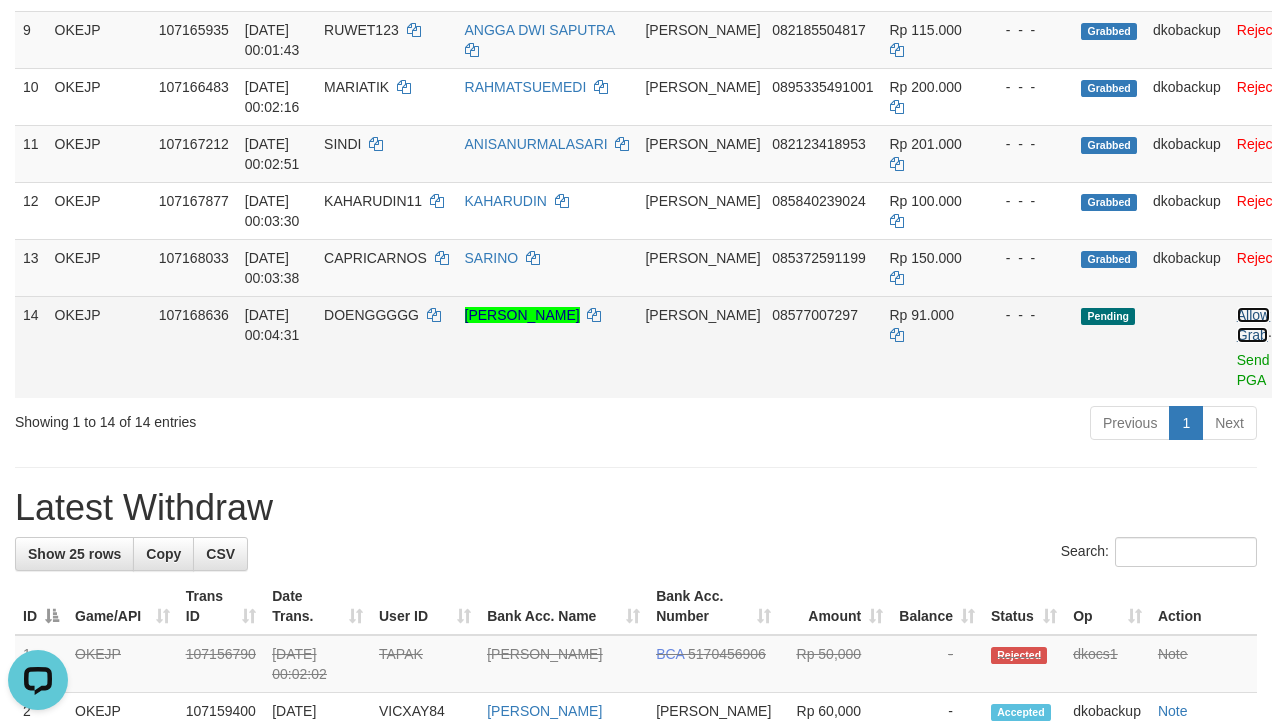 click on "Allow Grab" at bounding box center [1253, 325] 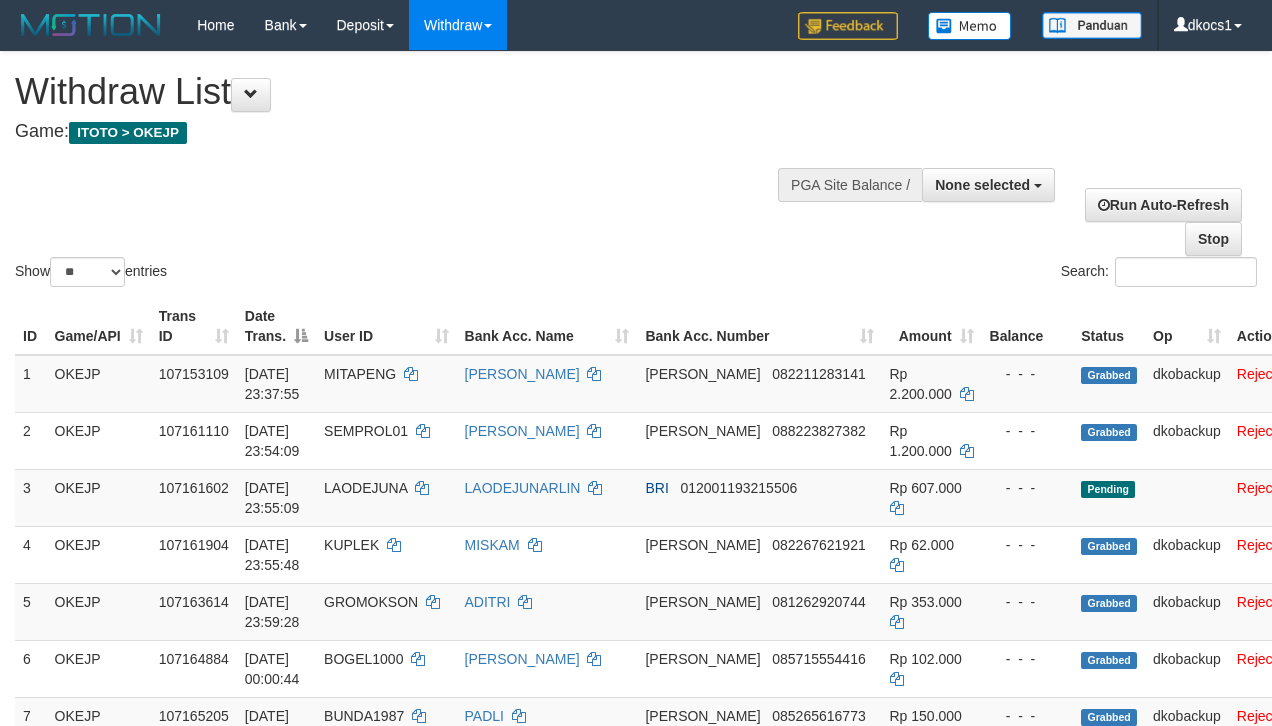 select 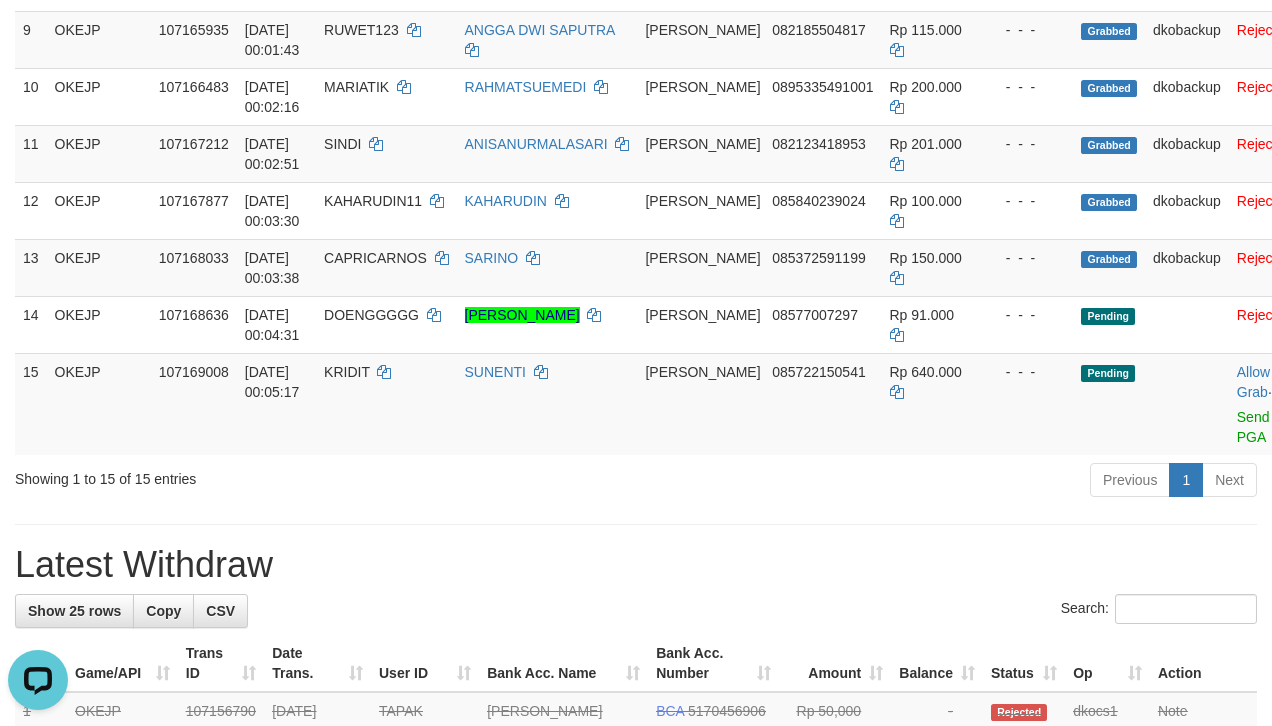 scroll, scrollTop: 0, scrollLeft: 0, axis: both 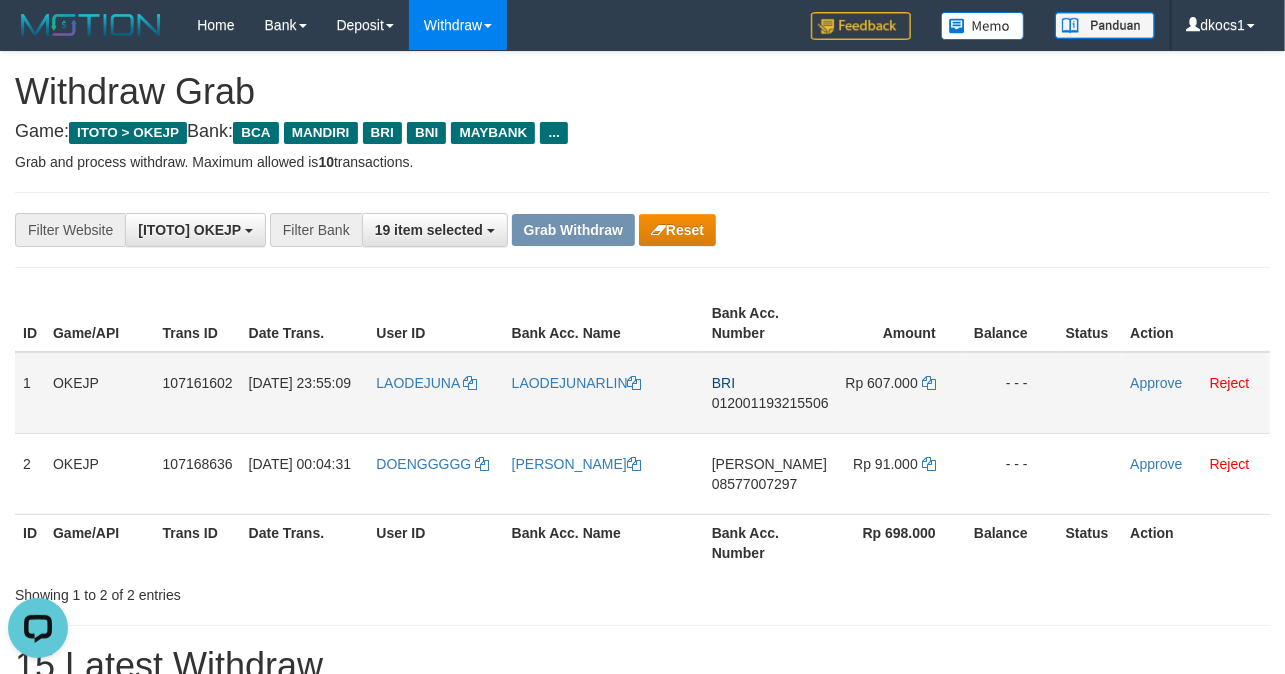 click on "LAODEJUNA" at bounding box center [435, 393] 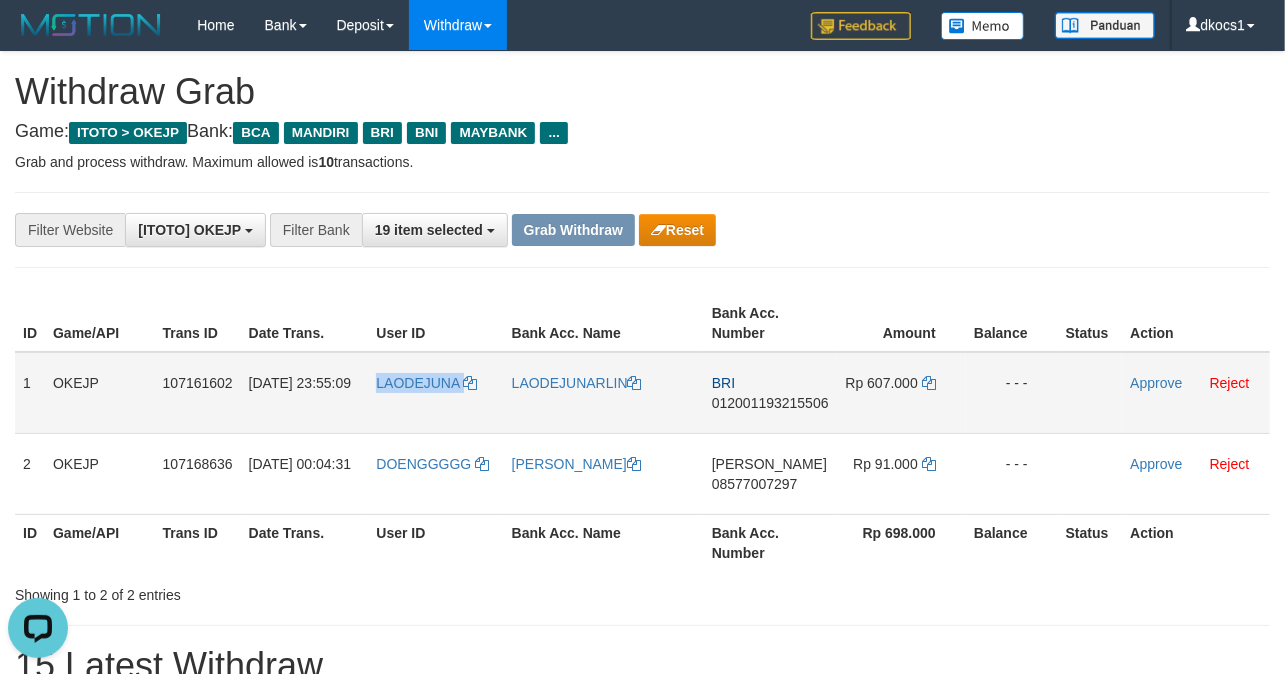 click on "LAODEJUNA" at bounding box center [435, 393] 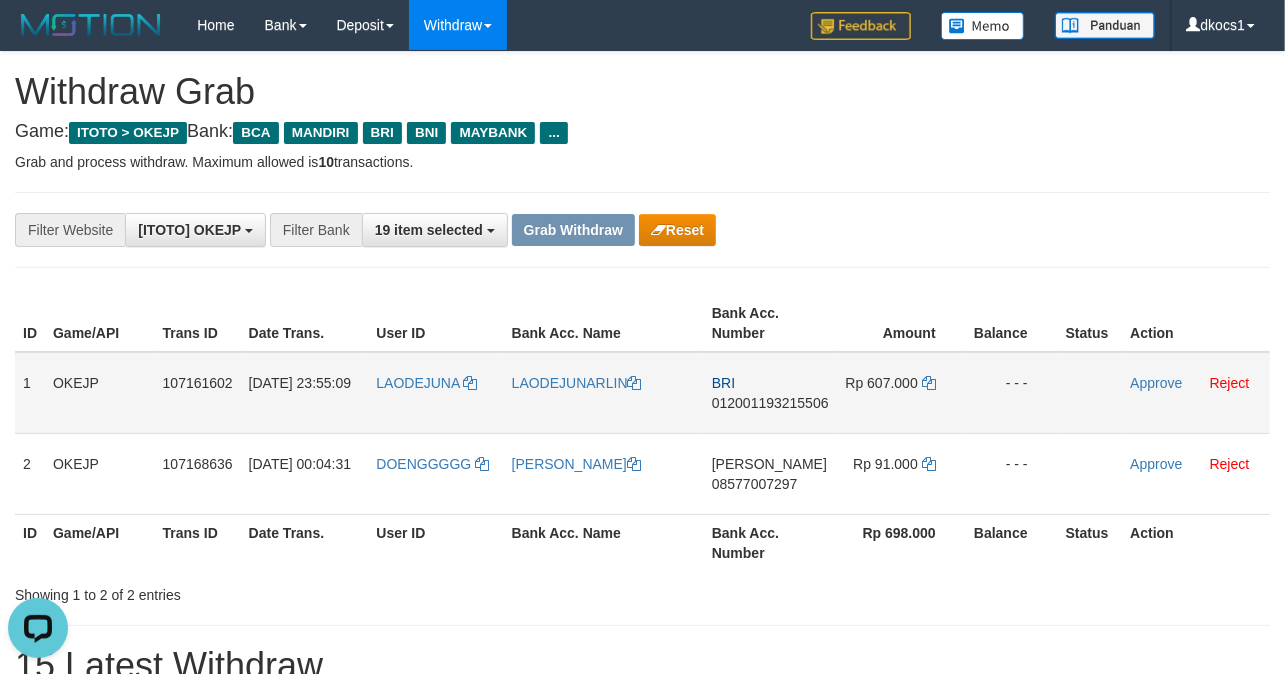 click on "LAODEJUNARLIN" at bounding box center [604, 393] 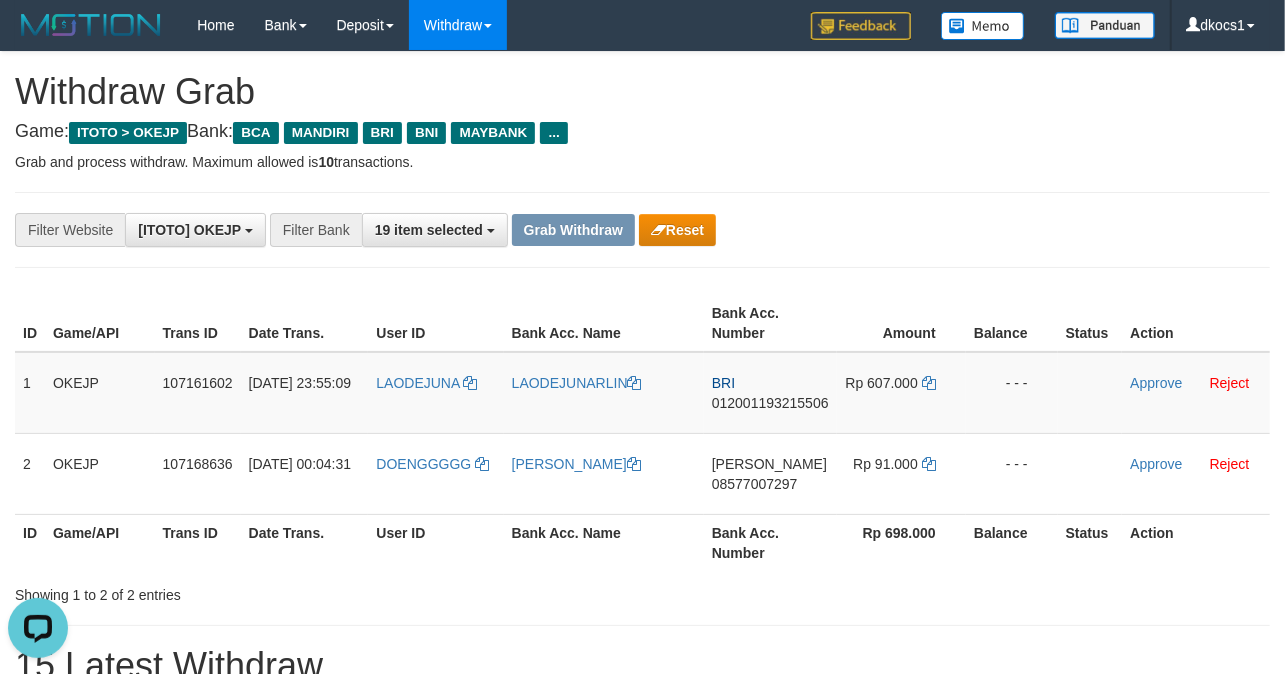copy on "LAODEJUNARLIN" 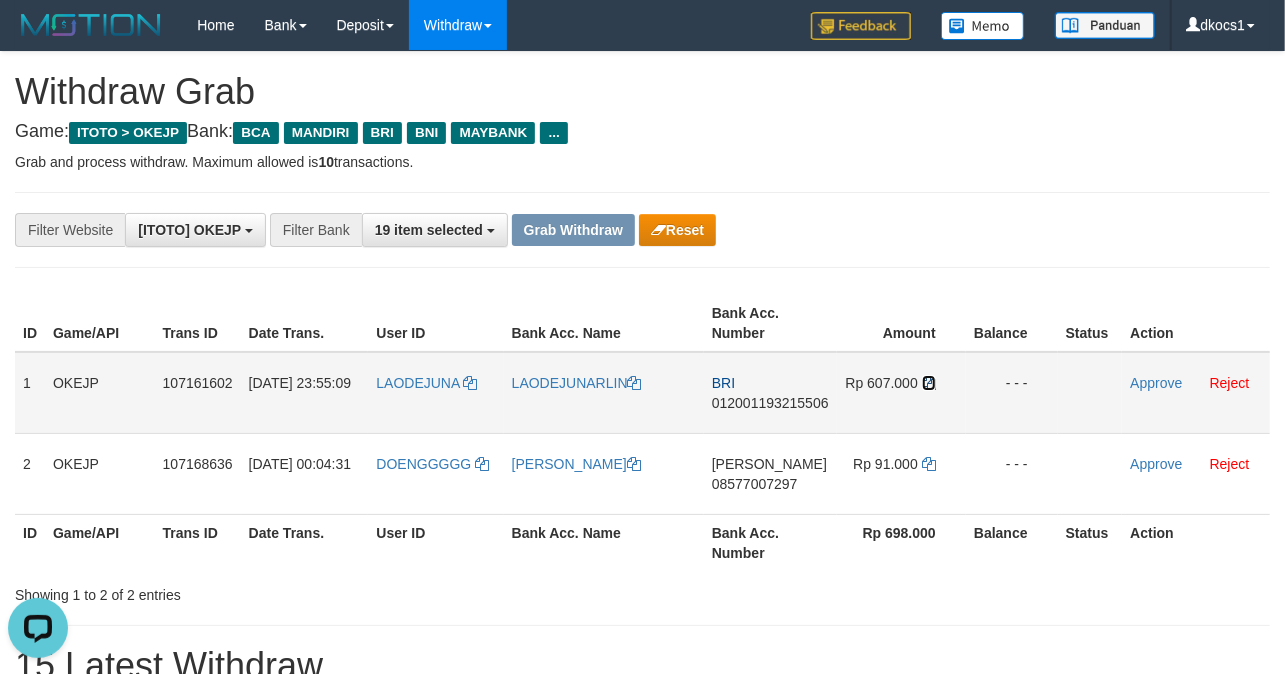 click at bounding box center [929, 383] 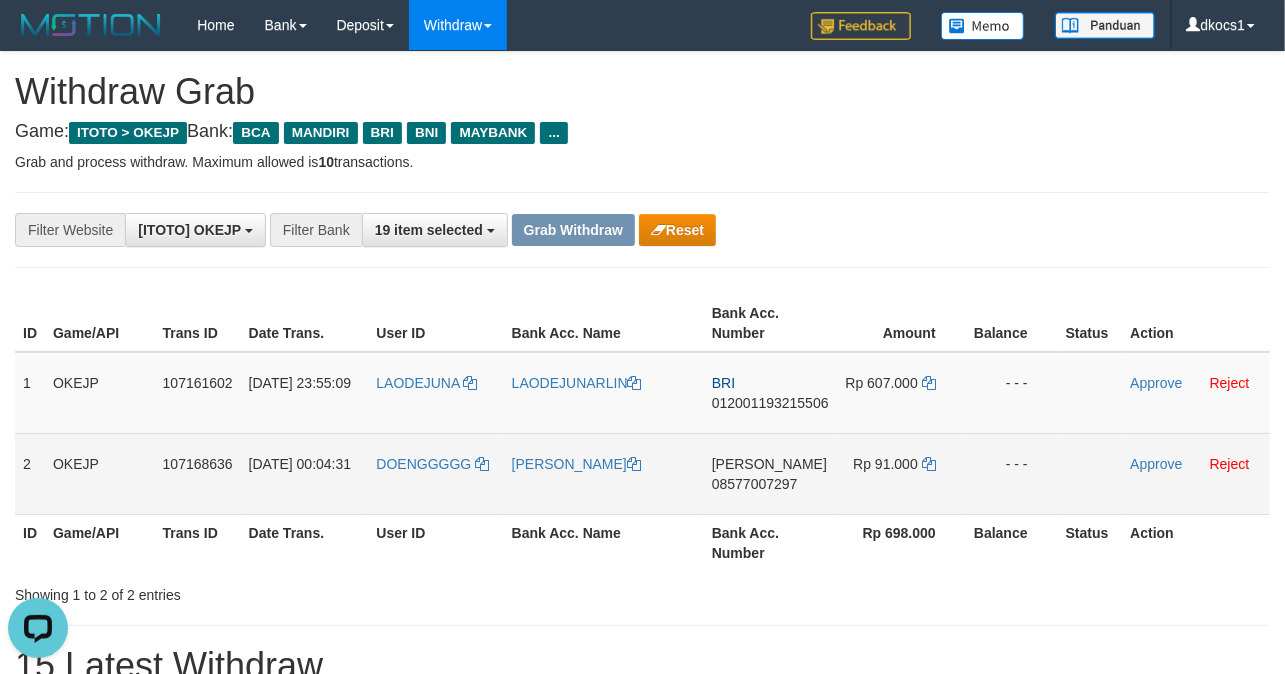 click on "DOENGGGGG" at bounding box center [435, 473] 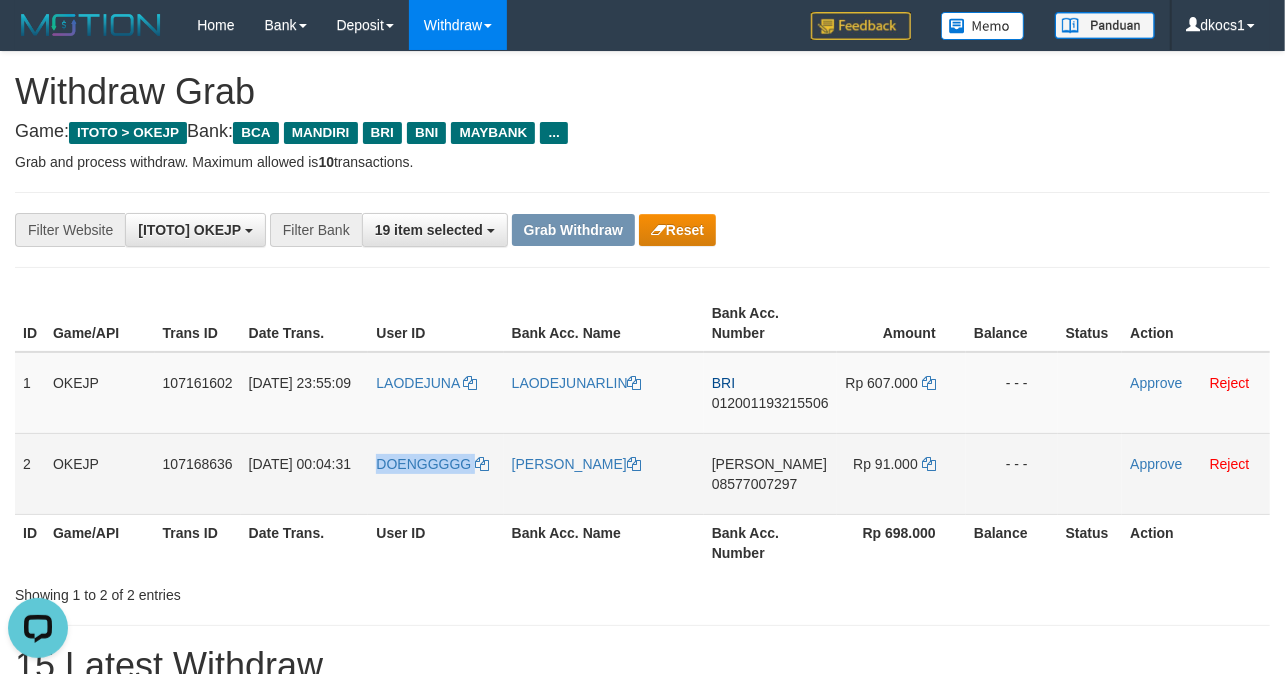 click on "DOENGGGGG" at bounding box center (435, 473) 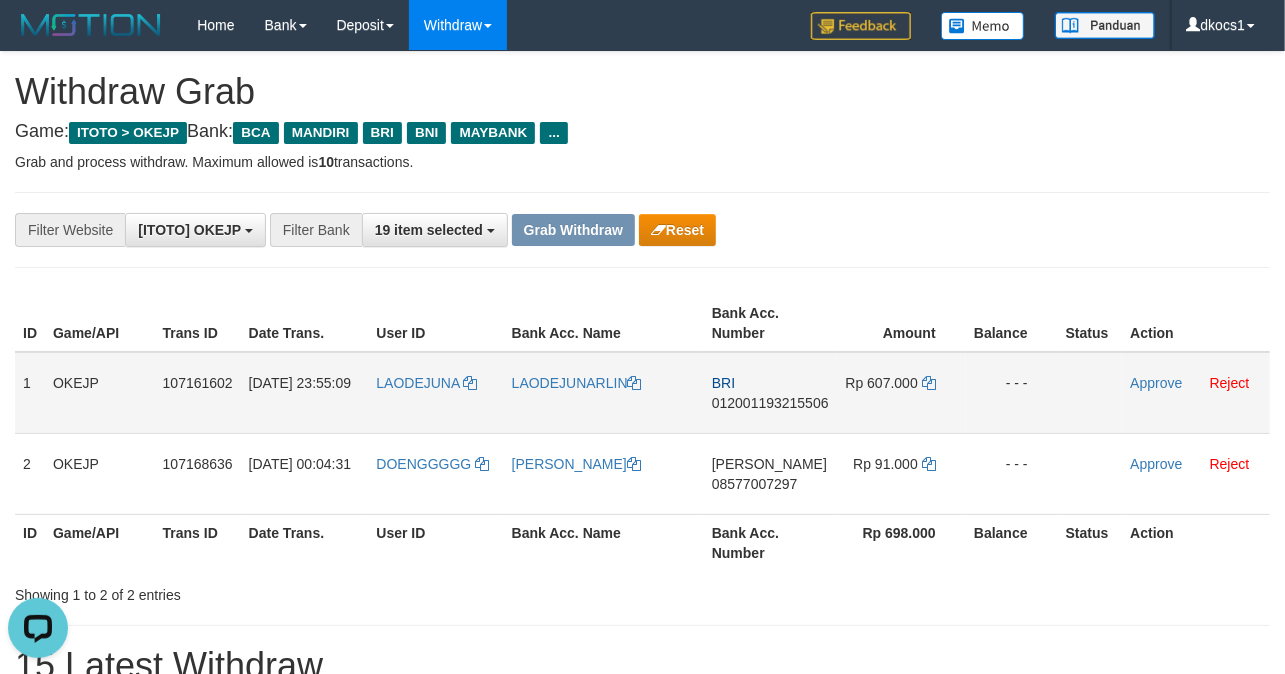 click on "BRI
012001193215506" at bounding box center [770, 393] 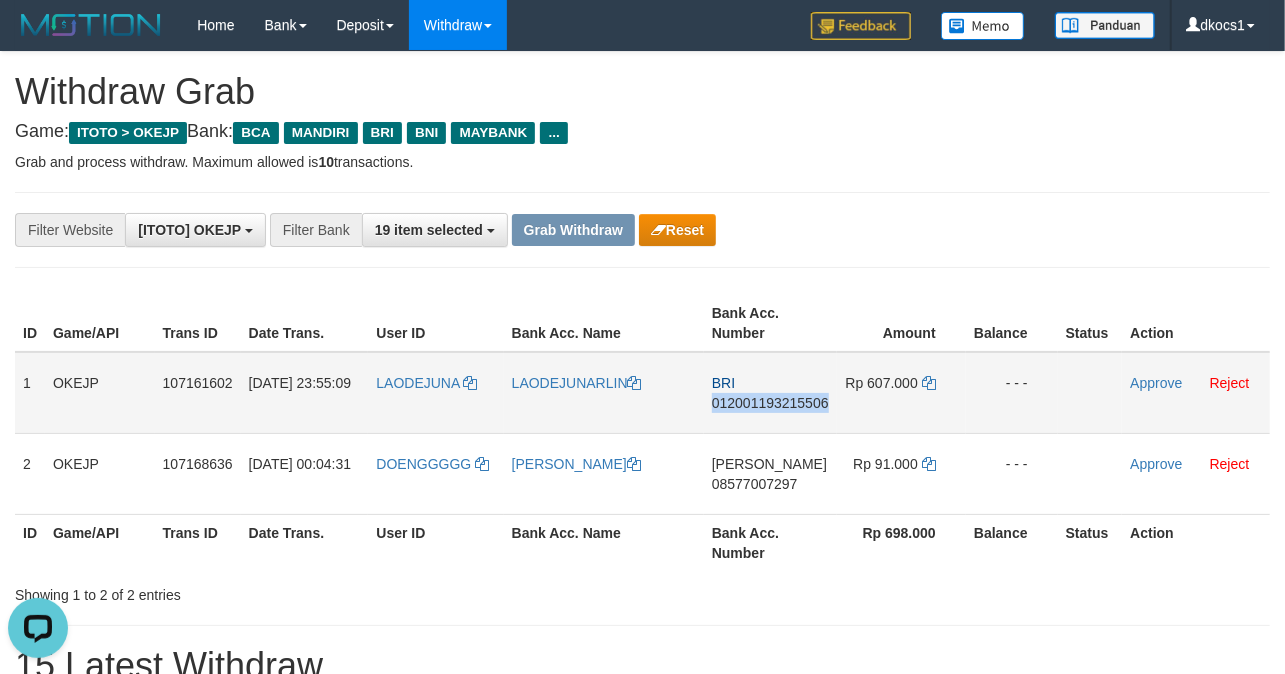 click on "BRI
012001193215506" at bounding box center [770, 393] 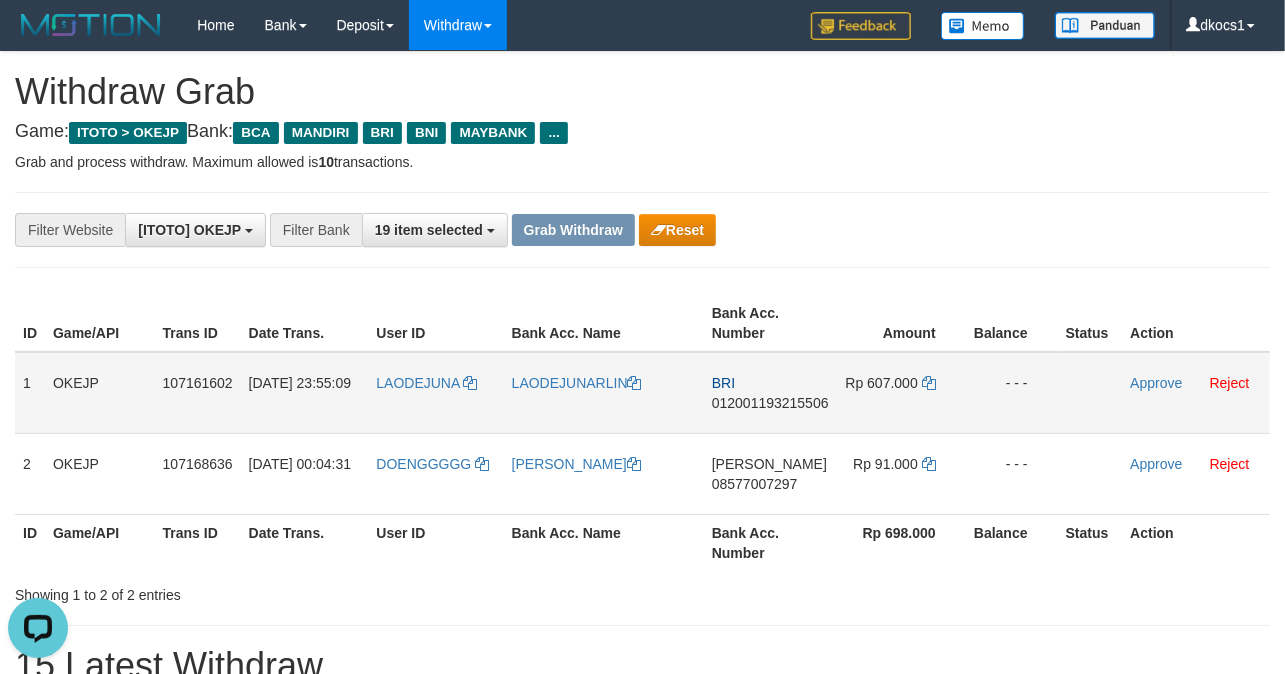 click on "012001193215506" at bounding box center [770, 403] 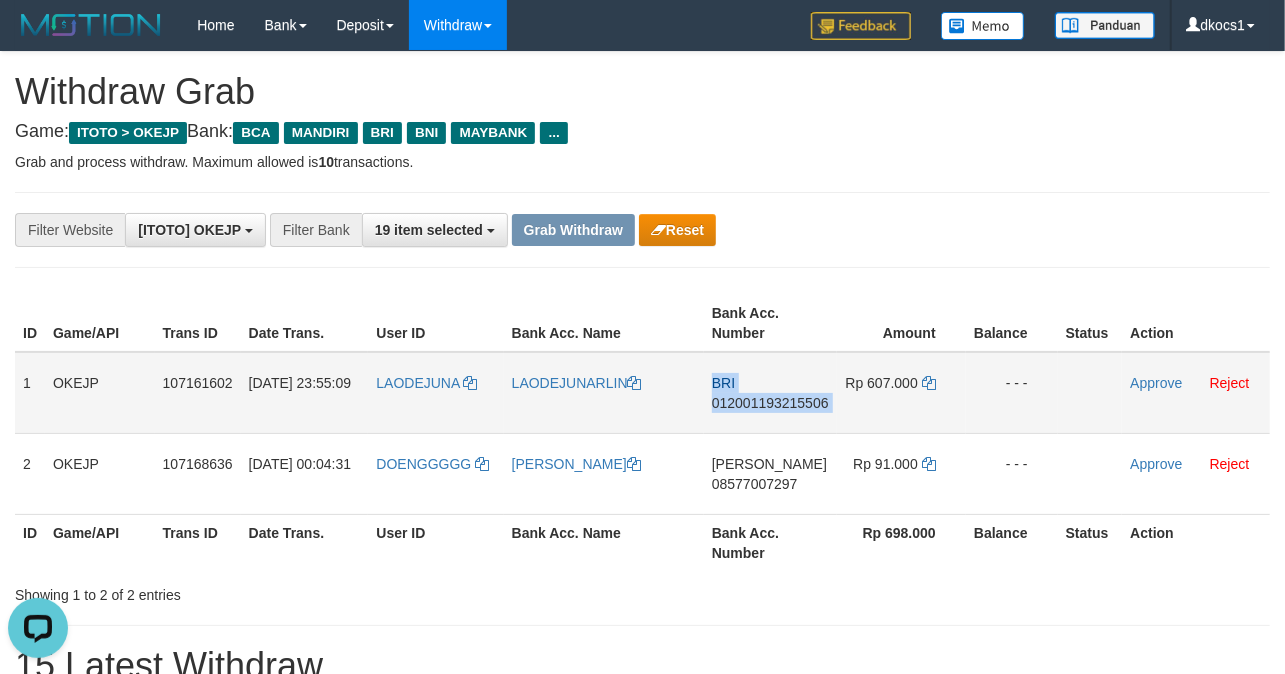 click on "BRI
012001193215506" at bounding box center [770, 393] 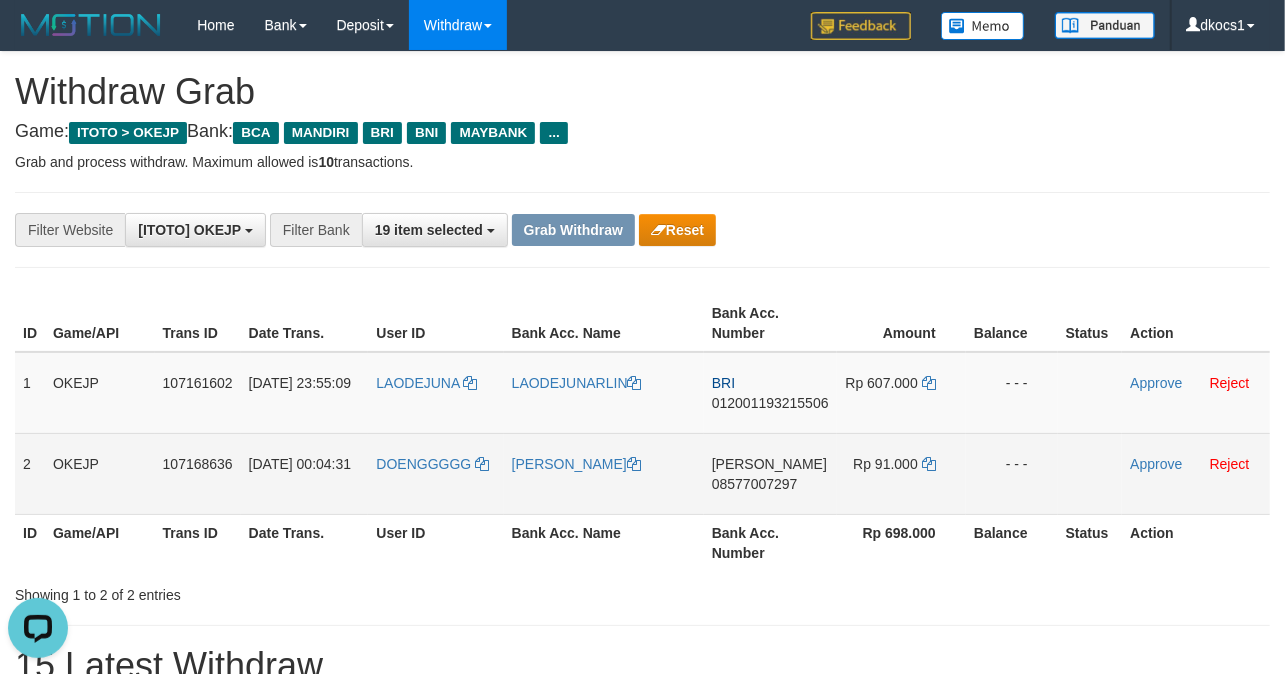click on "DANA
08577007297" at bounding box center [770, 473] 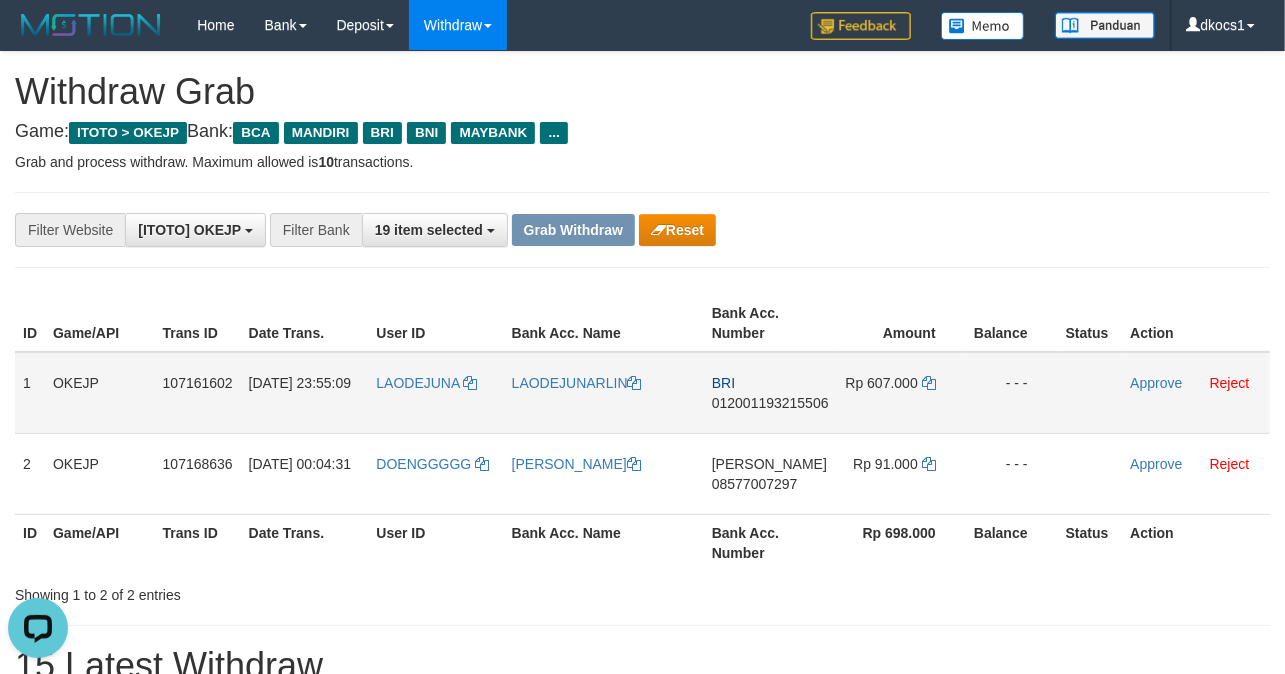 click on "BRI
012001193215506" at bounding box center (770, 393) 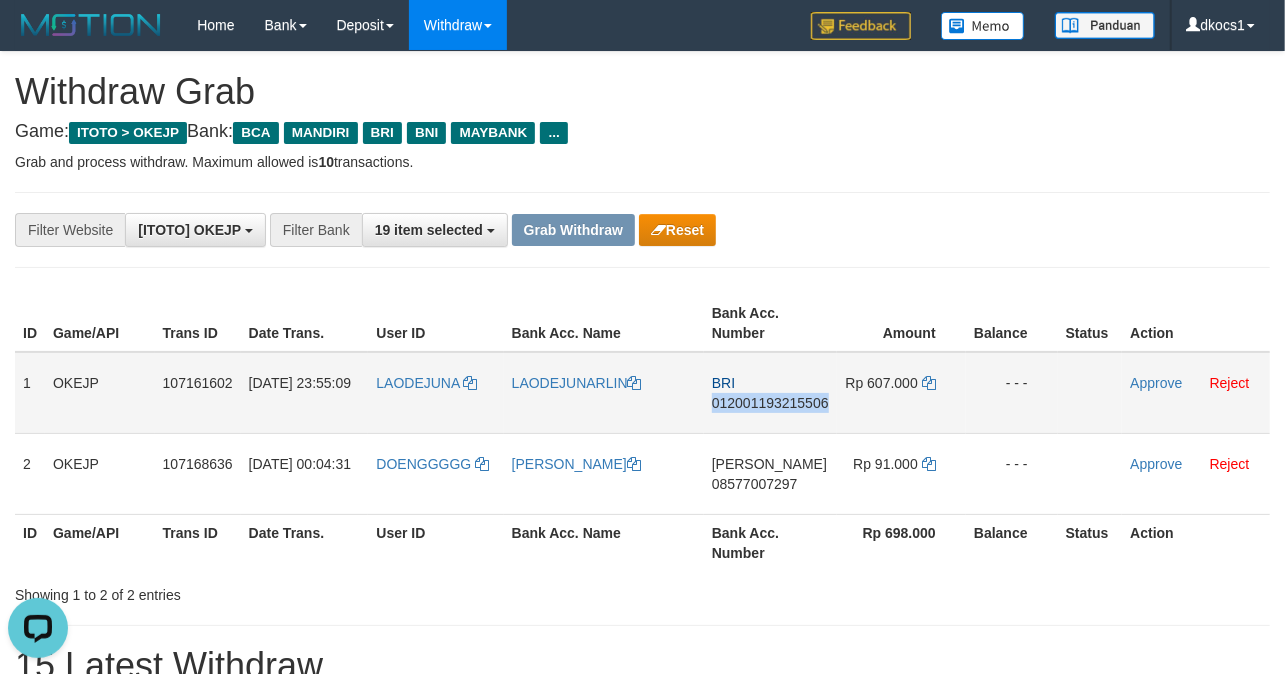 click on "BRI
012001193215506" at bounding box center (770, 393) 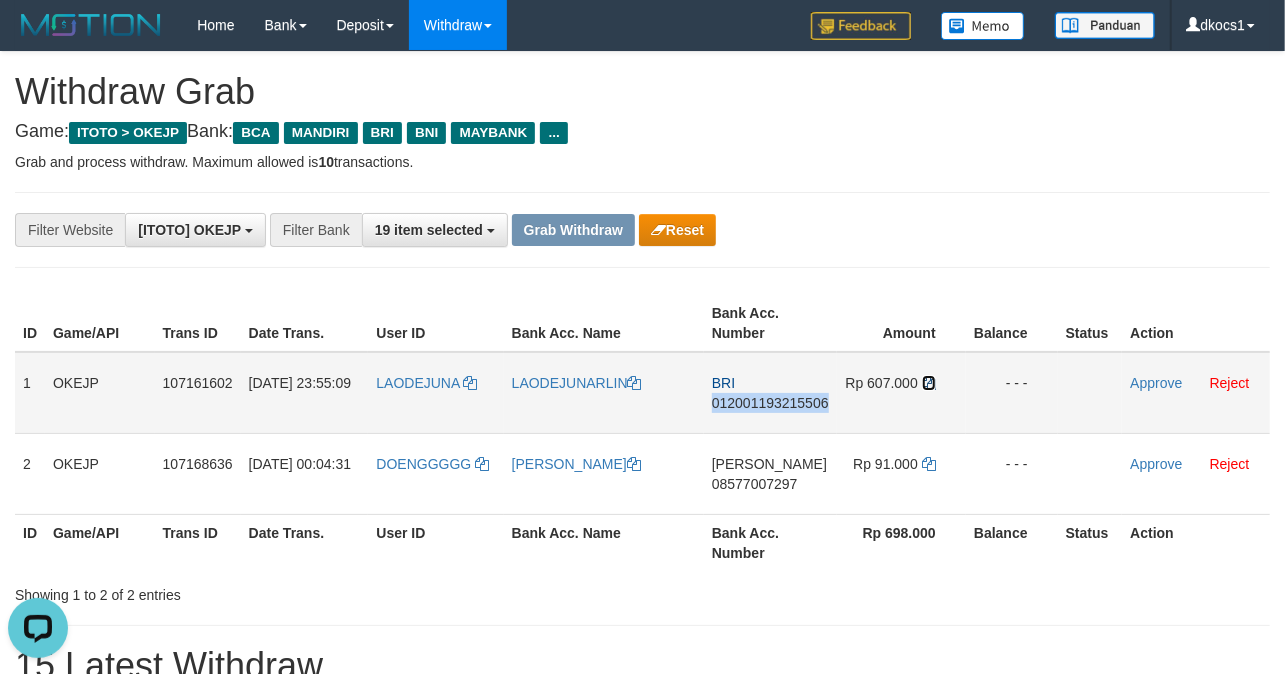 click at bounding box center [929, 383] 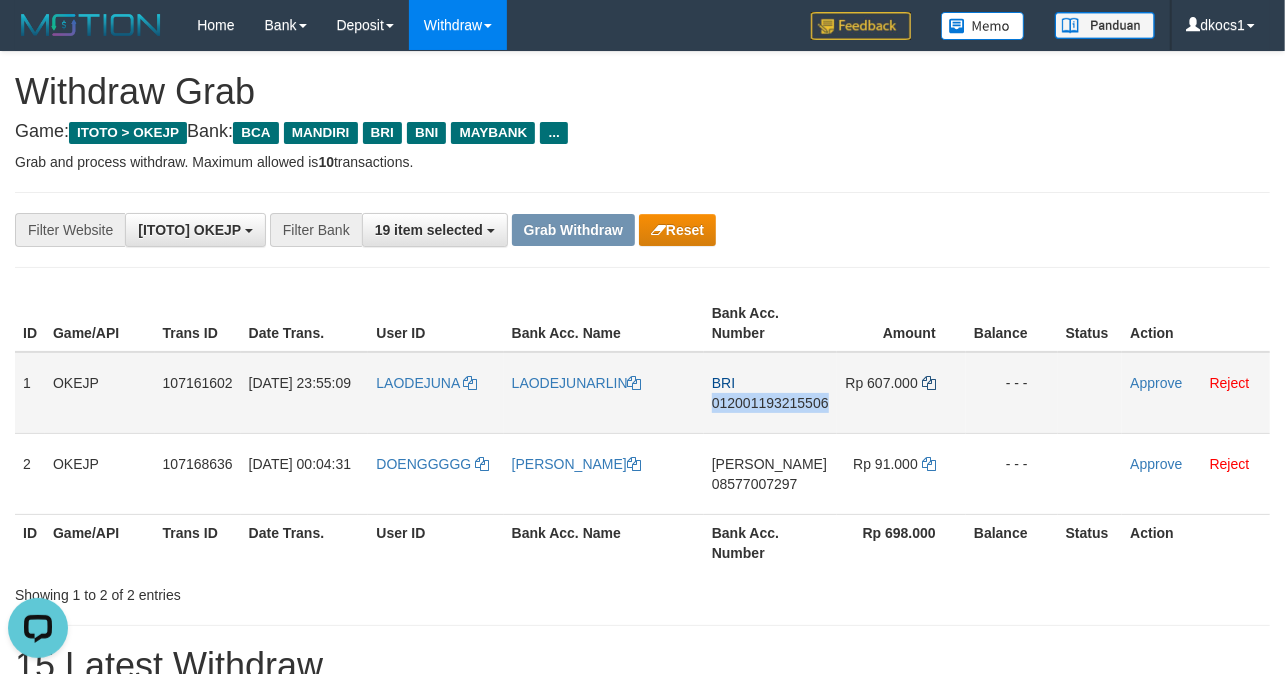 copy on "012001193215506" 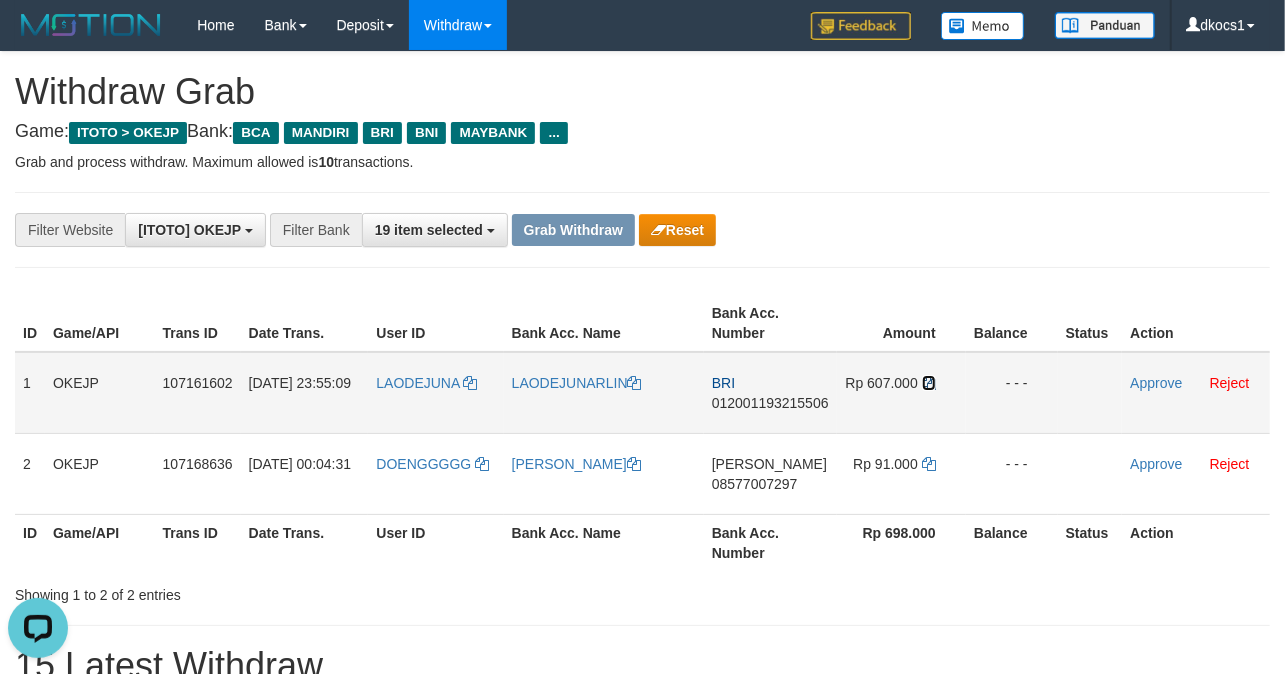 drag, startPoint x: 934, startPoint y: 384, endPoint x: 1228, endPoint y: 330, distance: 298.91806 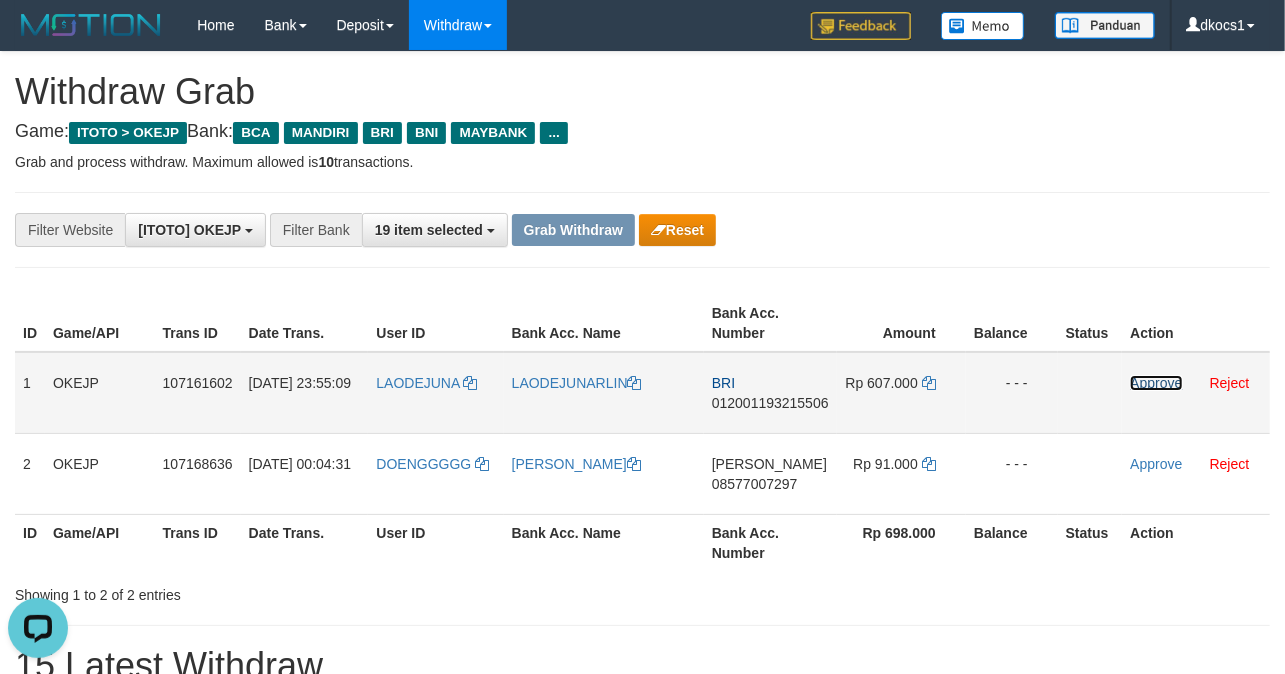 click on "Approve" at bounding box center (1156, 383) 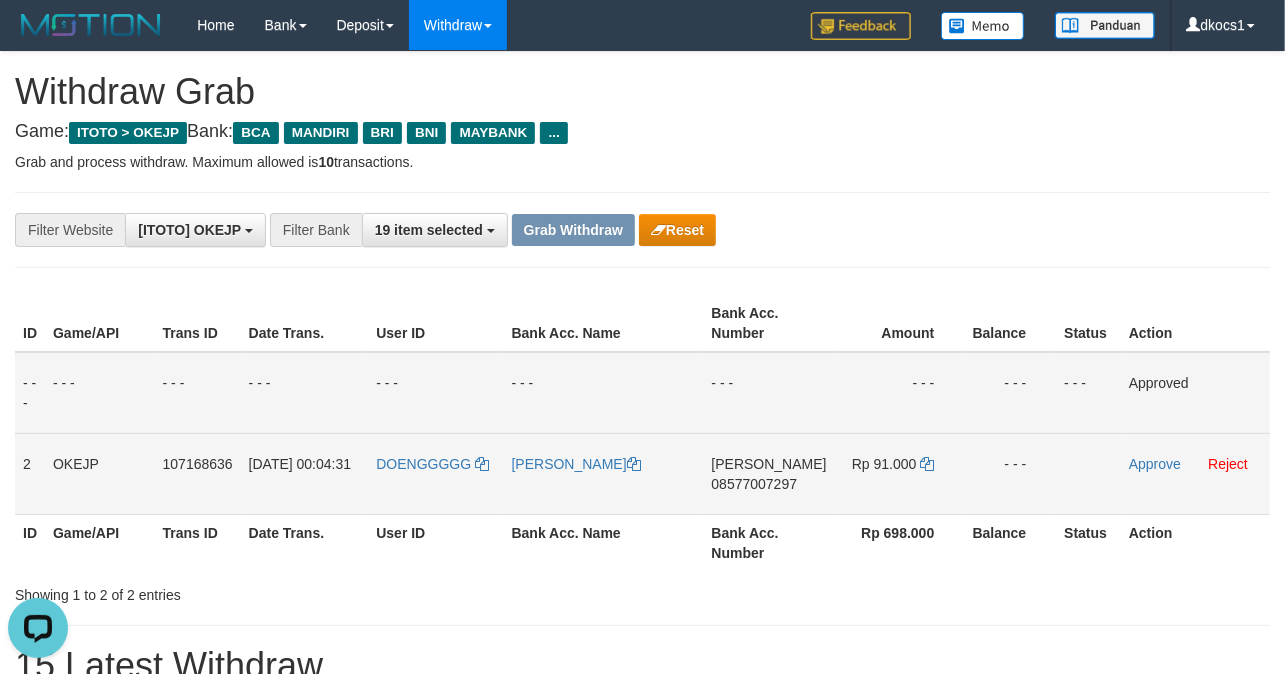 click on "DOENGGGGG" at bounding box center [435, 473] 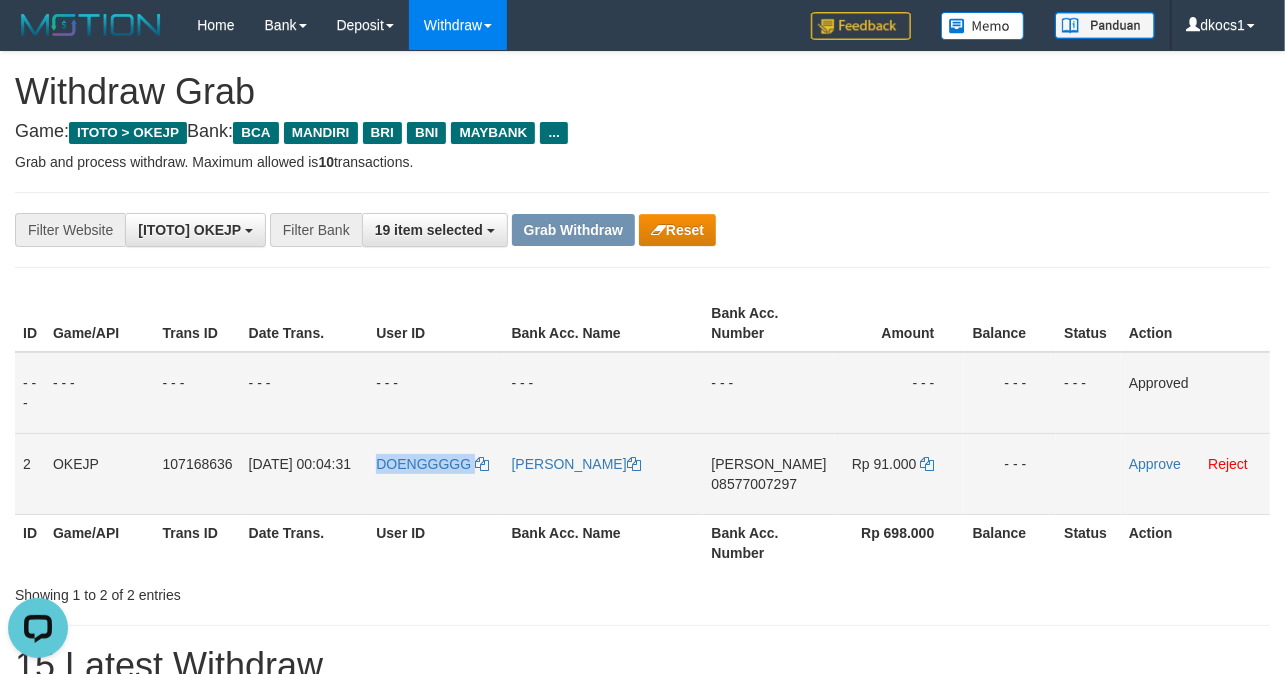 click on "DOENGGGGG" at bounding box center (435, 473) 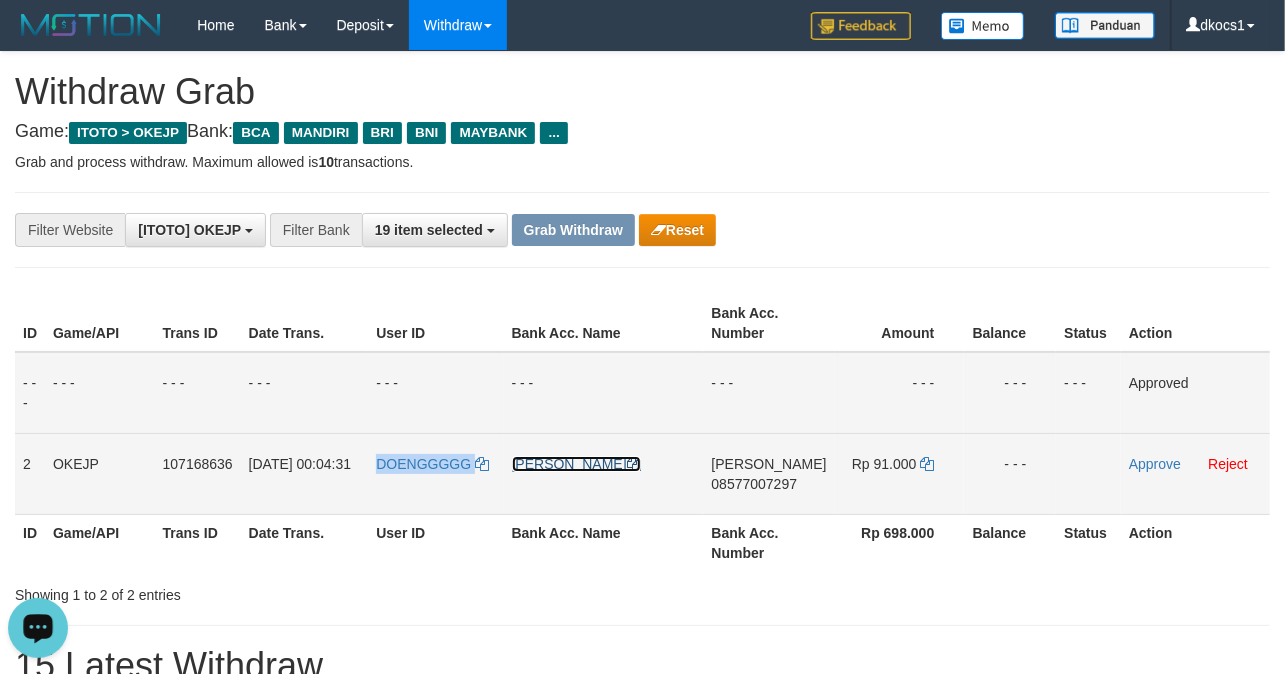 click at bounding box center (634, 464) 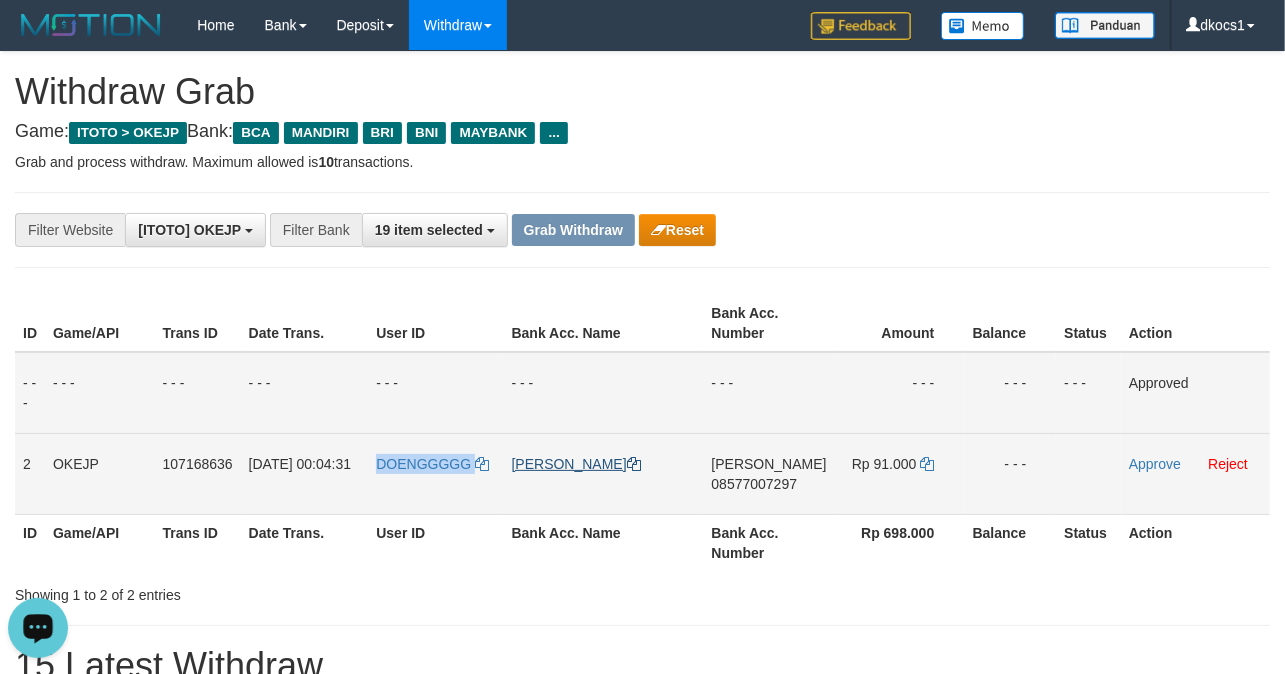 copy on "DOENGGGGG" 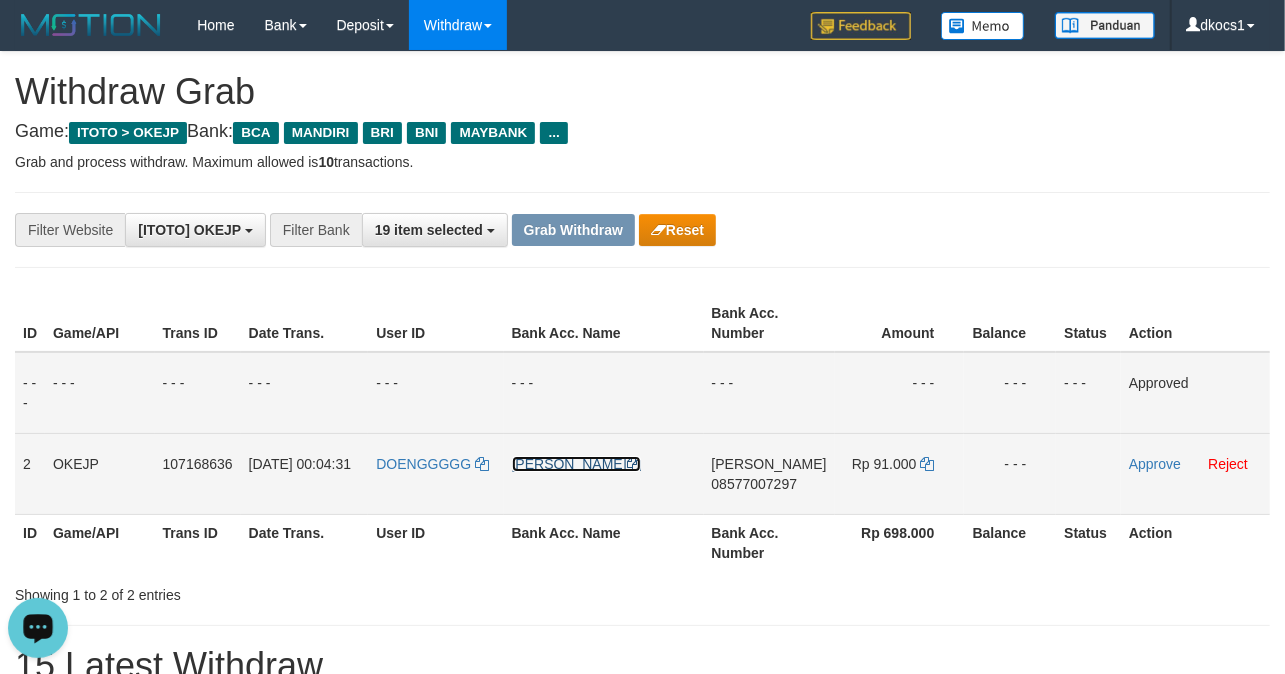 click at bounding box center [634, 464] 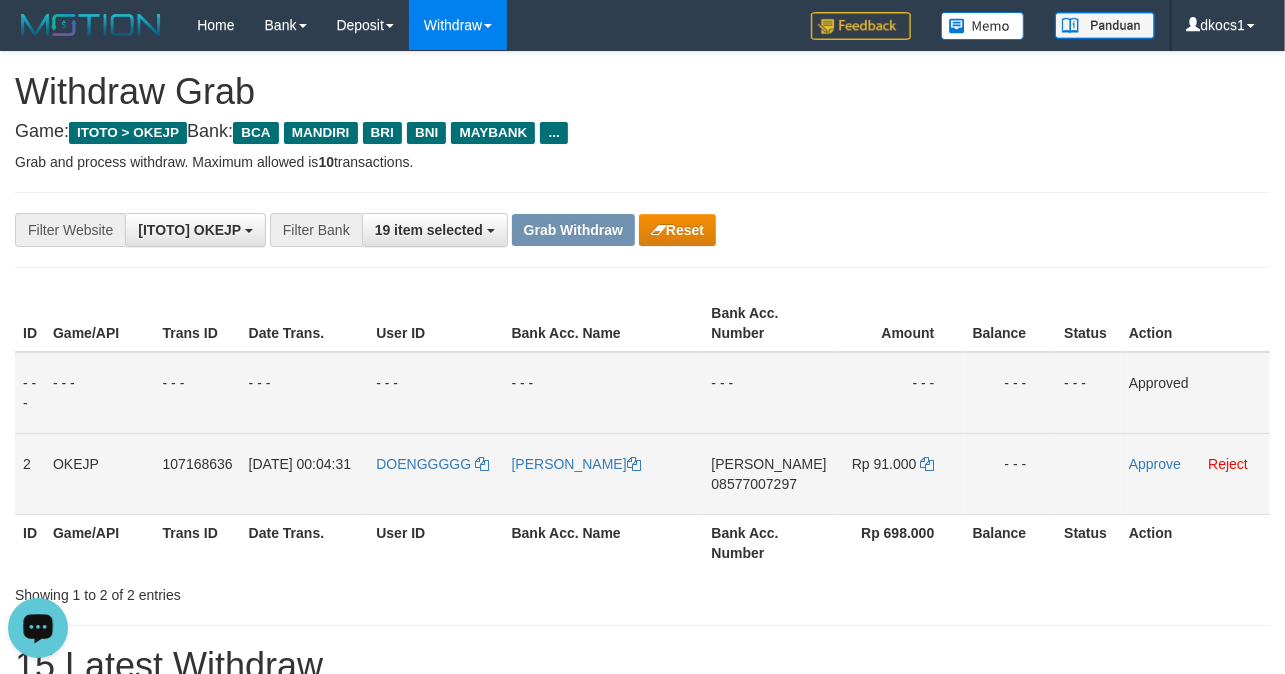 click on "Rp 91.000" at bounding box center (899, 473) 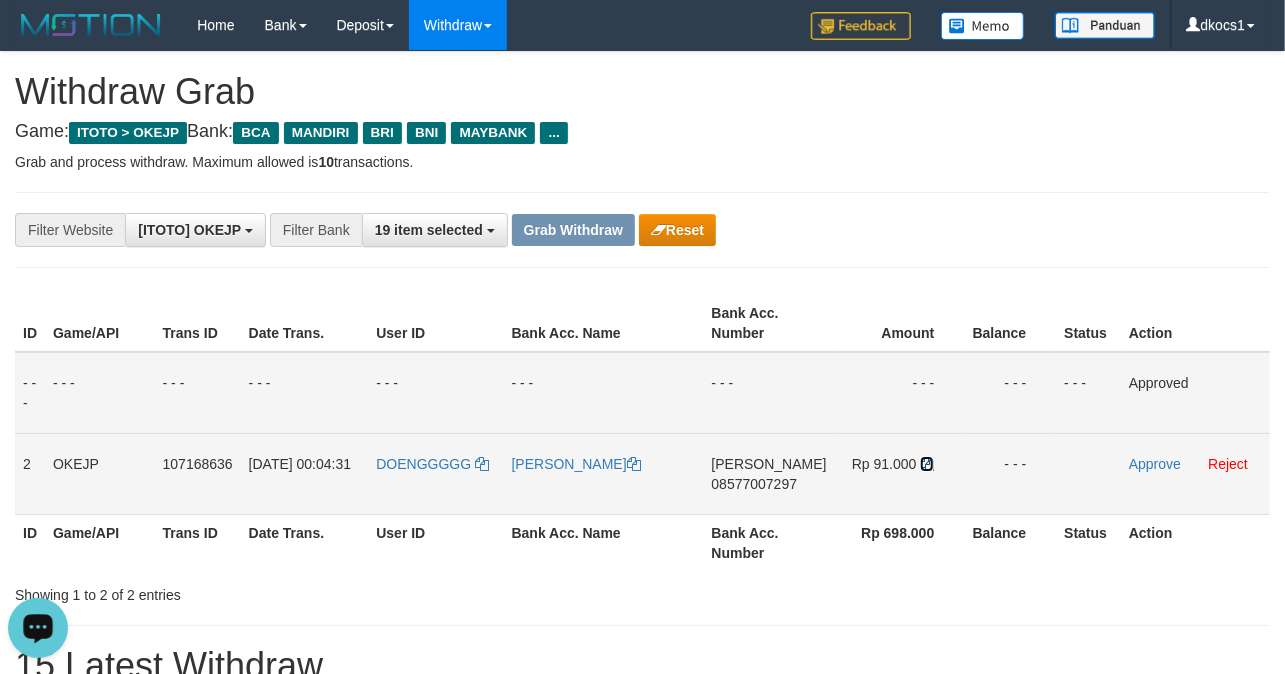 click at bounding box center (927, 464) 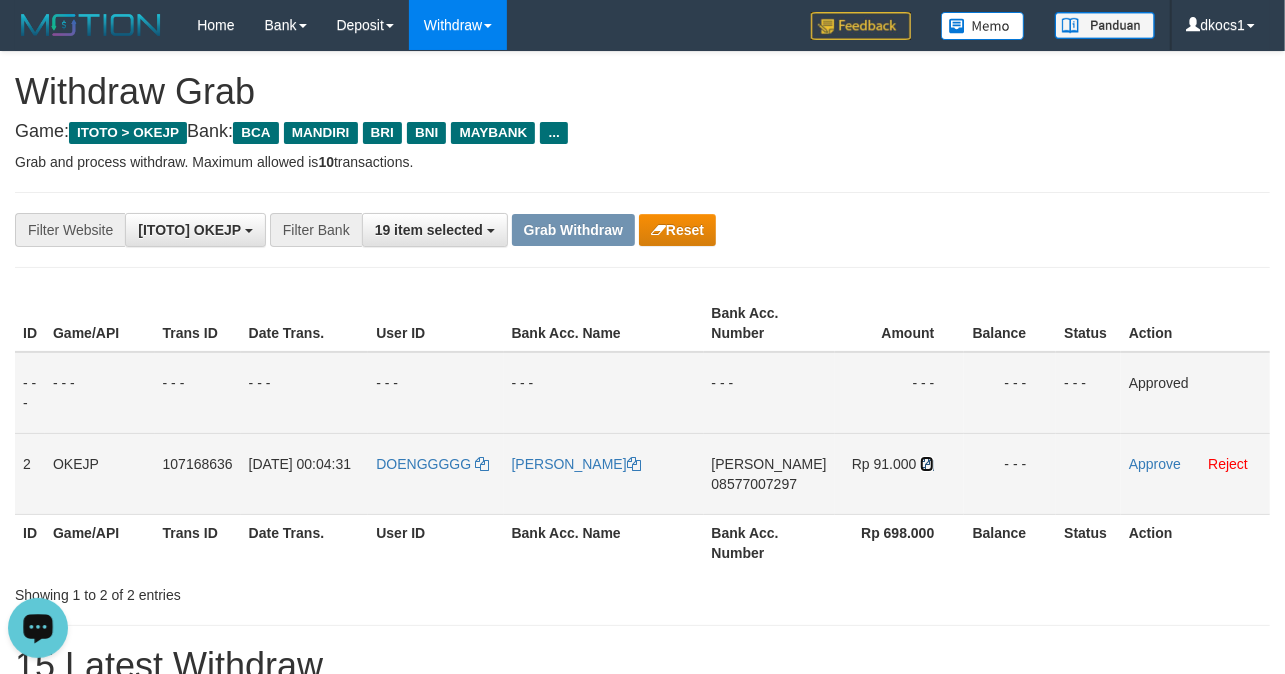 click at bounding box center [927, 464] 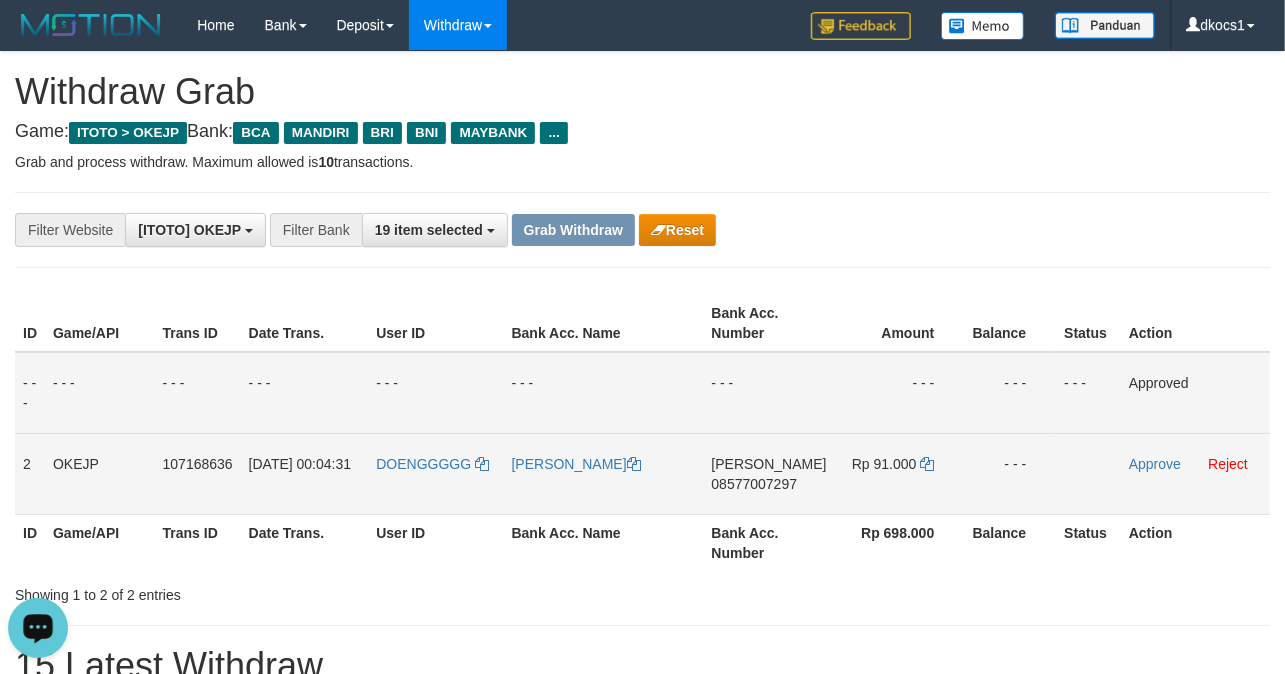 click on "DANA
08577007297" at bounding box center (770, 473) 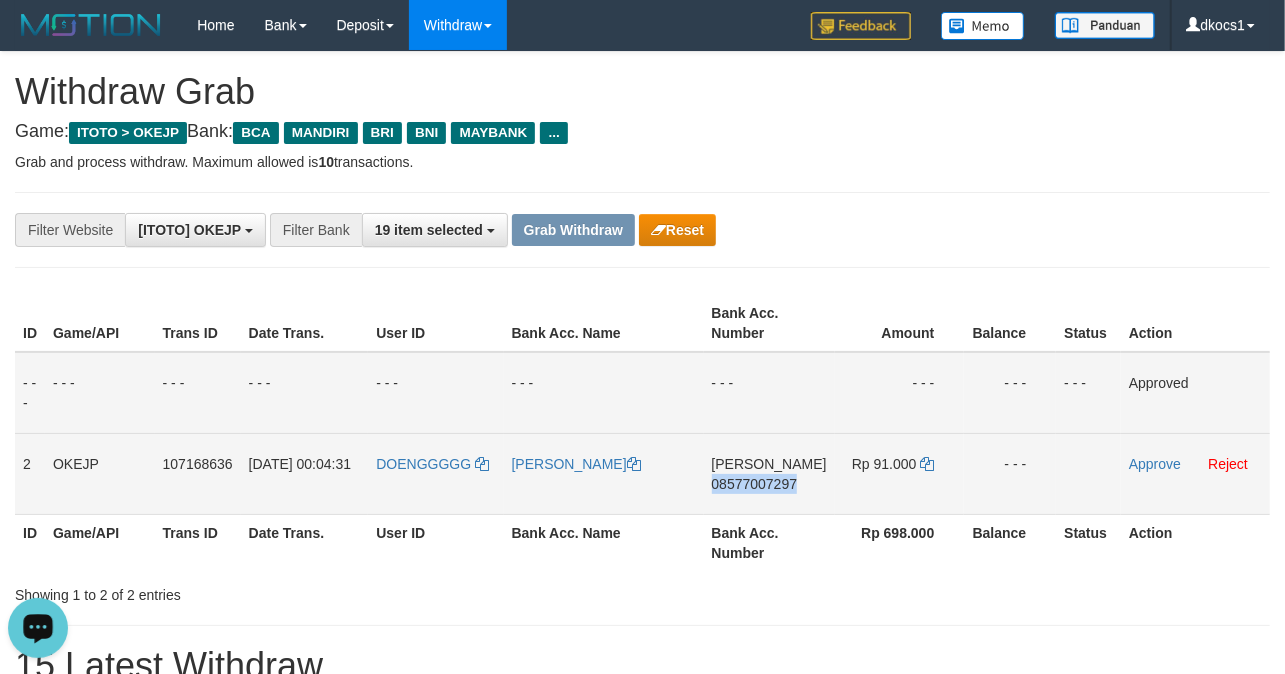 click on "DANA
08577007297" at bounding box center (770, 473) 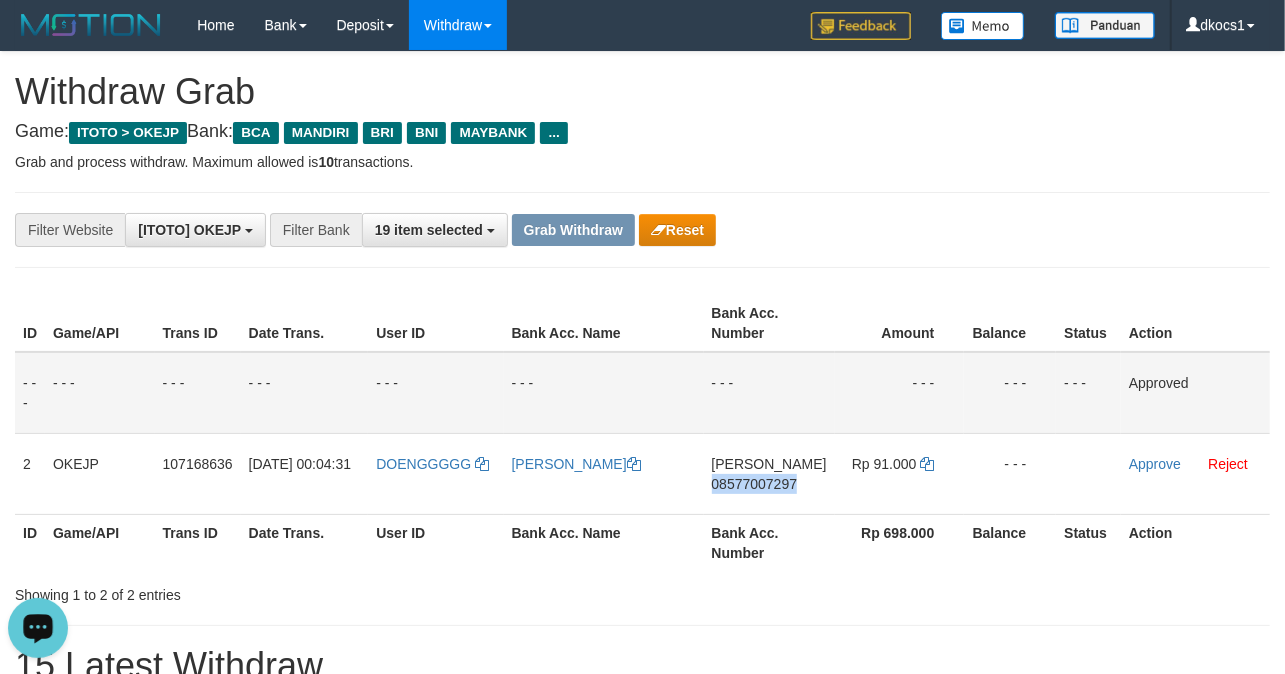 copy on "08577007297" 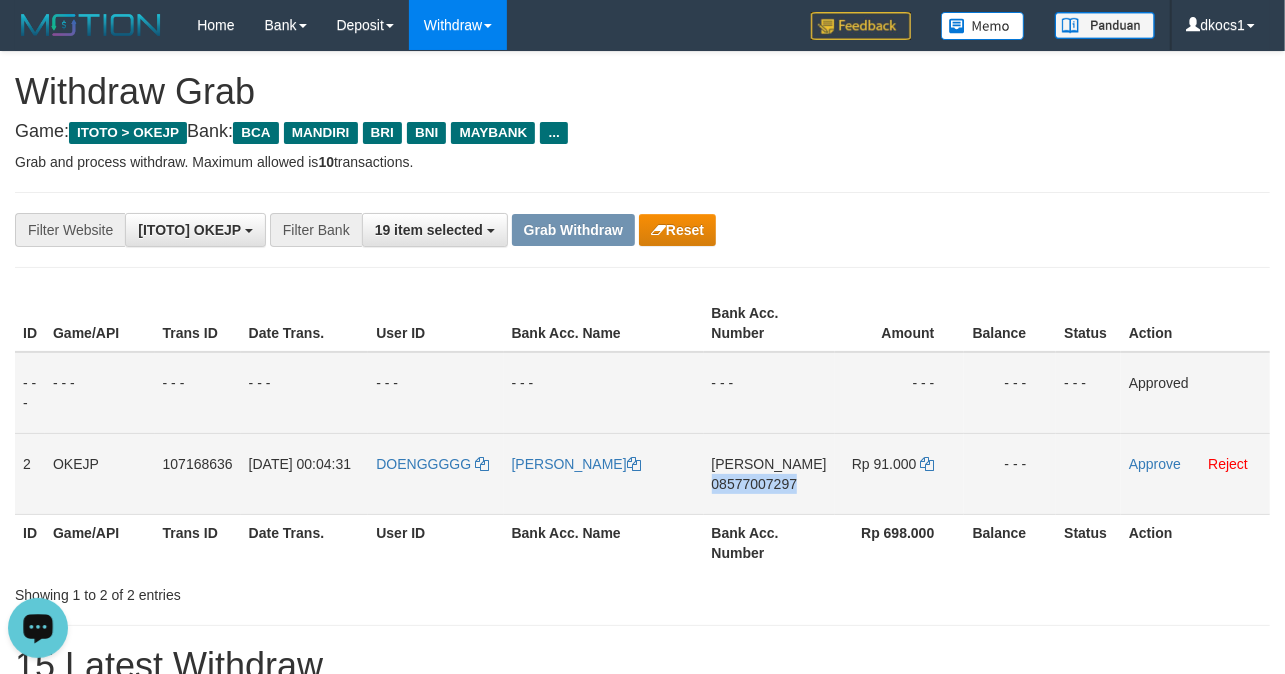 click on "DANA
08577007297" at bounding box center [770, 473] 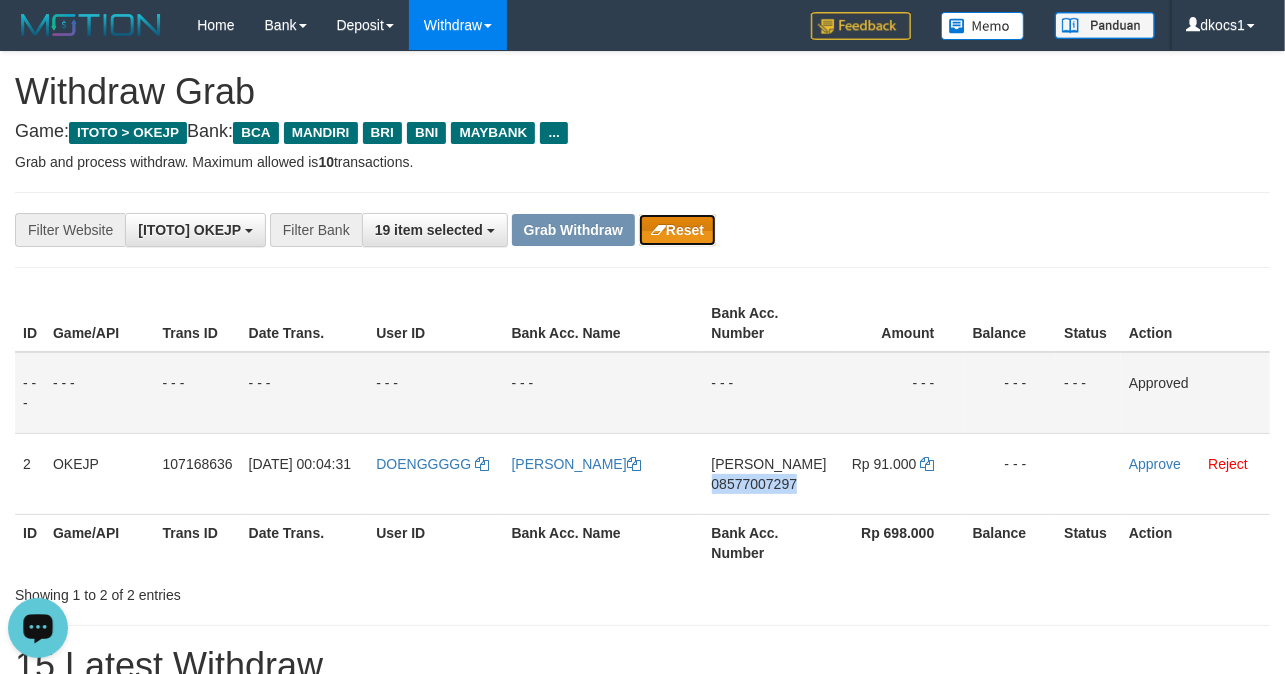 click on "**********" at bounding box center [535, 230] 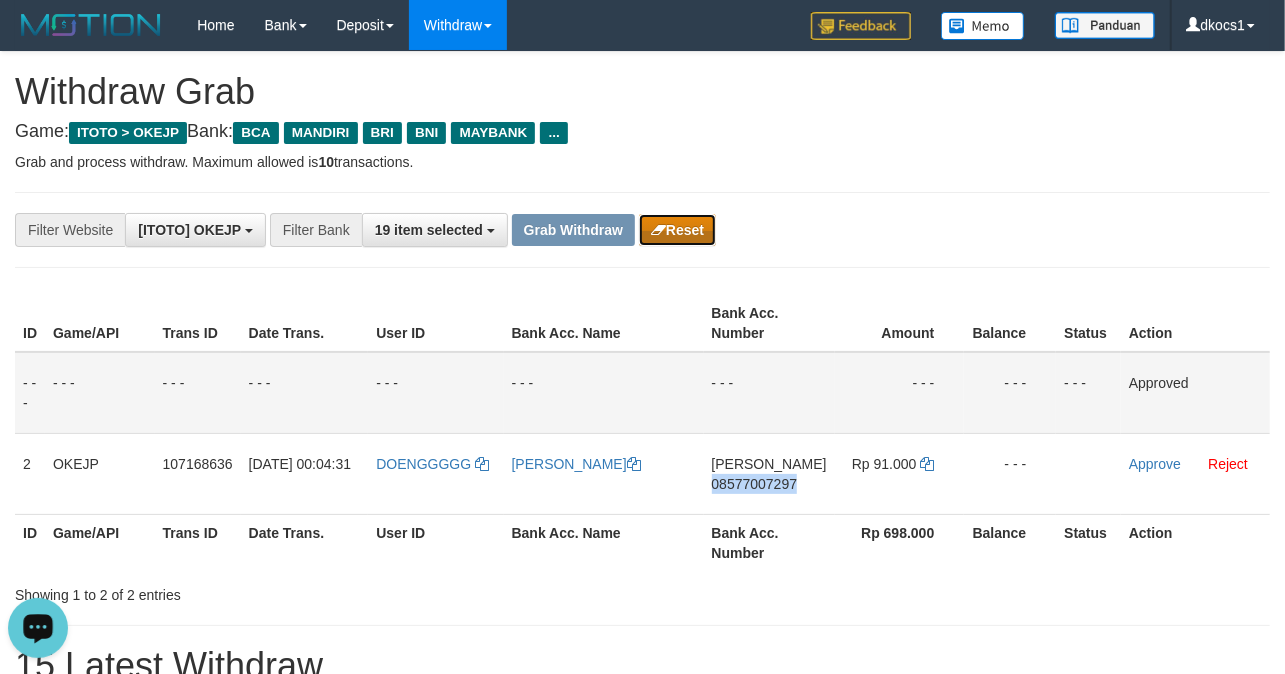 click on "Reset" at bounding box center (677, 230) 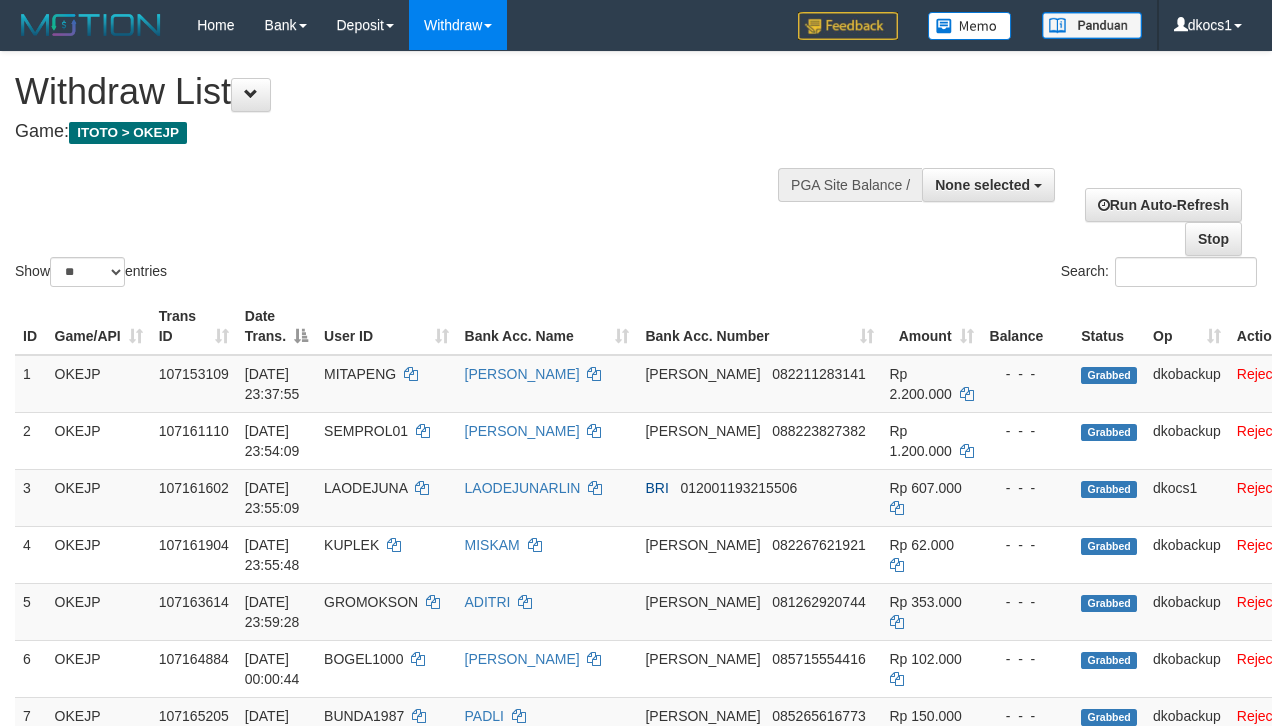 select 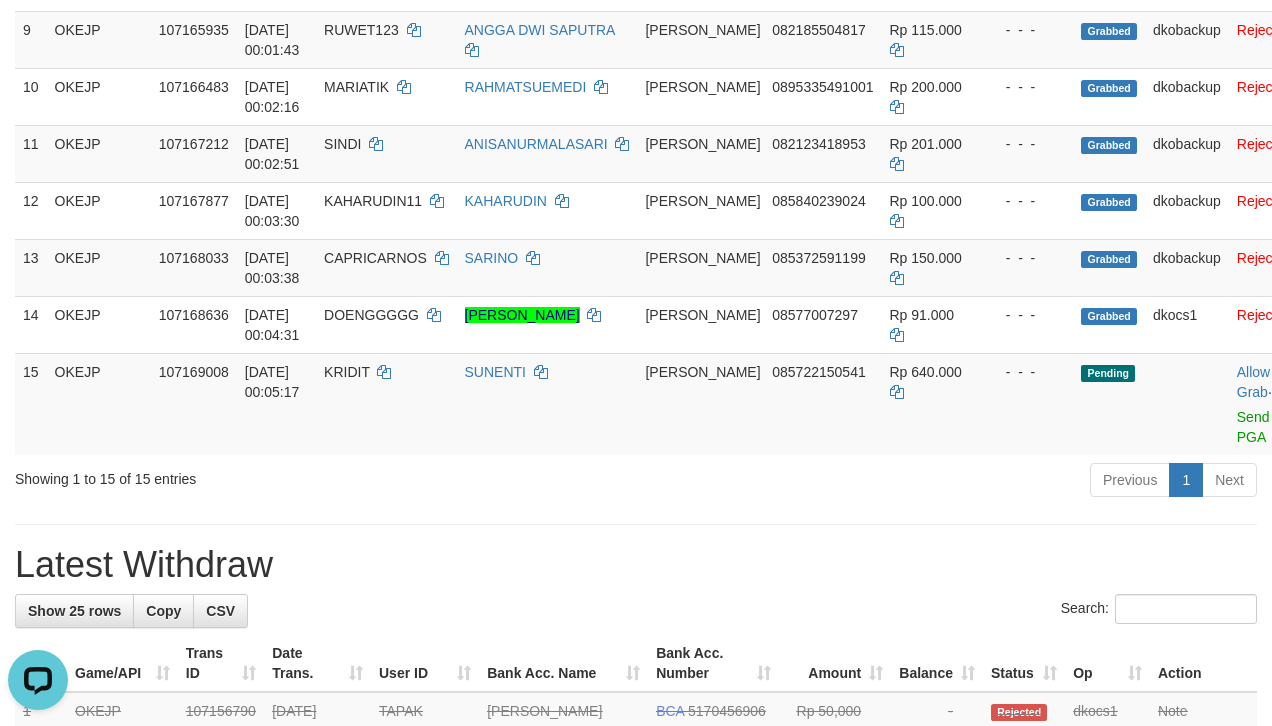 scroll, scrollTop: 0, scrollLeft: 0, axis: both 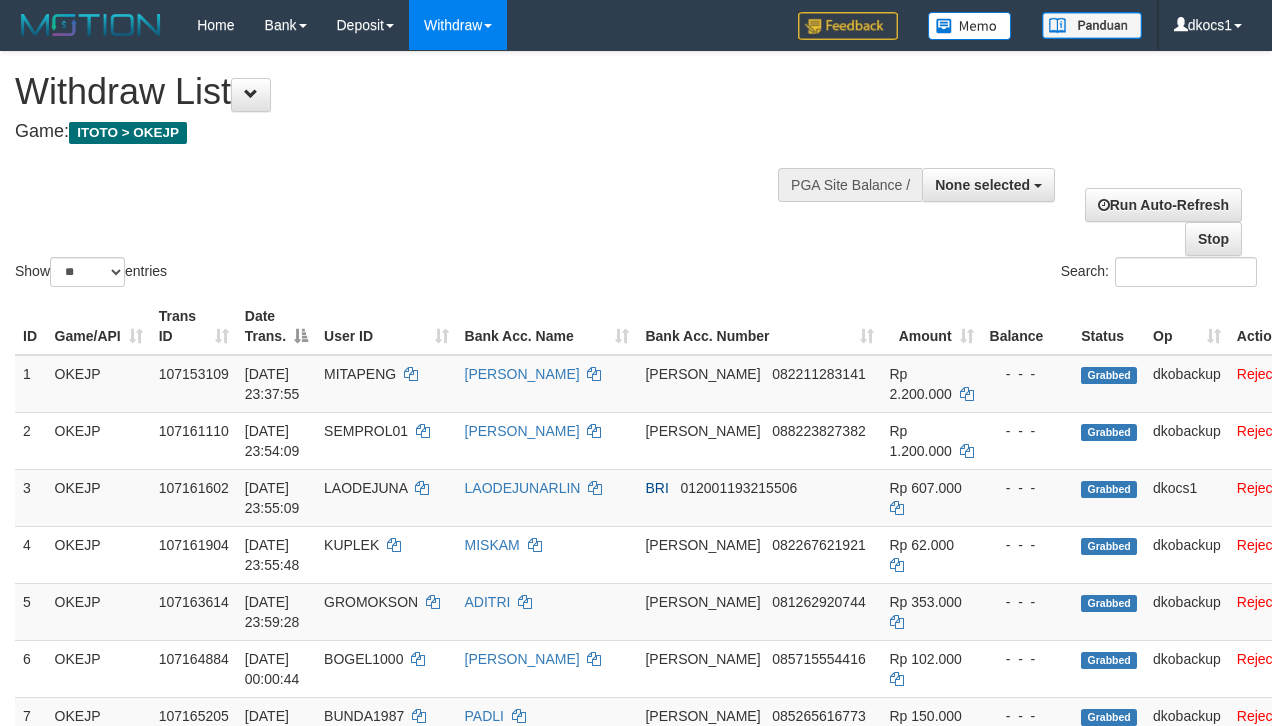 select 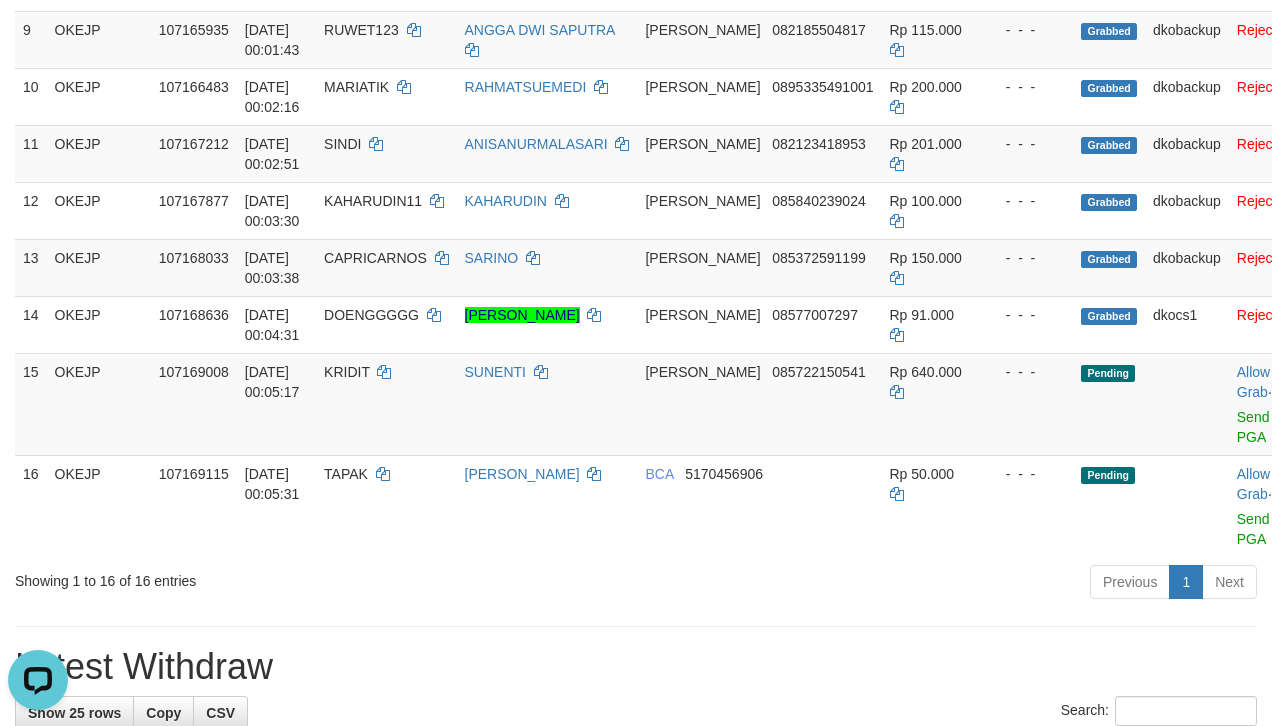 scroll, scrollTop: 0, scrollLeft: 0, axis: both 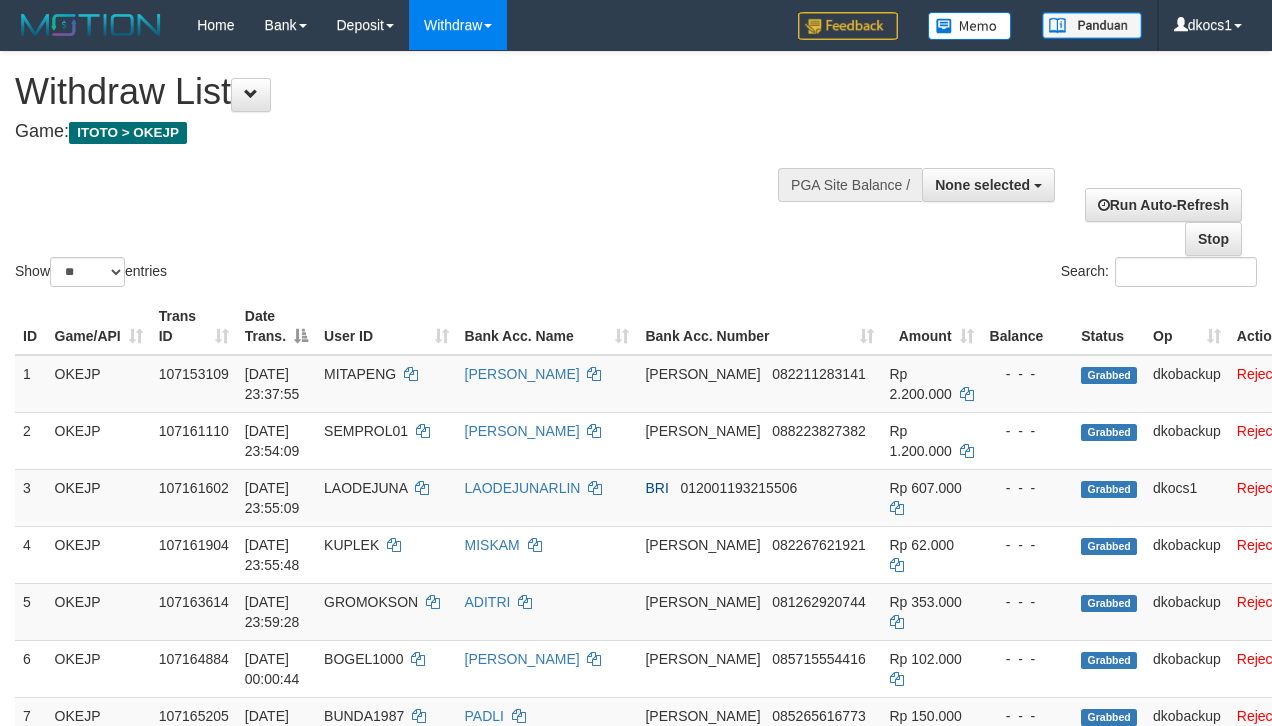 select 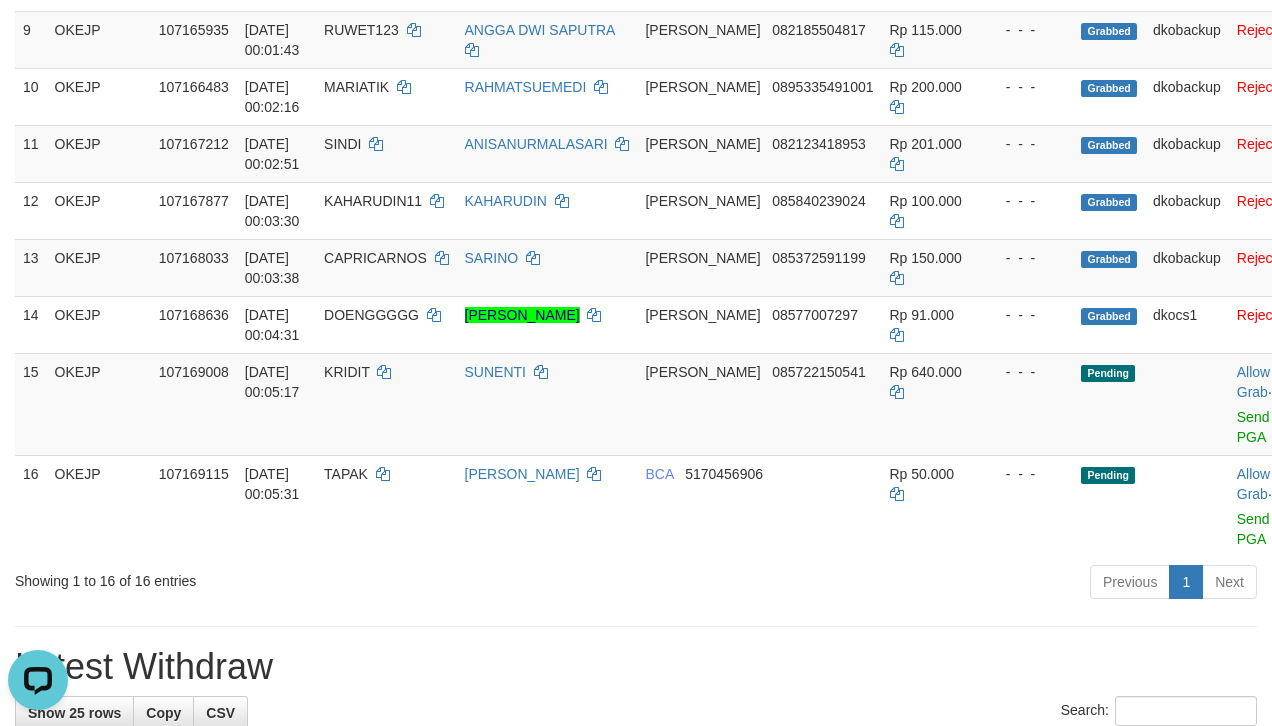 scroll, scrollTop: 0, scrollLeft: 0, axis: both 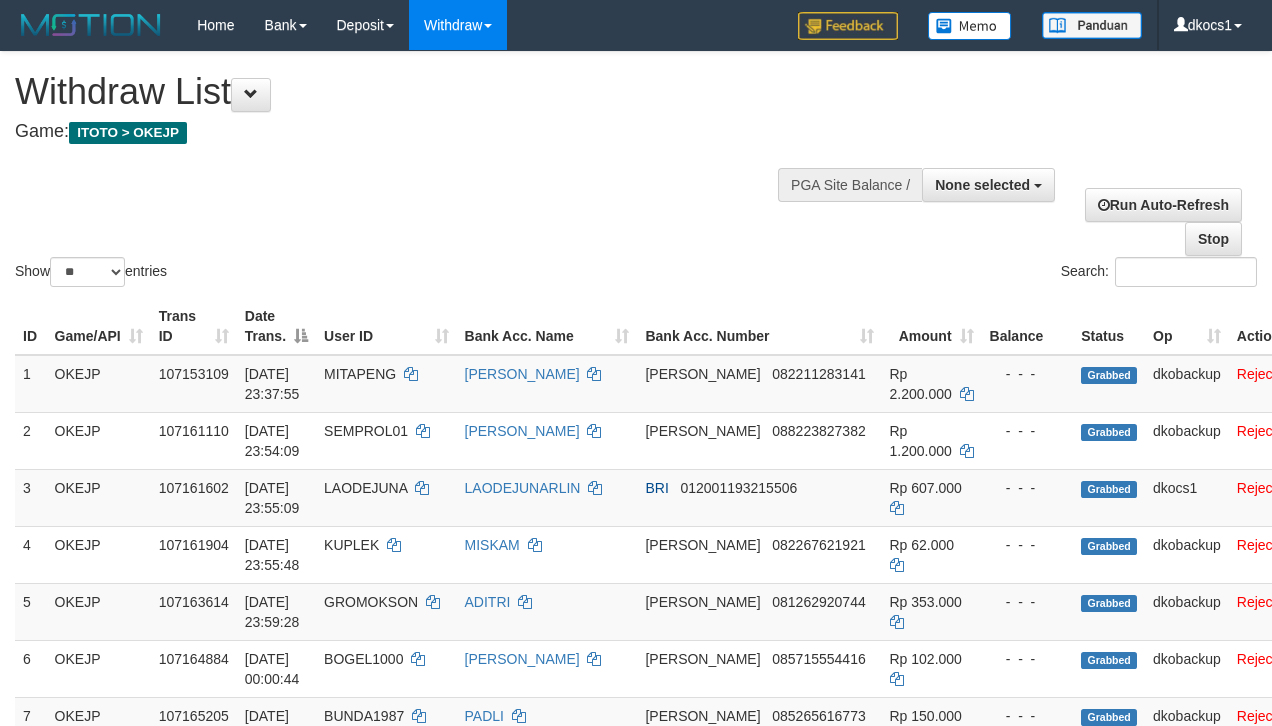 select 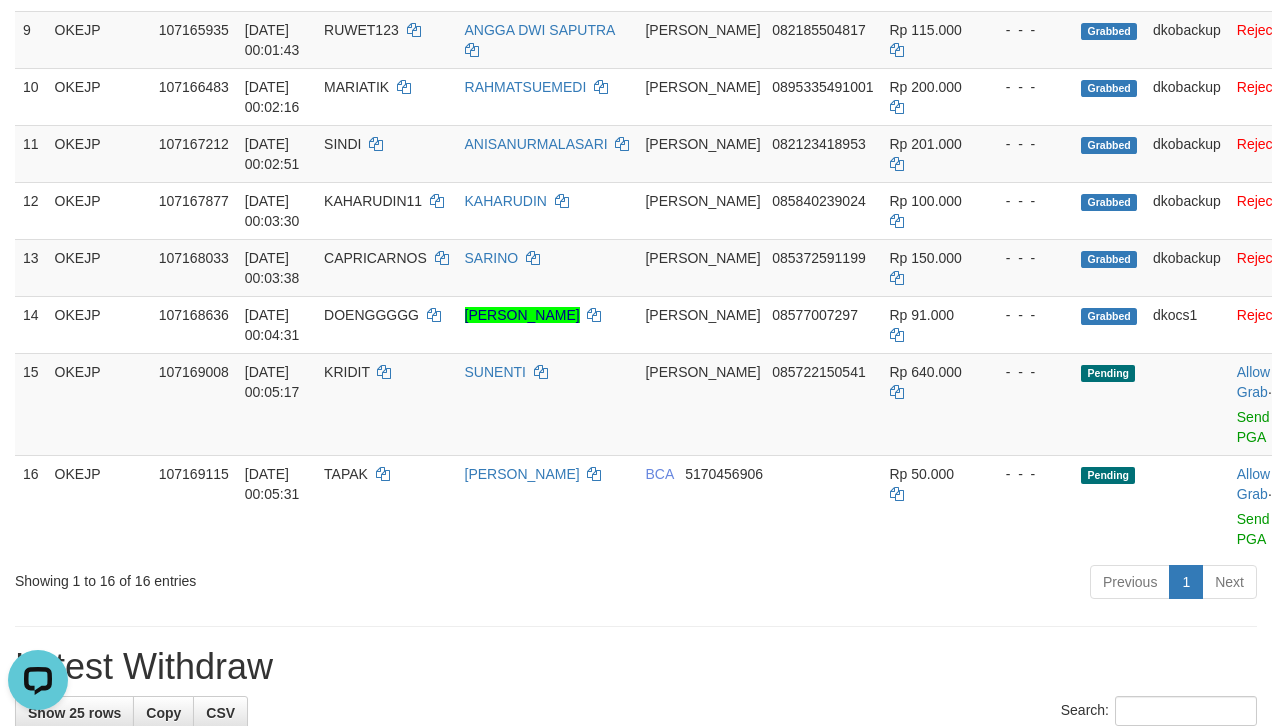 scroll, scrollTop: 0, scrollLeft: 0, axis: both 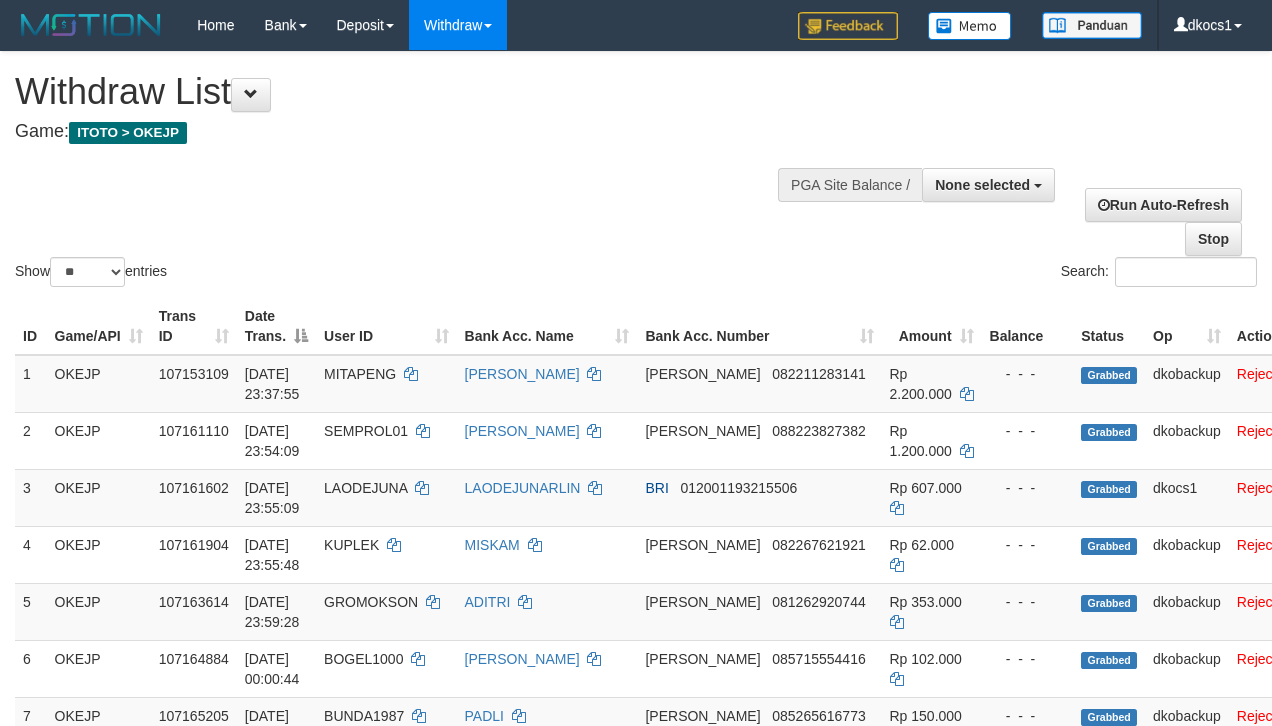 select 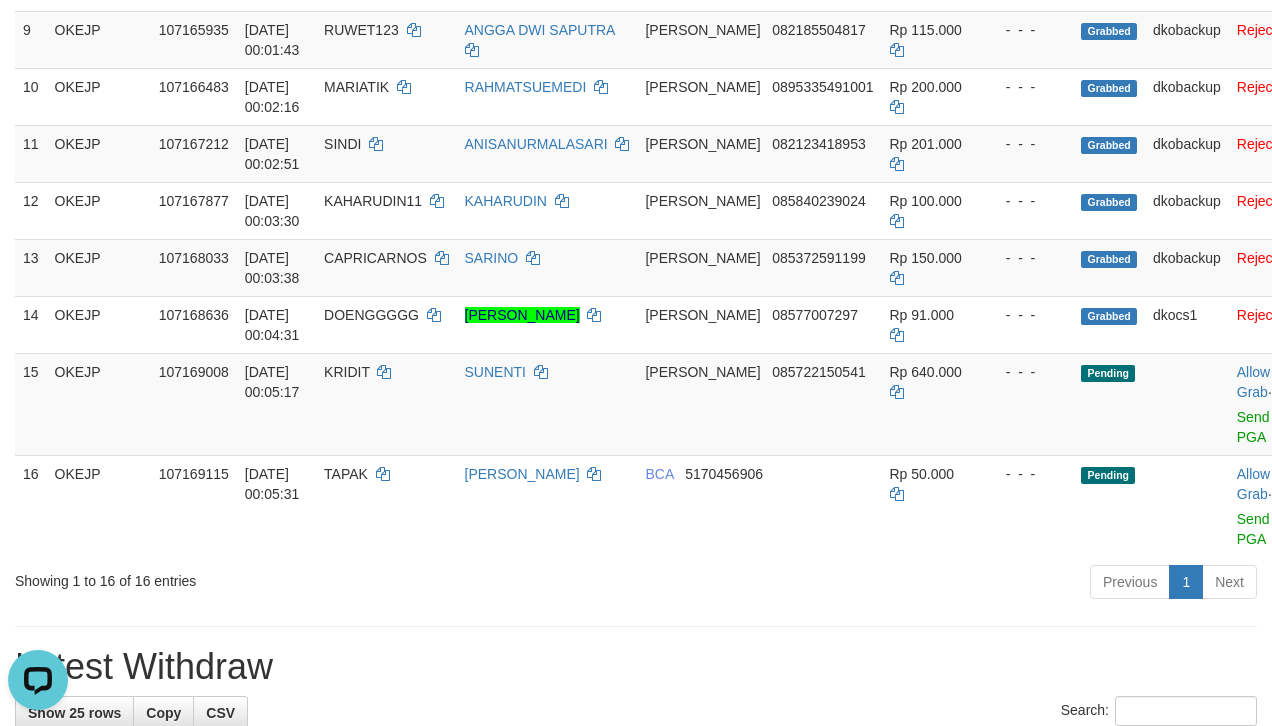 scroll, scrollTop: 0, scrollLeft: 0, axis: both 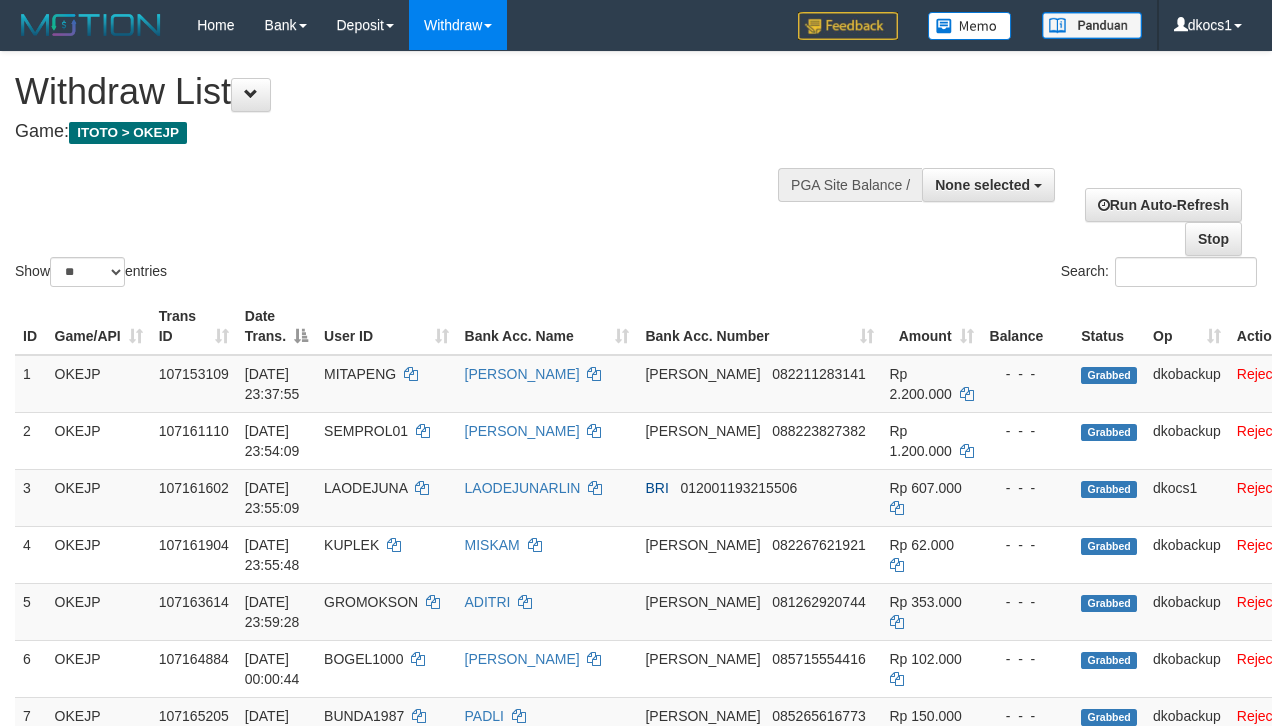 select 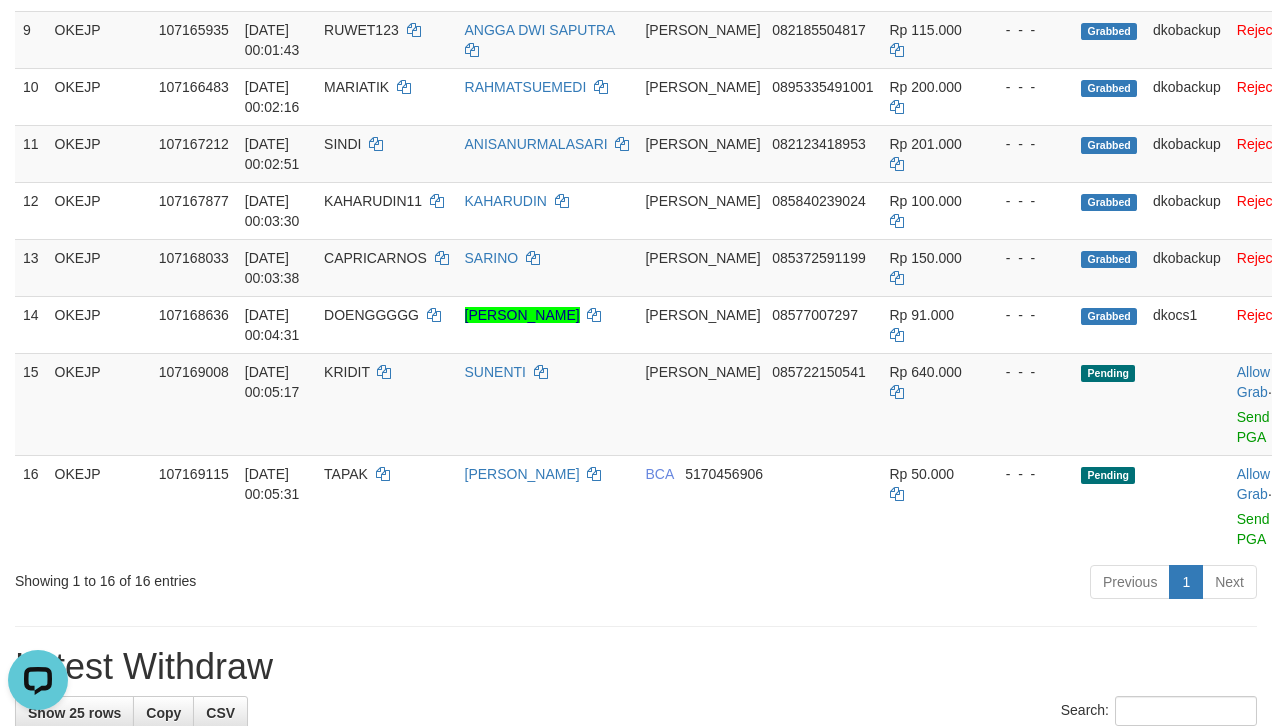 scroll, scrollTop: 0, scrollLeft: 0, axis: both 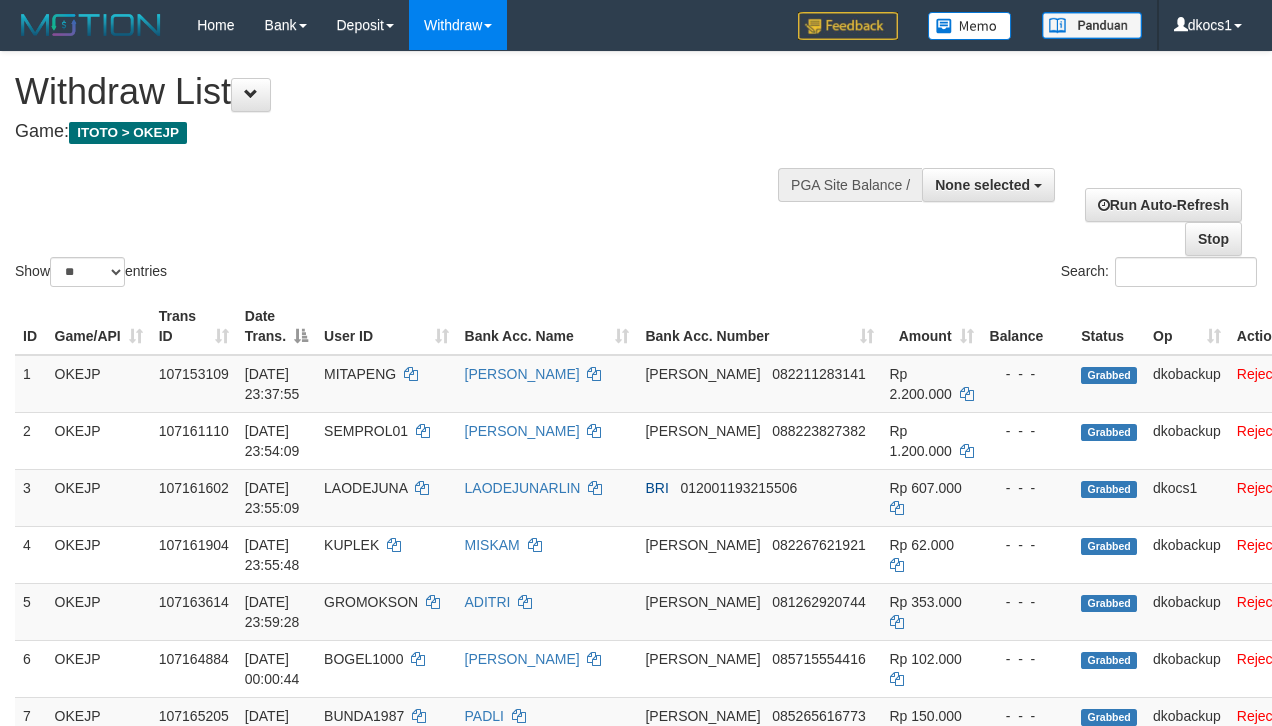 select 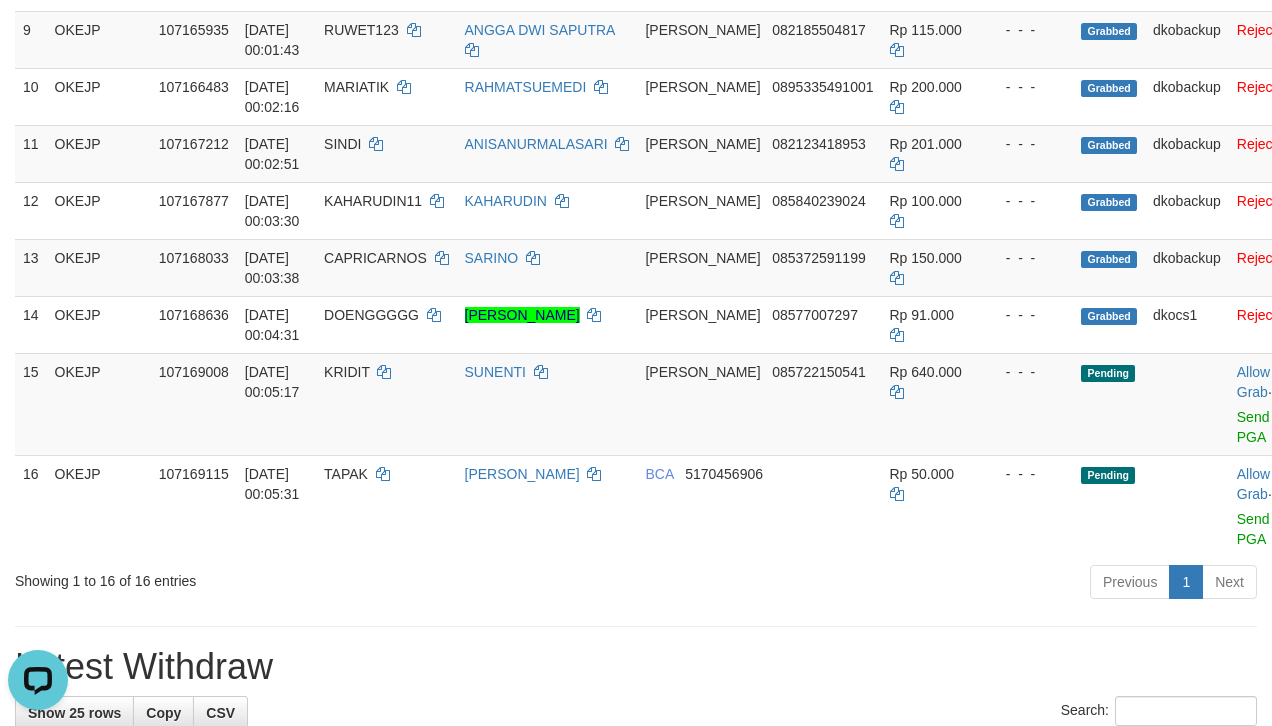 scroll, scrollTop: 0, scrollLeft: 0, axis: both 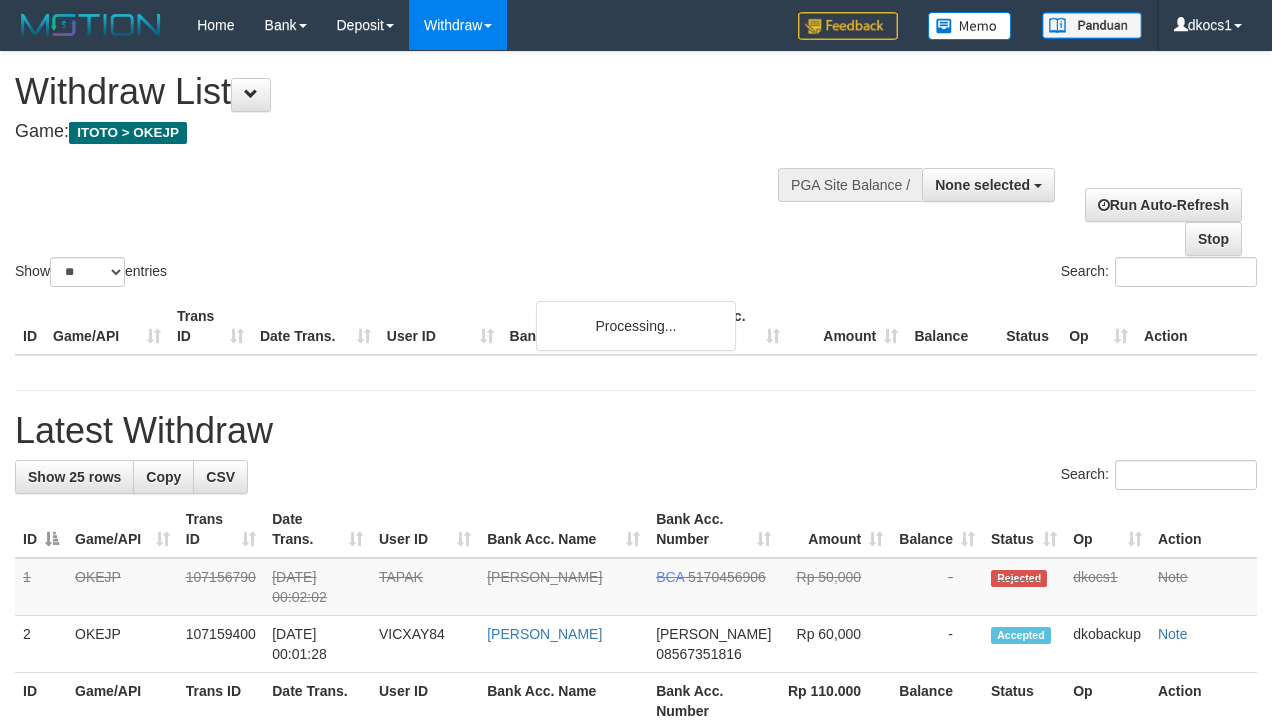 select 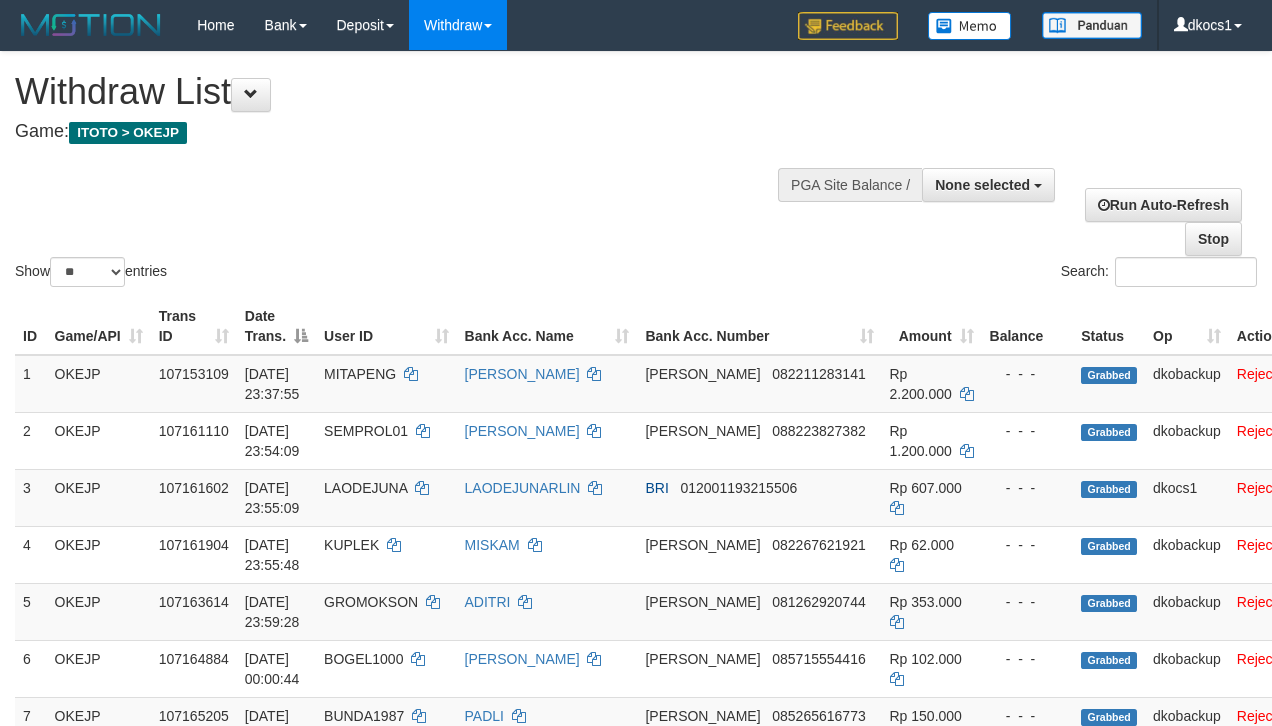 scroll, scrollTop: 800, scrollLeft: 0, axis: vertical 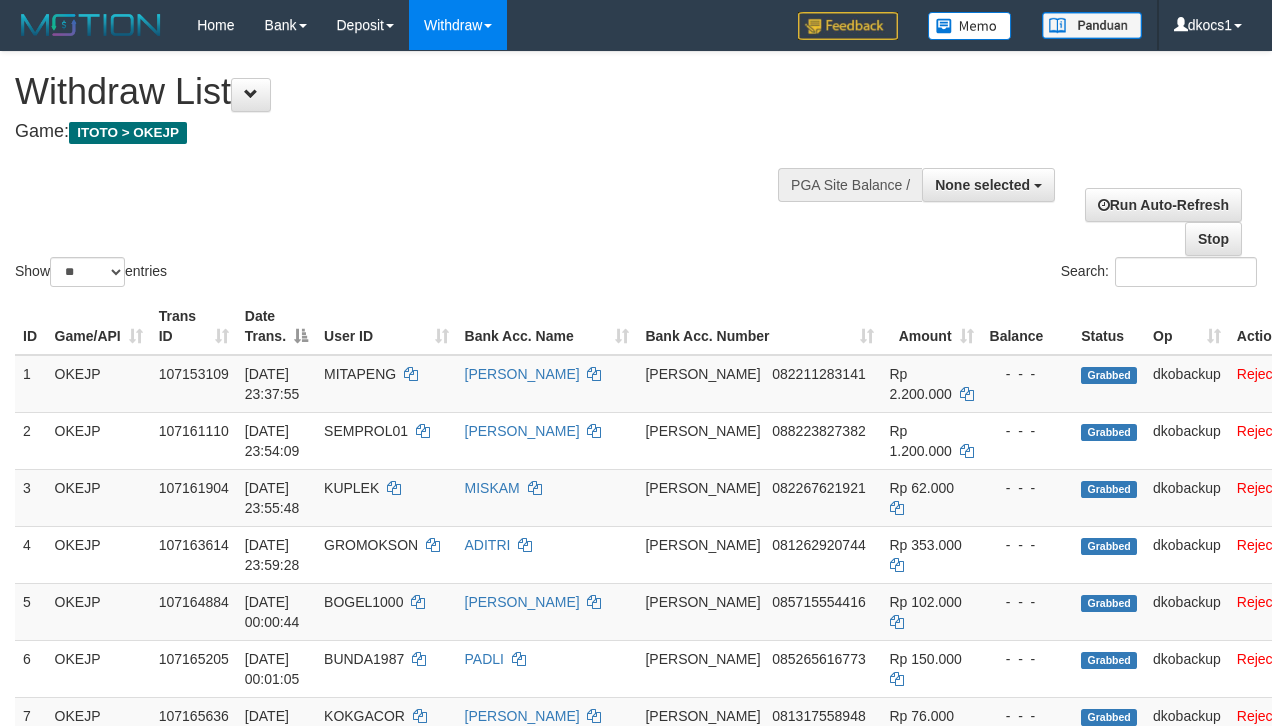 select 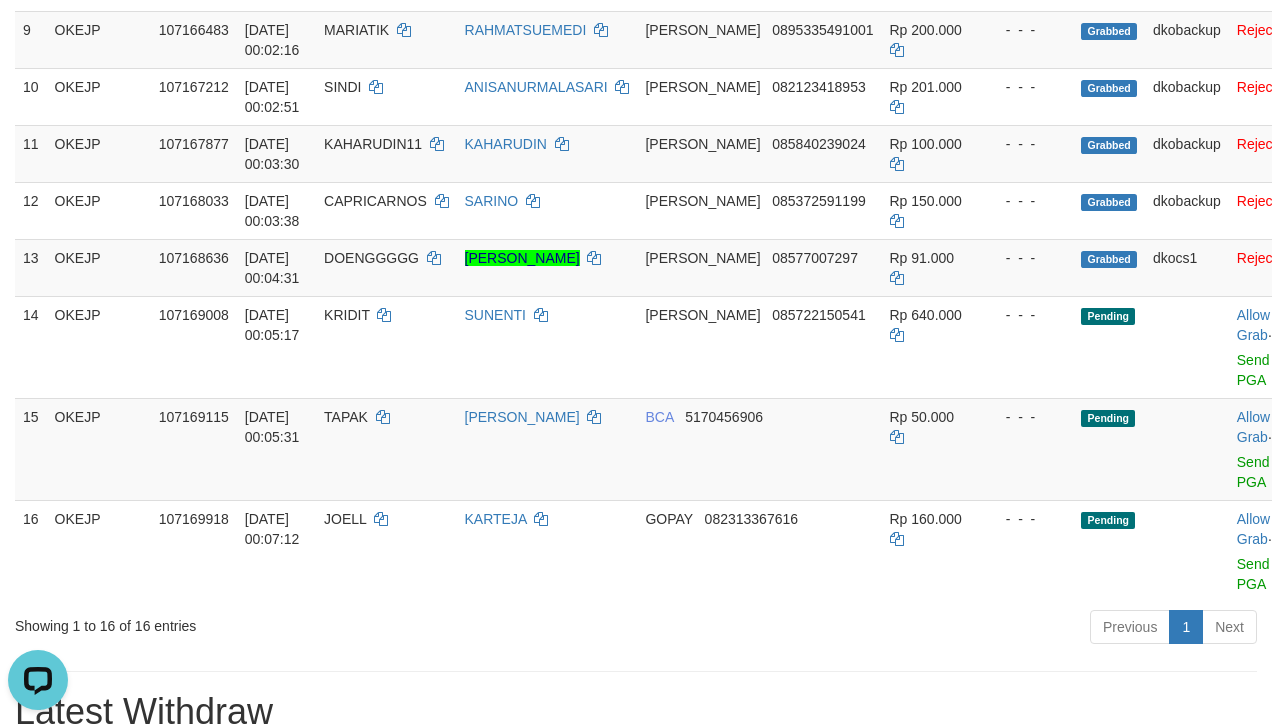scroll, scrollTop: 0, scrollLeft: 0, axis: both 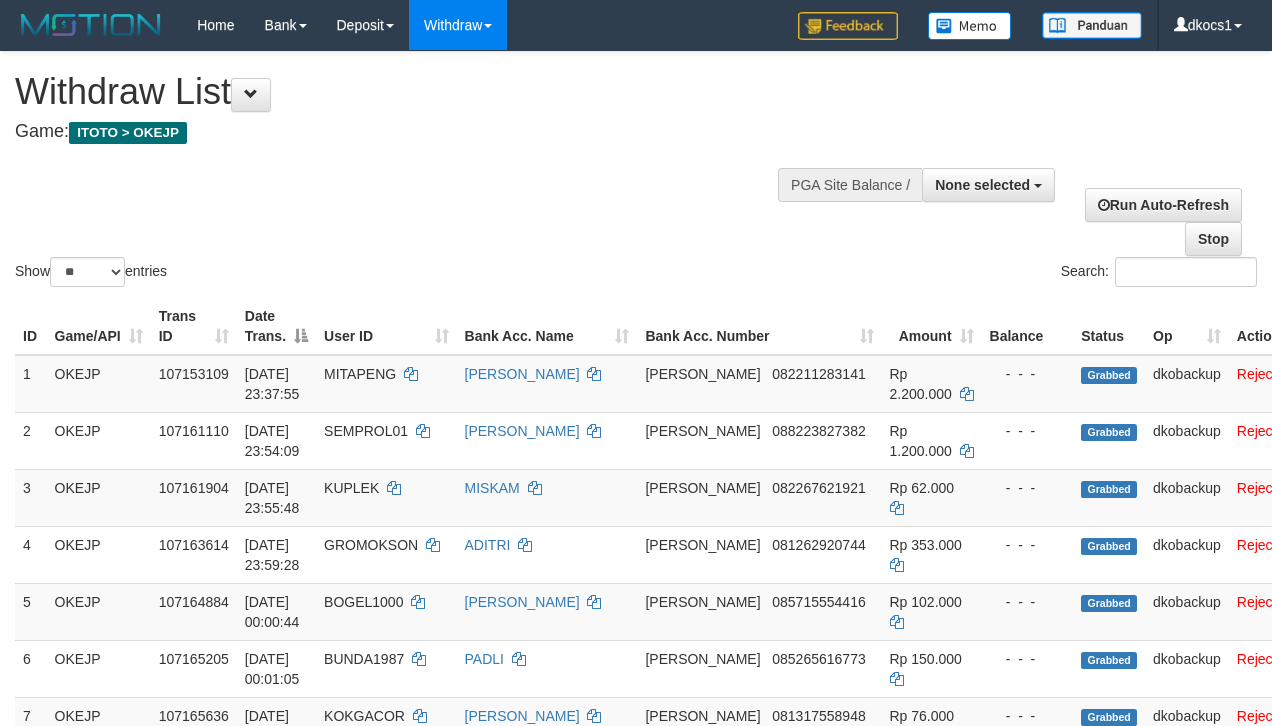 select 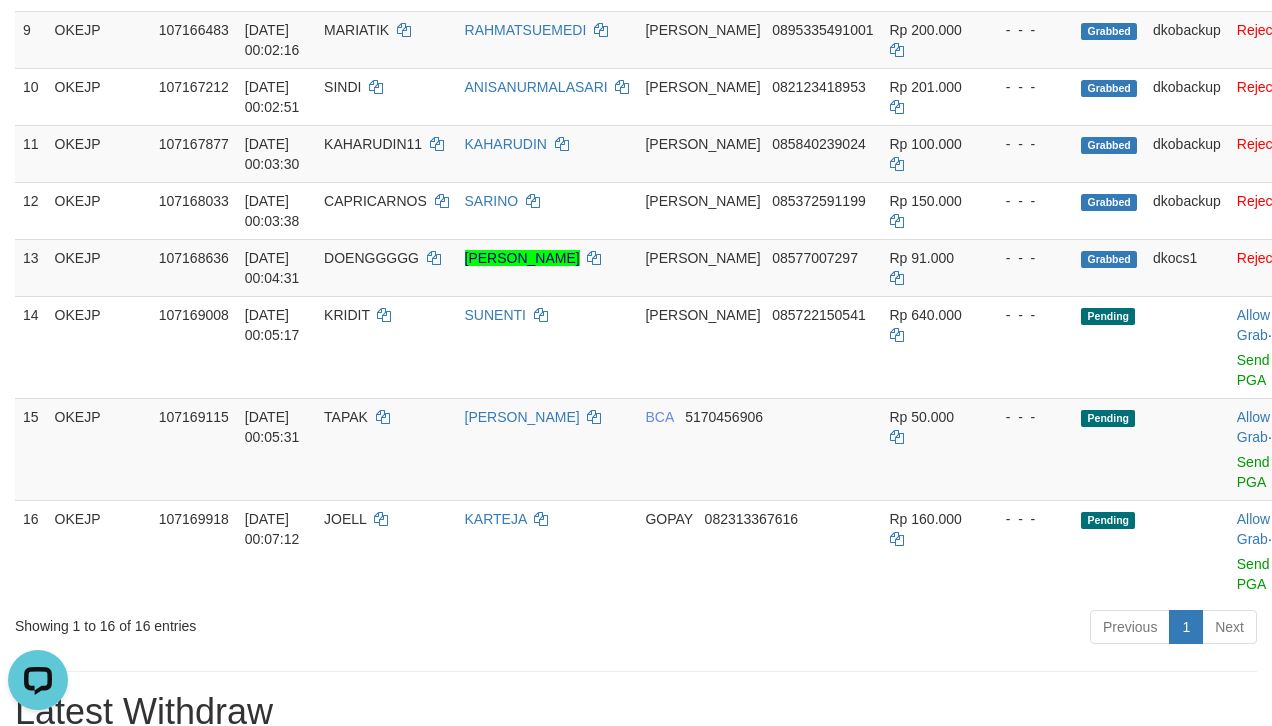 scroll, scrollTop: 0, scrollLeft: 0, axis: both 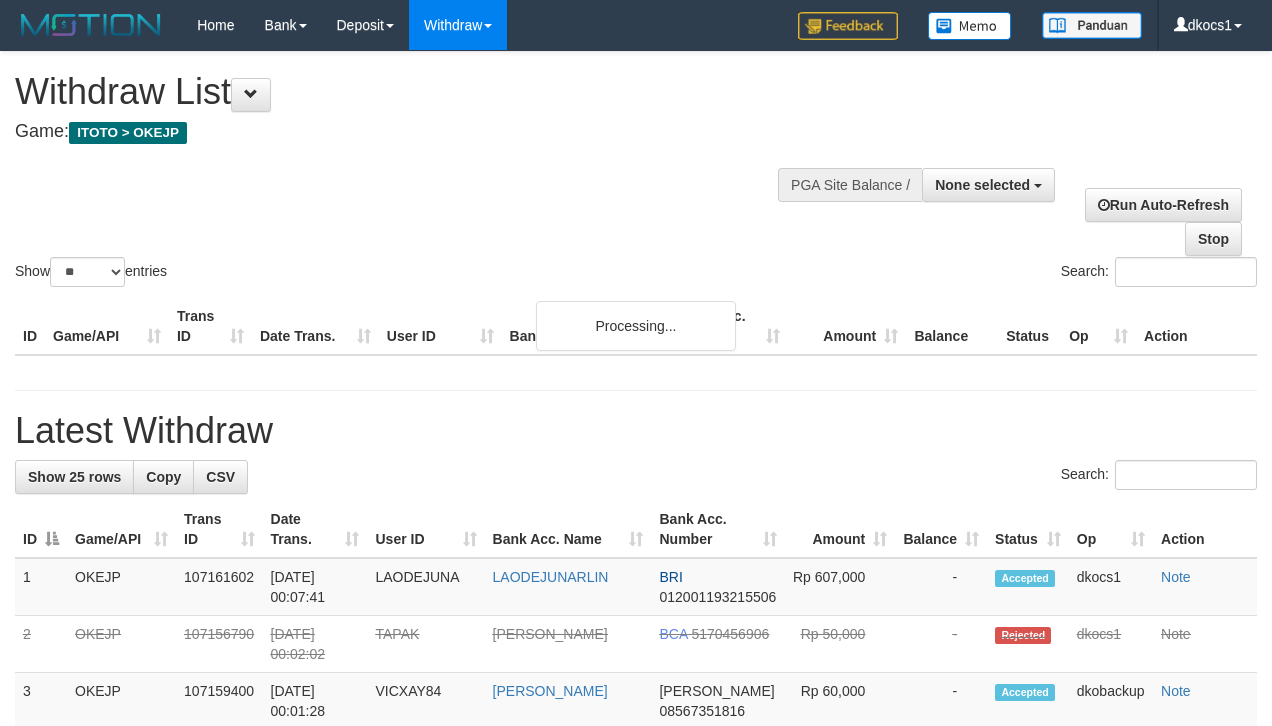 select 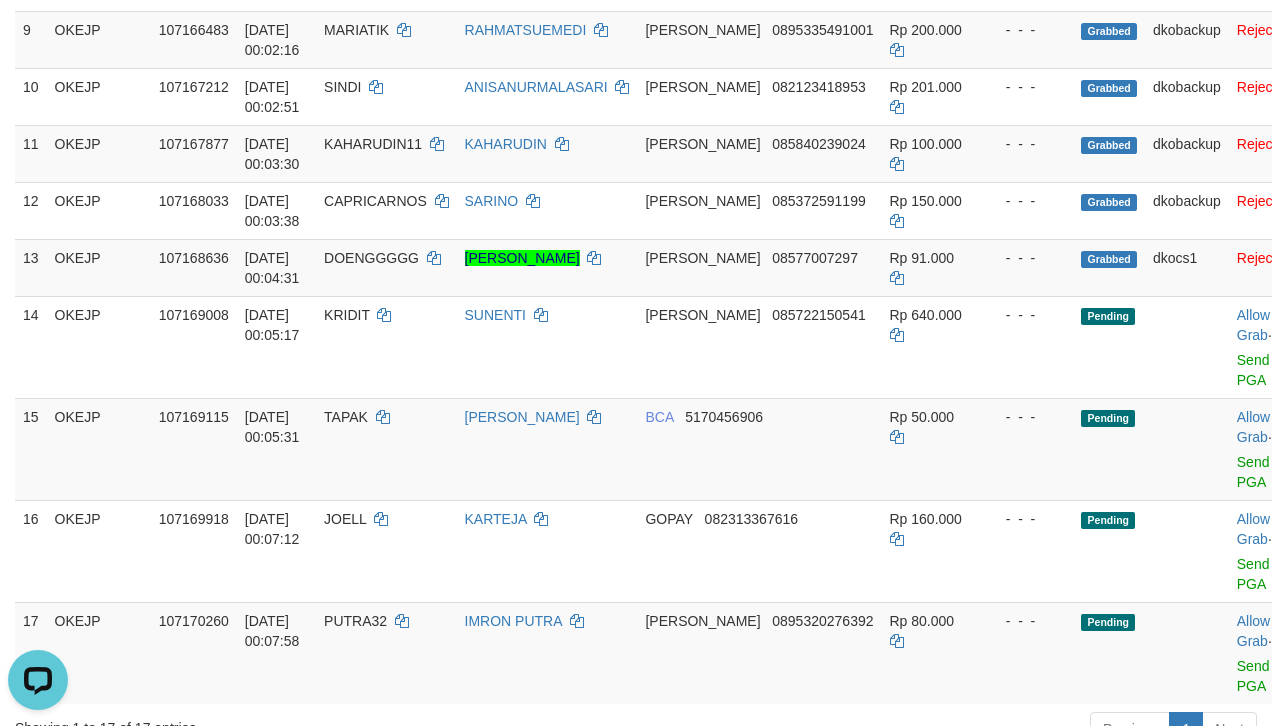 scroll, scrollTop: 0, scrollLeft: 0, axis: both 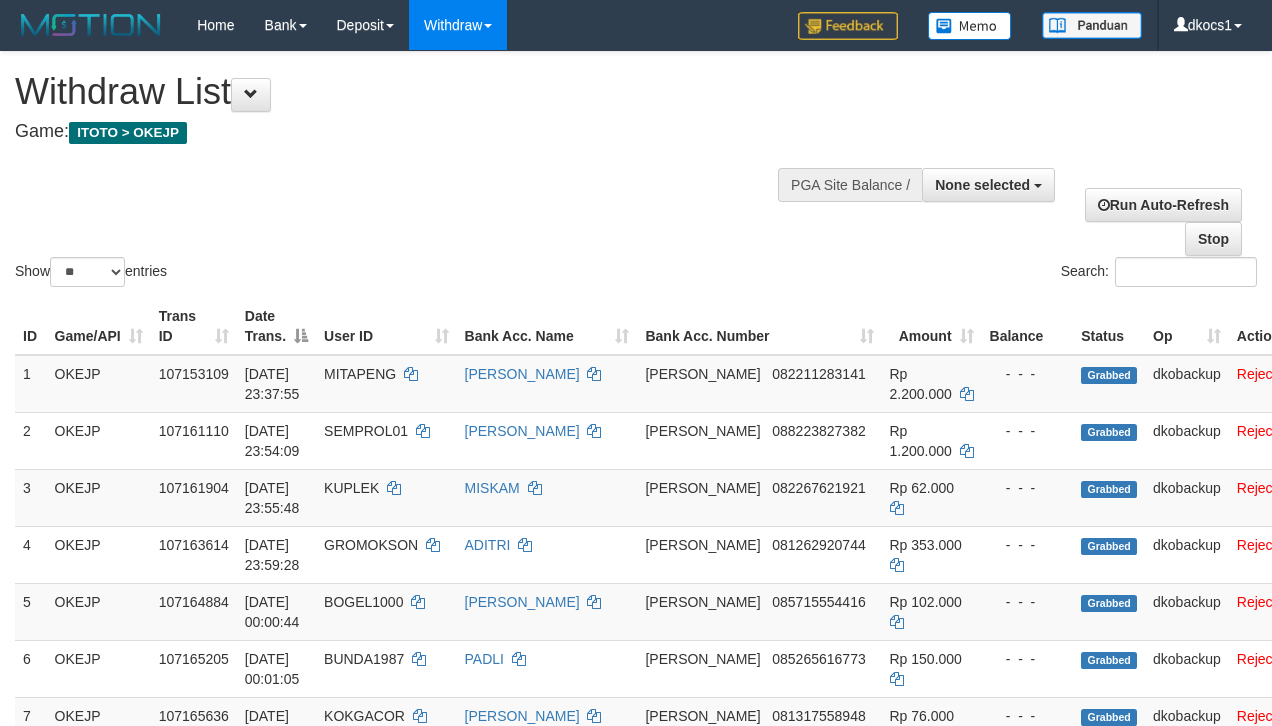 select 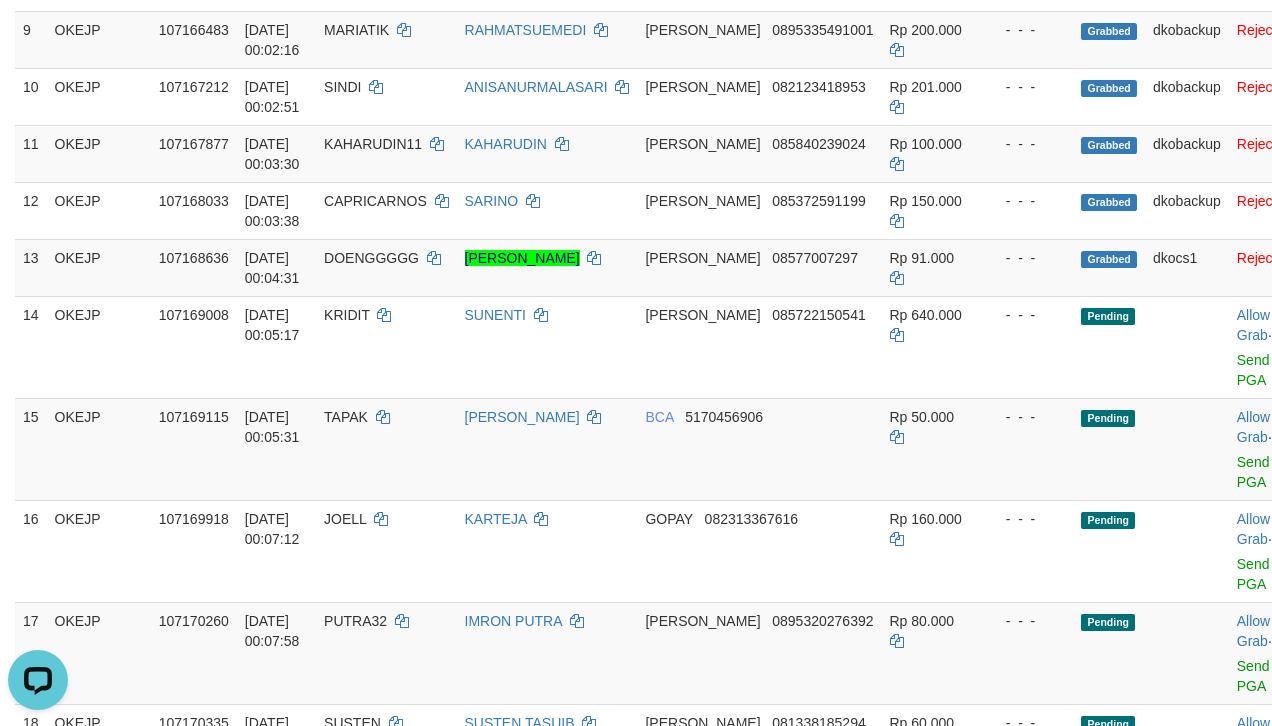 scroll, scrollTop: 0, scrollLeft: 0, axis: both 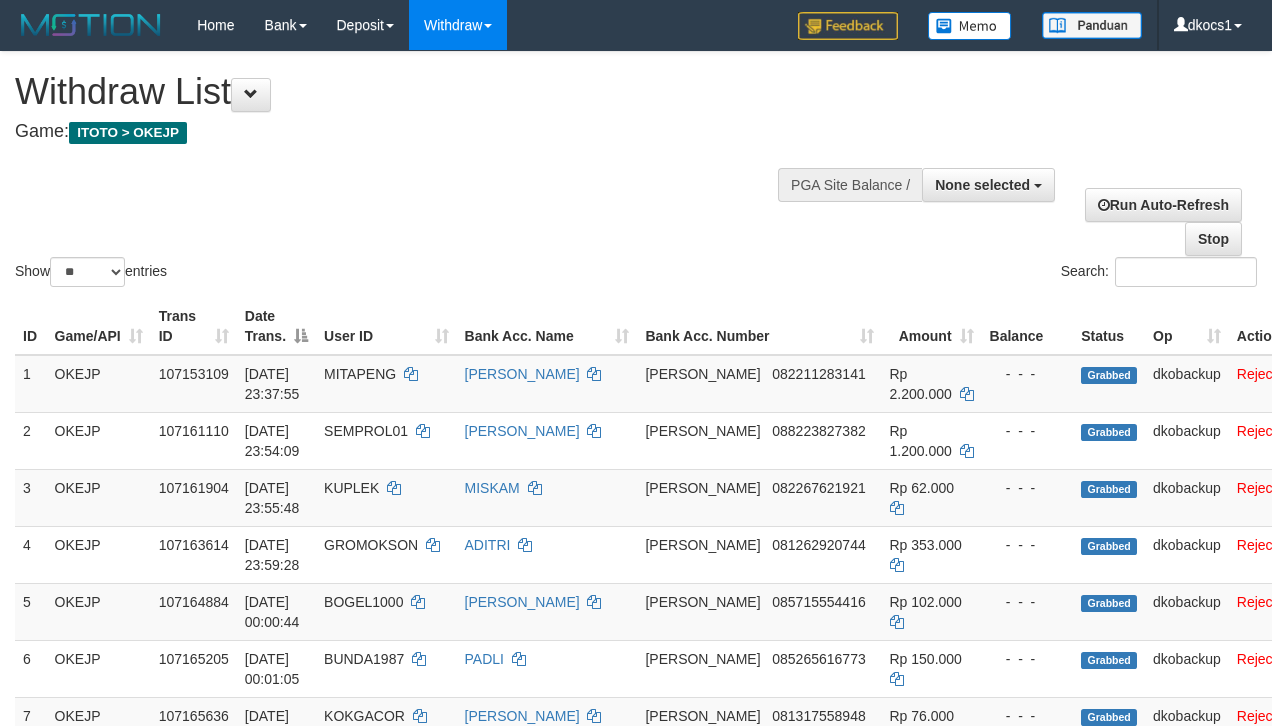 select 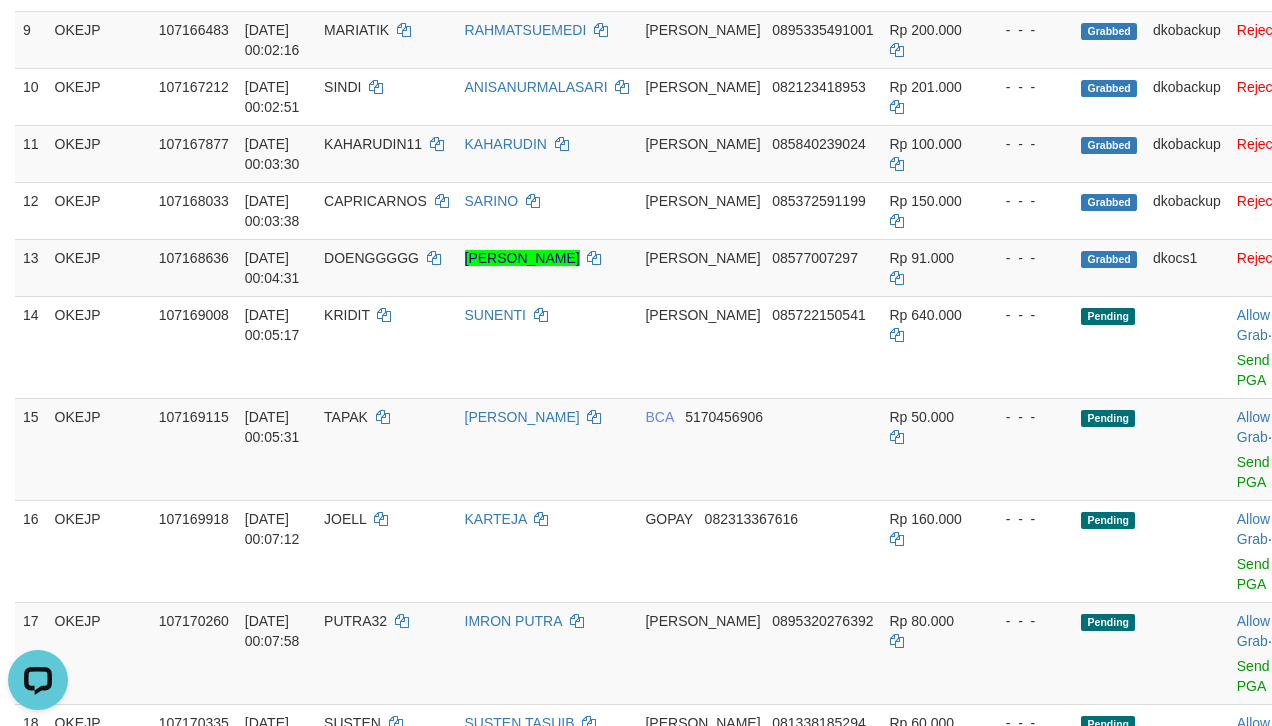 scroll, scrollTop: 0, scrollLeft: 0, axis: both 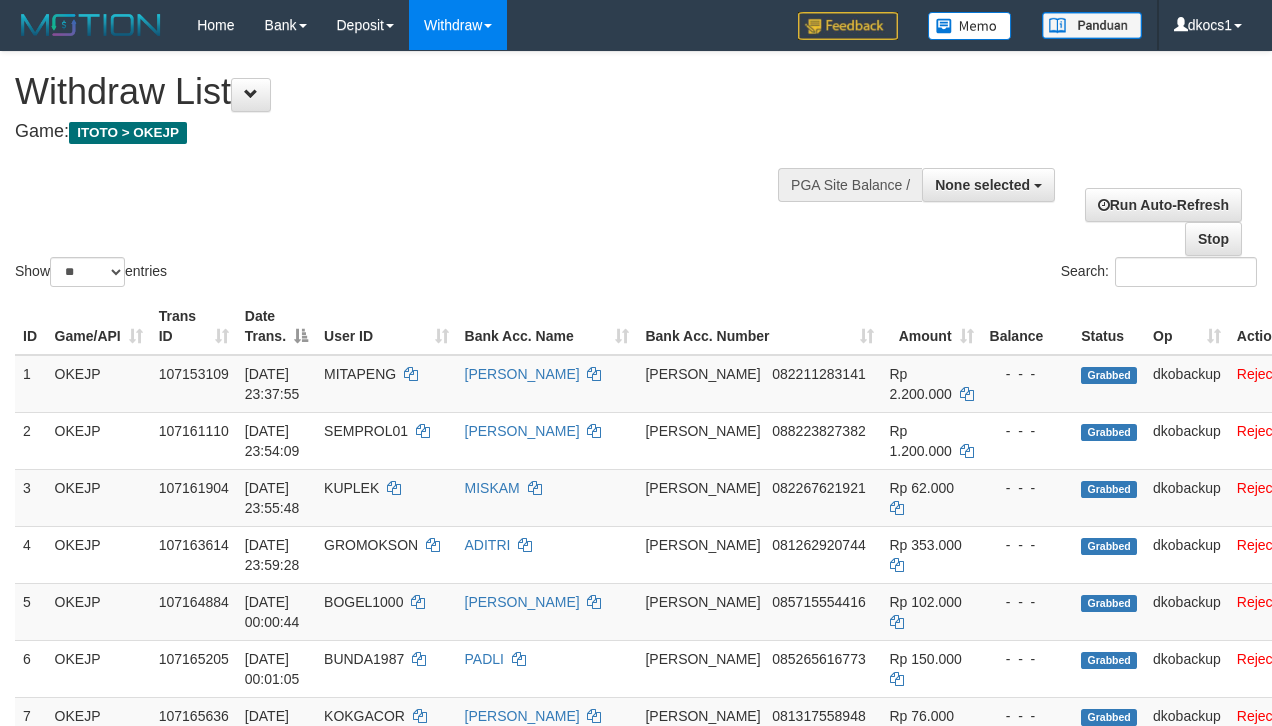 select 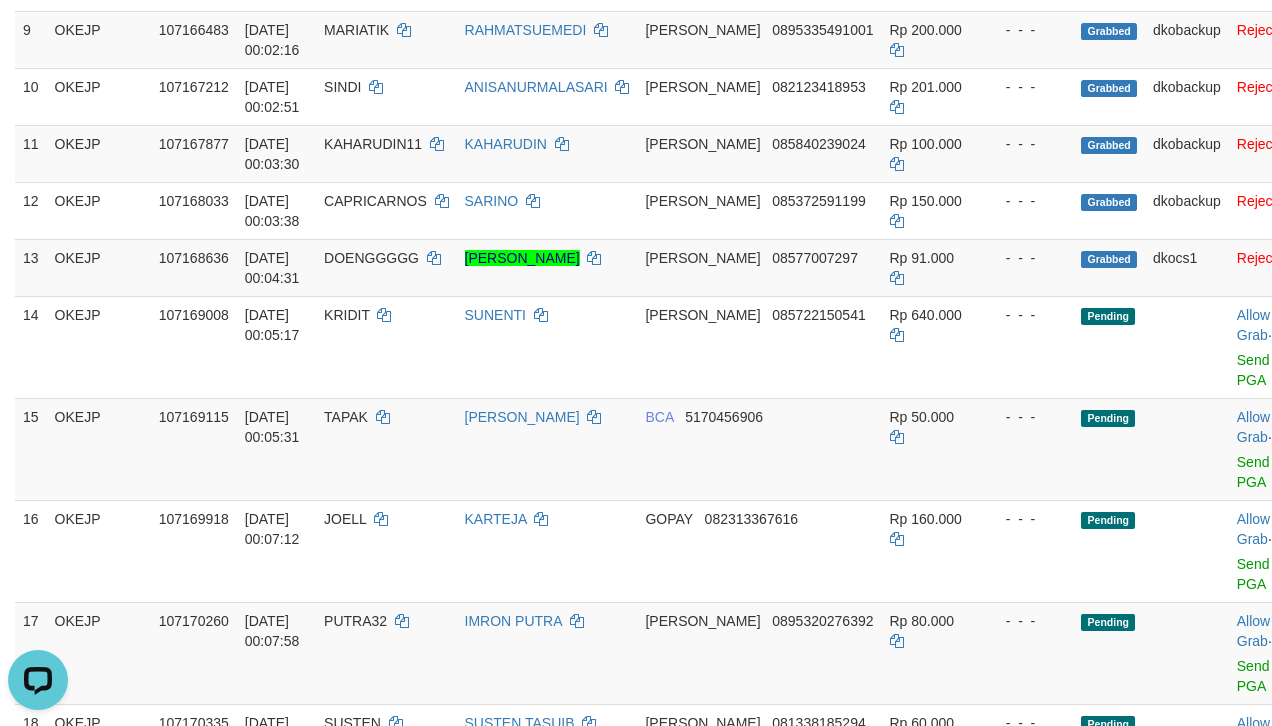 scroll, scrollTop: 0, scrollLeft: 0, axis: both 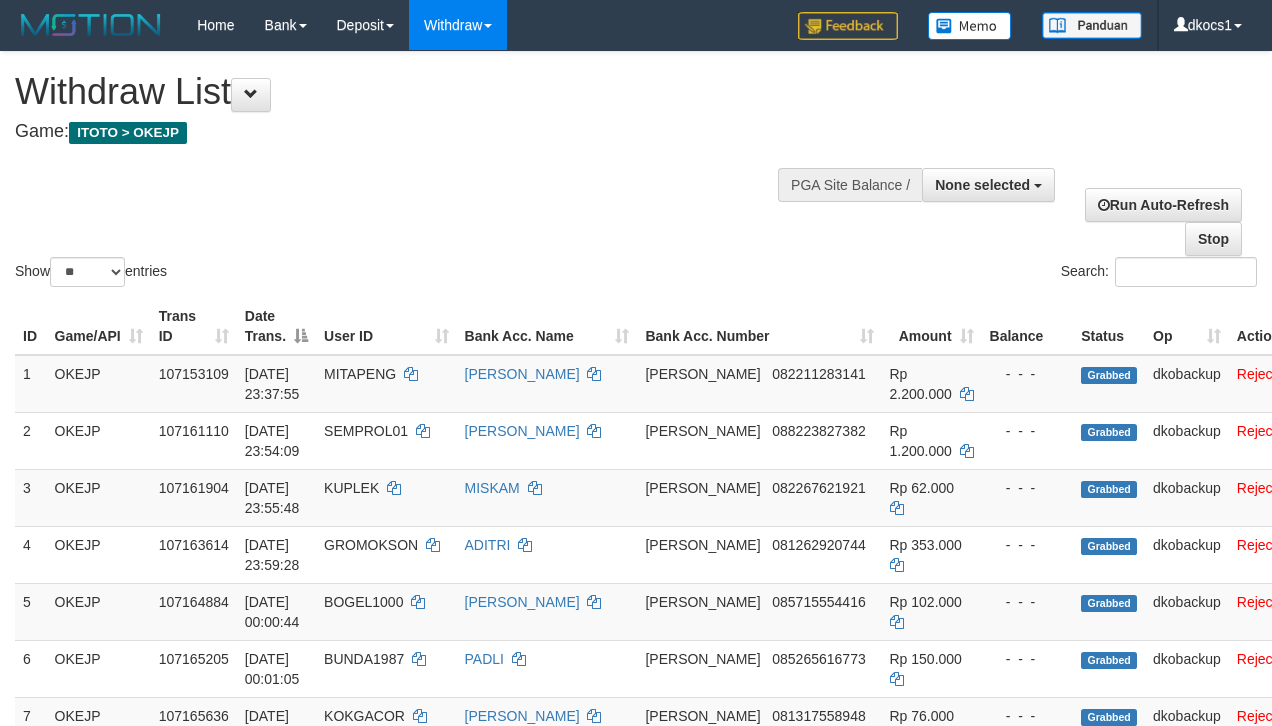 select 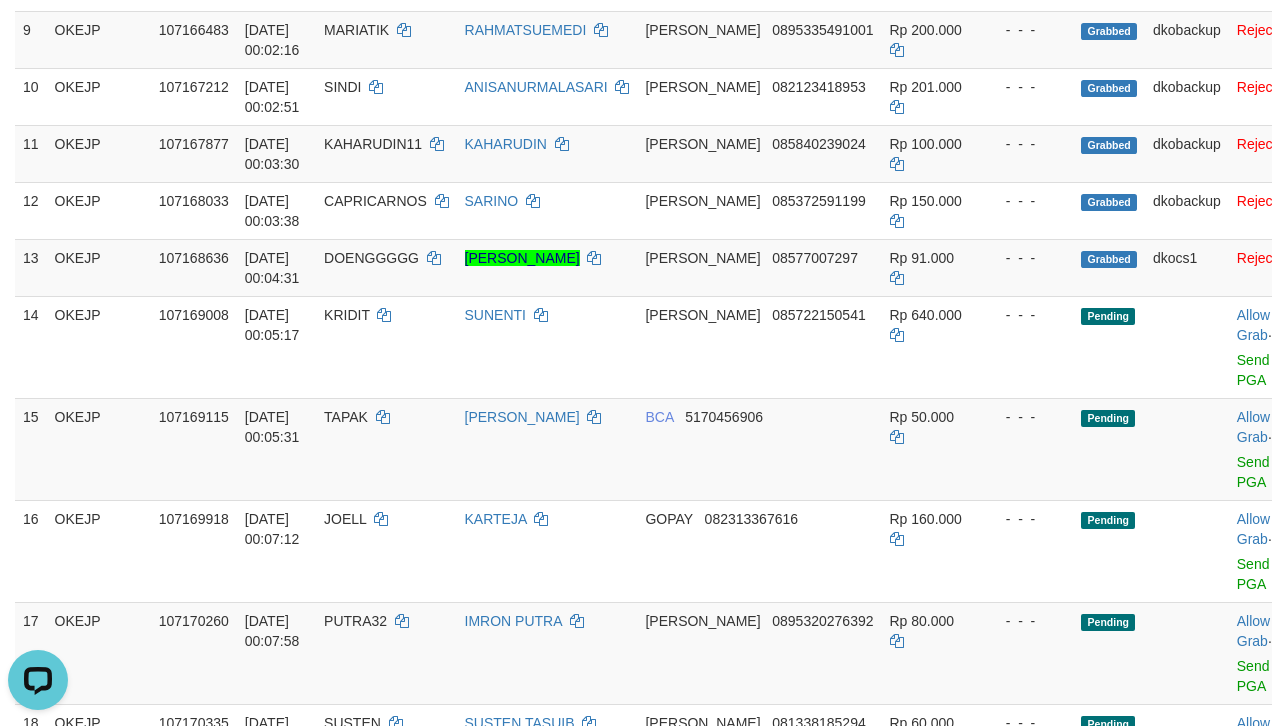 scroll, scrollTop: 0, scrollLeft: 0, axis: both 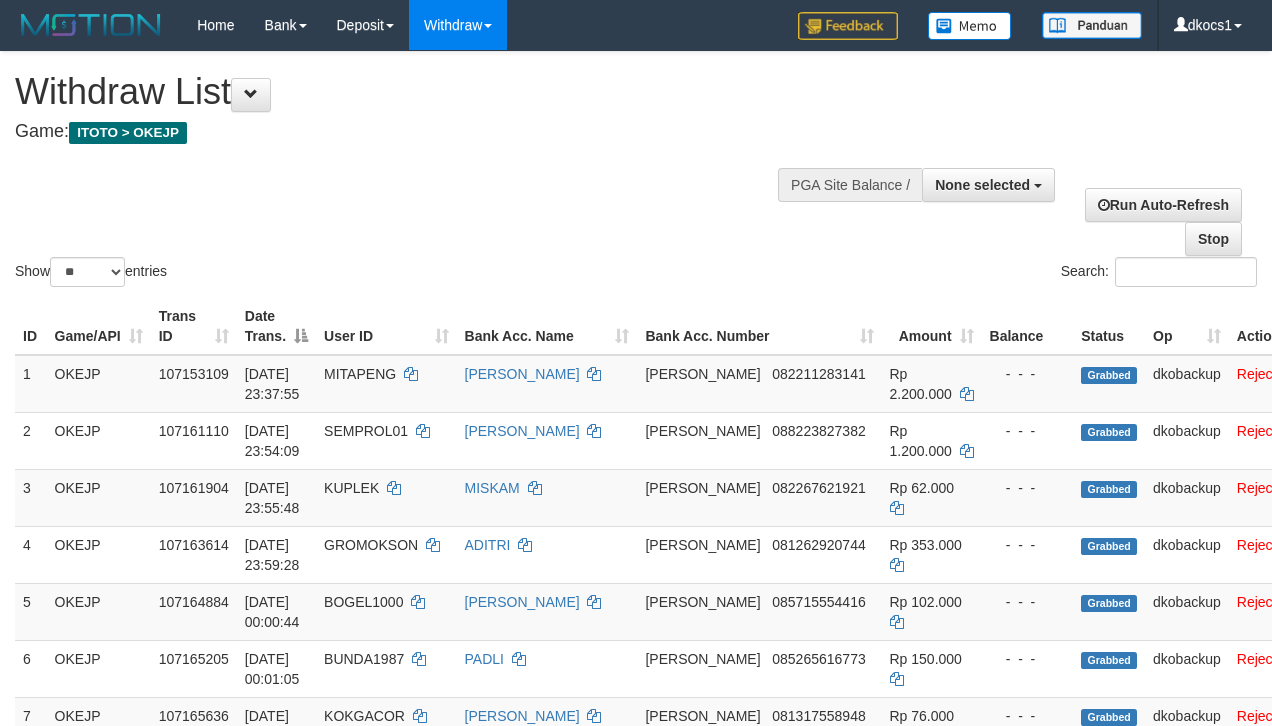 select 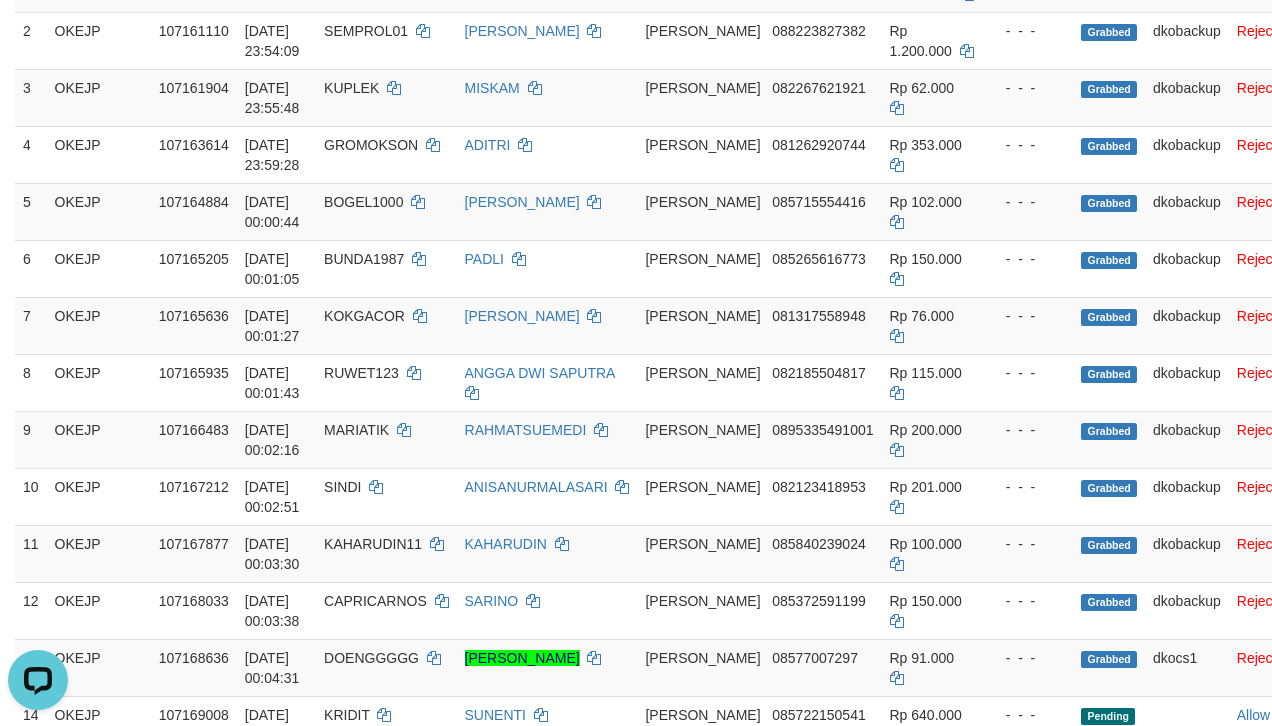 scroll, scrollTop: 0, scrollLeft: 0, axis: both 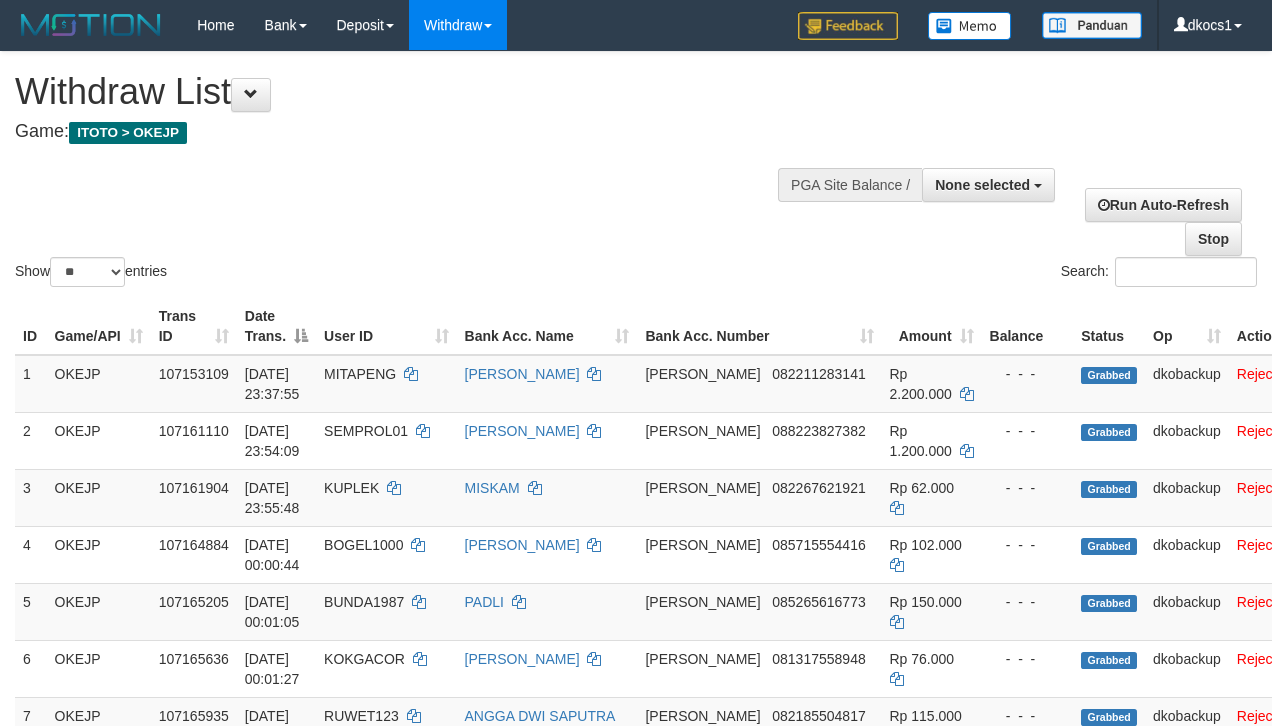 select 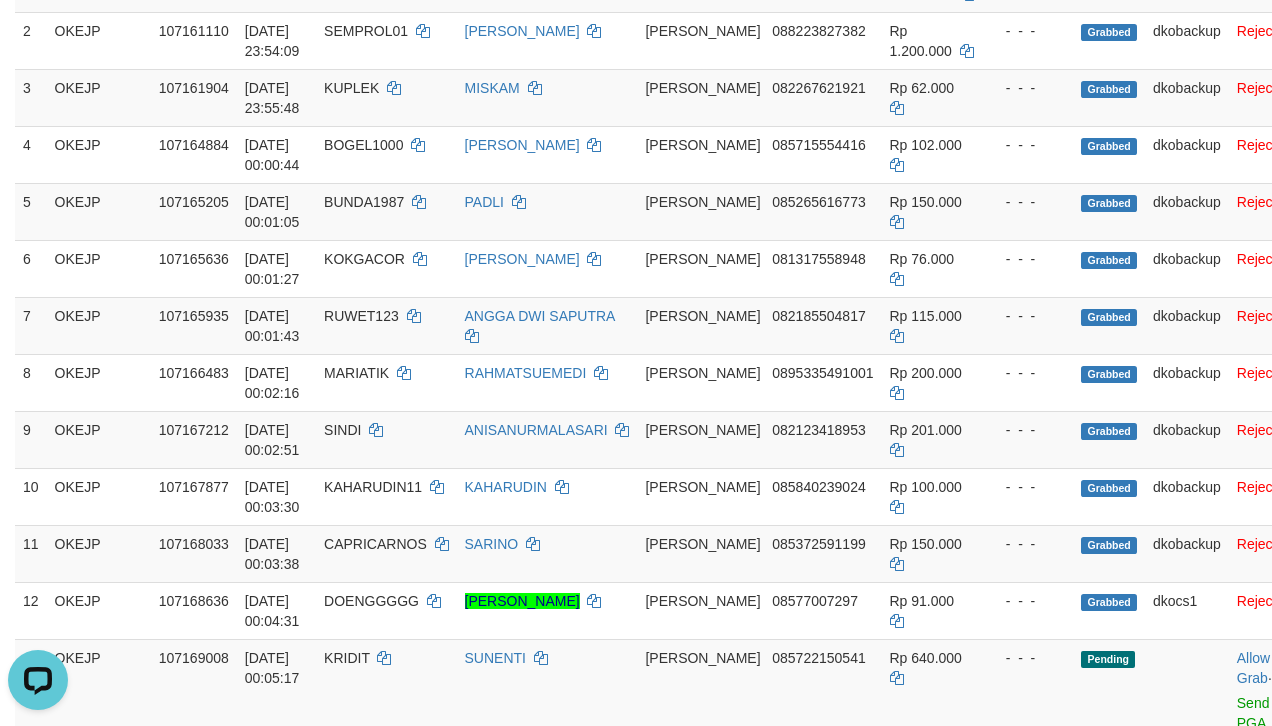 scroll, scrollTop: 0, scrollLeft: 0, axis: both 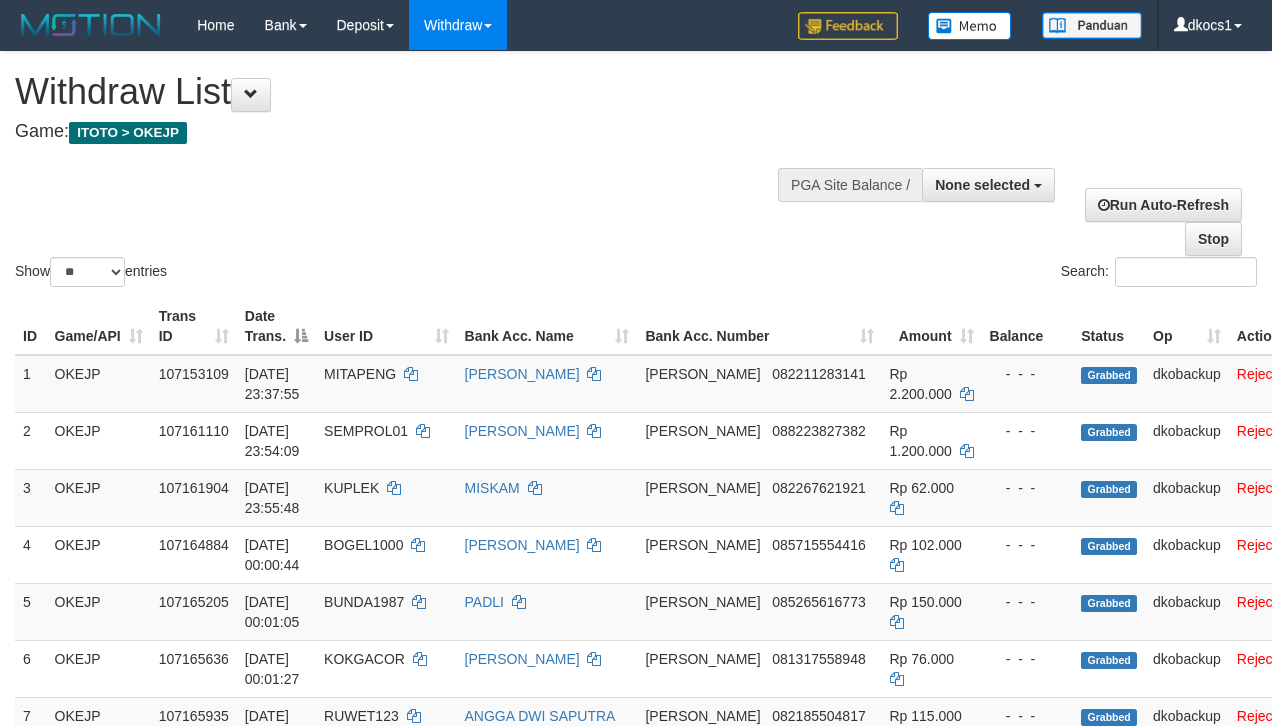 select 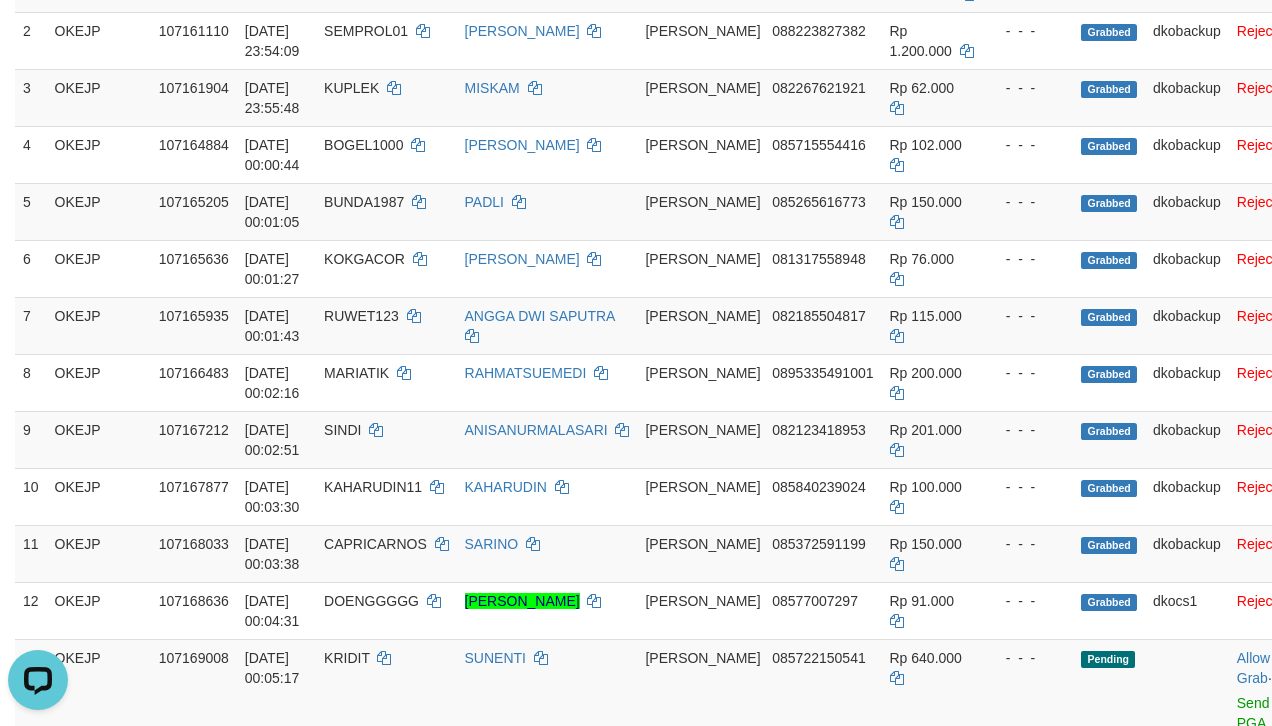 scroll, scrollTop: 0, scrollLeft: 0, axis: both 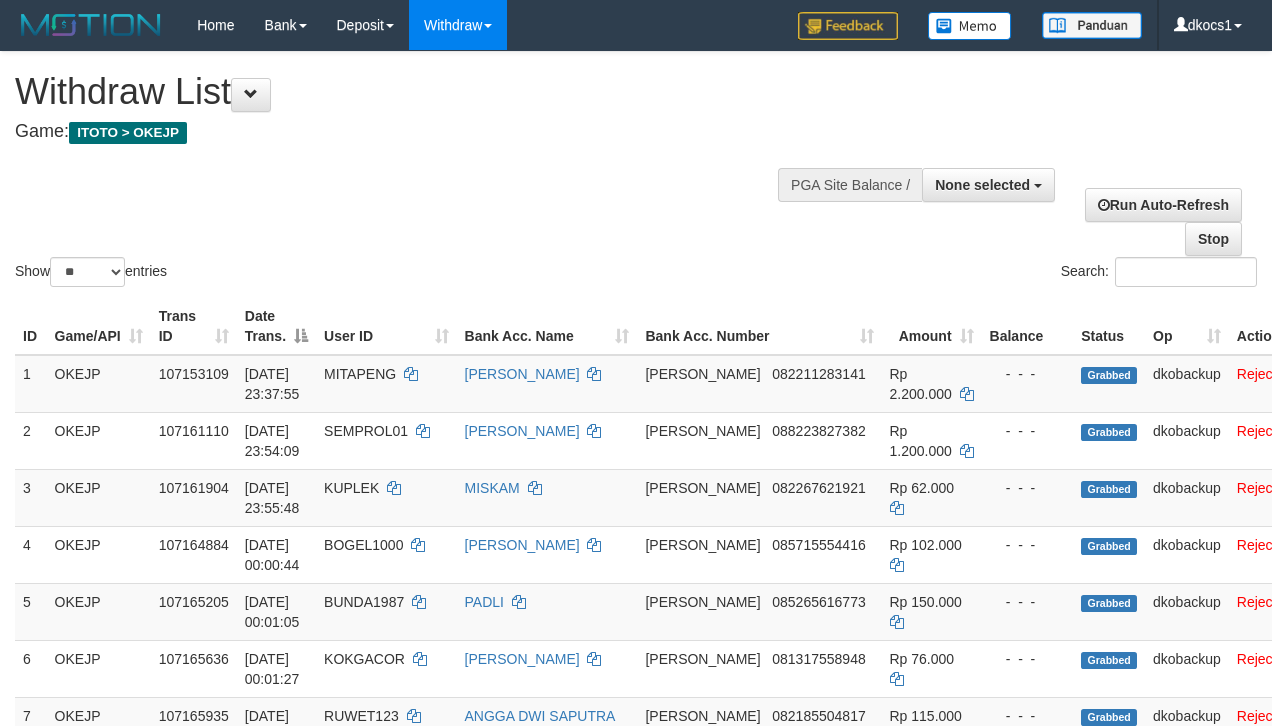 select 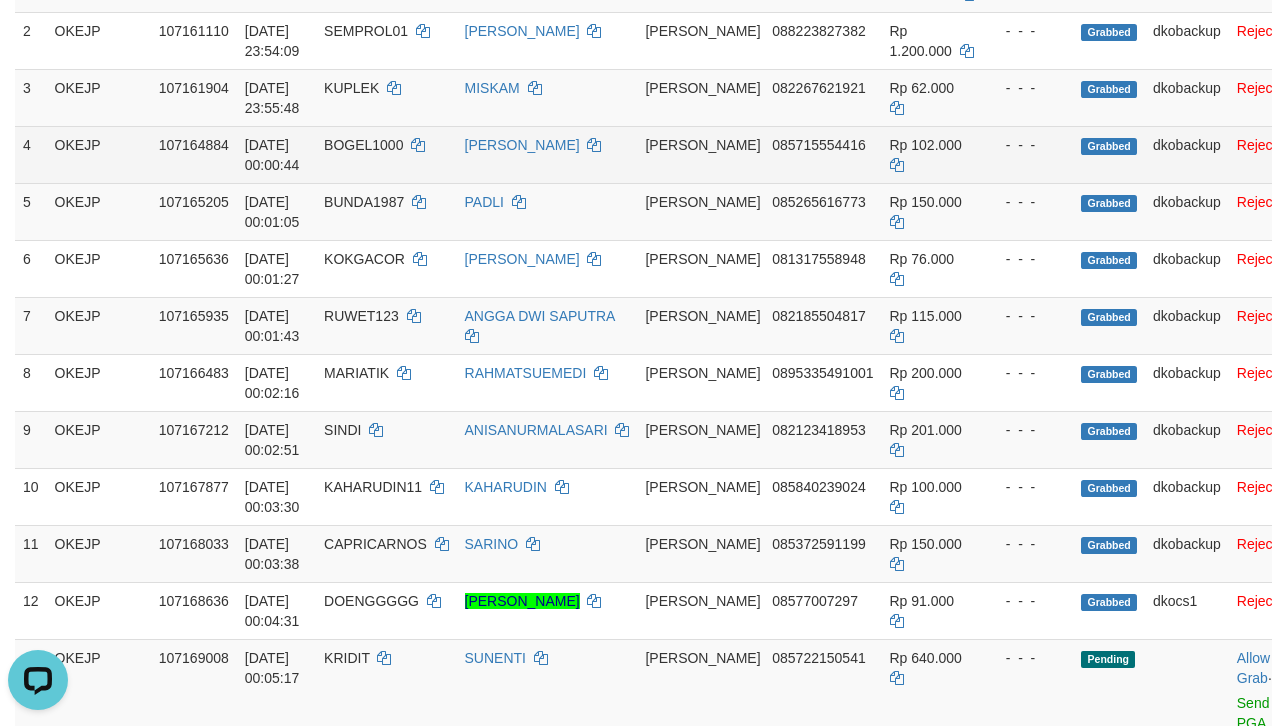 scroll, scrollTop: 0, scrollLeft: 0, axis: both 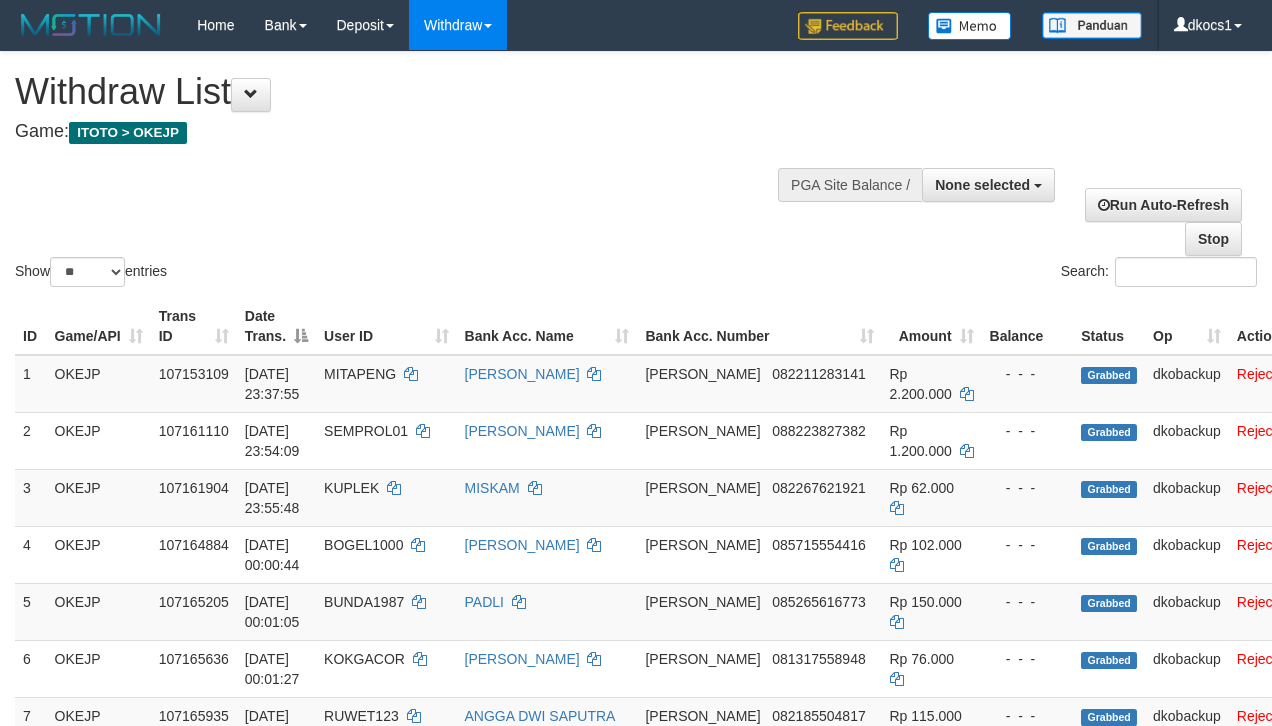 select 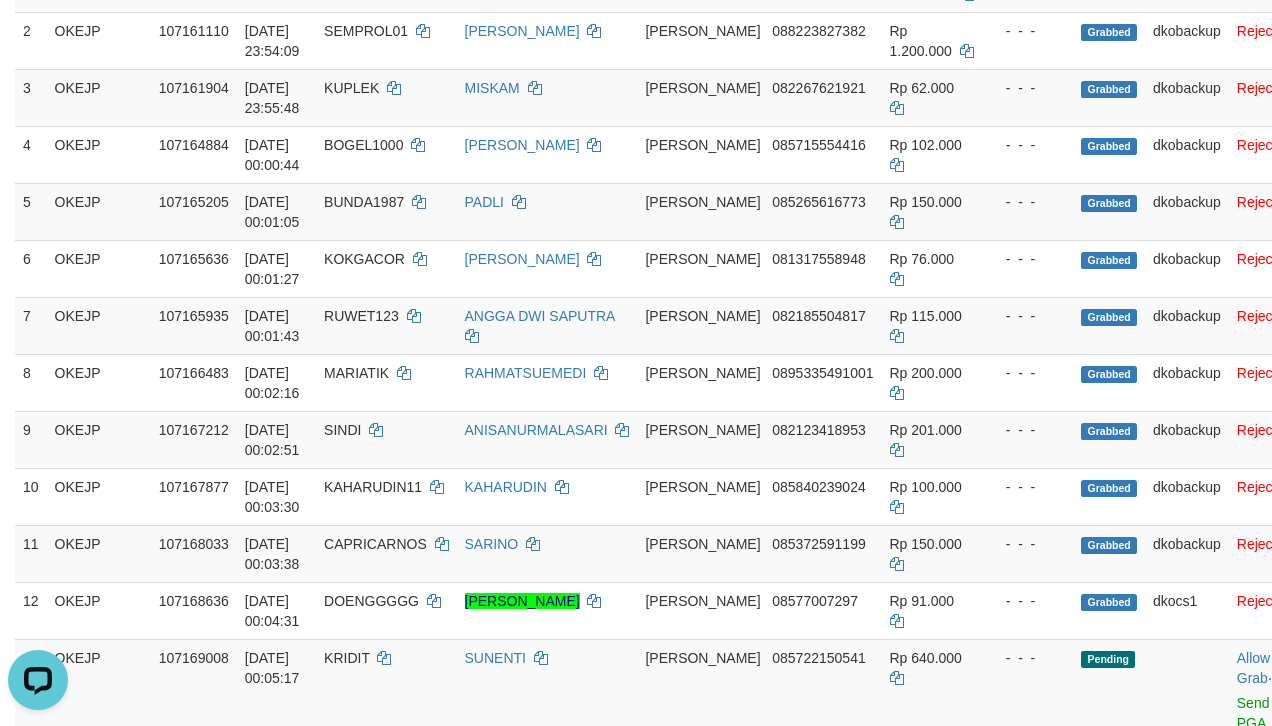scroll, scrollTop: 0, scrollLeft: 0, axis: both 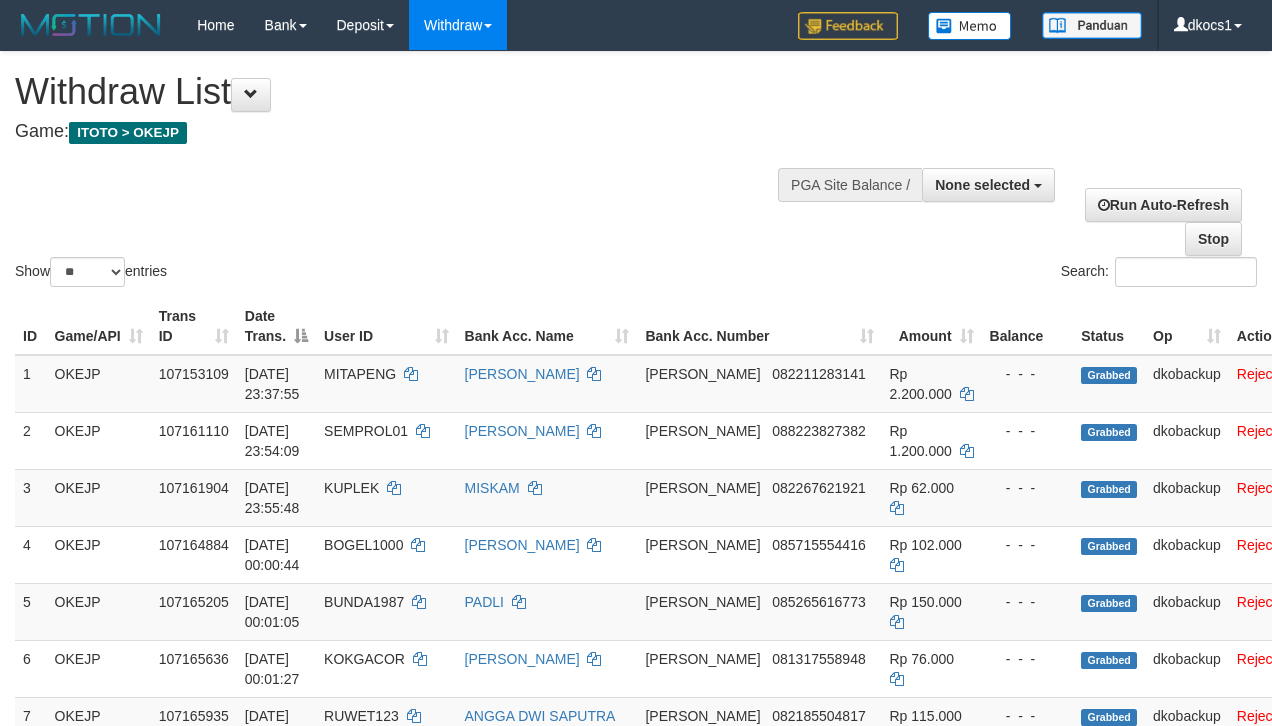 select 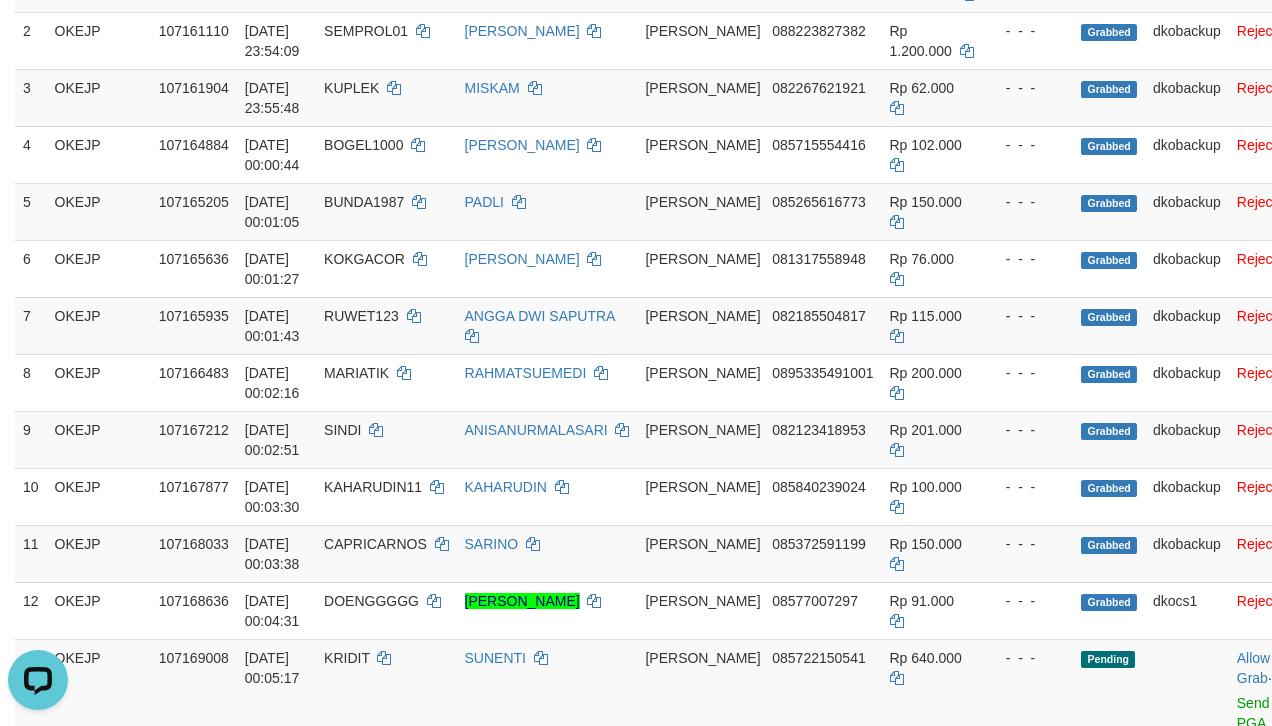 scroll, scrollTop: 0, scrollLeft: 0, axis: both 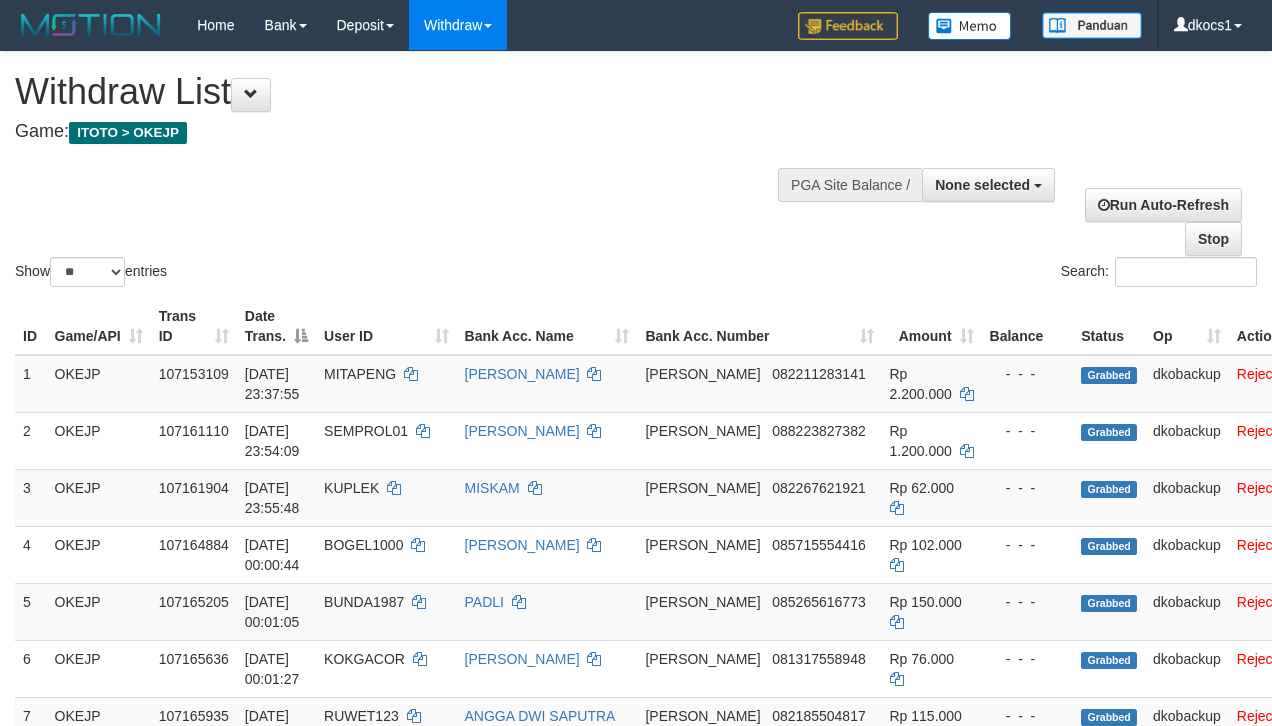 select 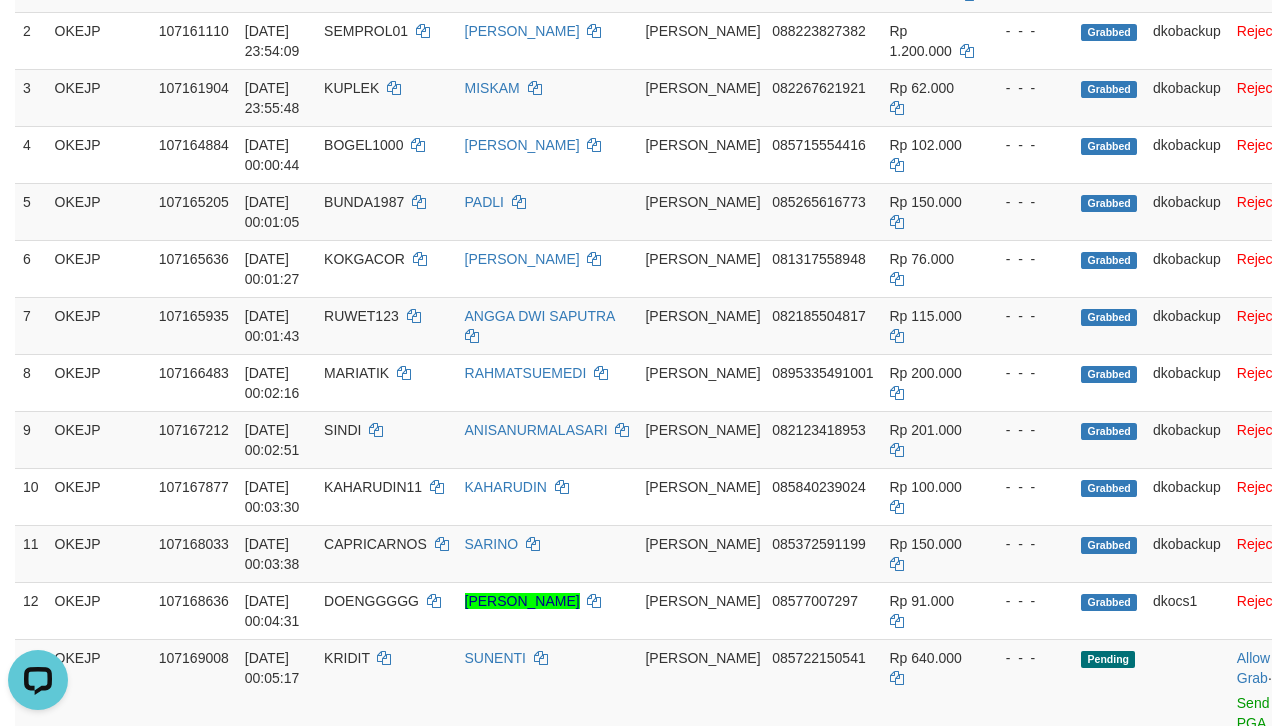 scroll, scrollTop: 0, scrollLeft: 0, axis: both 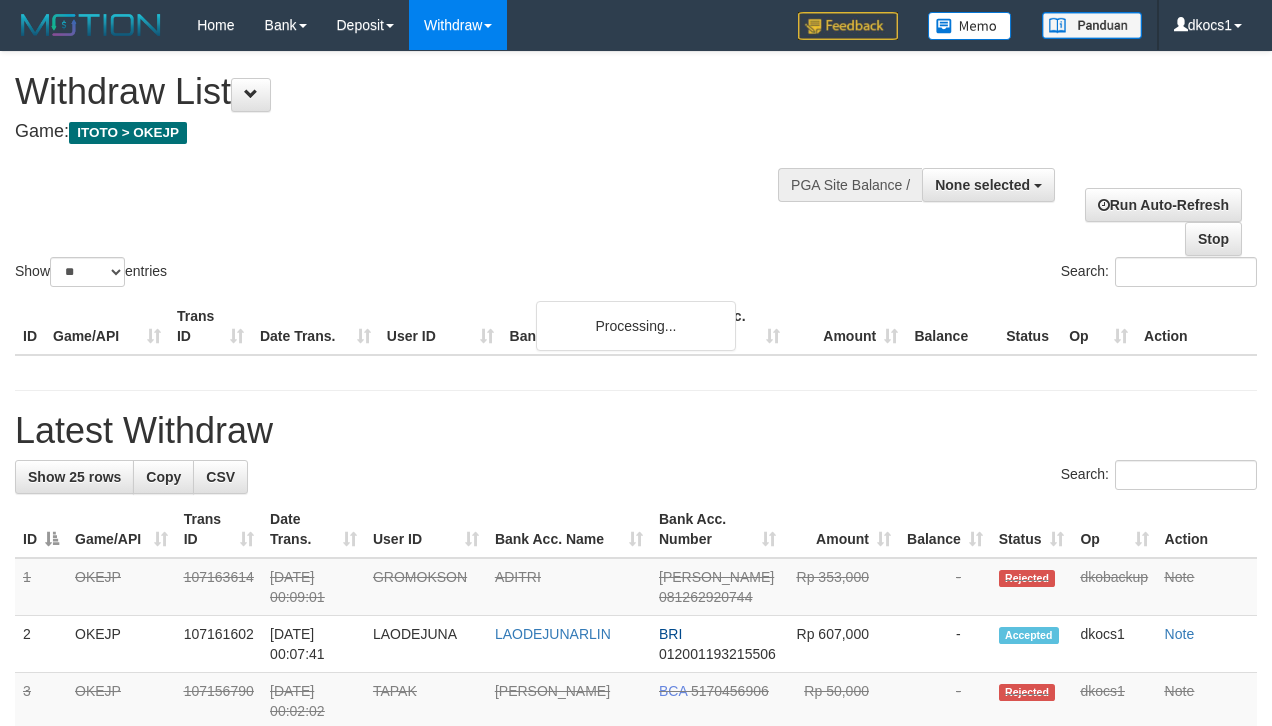 select 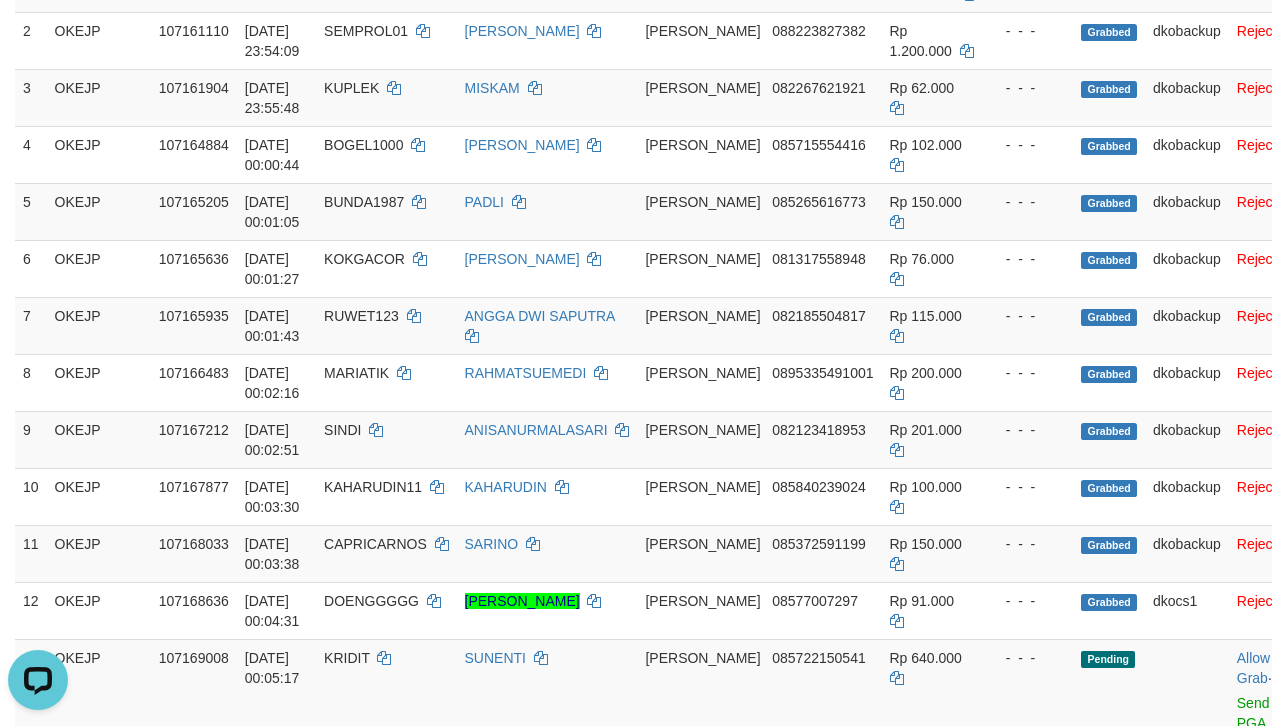 scroll, scrollTop: 0, scrollLeft: 0, axis: both 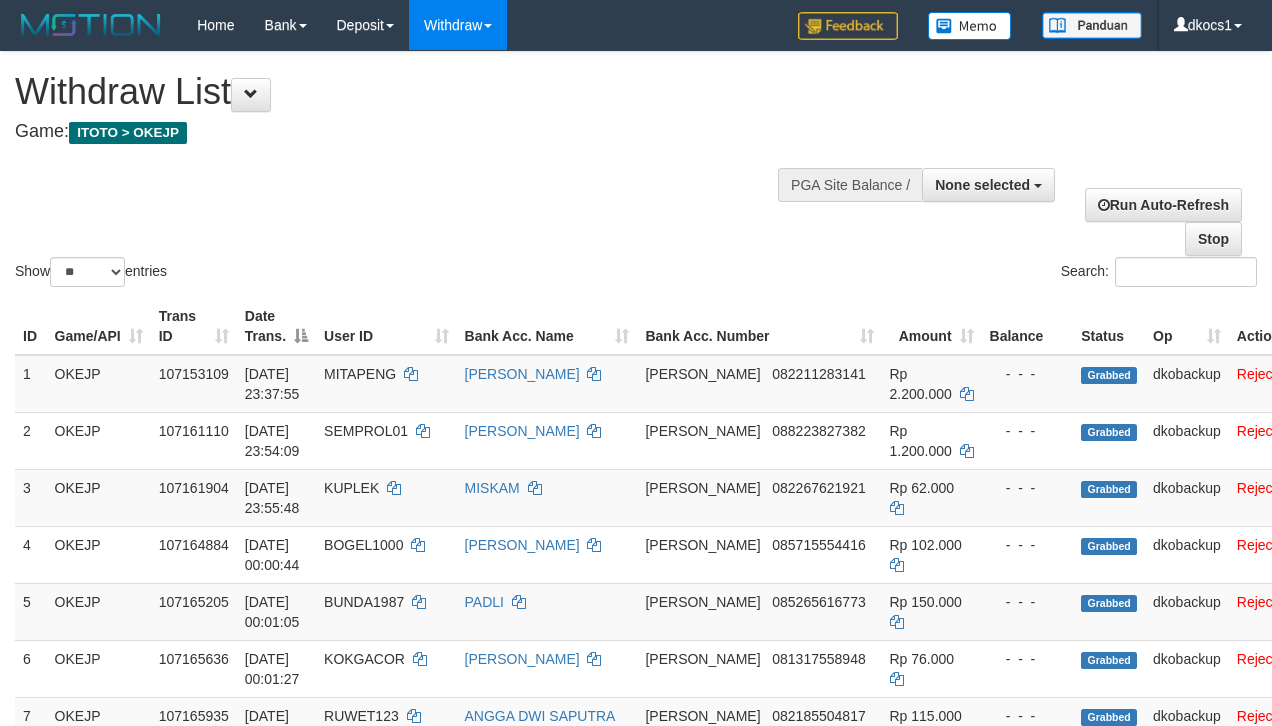 select 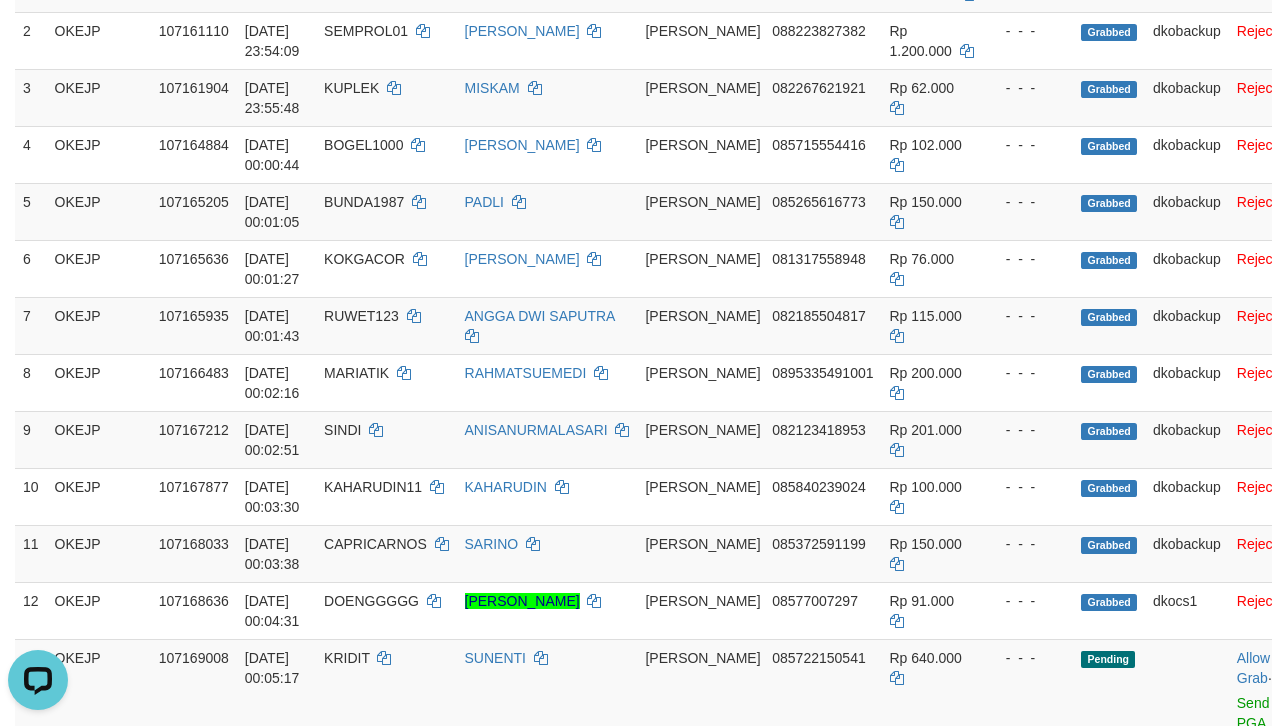scroll, scrollTop: 0, scrollLeft: 0, axis: both 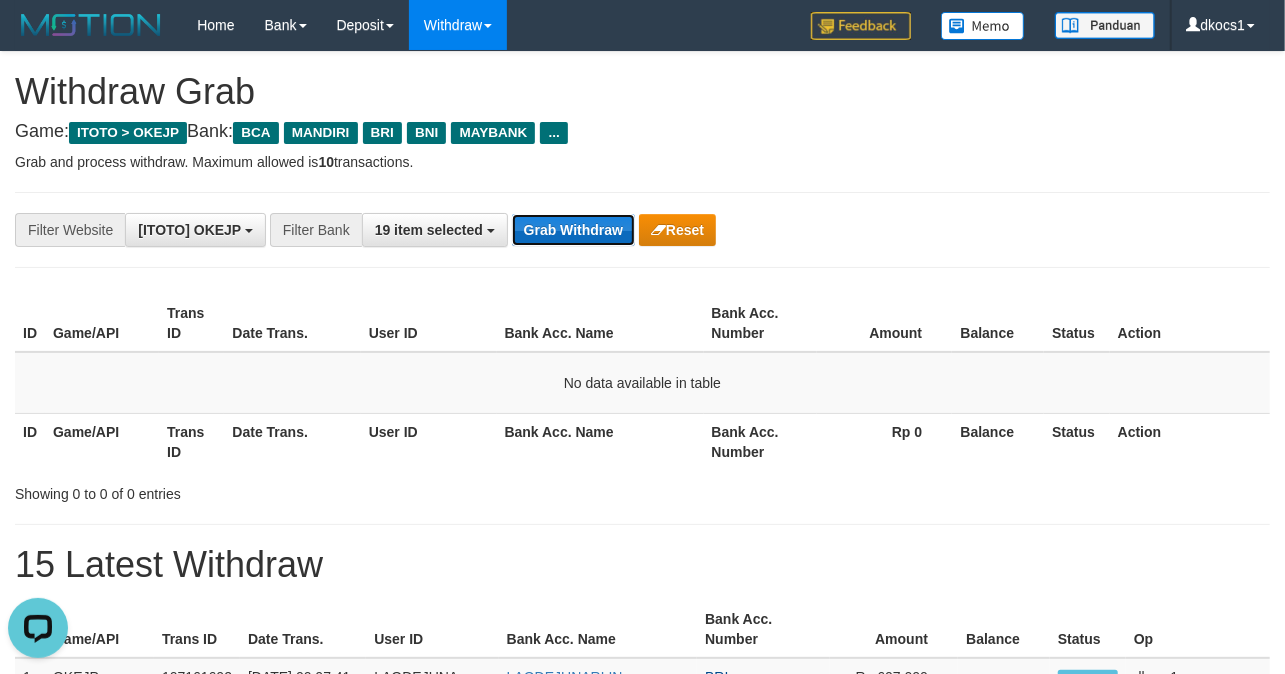 click on "Grab Withdraw" at bounding box center (573, 230) 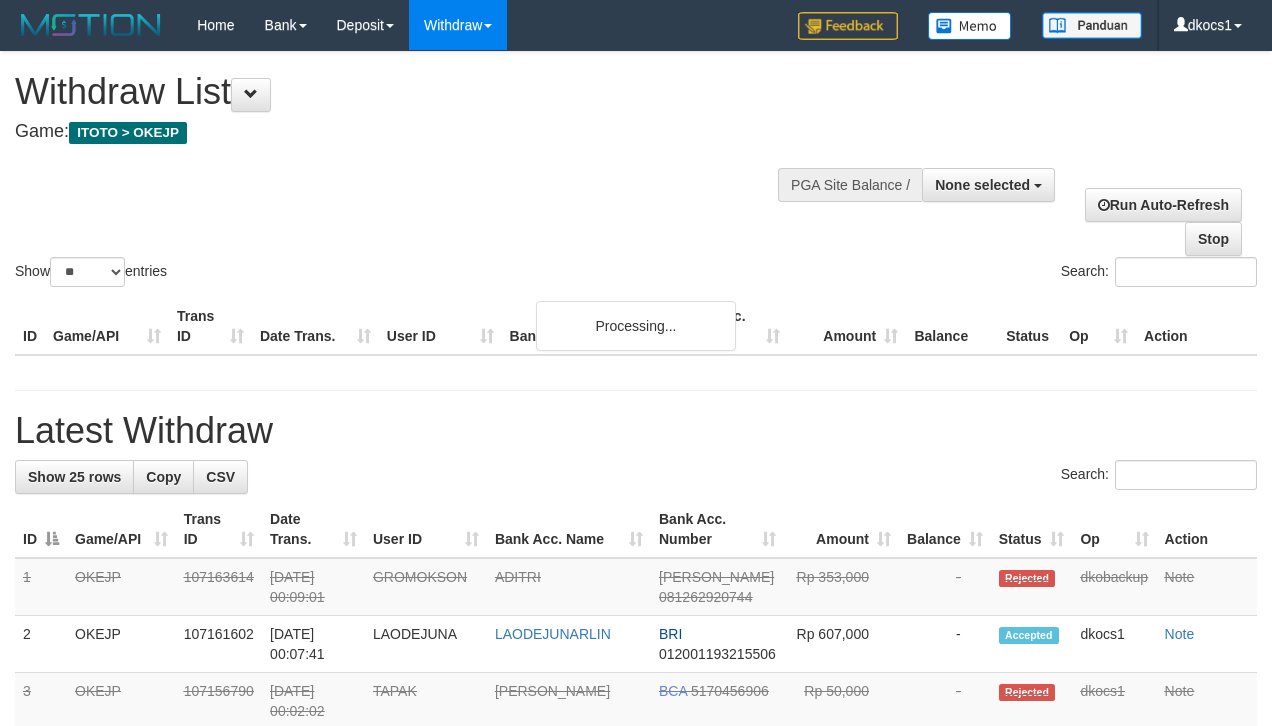 select 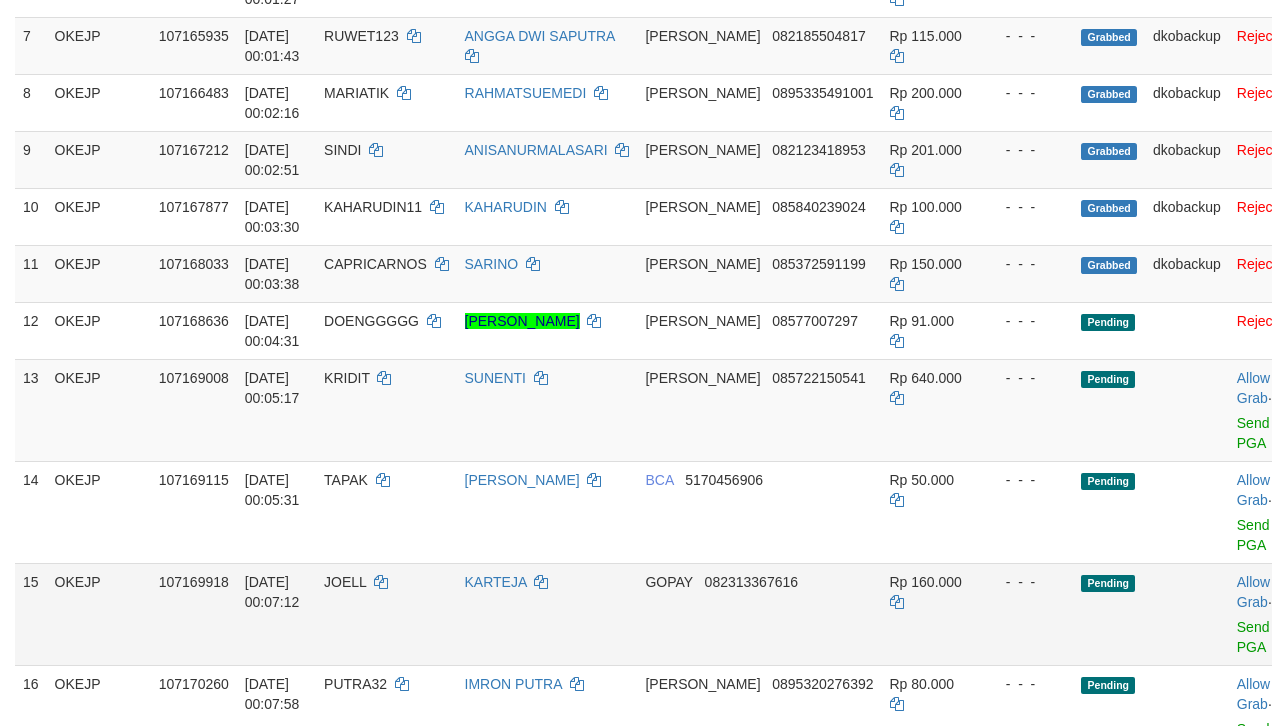 scroll, scrollTop: 674, scrollLeft: 0, axis: vertical 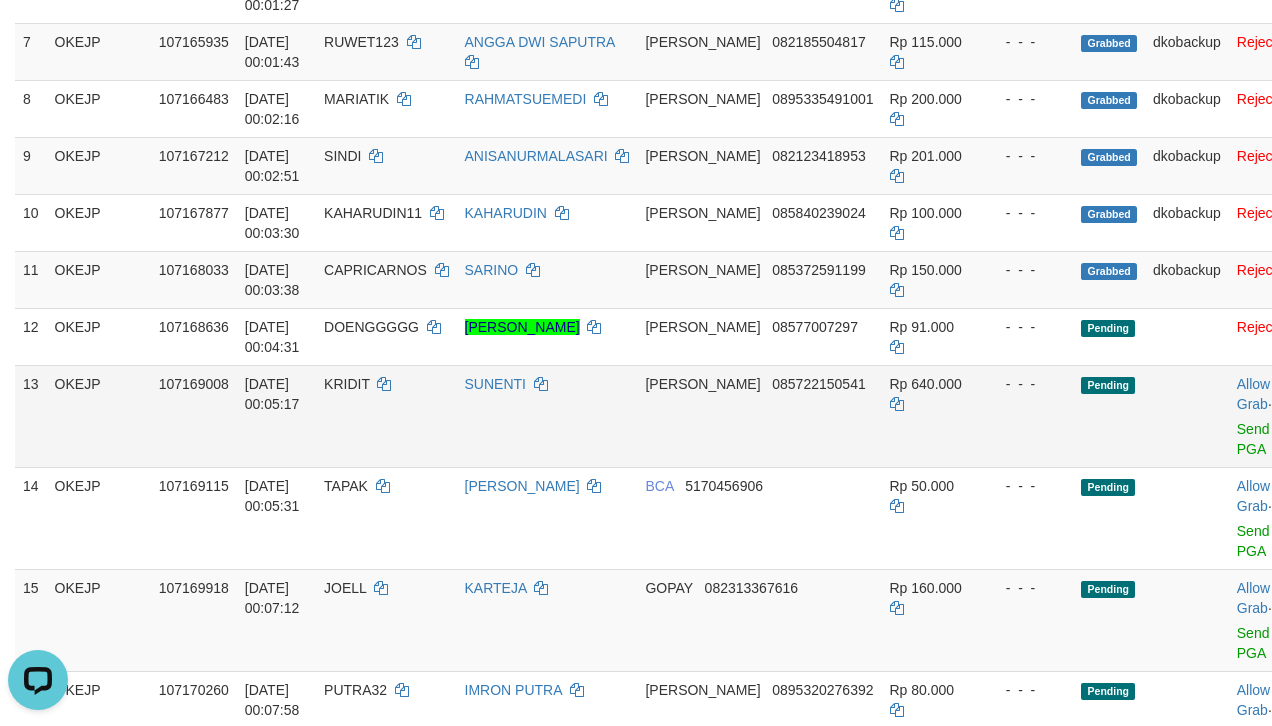 click on "DANA     085722150541" at bounding box center (759, 416) 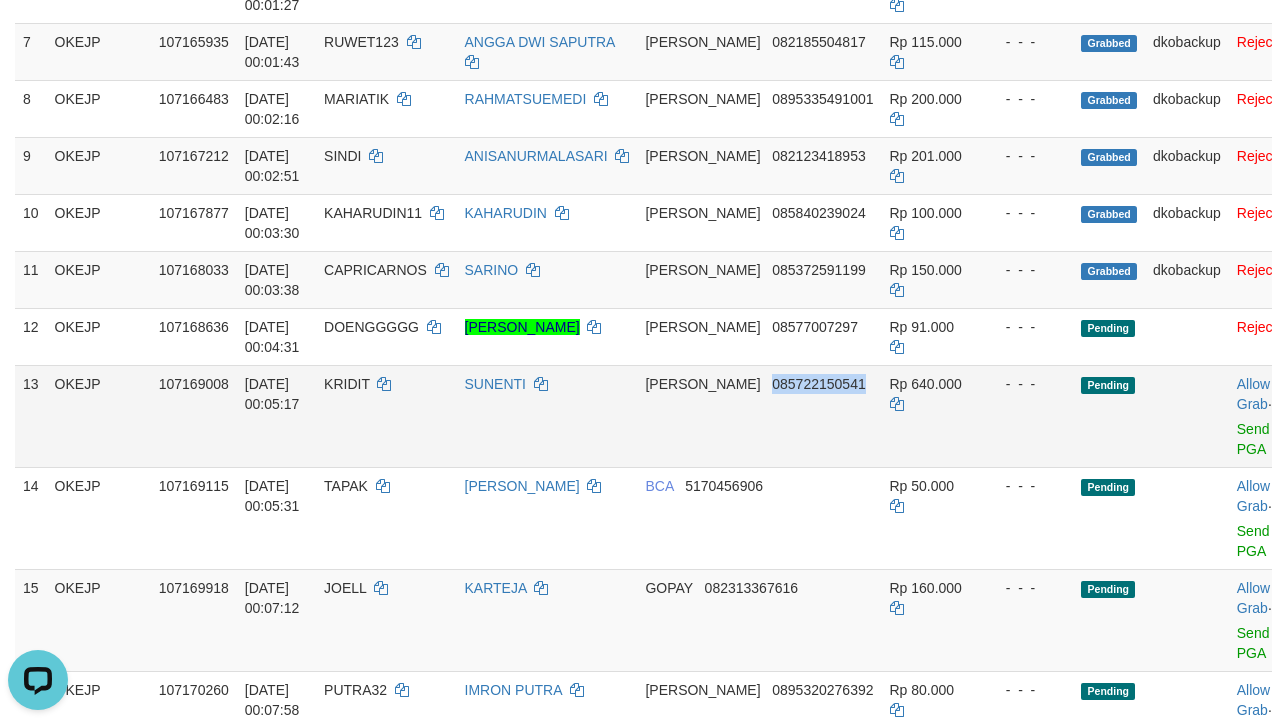 copy on "085722150541" 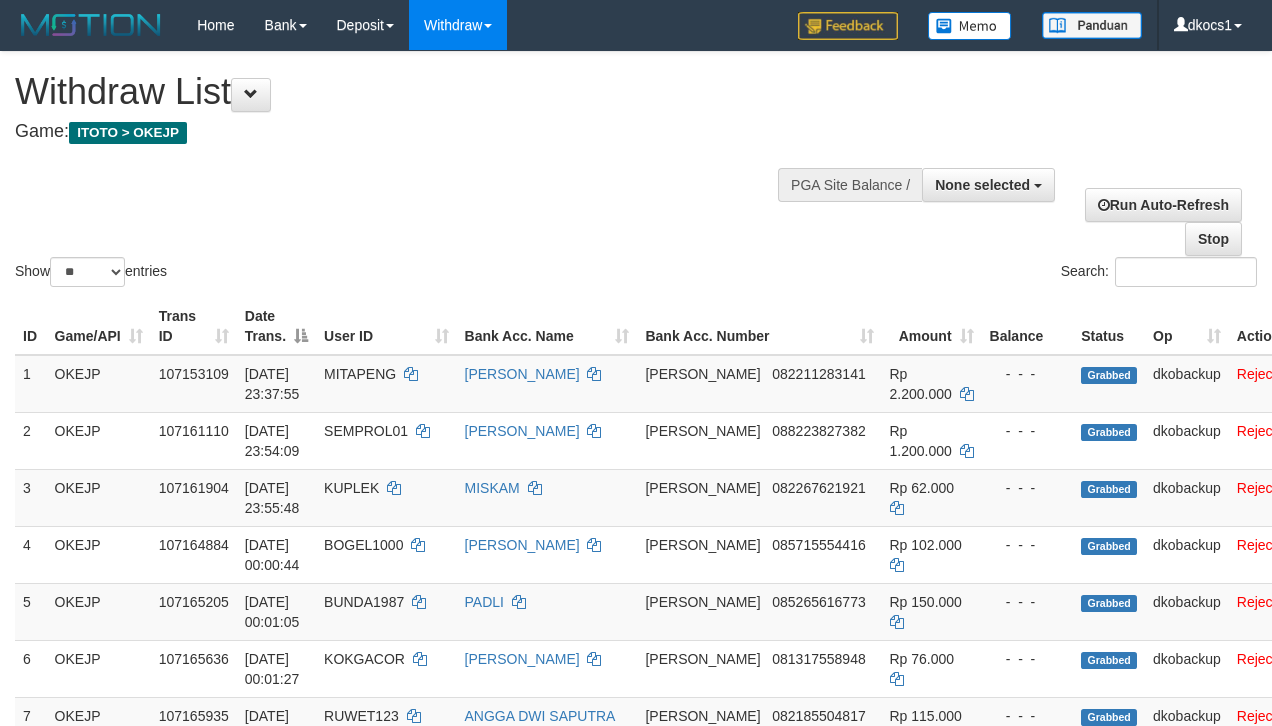 select 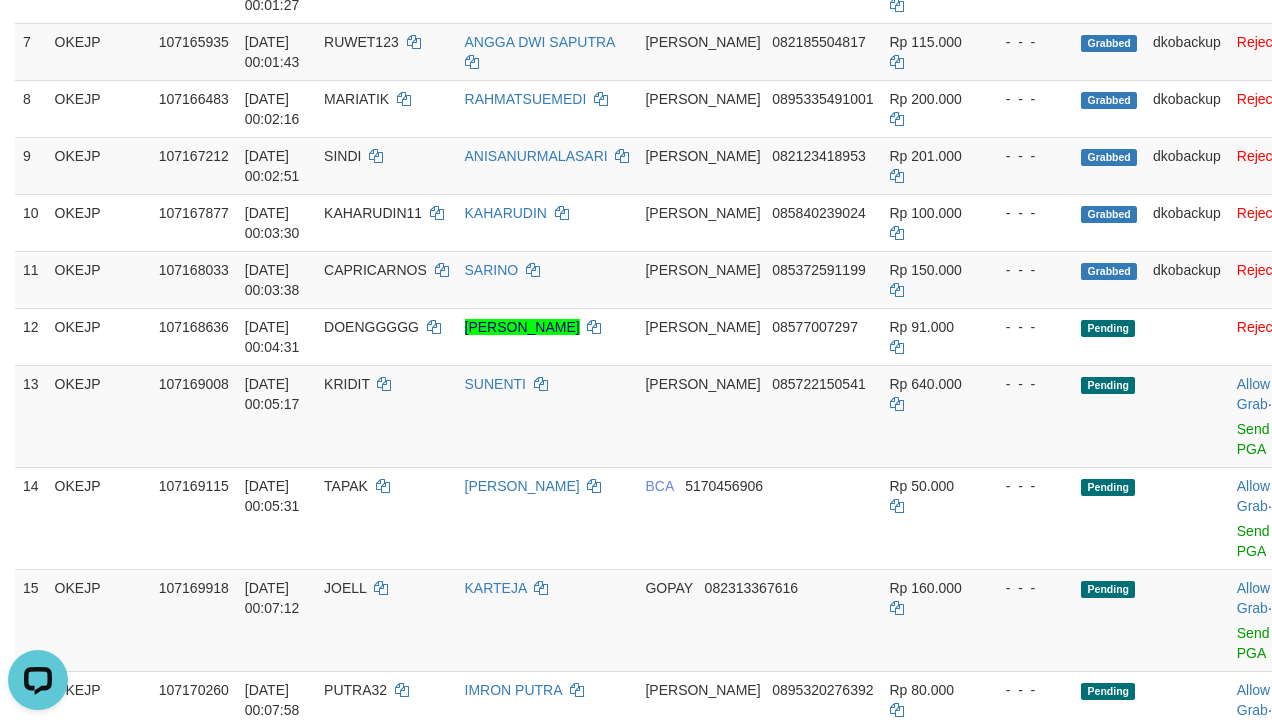 scroll, scrollTop: 0, scrollLeft: 0, axis: both 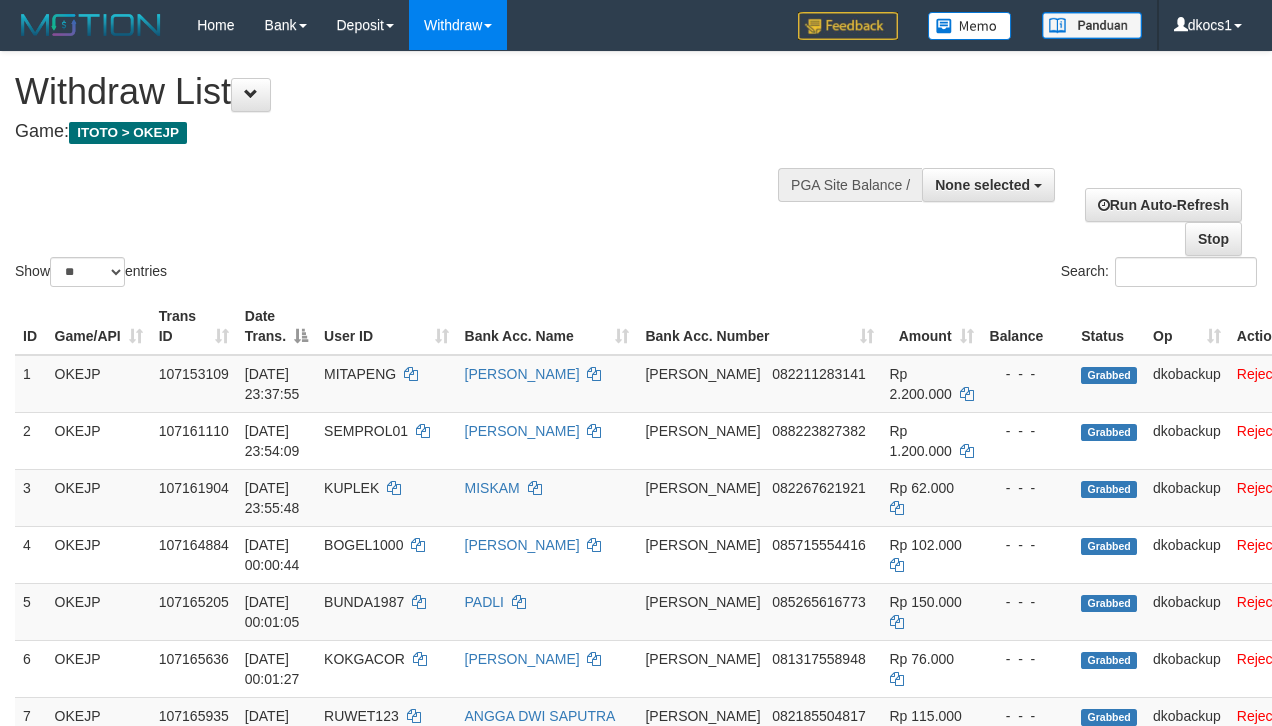 select 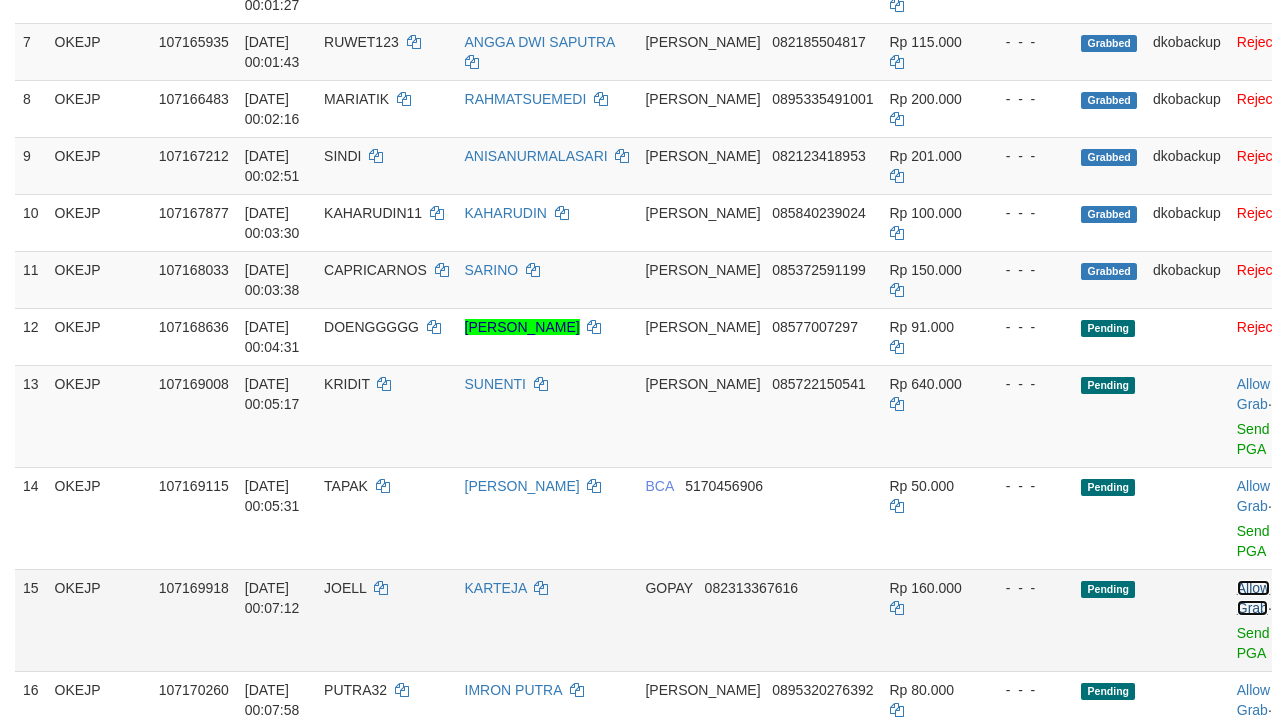 click on "Allow Grab" at bounding box center (1253, 598) 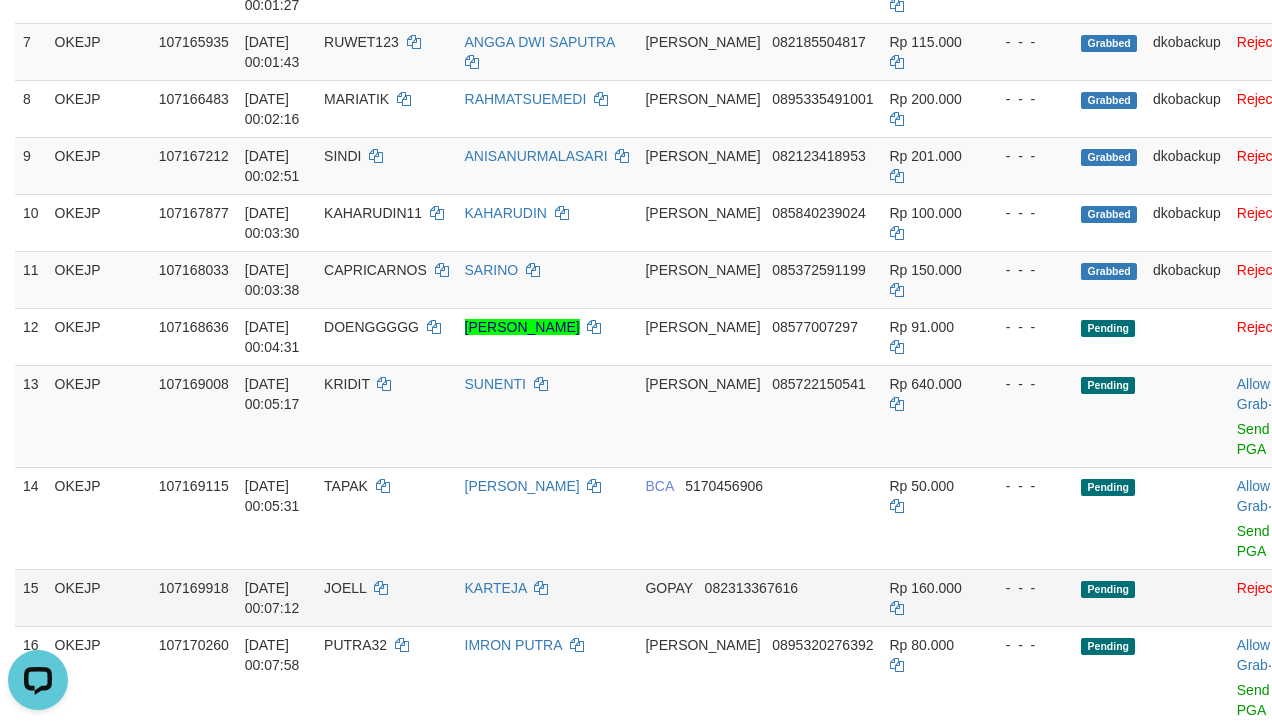 scroll, scrollTop: 0, scrollLeft: 0, axis: both 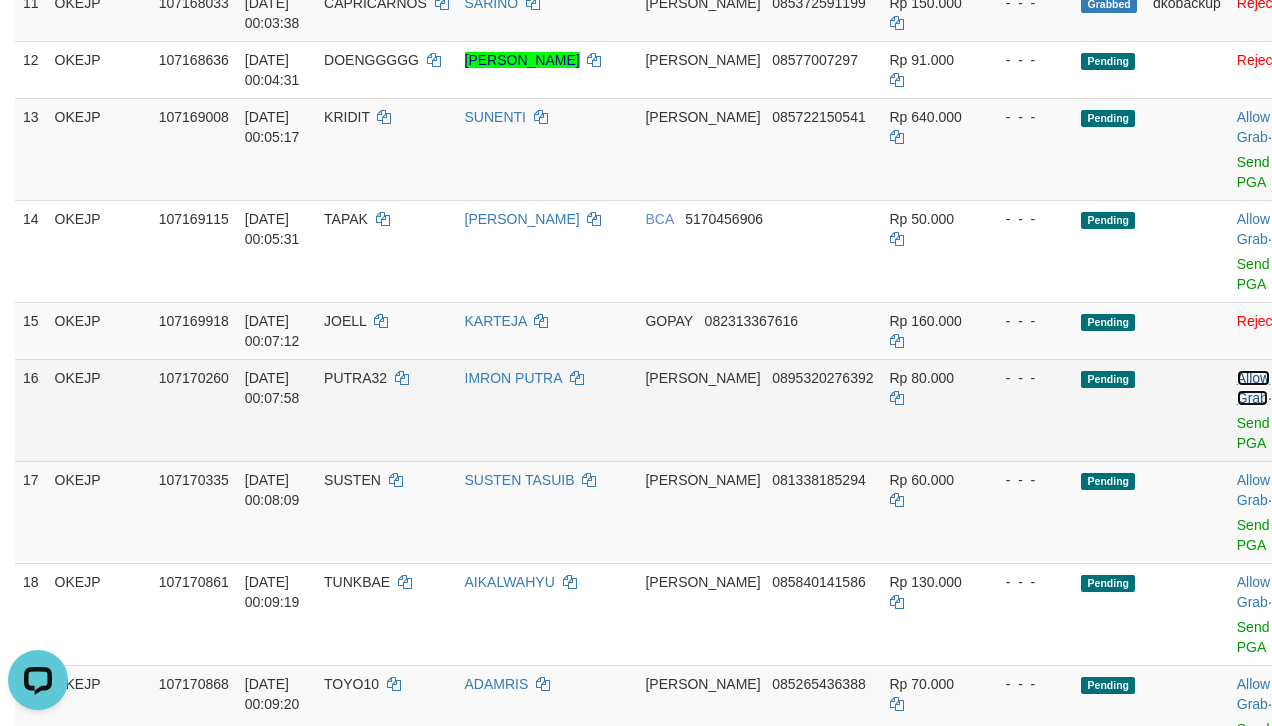 click on "Allow Grab" at bounding box center (1253, 388) 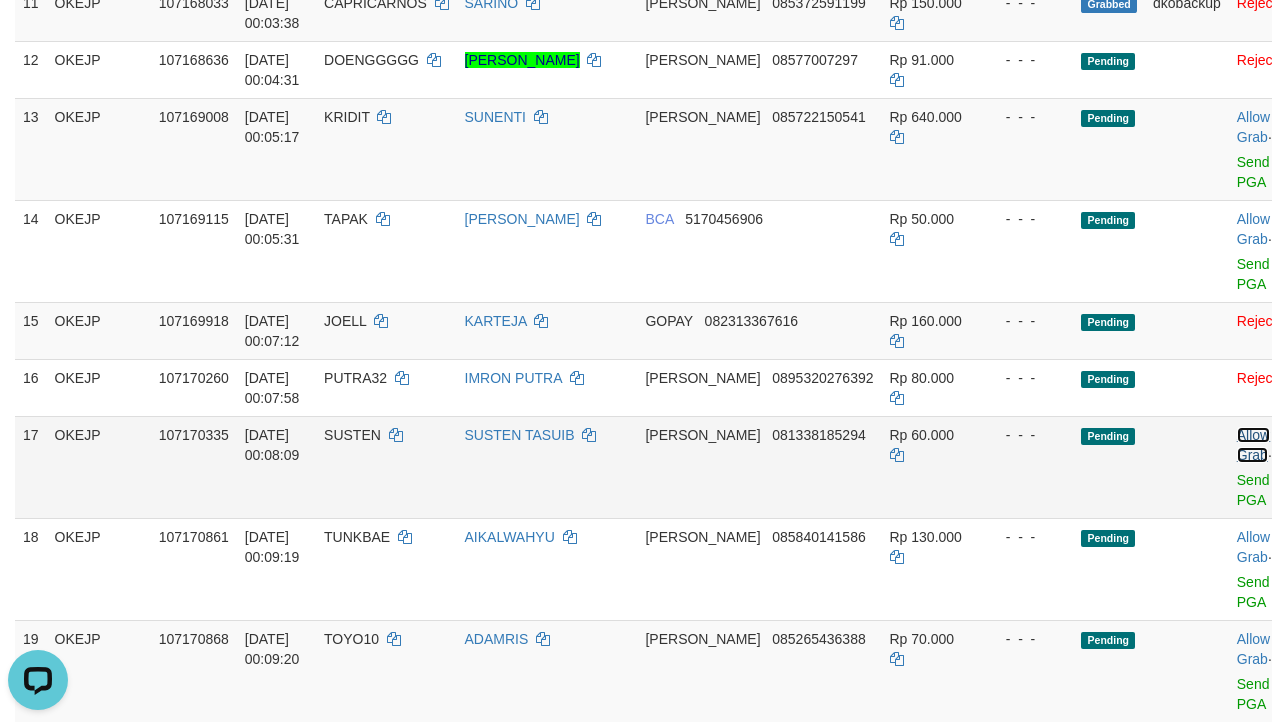 click on "Allow Grab" at bounding box center (1253, 445) 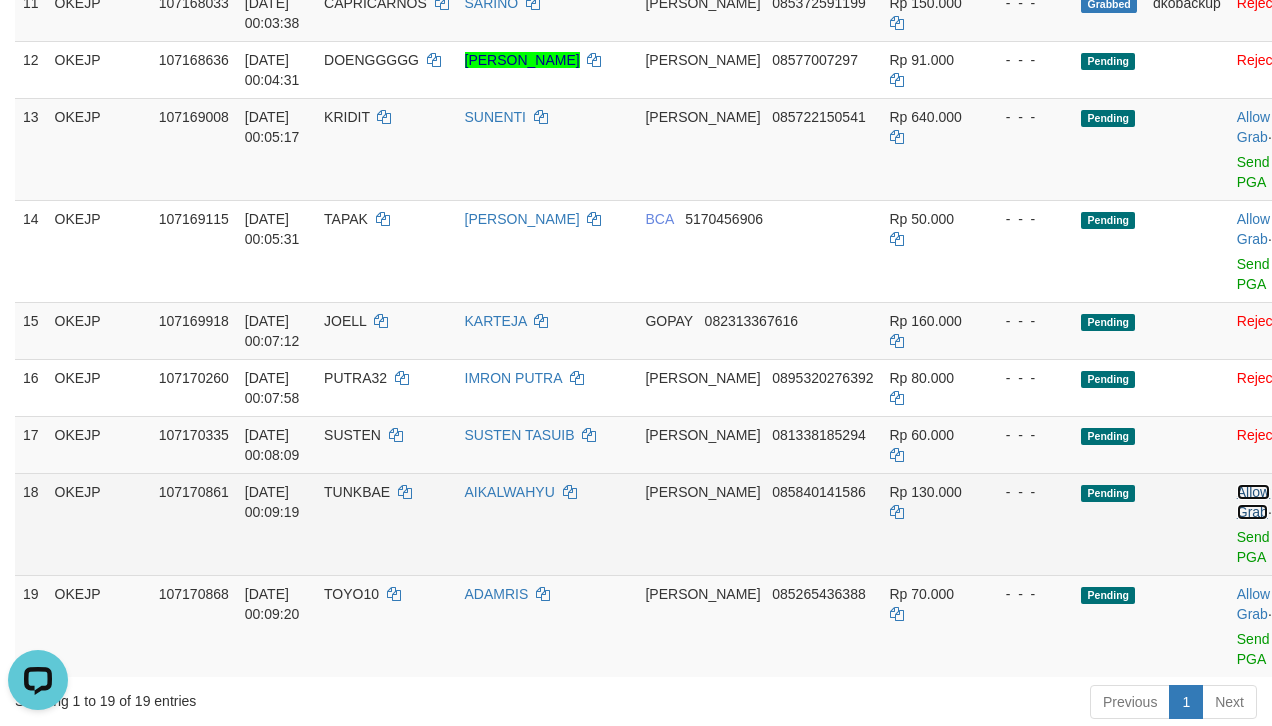 click on "Allow Grab" at bounding box center [1253, 502] 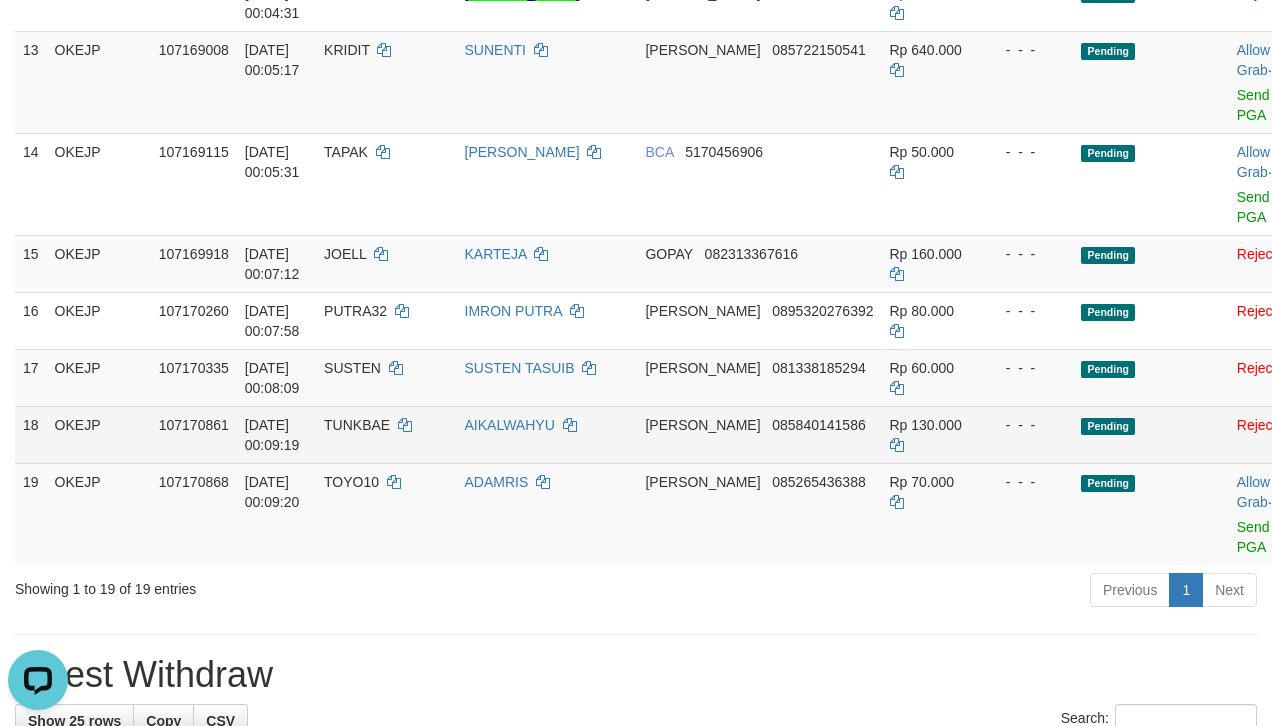 scroll, scrollTop: 1074, scrollLeft: 0, axis: vertical 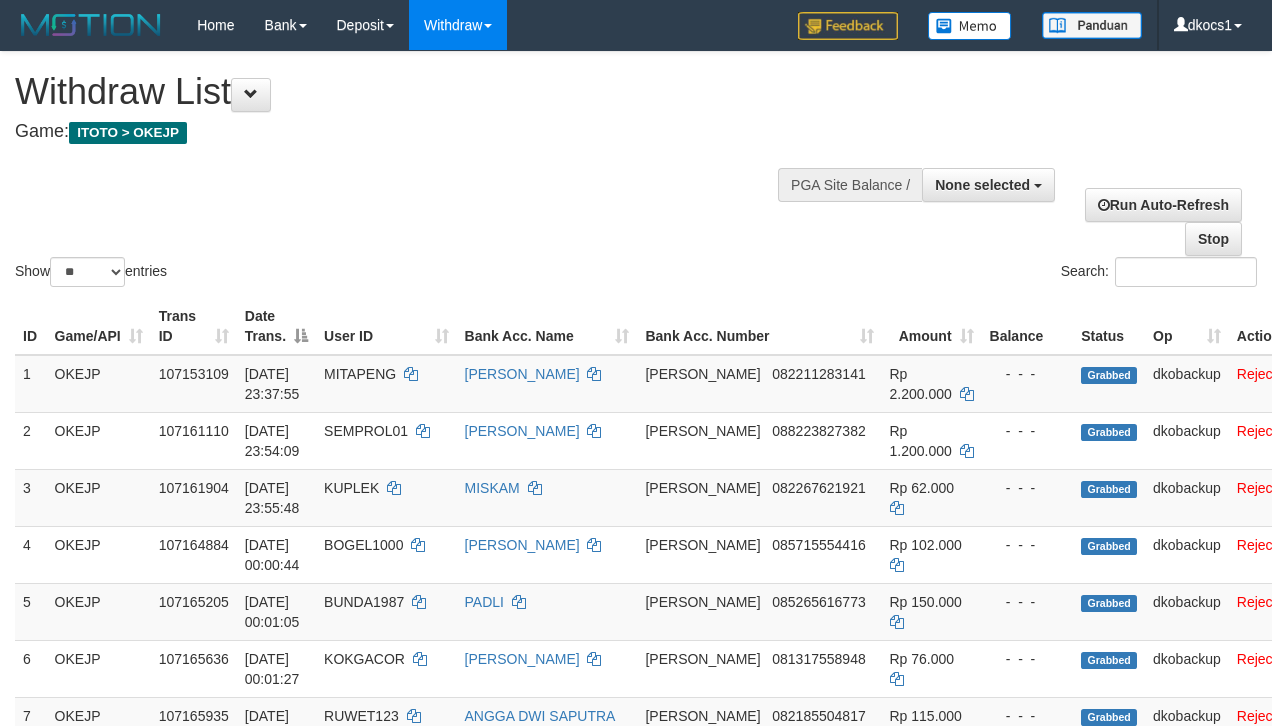 select 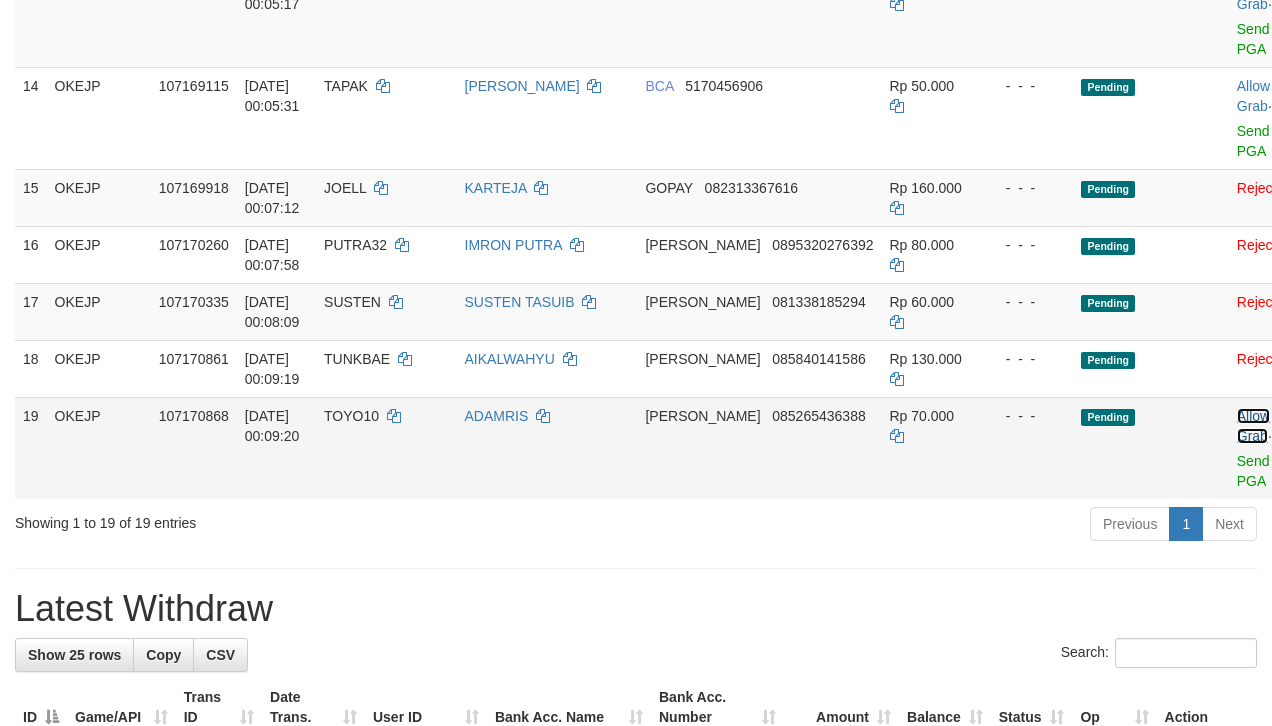 click on "Allow Grab" at bounding box center [1253, 426] 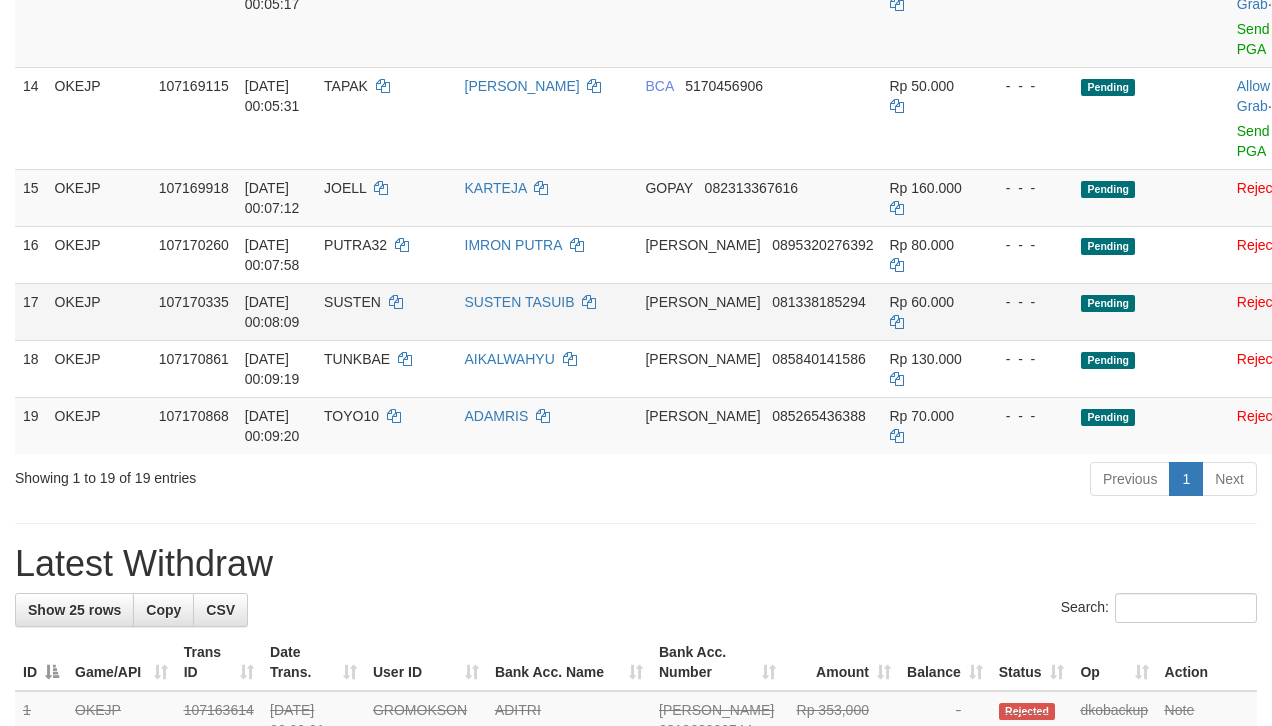 scroll, scrollTop: 1008, scrollLeft: 0, axis: vertical 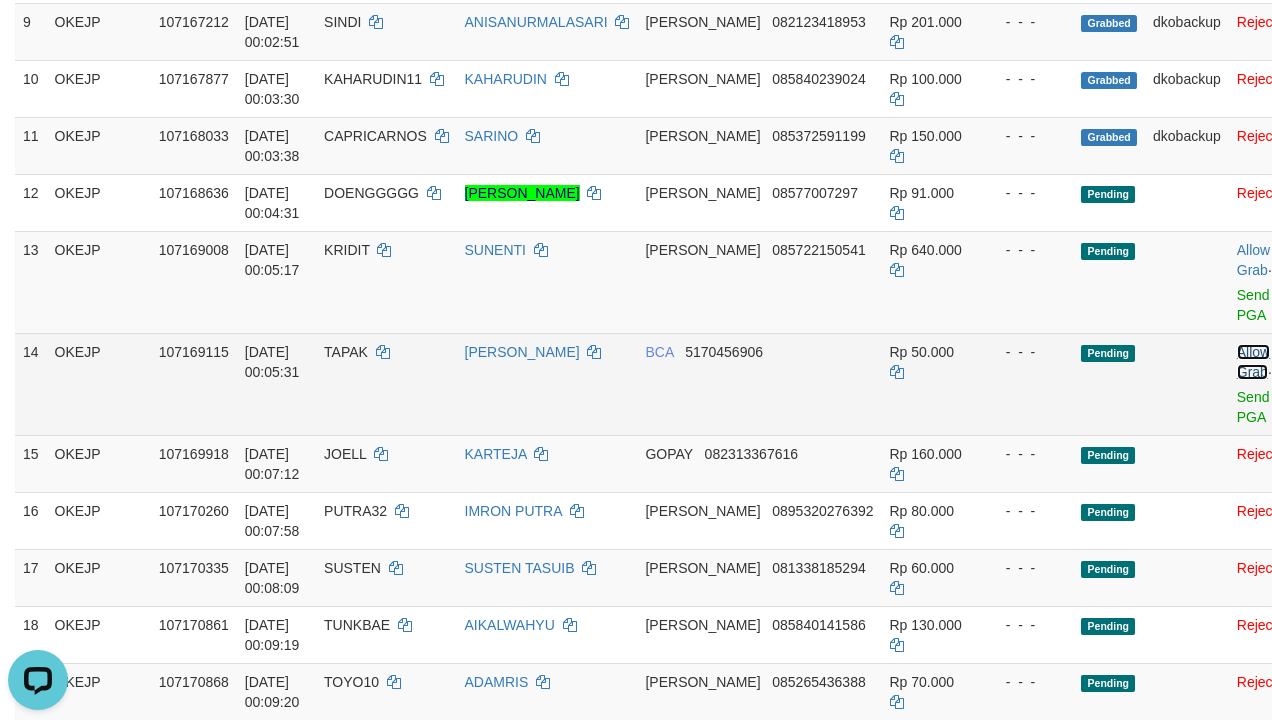 click on "Allow Grab" at bounding box center (1253, 362) 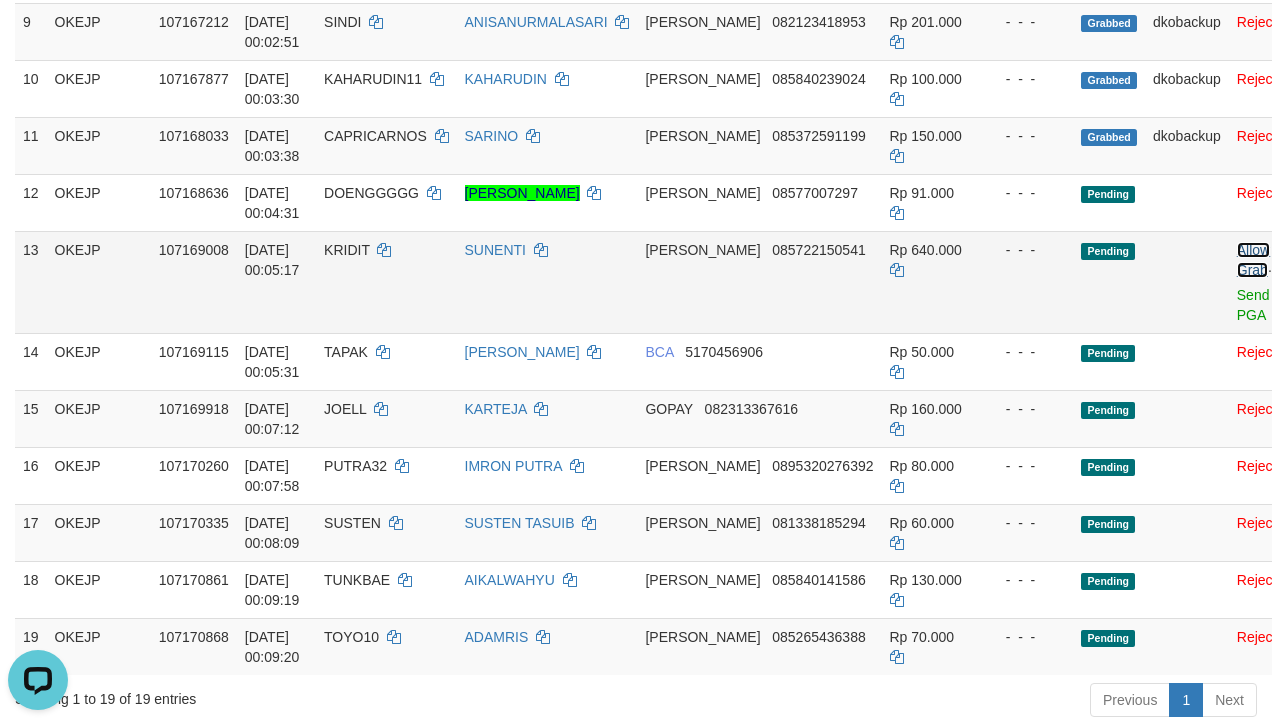 click on "Allow Grab" at bounding box center [1253, 260] 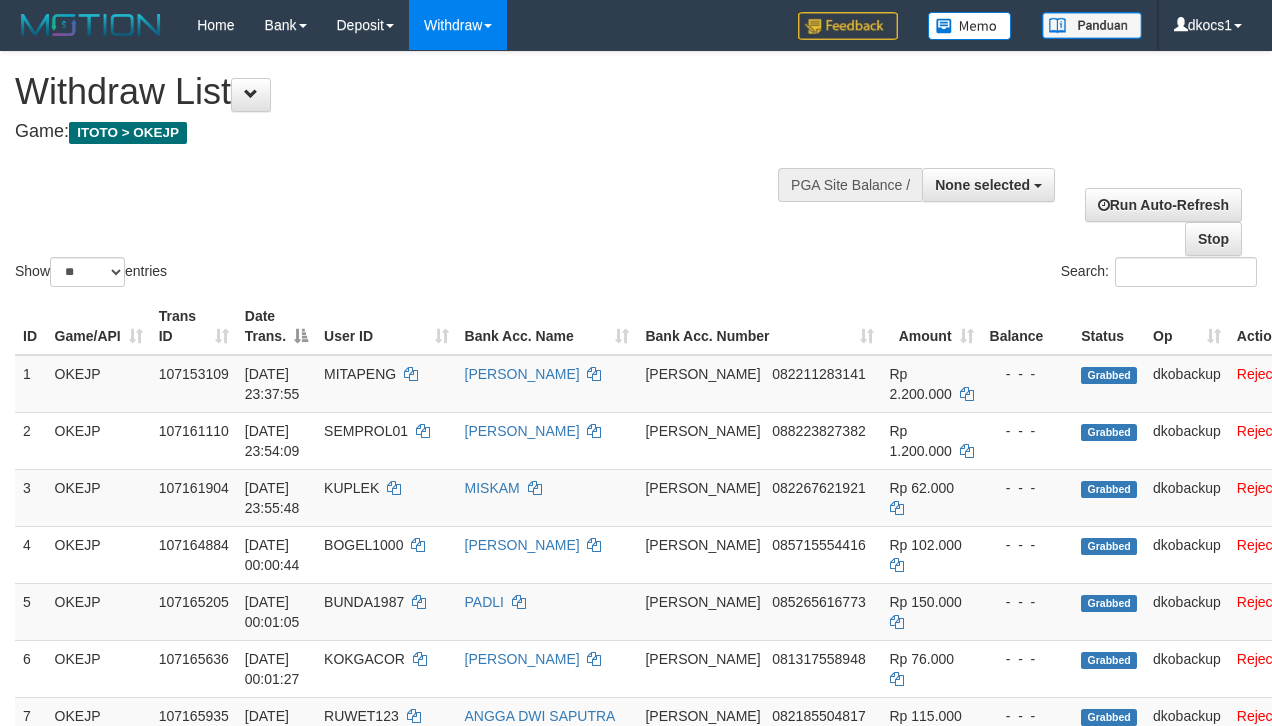 select 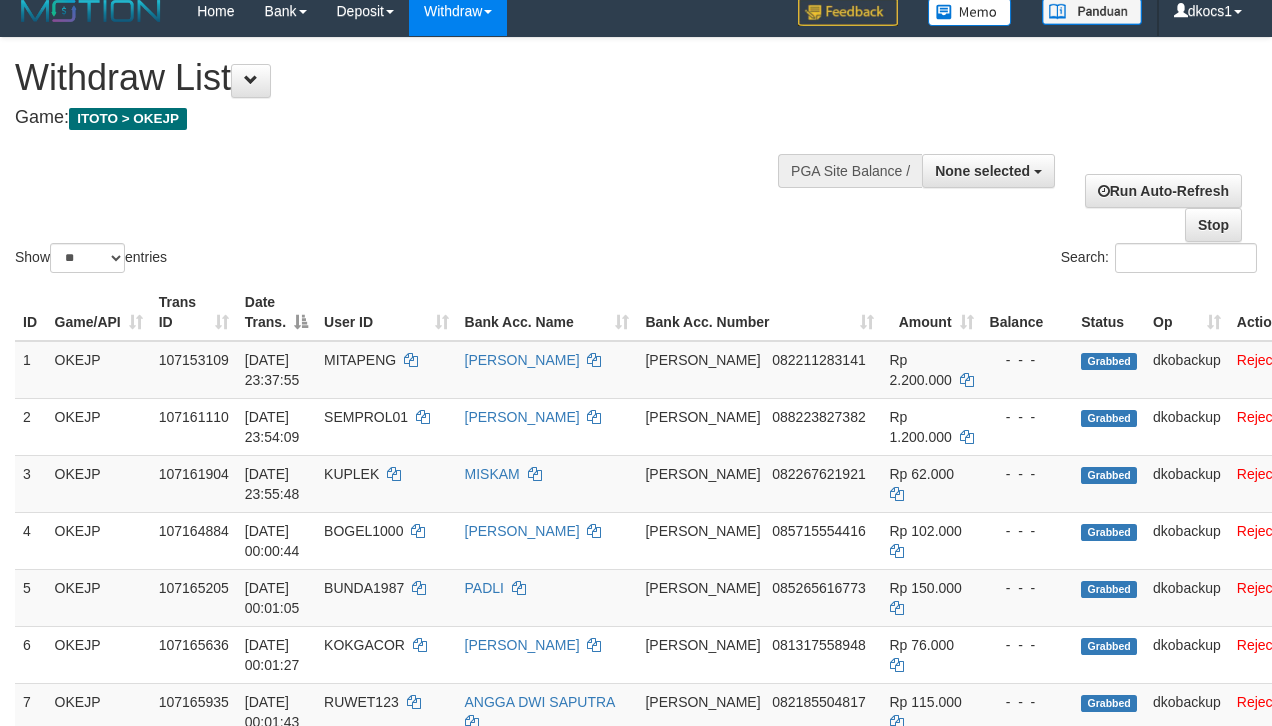 scroll, scrollTop: 0, scrollLeft: 0, axis: both 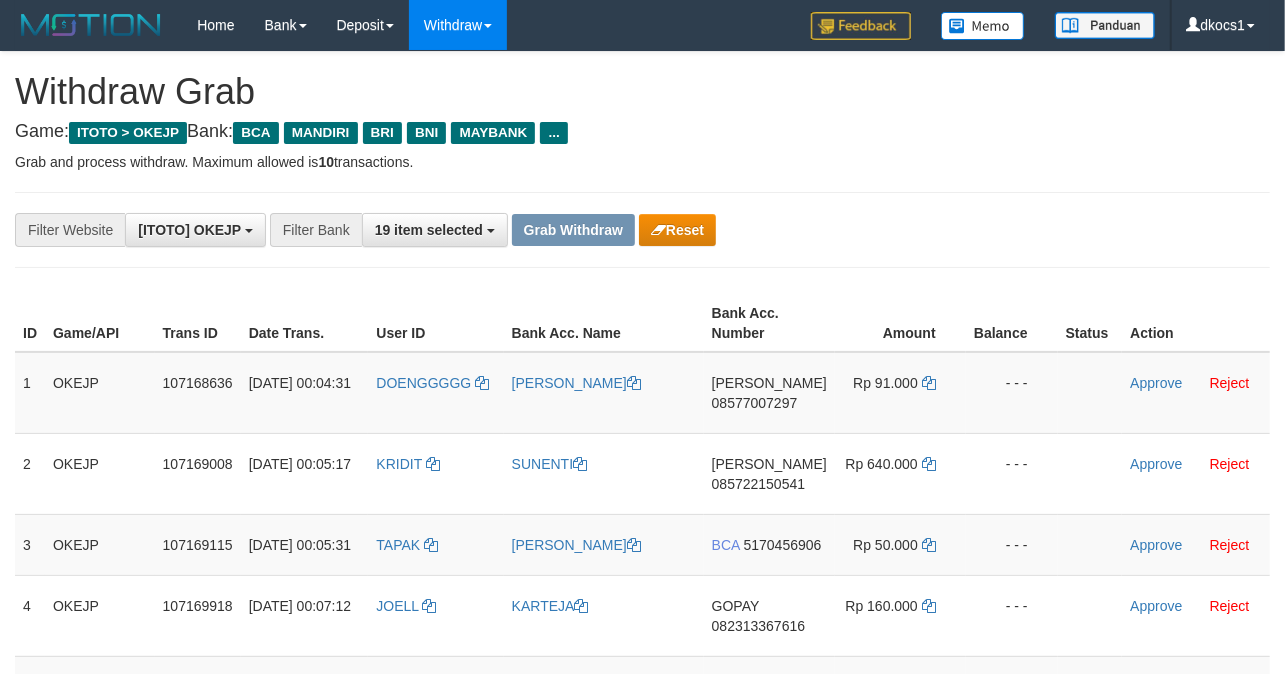 click at bounding box center [642, 267] 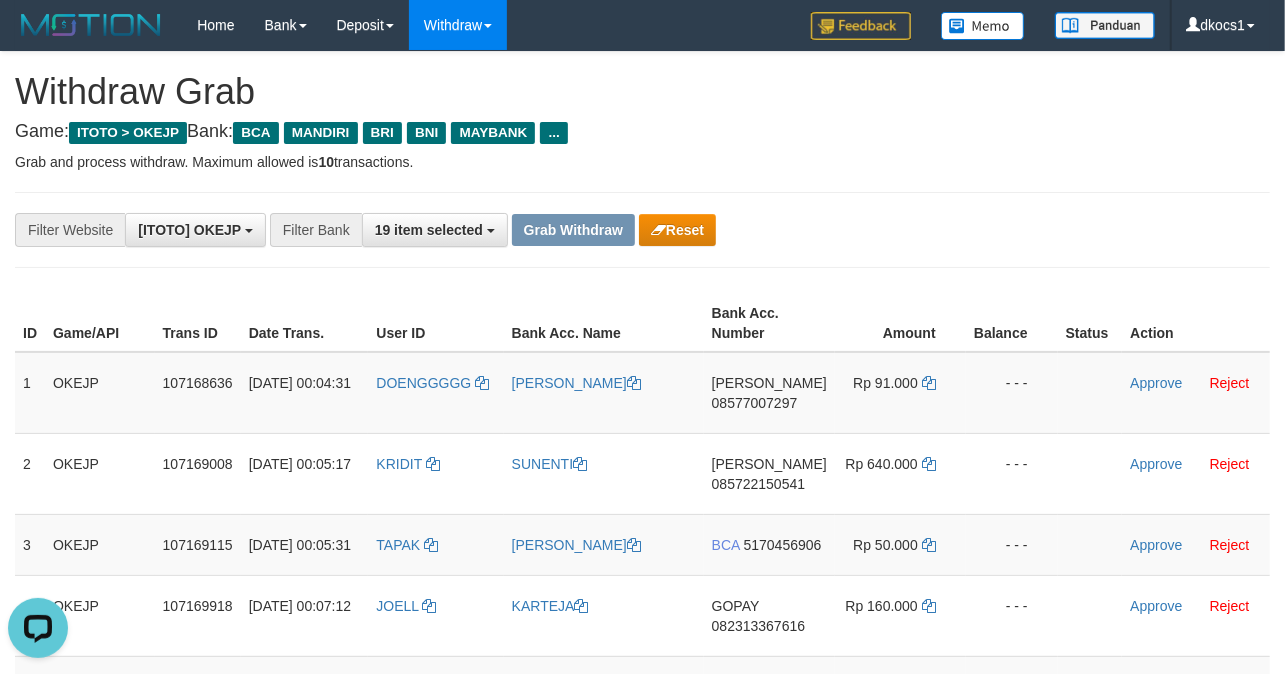 scroll, scrollTop: 0, scrollLeft: 0, axis: both 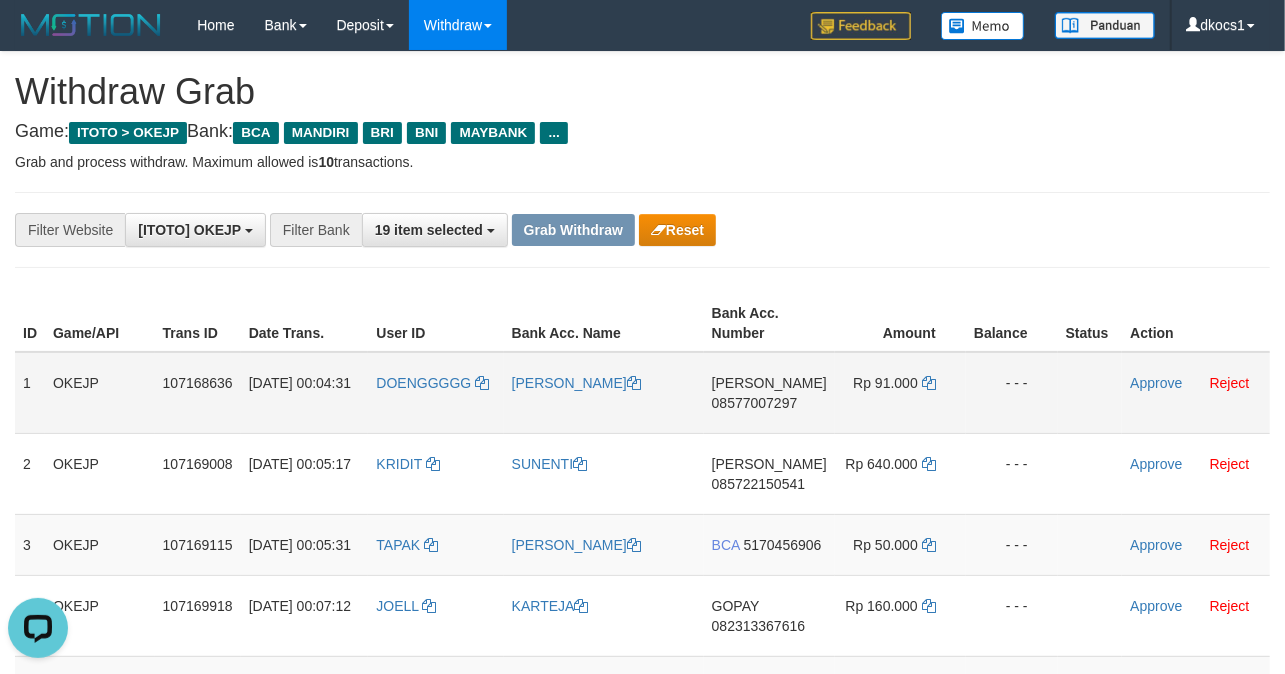 click on "DOENGGGGG" at bounding box center (435, 393) 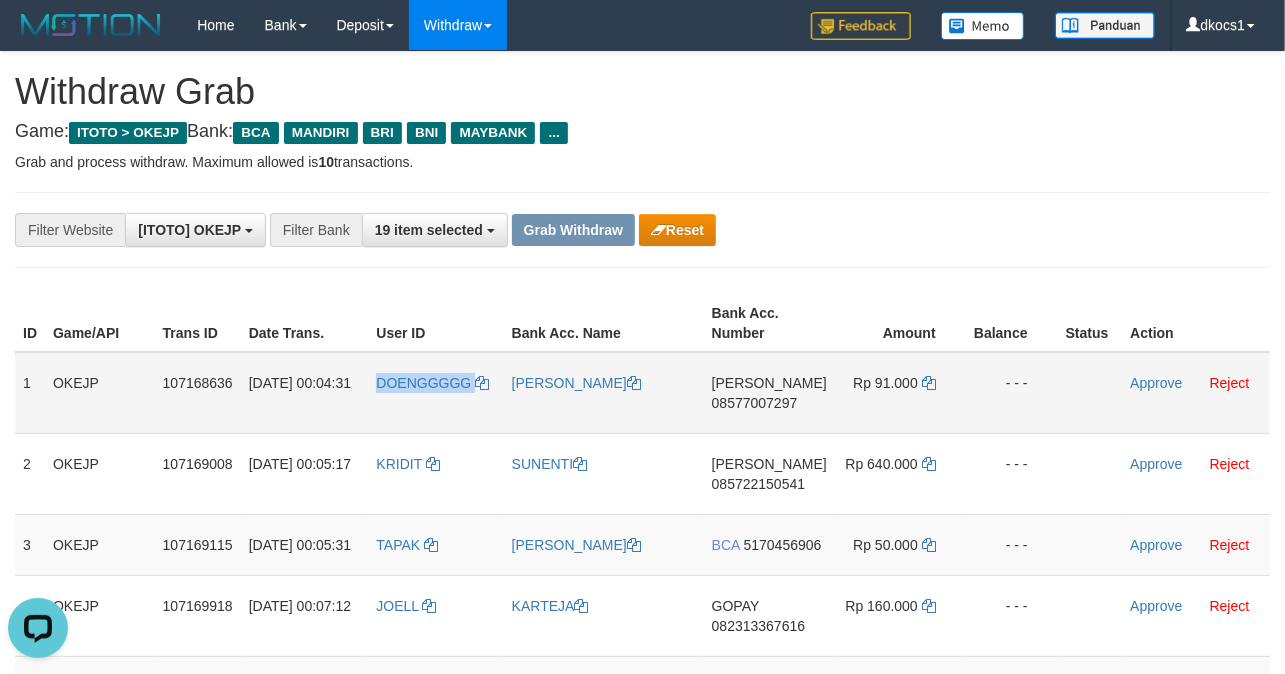 click on "DOENGGGGG" at bounding box center (435, 393) 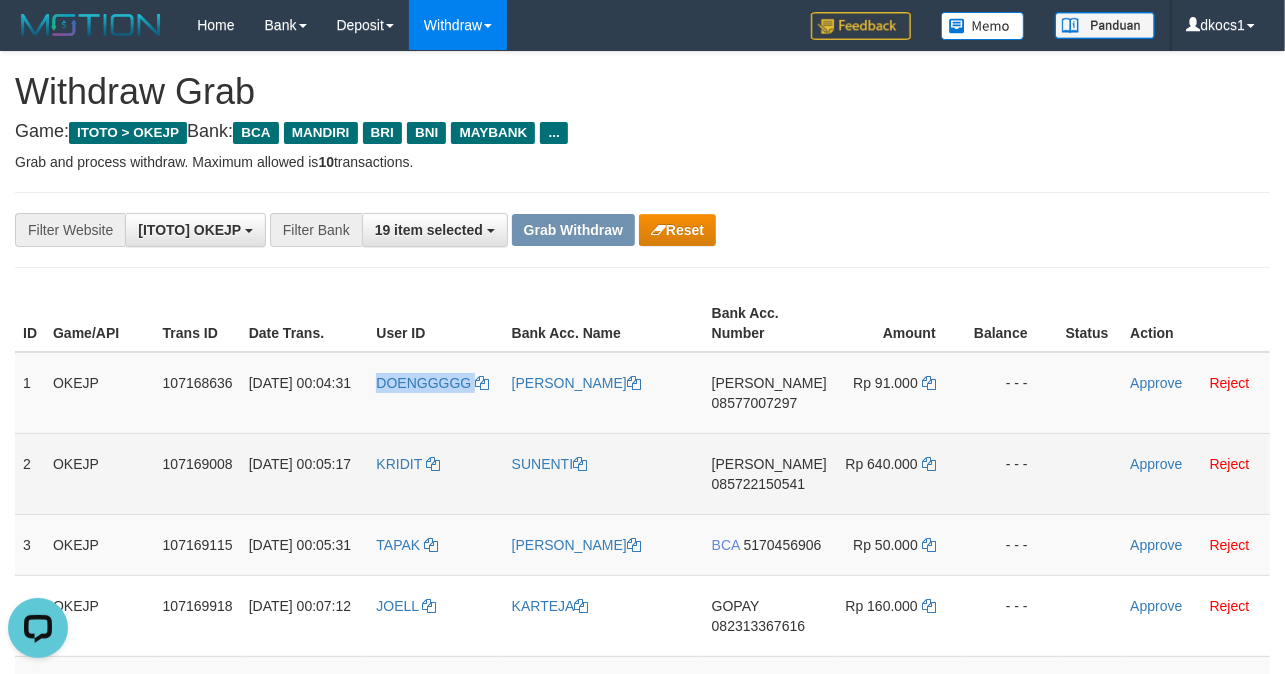 copy on "DOENGGGGG" 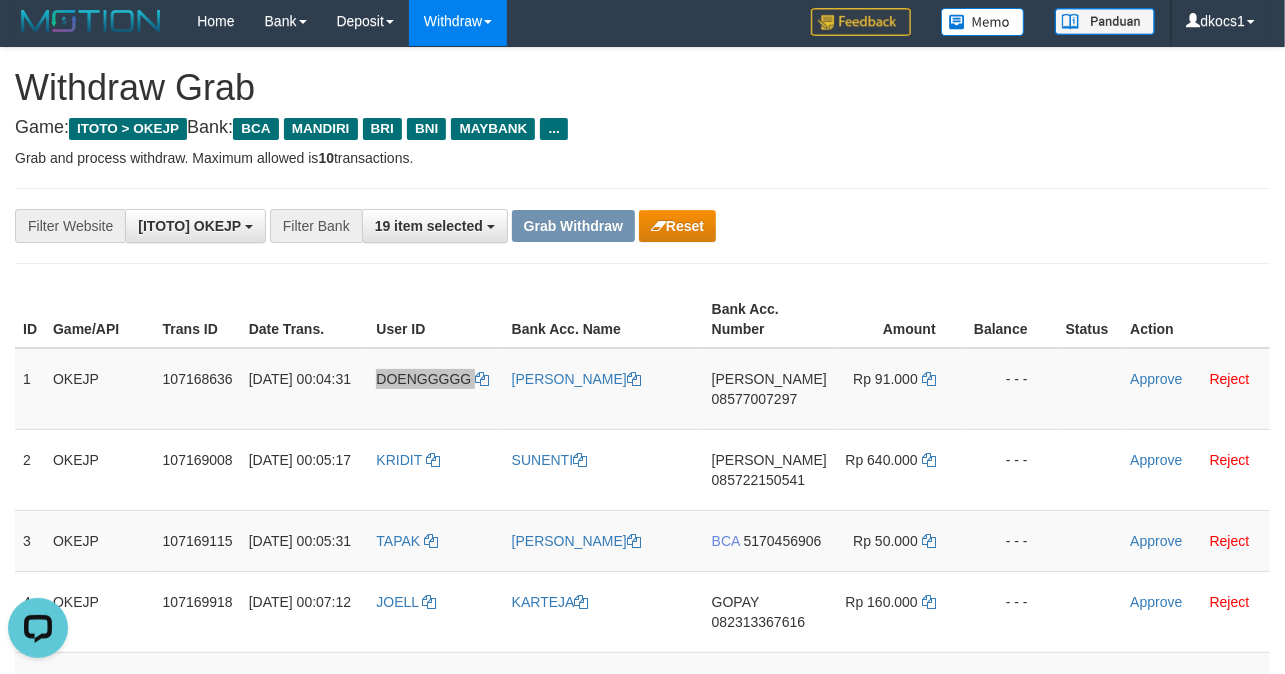 scroll, scrollTop: 0, scrollLeft: 0, axis: both 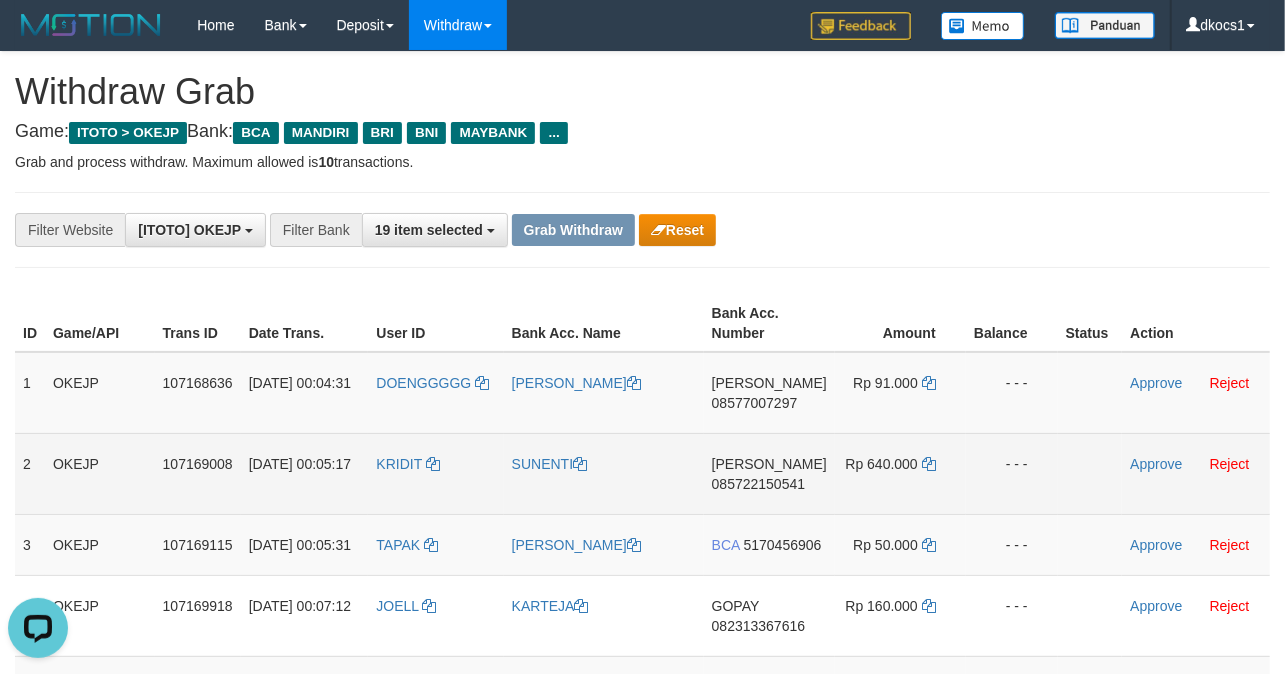 click on "KRIDIT" at bounding box center (435, 473) 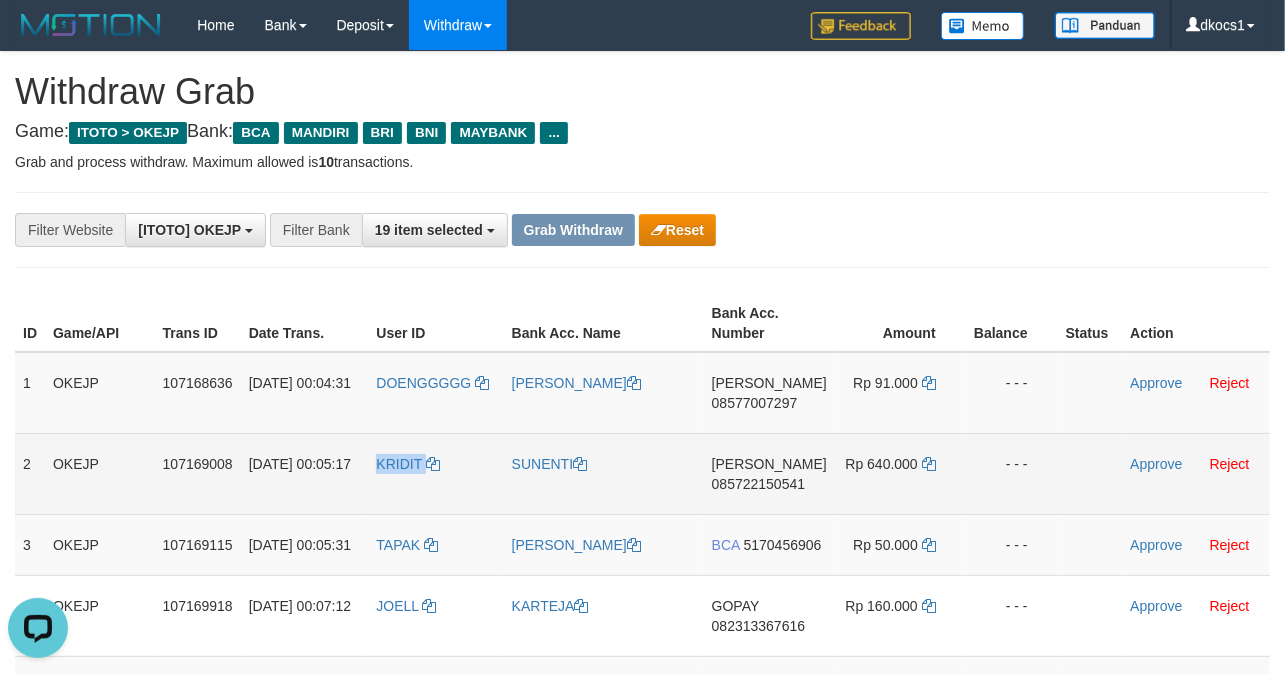 click on "KRIDIT" at bounding box center [435, 473] 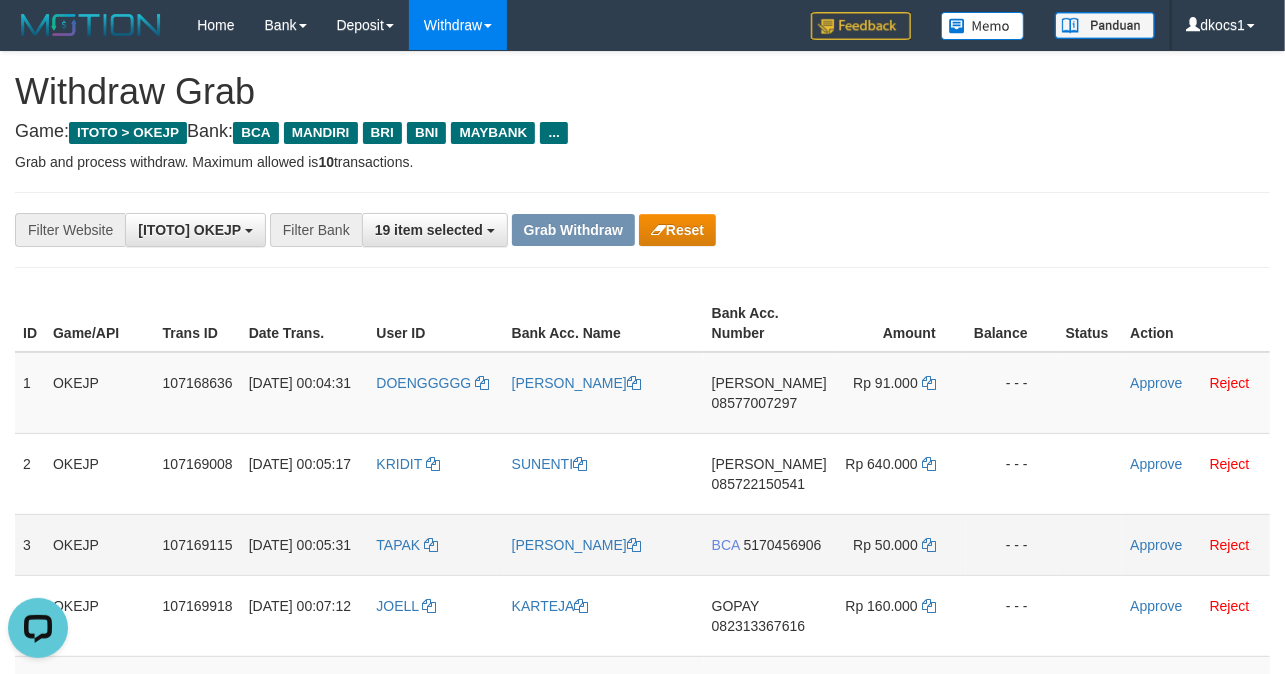 click on "TAPAK" at bounding box center (435, 544) 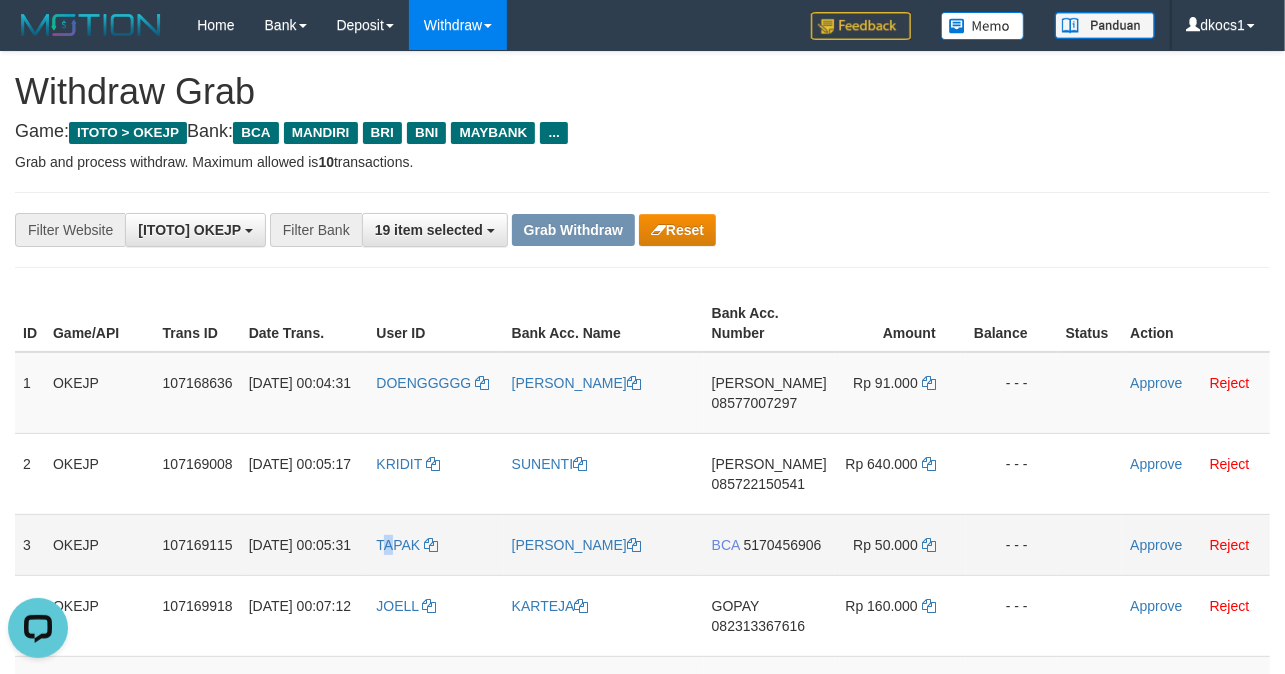 click on "TAPAK" at bounding box center (435, 544) 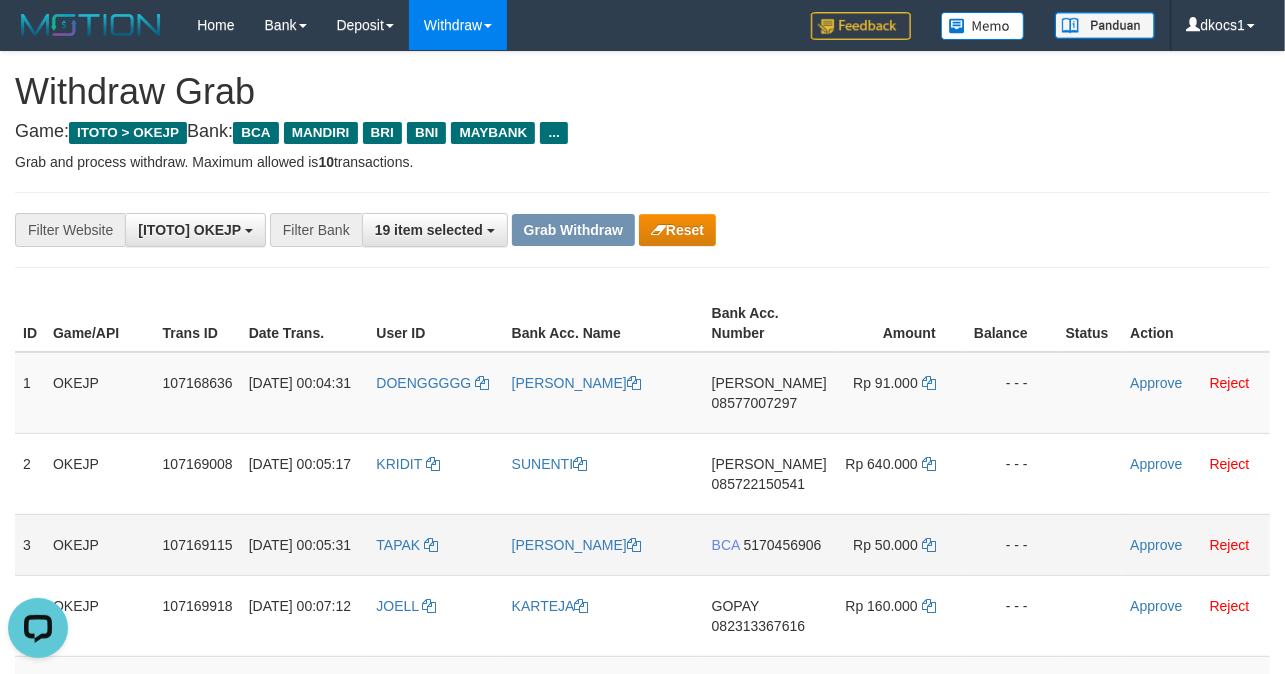 click on "TAPAK" at bounding box center (435, 544) 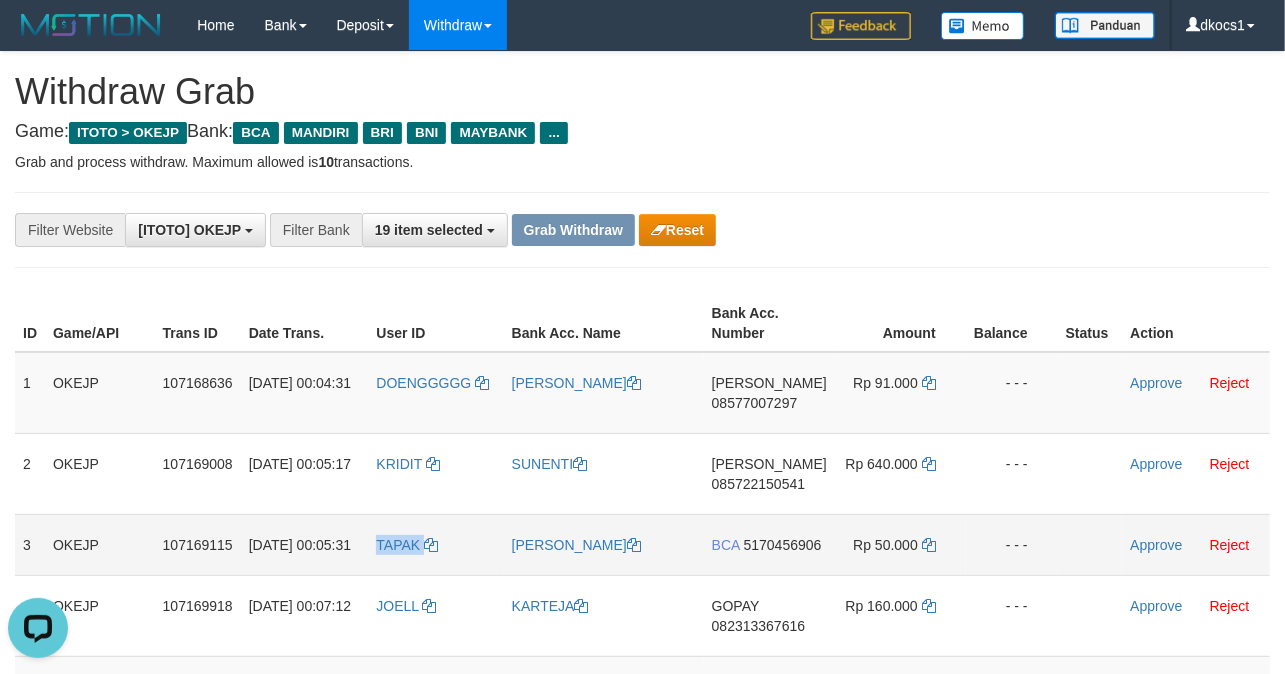 click on "TAPAK" at bounding box center [435, 544] 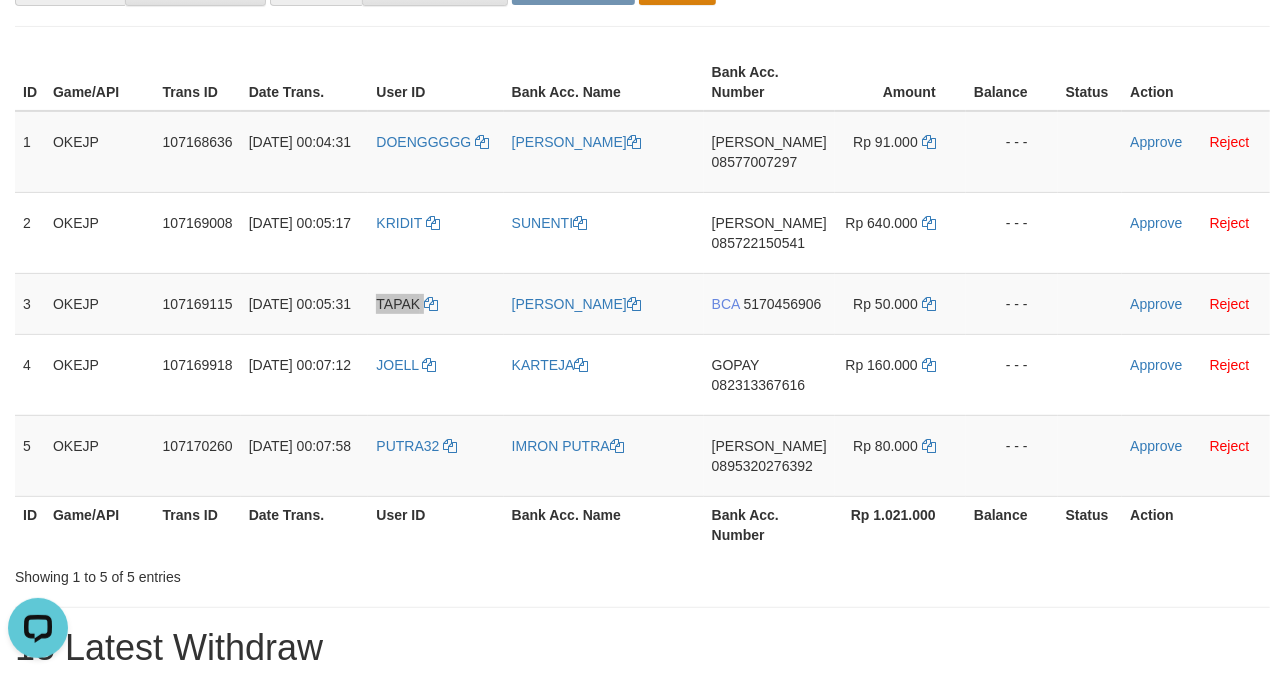 scroll, scrollTop: 266, scrollLeft: 0, axis: vertical 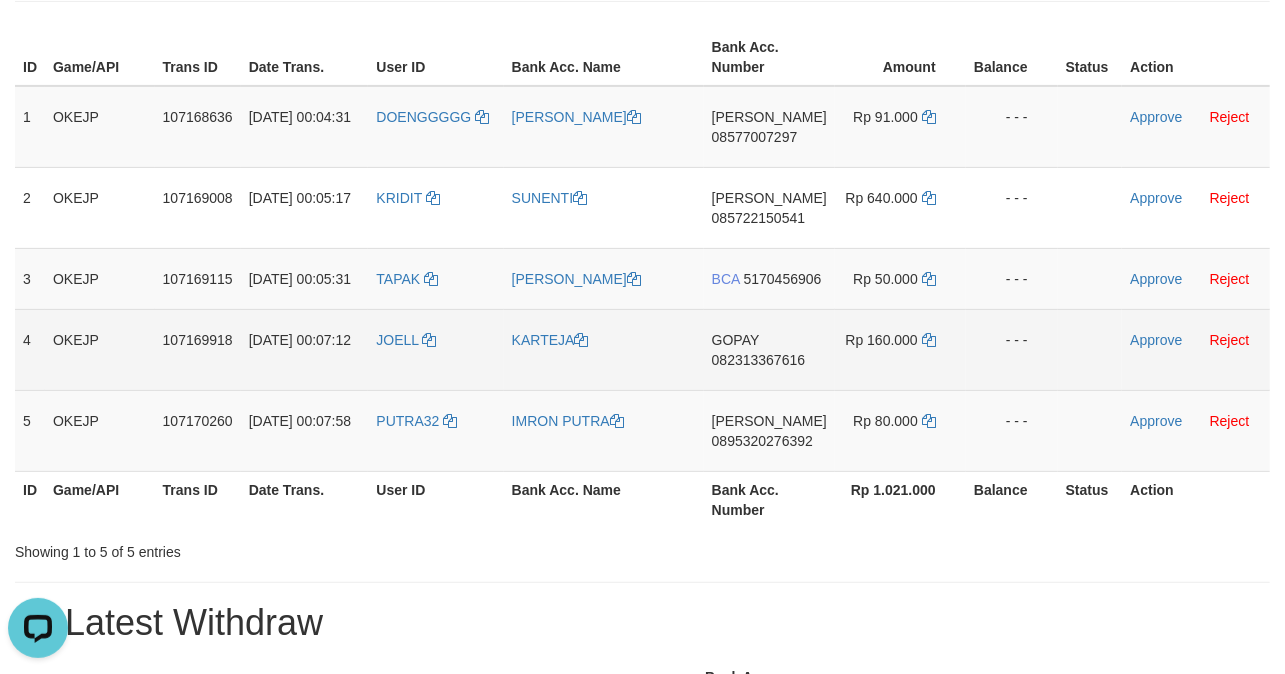 click on "JOELL" at bounding box center [435, 349] 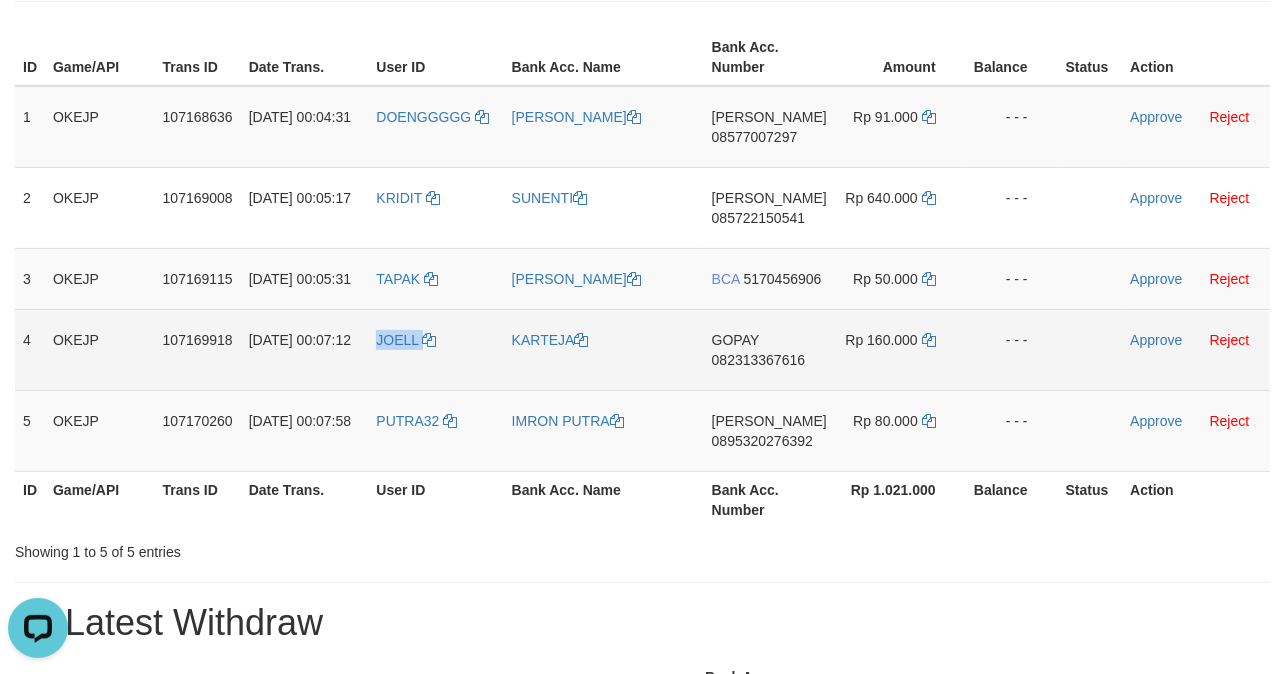 click on "JOELL" at bounding box center [435, 349] 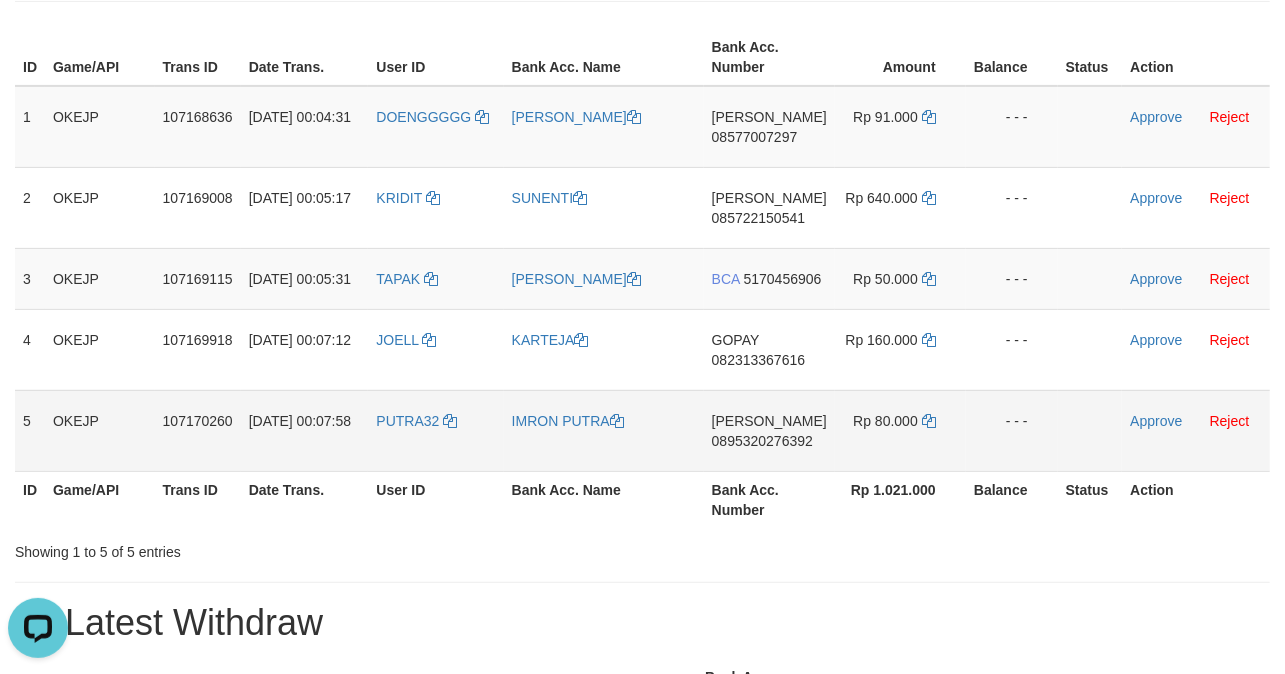 click on "PUTRA32" at bounding box center (435, 430) 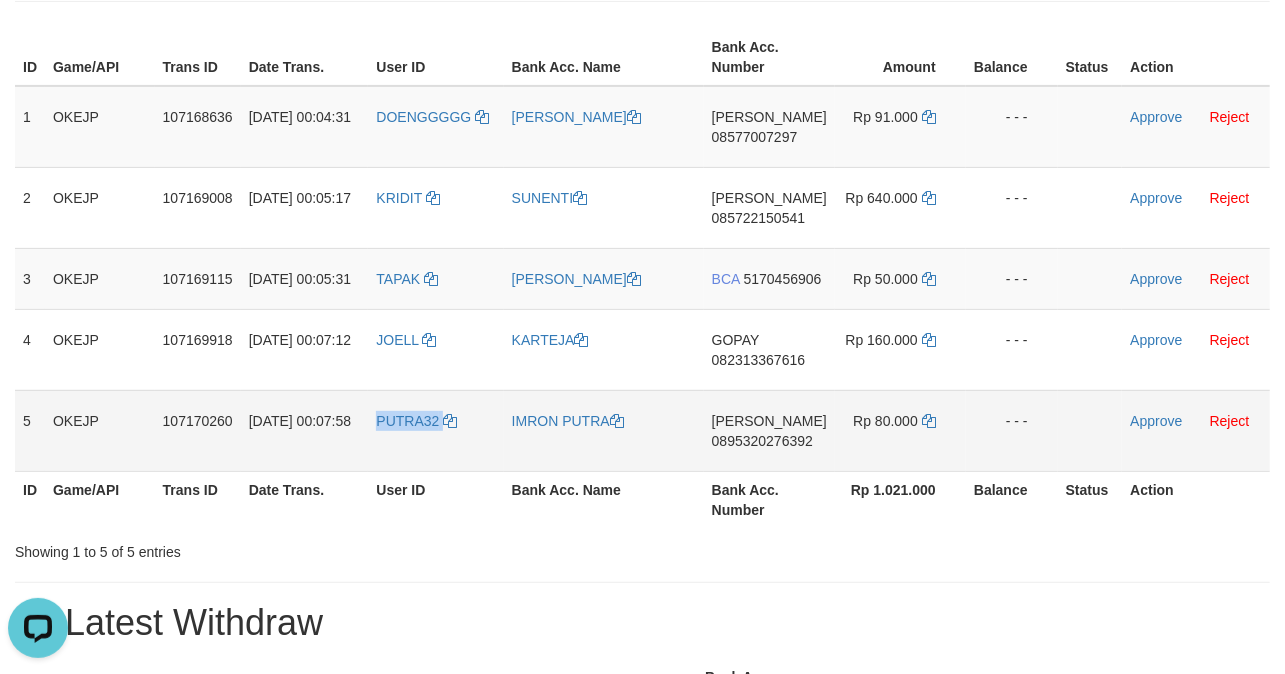 click on "PUTRA32" at bounding box center (435, 430) 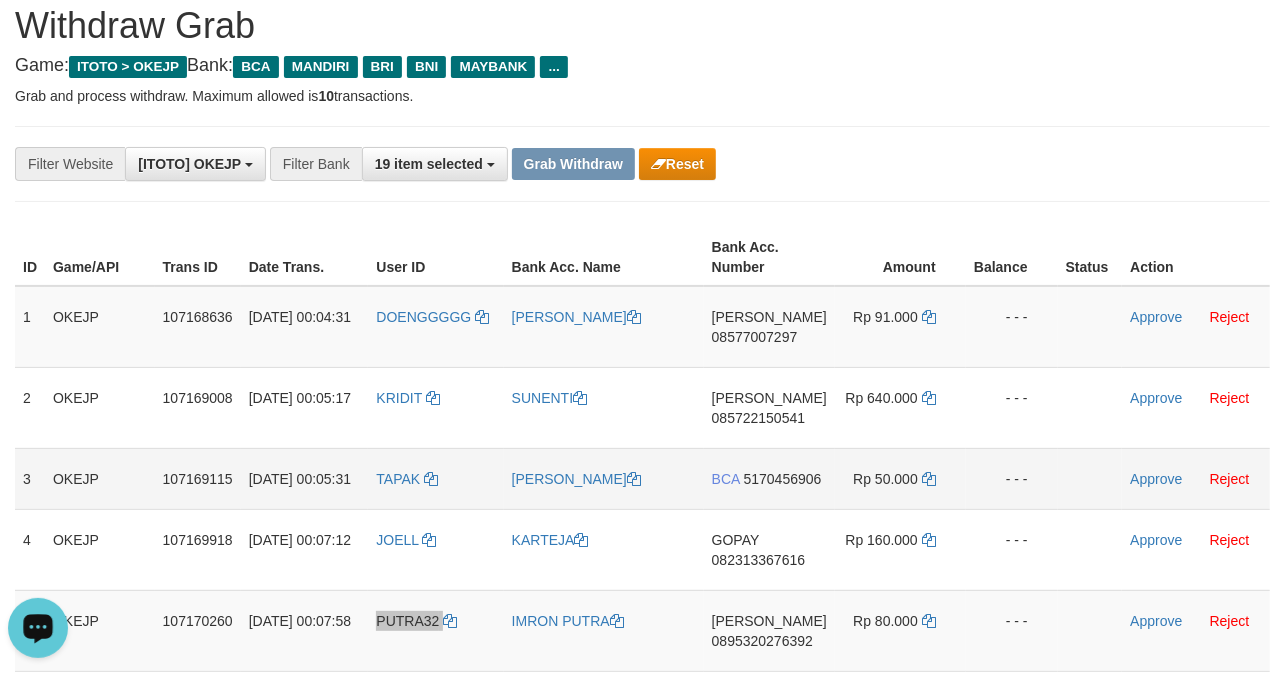 scroll, scrollTop: 133, scrollLeft: 0, axis: vertical 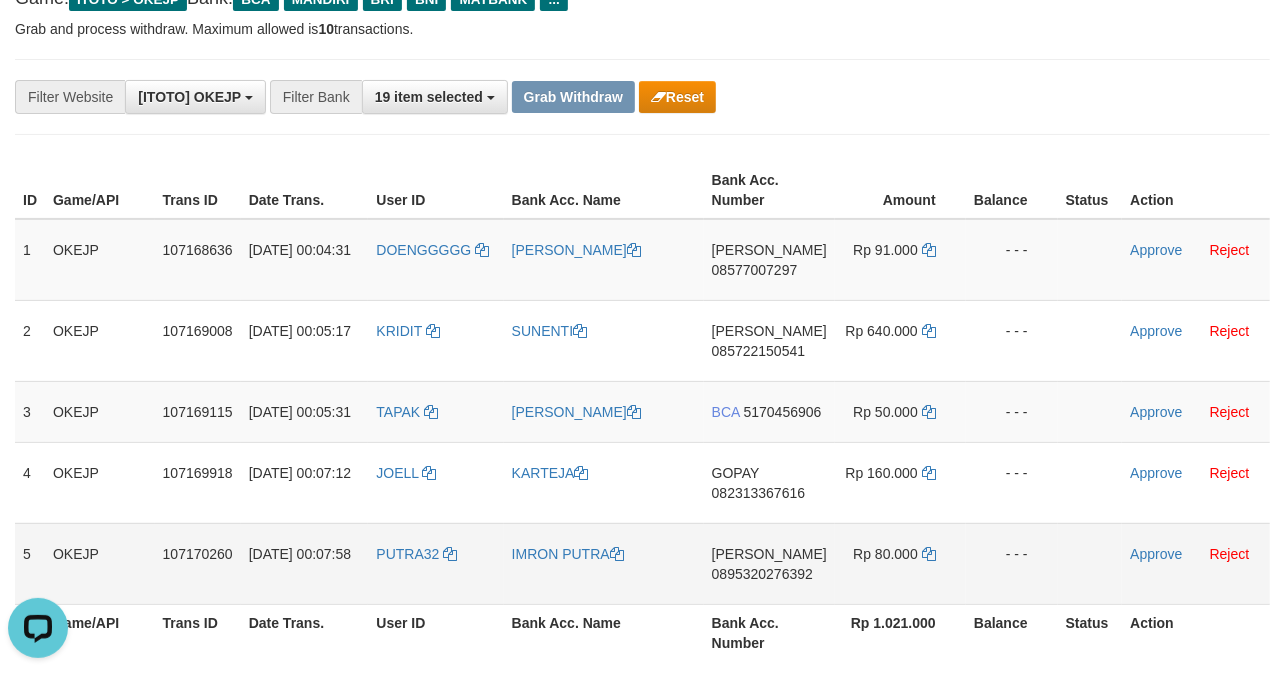 click on "IMRON PUTRA" at bounding box center (604, 563) 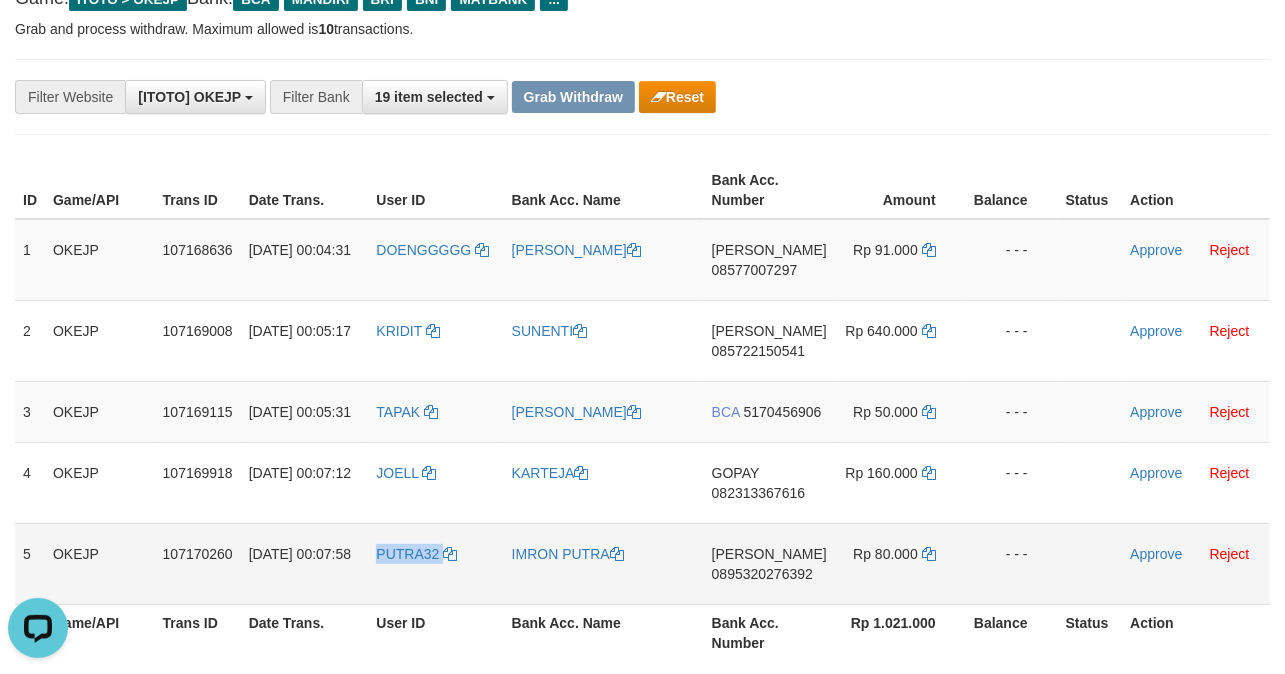 click on "PUTRA32" at bounding box center (435, 563) 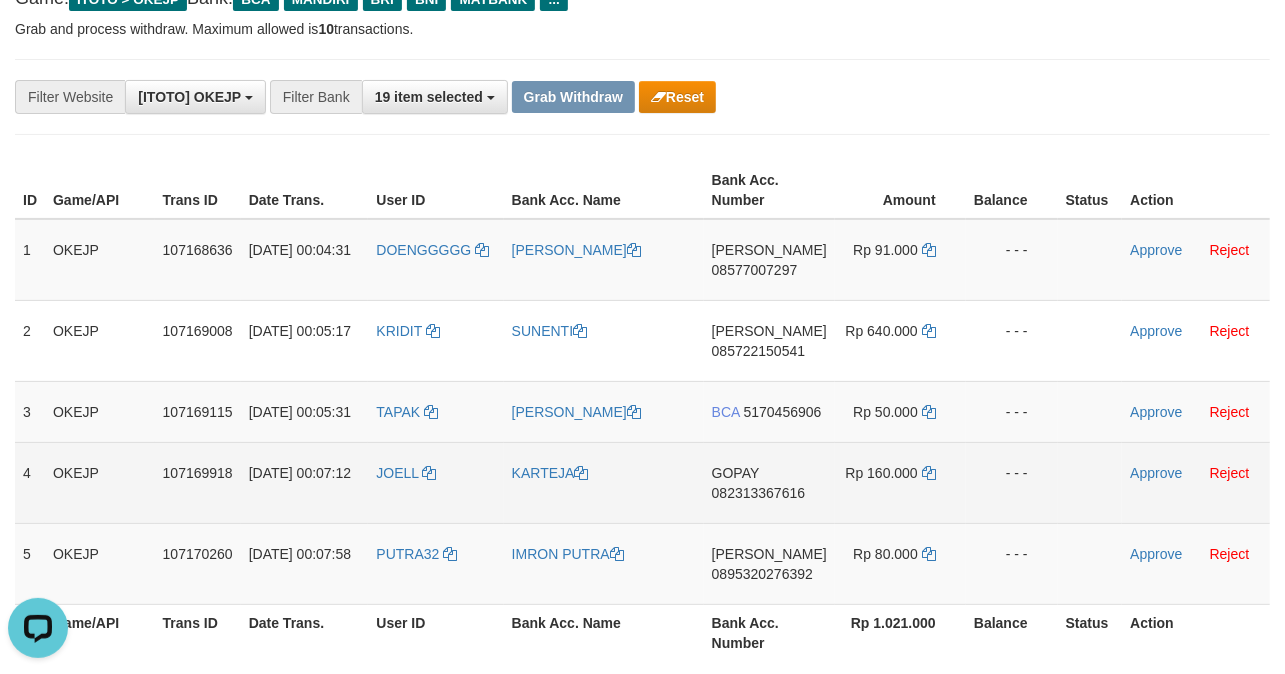 click on "KARTEJA" at bounding box center [604, 482] 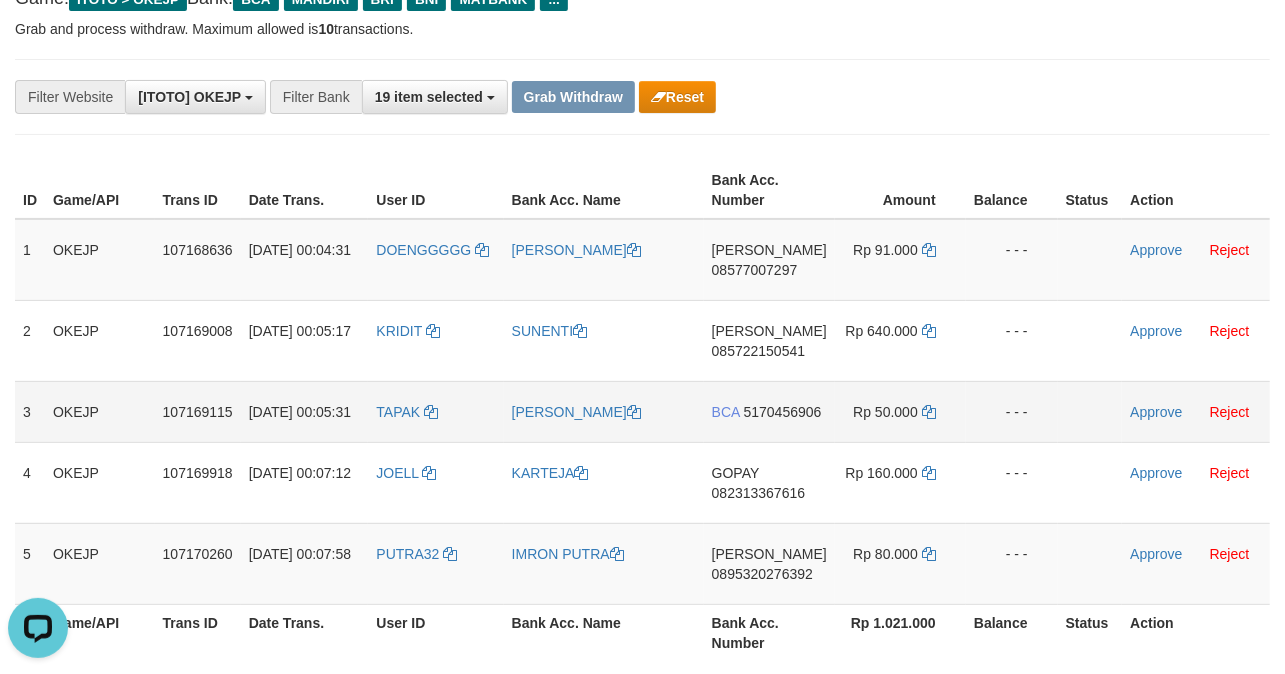 click on "[PERSON_NAME]" at bounding box center (604, 411) 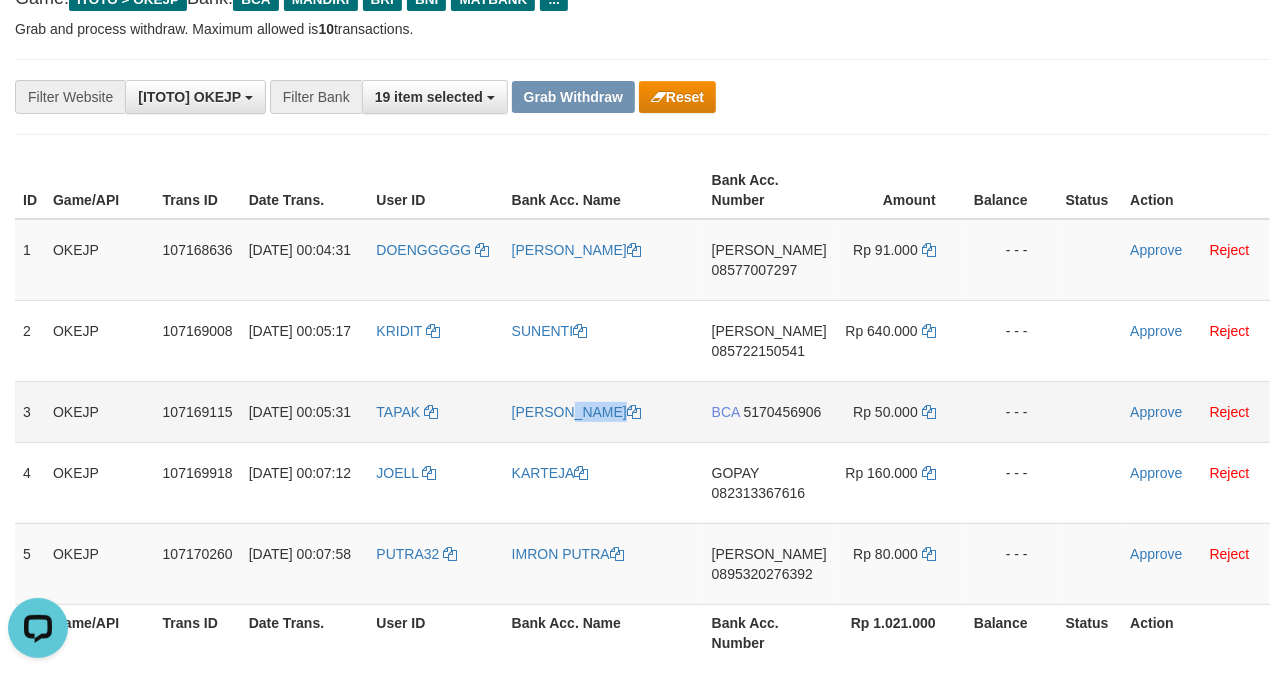 click on "[PERSON_NAME]" at bounding box center [604, 411] 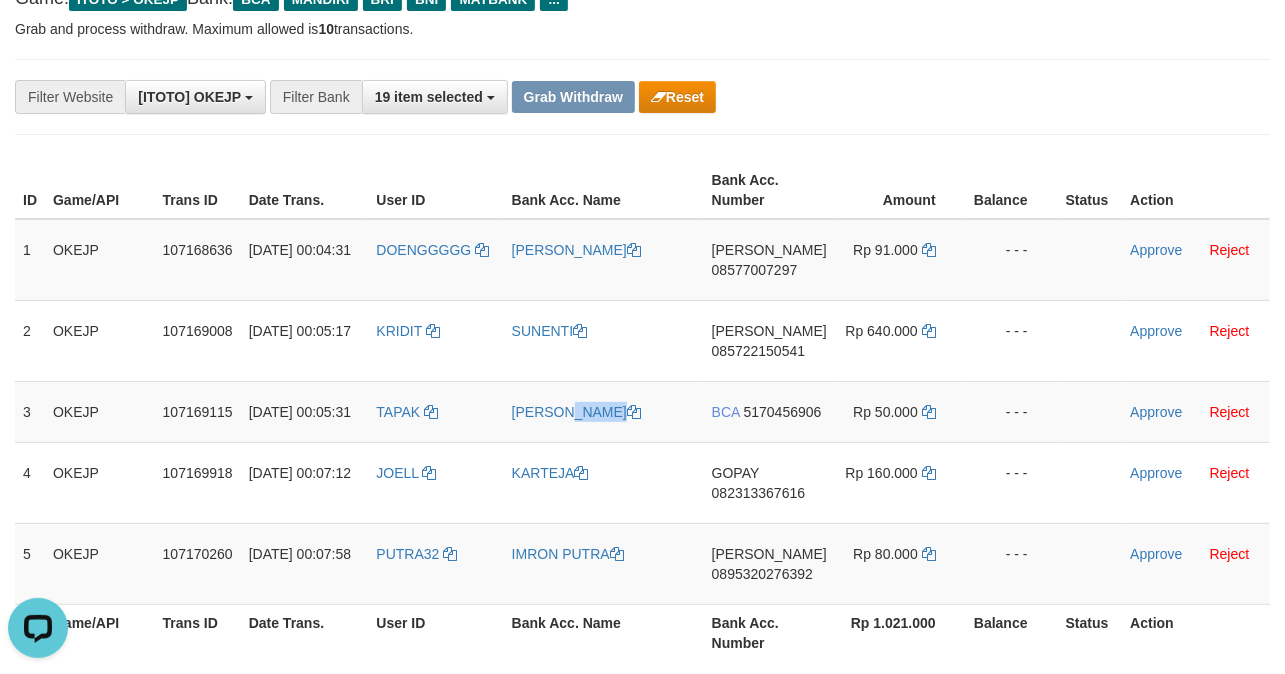 copy on "[PERSON_NAME]" 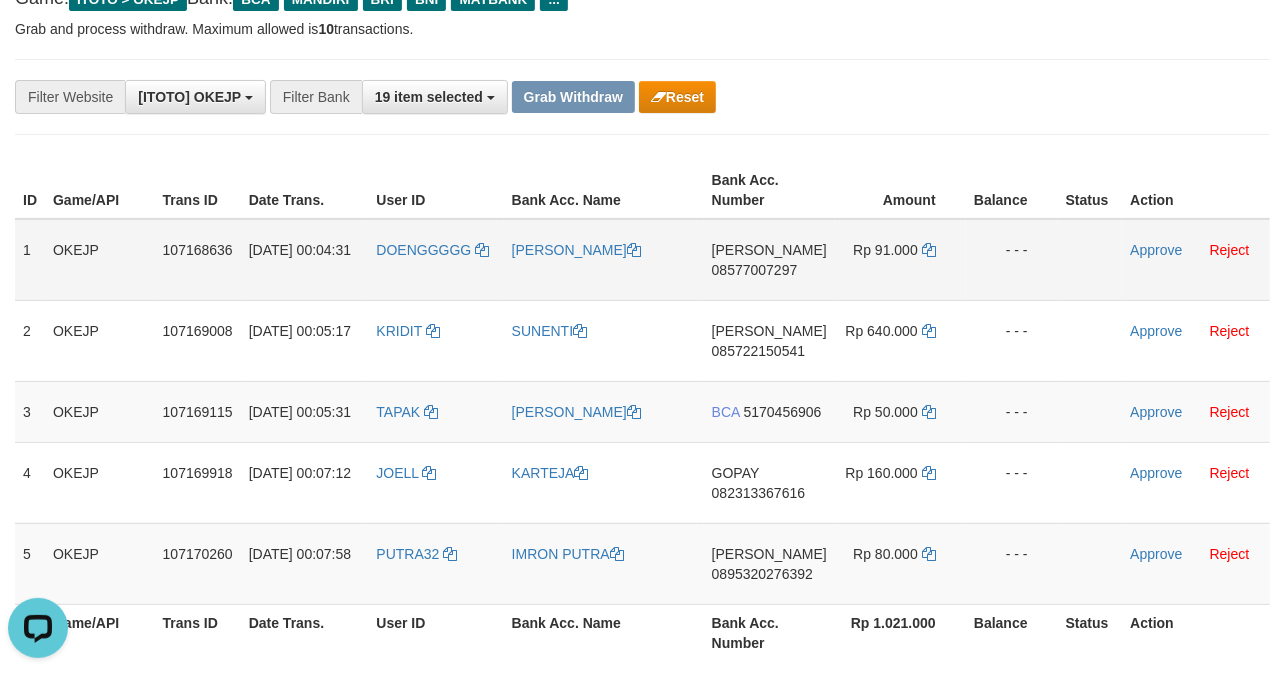 click on "DANA
08577007297" at bounding box center [769, 260] 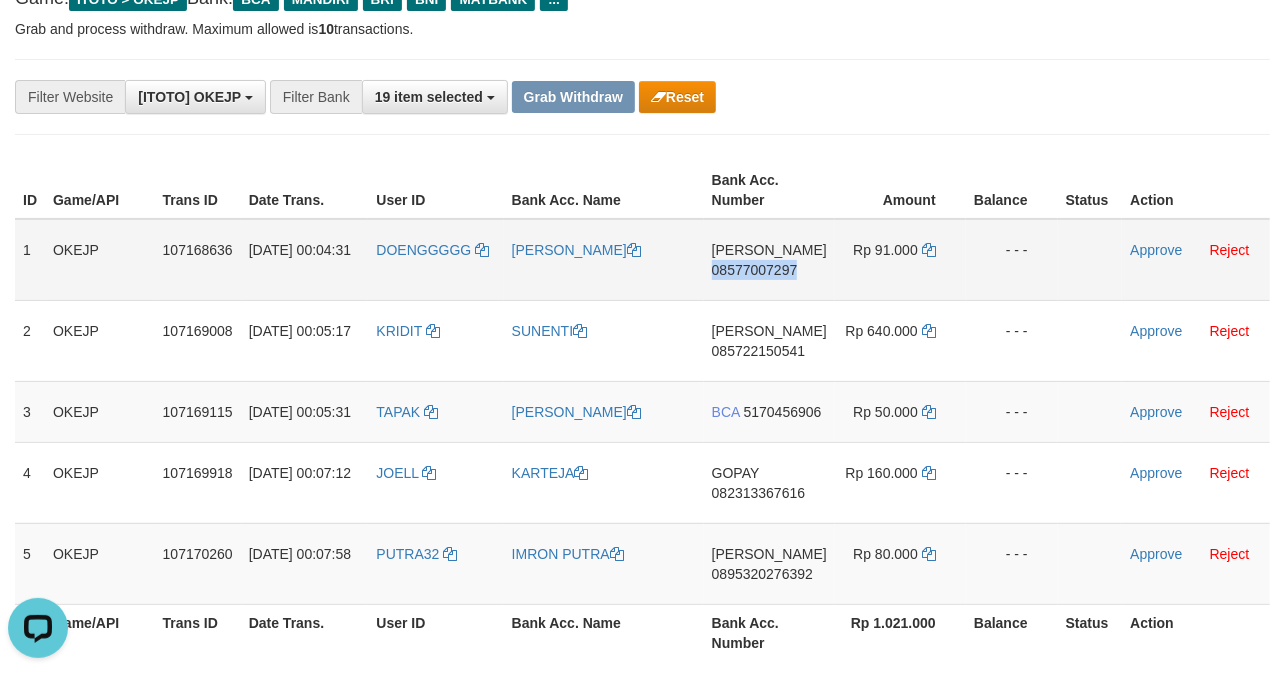 click on "DANA
08577007297" at bounding box center [769, 260] 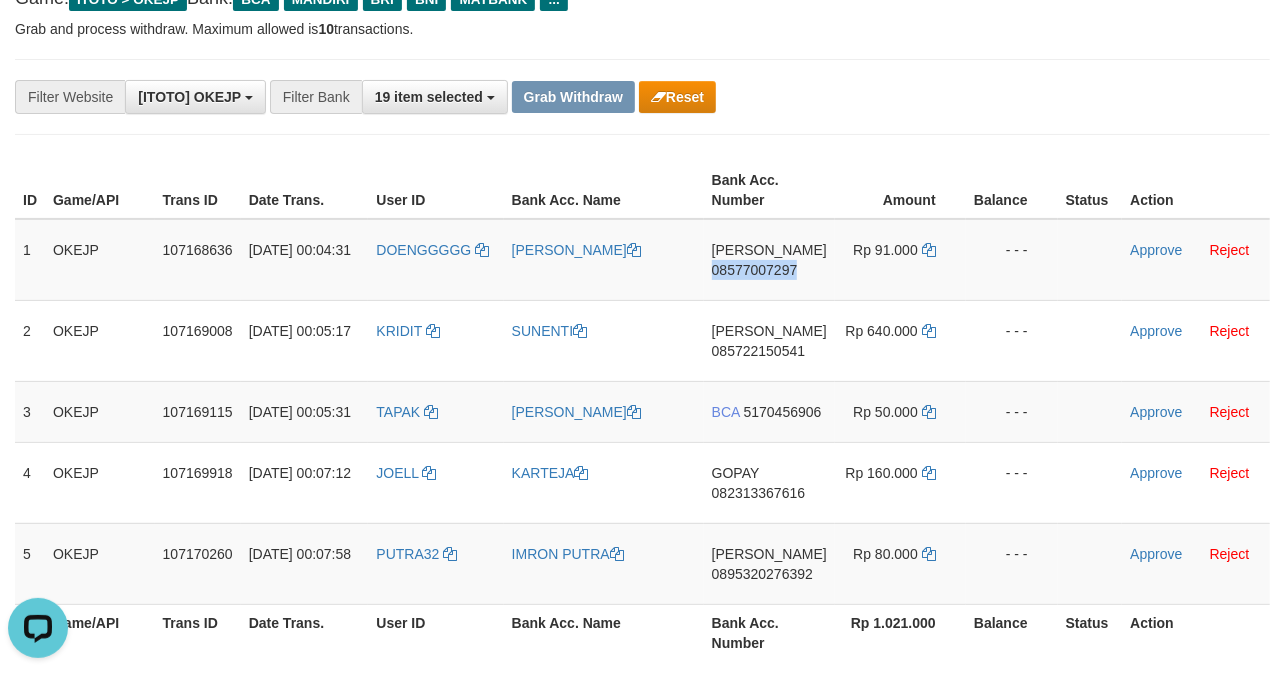 copy on "08577007297" 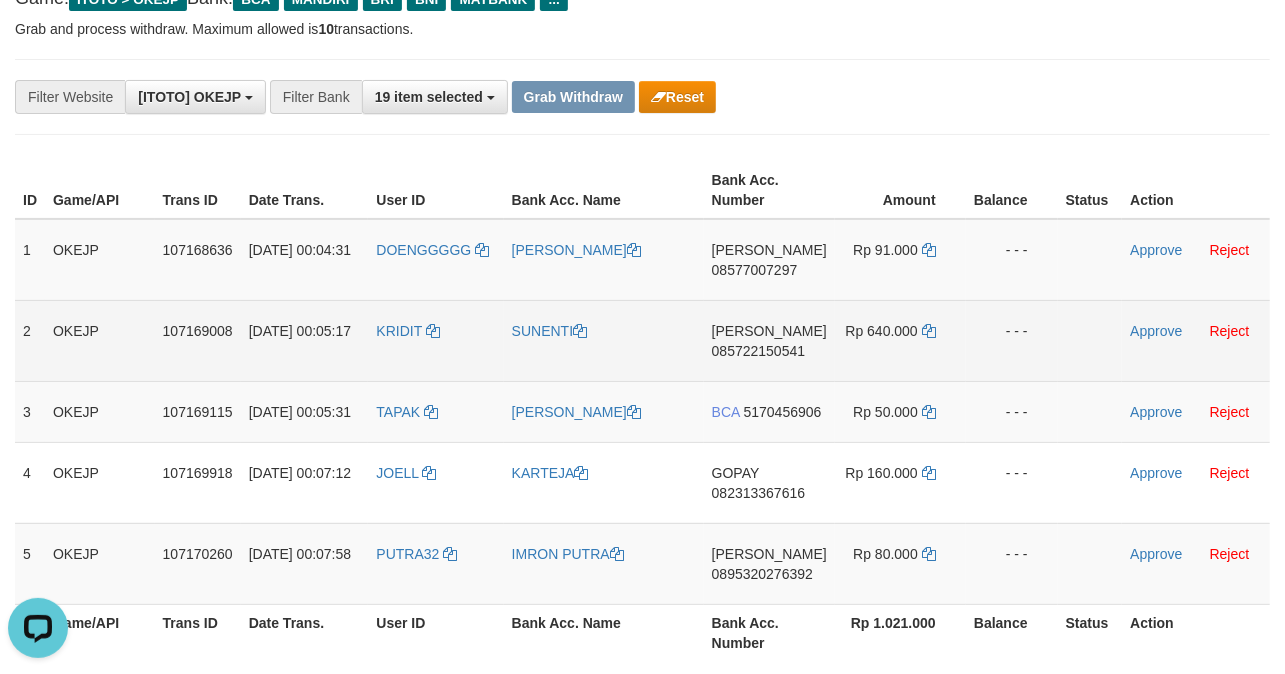 click on "DANA
085722150541" at bounding box center (769, 340) 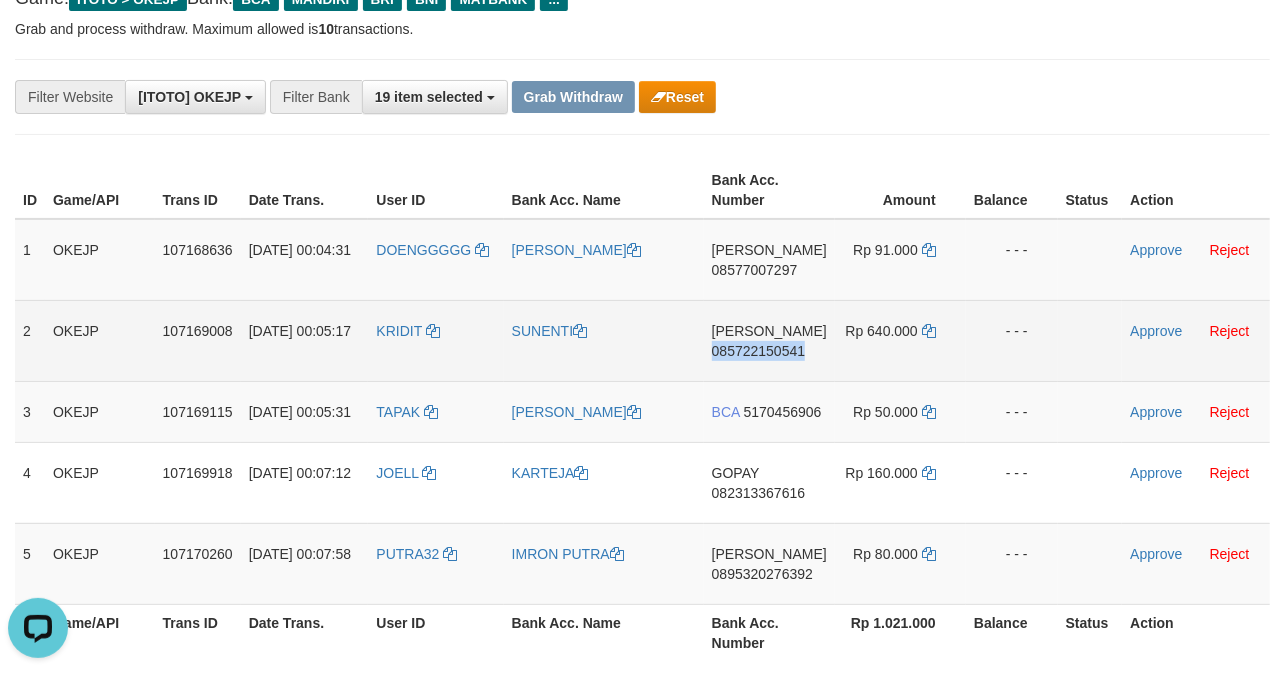 click on "DANA
085722150541" at bounding box center (769, 340) 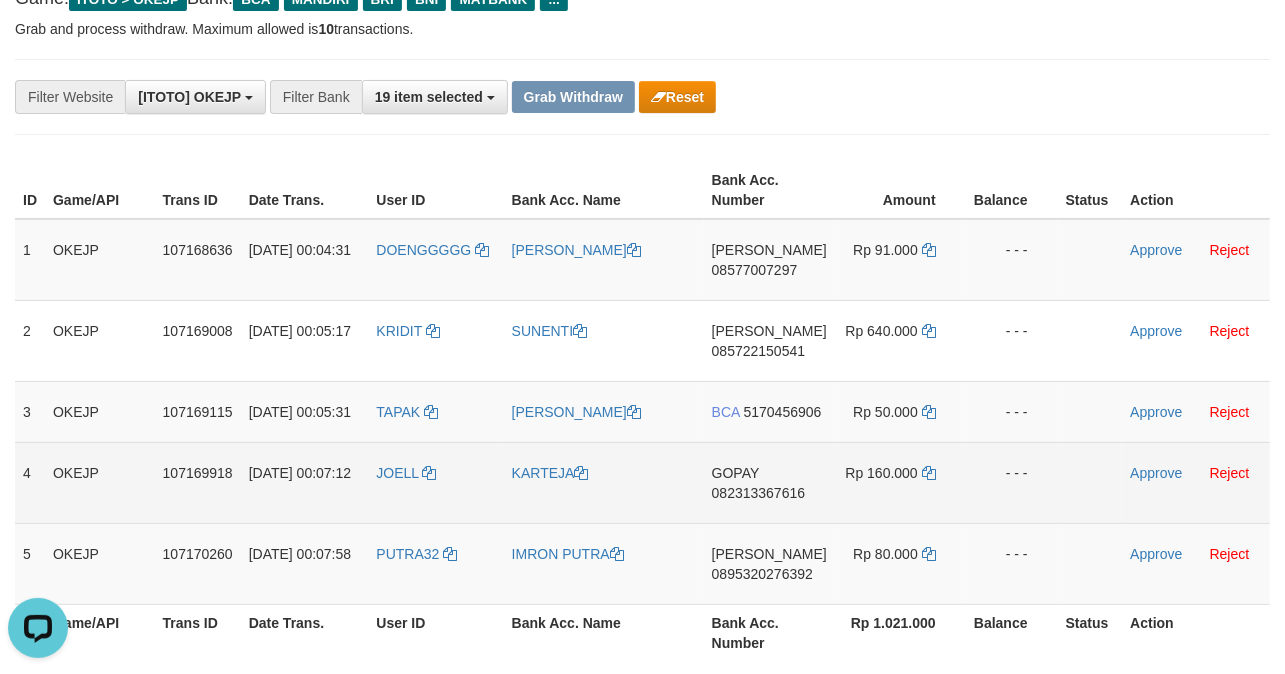 click on "GOPAY
082313367616" at bounding box center (769, 482) 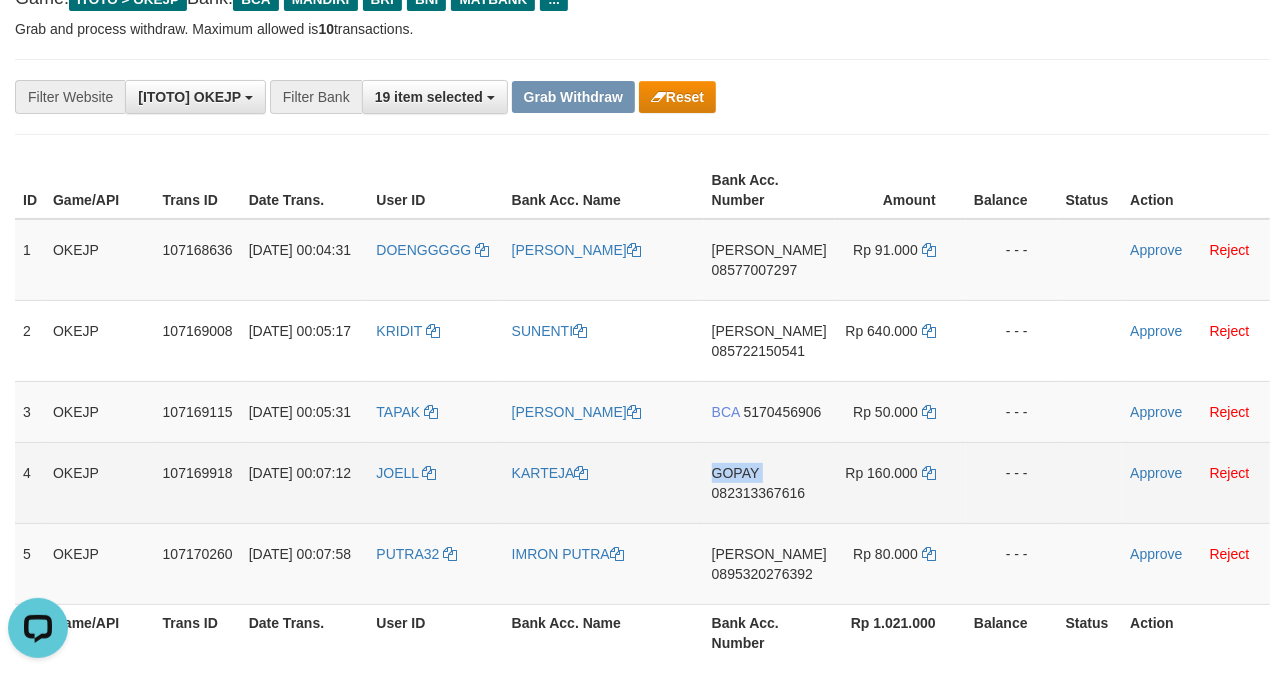 click on "GOPAY
082313367616" at bounding box center [769, 482] 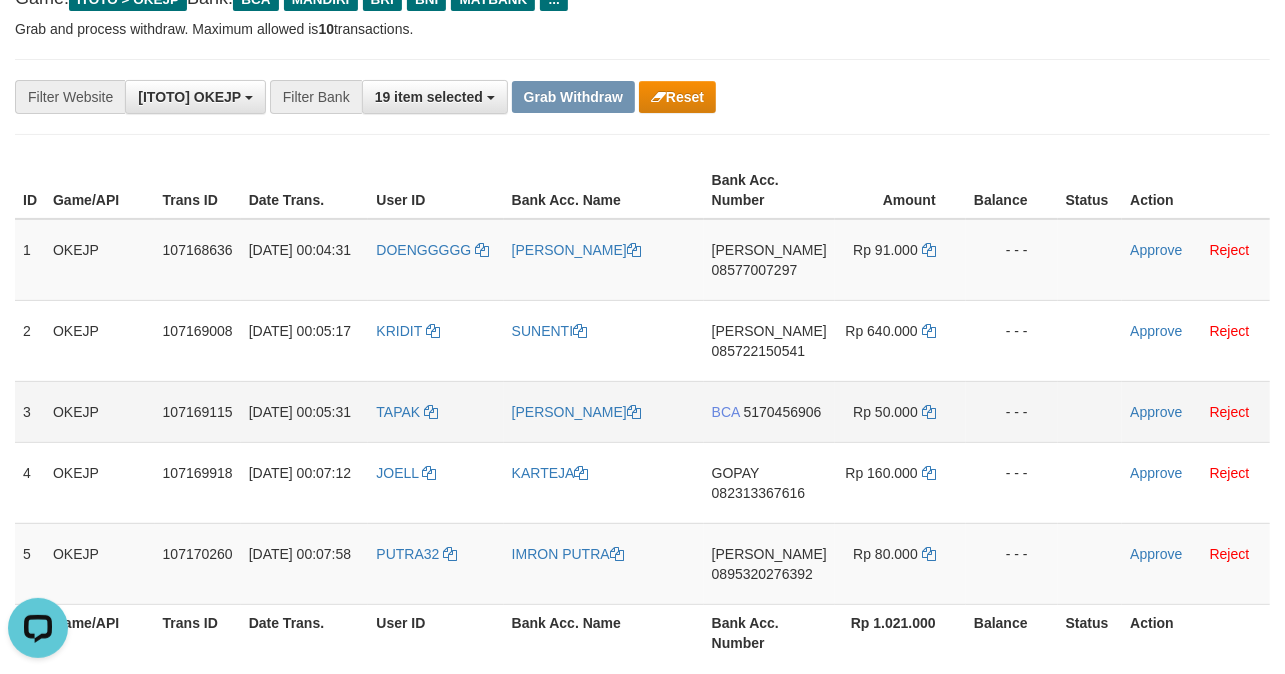 click on "BCA
5170456906" at bounding box center (769, 411) 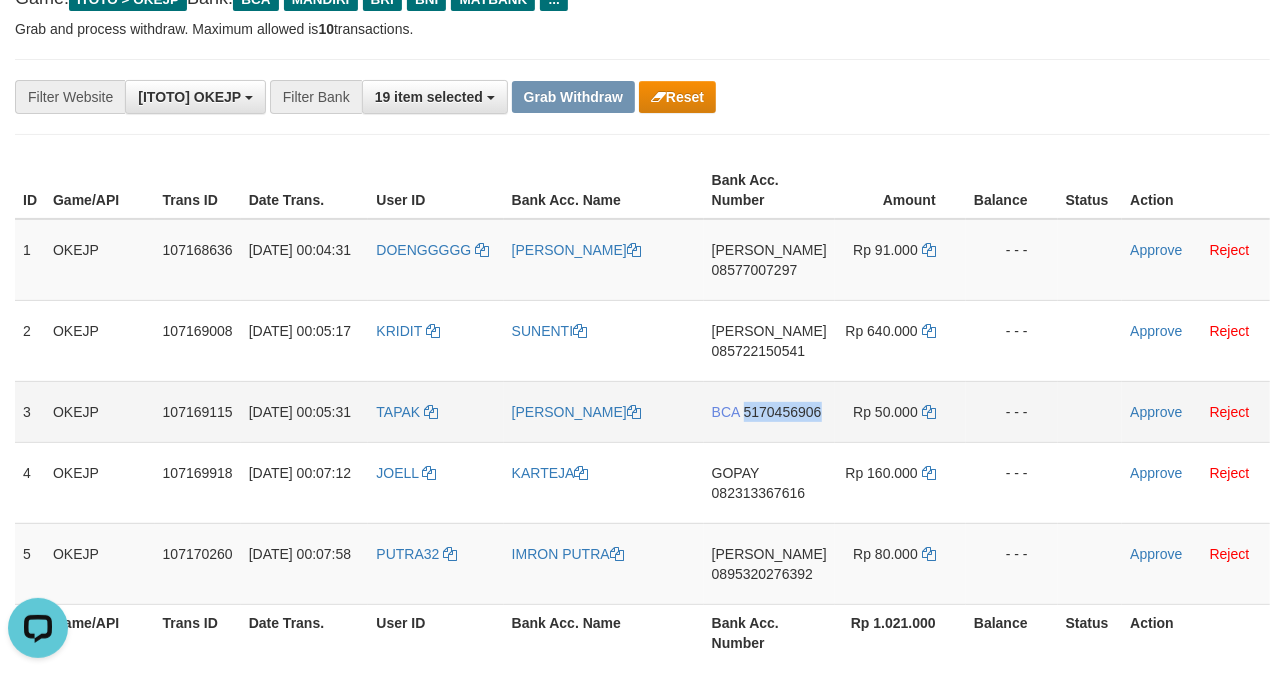 click on "BCA
5170456906" at bounding box center [769, 411] 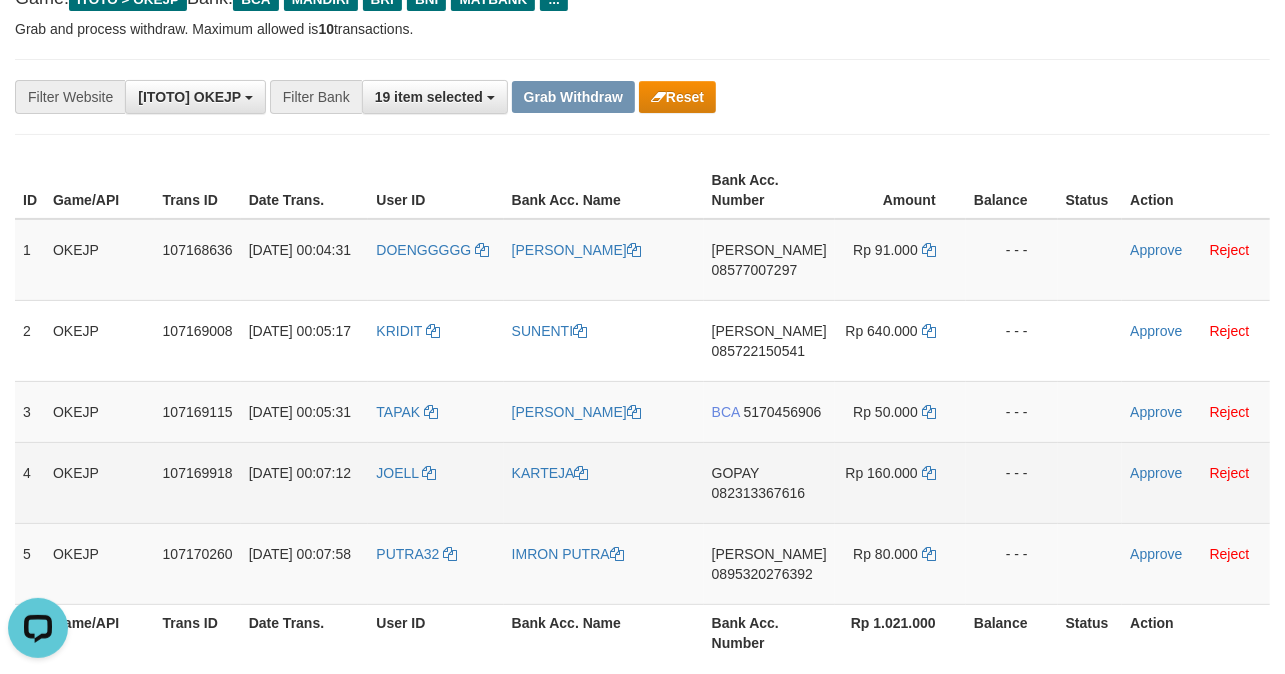 click on "GOPAY
082313367616" at bounding box center [769, 482] 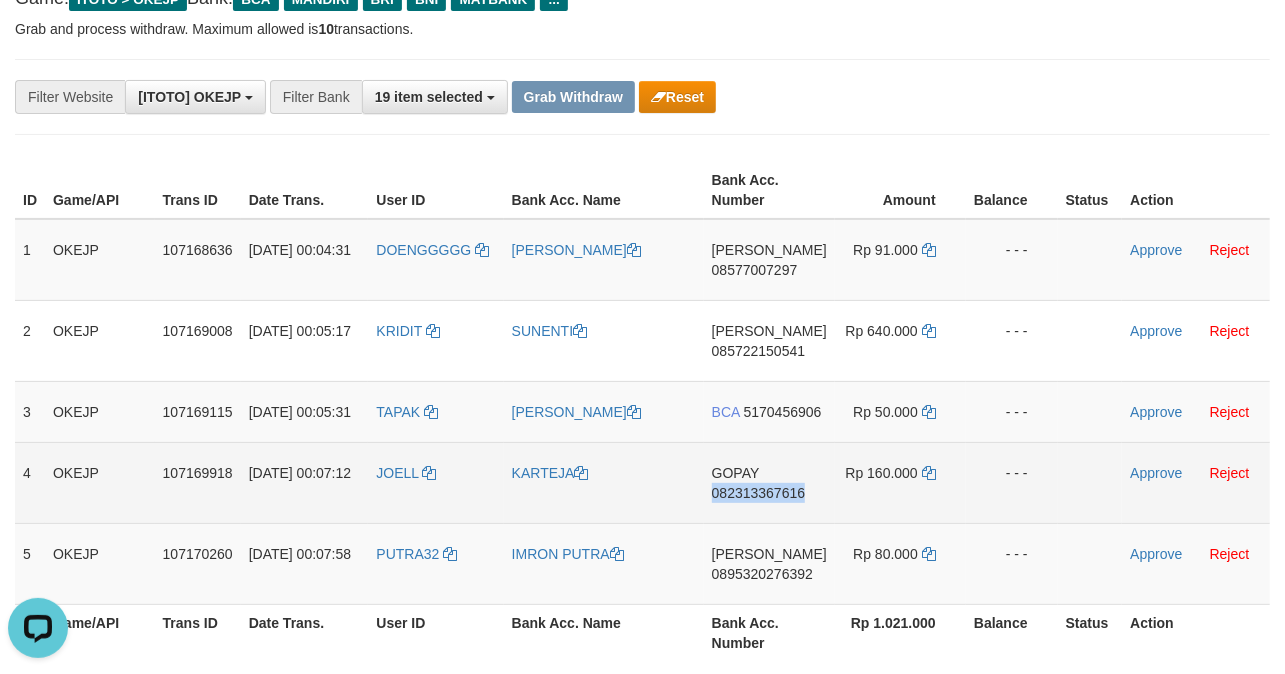 click on "GOPAY
082313367616" at bounding box center (769, 482) 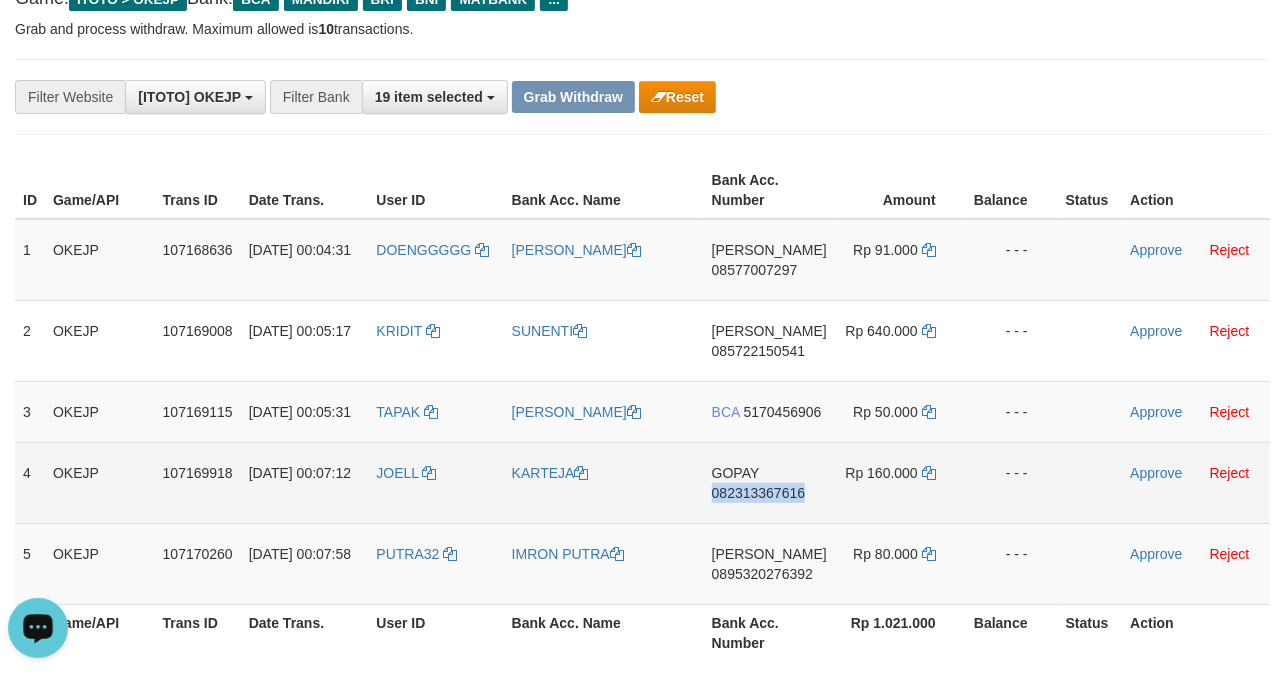 click on "GOPAY
082313367616" at bounding box center (769, 482) 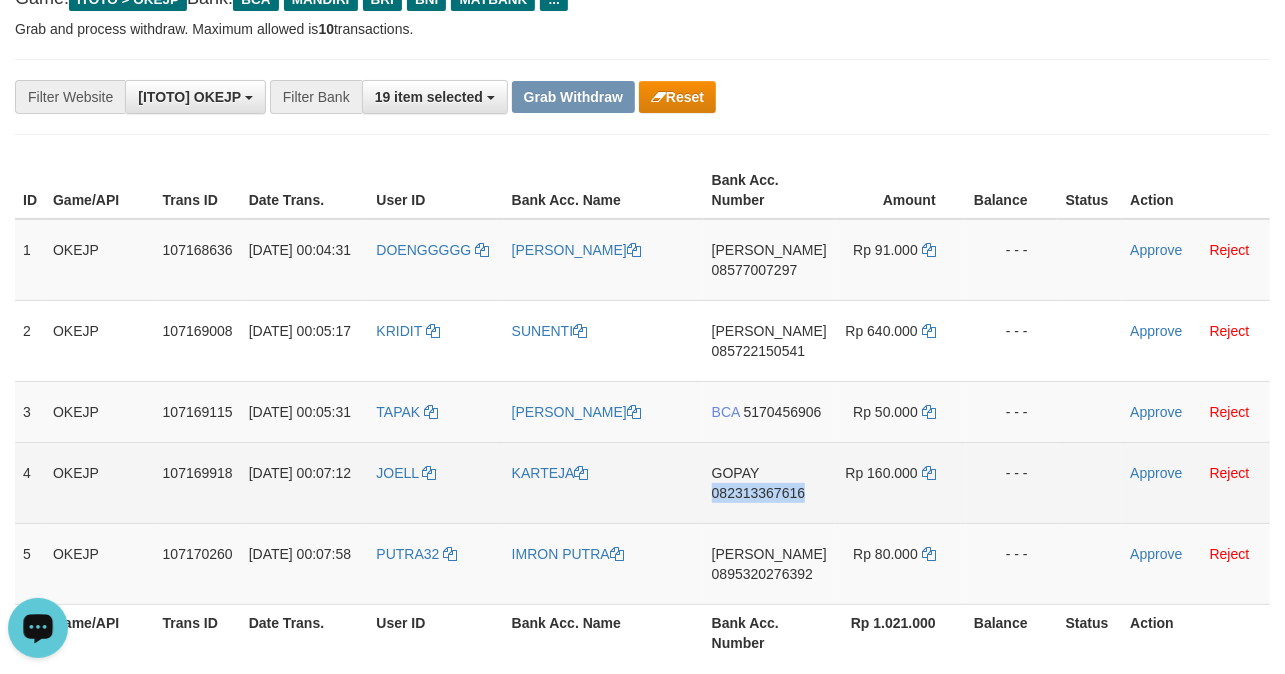 click on "GOPAY
082313367616" at bounding box center [769, 482] 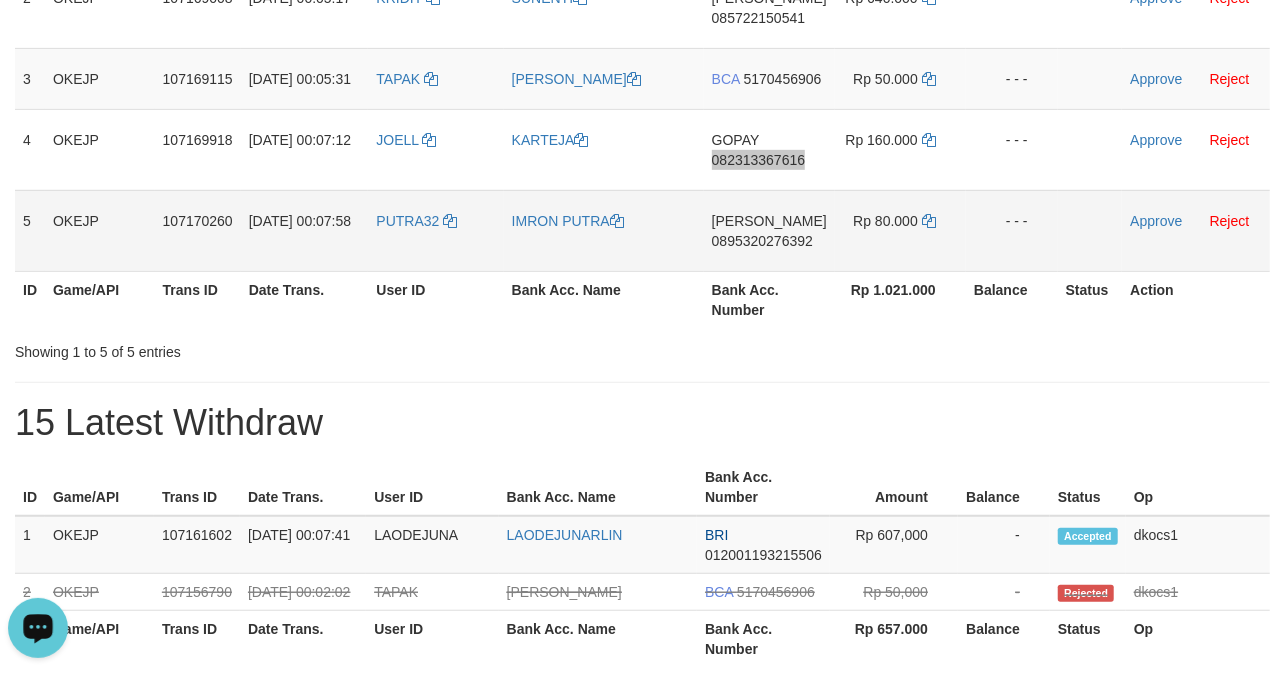 scroll, scrollTop: 400, scrollLeft: 0, axis: vertical 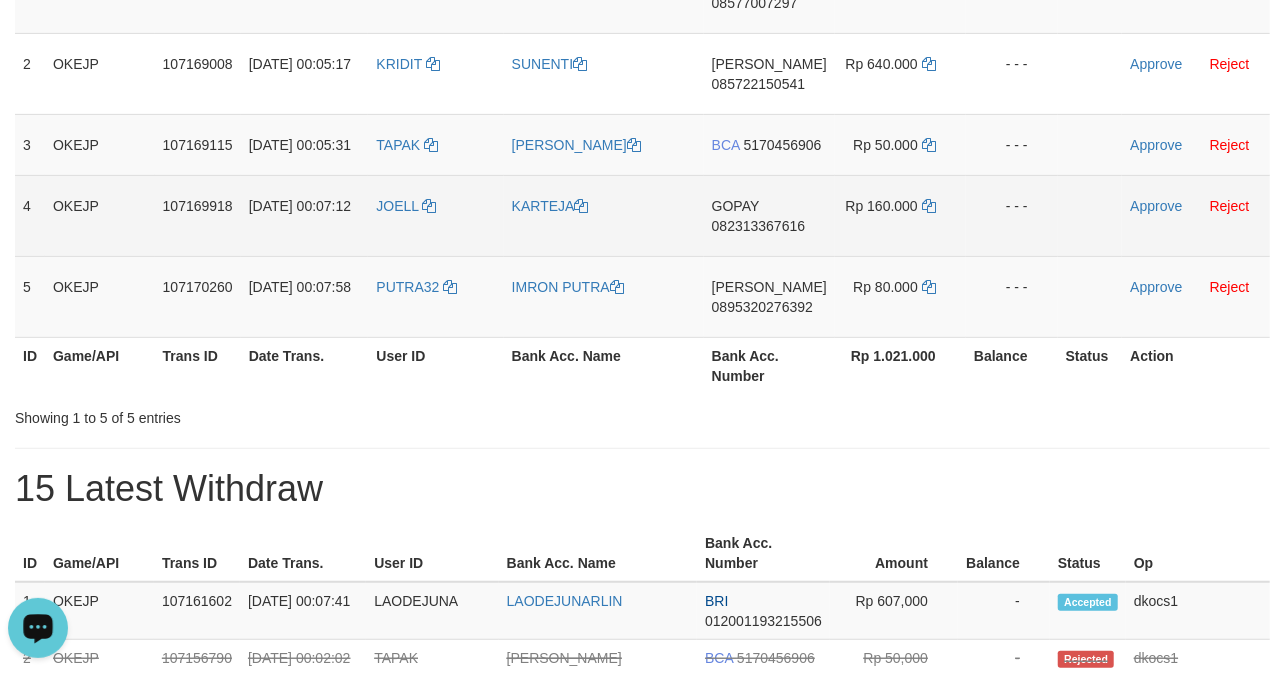 drag, startPoint x: 933, startPoint y: 229, endPoint x: 924, endPoint y: 222, distance: 11.401754 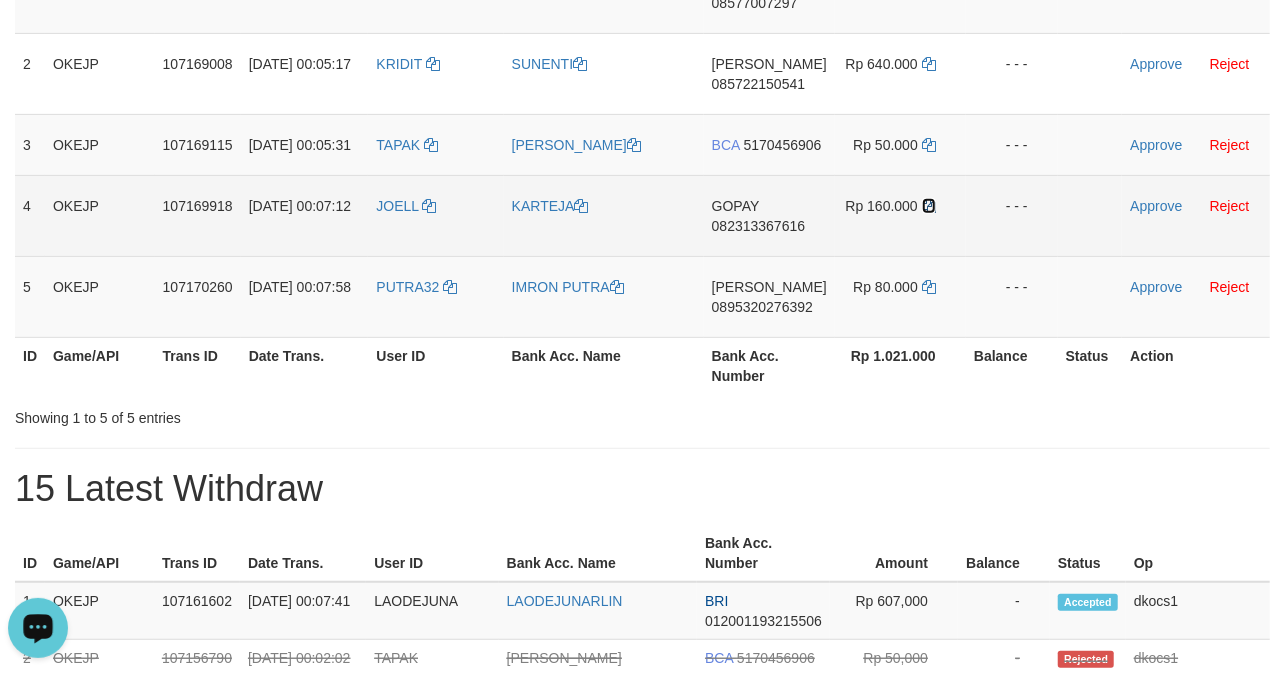 click at bounding box center [929, 206] 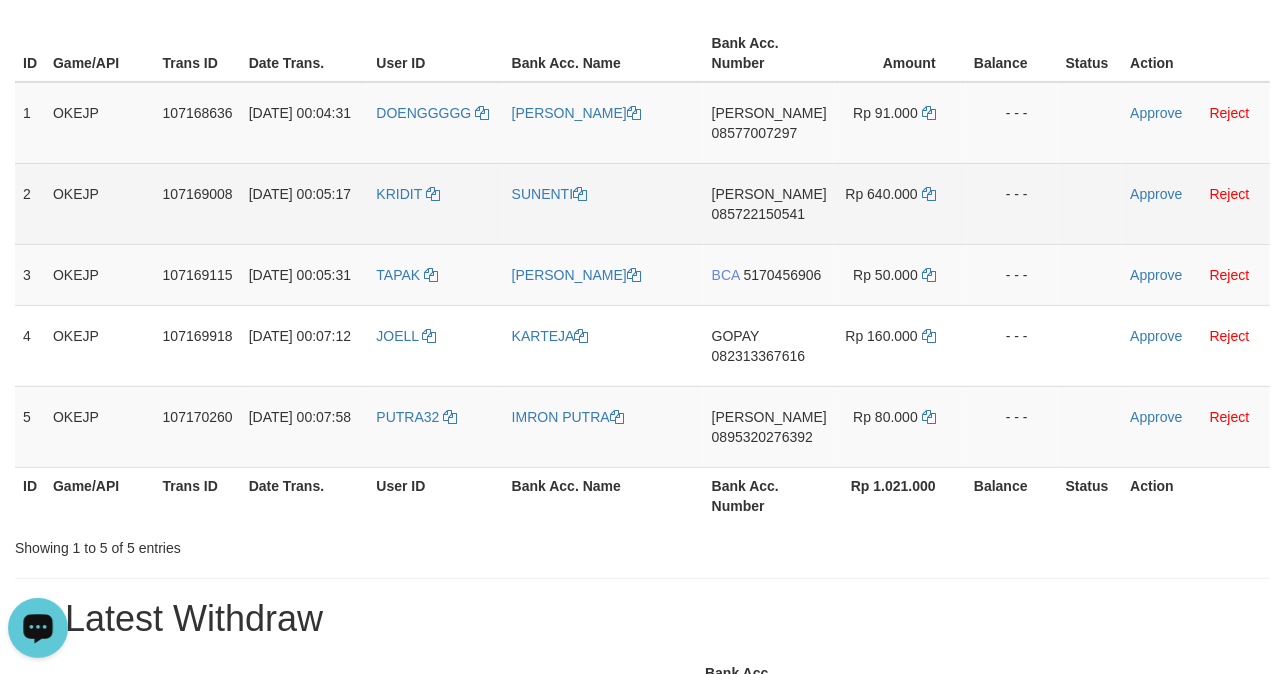 scroll, scrollTop: 266, scrollLeft: 0, axis: vertical 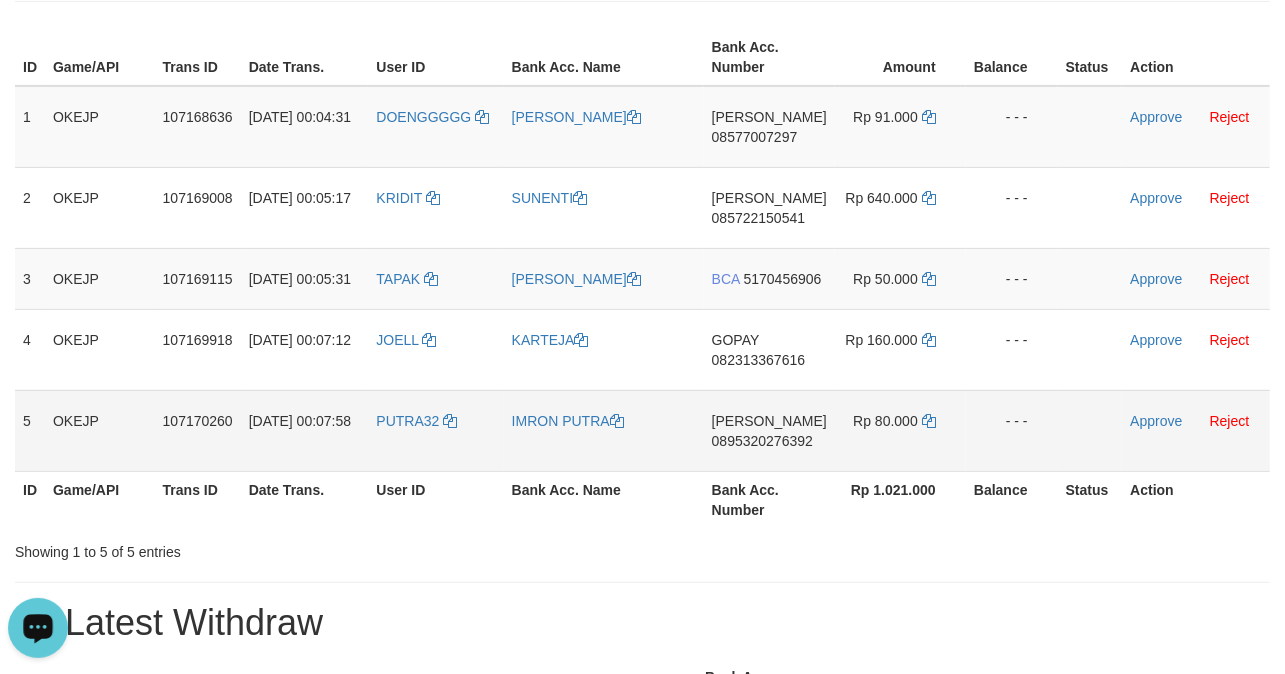 click on "0895320276392" at bounding box center [762, 441] 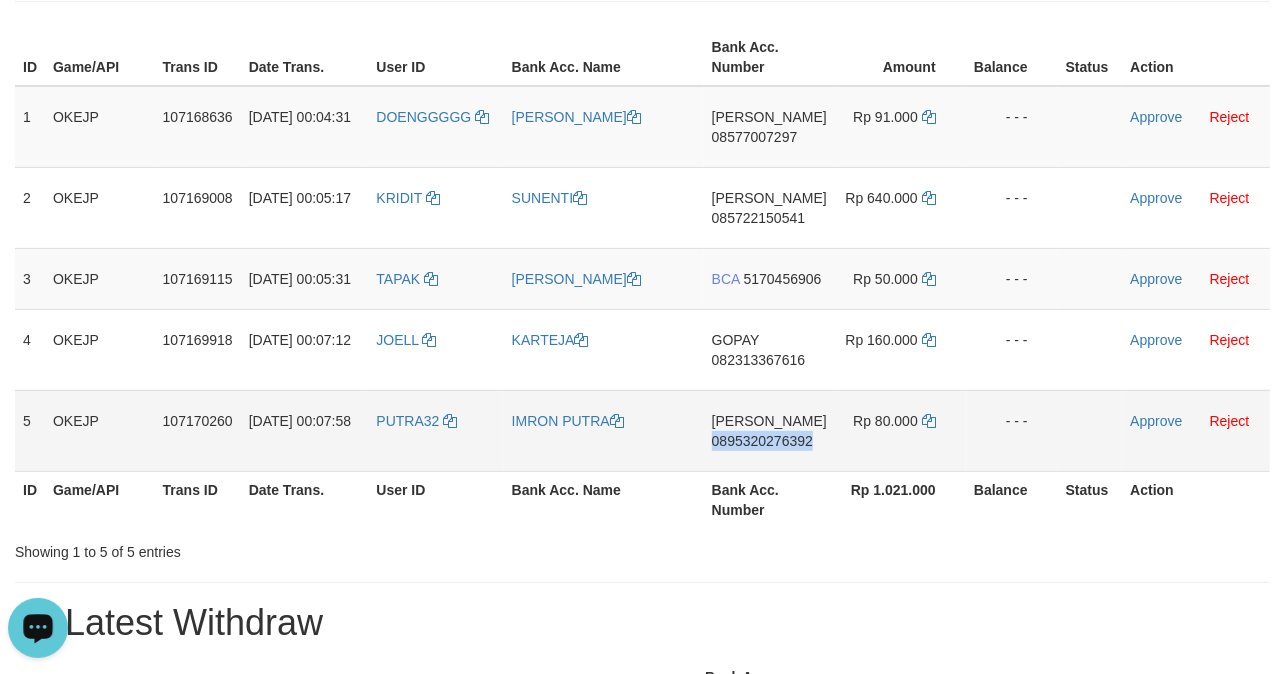 click on "DANA
0895320276392" at bounding box center [769, 430] 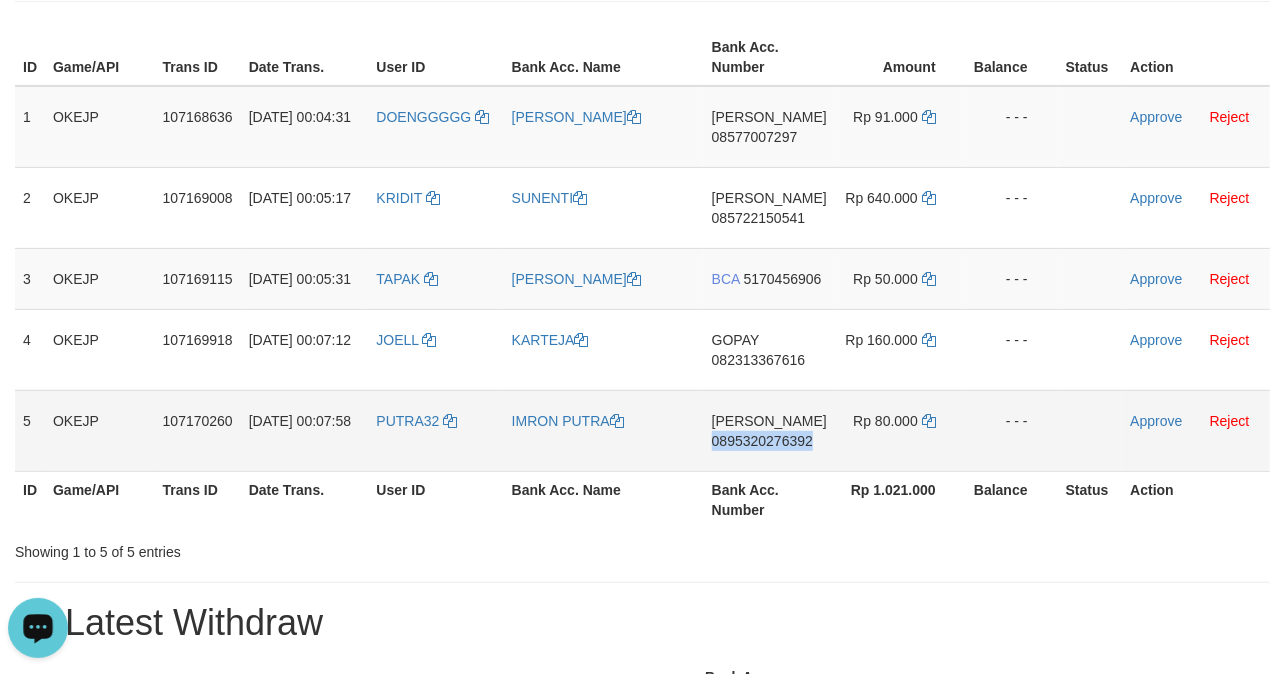click on "DANA
0895320276392" at bounding box center [769, 430] 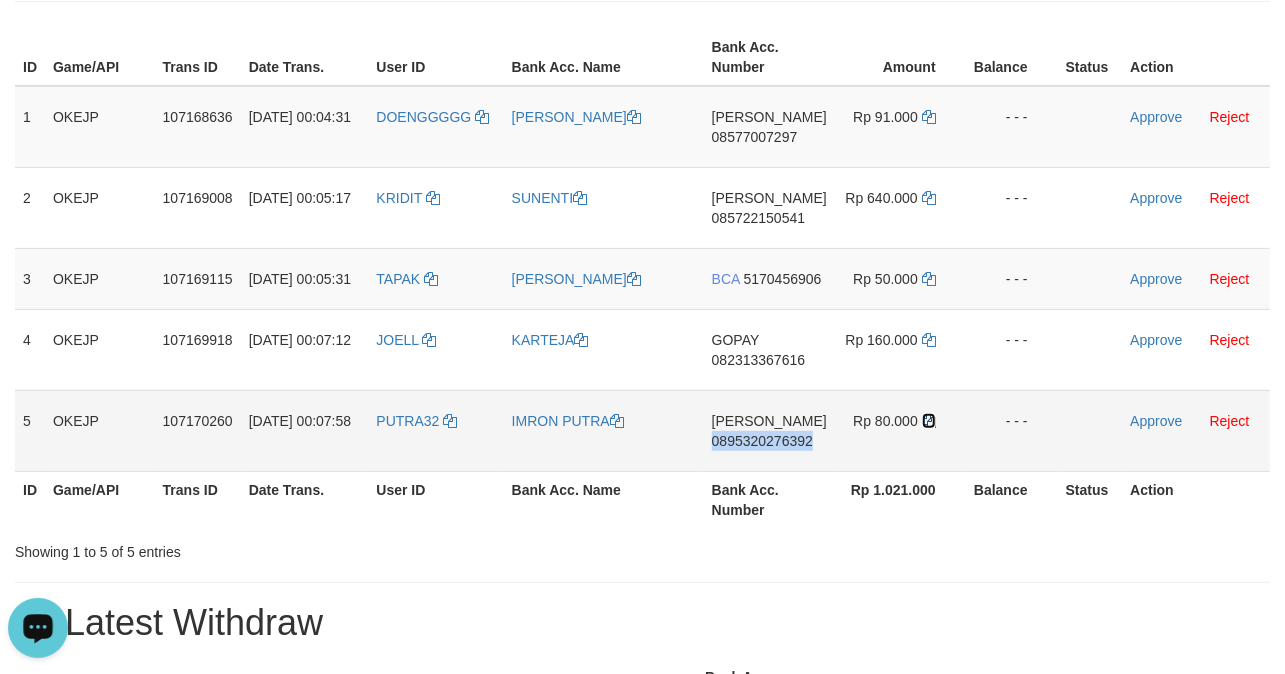 click at bounding box center [929, 421] 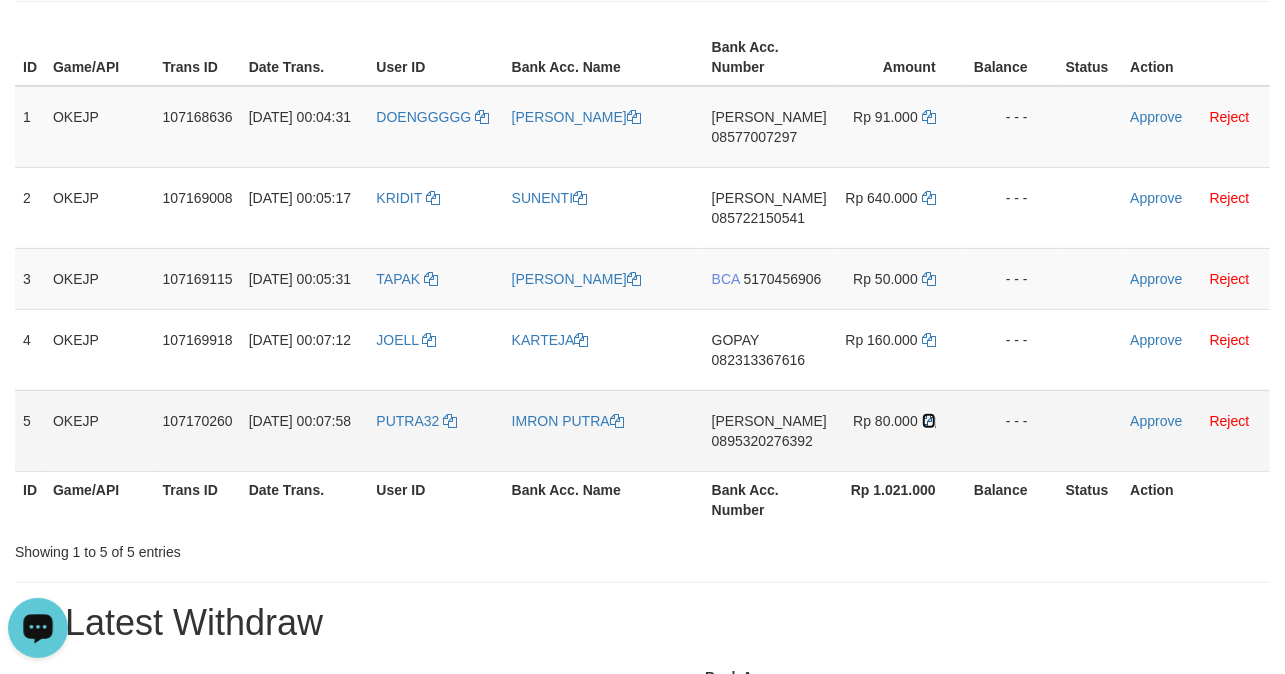 click at bounding box center [929, 421] 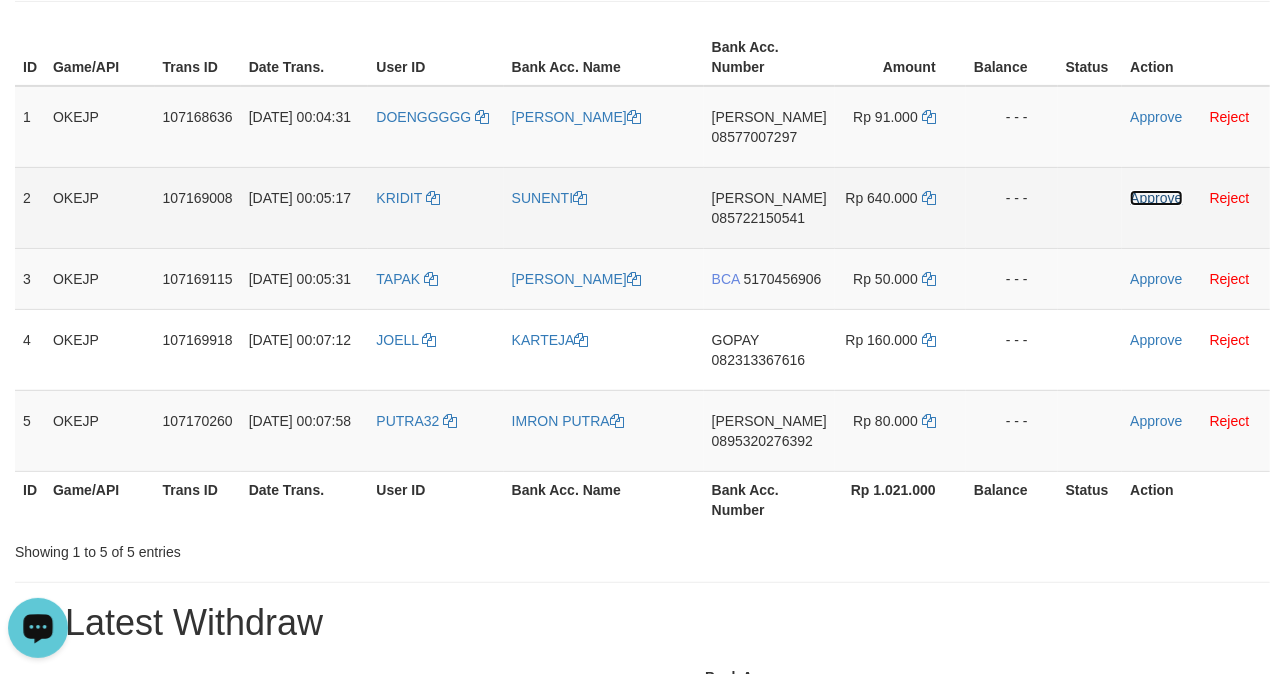 click on "Approve" at bounding box center [1156, 198] 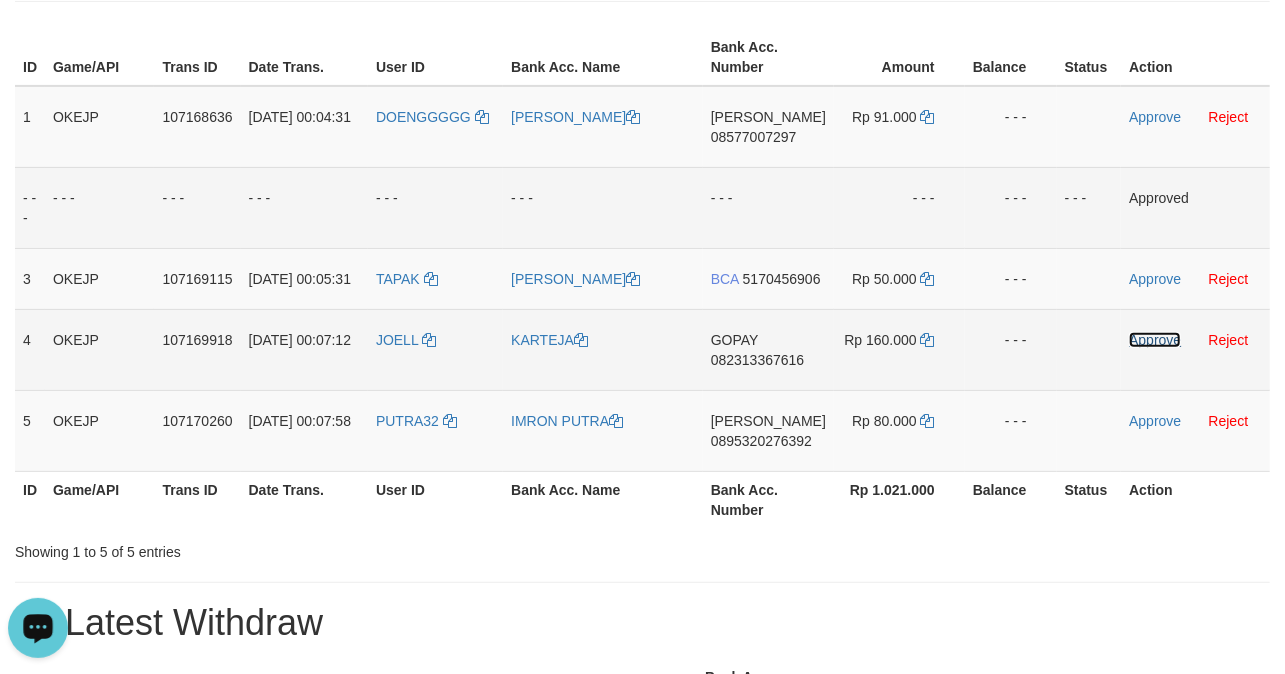 click on "Approve" at bounding box center (1155, 340) 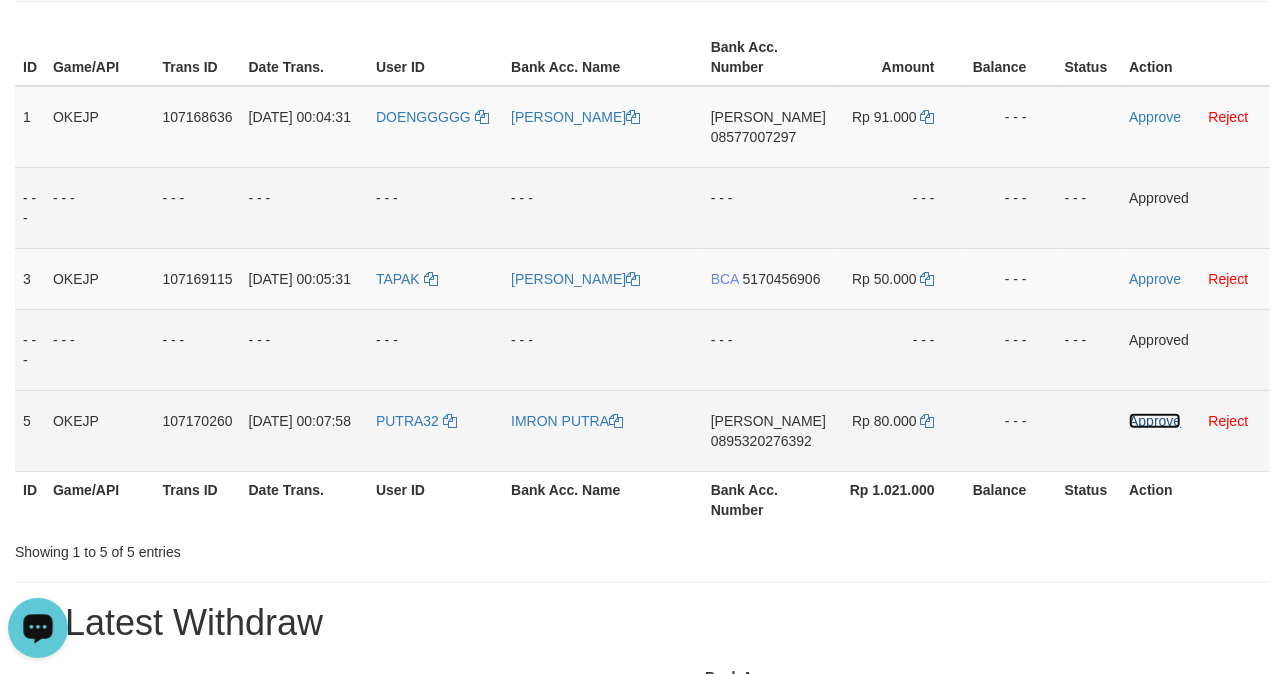 click on "Approve" at bounding box center (1155, 421) 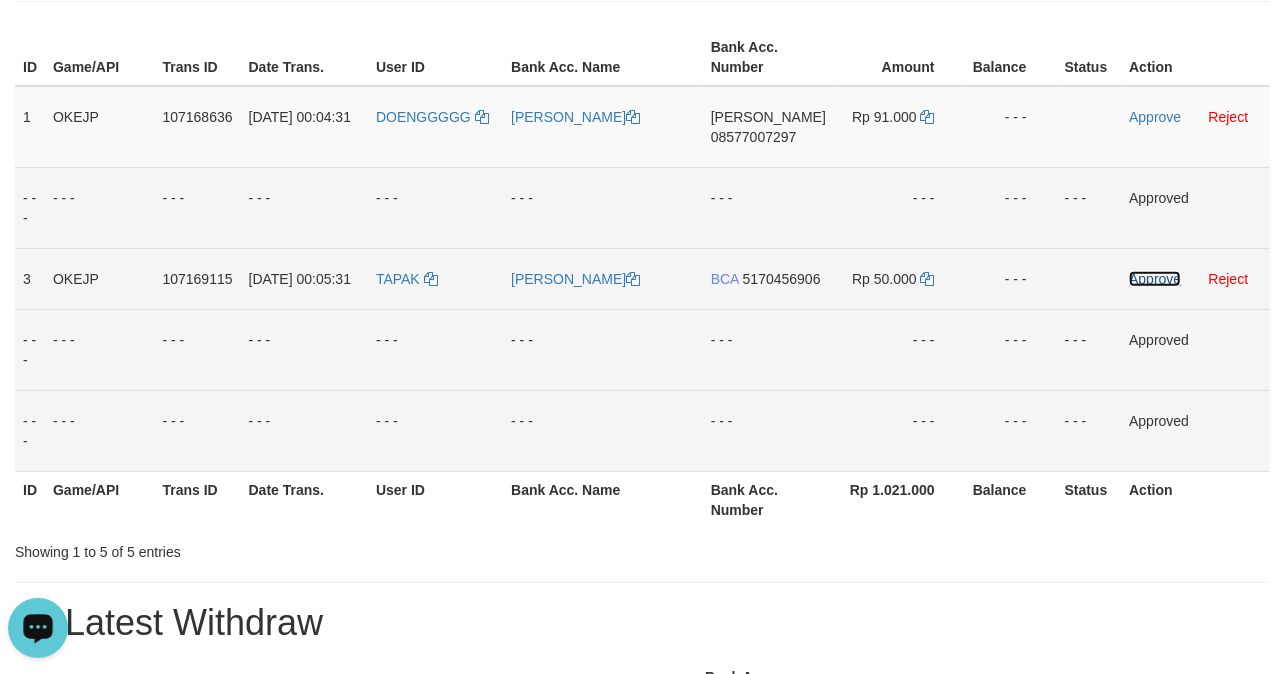 click on "Approve" at bounding box center (1155, 279) 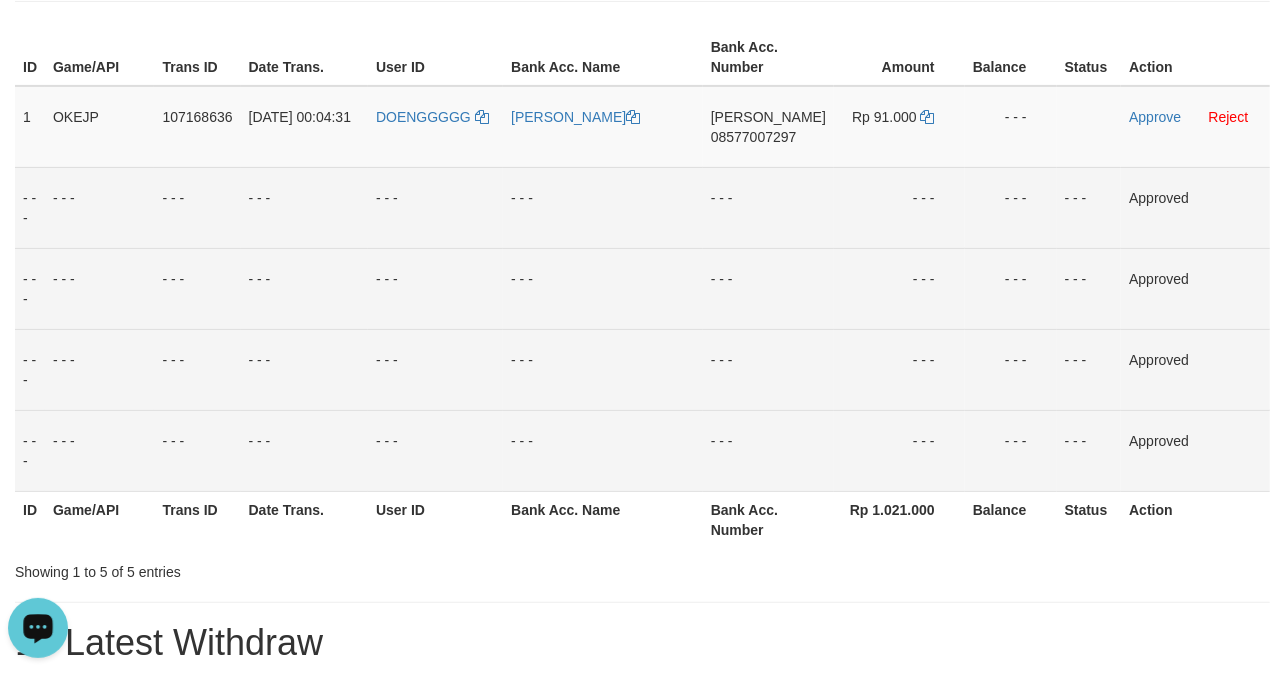 click on "- - -" at bounding box center [768, 288] 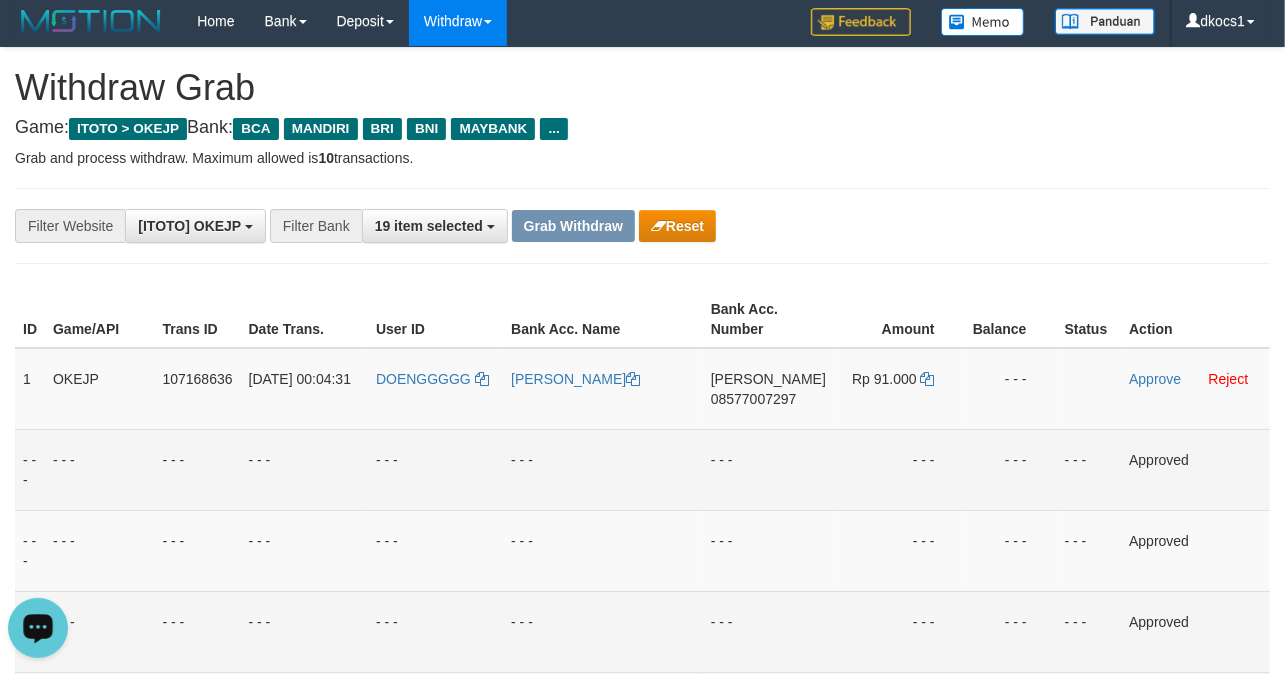 scroll, scrollTop: 0, scrollLeft: 0, axis: both 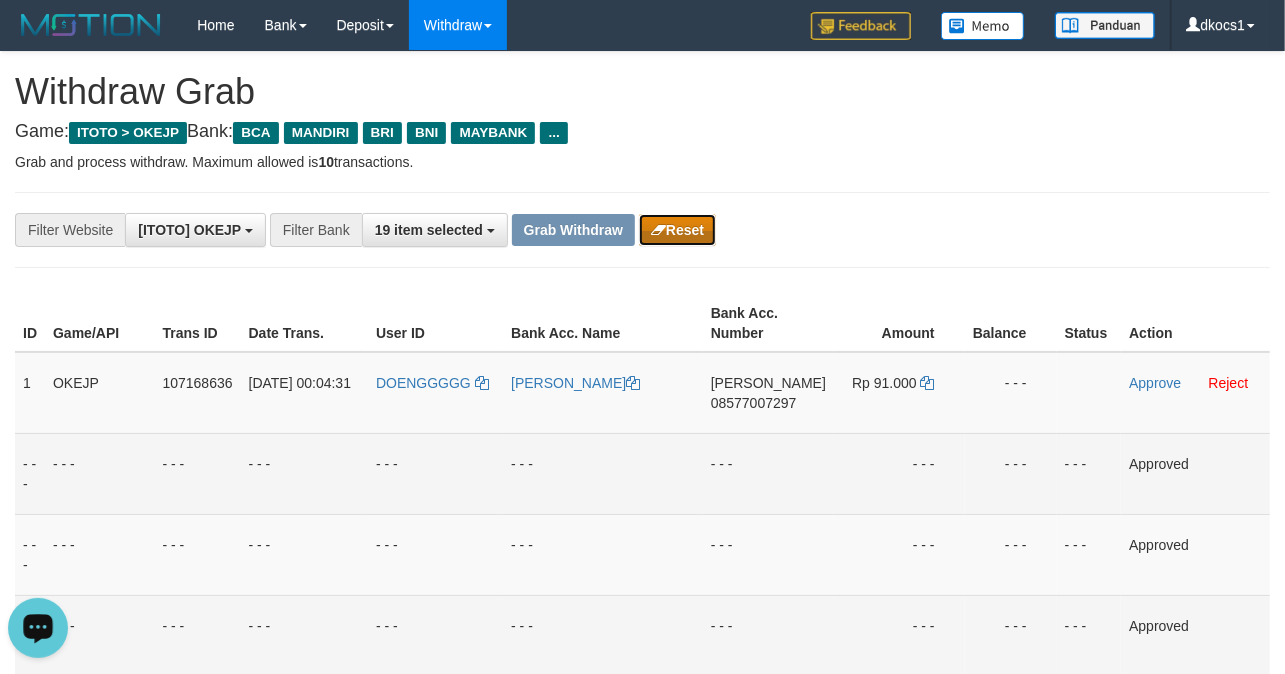 click on "Reset" at bounding box center [677, 230] 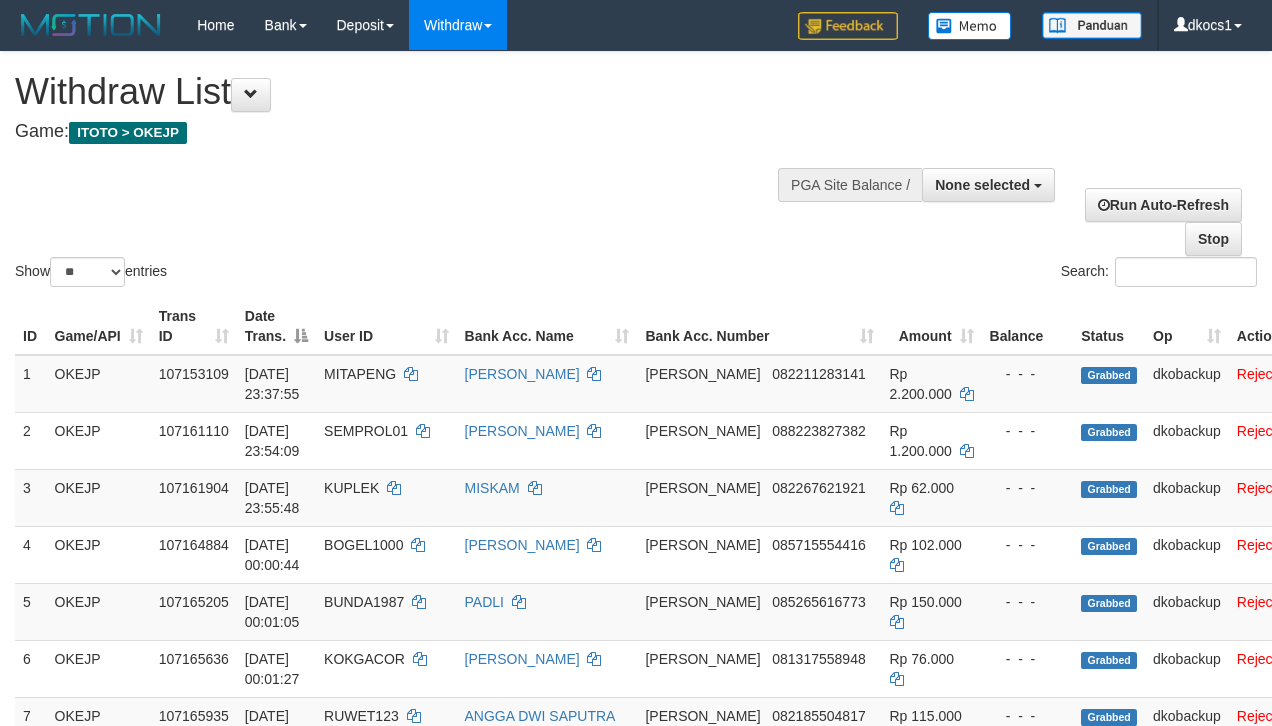 select 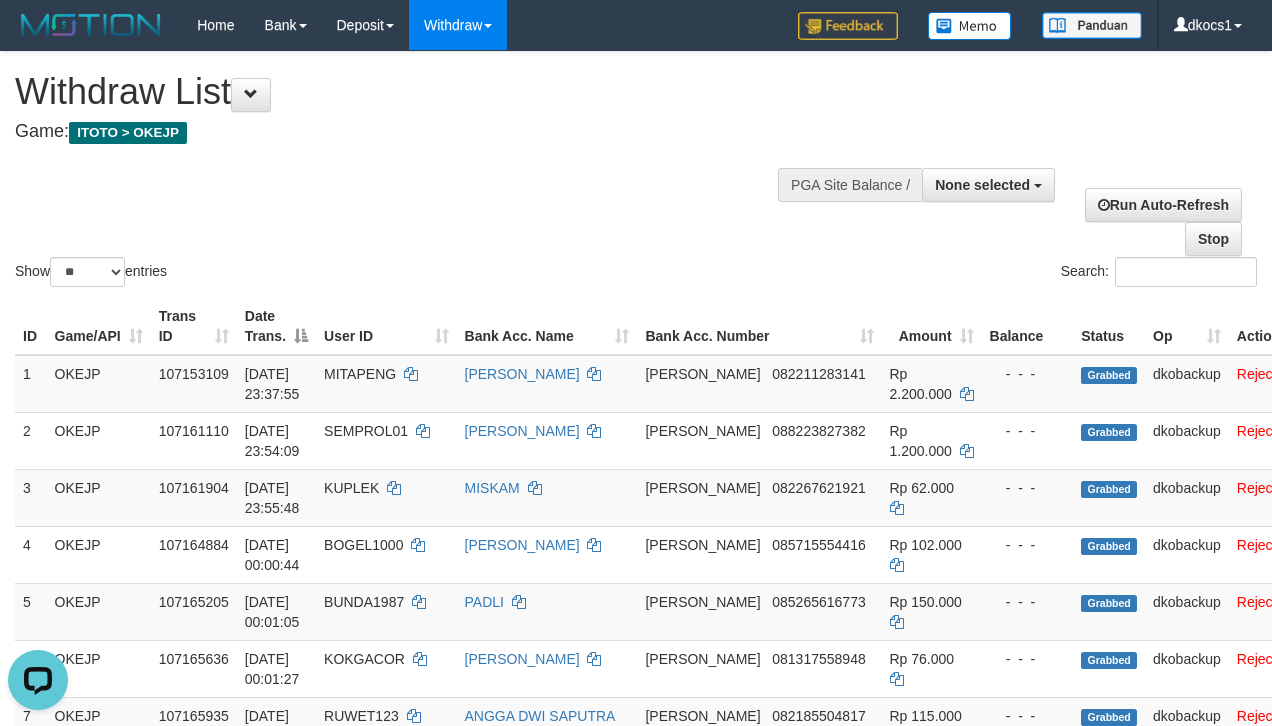 scroll, scrollTop: 0, scrollLeft: 0, axis: both 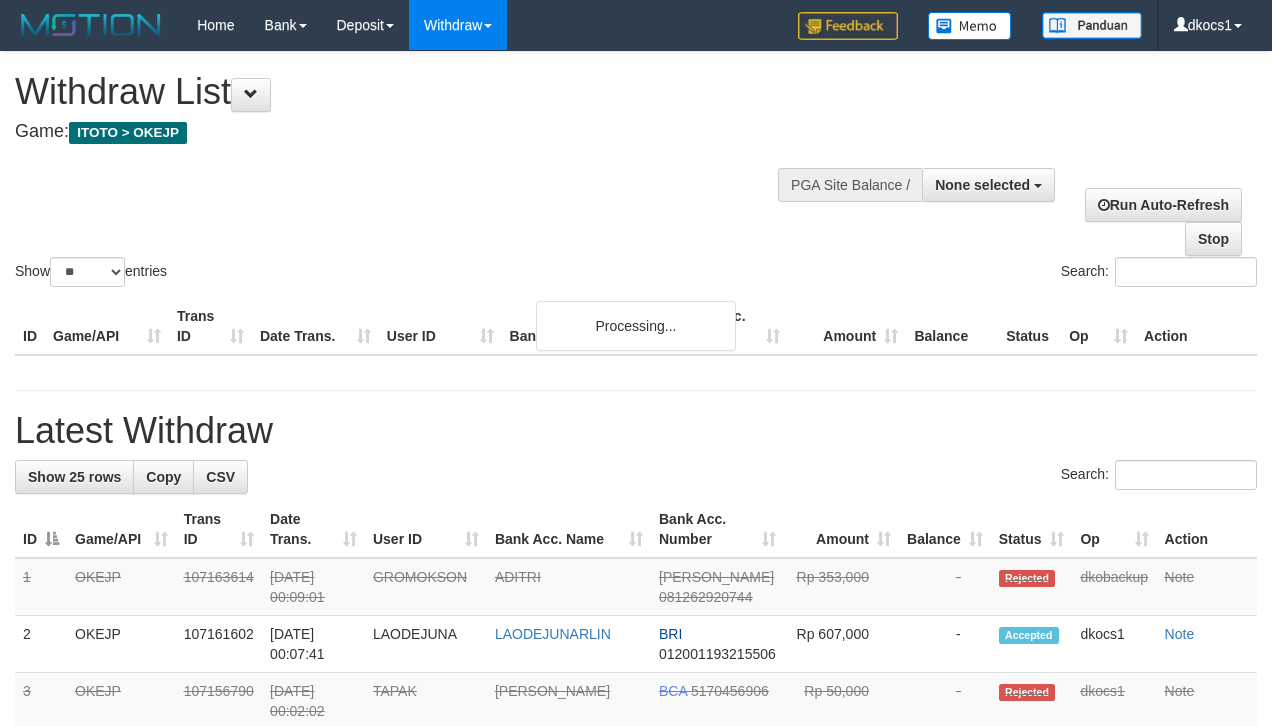 select 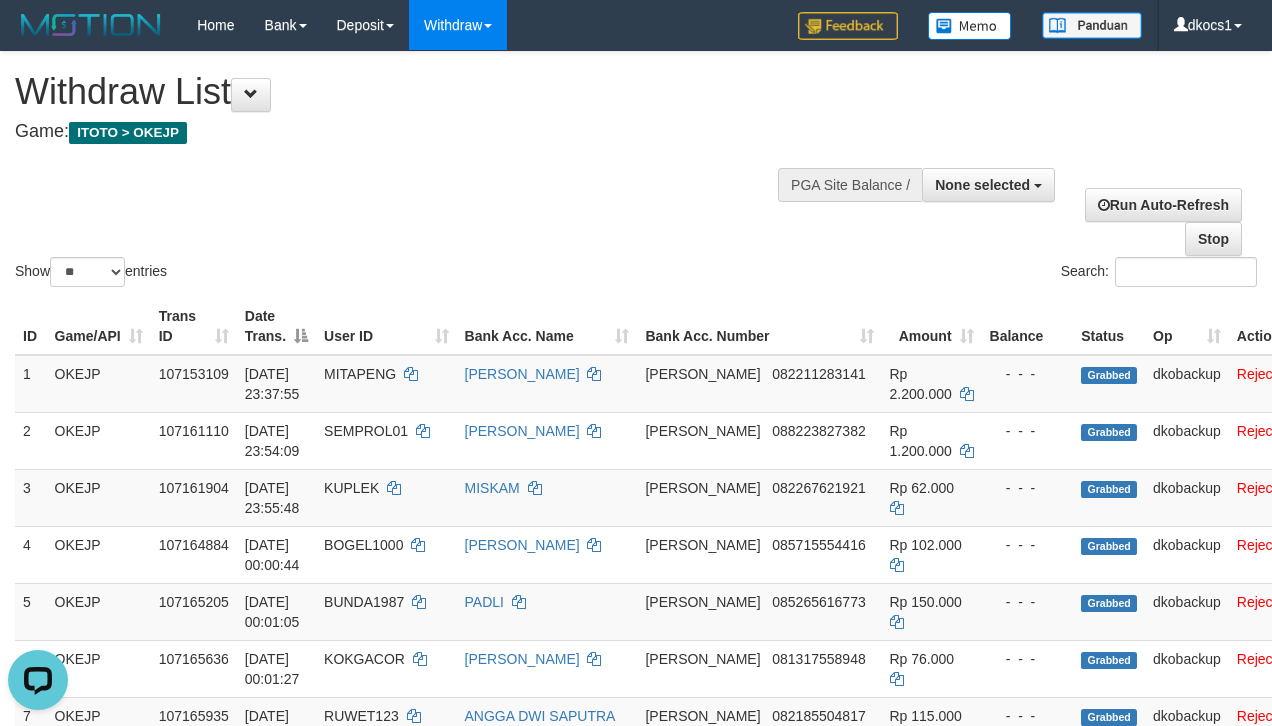 scroll, scrollTop: 0, scrollLeft: 0, axis: both 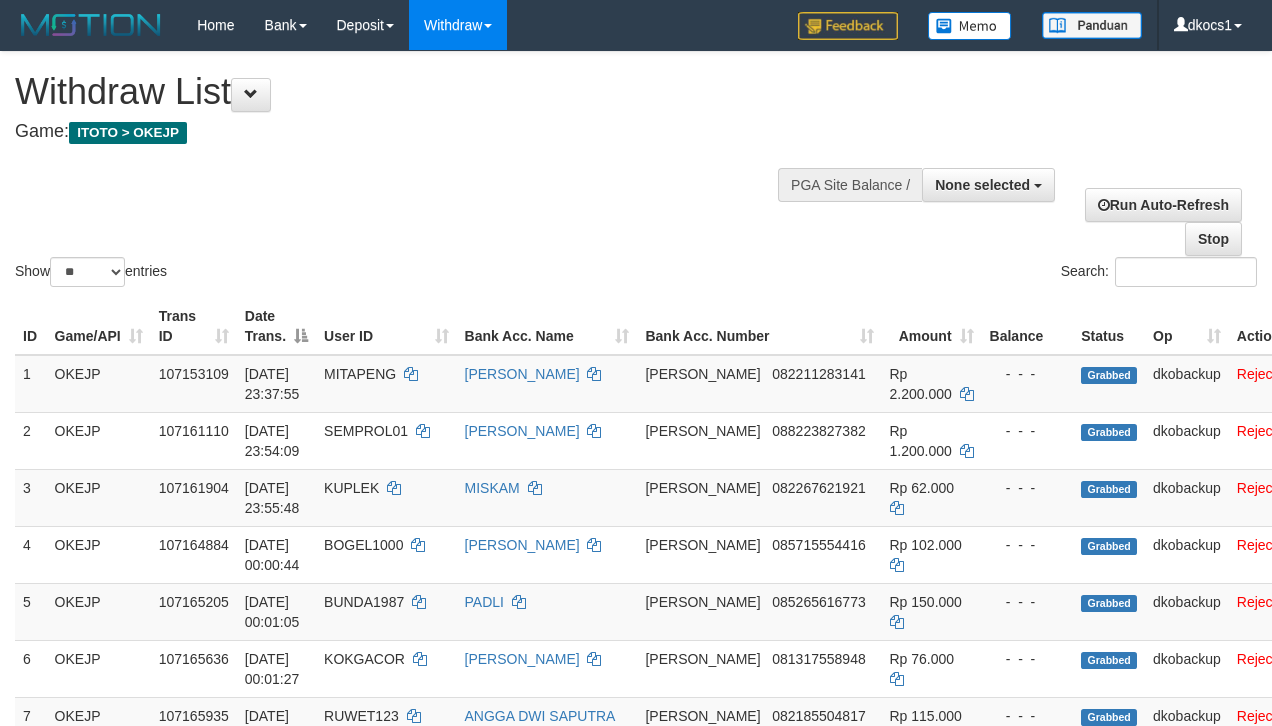 select 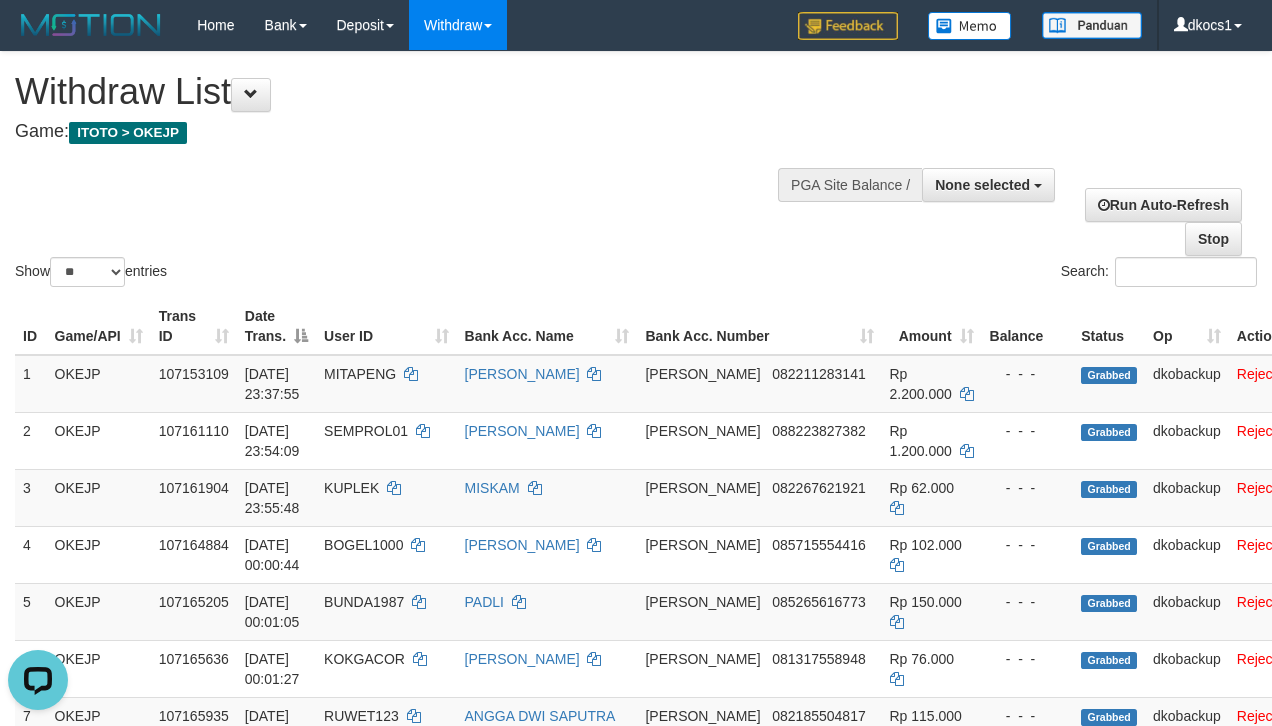 scroll, scrollTop: 0, scrollLeft: 0, axis: both 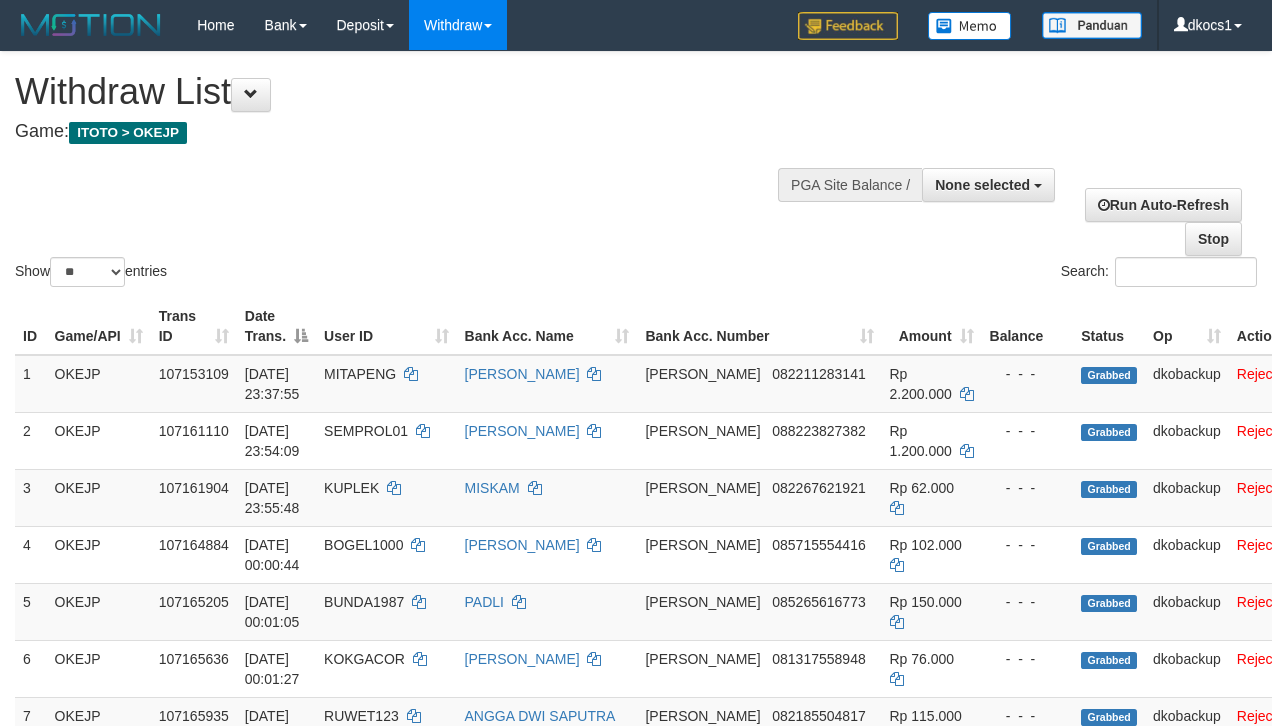 select 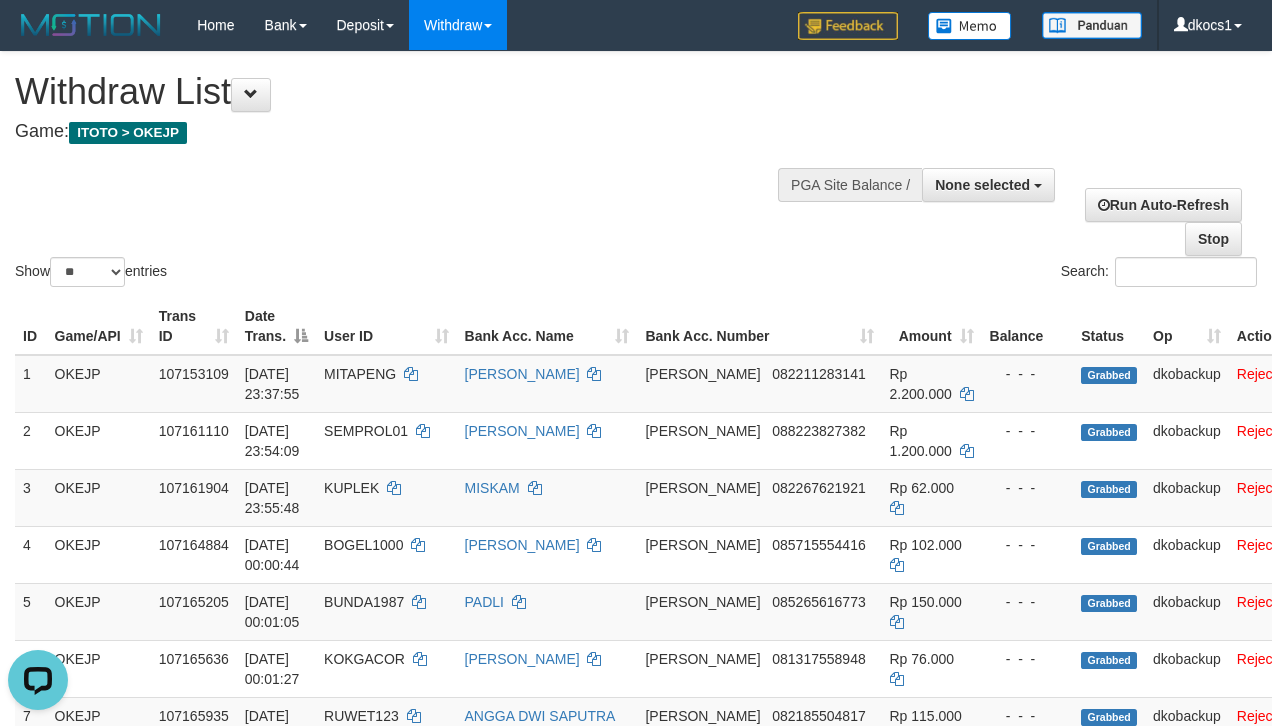 scroll, scrollTop: 0, scrollLeft: 0, axis: both 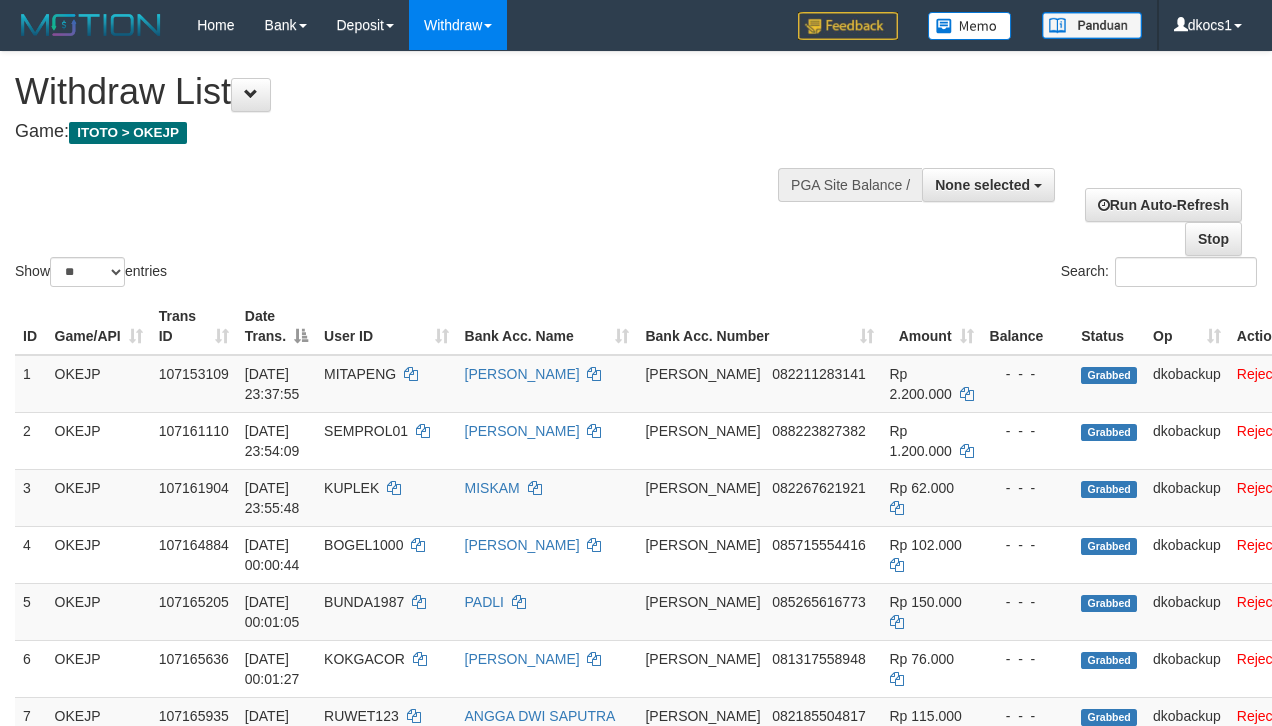 select 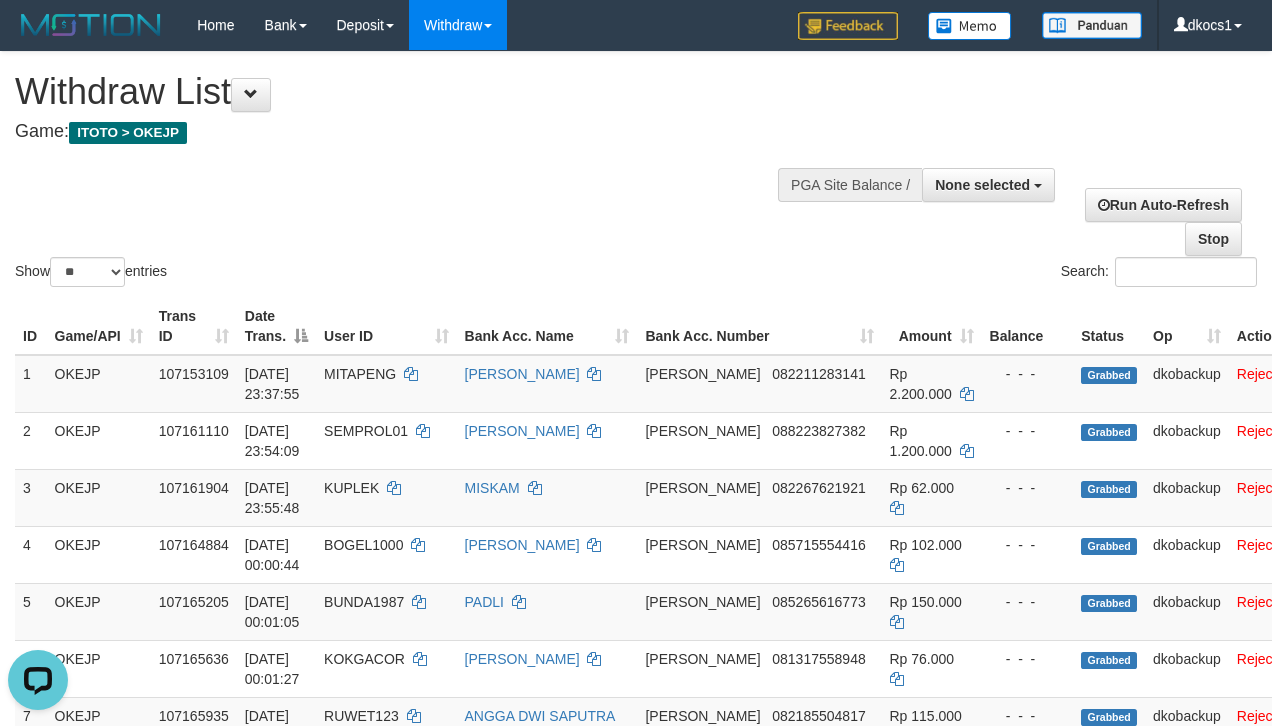 scroll, scrollTop: 0, scrollLeft: 0, axis: both 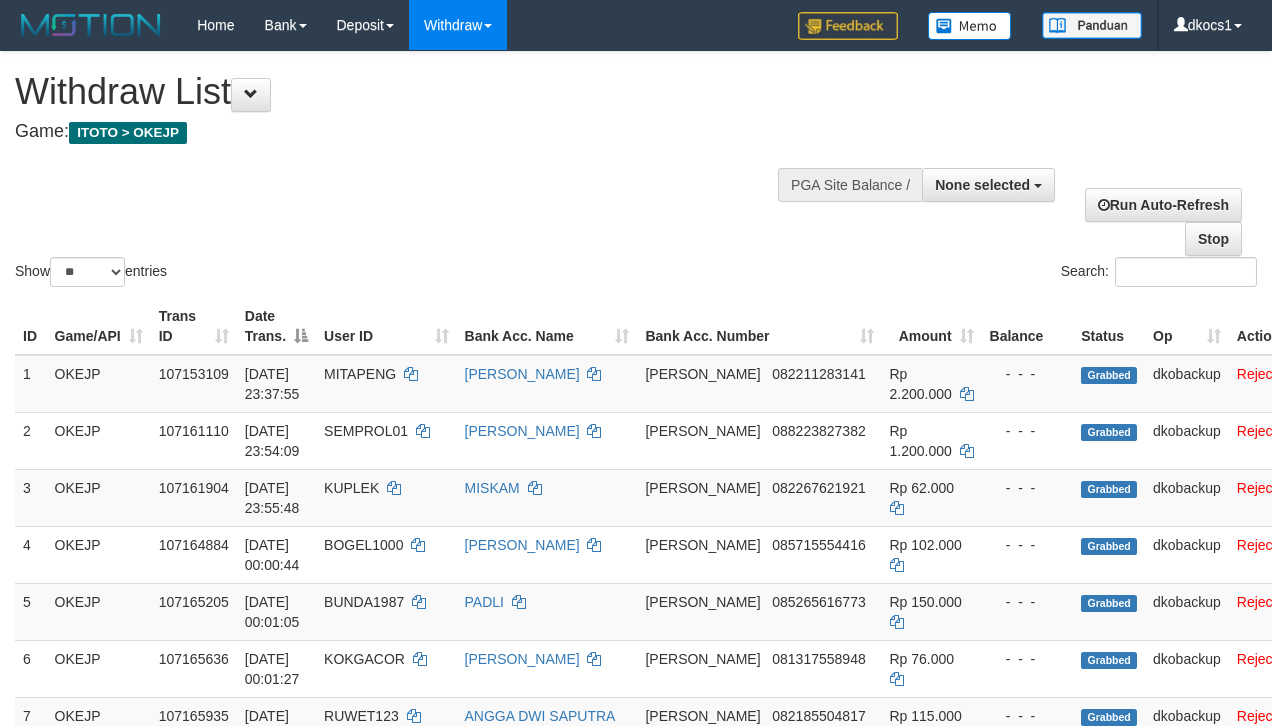 select 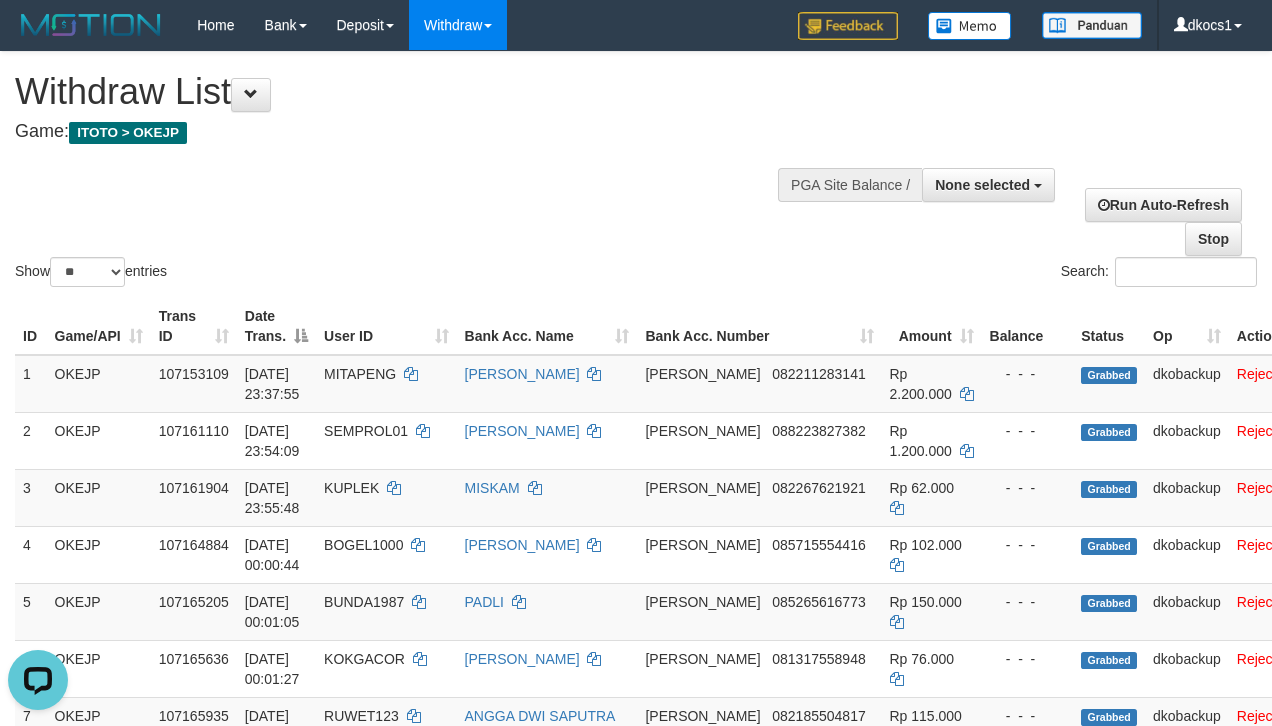 scroll, scrollTop: 0, scrollLeft: 0, axis: both 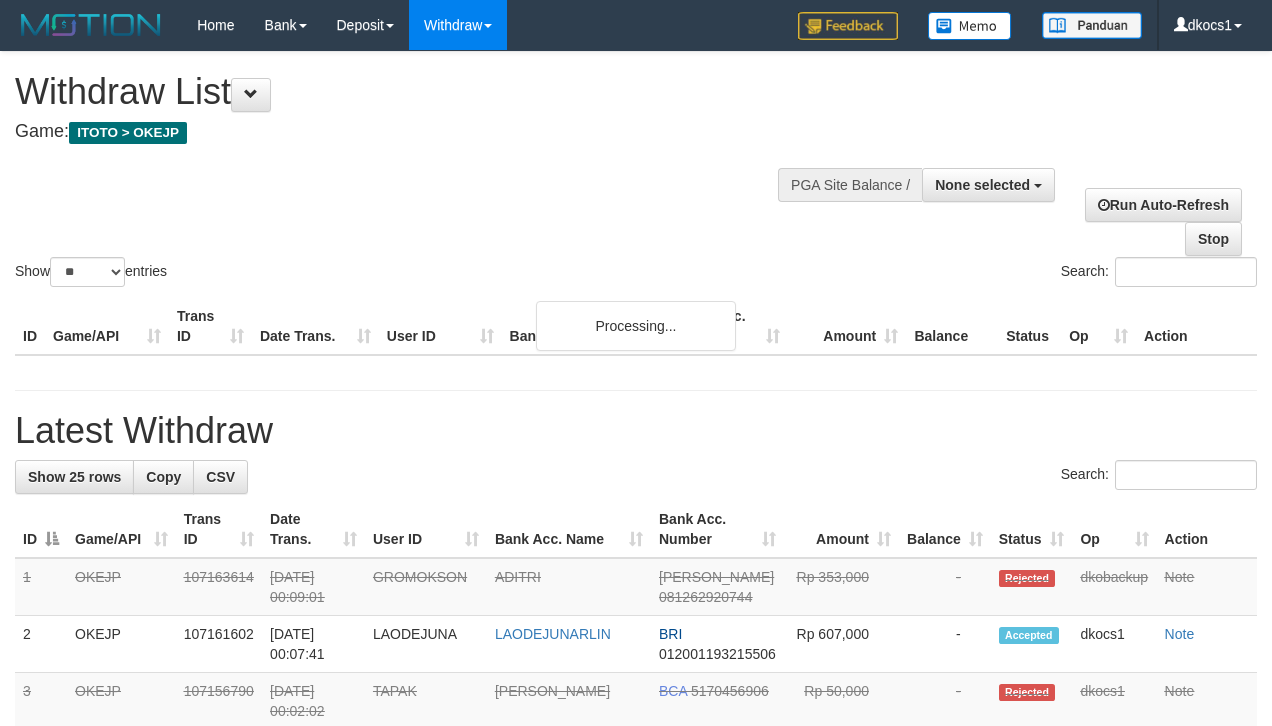 select 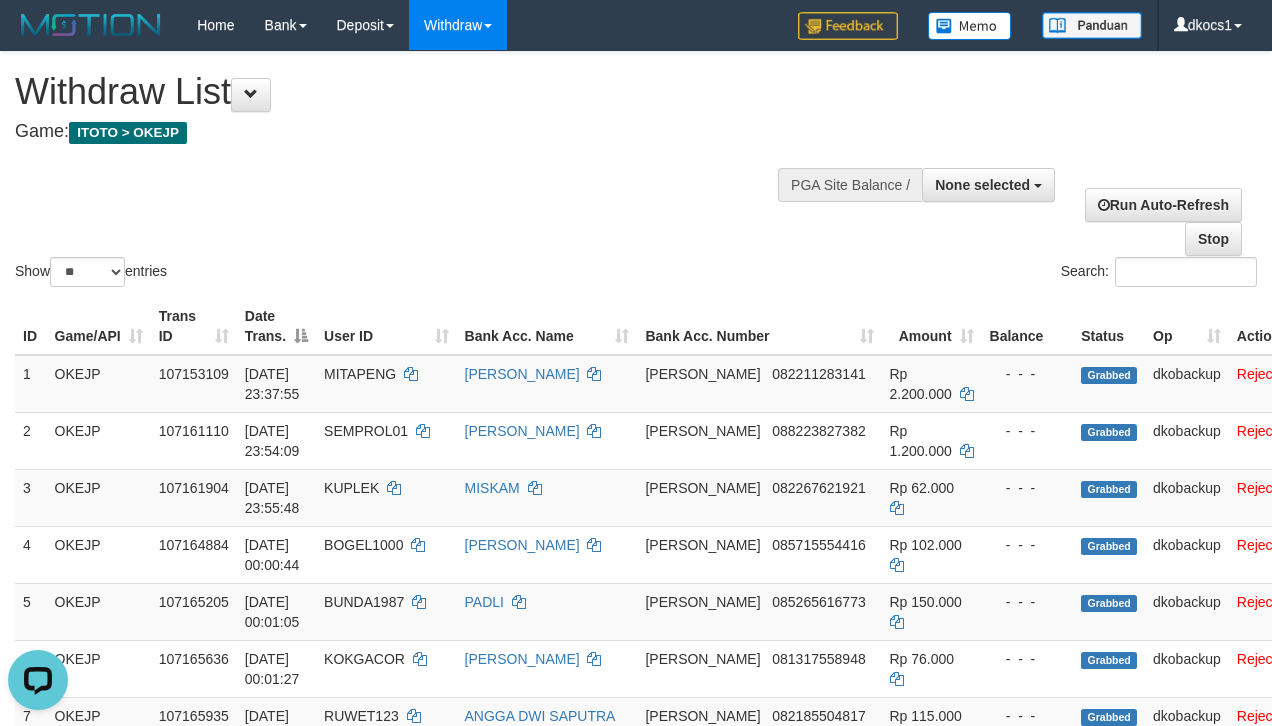 scroll, scrollTop: 0, scrollLeft: 0, axis: both 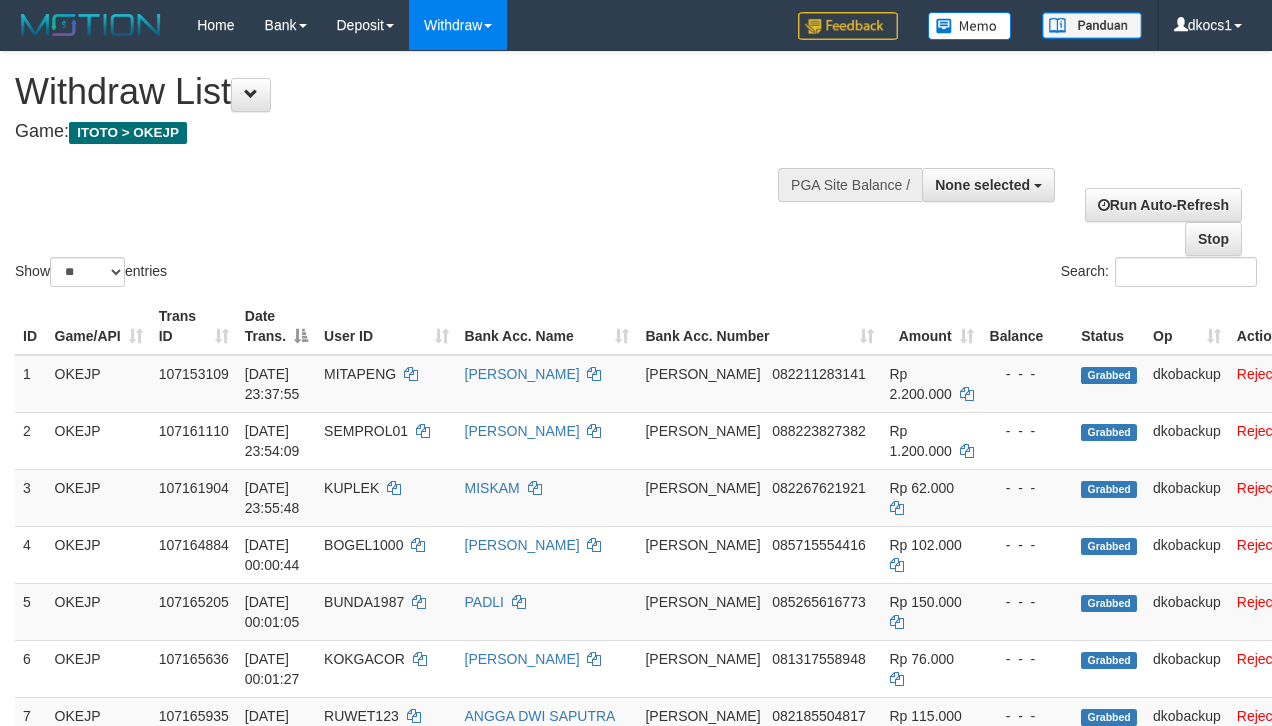 select 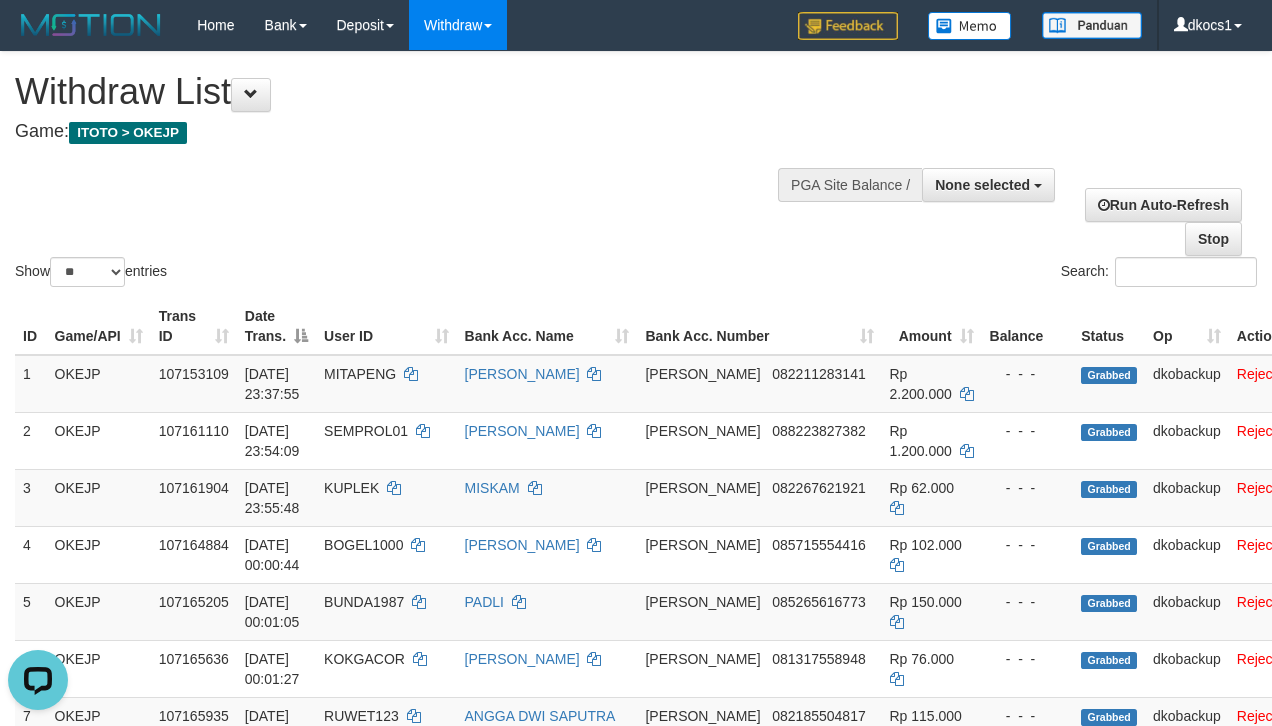 scroll, scrollTop: 0, scrollLeft: 0, axis: both 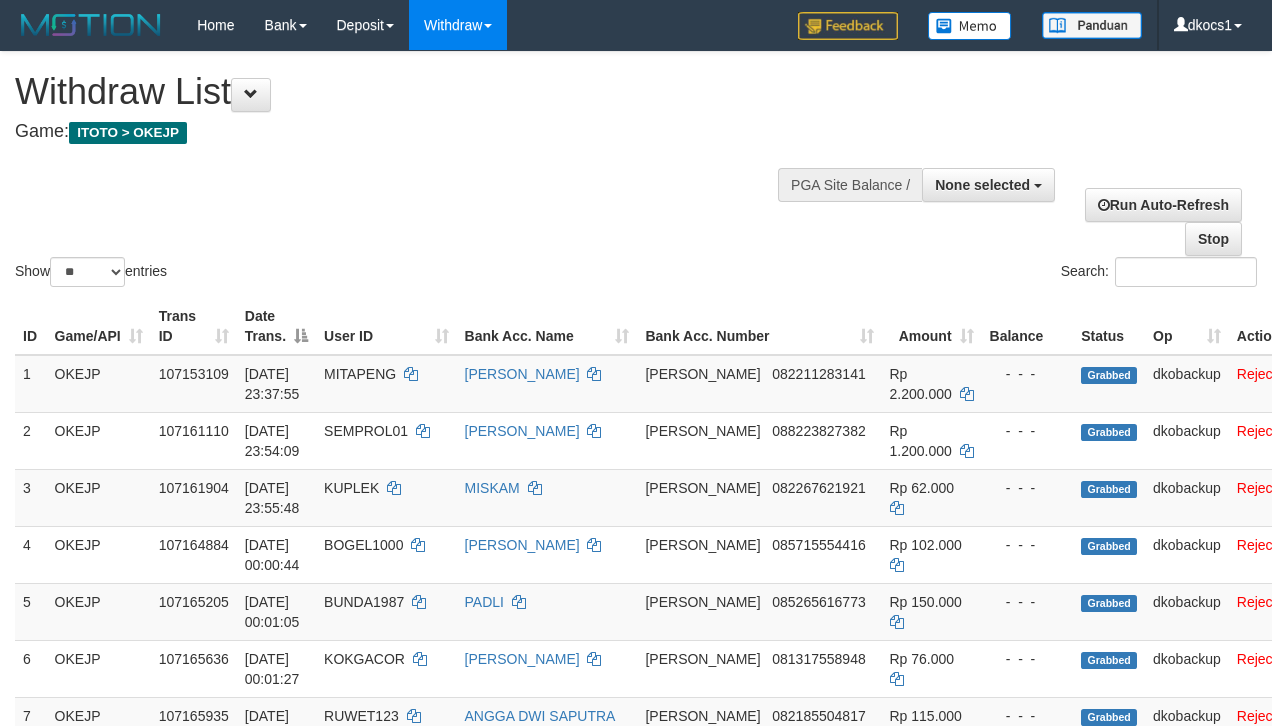 select 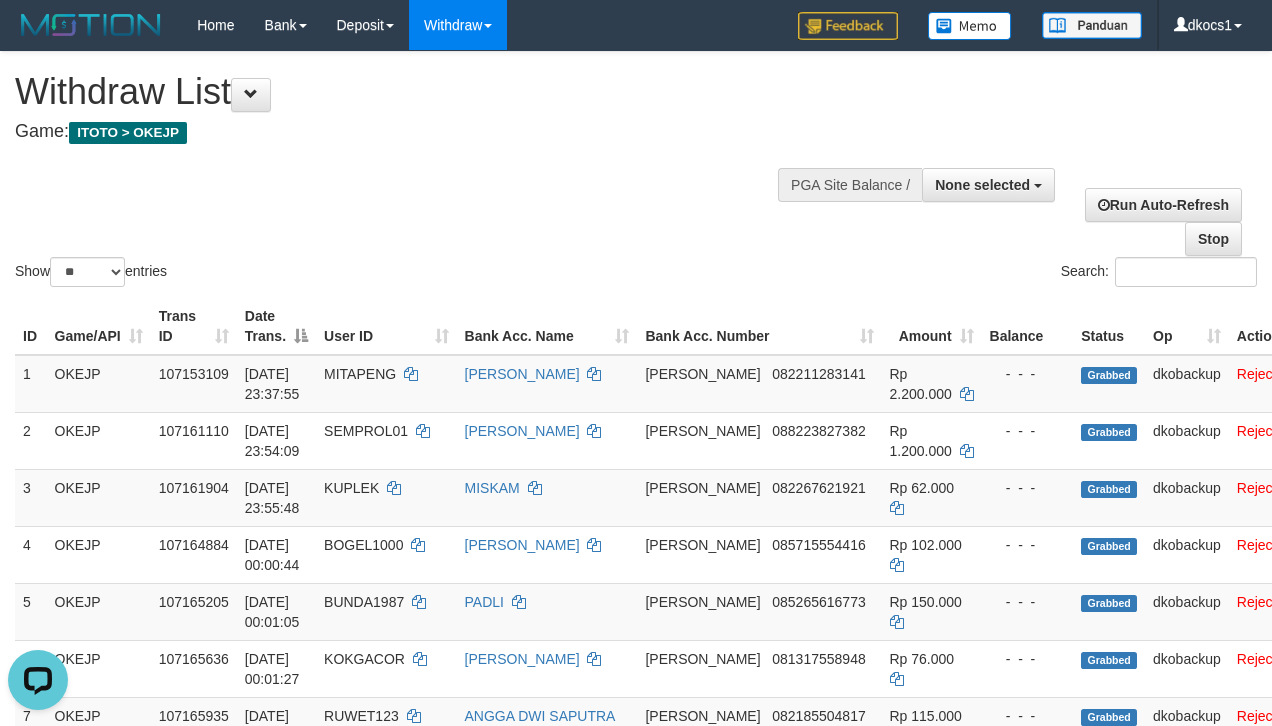 scroll, scrollTop: 0, scrollLeft: 0, axis: both 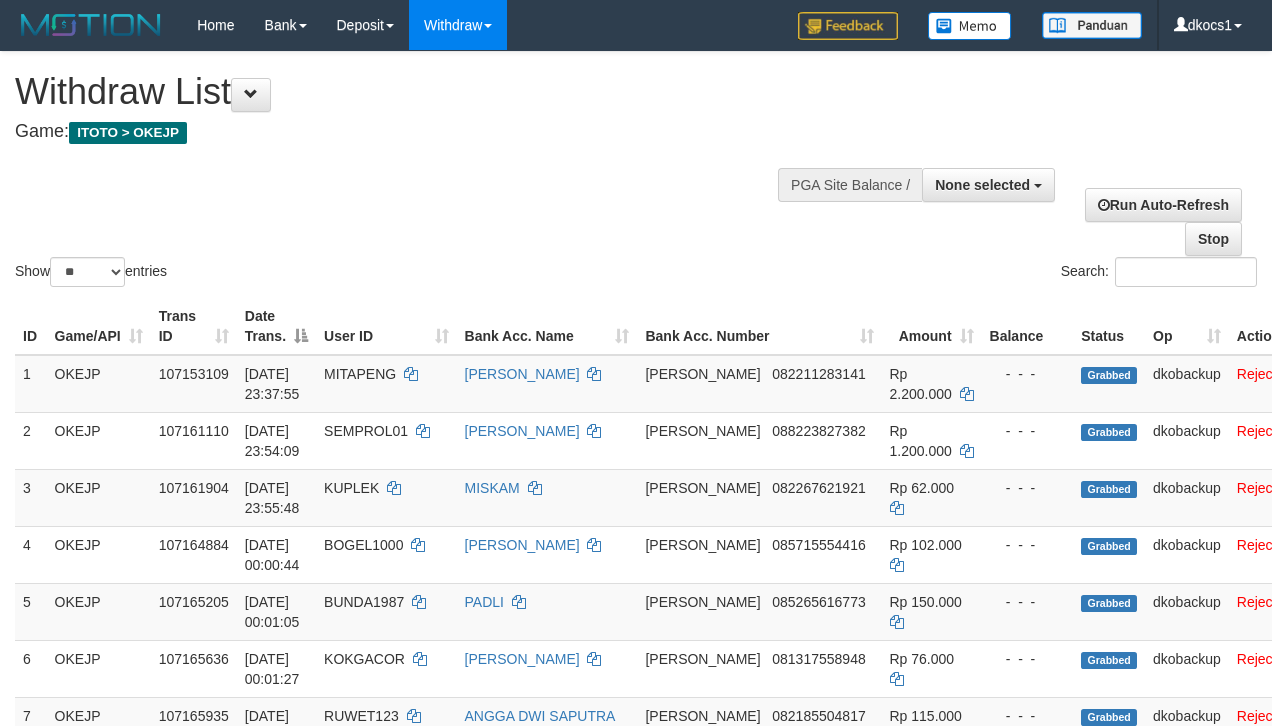 select 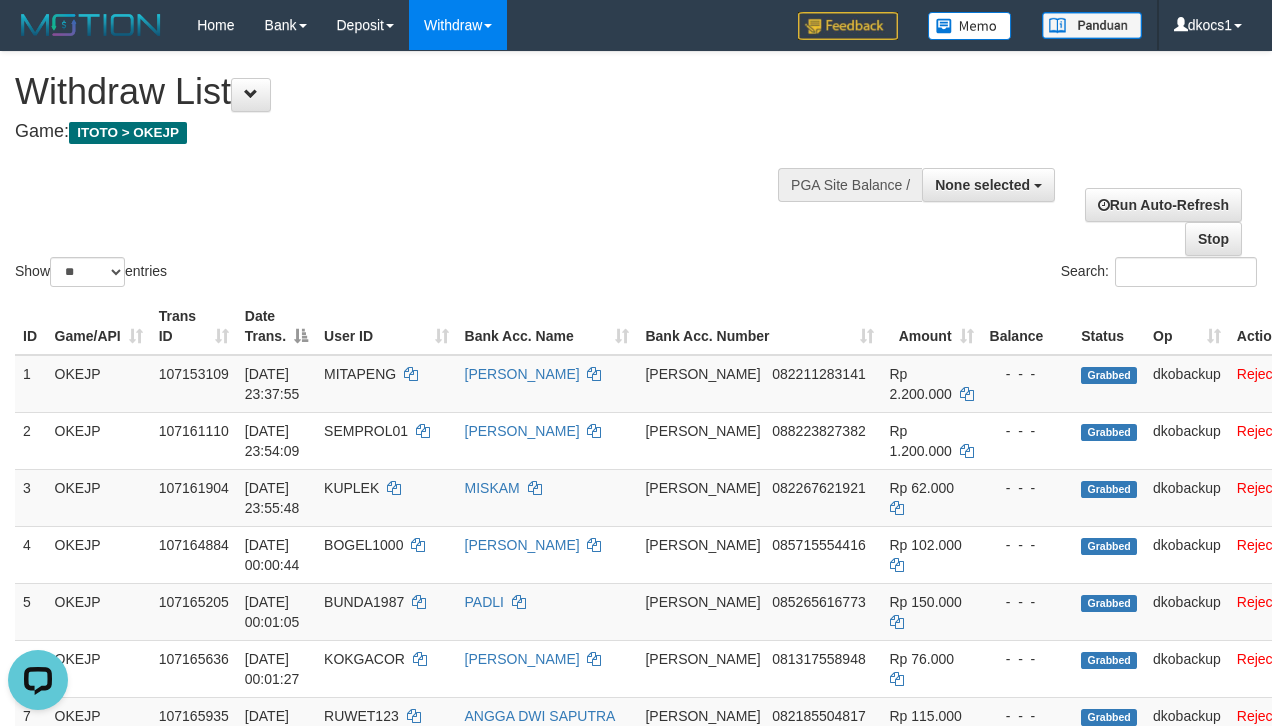 scroll, scrollTop: 0, scrollLeft: 0, axis: both 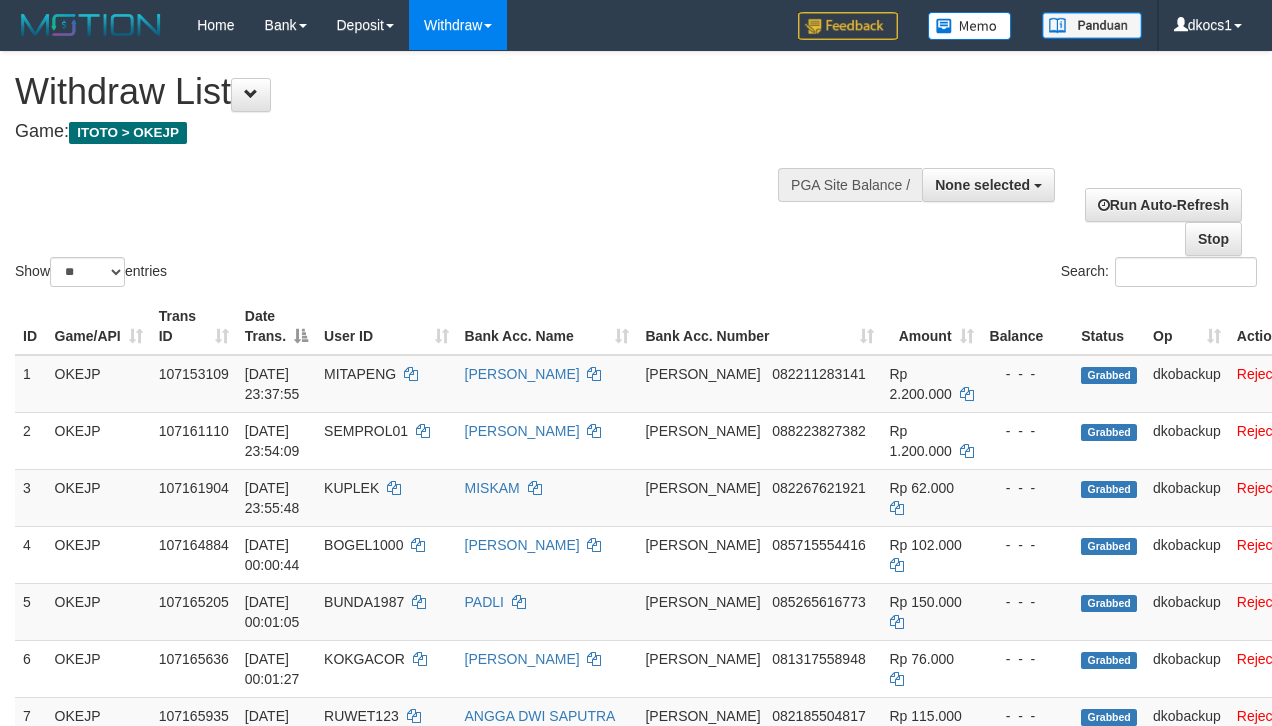 select 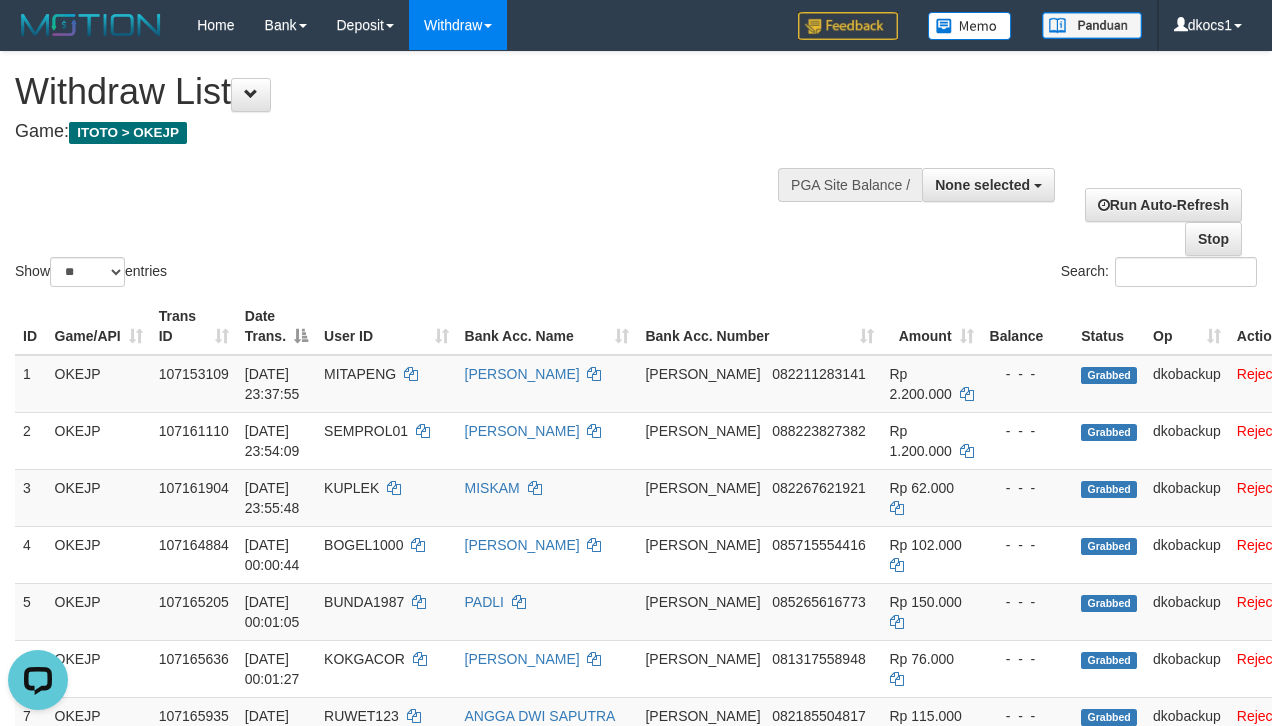 scroll, scrollTop: 0, scrollLeft: 0, axis: both 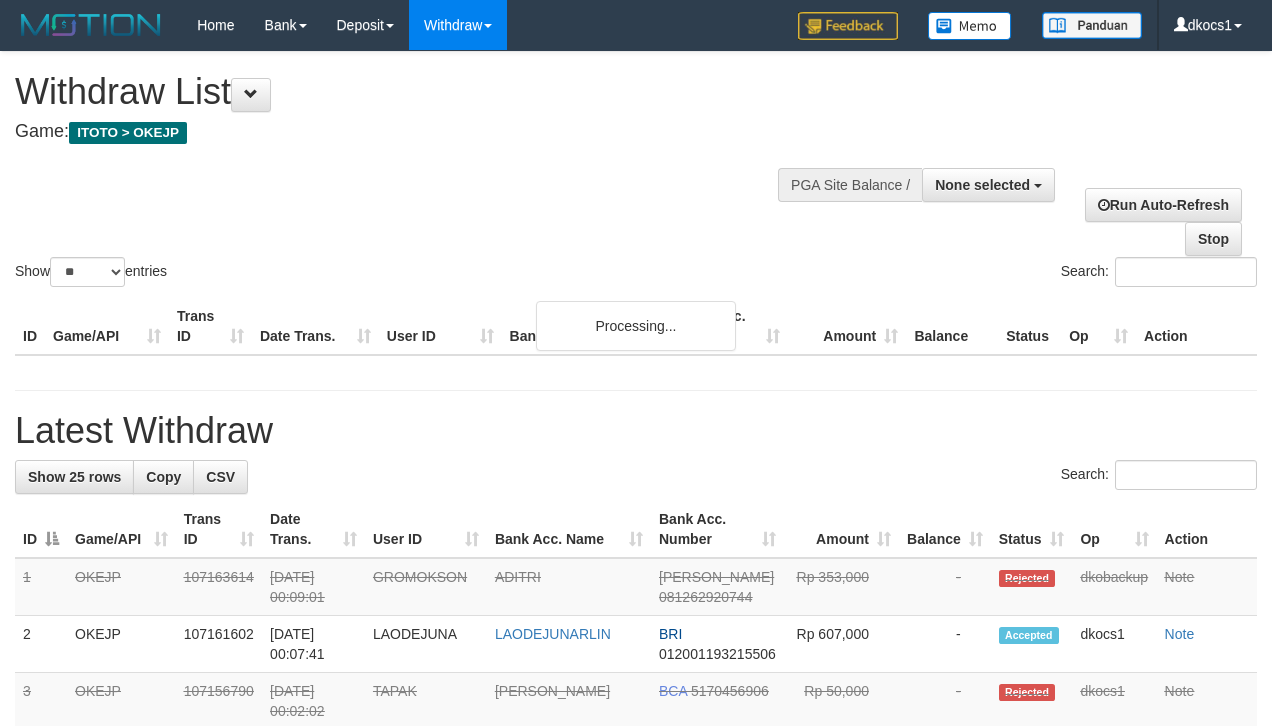 select 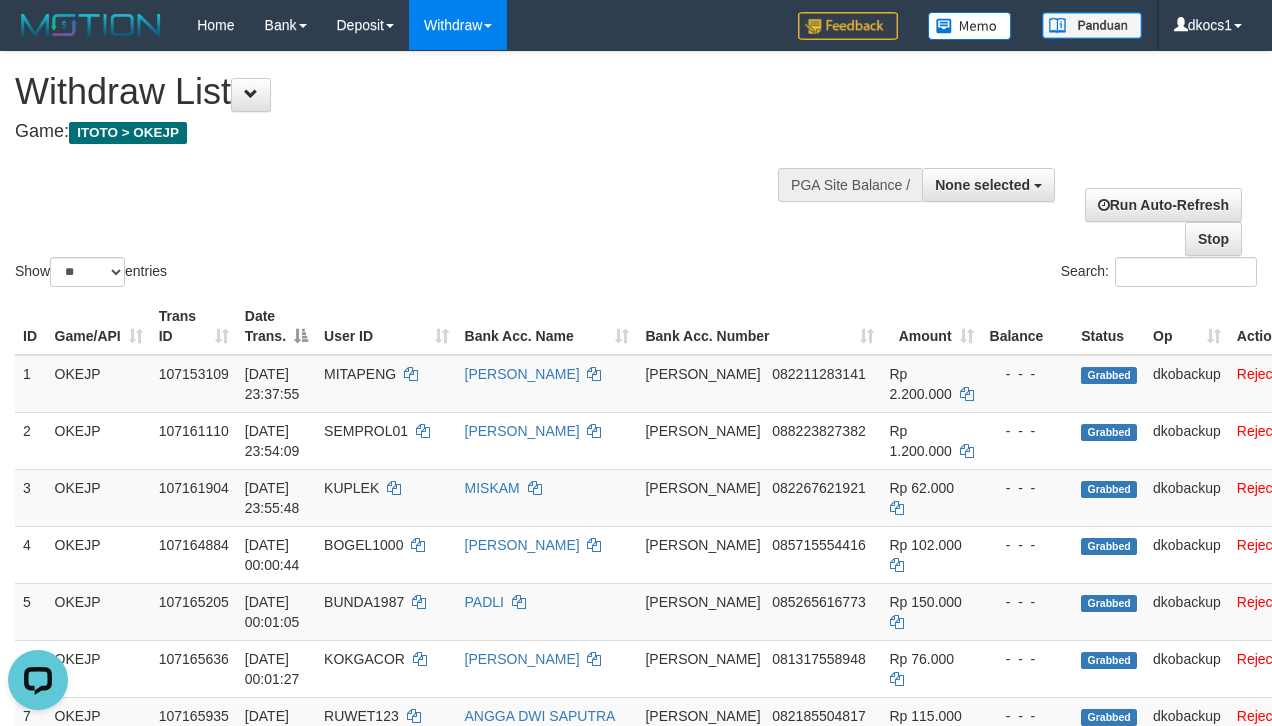 scroll, scrollTop: 0, scrollLeft: 0, axis: both 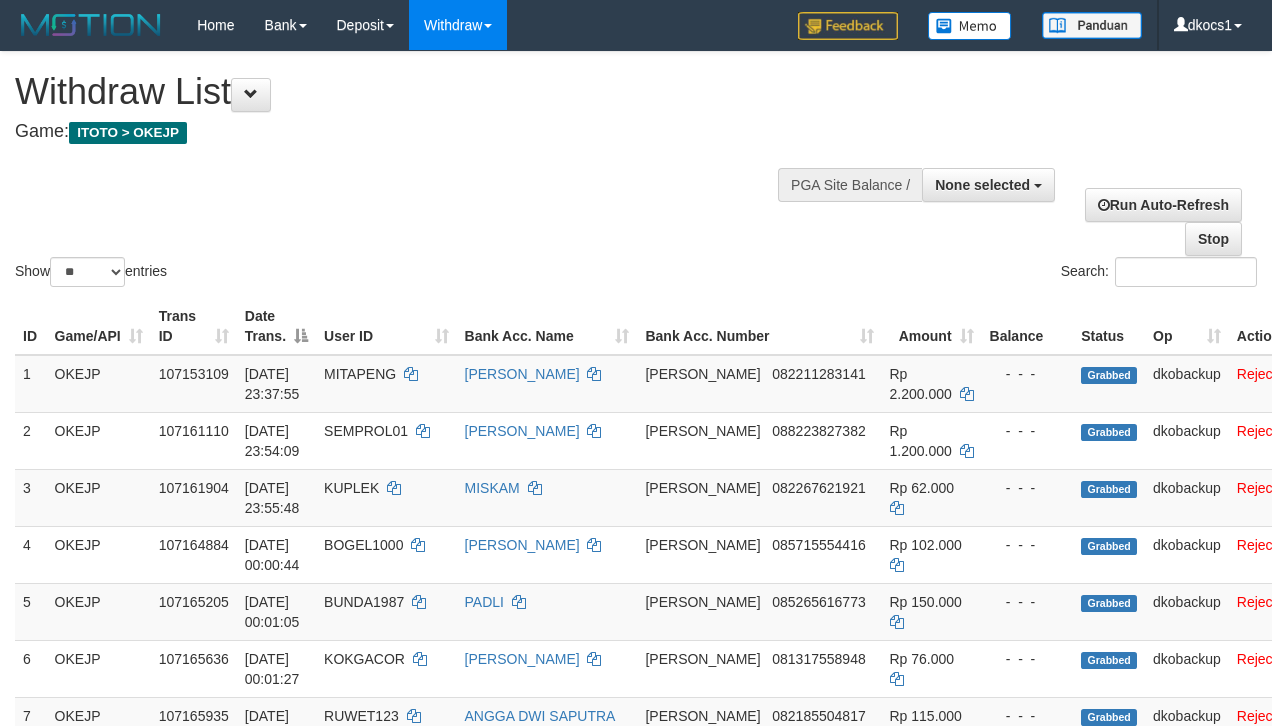 select 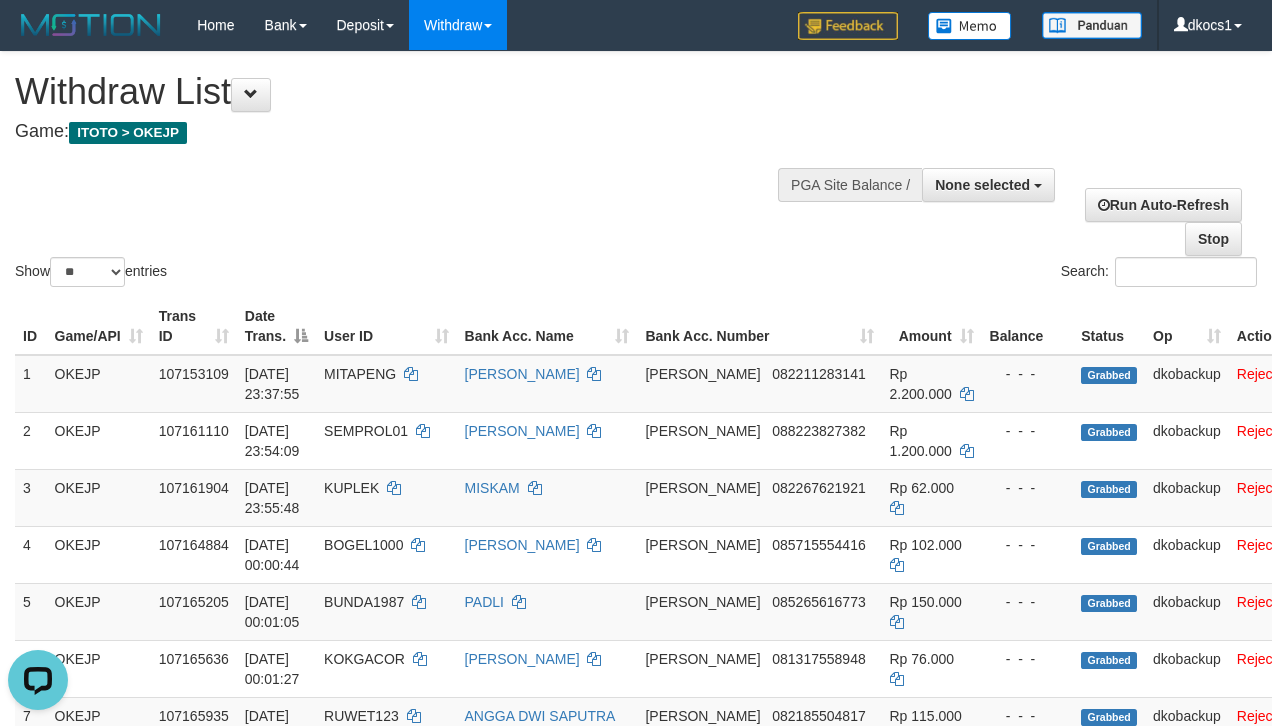 scroll, scrollTop: 0, scrollLeft: 0, axis: both 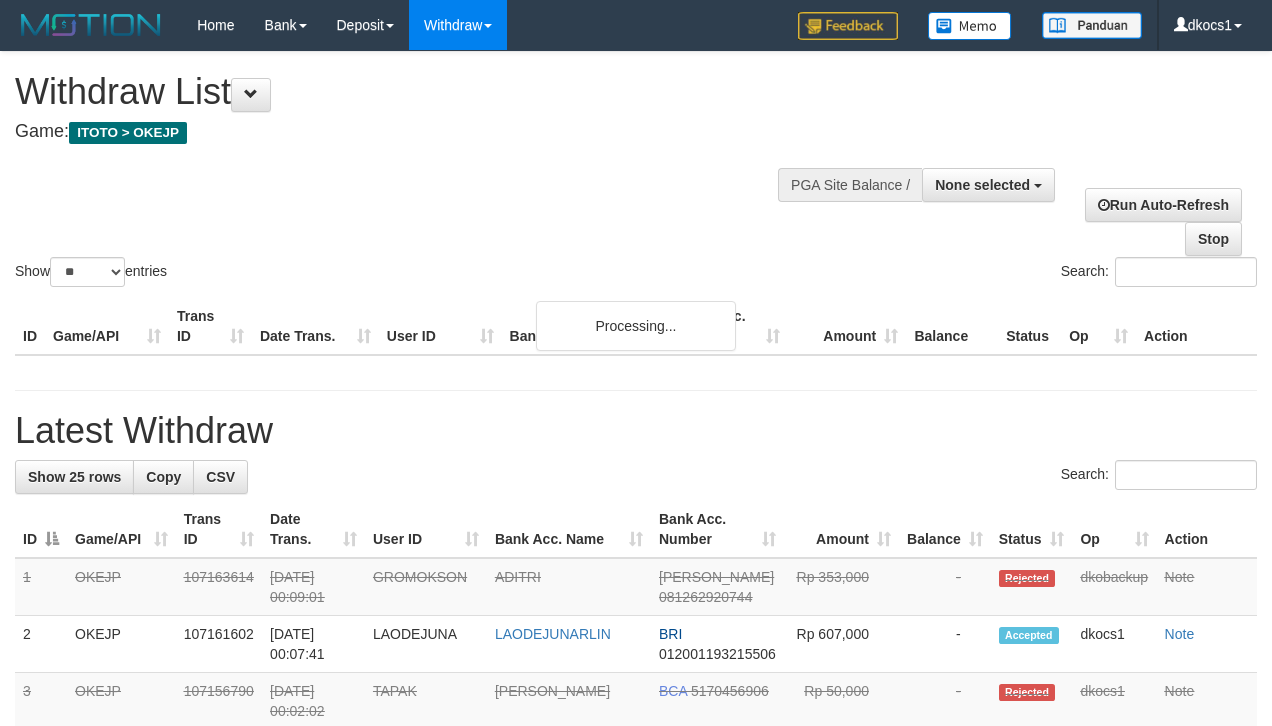 select 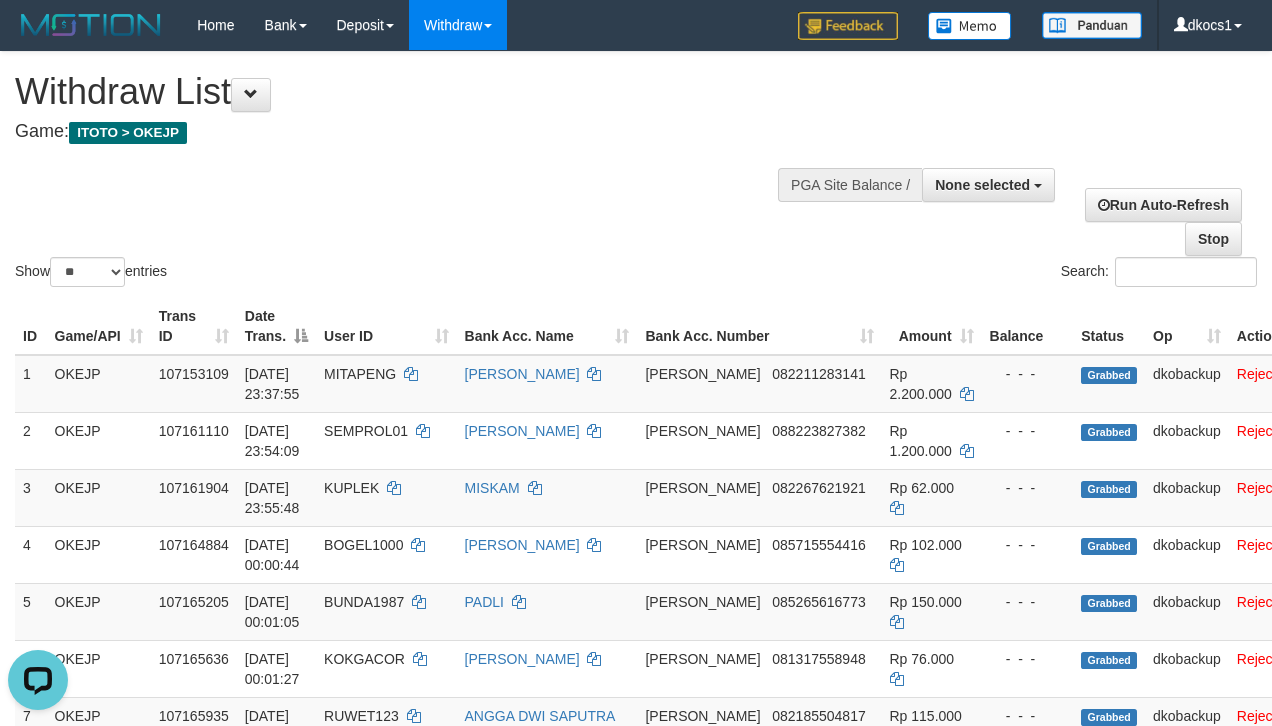 scroll, scrollTop: 0, scrollLeft: 0, axis: both 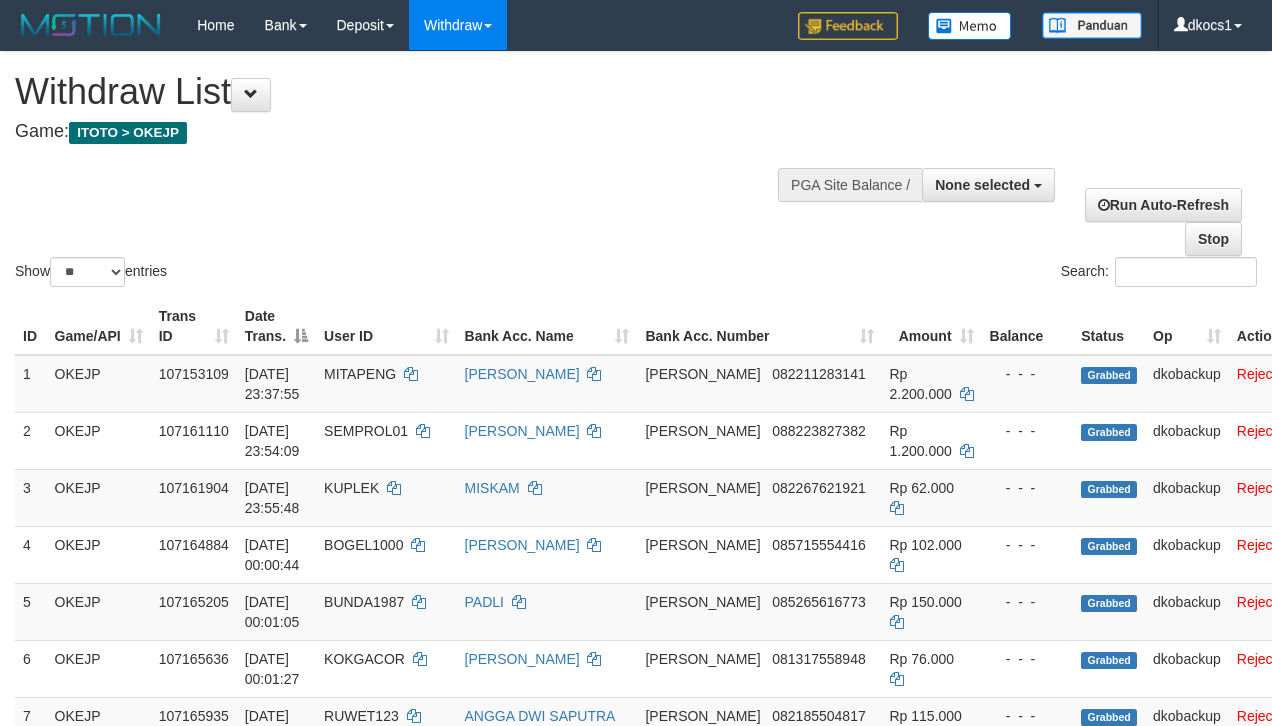 select 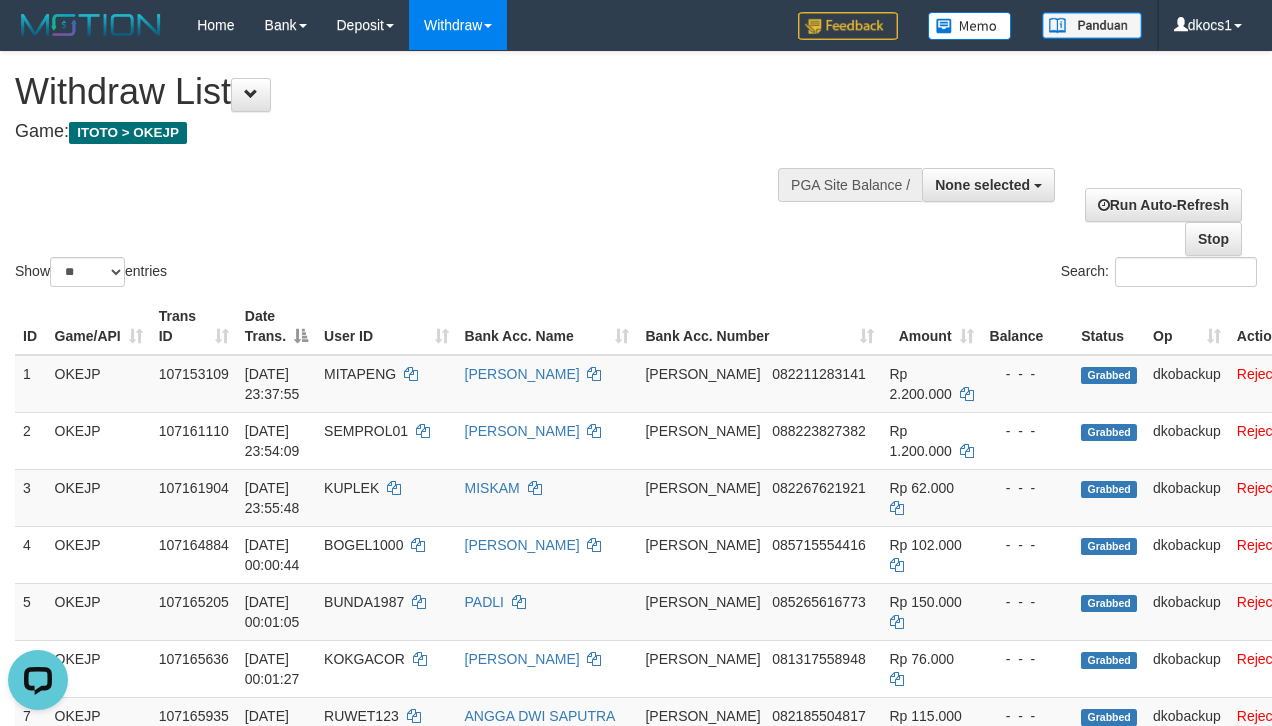 scroll, scrollTop: 0, scrollLeft: 0, axis: both 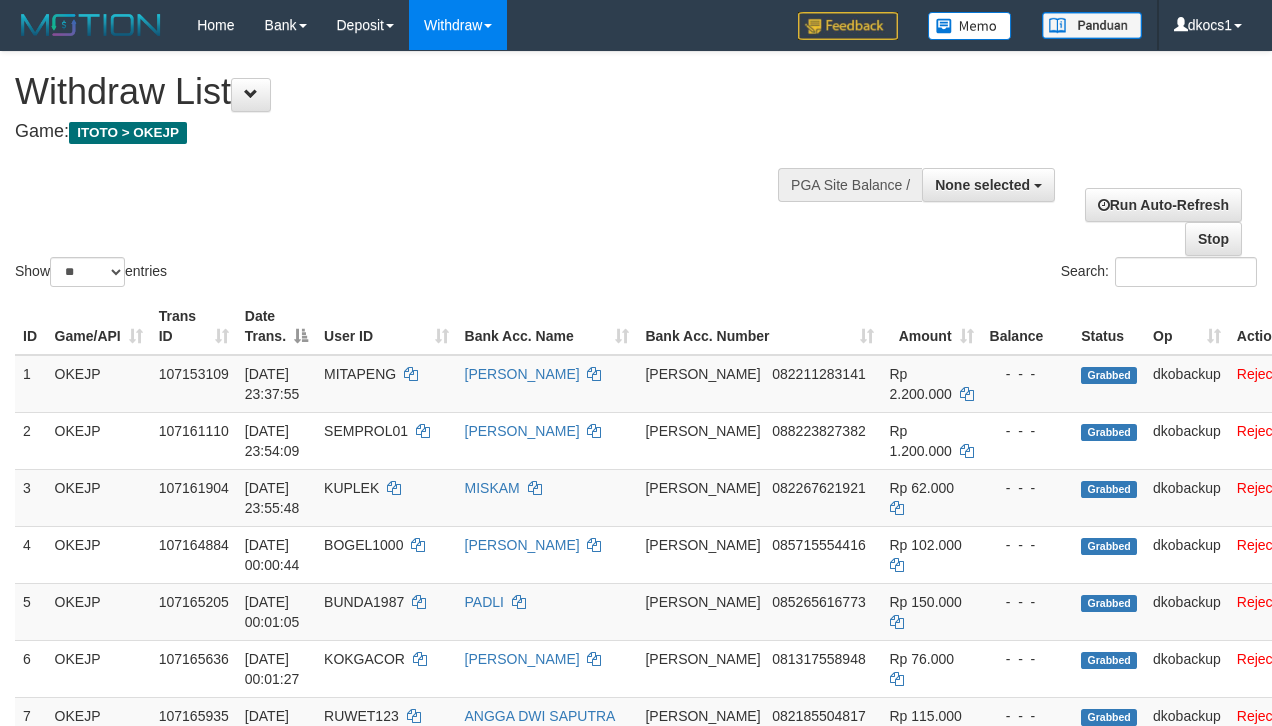 select 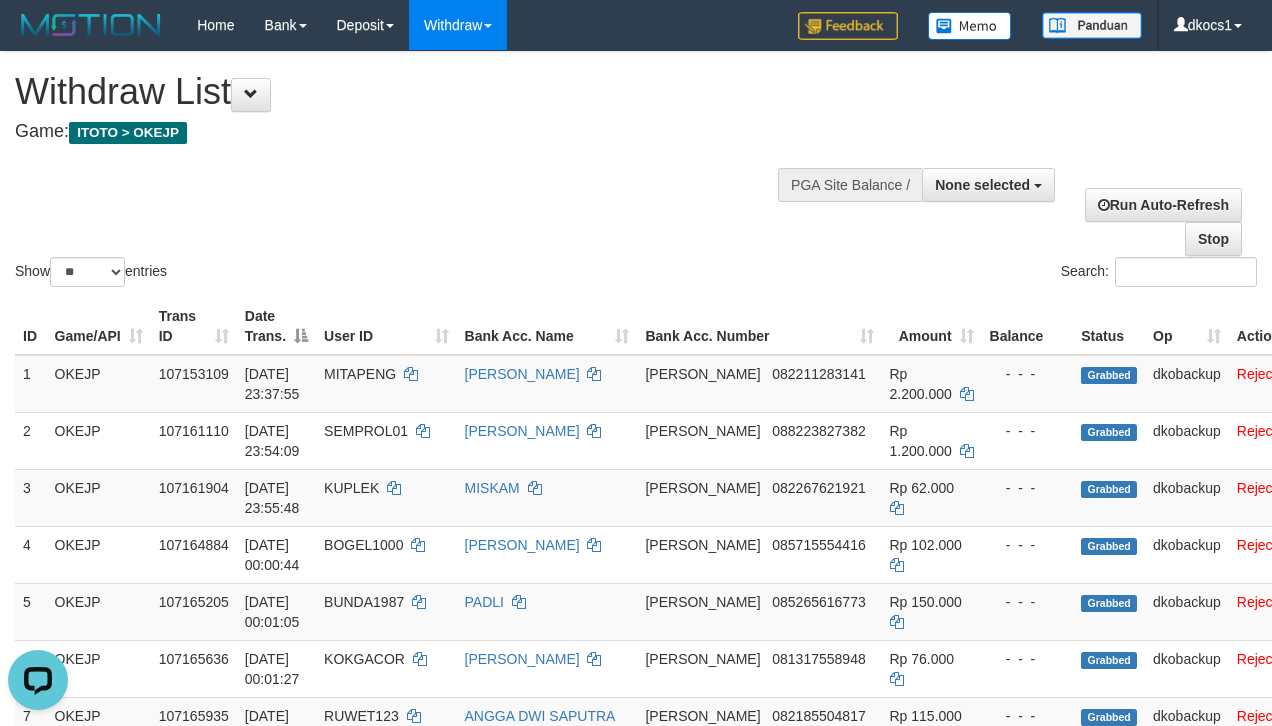 scroll, scrollTop: 0, scrollLeft: 0, axis: both 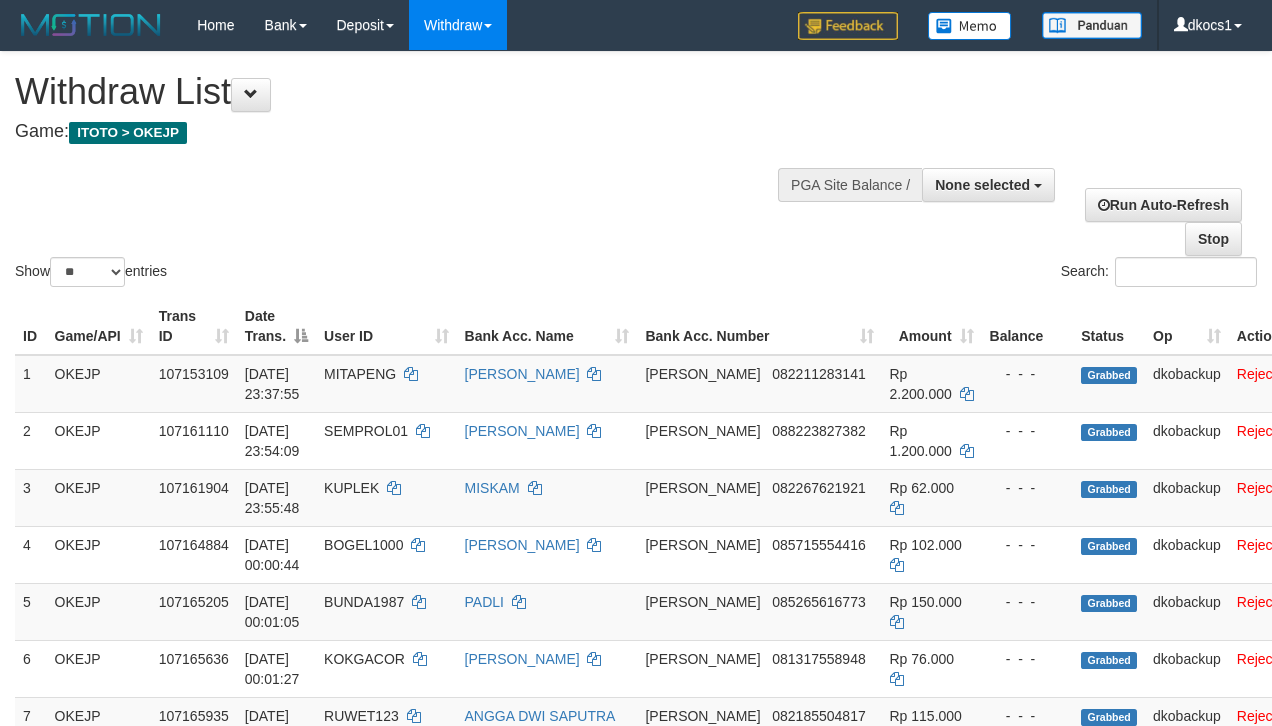 select 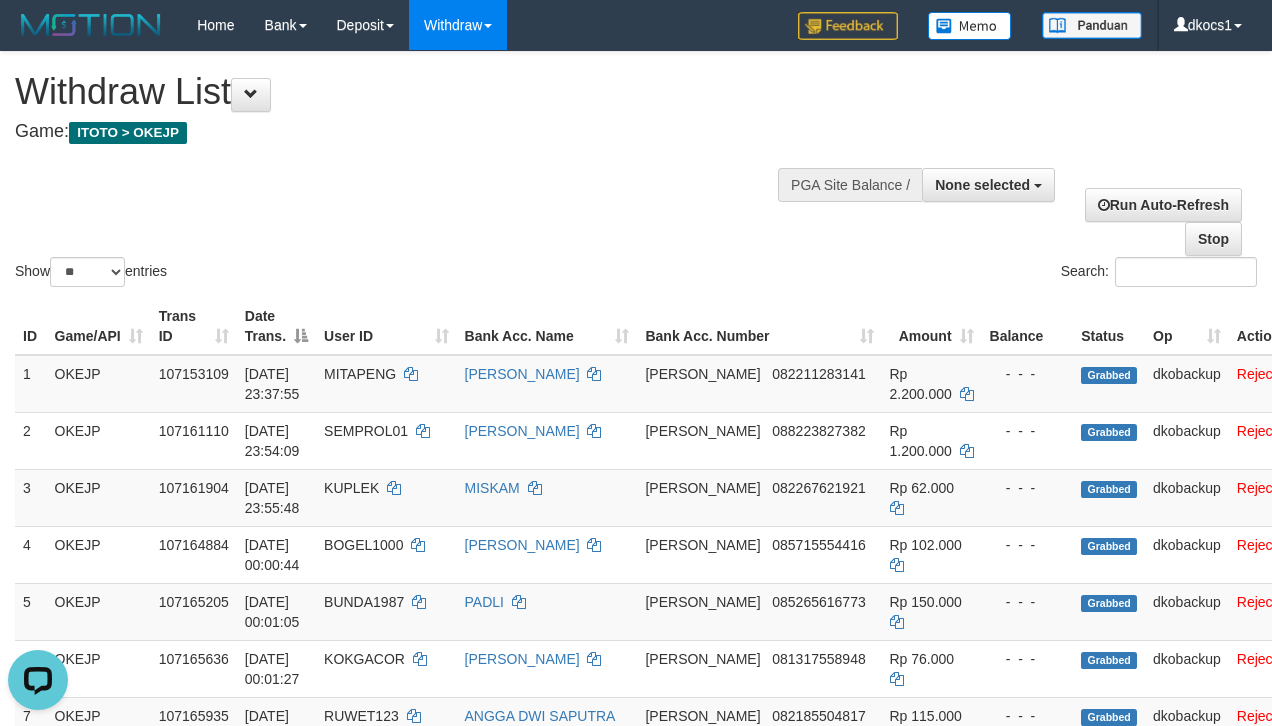 scroll, scrollTop: 0, scrollLeft: 0, axis: both 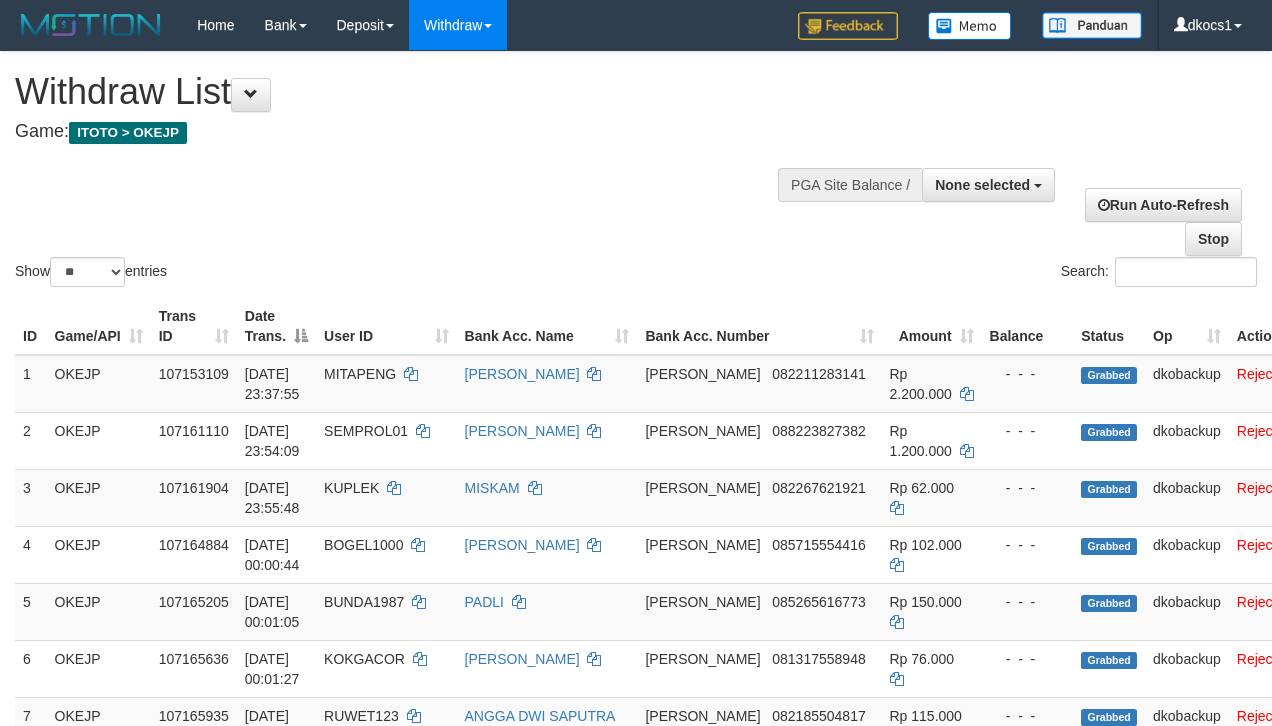 select 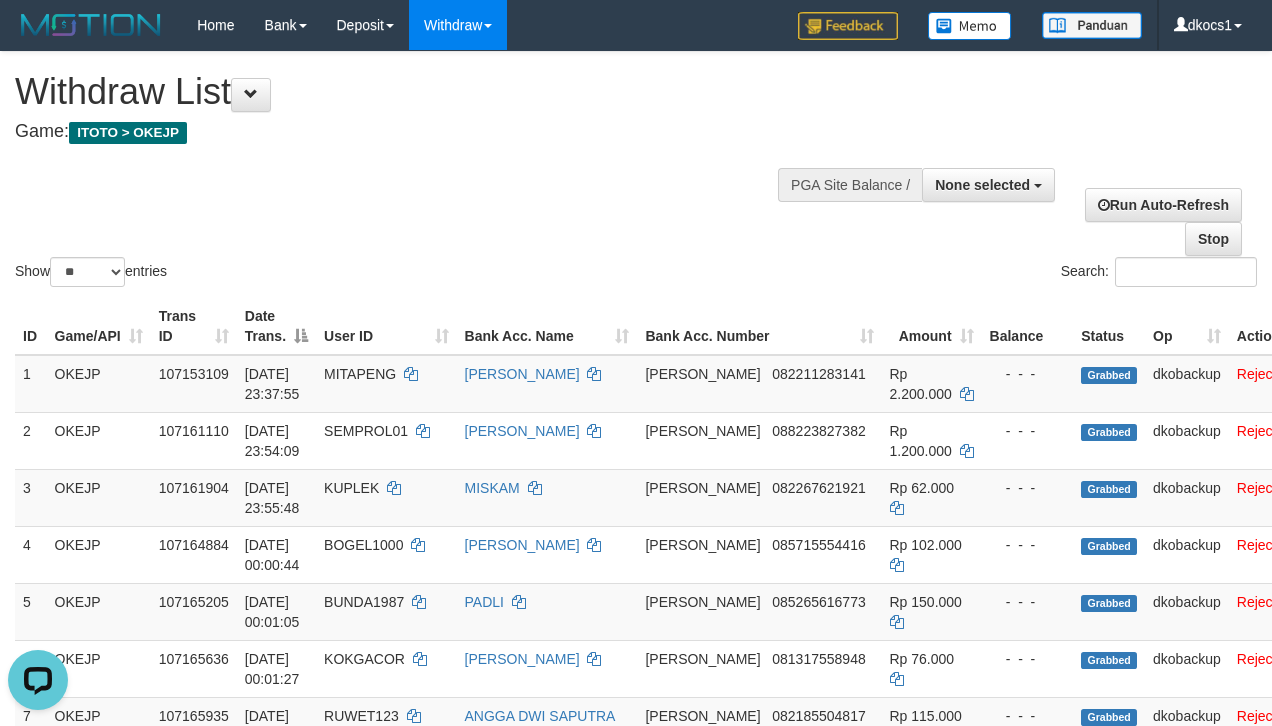 scroll, scrollTop: 0, scrollLeft: 0, axis: both 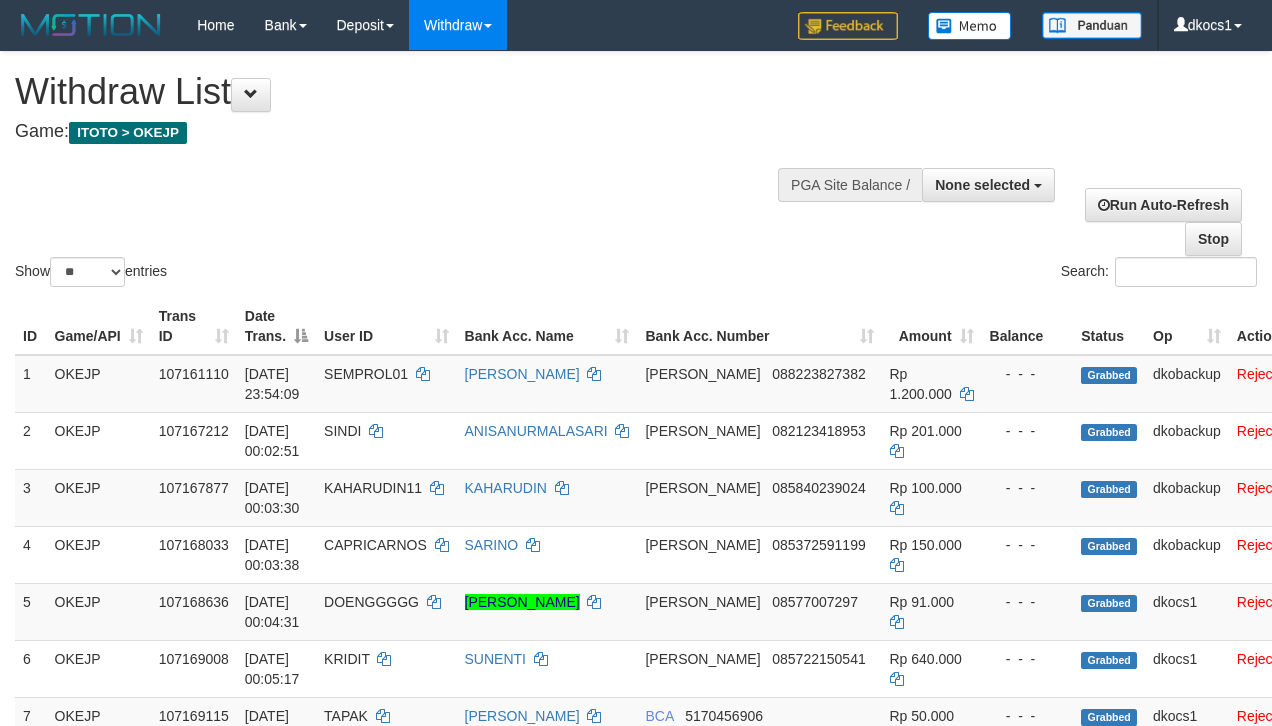 select 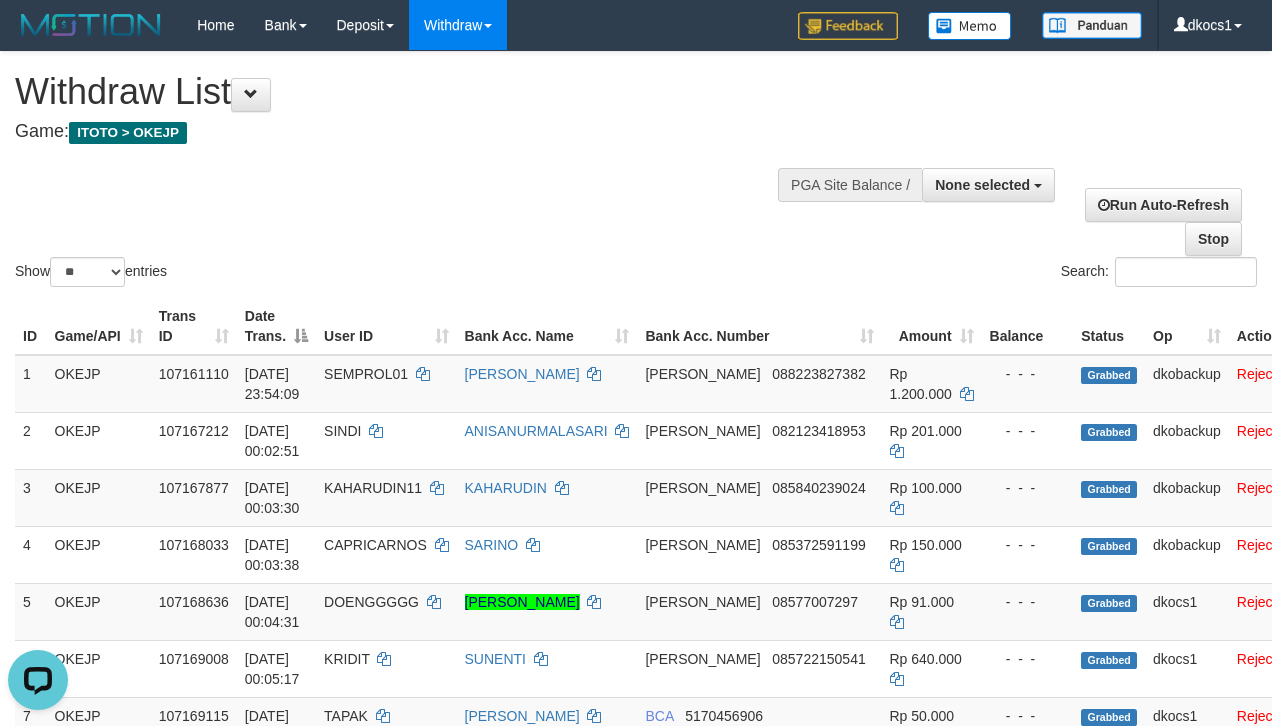 scroll, scrollTop: 0, scrollLeft: 0, axis: both 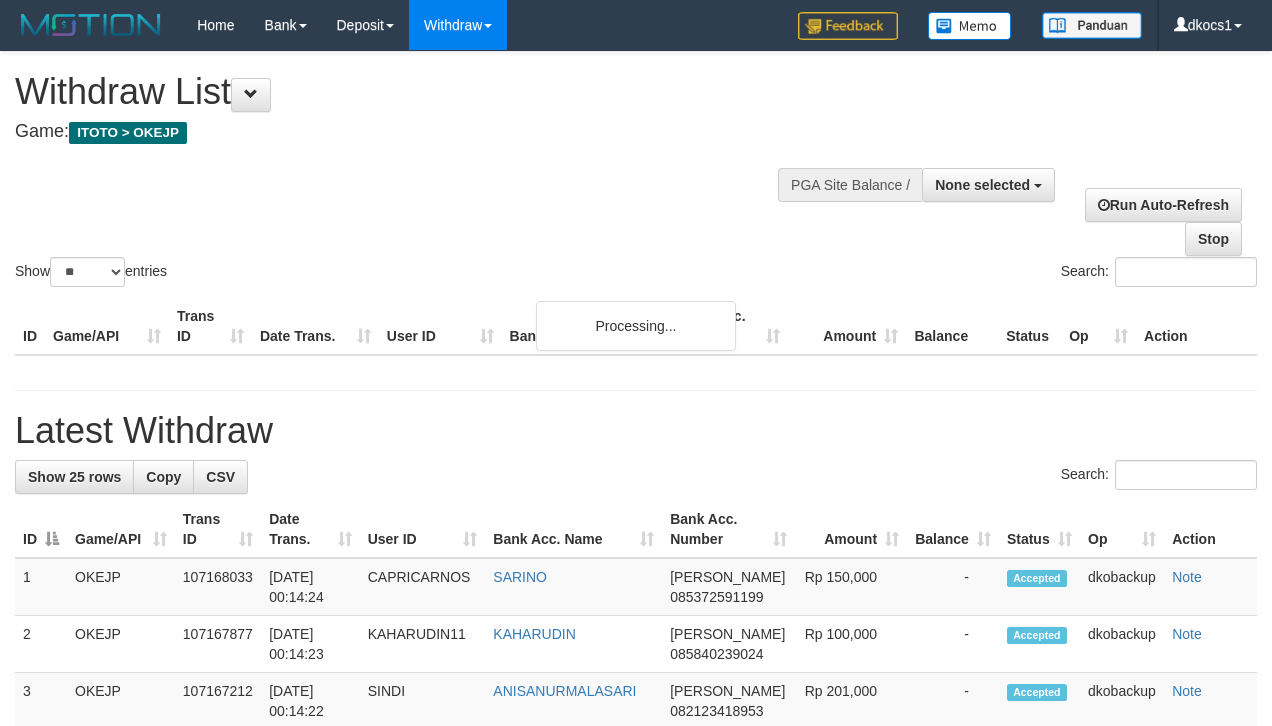 select 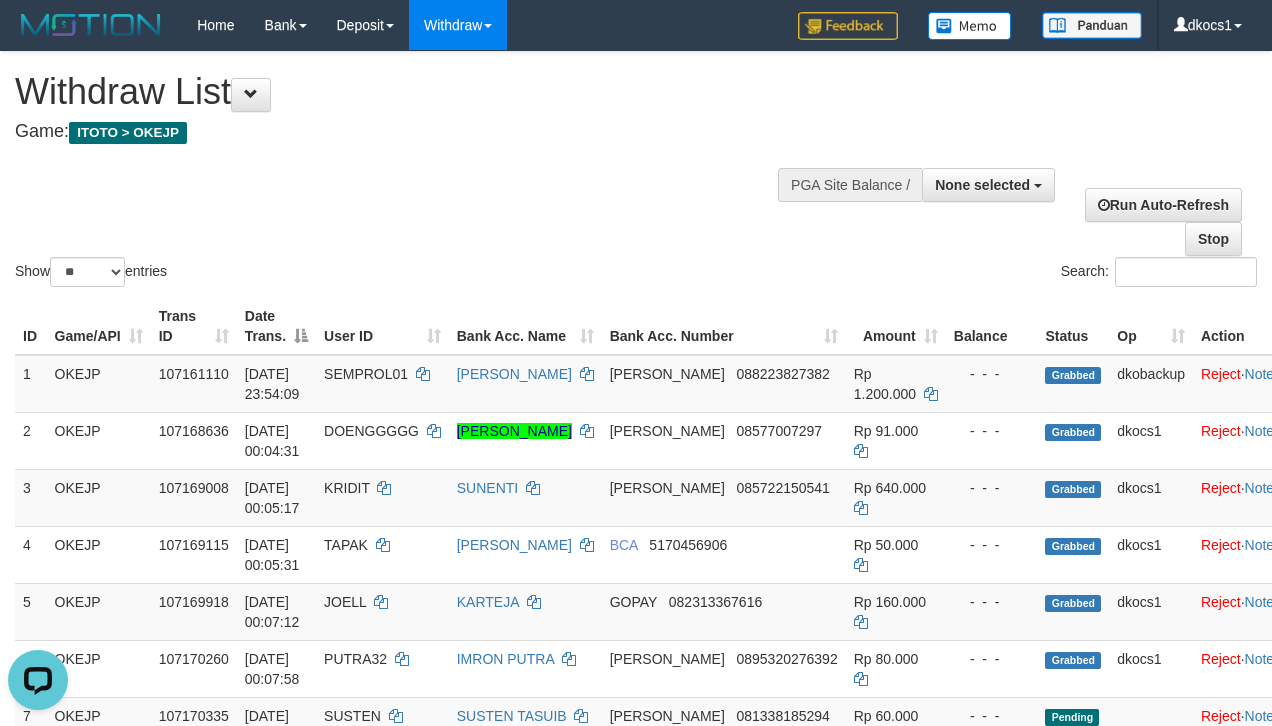 scroll, scrollTop: 0, scrollLeft: 0, axis: both 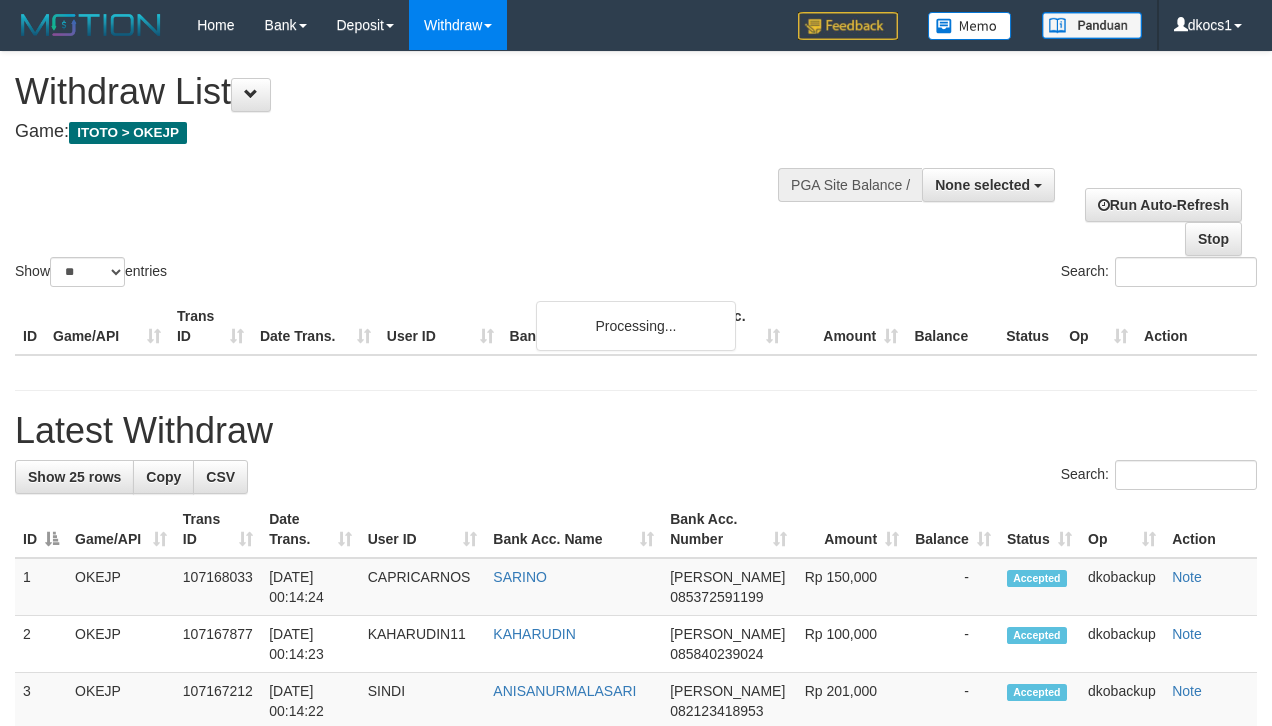 select 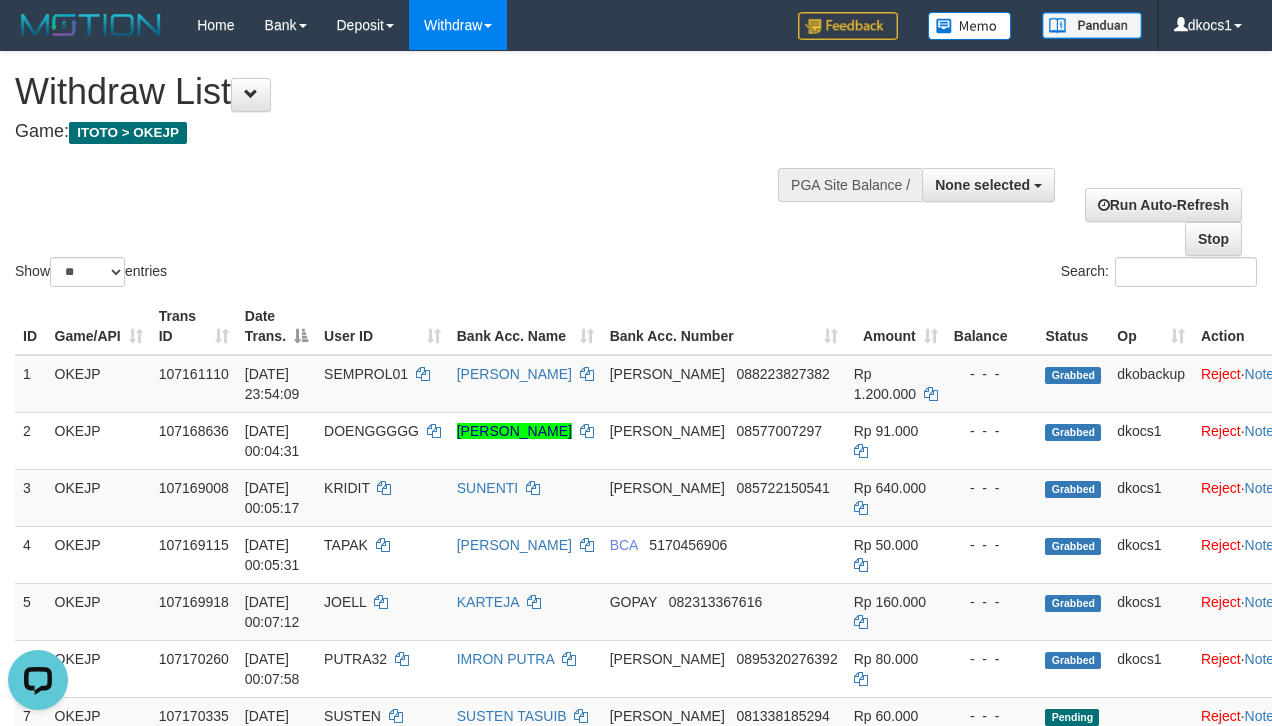 scroll, scrollTop: 0, scrollLeft: 0, axis: both 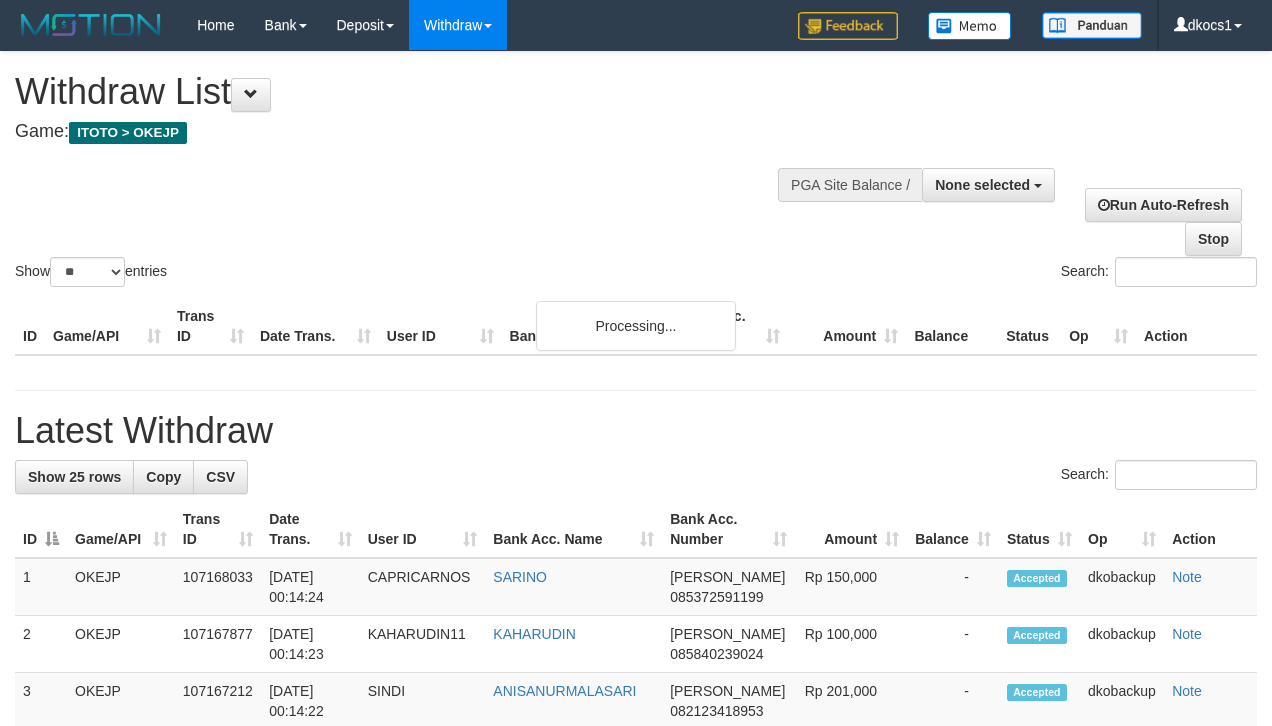 select 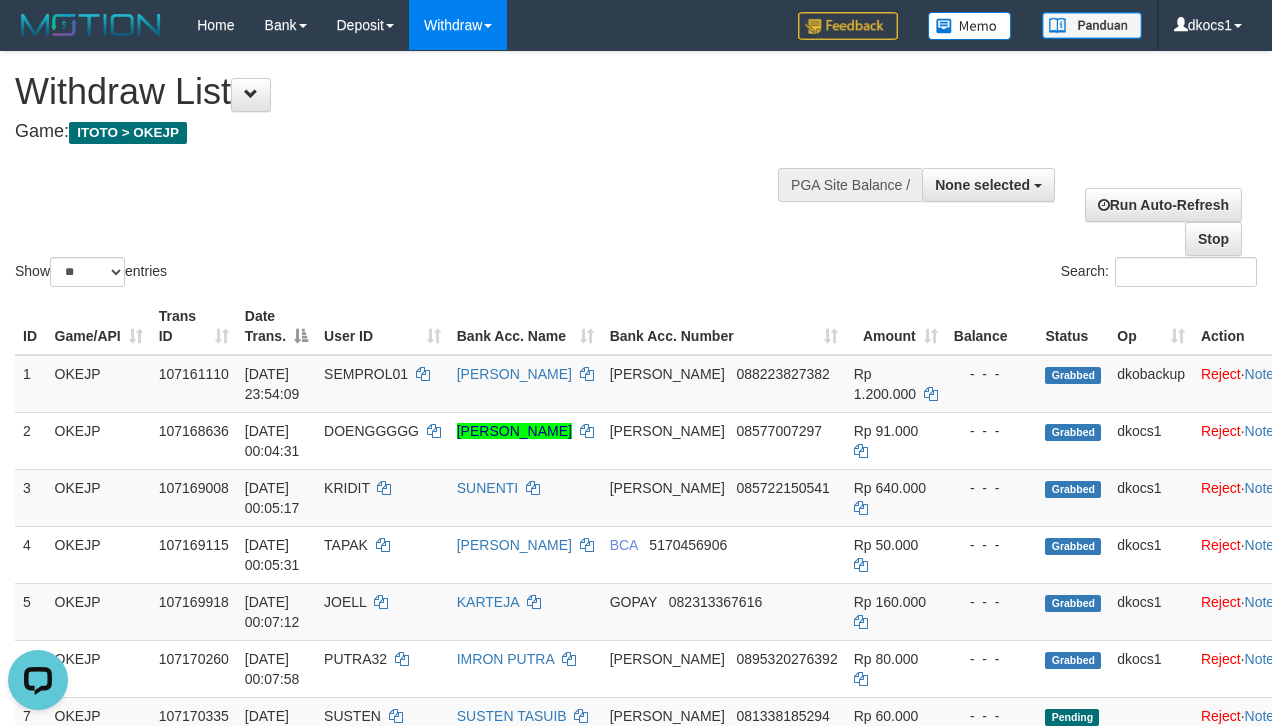 scroll, scrollTop: 0, scrollLeft: 0, axis: both 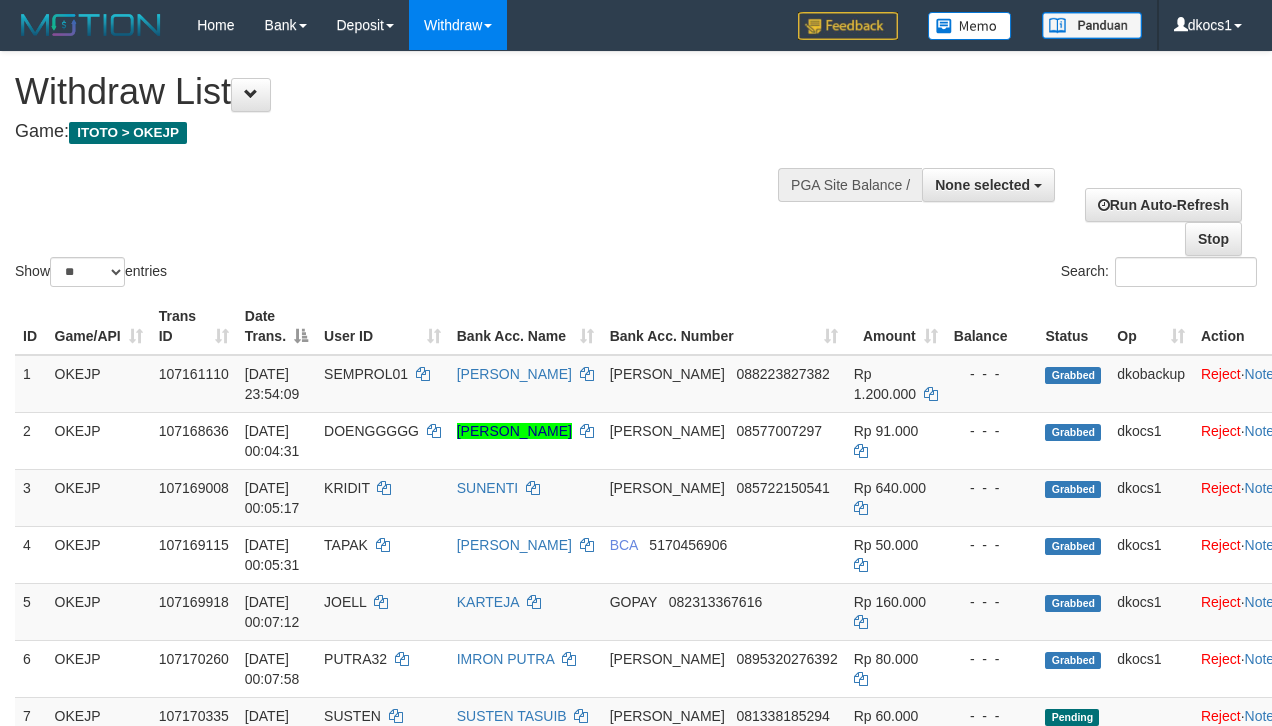 select 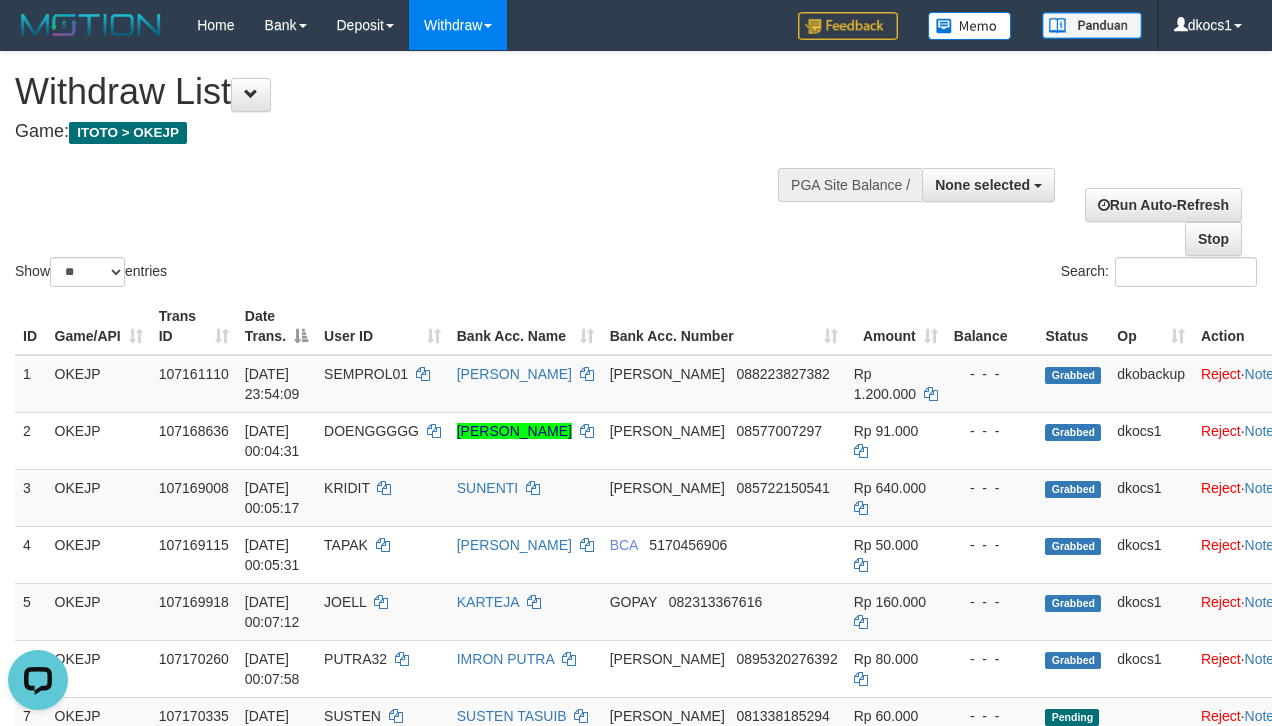 scroll, scrollTop: 0, scrollLeft: 0, axis: both 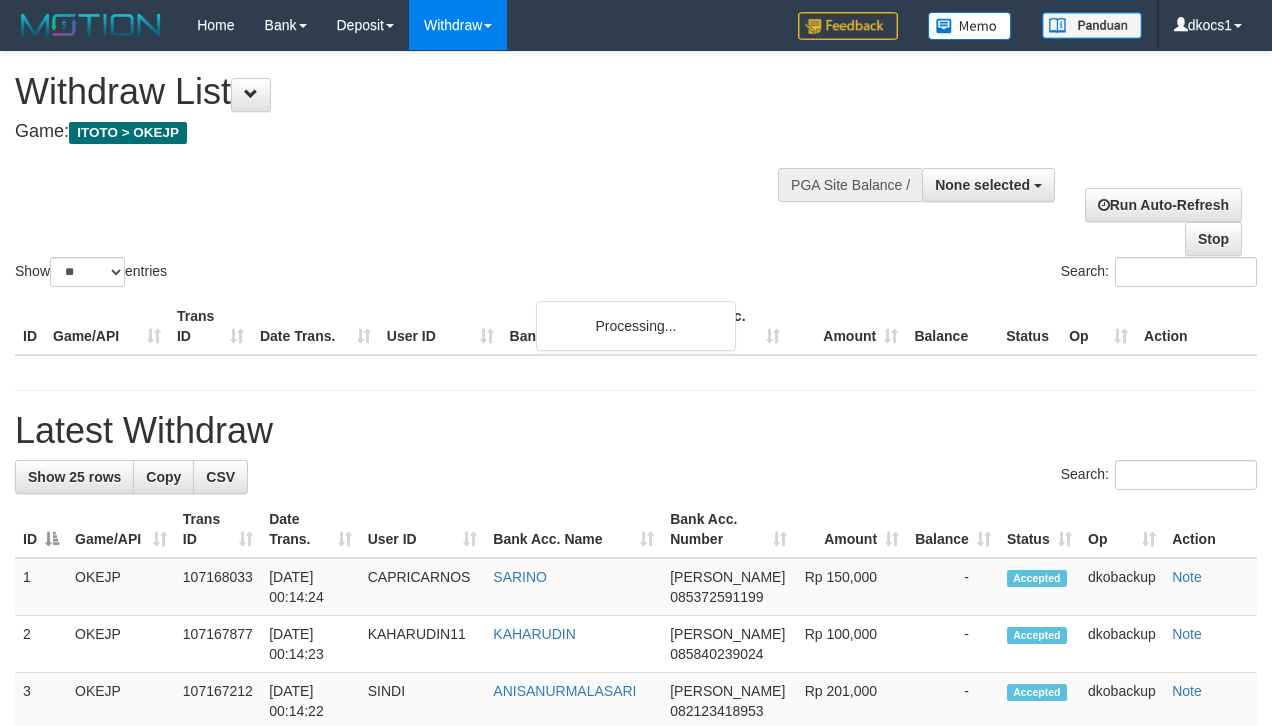 select 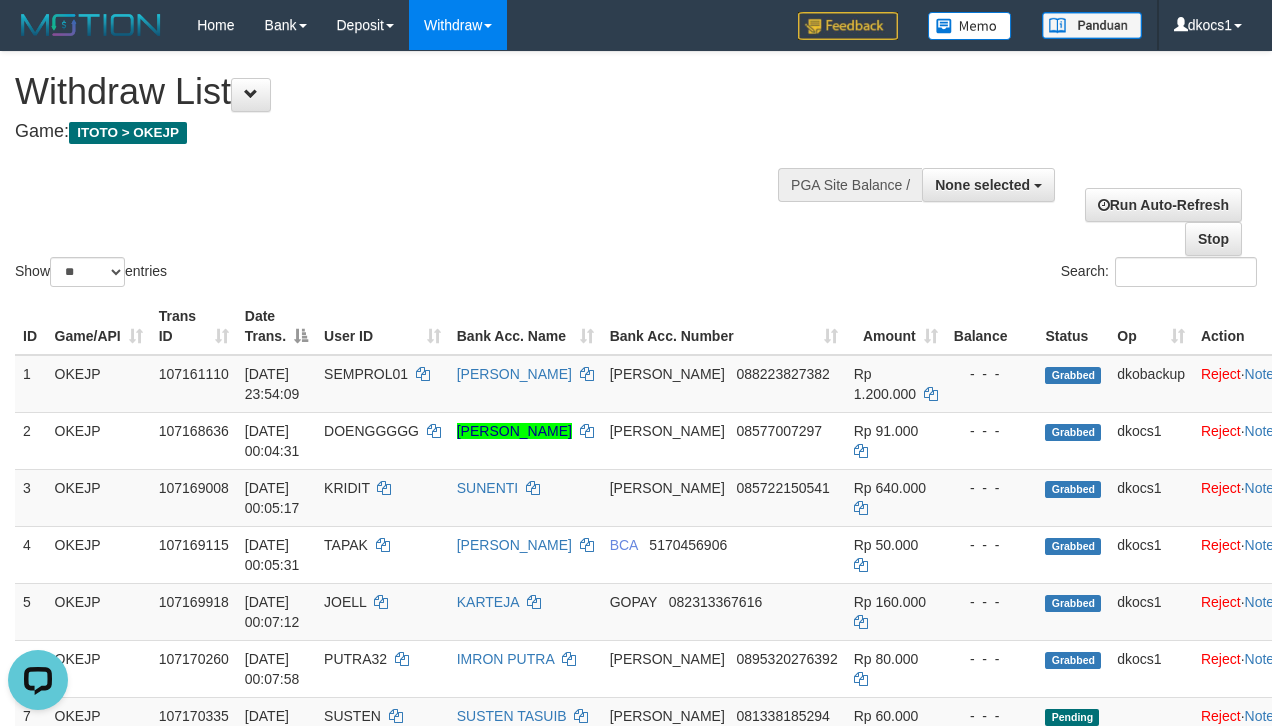 scroll, scrollTop: 0, scrollLeft: 0, axis: both 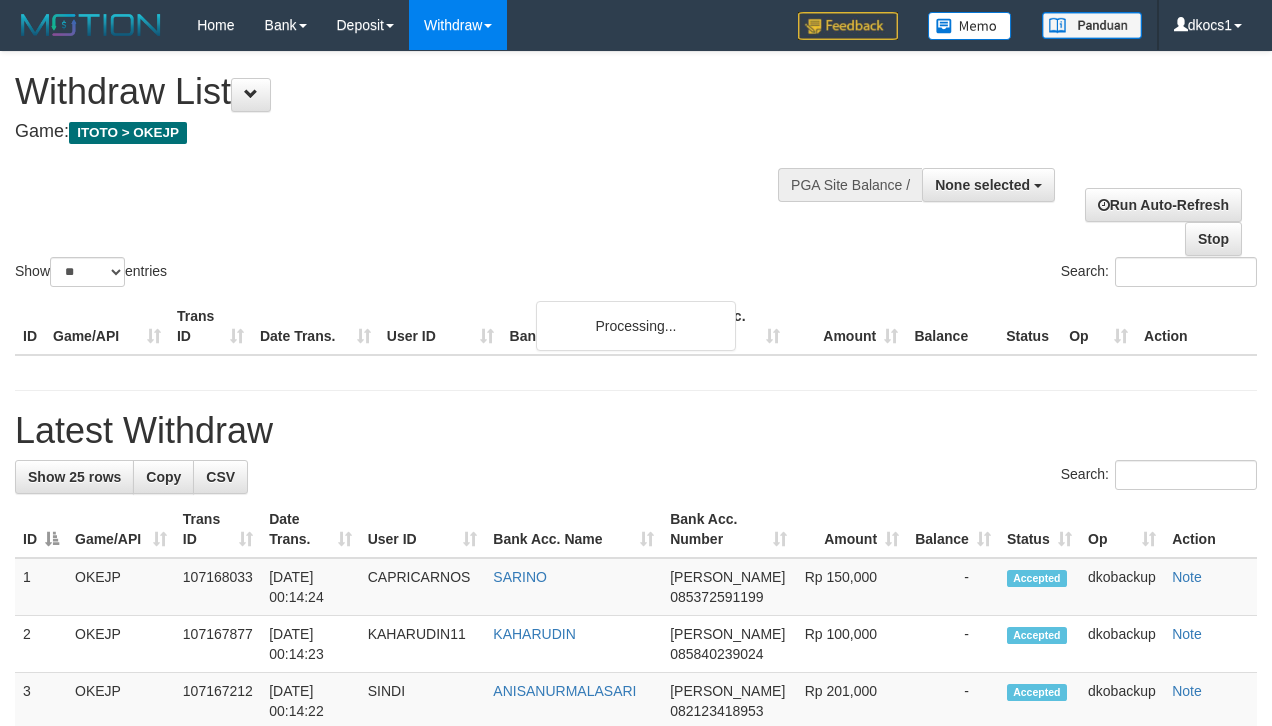 select 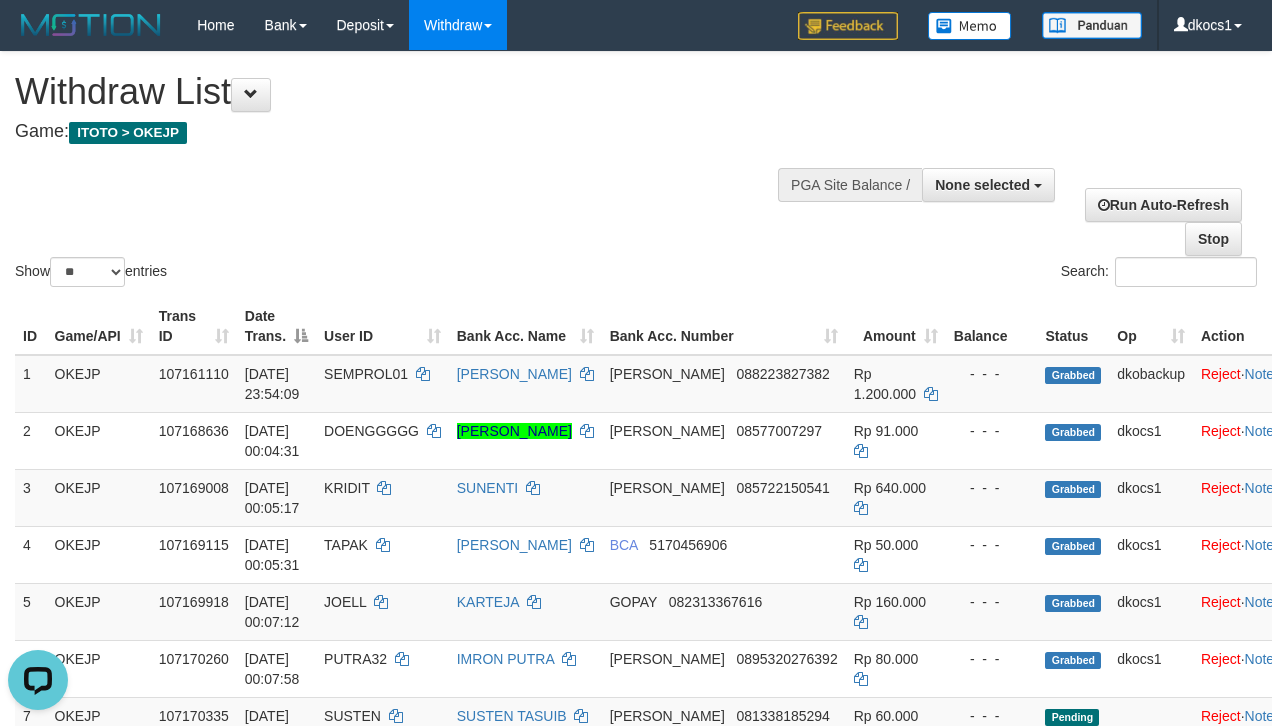 scroll, scrollTop: 0, scrollLeft: 0, axis: both 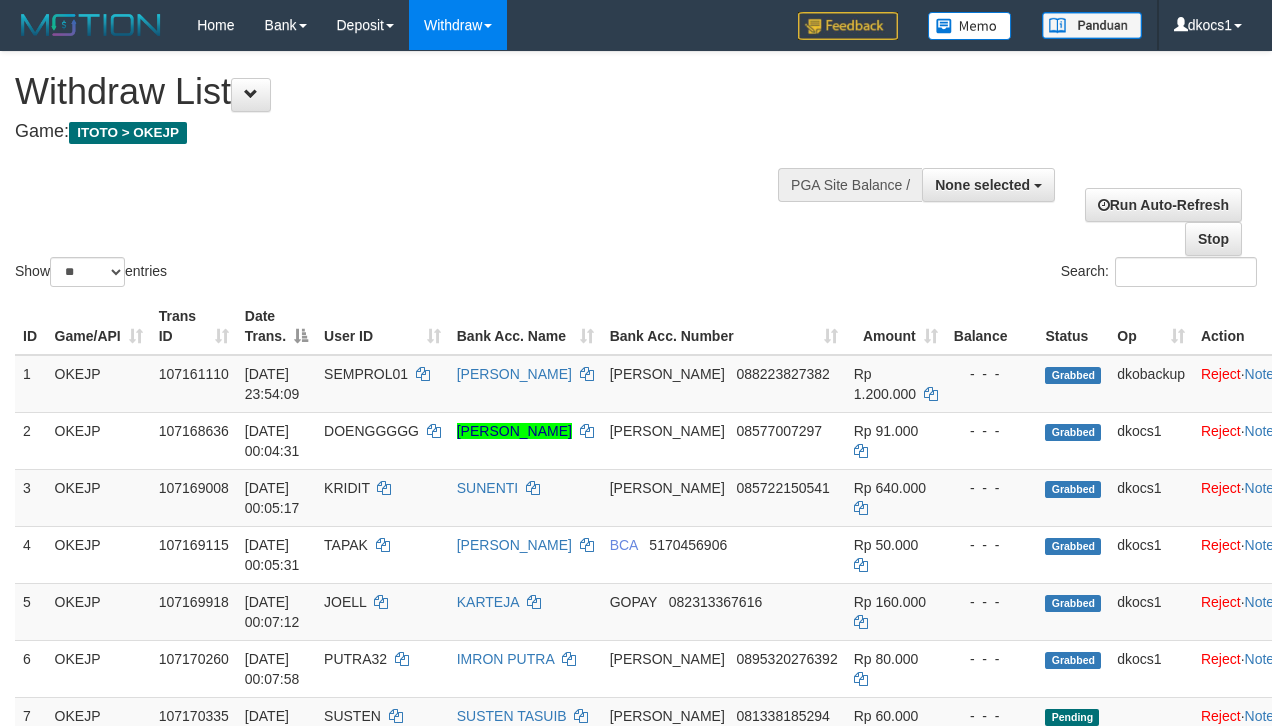 select 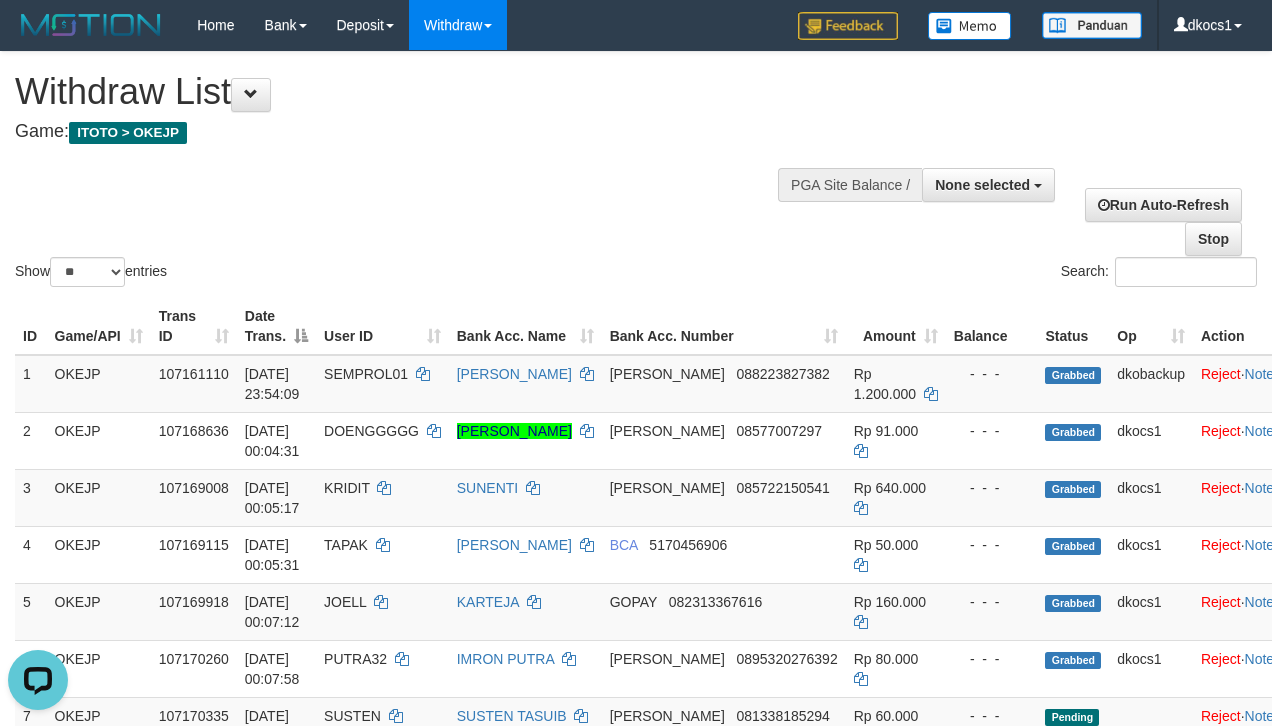 scroll, scrollTop: 0, scrollLeft: 0, axis: both 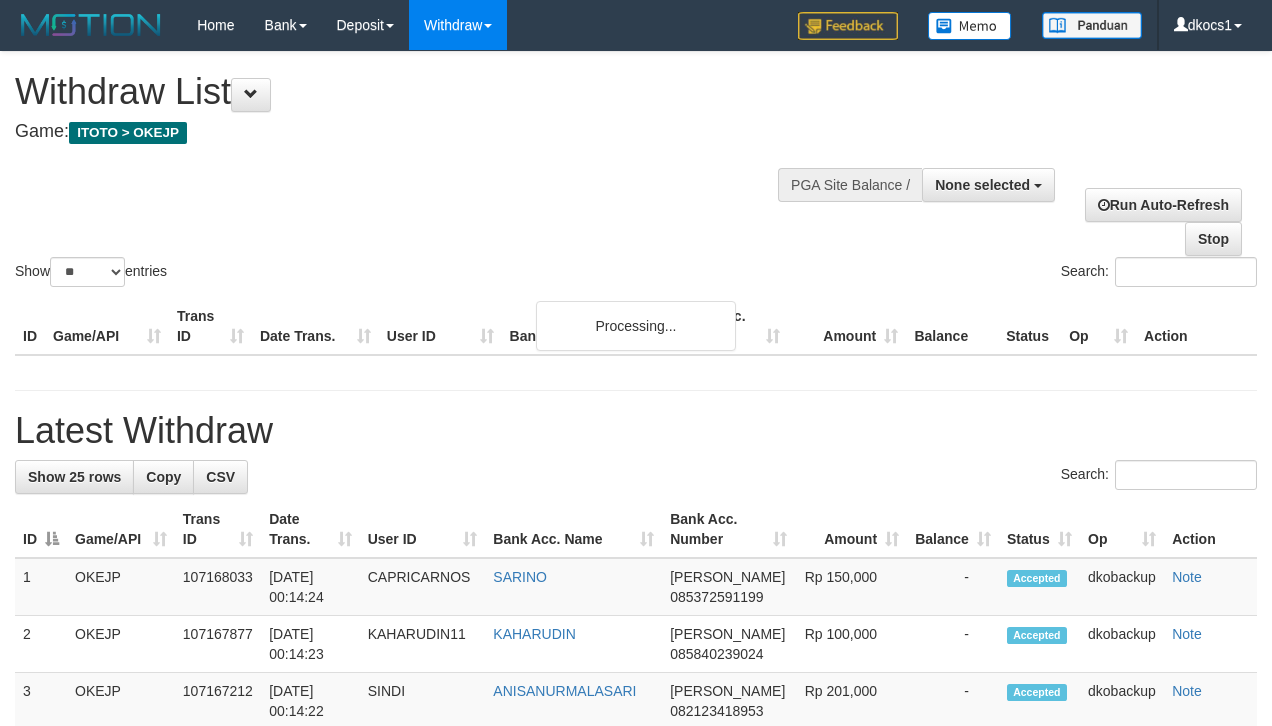 select 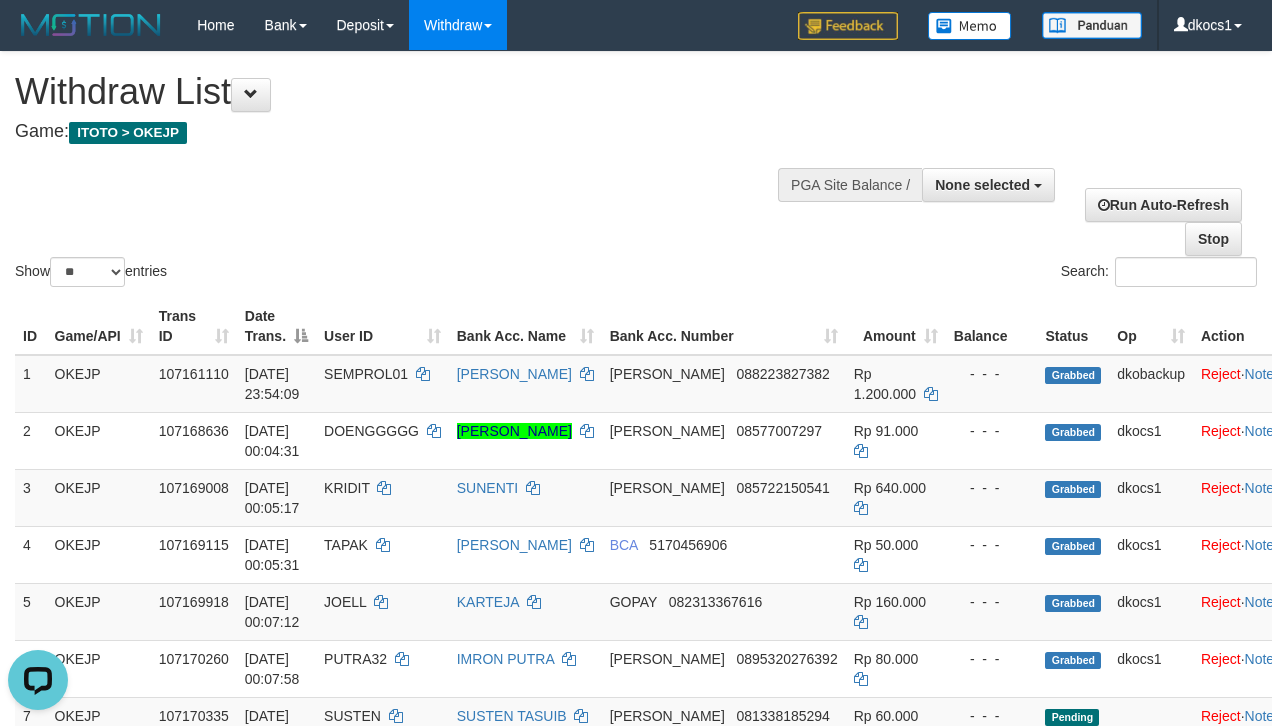 scroll, scrollTop: 0, scrollLeft: 0, axis: both 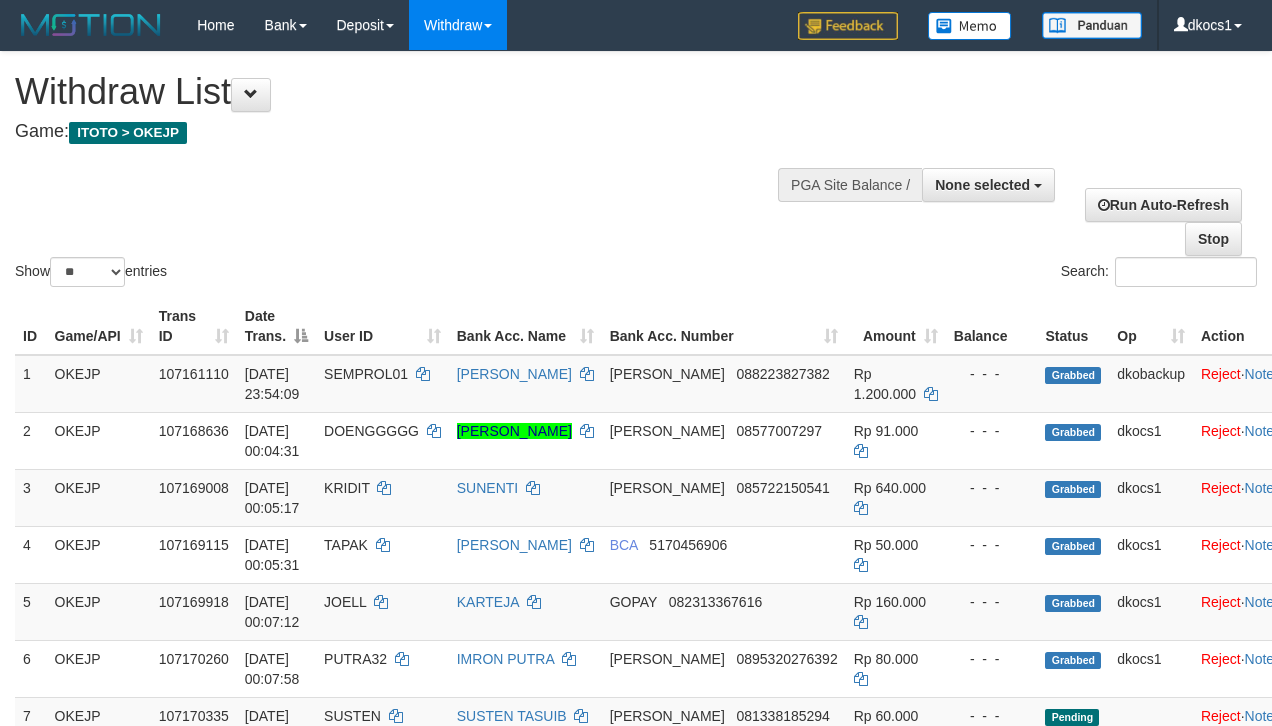 select 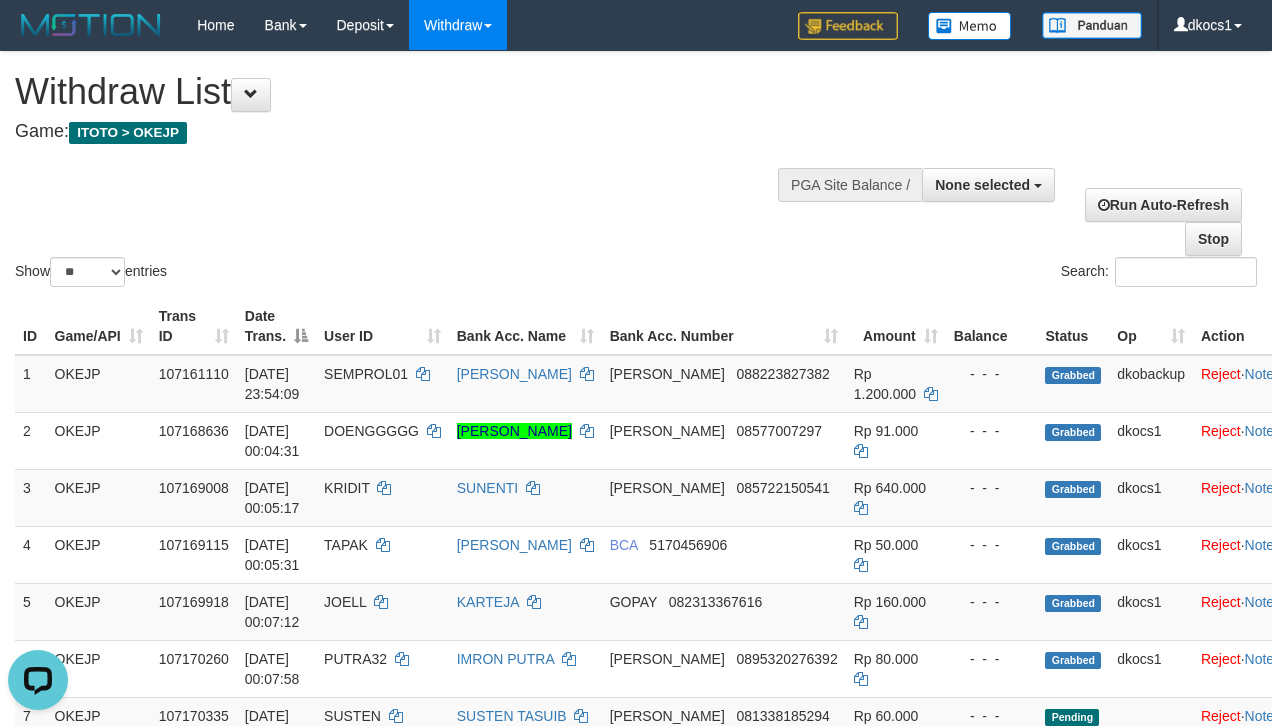 scroll, scrollTop: 0, scrollLeft: 0, axis: both 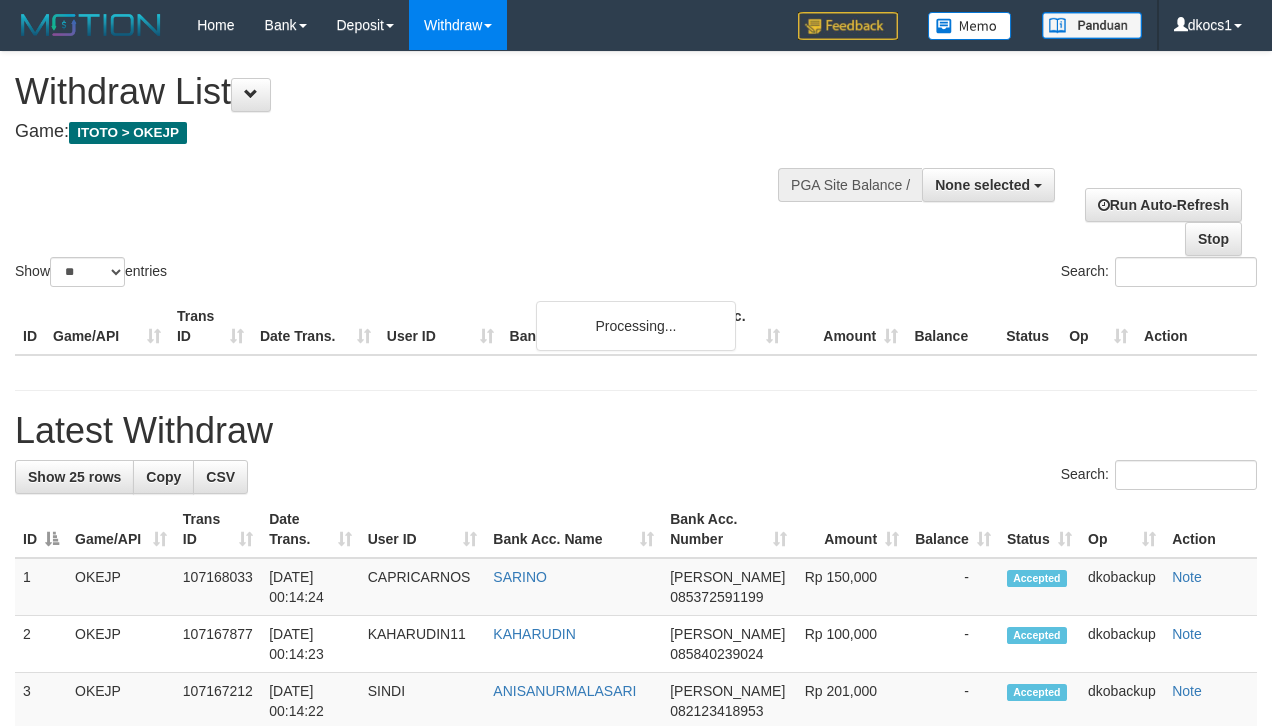 select 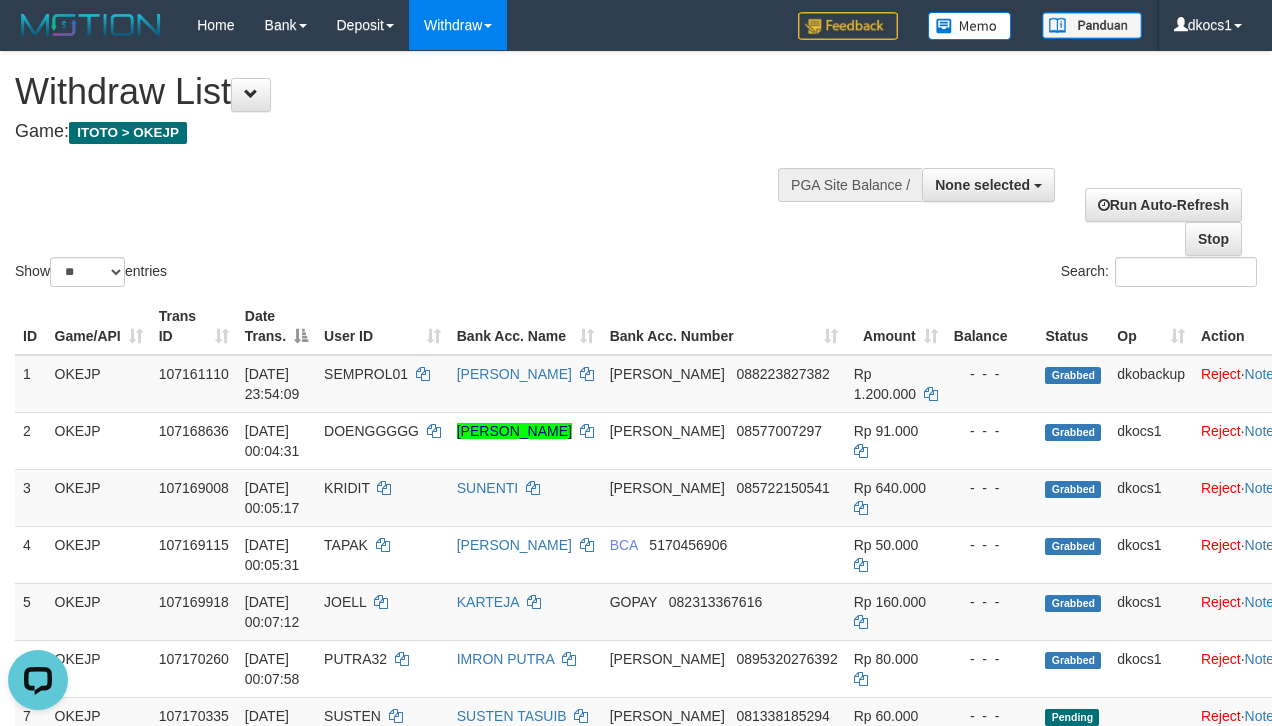 scroll, scrollTop: 0, scrollLeft: 0, axis: both 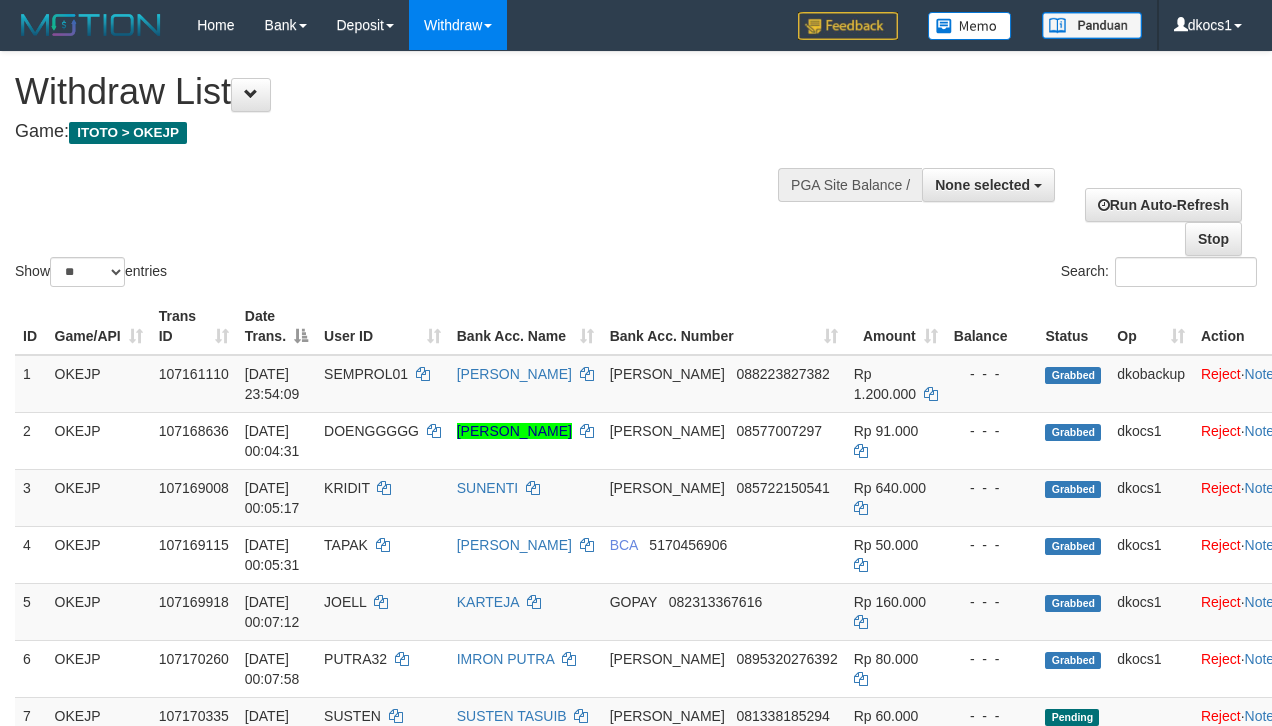 select 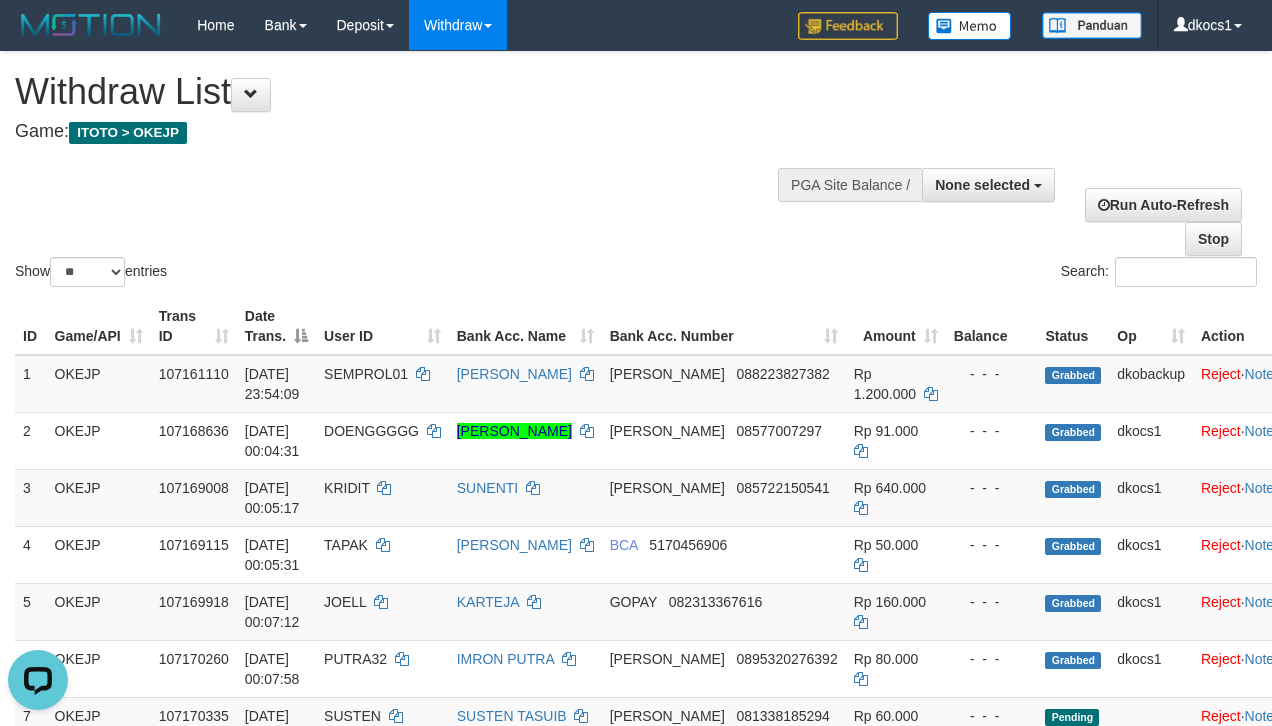 scroll, scrollTop: 0, scrollLeft: 0, axis: both 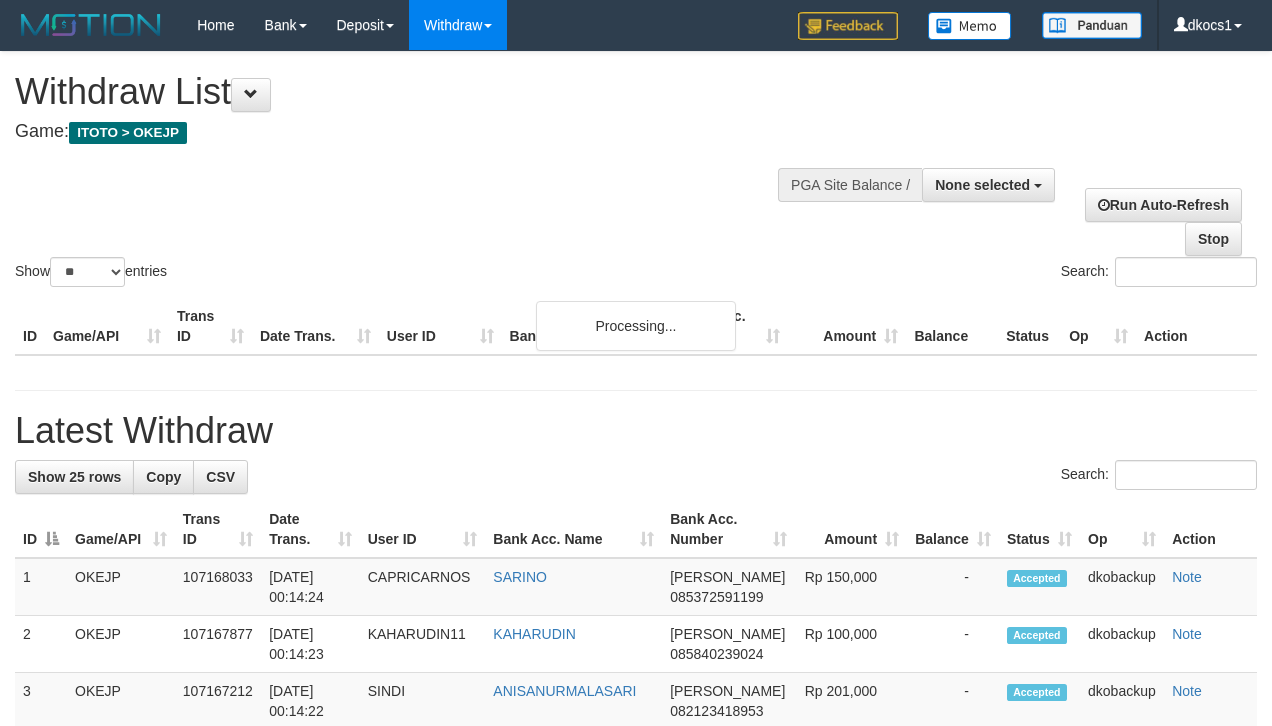 select 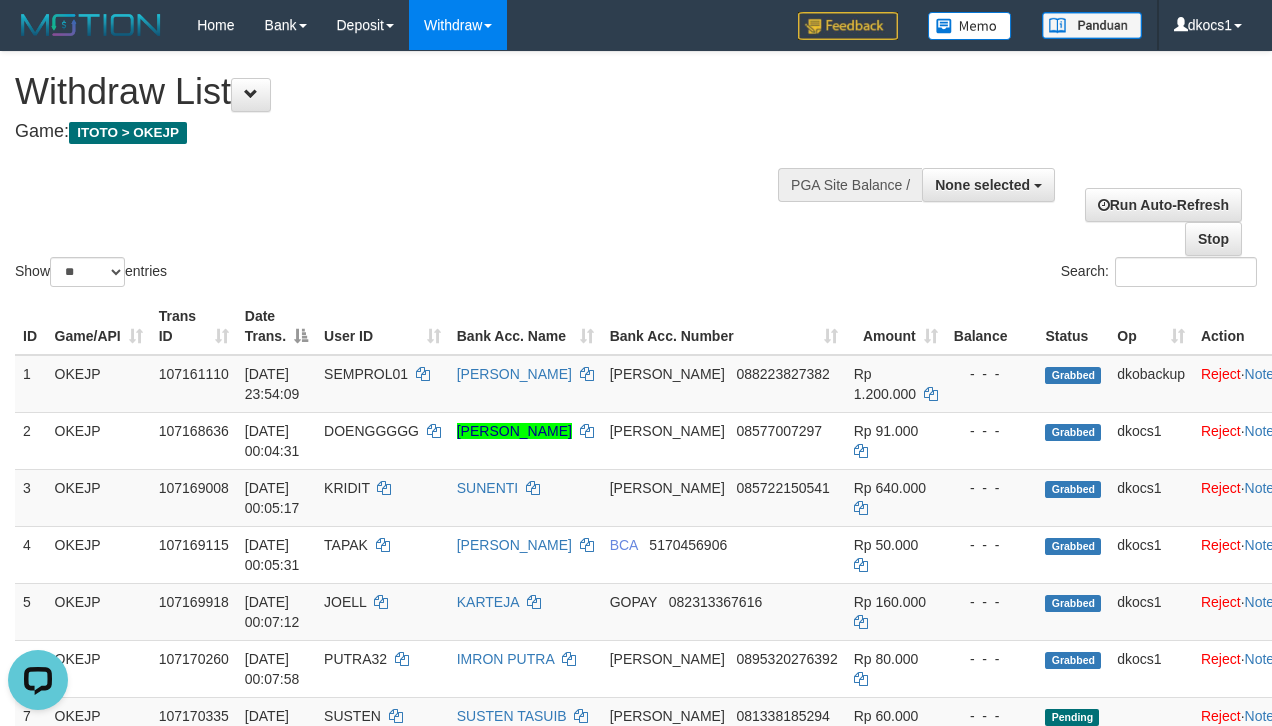 scroll, scrollTop: 0, scrollLeft: 0, axis: both 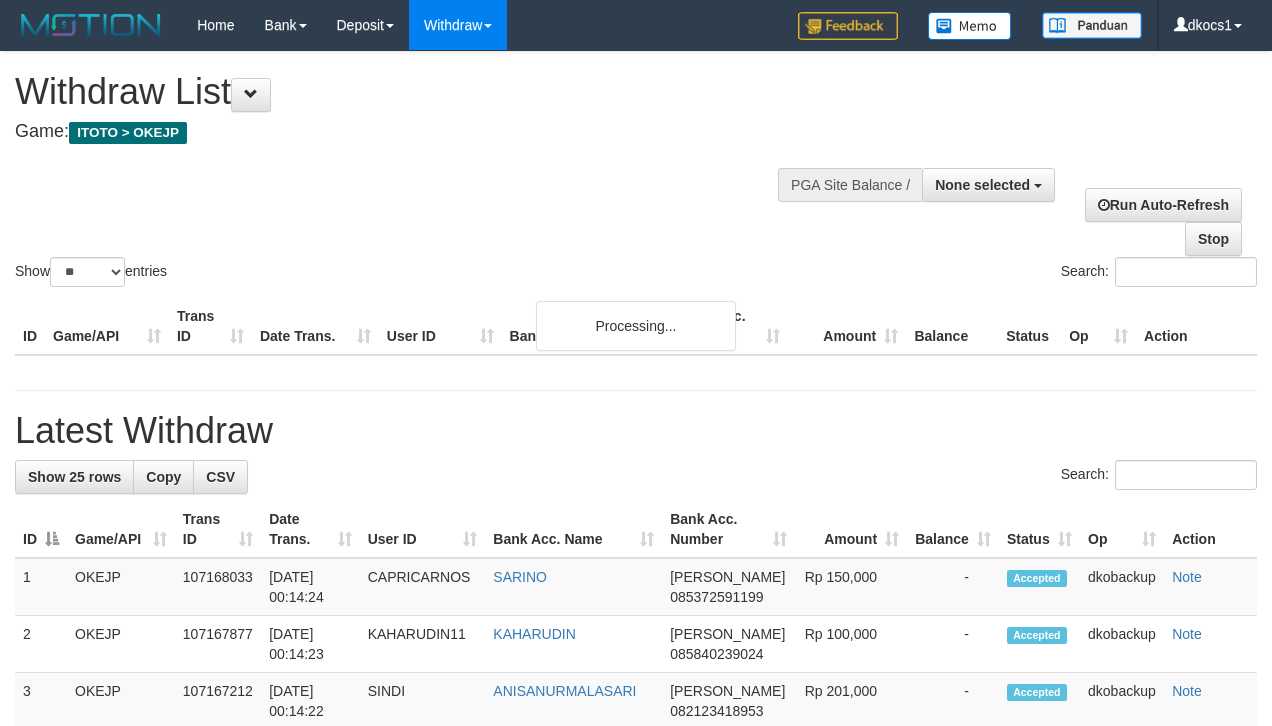 select 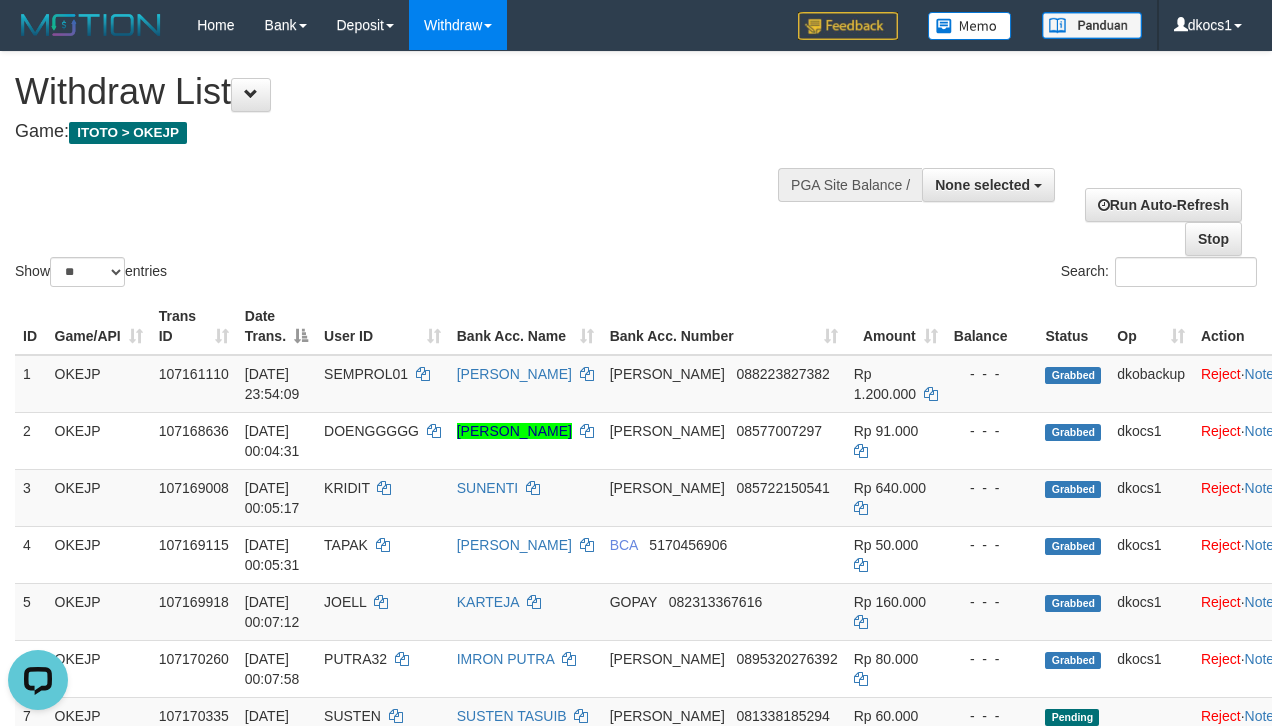 scroll, scrollTop: 0, scrollLeft: 0, axis: both 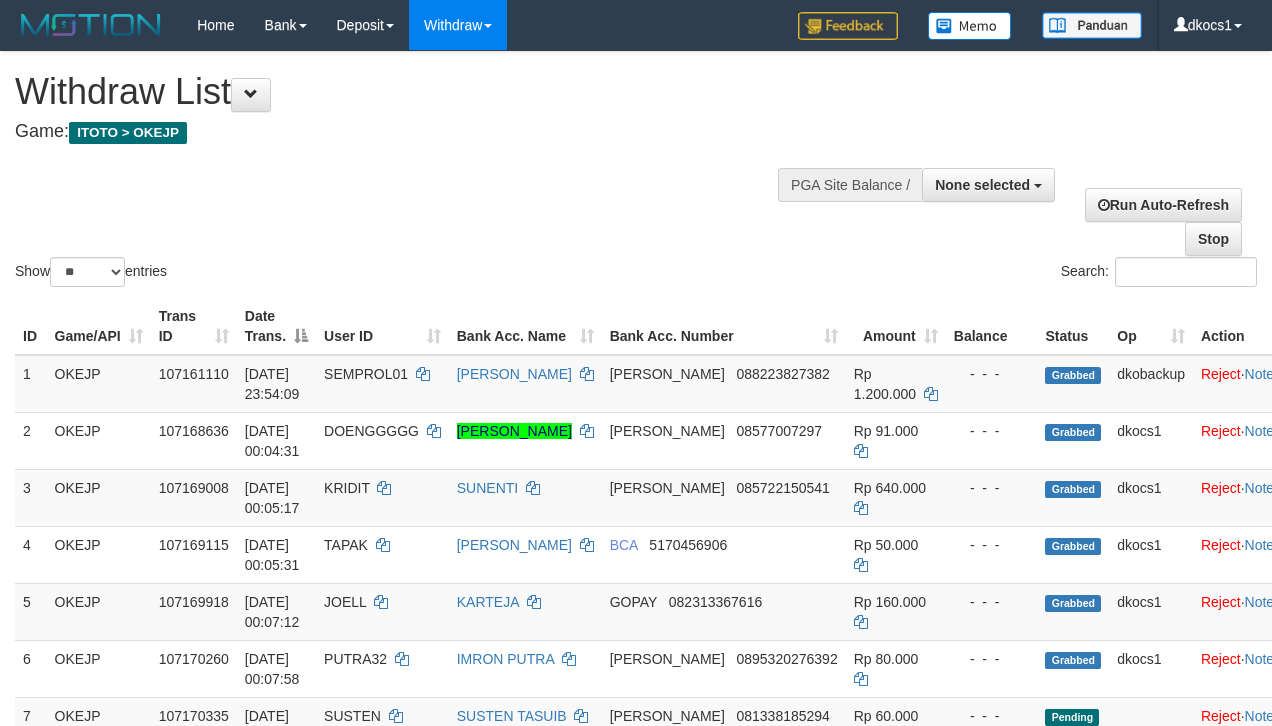 select 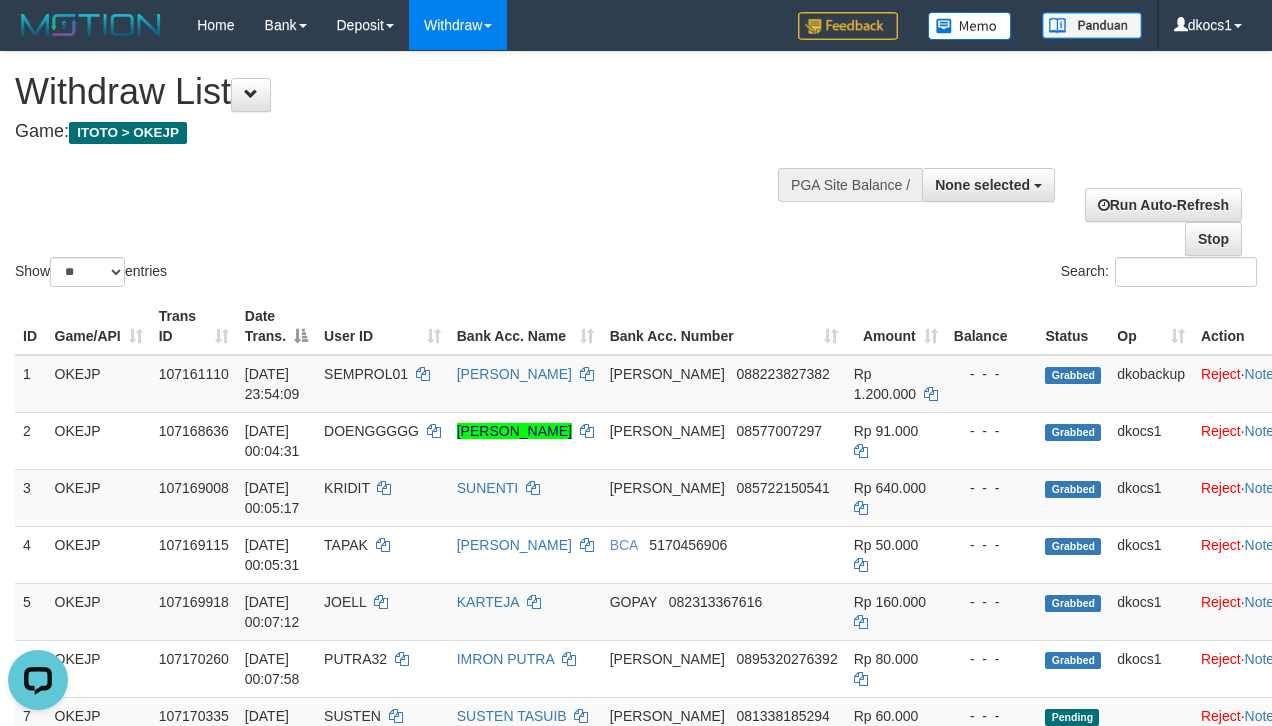scroll, scrollTop: 0, scrollLeft: 0, axis: both 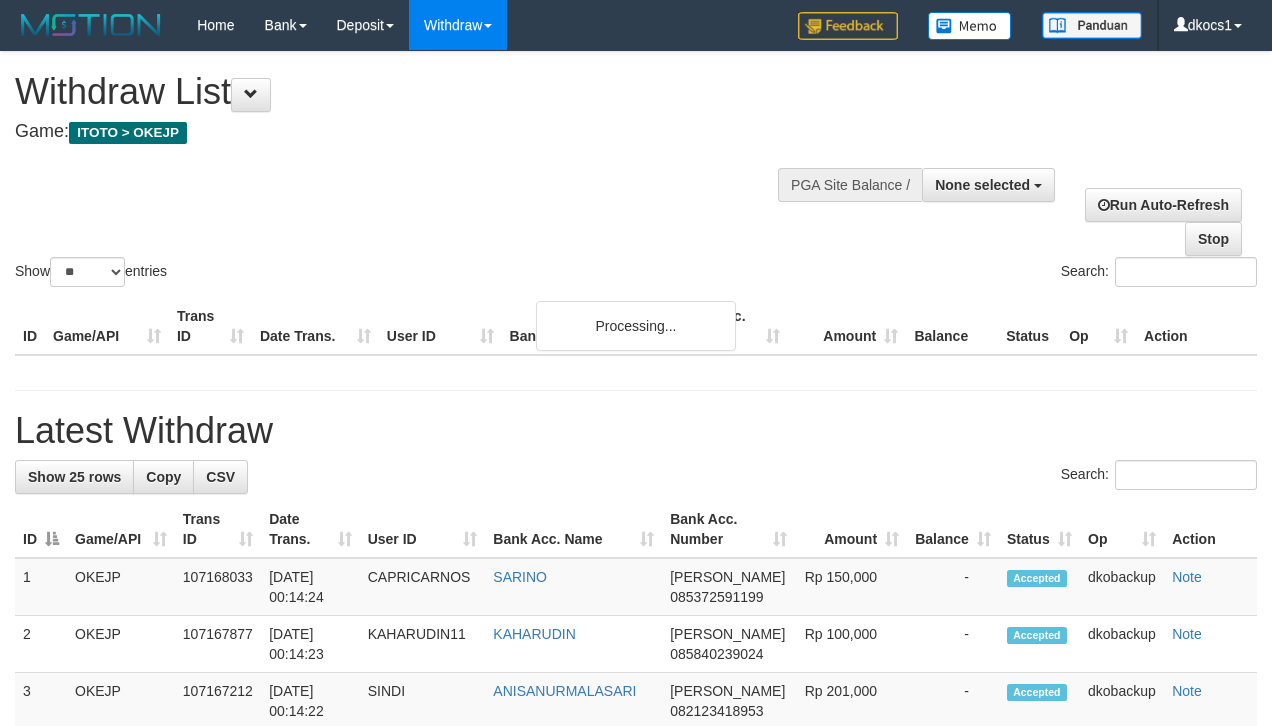select 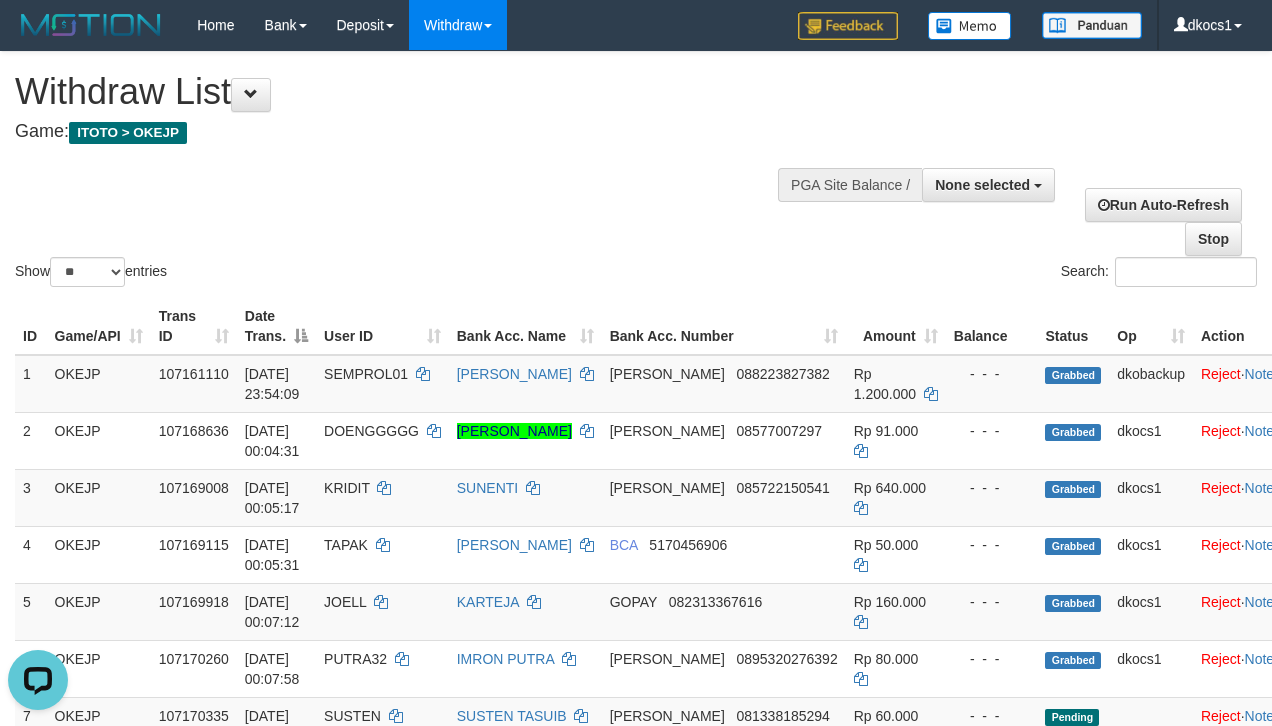 scroll, scrollTop: 0, scrollLeft: 0, axis: both 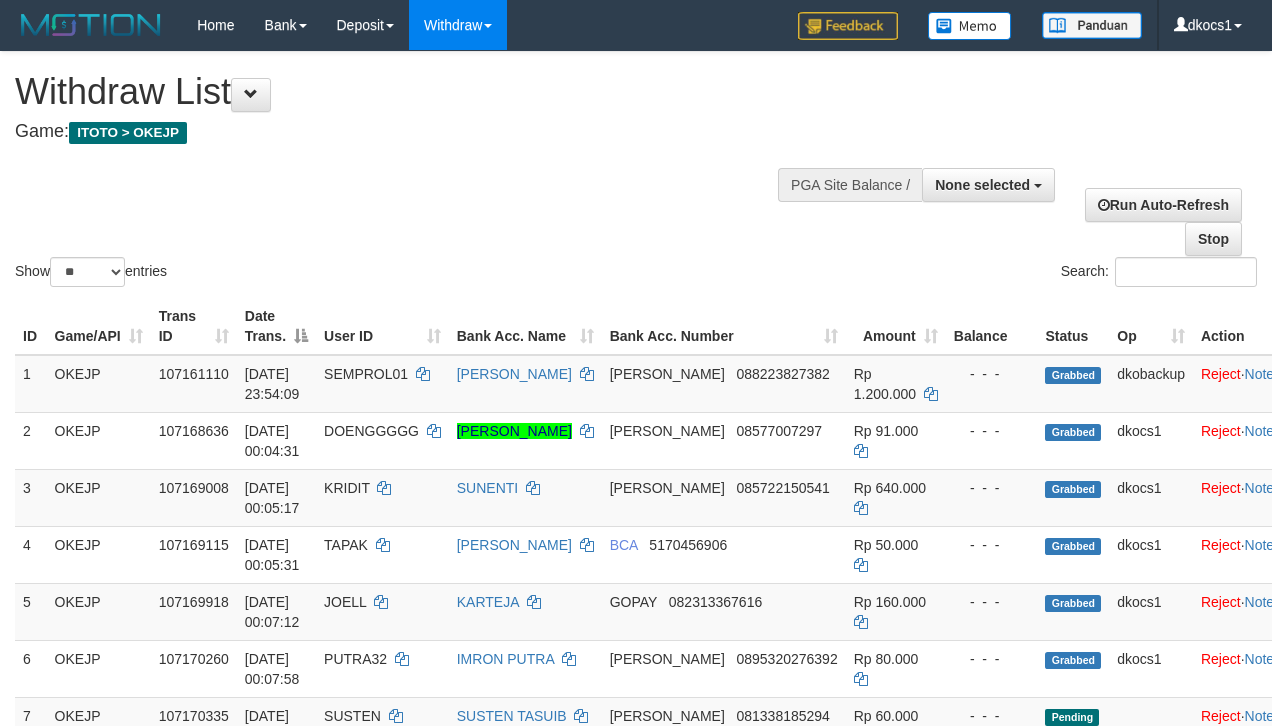 select 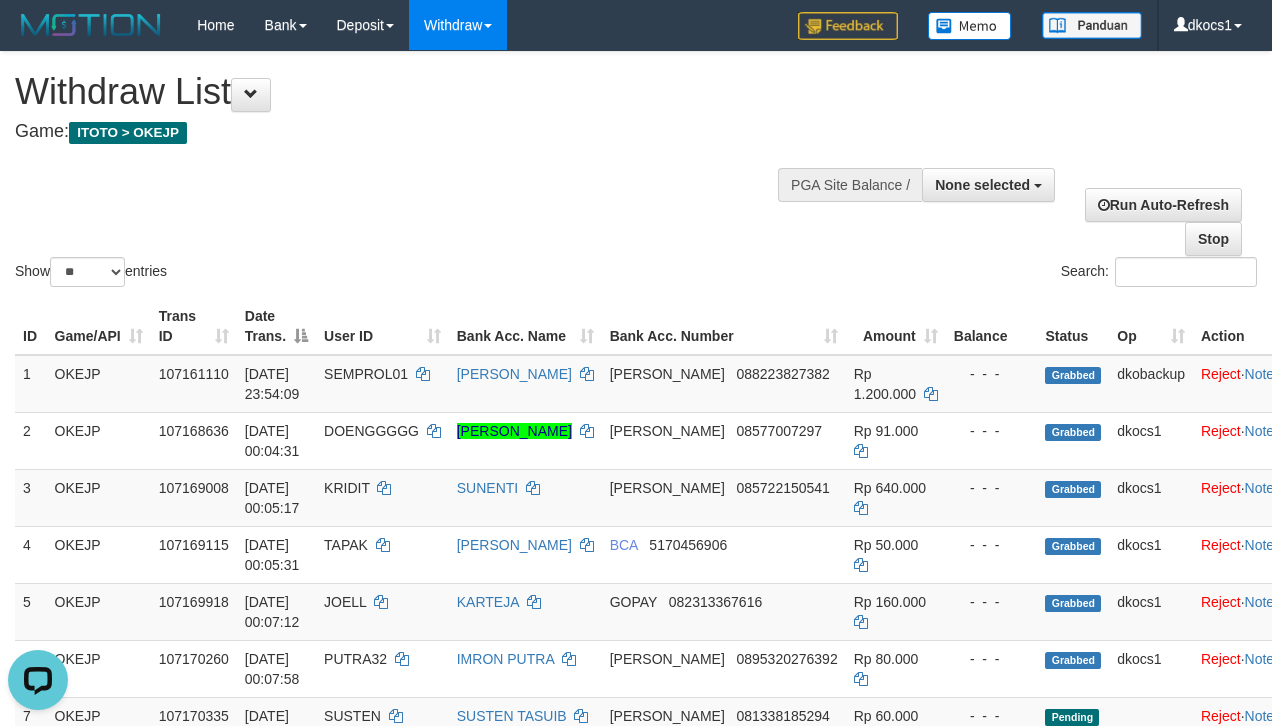 scroll, scrollTop: 0, scrollLeft: 0, axis: both 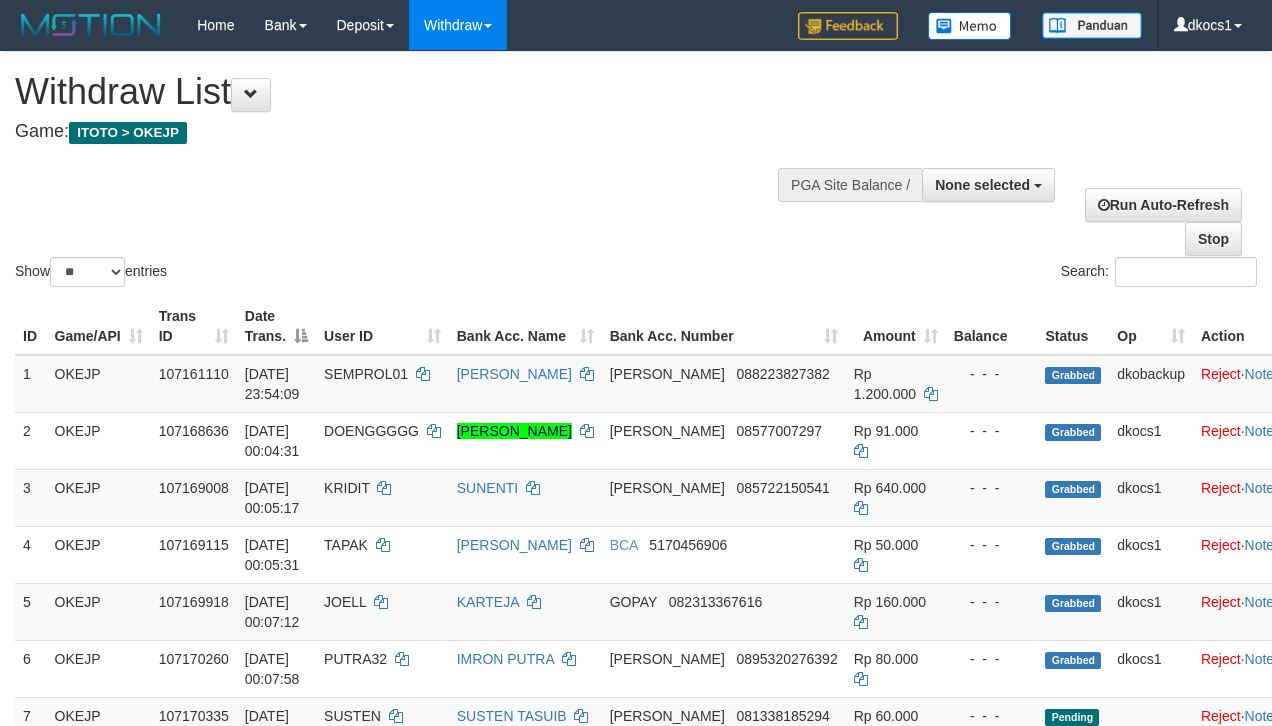 select 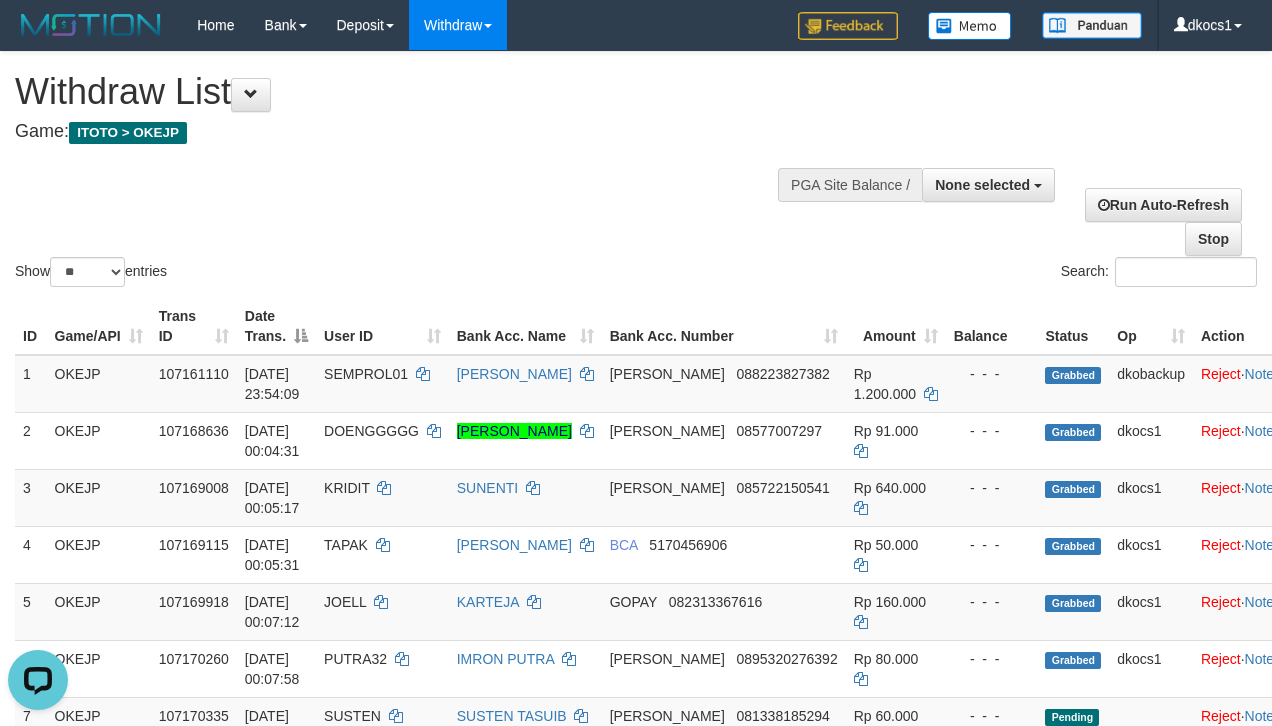 scroll, scrollTop: 0, scrollLeft: 0, axis: both 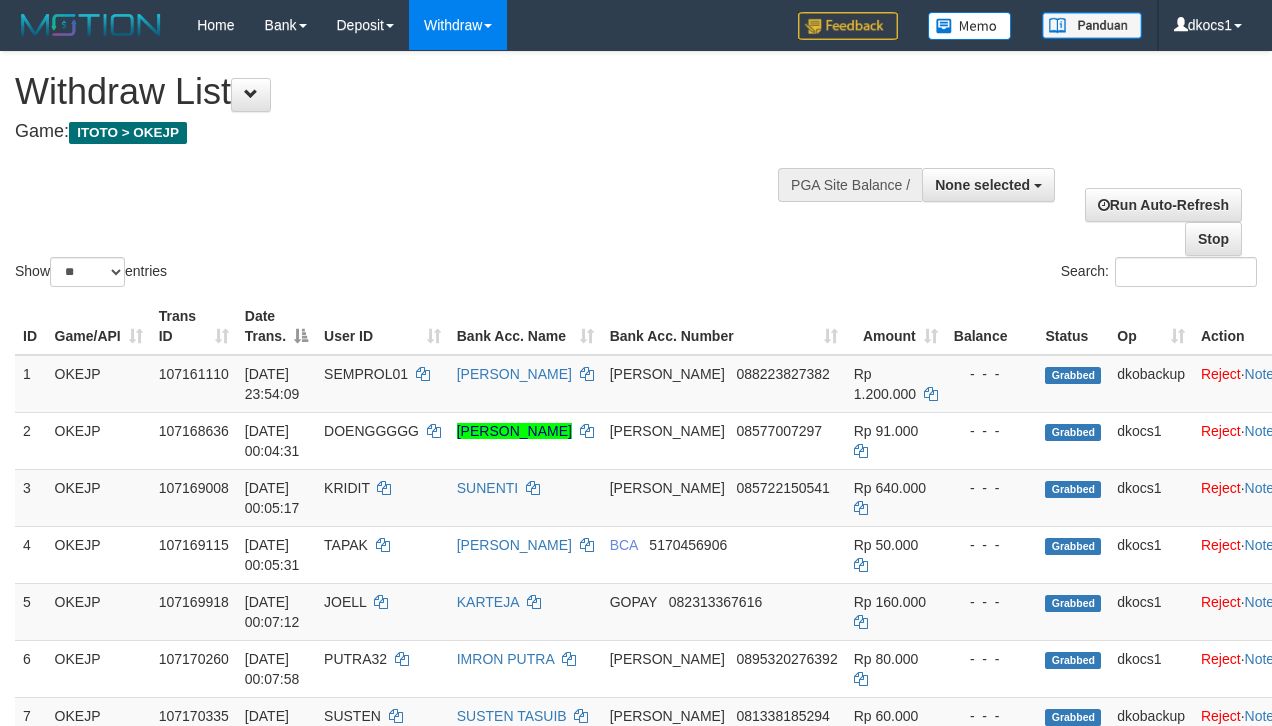 select 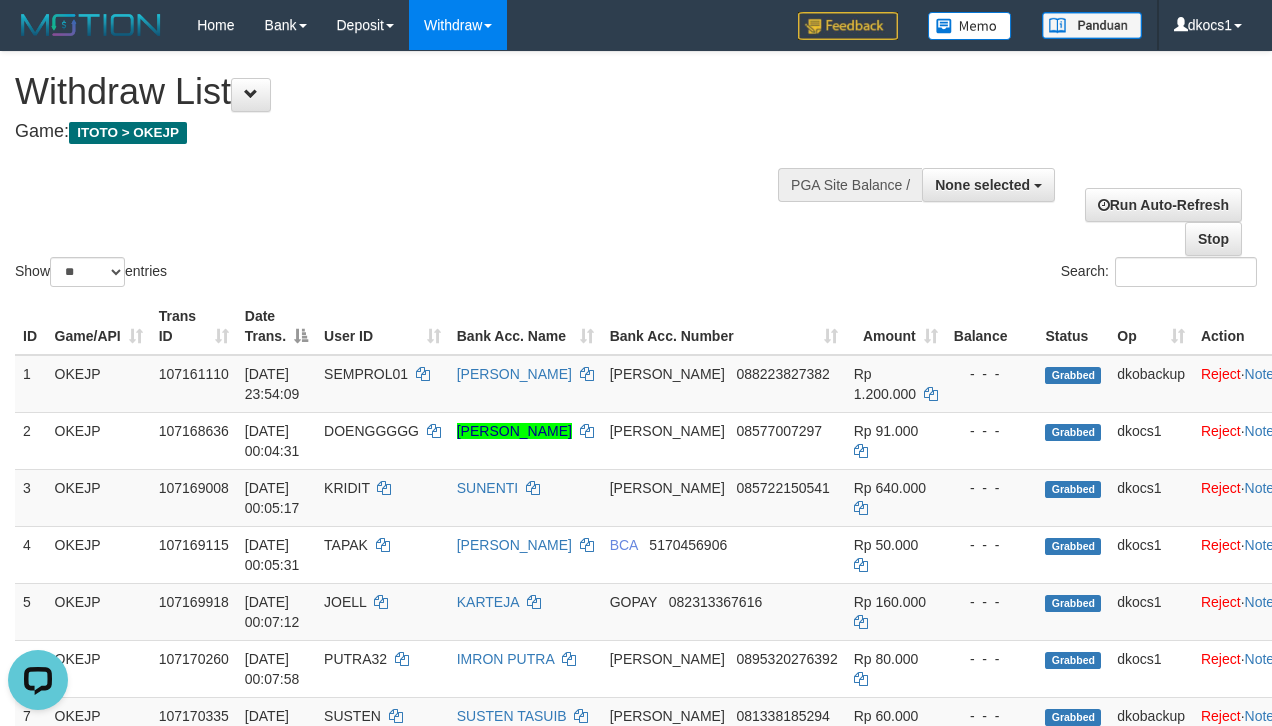 scroll, scrollTop: 0, scrollLeft: 0, axis: both 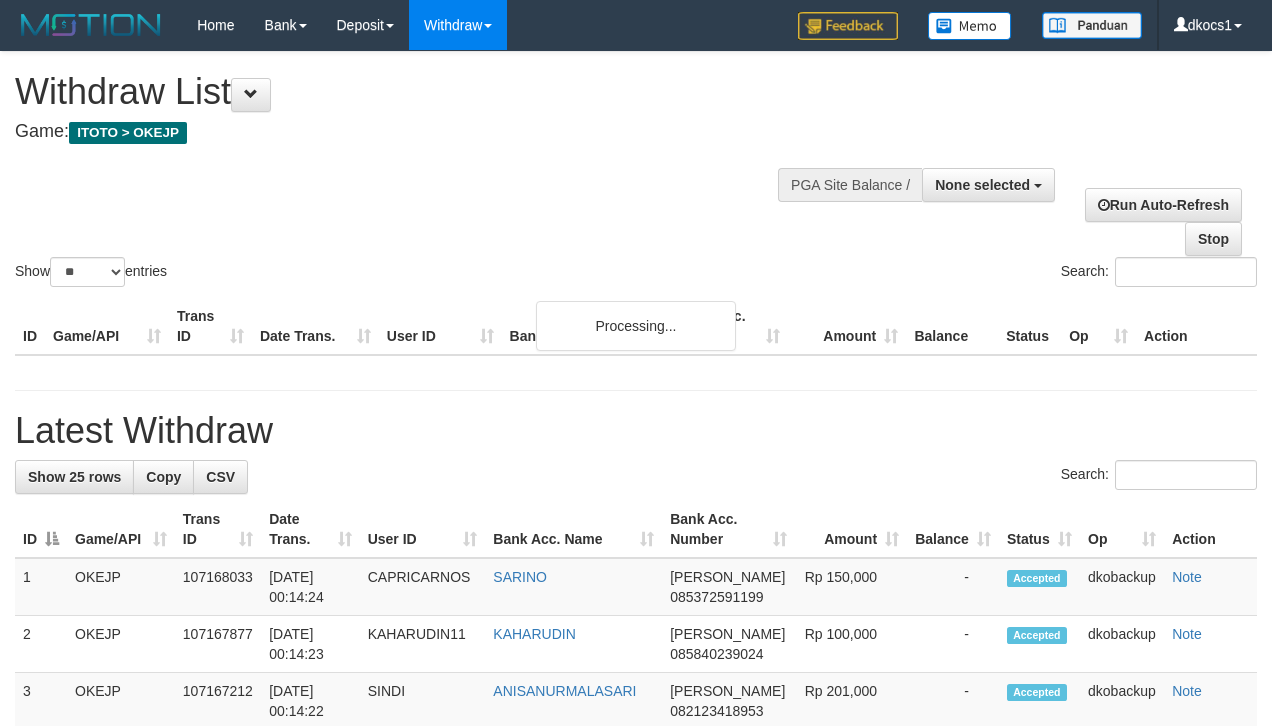 select 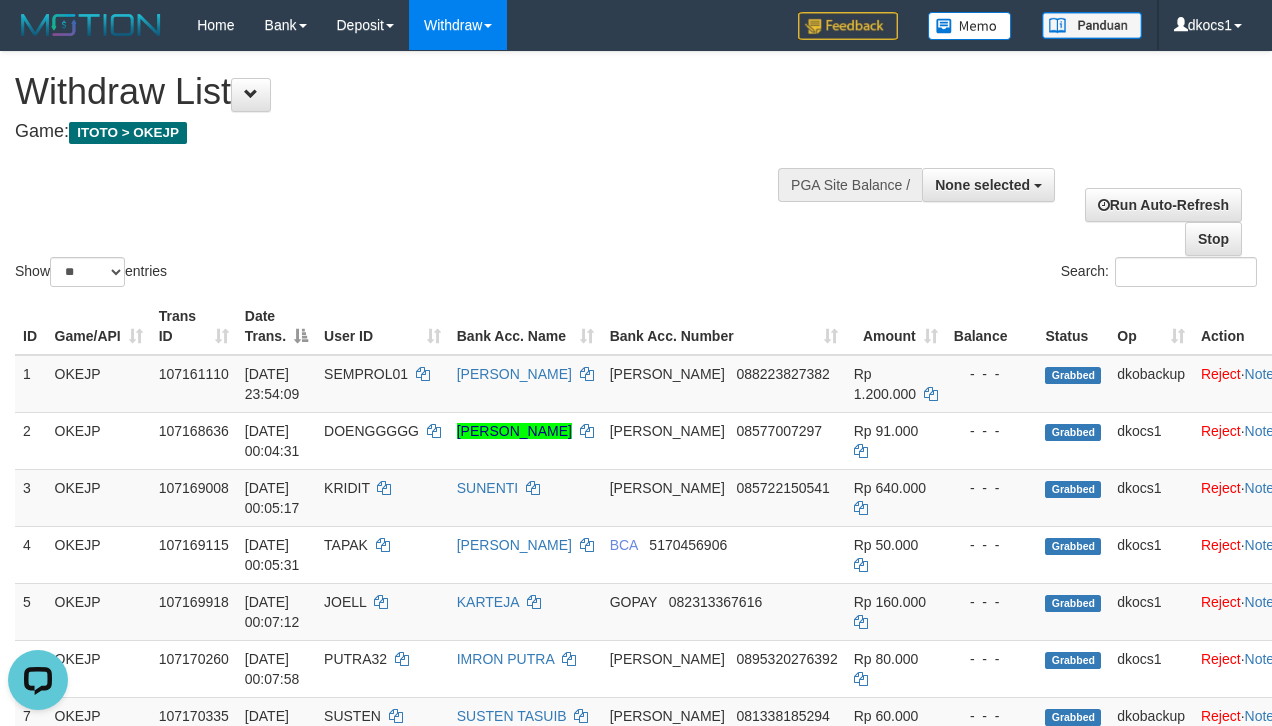 scroll, scrollTop: 0, scrollLeft: 0, axis: both 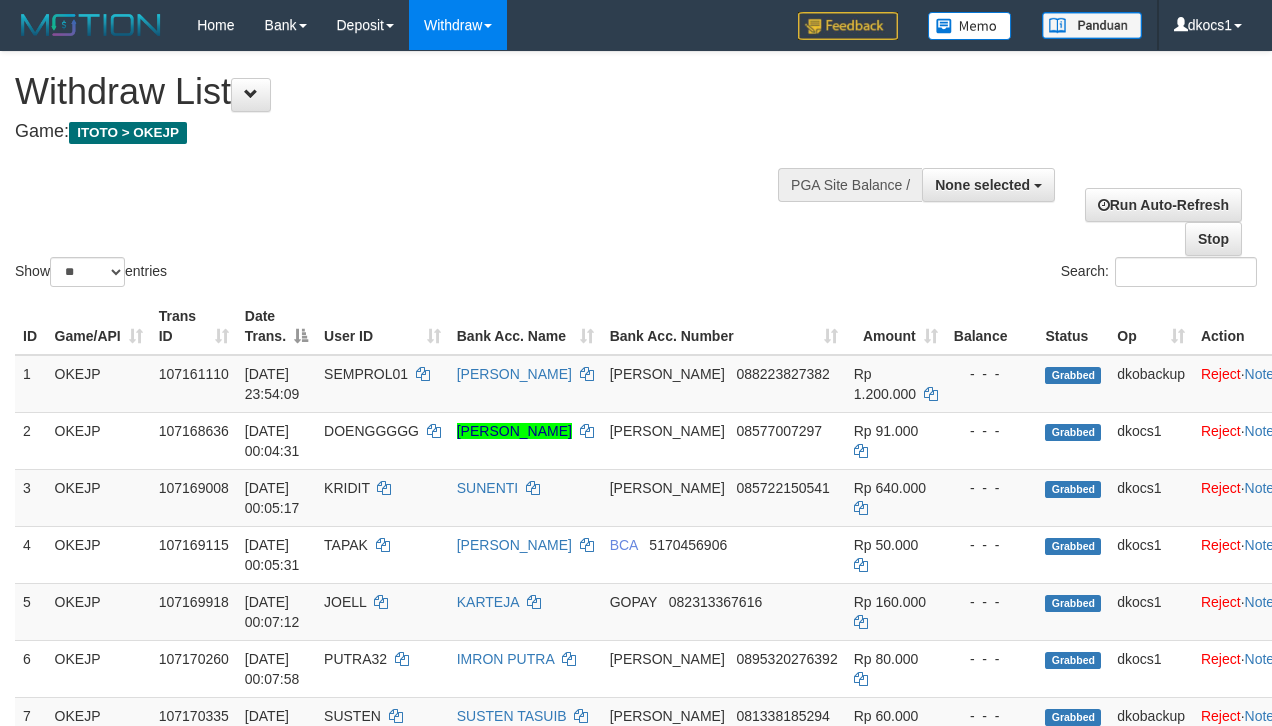 select 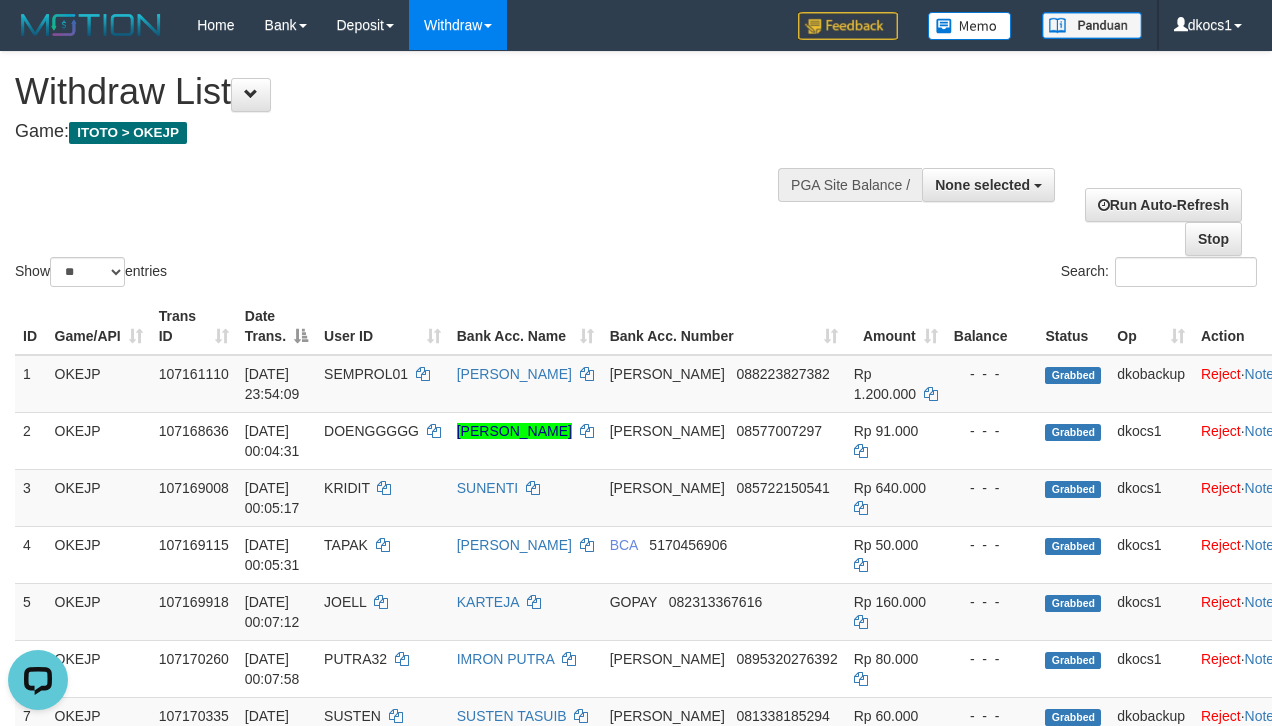scroll, scrollTop: 0, scrollLeft: 0, axis: both 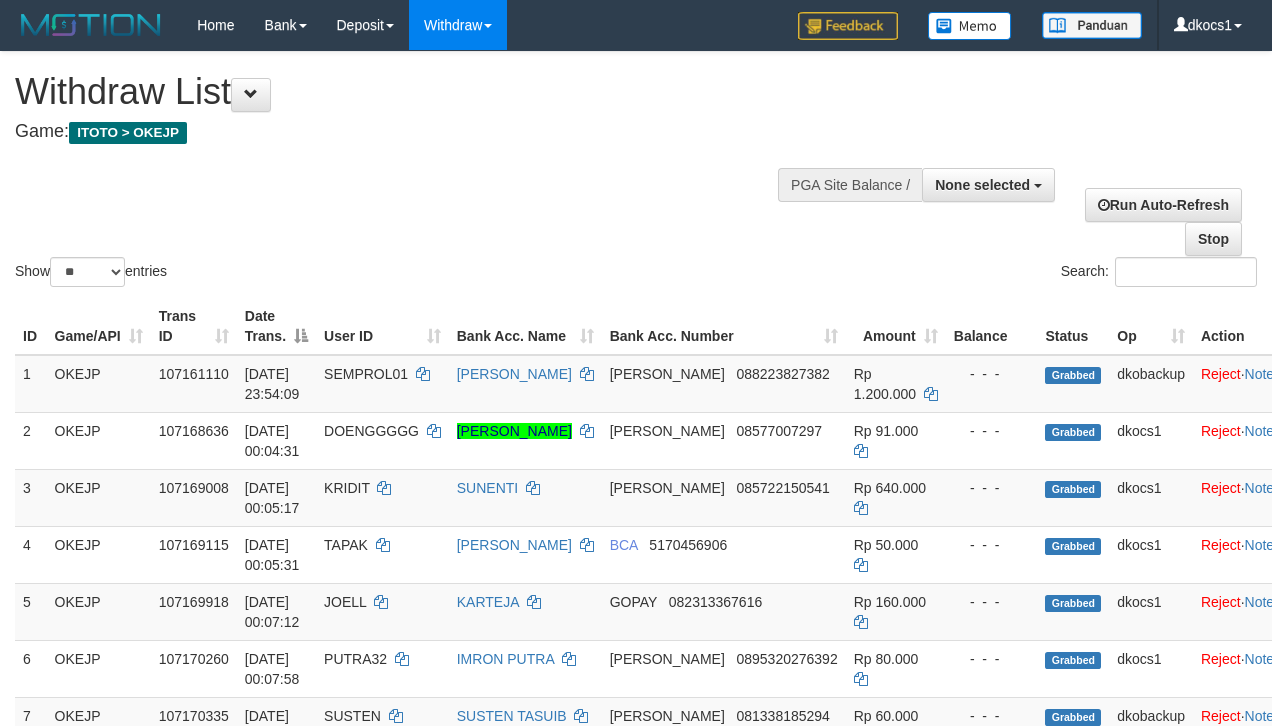 select 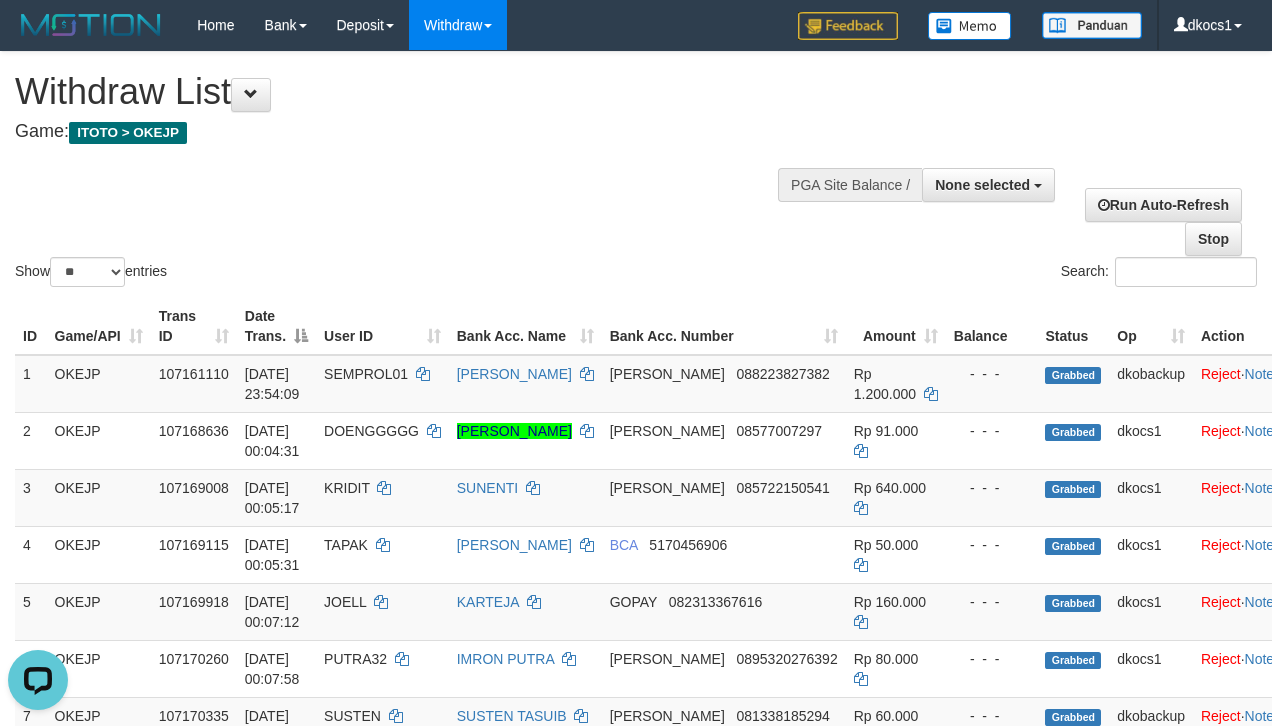 scroll, scrollTop: 0, scrollLeft: 0, axis: both 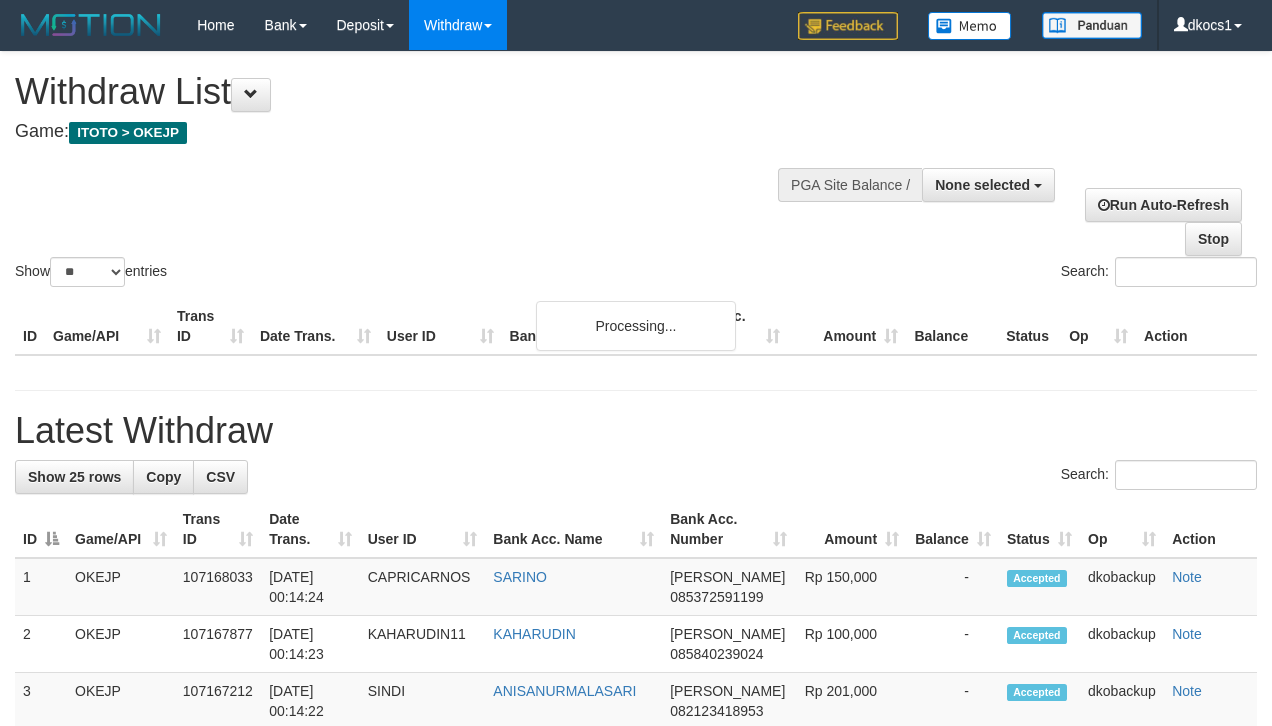 select 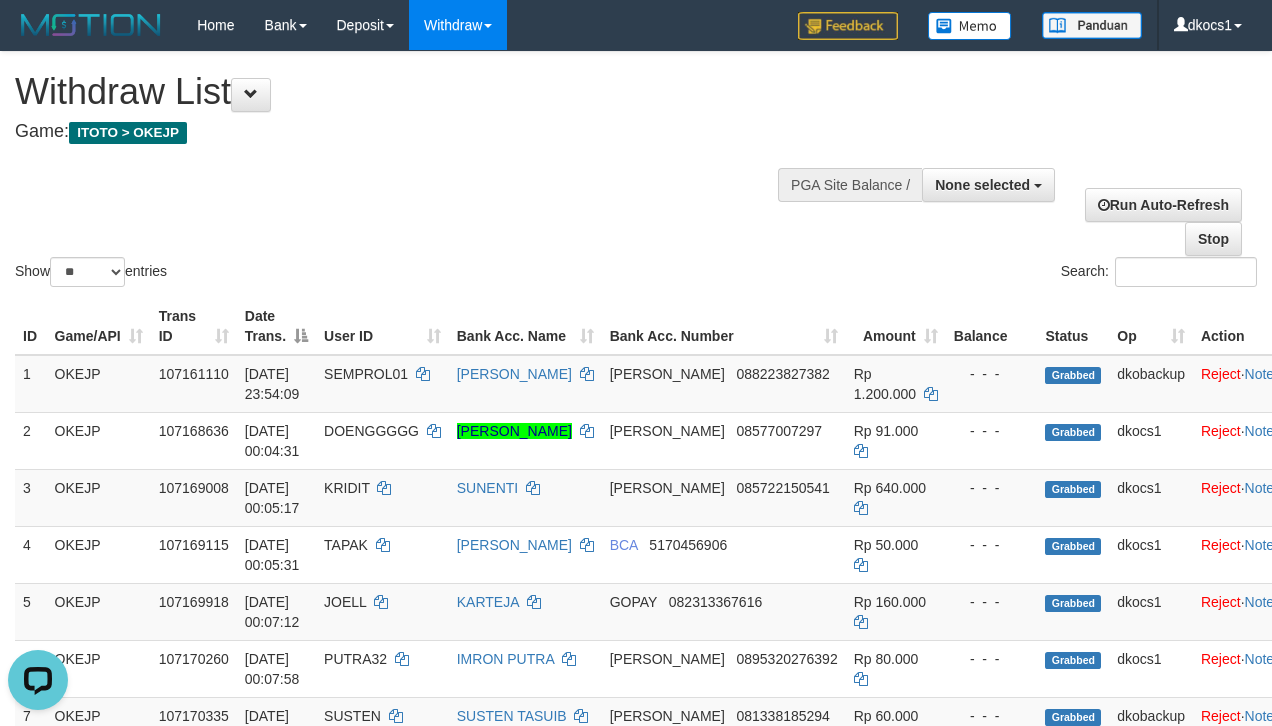 scroll, scrollTop: 0, scrollLeft: 0, axis: both 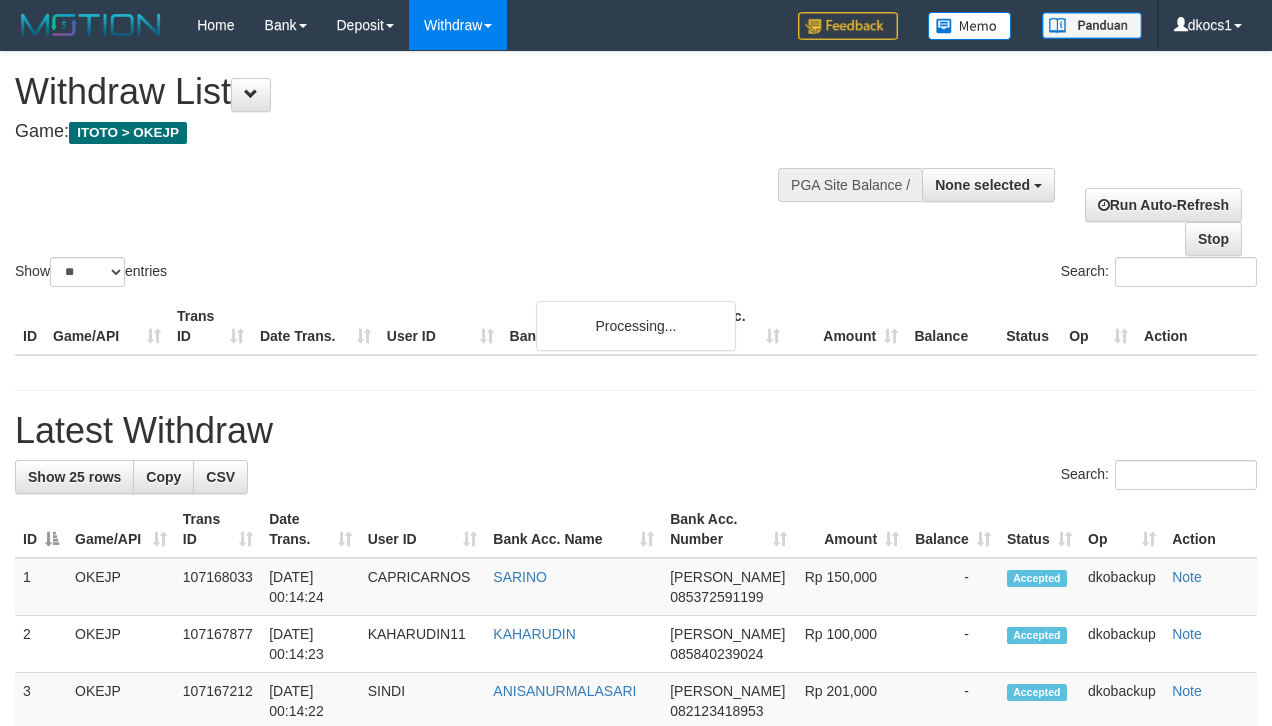 select 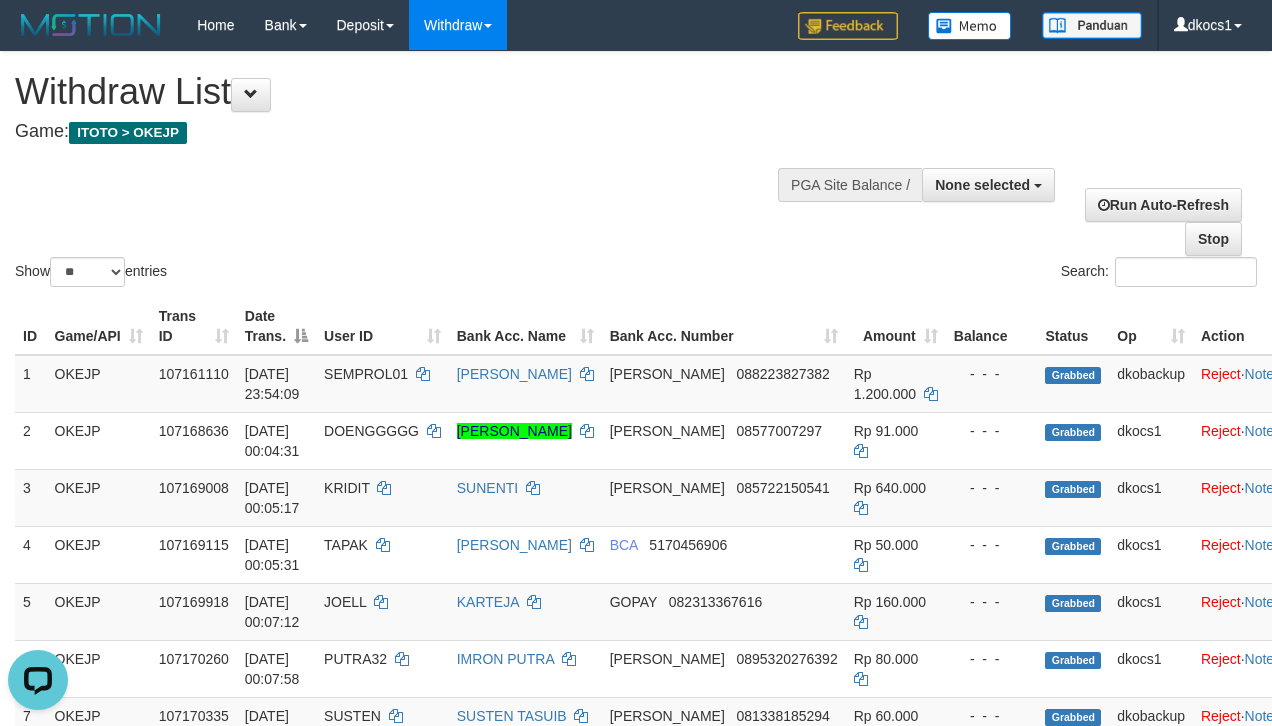 scroll, scrollTop: 0, scrollLeft: 0, axis: both 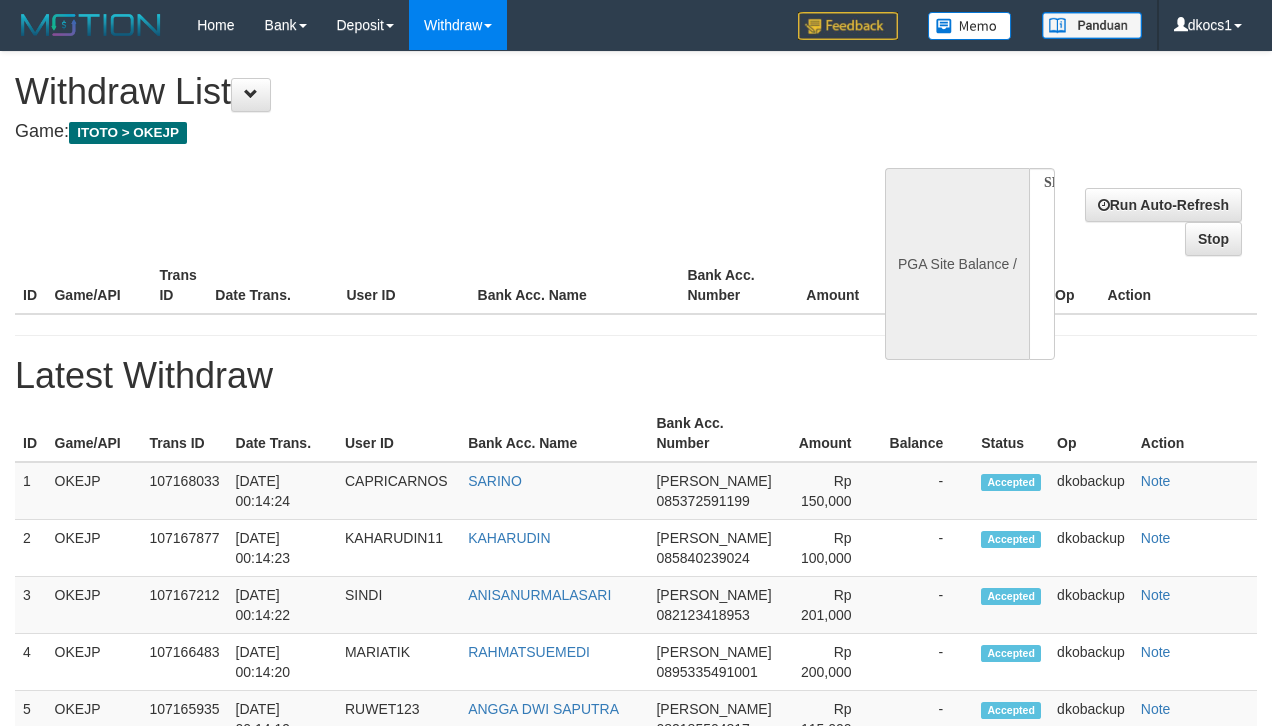 select 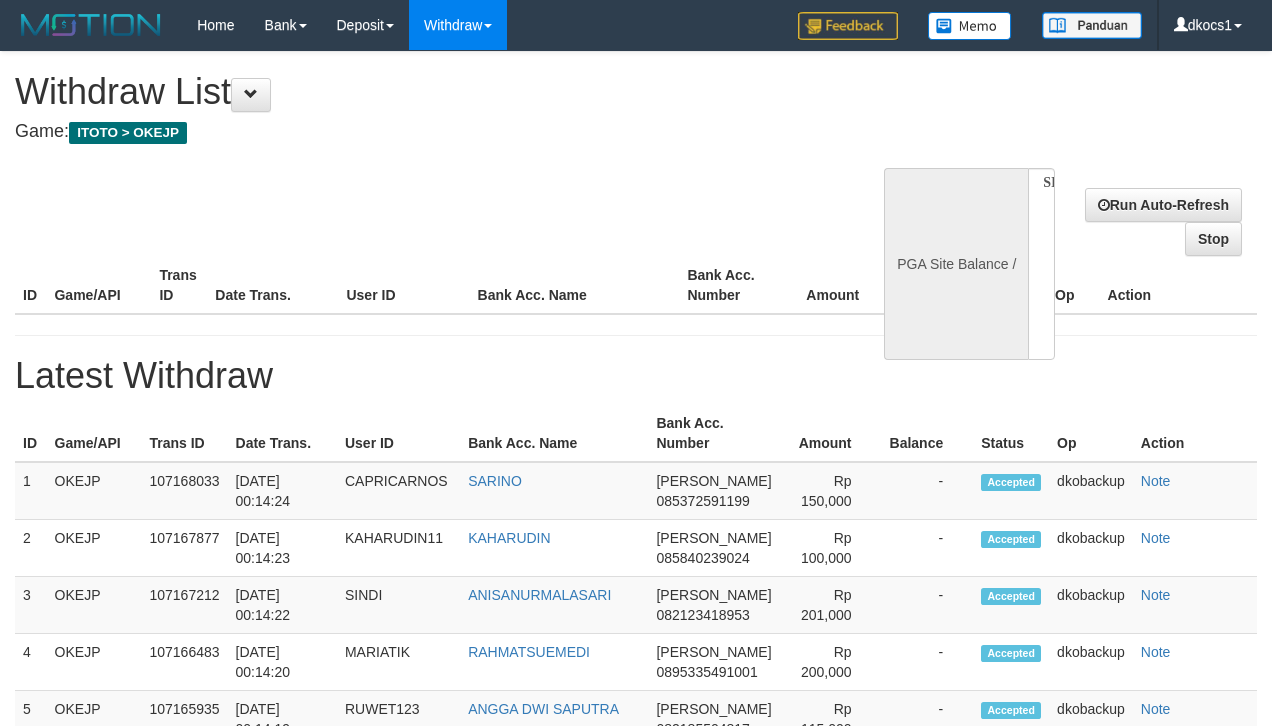 scroll, scrollTop: 0, scrollLeft: 0, axis: both 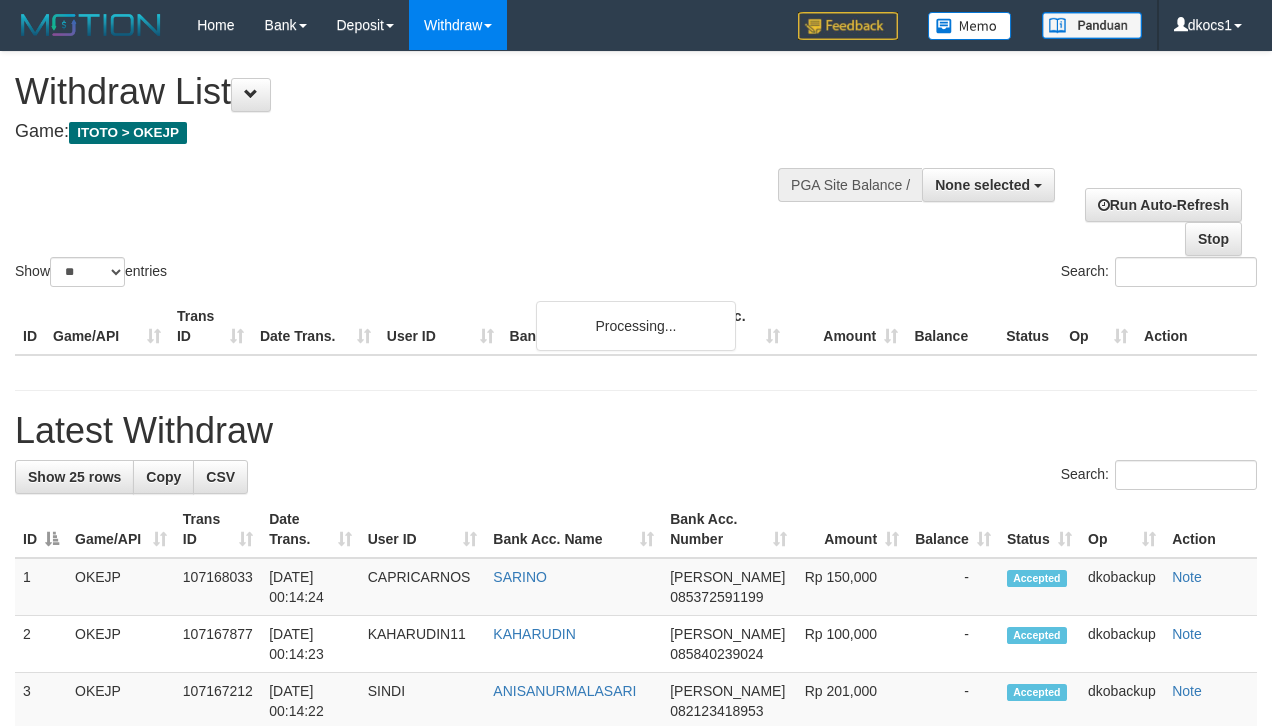 select 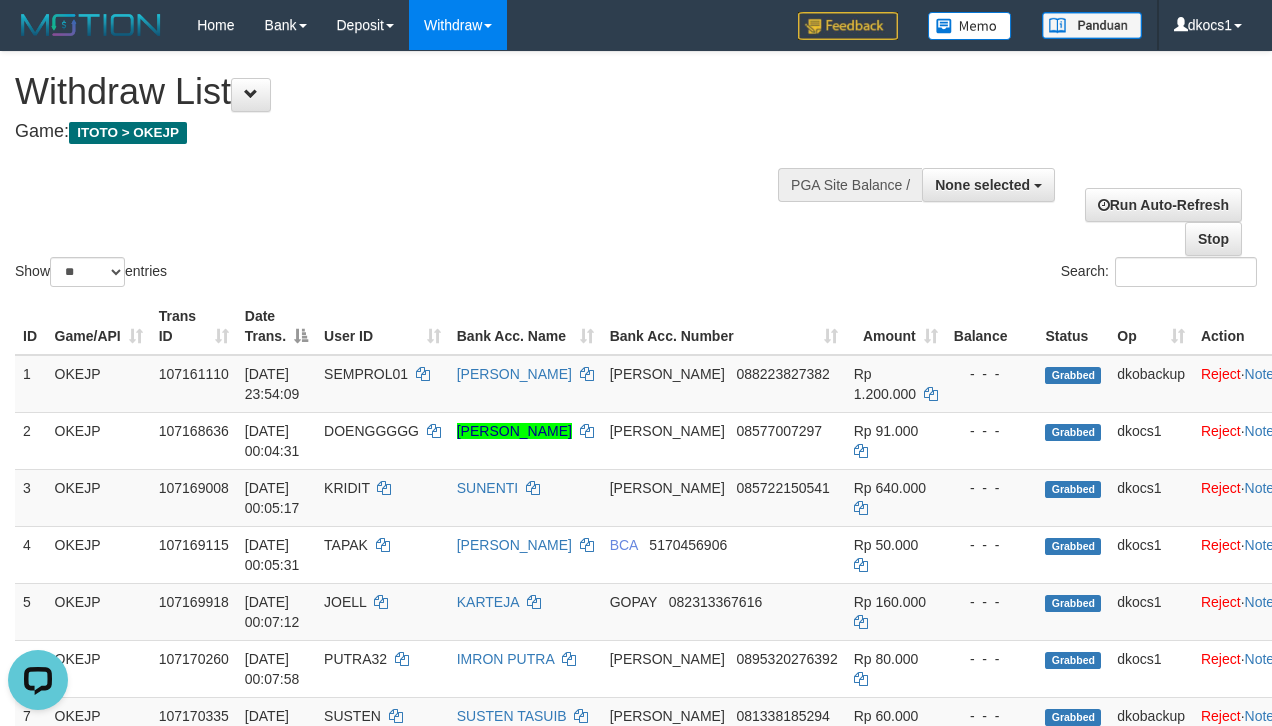 scroll, scrollTop: 0, scrollLeft: 0, axis: both 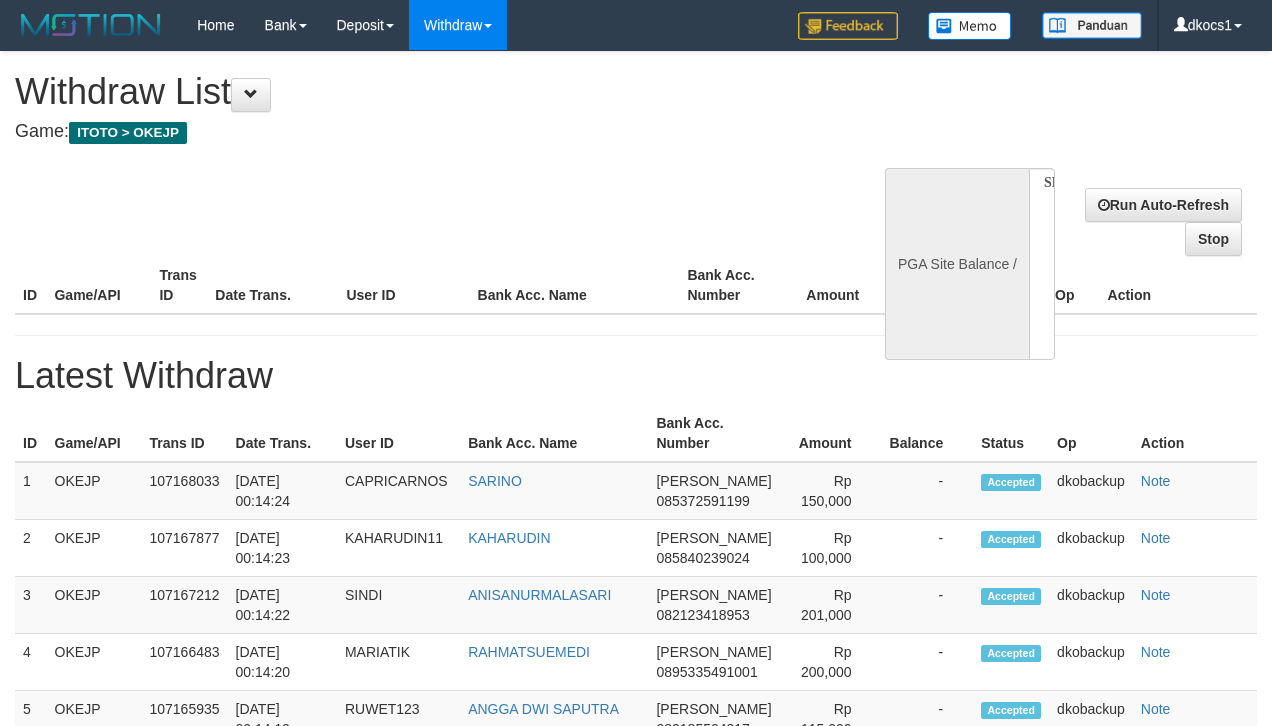 select 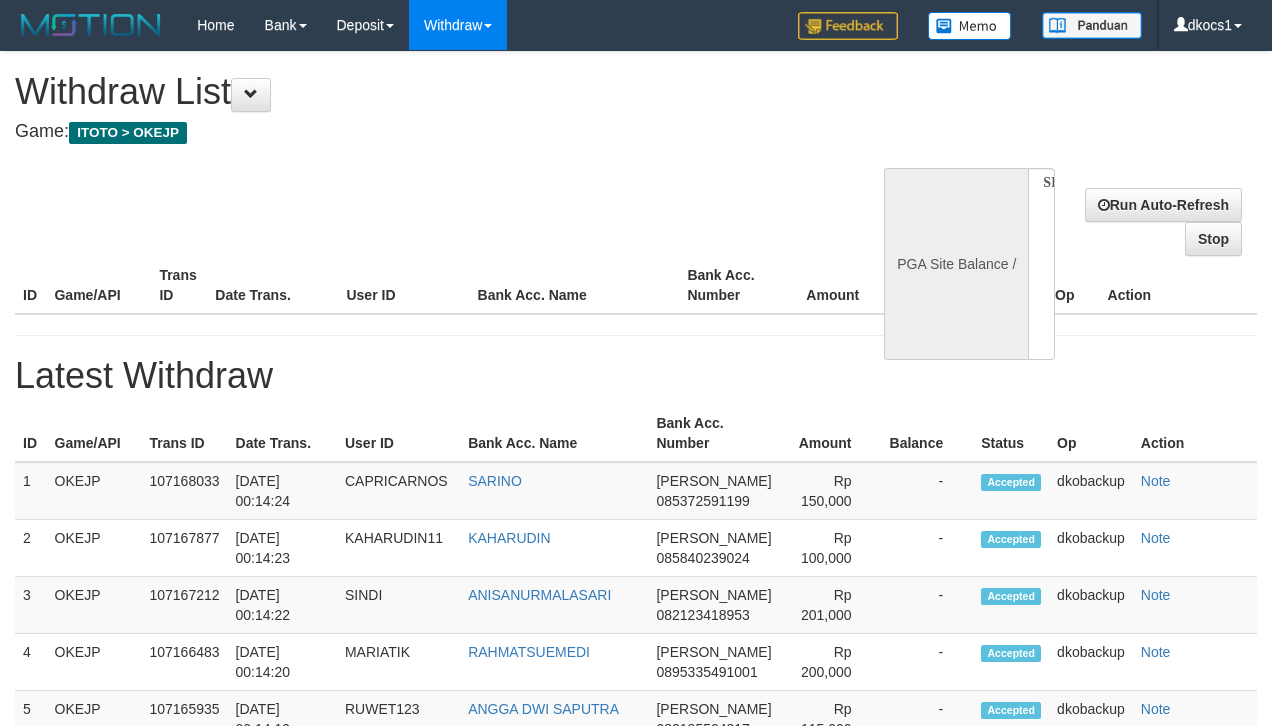 scroll, scrollTop: 0, scrollLeft: 0, axis: both 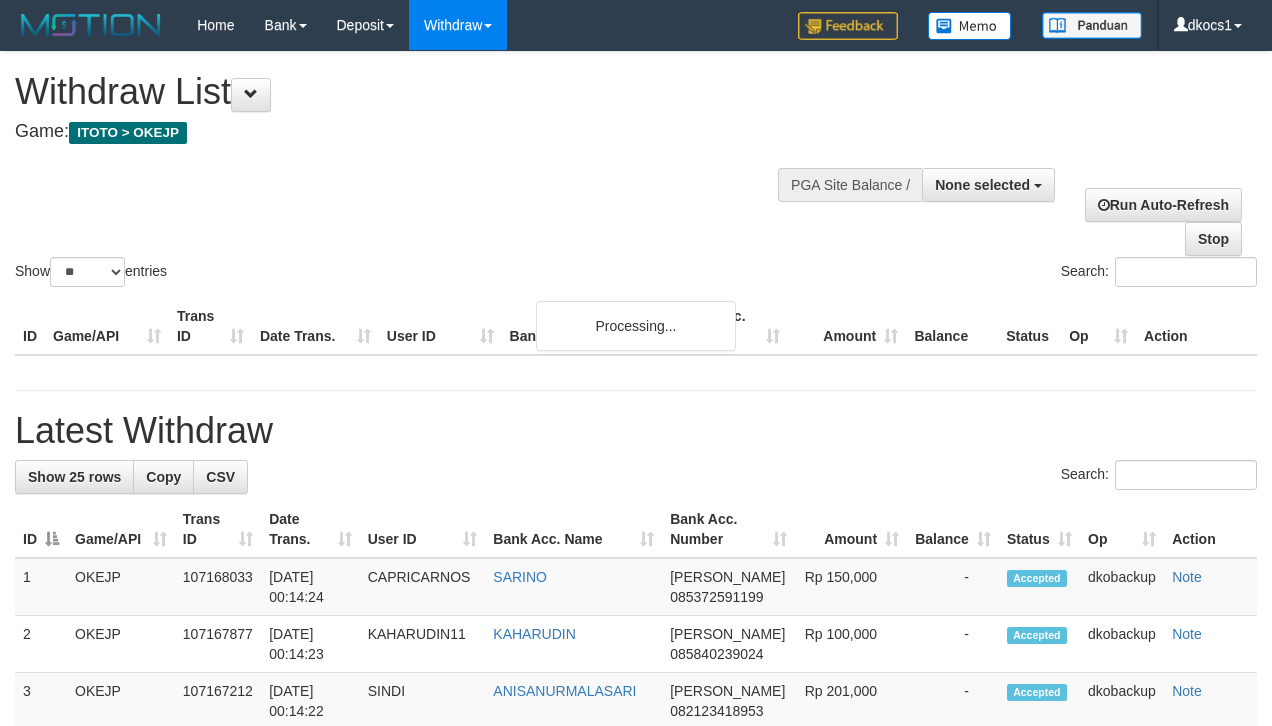 select 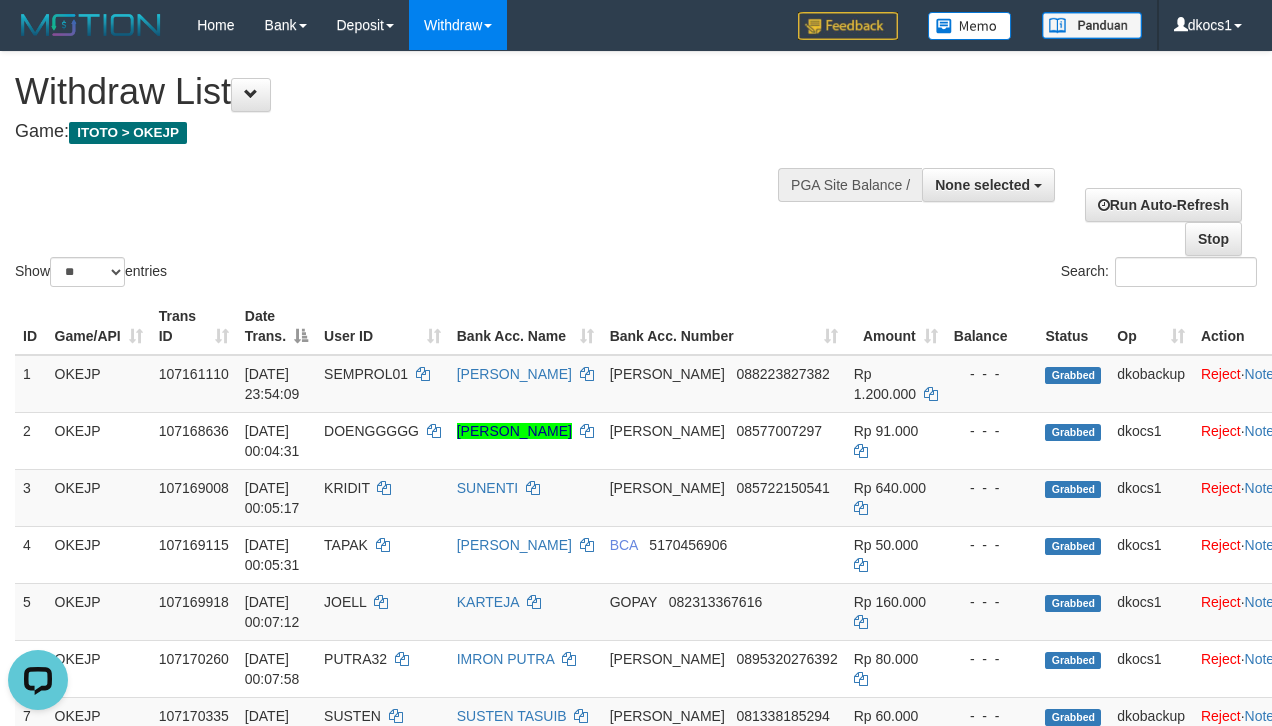 scroll, scrollTop: 0, scrollLeft: 0, axis: both 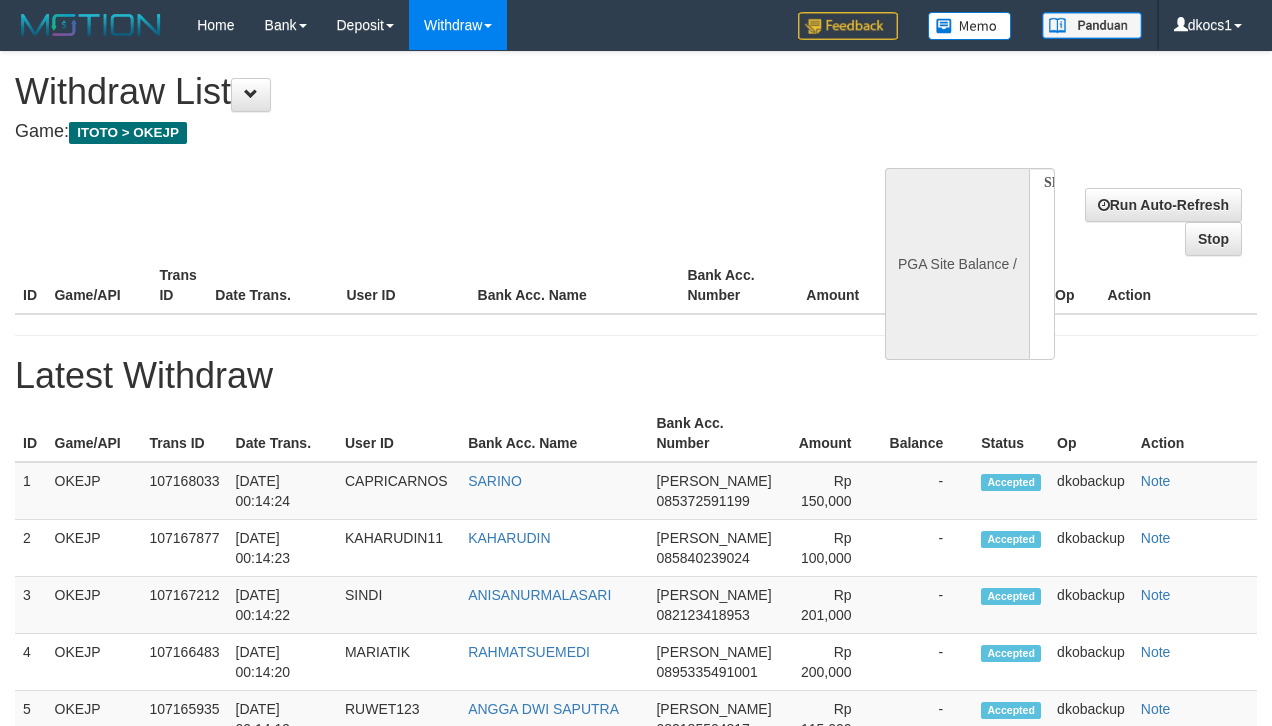 select 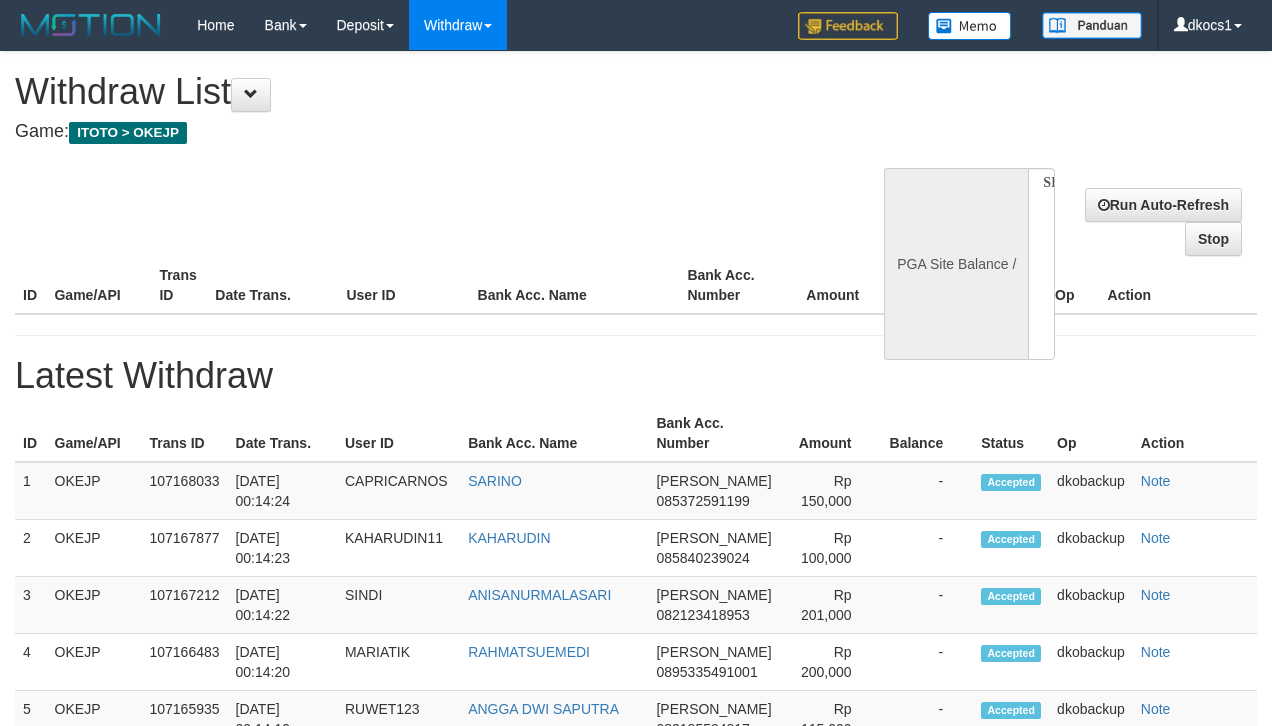 scroll, scrollTop: 0, scrollLeft: 0, axis: both 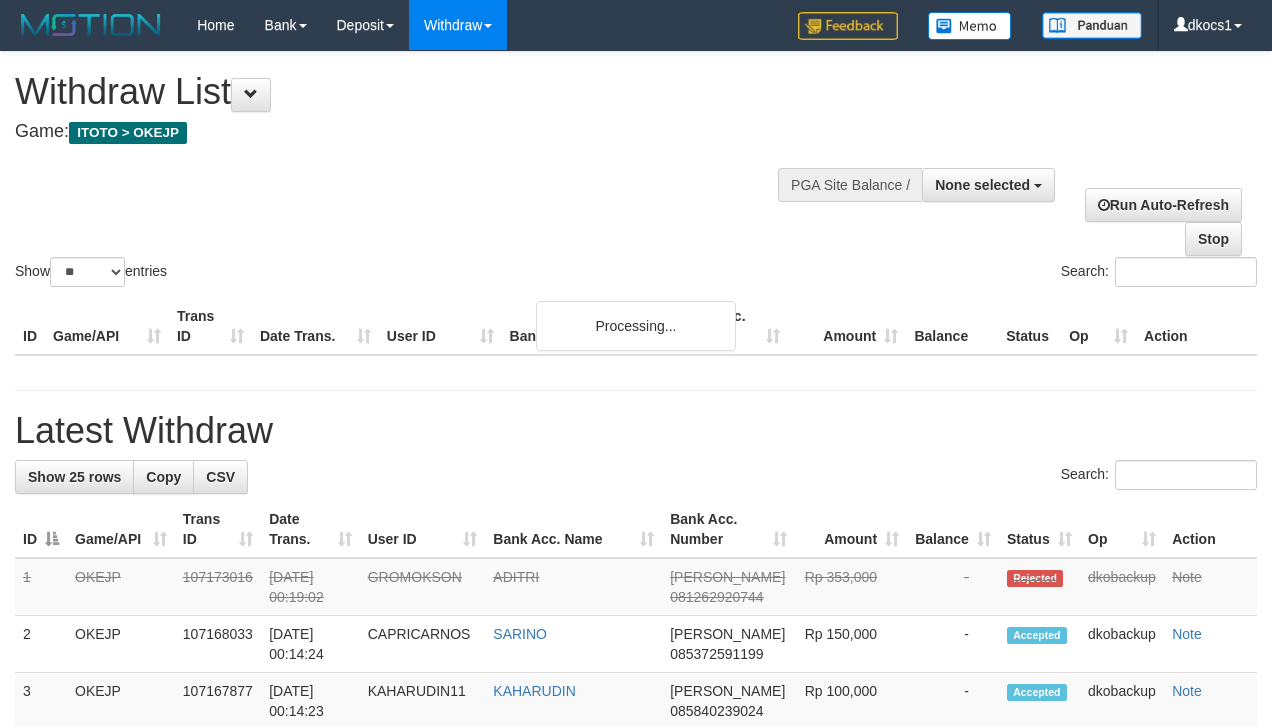 select 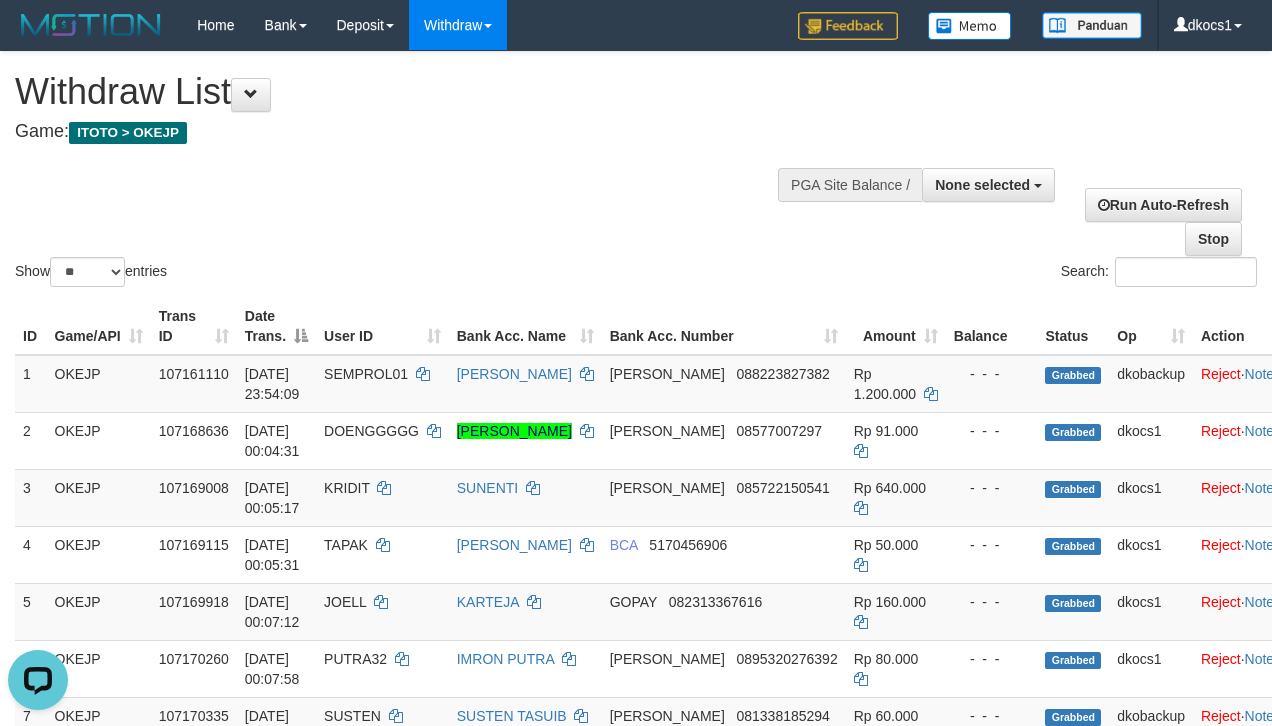scroll, scrollTop: 0, scrollLeft: 0, axis: both 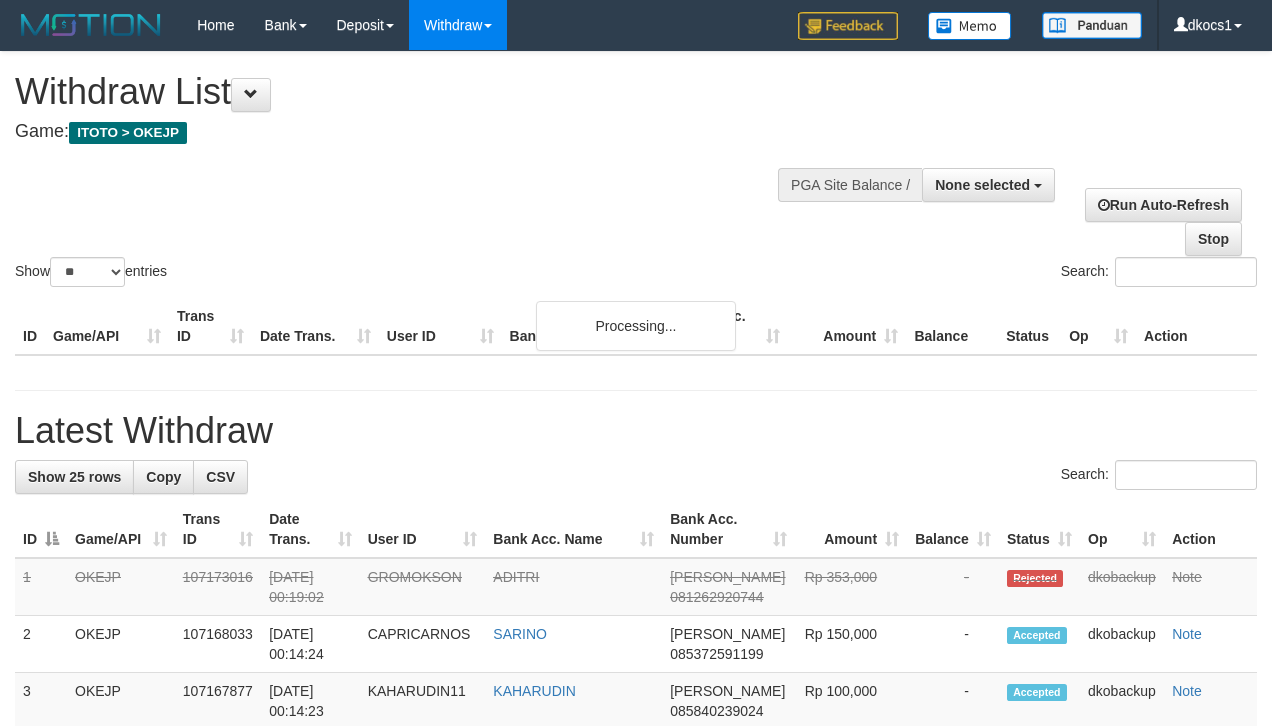 select 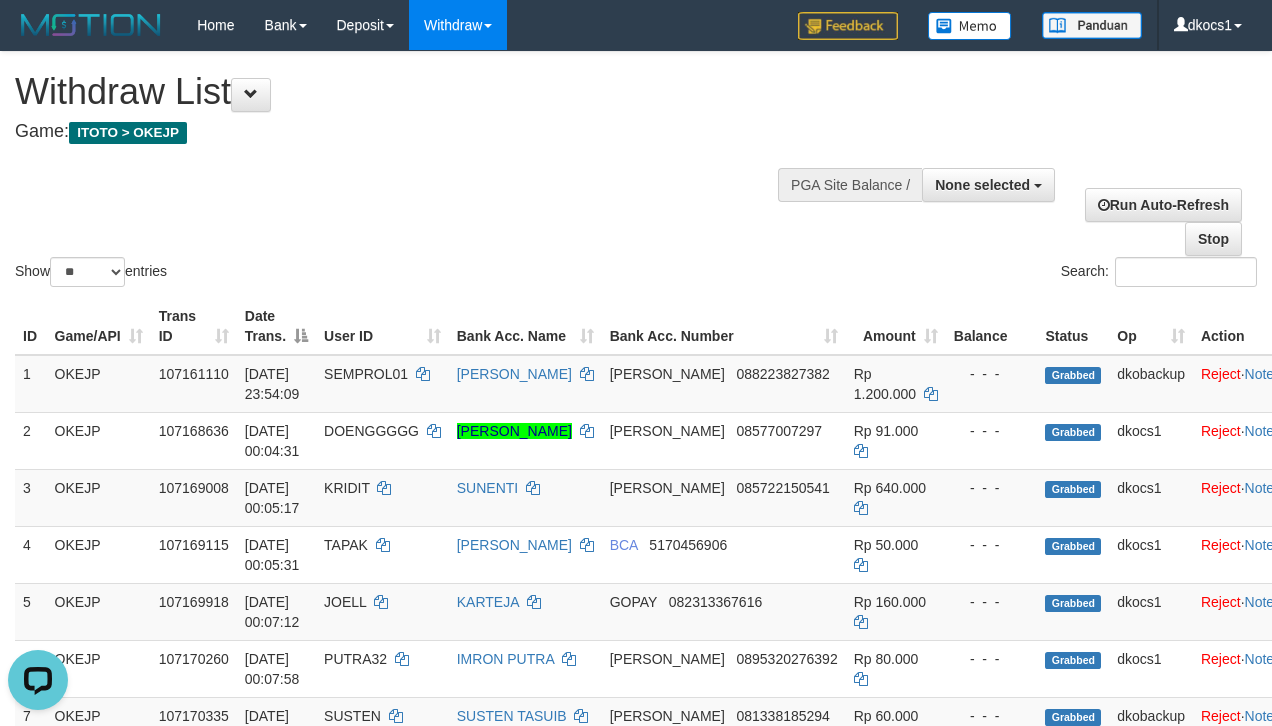 scroll, scrollTop: 0, scrollLeft: 0, axis: both 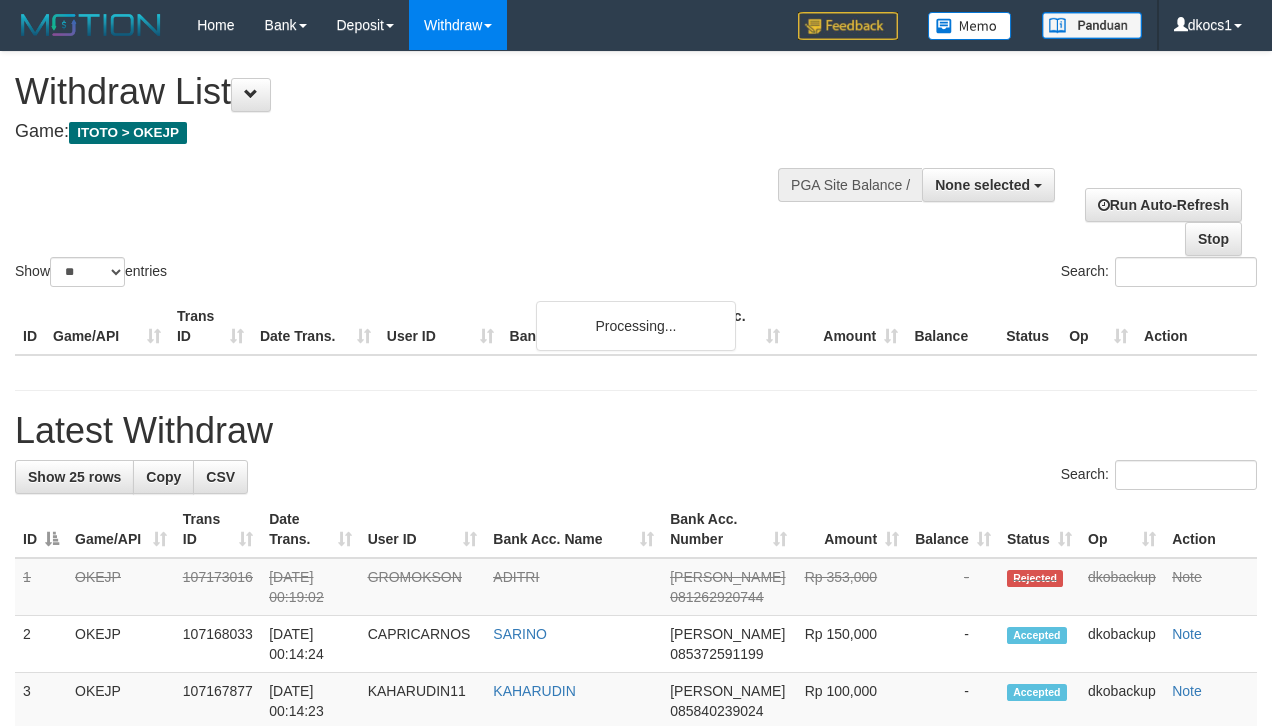 select 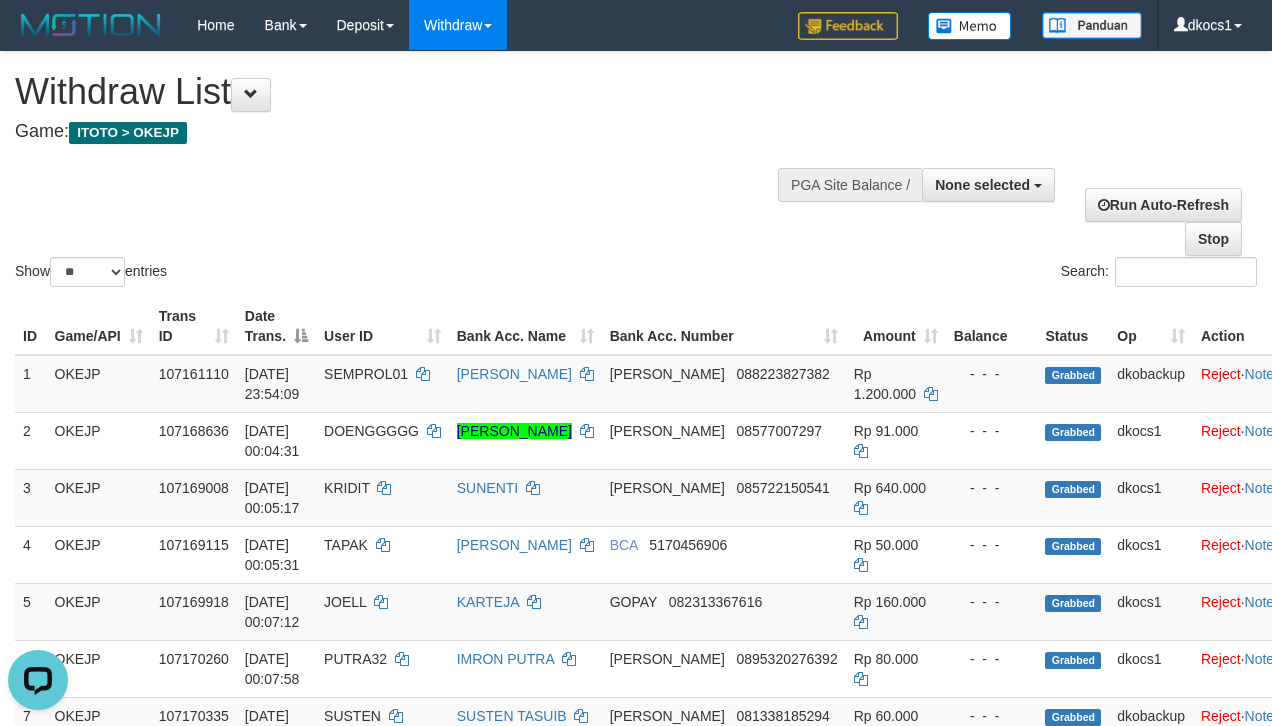 scroll, scrollTop: 0, scrollLeft: 0, axis: both 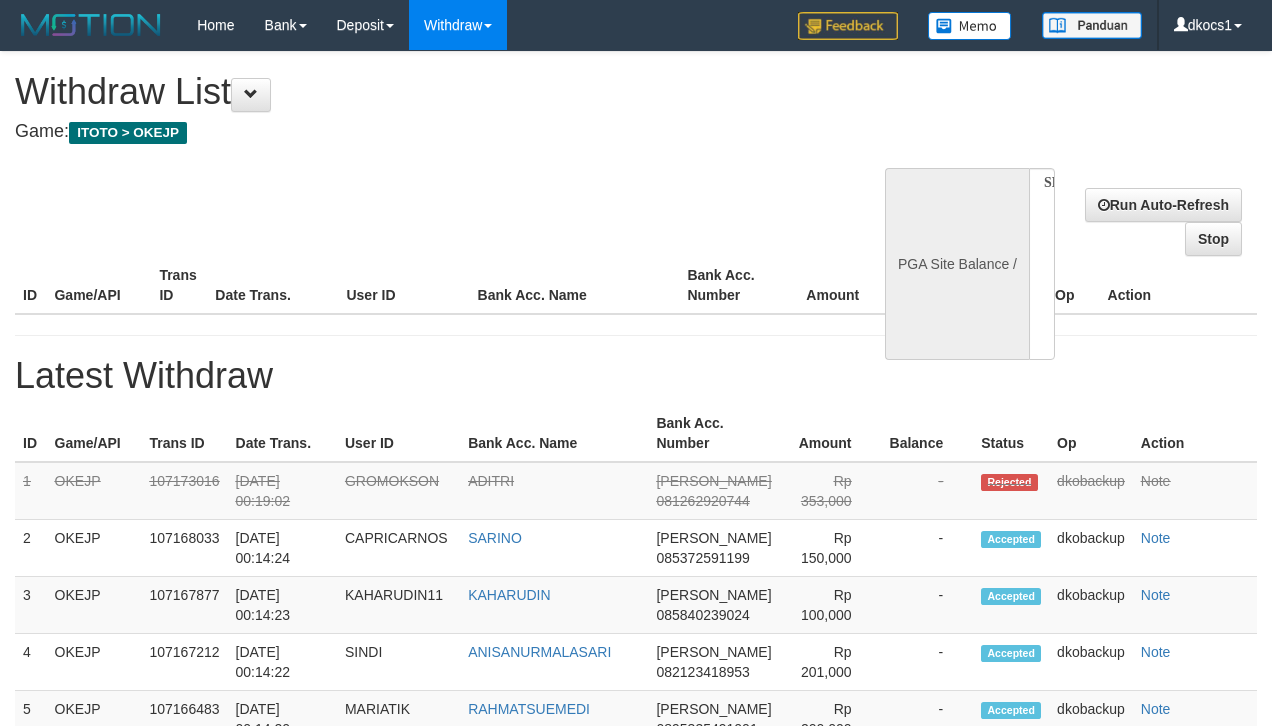 select 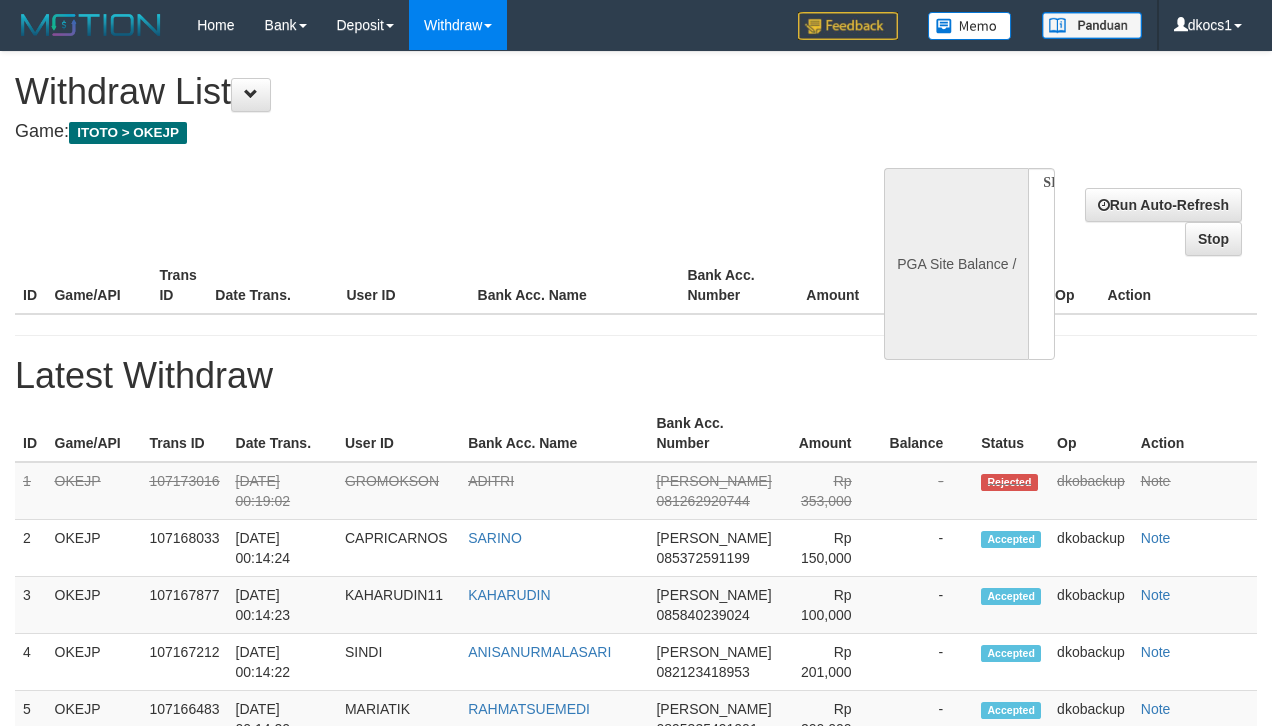 select on "**" 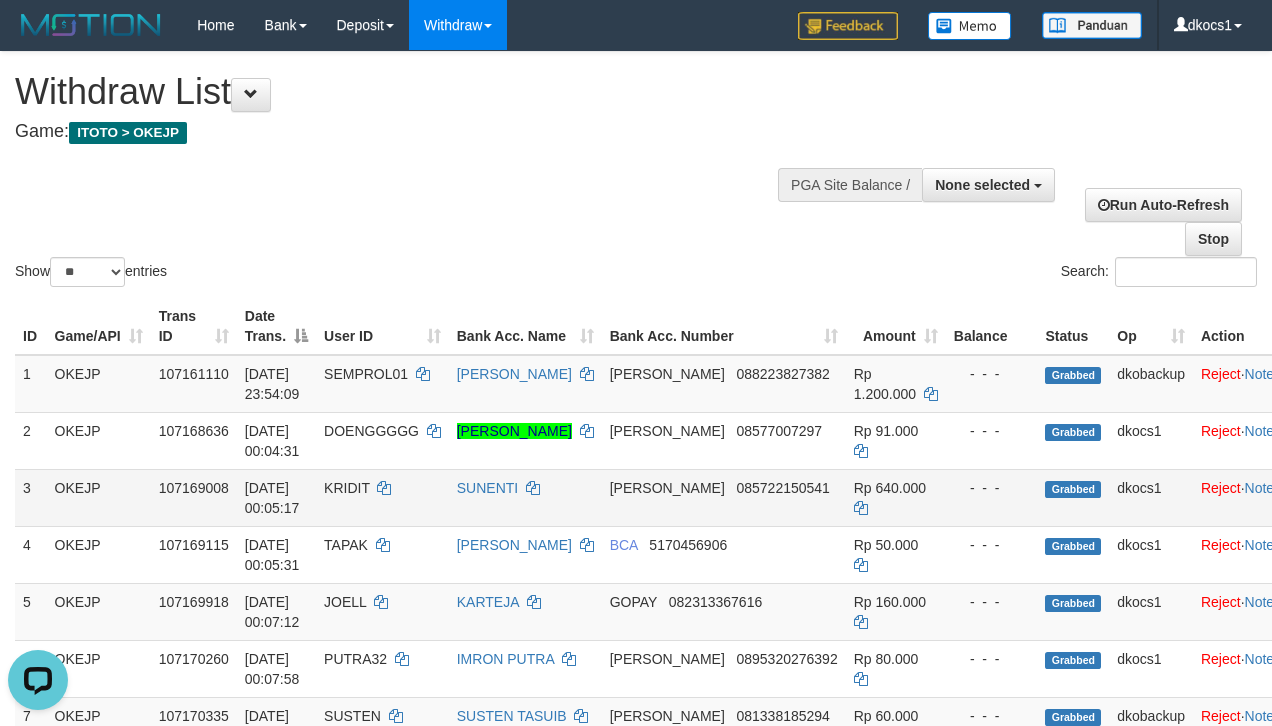 scroll, scrollTop: 0, scrollLeft: 0, axis: both 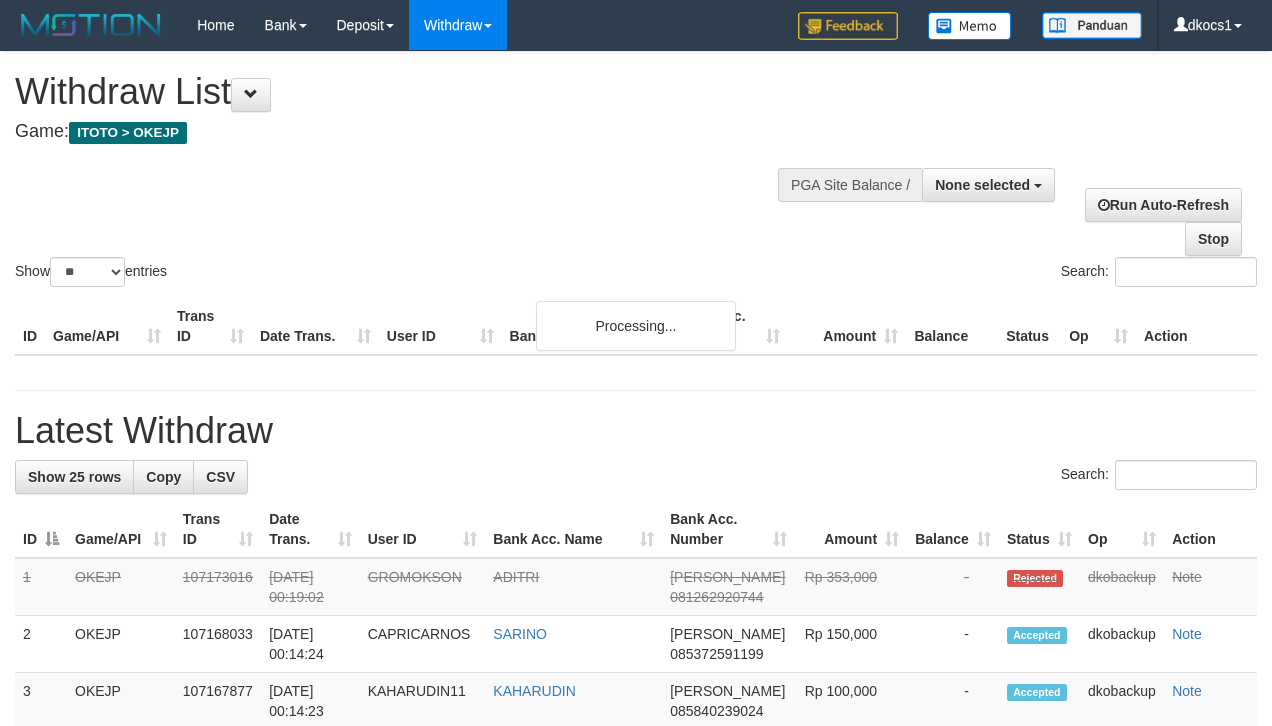 select 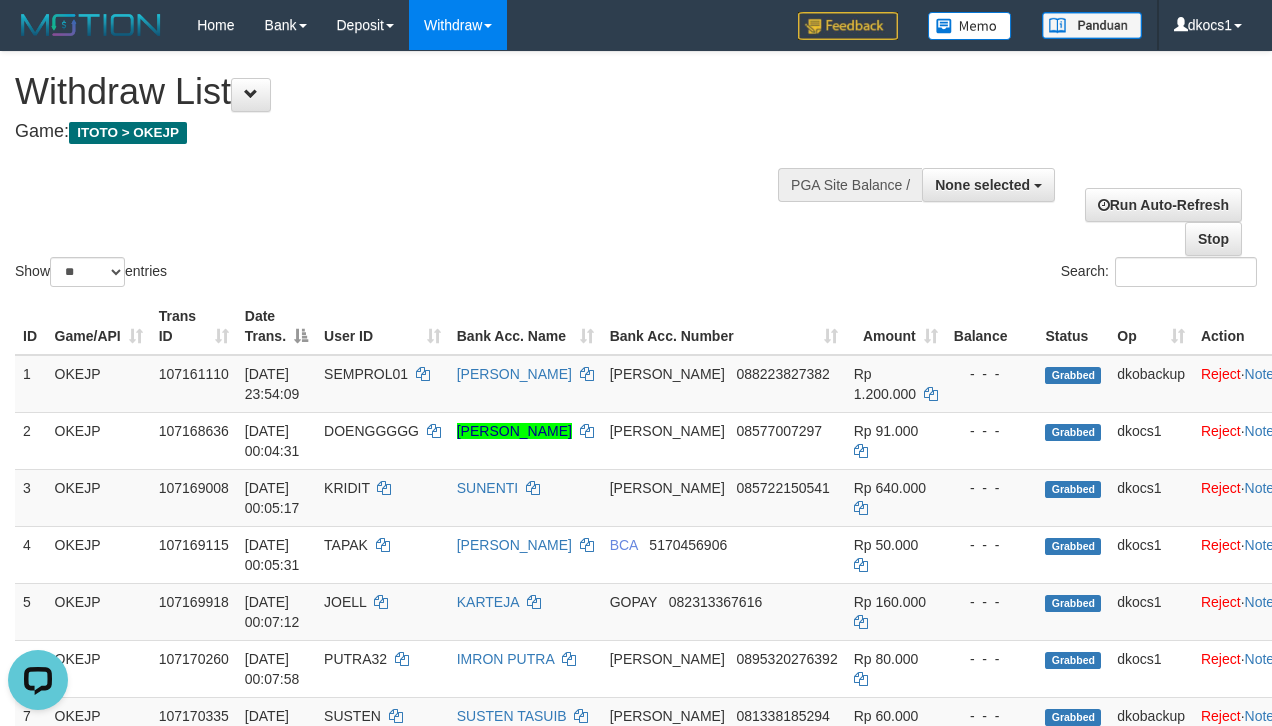 scroll, scrollTop: 0, scrollLeft: 0, axis: both 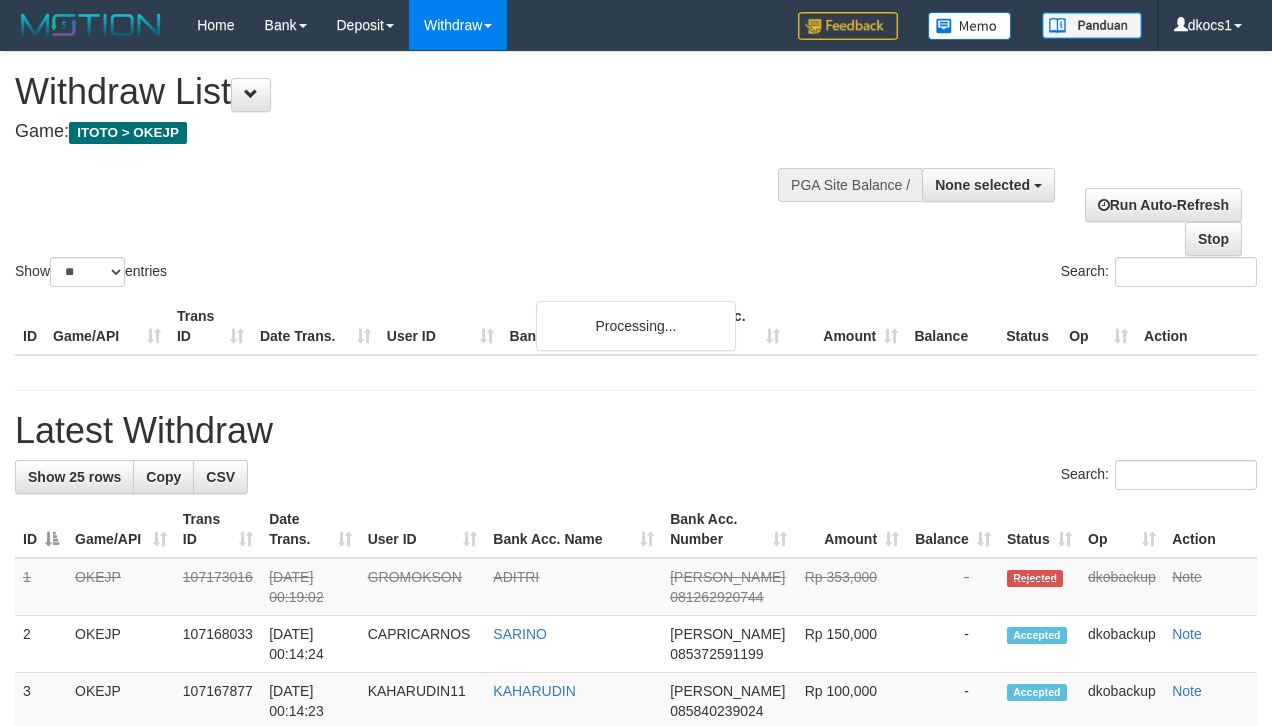 select 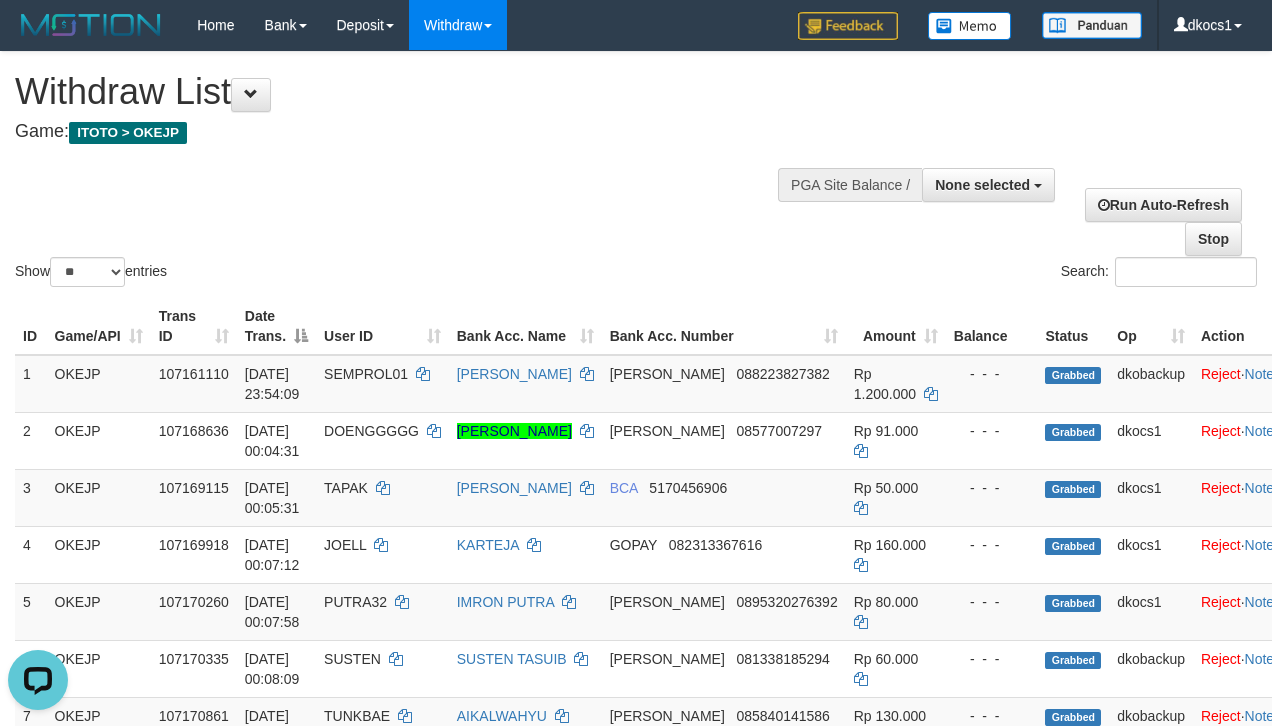 scroll, scrollTop: 0, scrollLeft: 0, axis: both 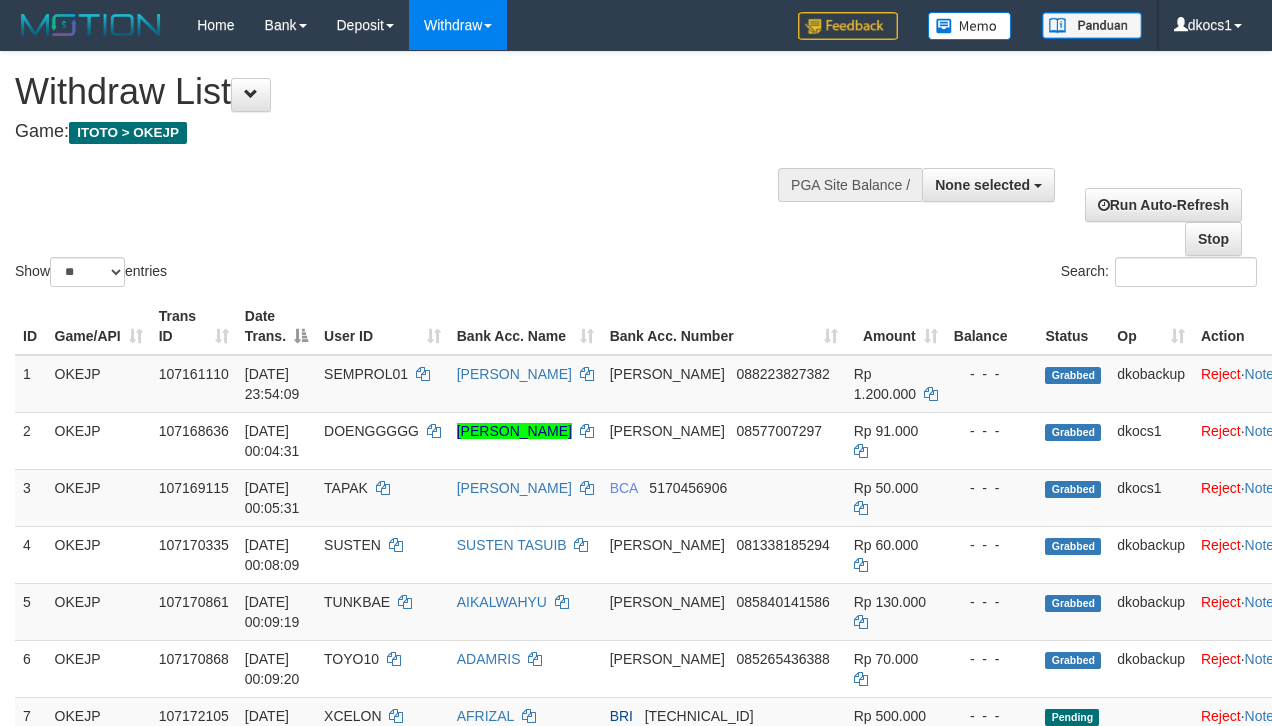 select 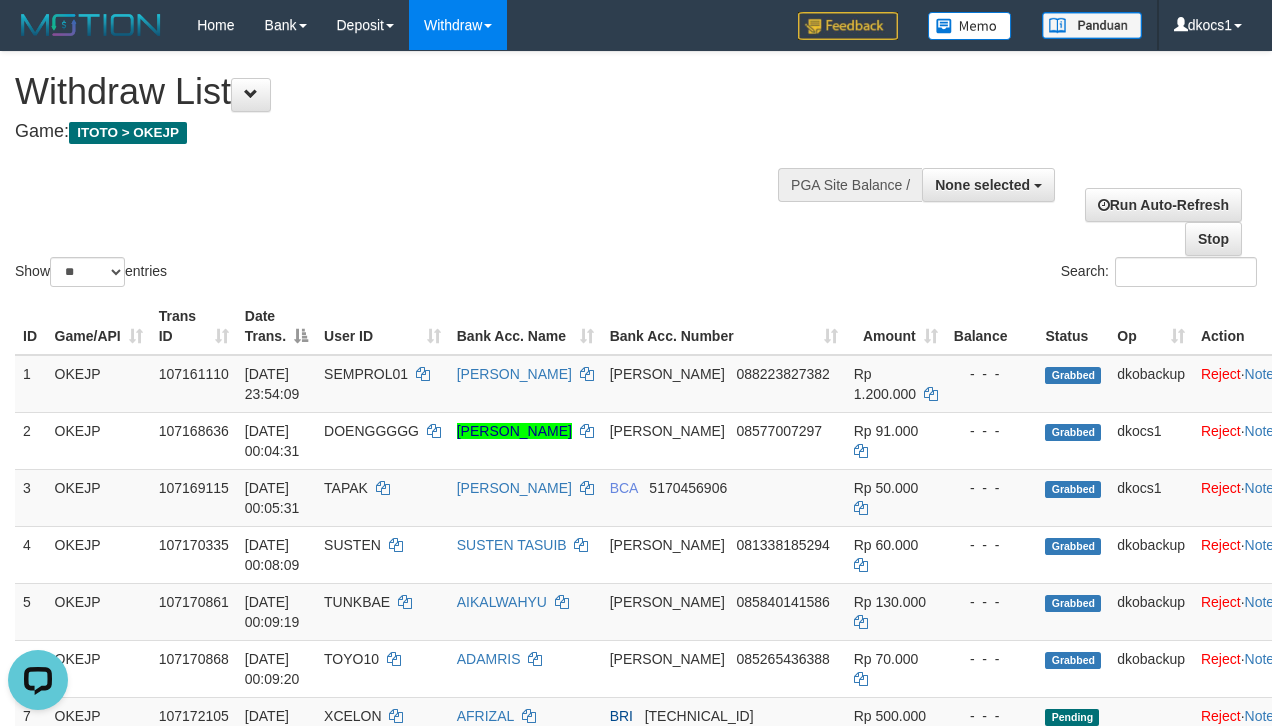scroll, scrollTop: 0, scrollLeft: 0, axis: both 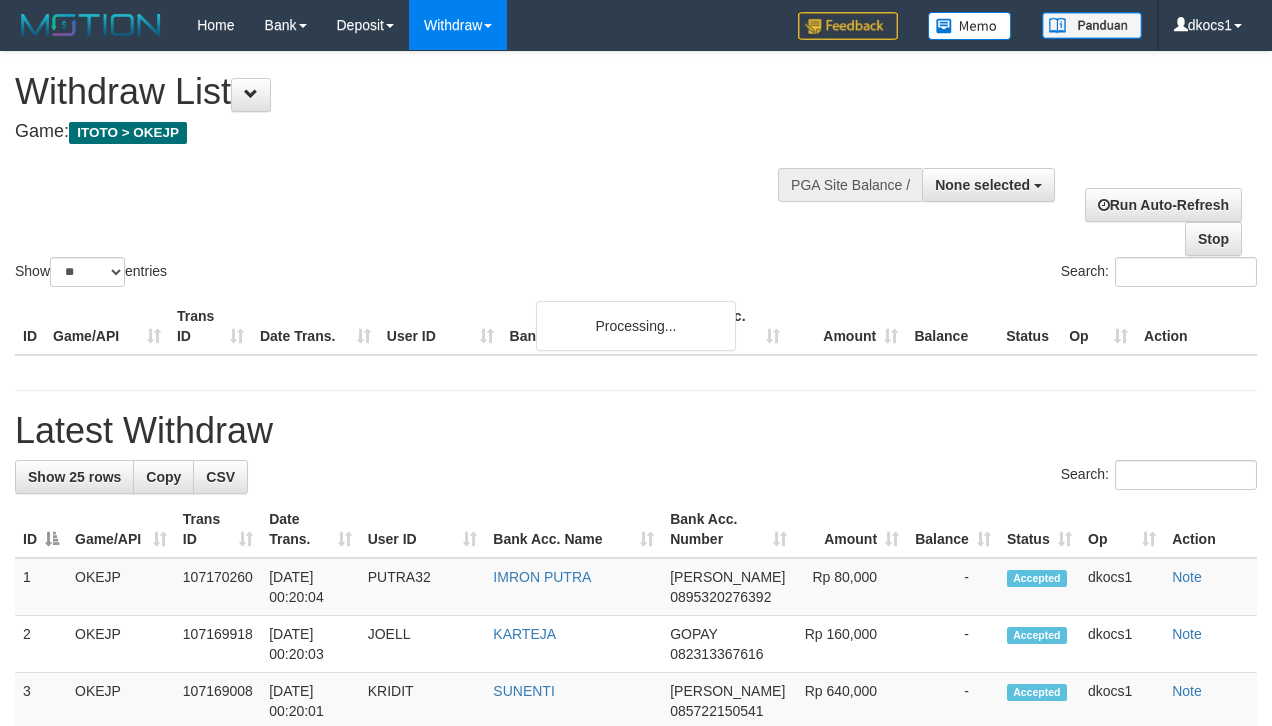 select 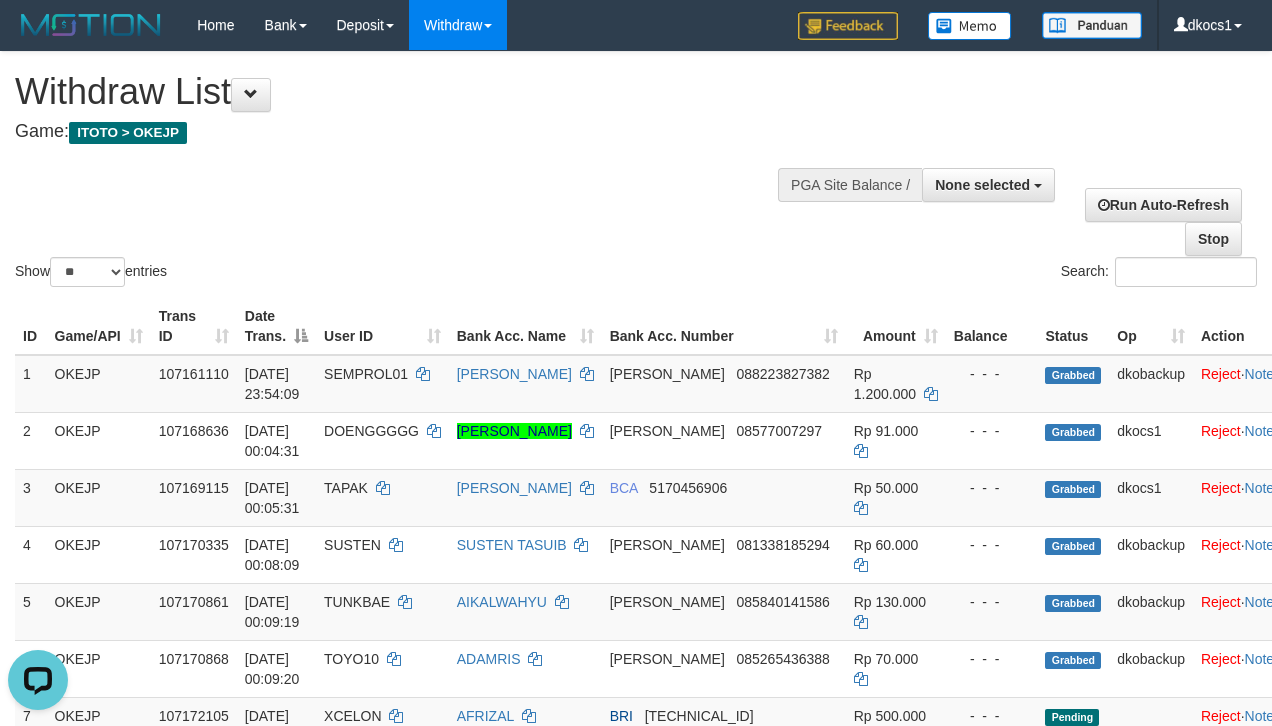 scroll, scrollTop: 0, scrollLeft: 0, axis: both 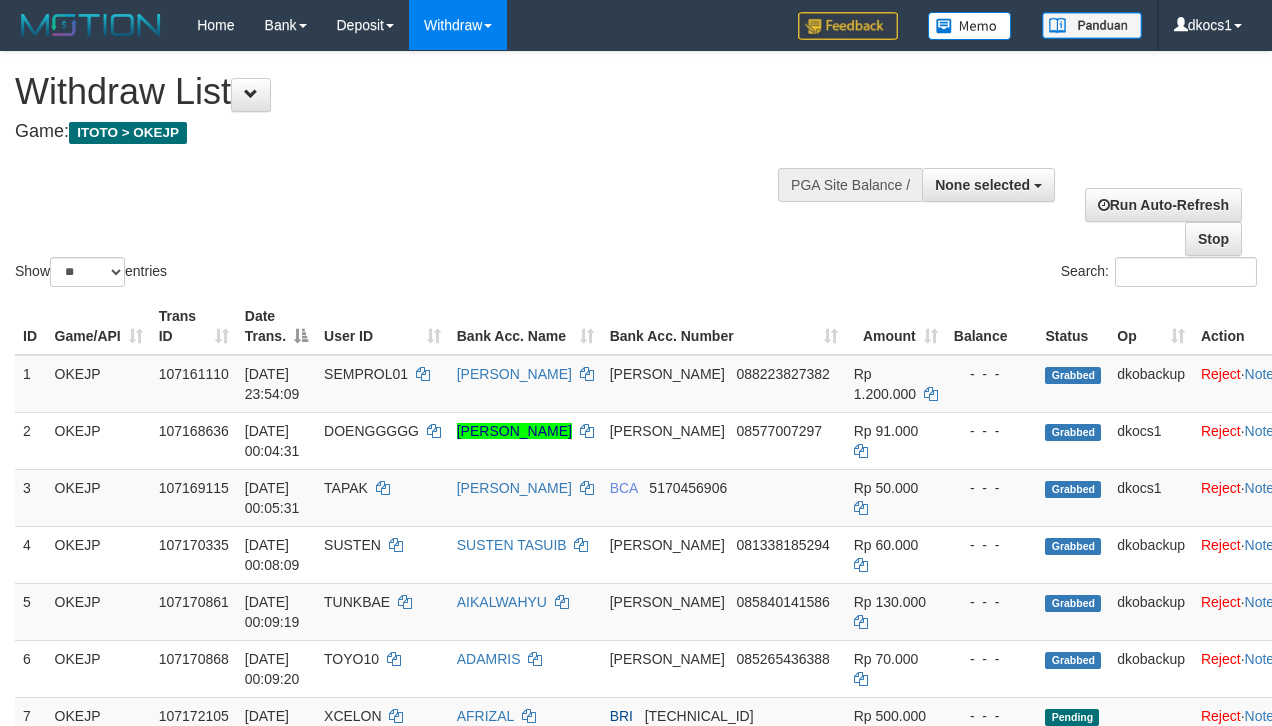 select 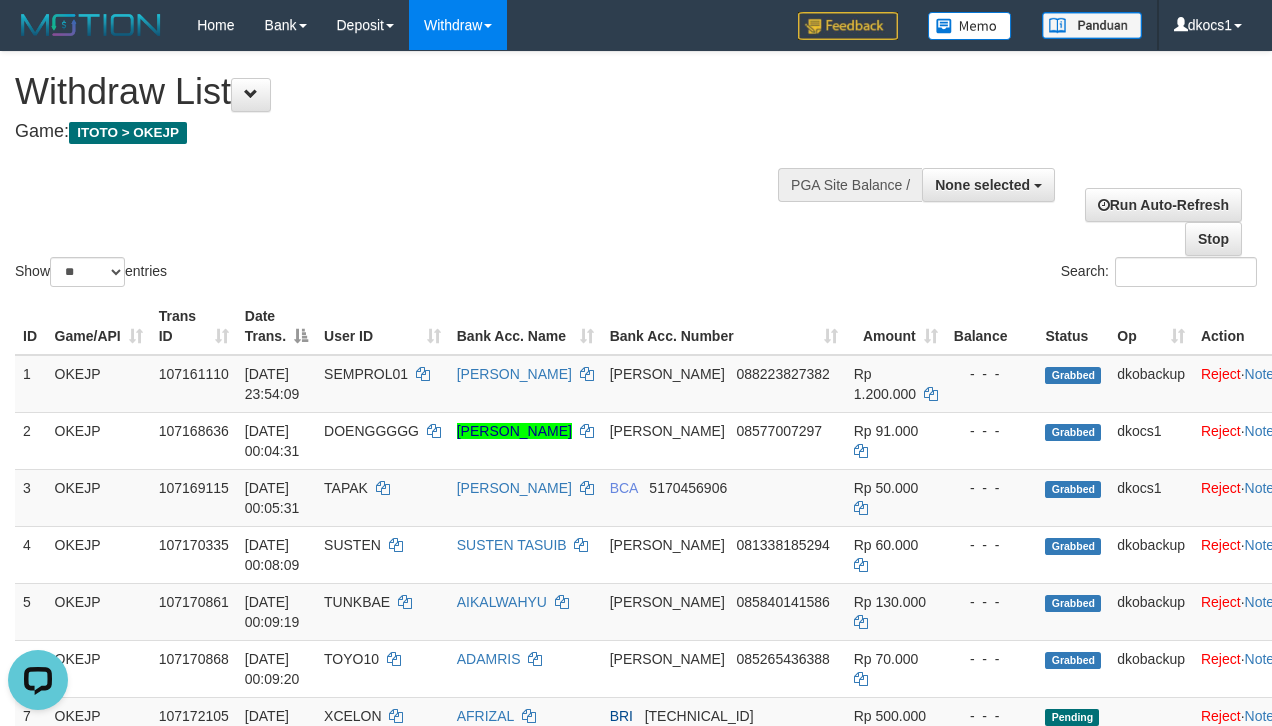 scroll, scrollTop: 0, scrollLeft: 0, axis: both 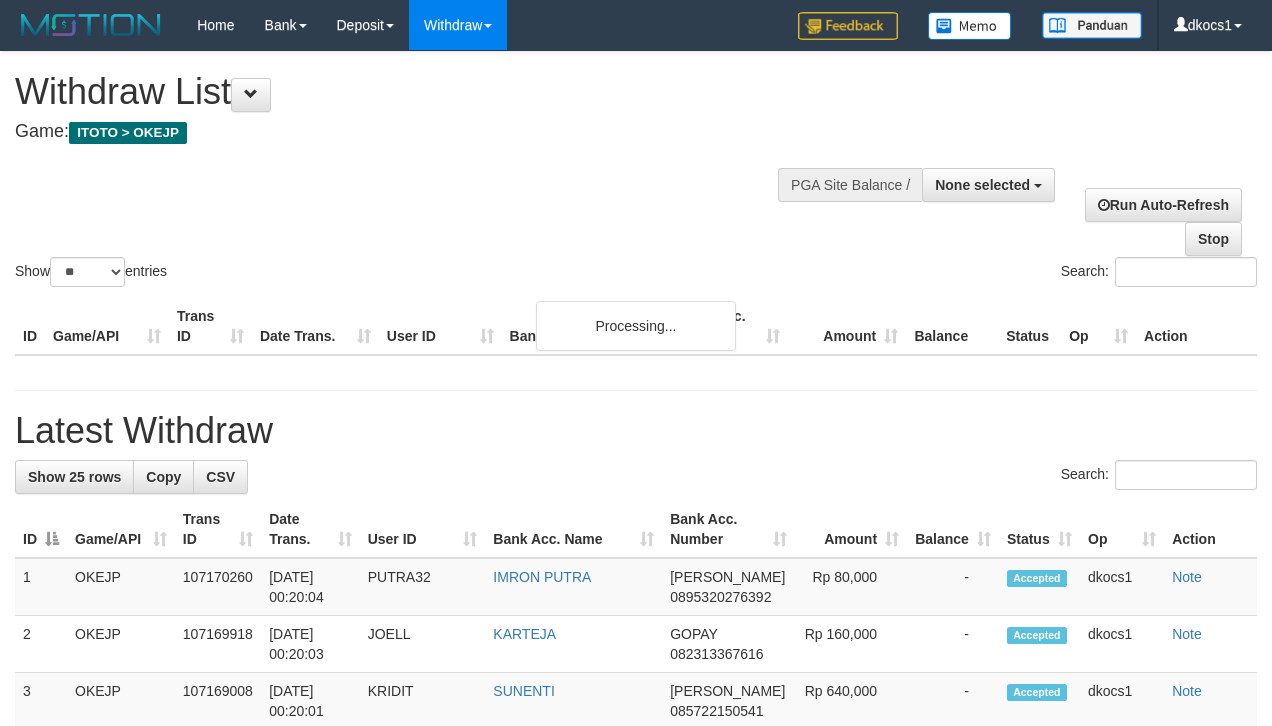 select 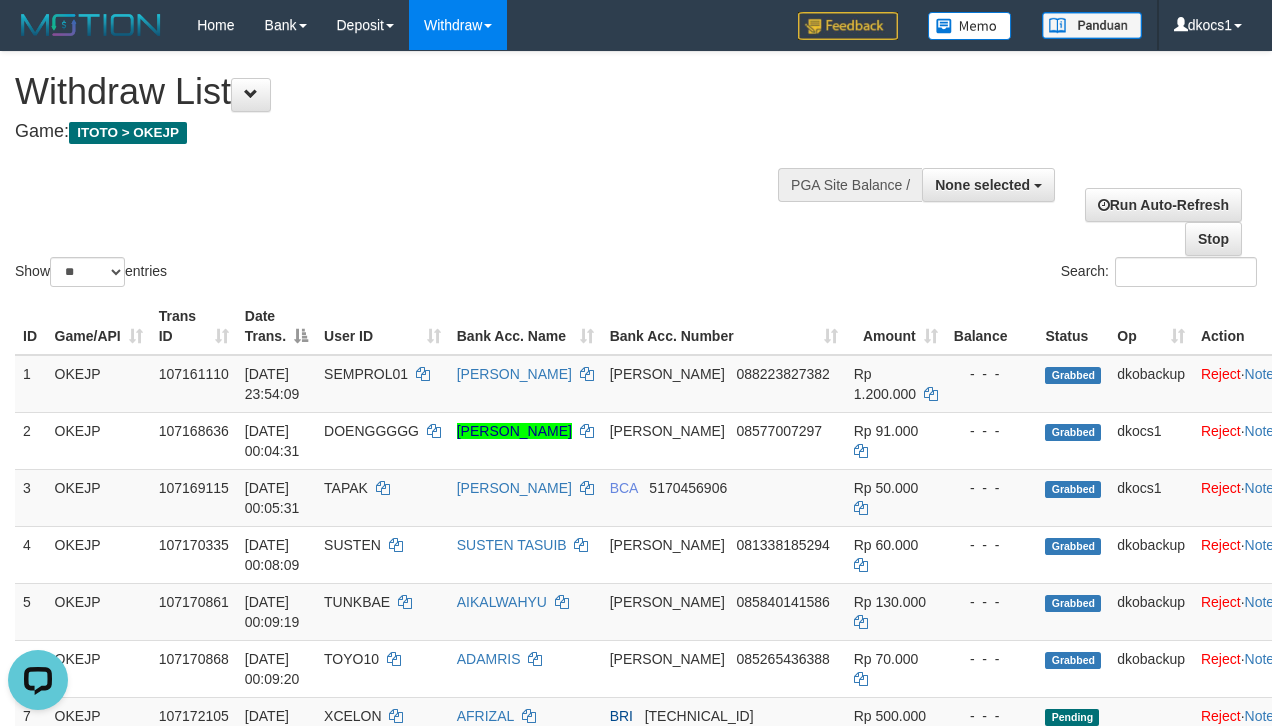 scroll, scrollTop: 0, scrollLeft: 0, axis: both 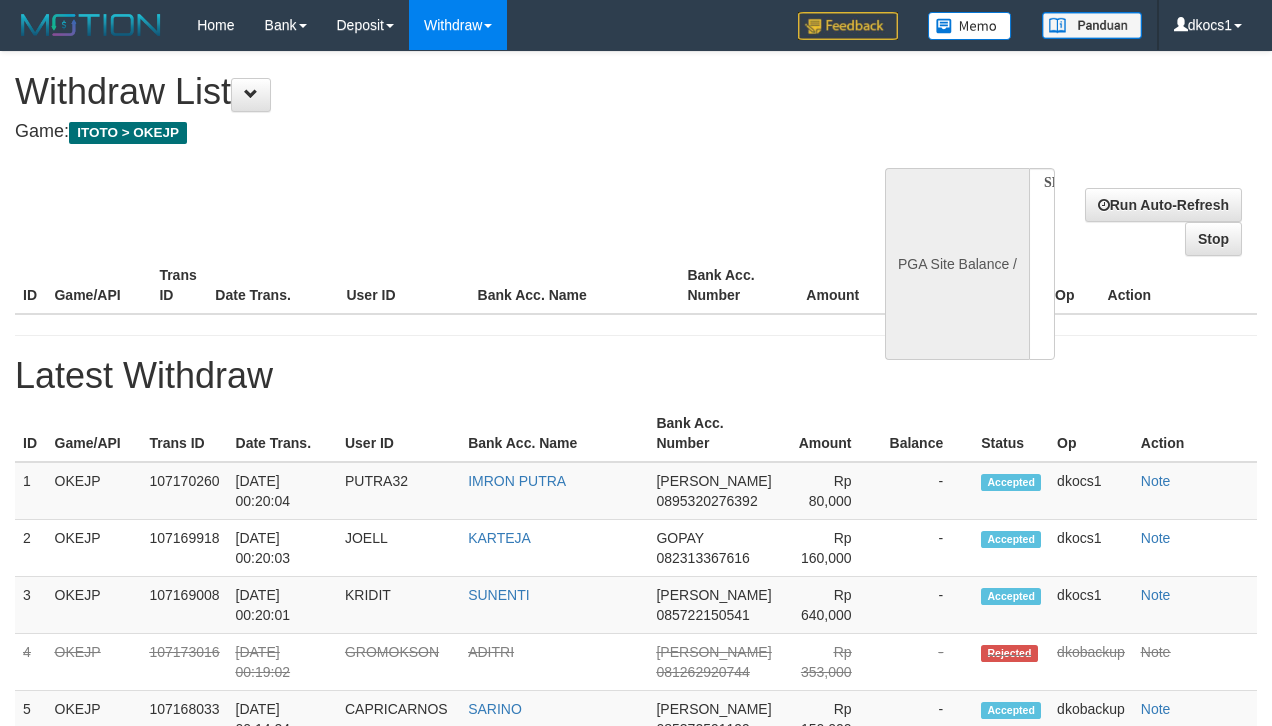 select 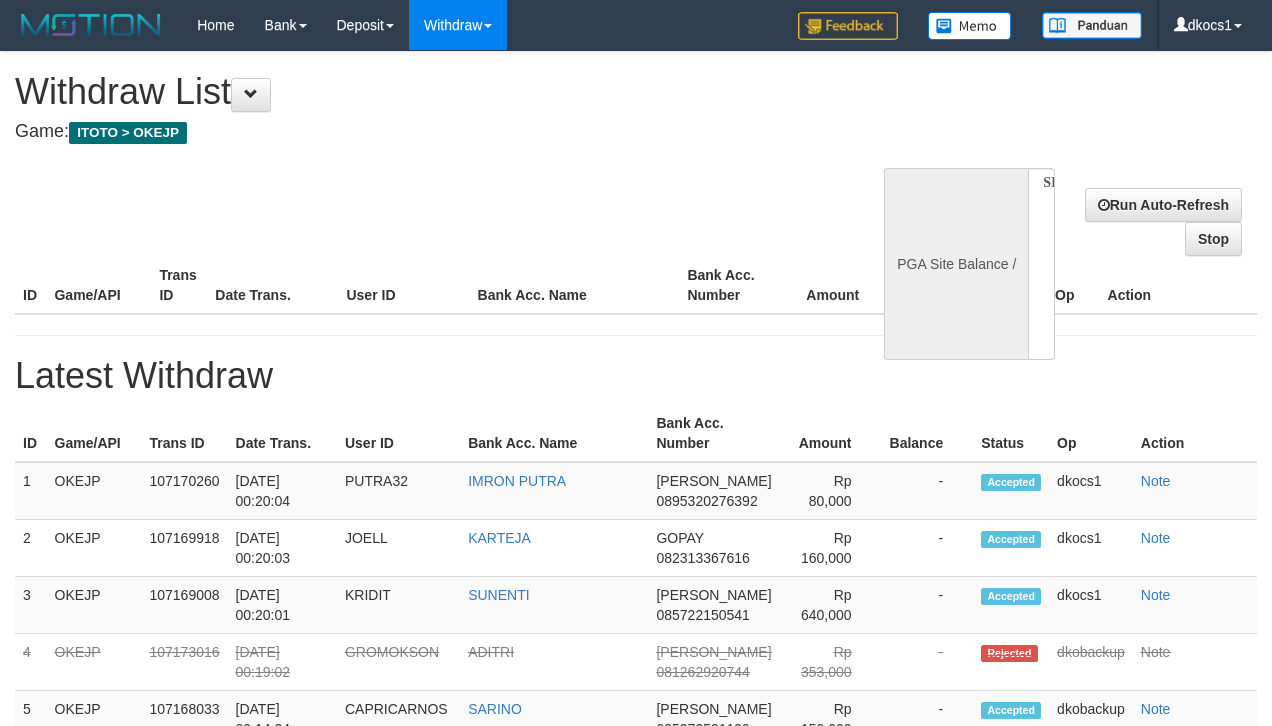 scroll, scrollTop: 0, scrollLeft: 0, axis: both 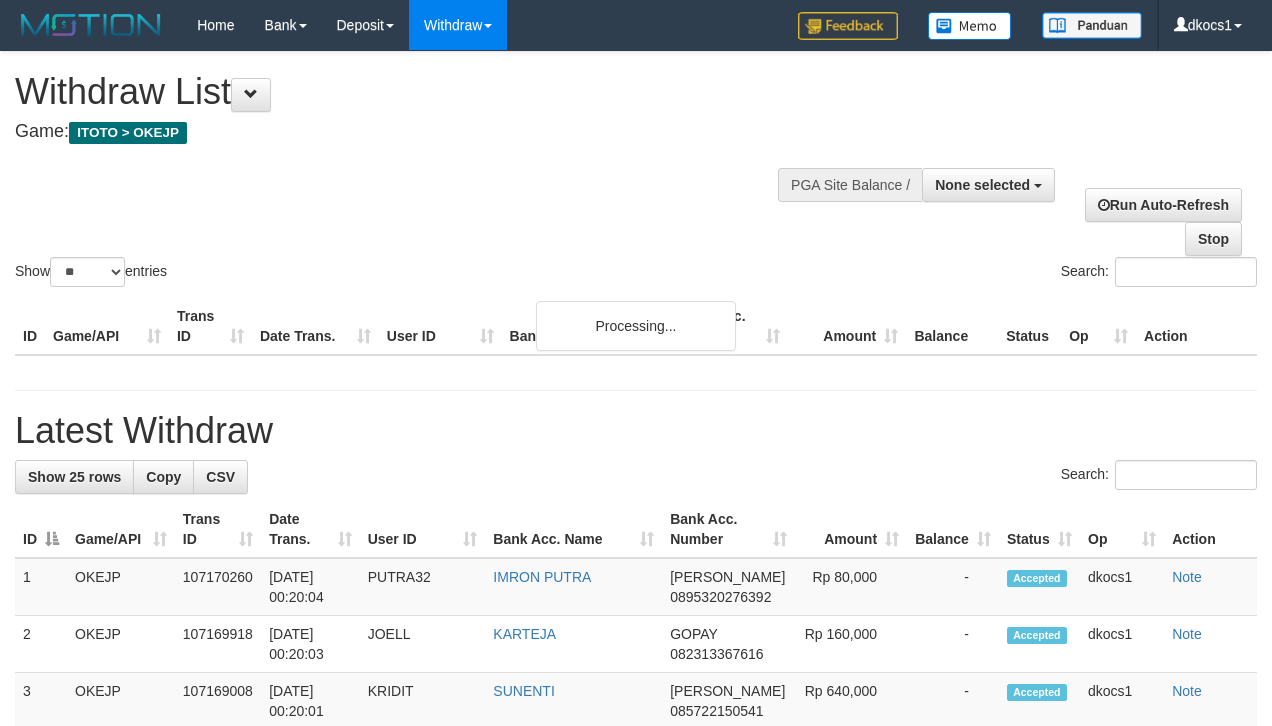select 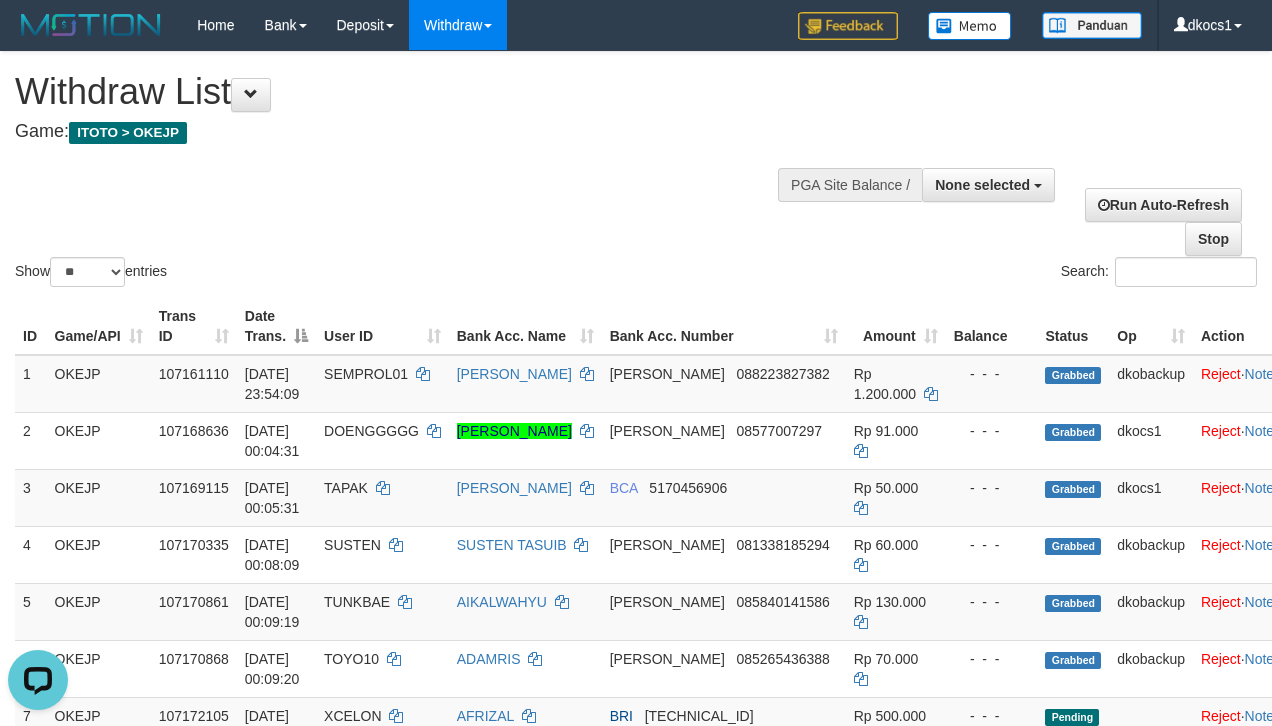 scroll, scrollTop: 0, scrollLeft: 0, axis: both 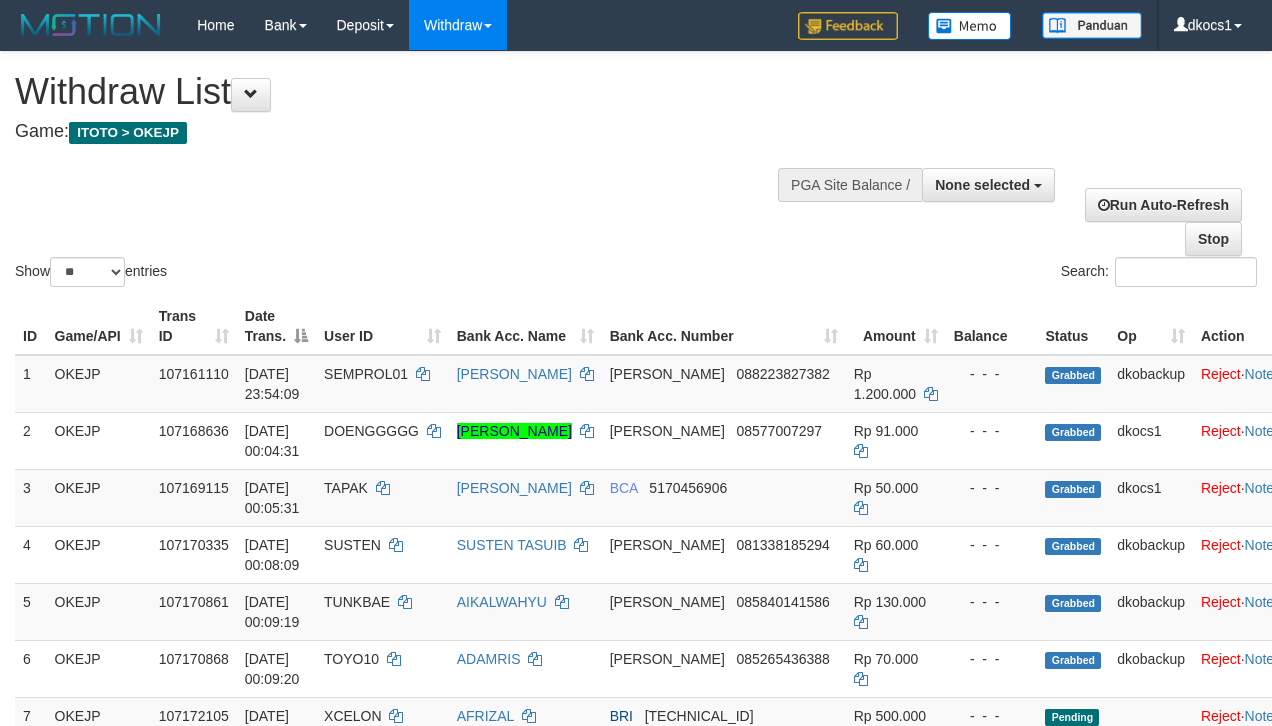 select 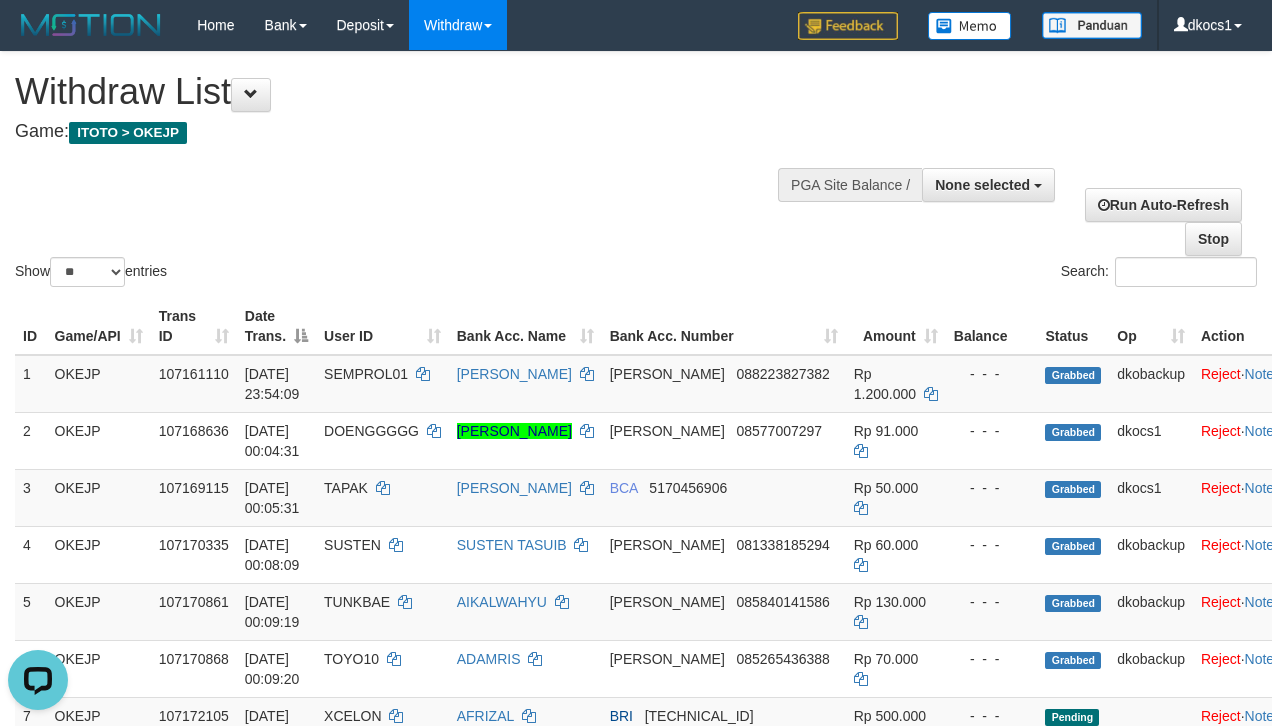 scroll, scrollTop: 0, scrollLeft: 0, axis: both 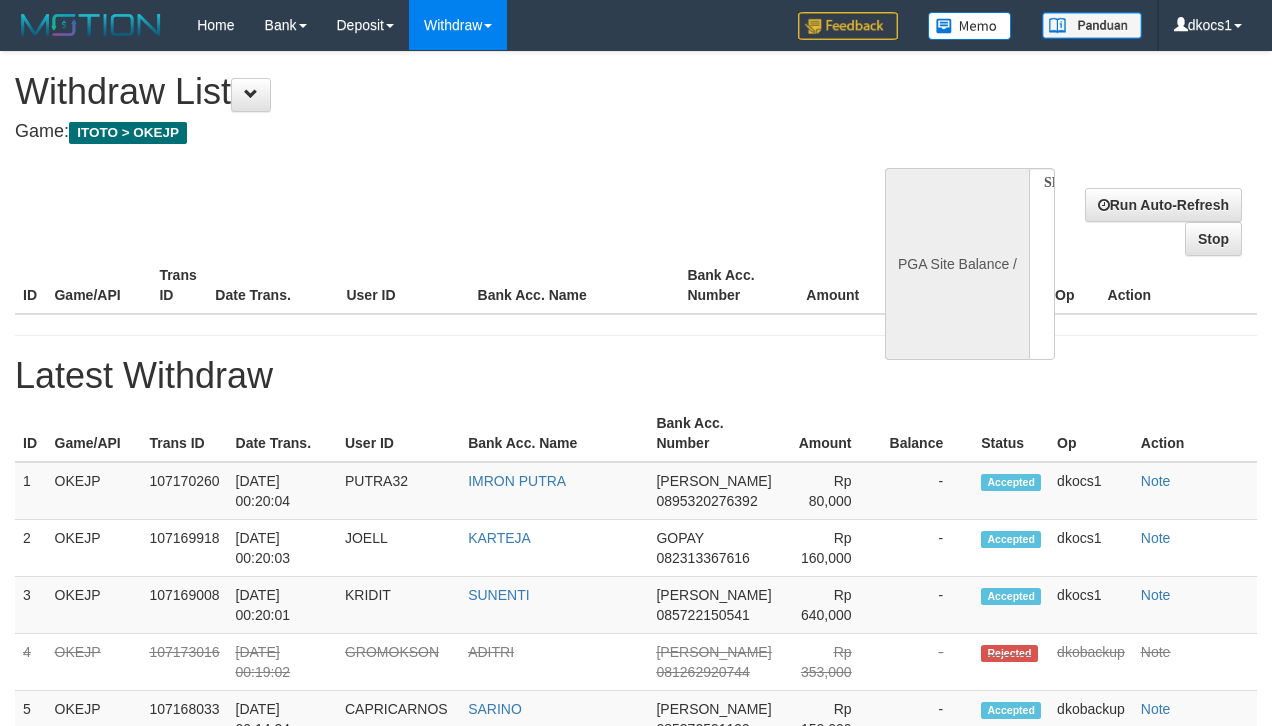 select 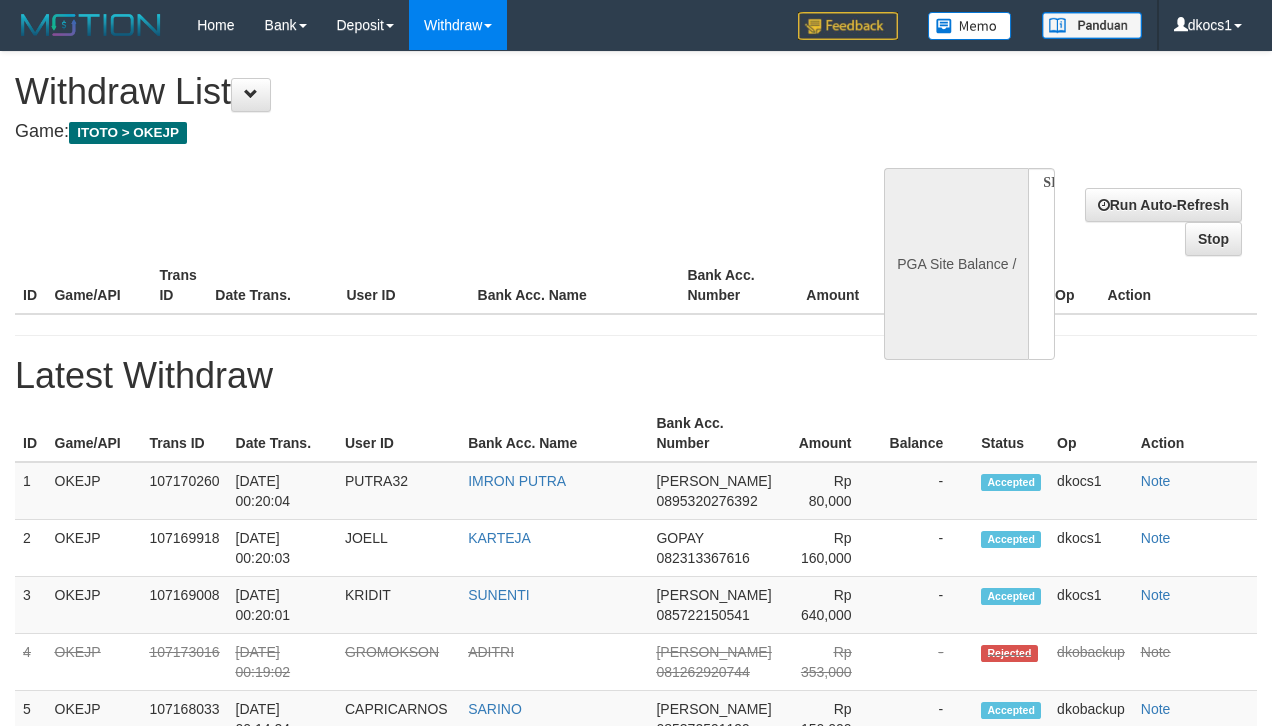 scroll, scrollTop: 0, scrollLeft: 0, axis: both 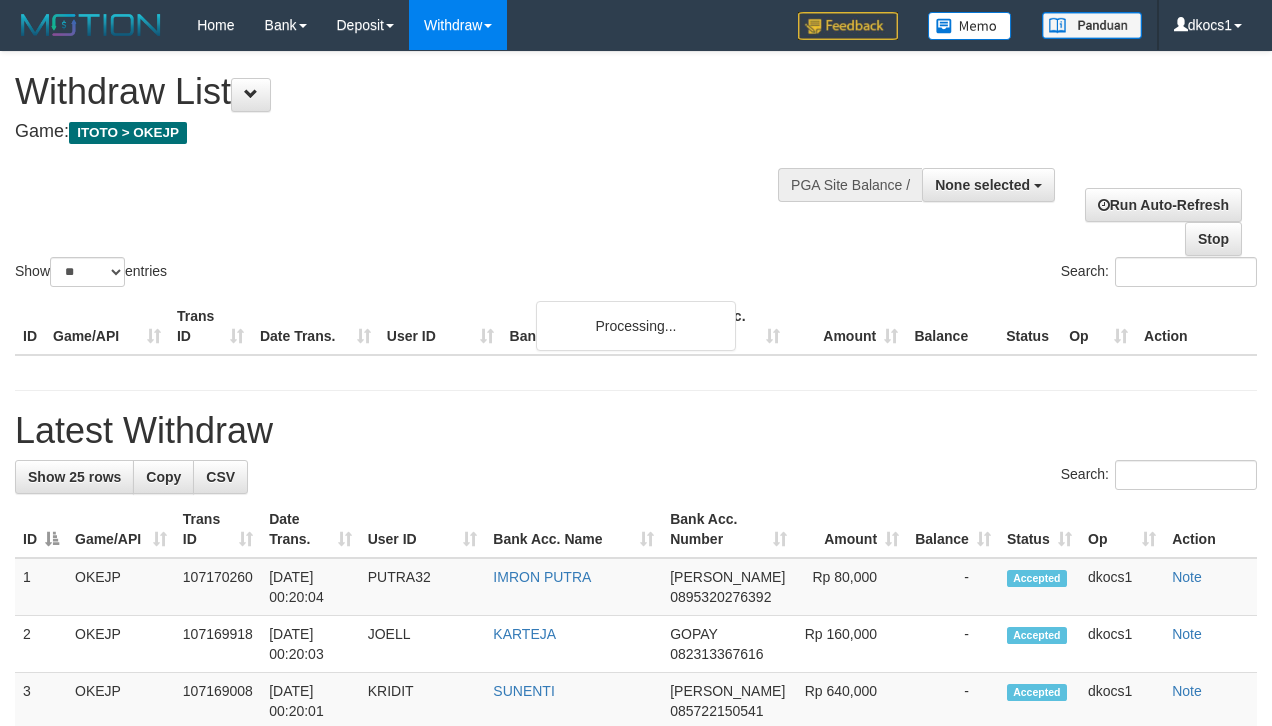 select 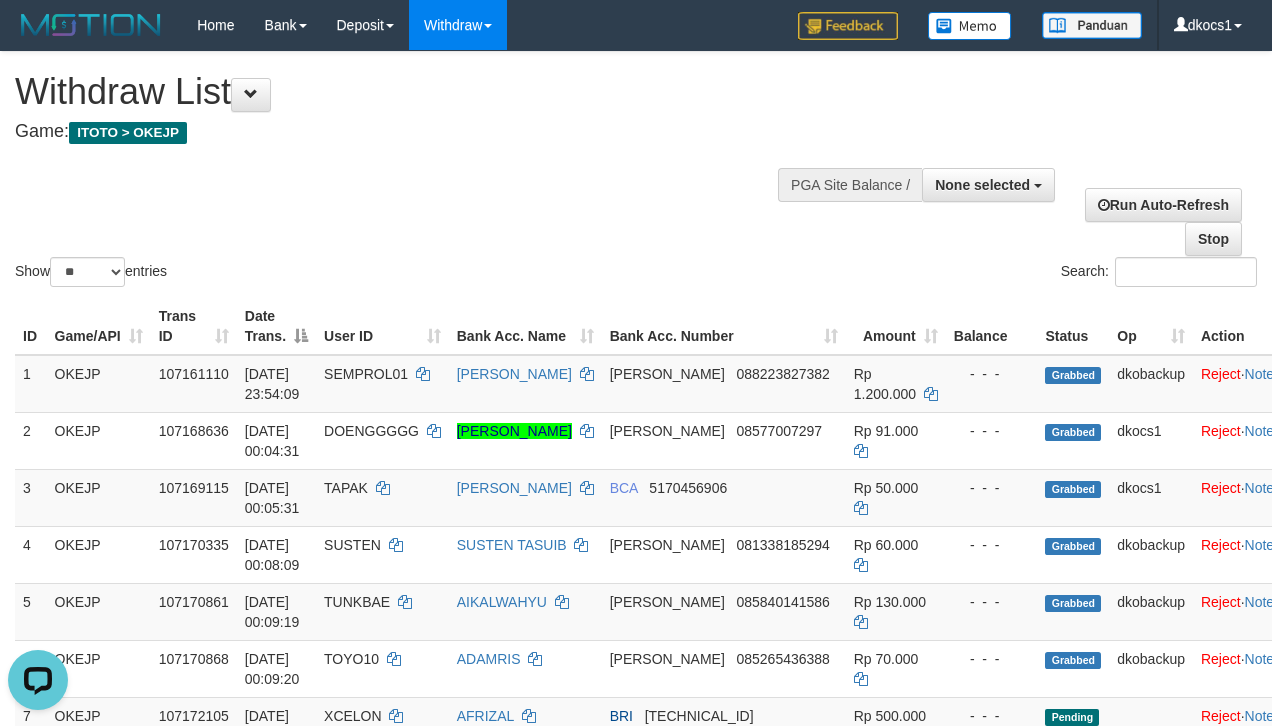 scroll, scrollTop: 0, scrollLeft: 0, axis: both 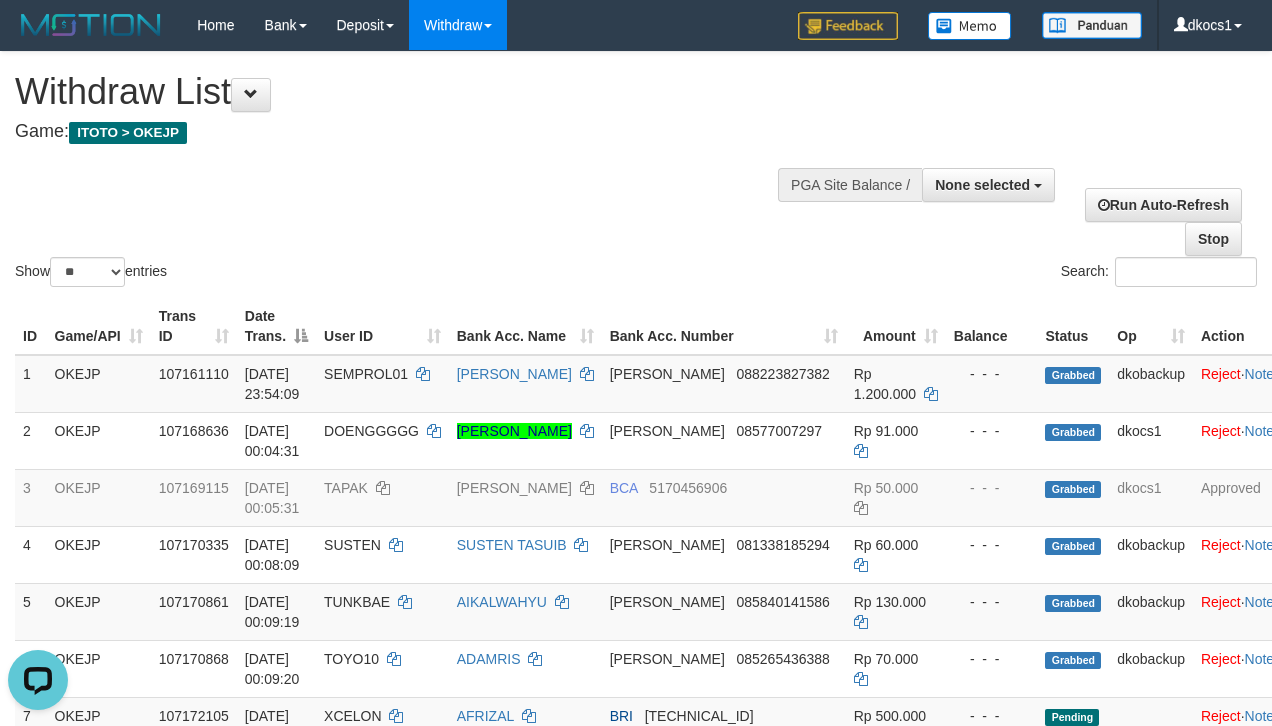 click on "Show  ** ** ** ***  entries Search:" at bounding box center [636, 171] 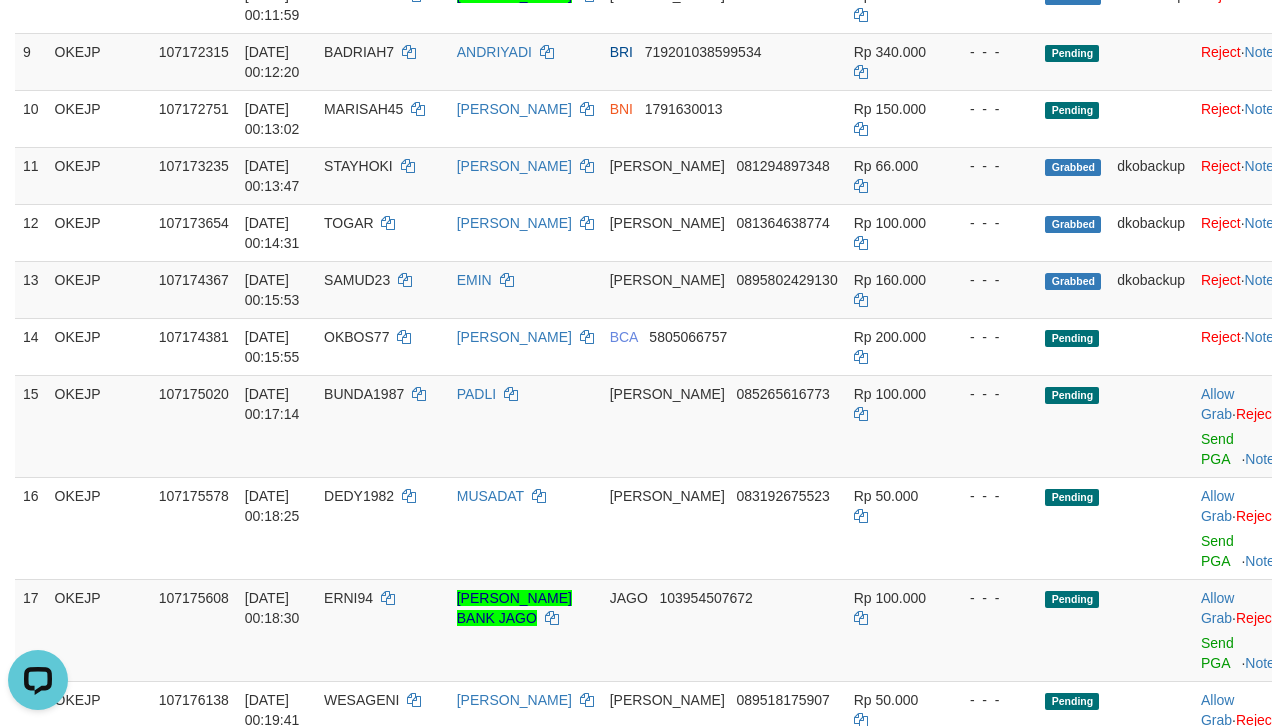 scroll, scrollTop: 1466, scrollLeft: 0, axis: vertical 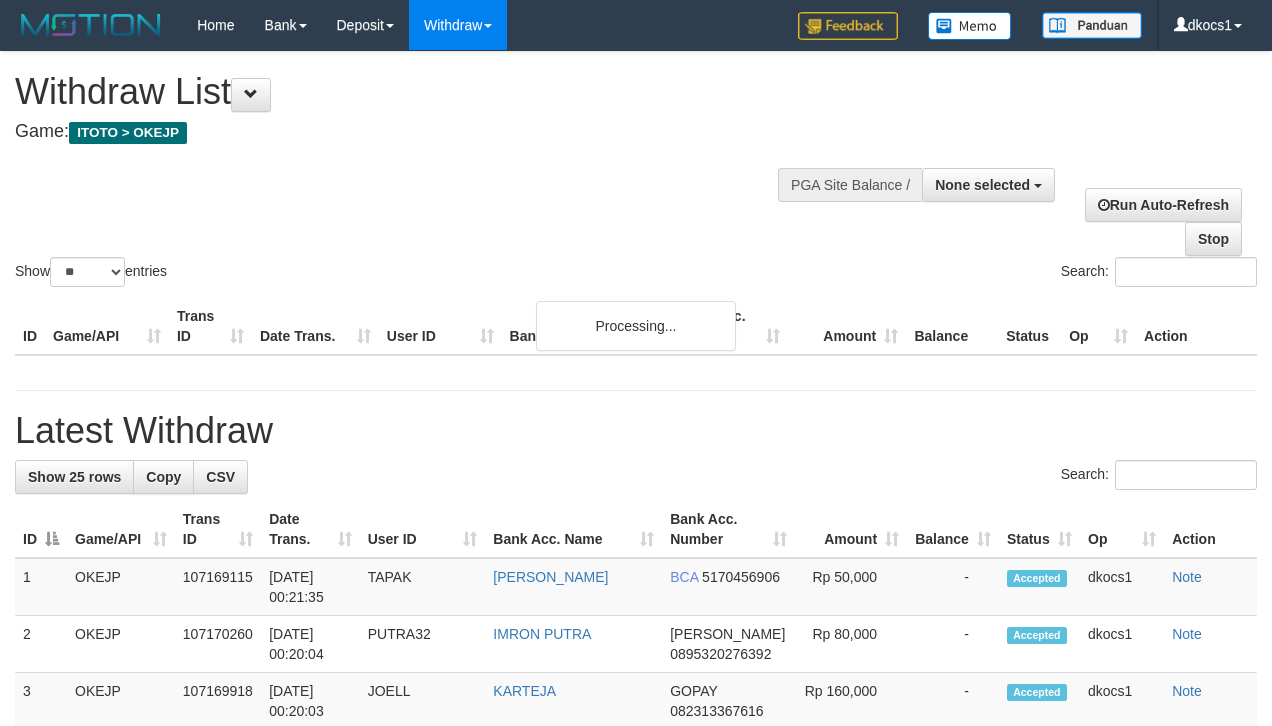 select 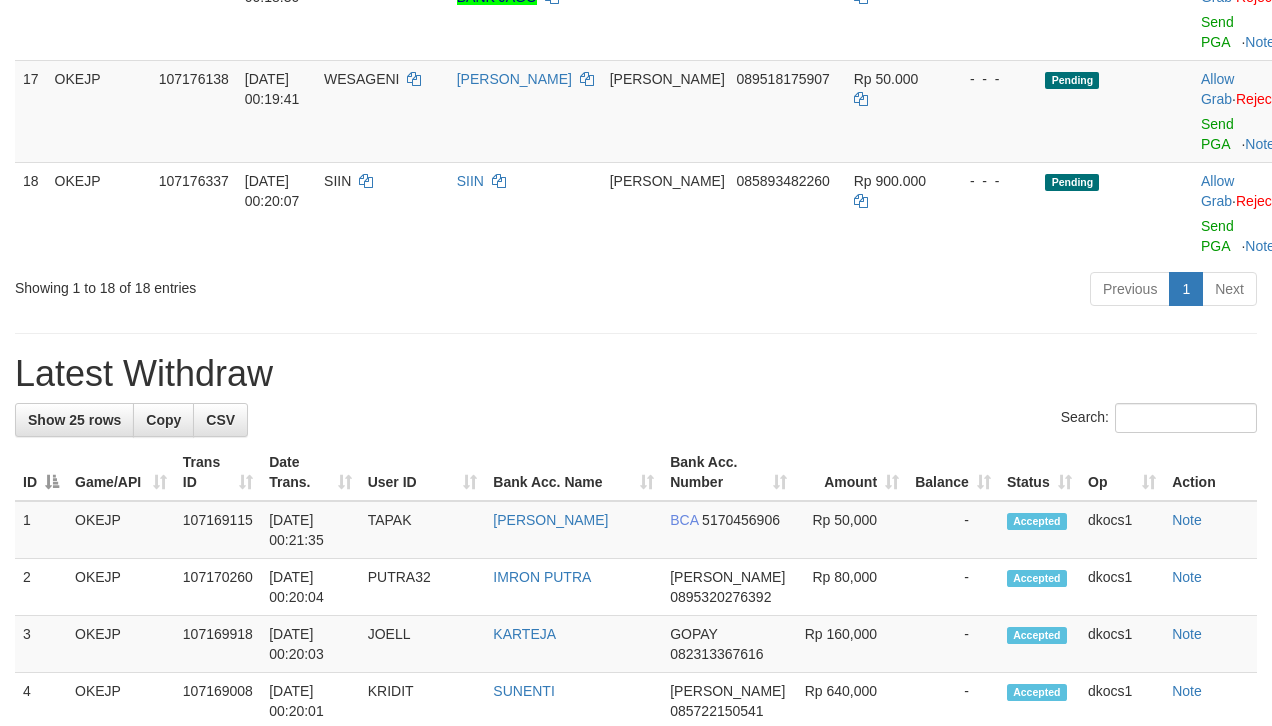 scroll, scrollTop: 1546, scrollLeft: 0, axis: vertical 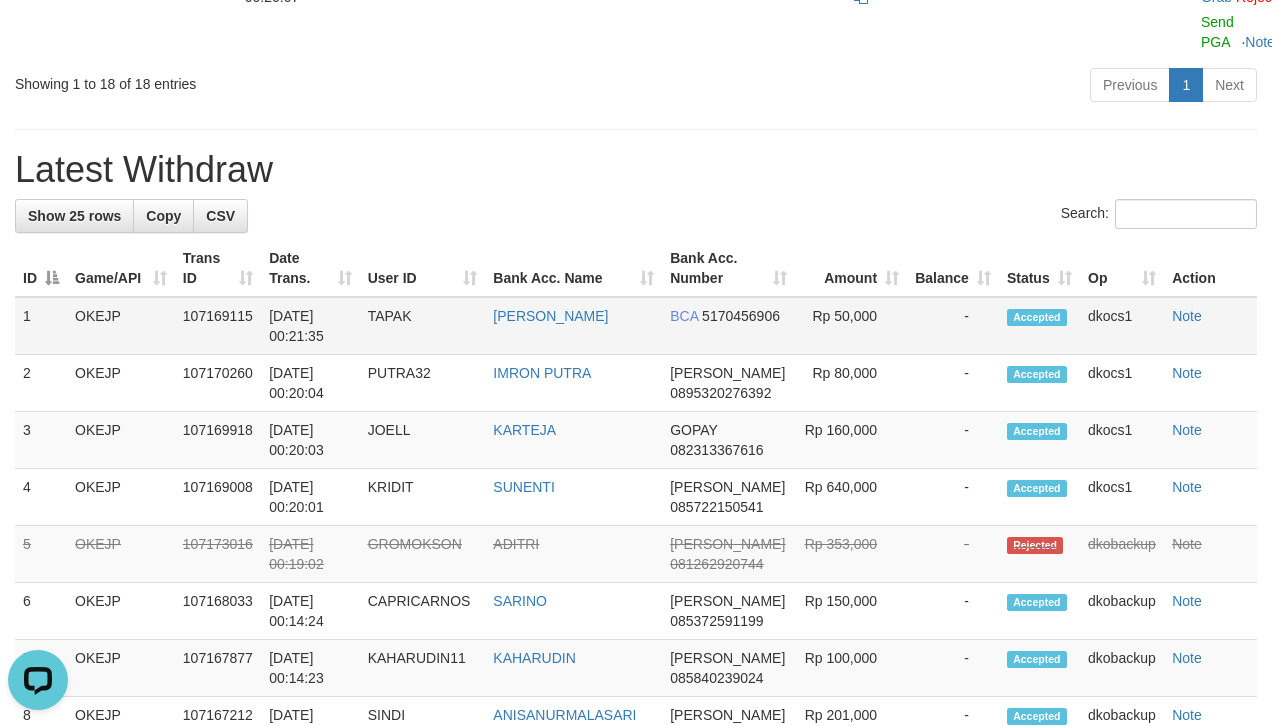 click on "TAPAK" at bounding box center (423, 326) 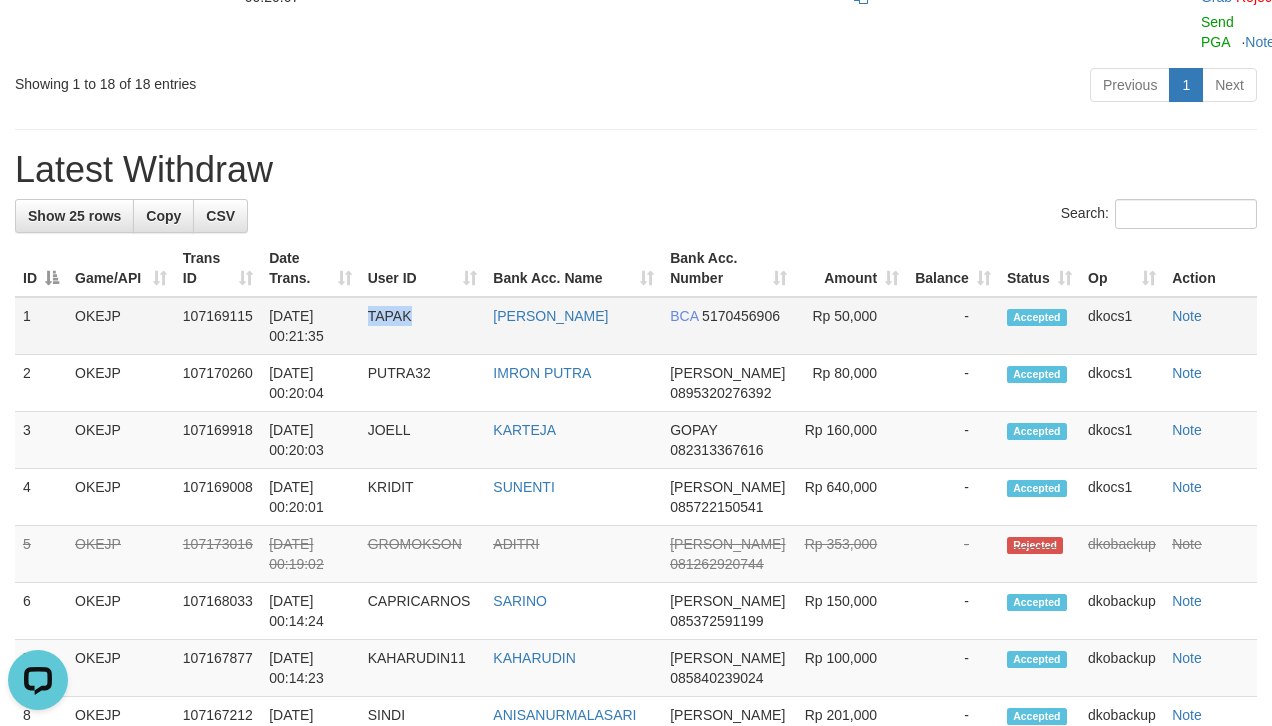 click on "TAPAK" at bounding box center [423, 326] 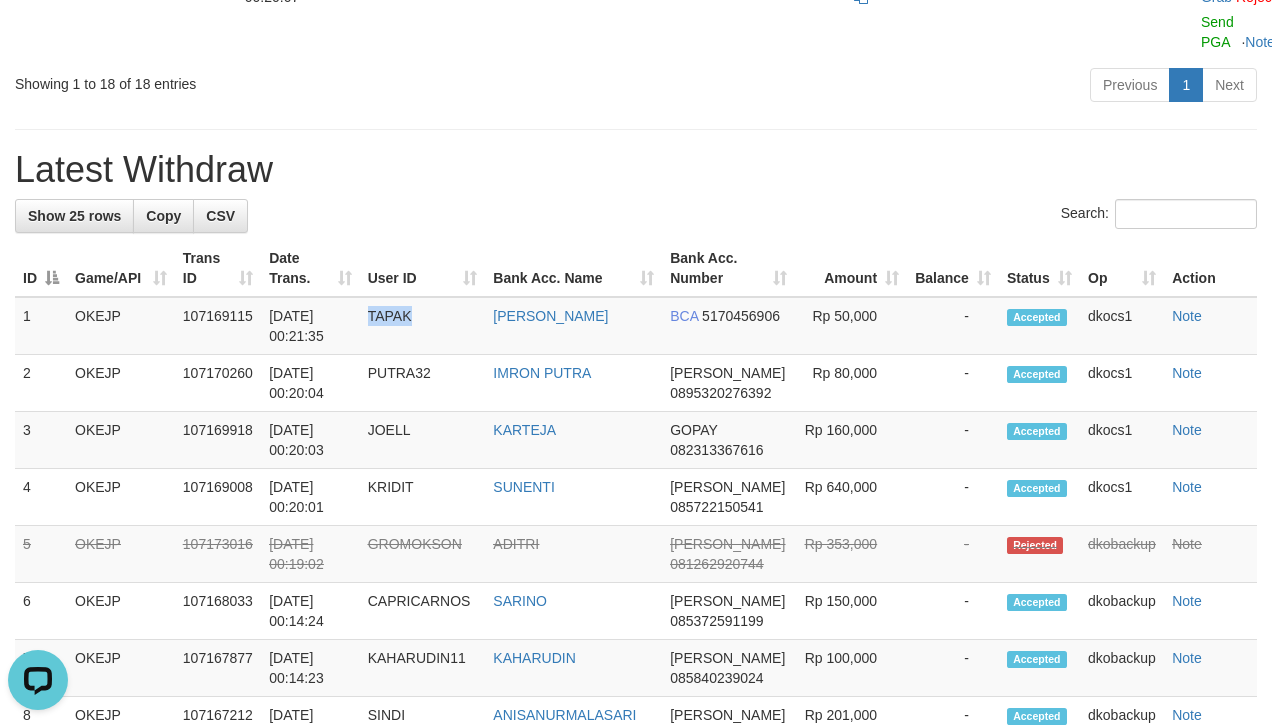 copy on "TAPAK" 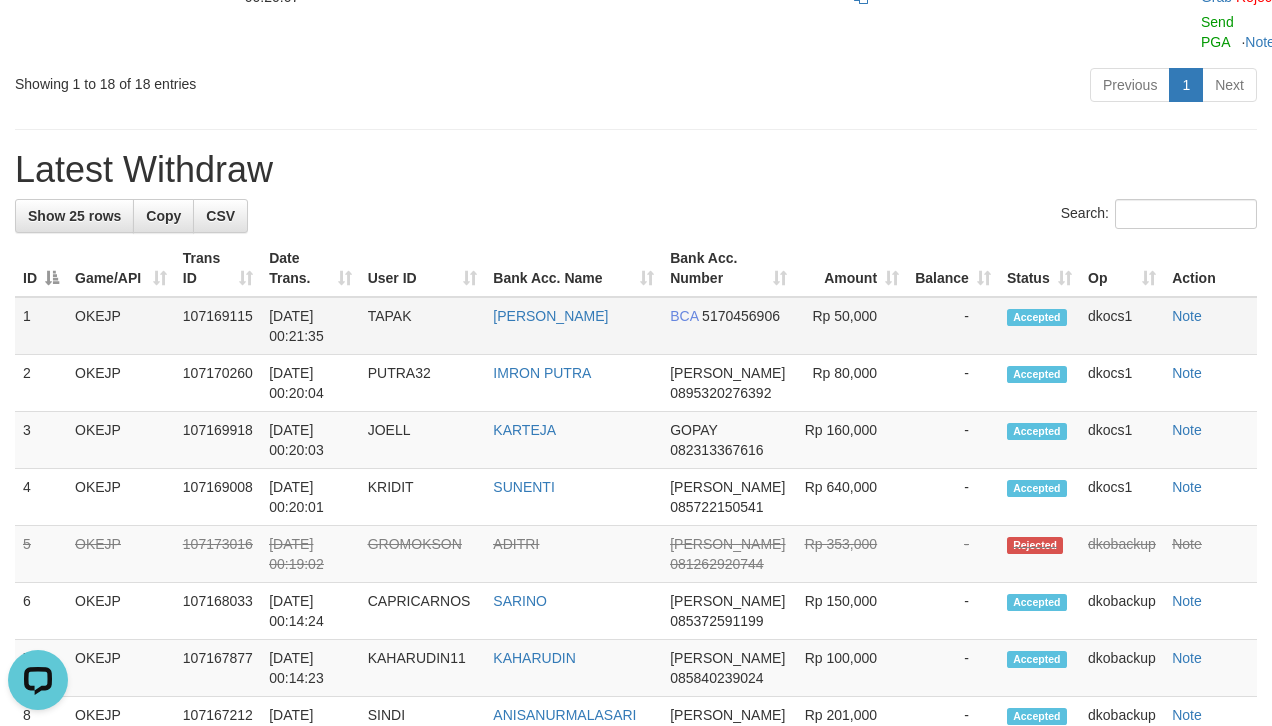 click on "[PERSON_NAME]" at bounding box center [573, 326] 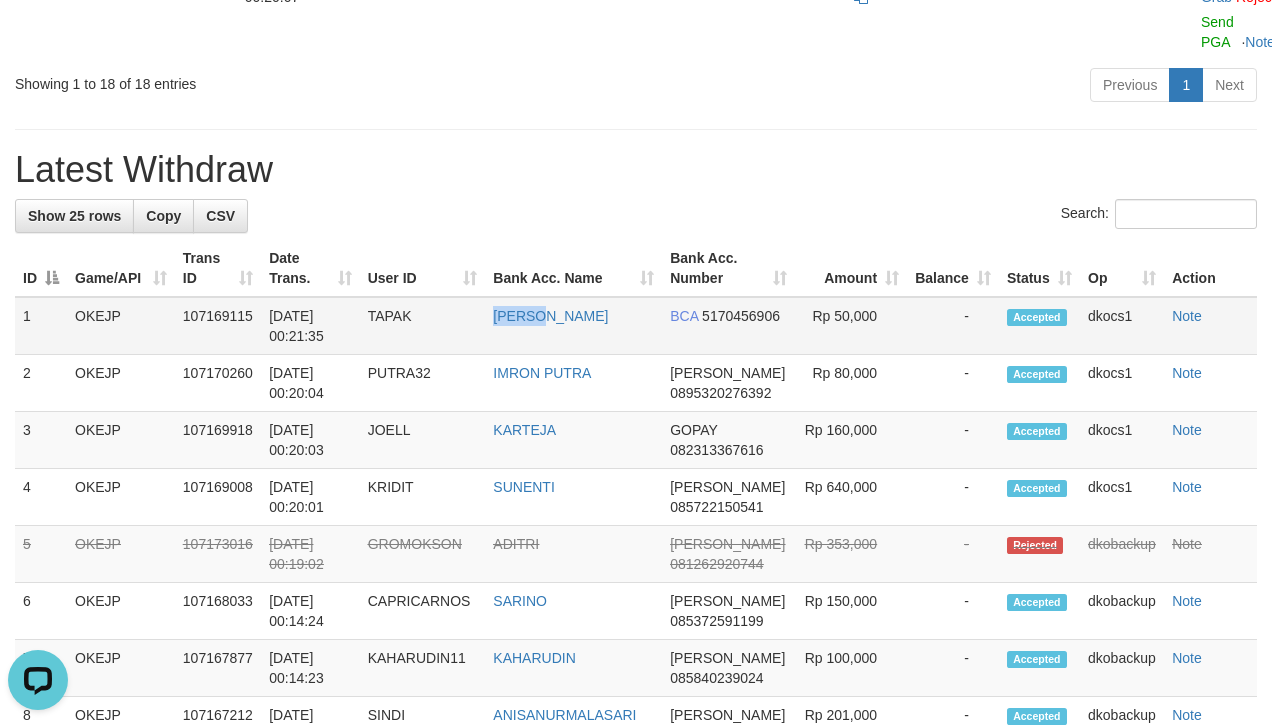 drag, startPoint x: 528, startPoint y: 357, endPoint x: 585, endPoint y: 364, distance: 57.428215 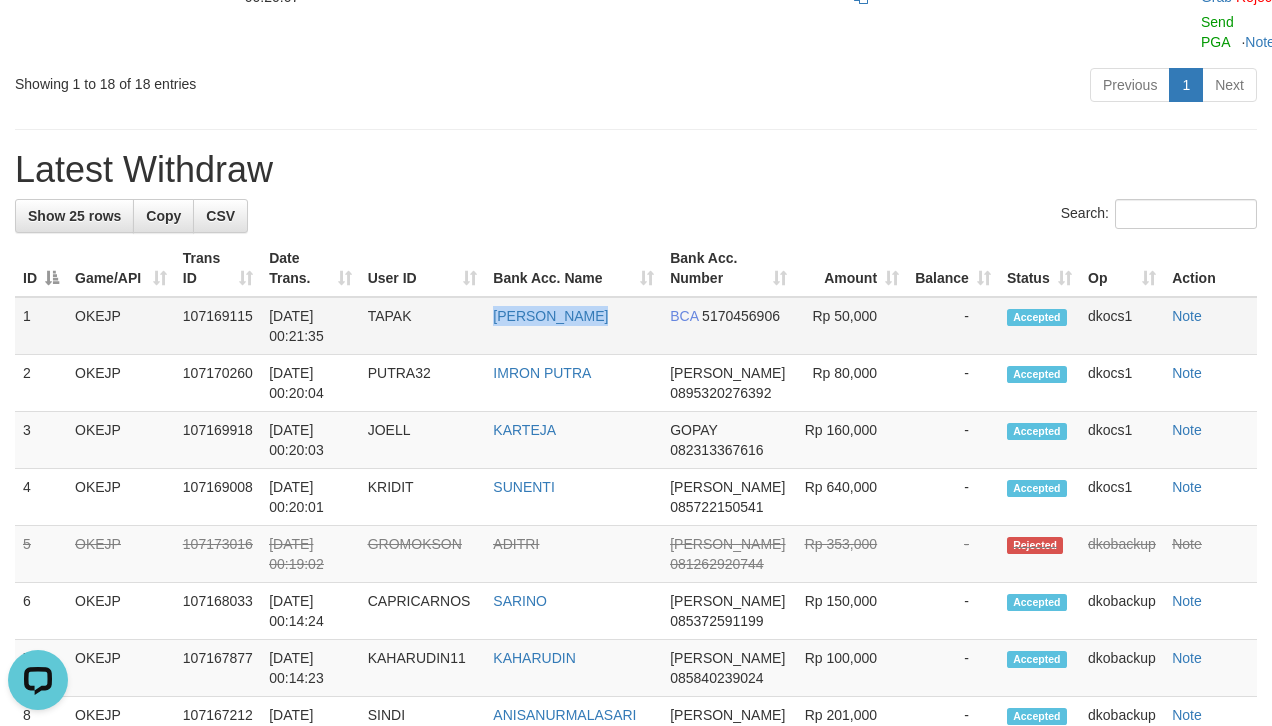 click on "[PERSON_NAME]" at bounding box center (573, 326) 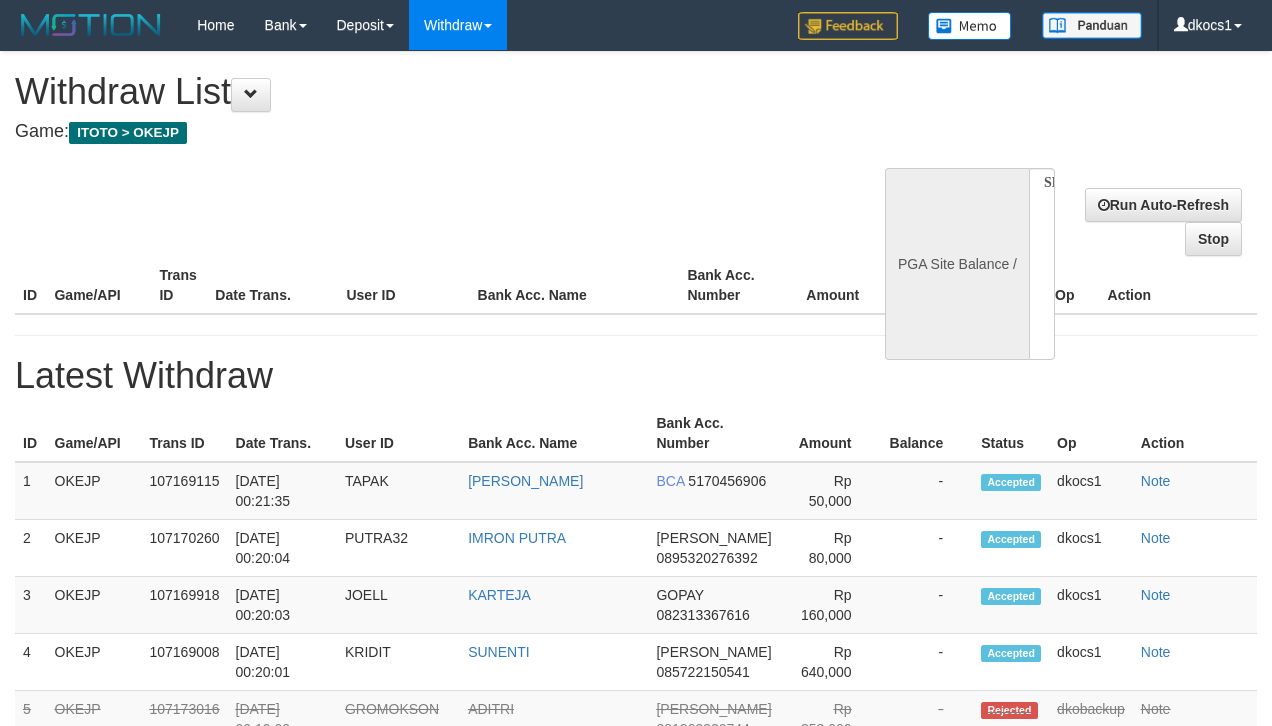 select 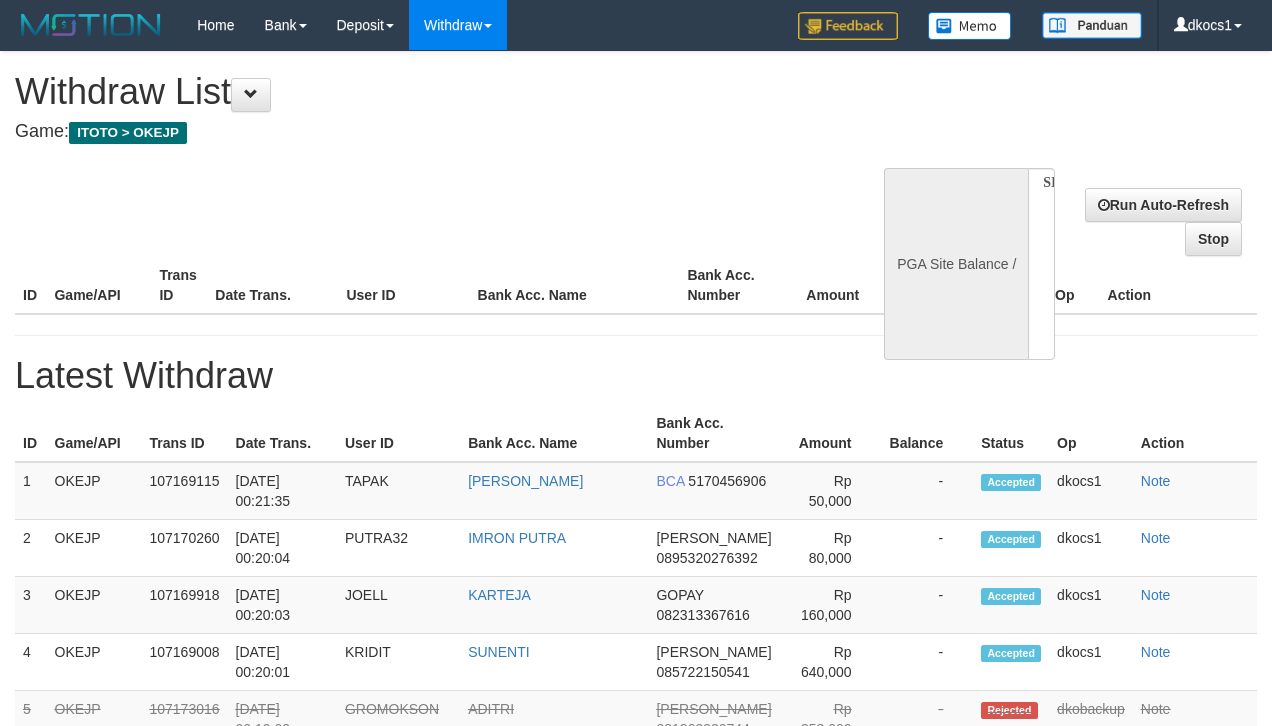 scroll, scrollTop: 0, scrollLeft: 0, axis: both 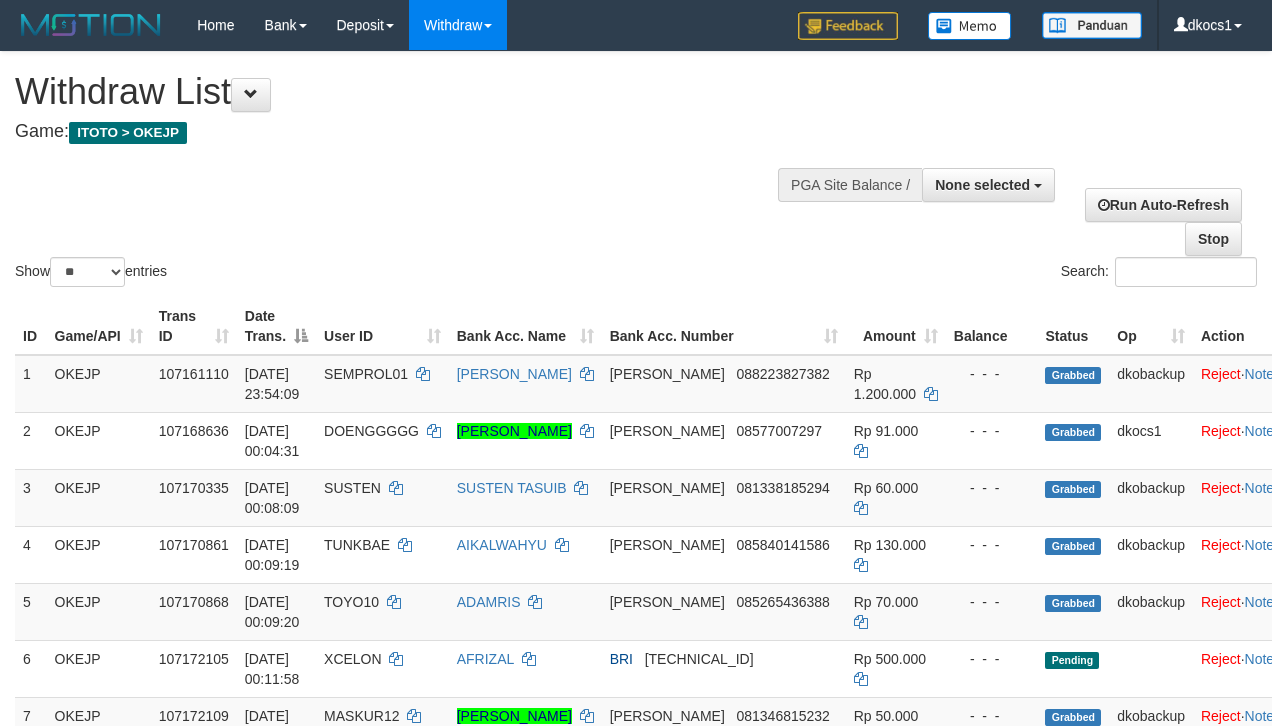 select 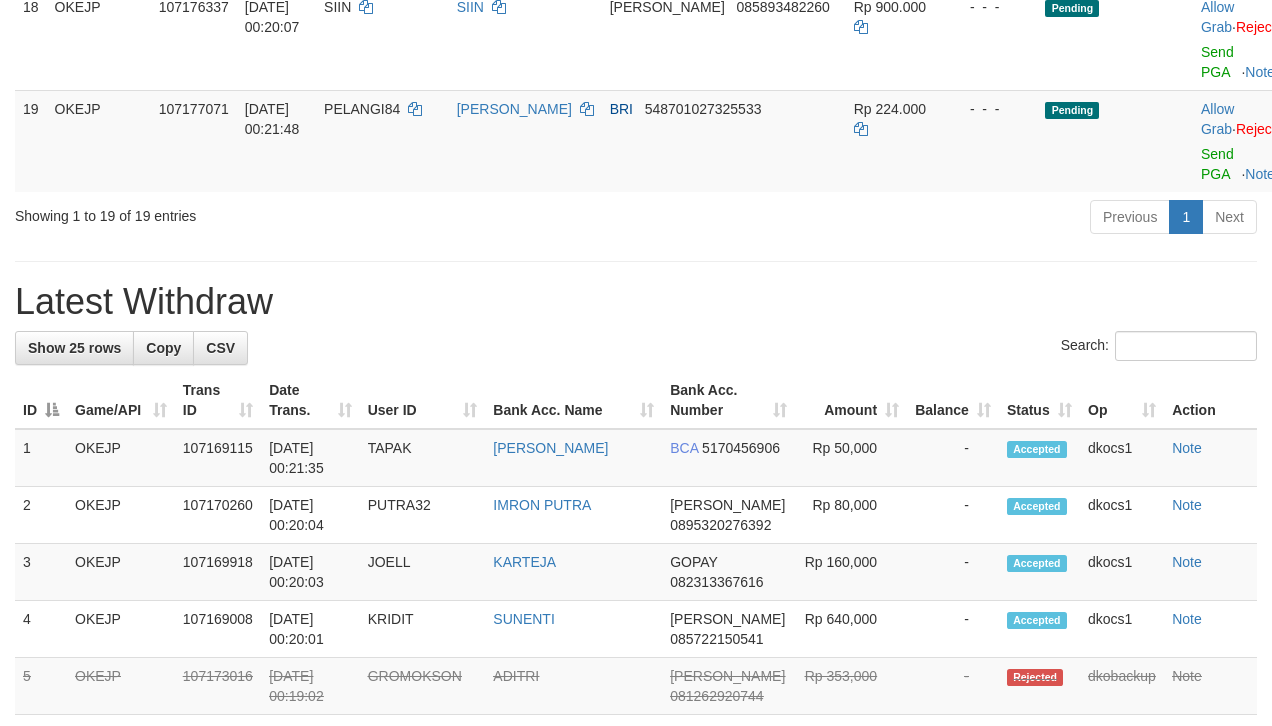 scroll, scrollTop: 1546, scrollLeft: 0, axis: vertical 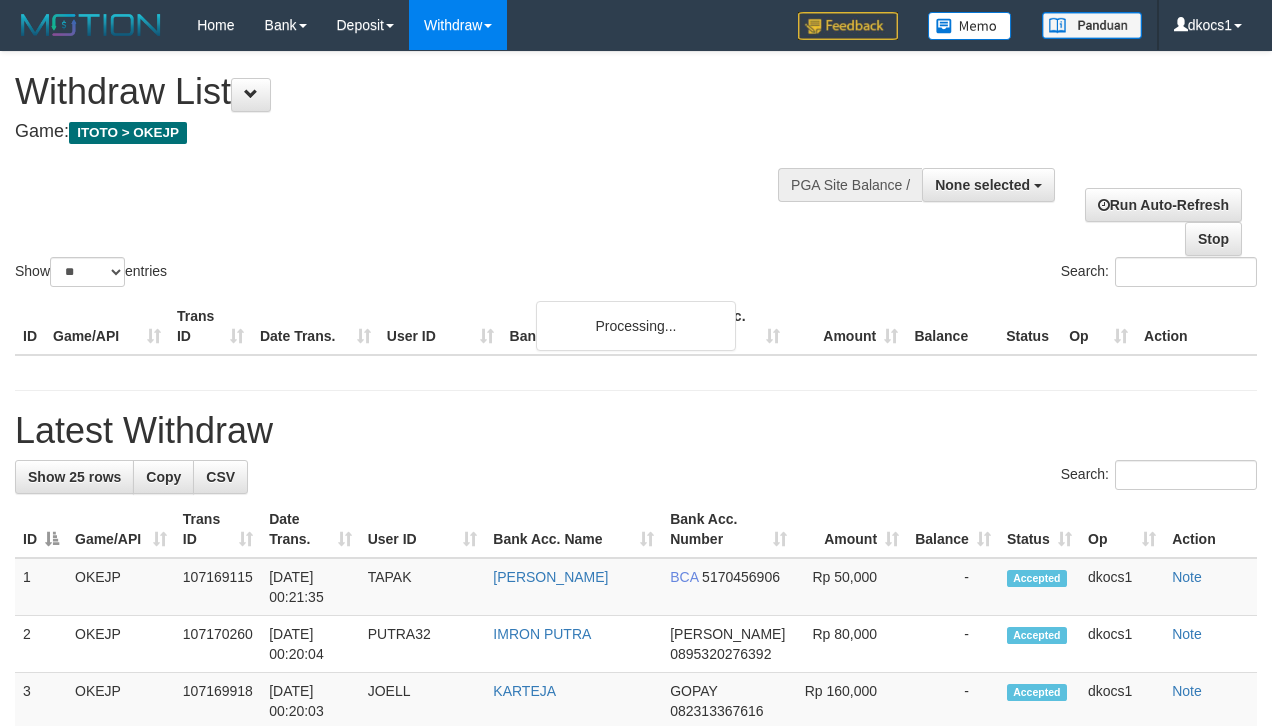 select 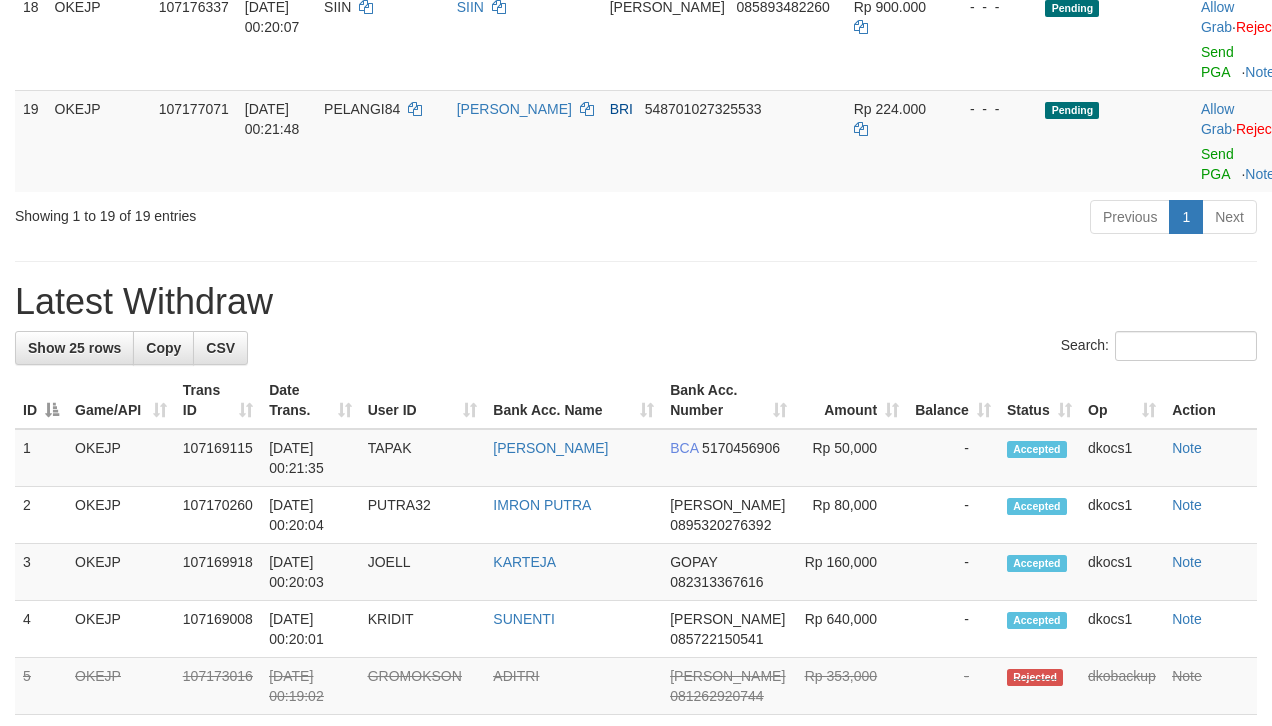 scroll, scrollTop: 1546, scrollLeft: 0, axis: vertical 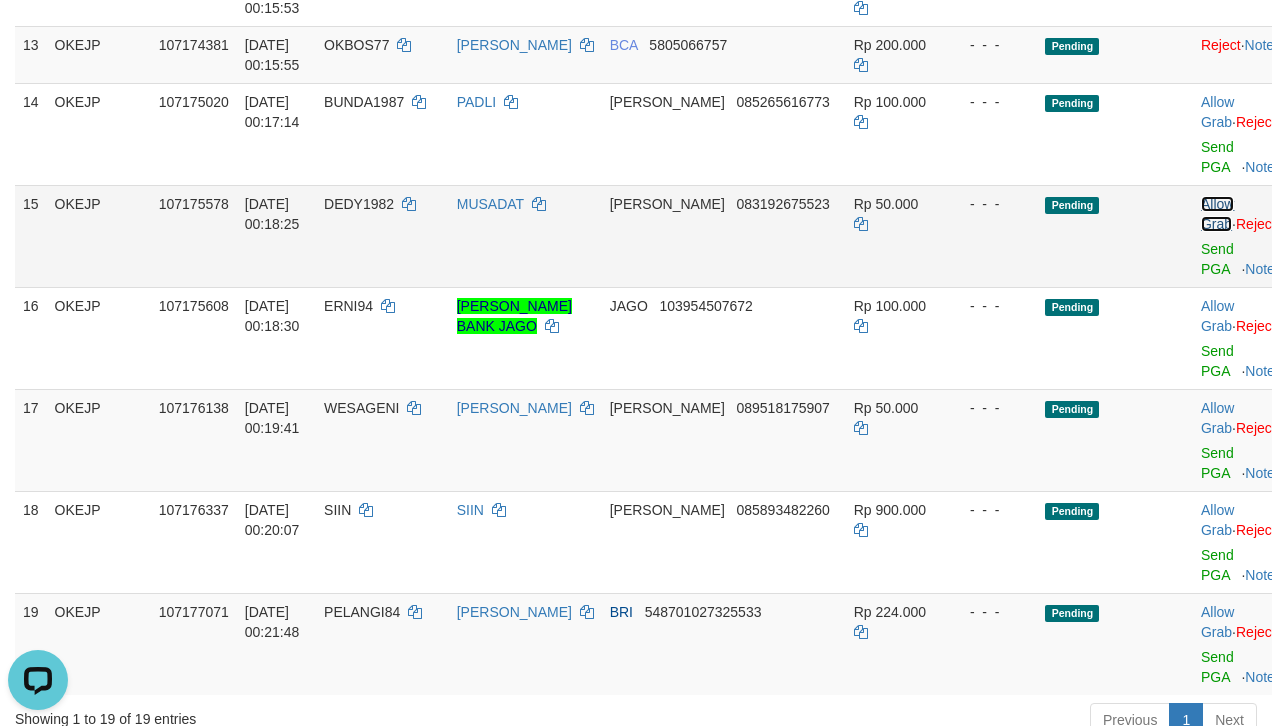 click on "Allow Grab" at bounding box center [1217, 214] 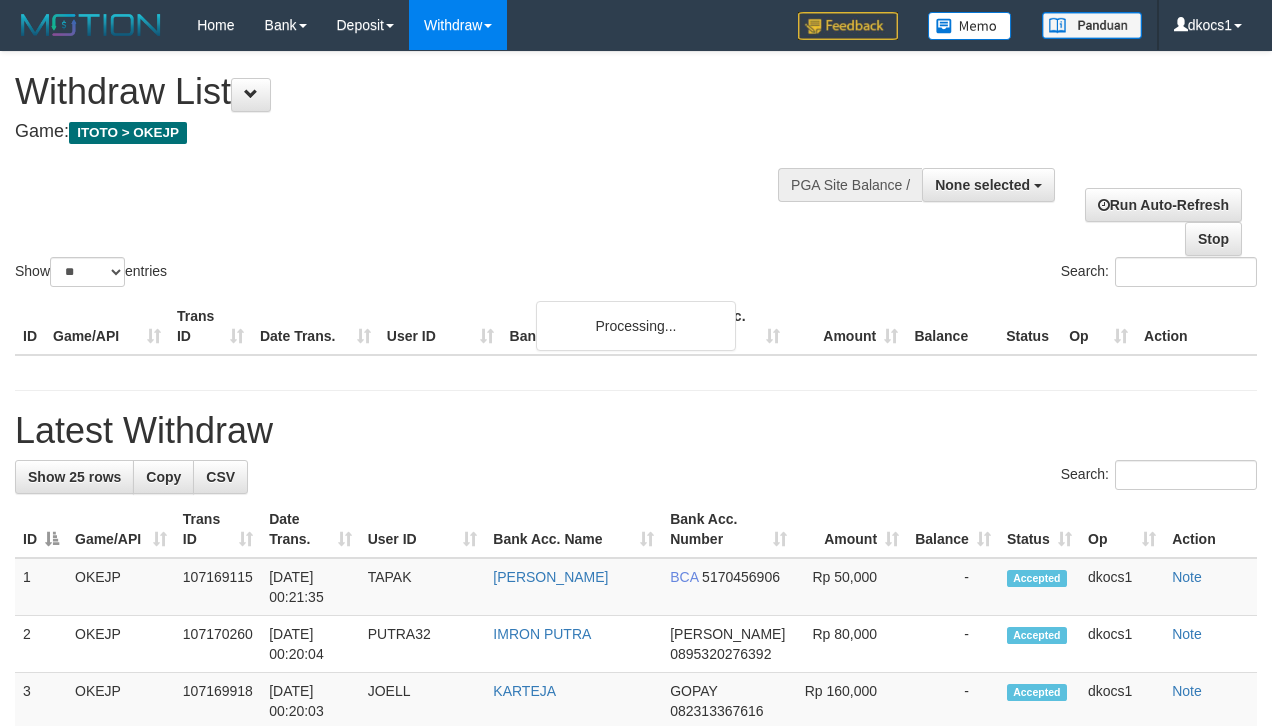 select 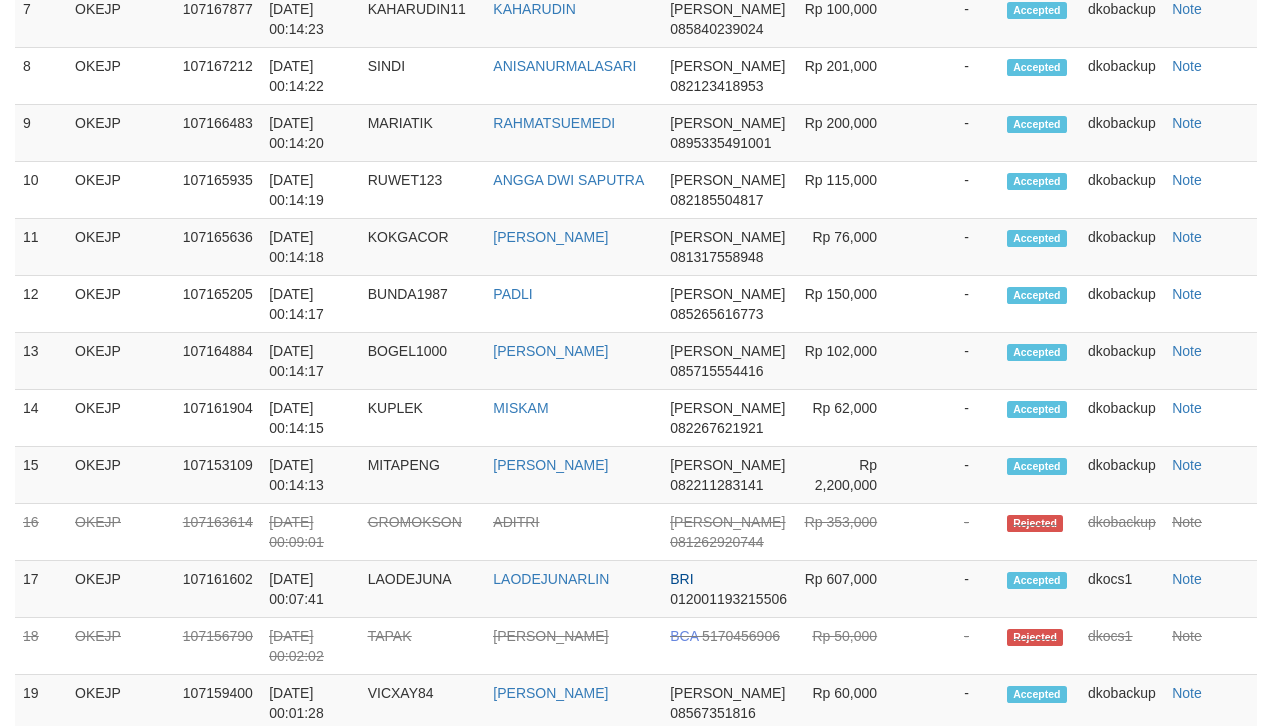 scroll, scrollTop: 2249, scrollLeft: 0, axis: vertical 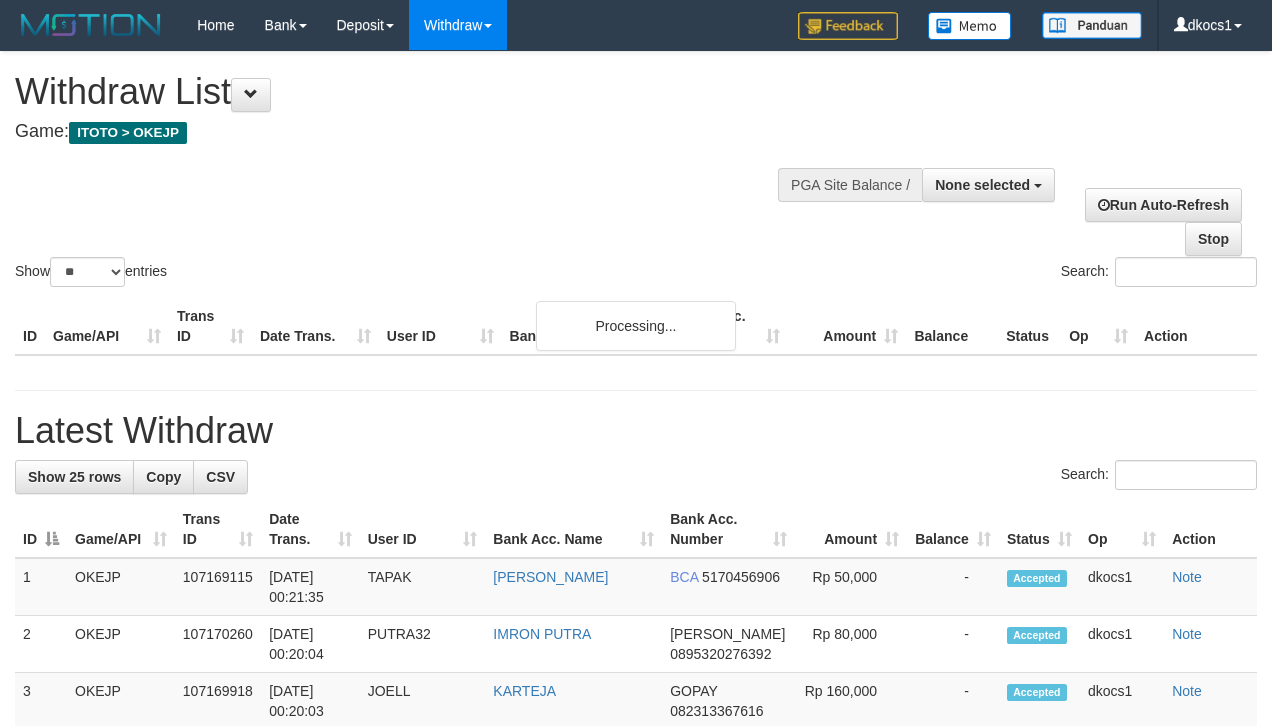 select 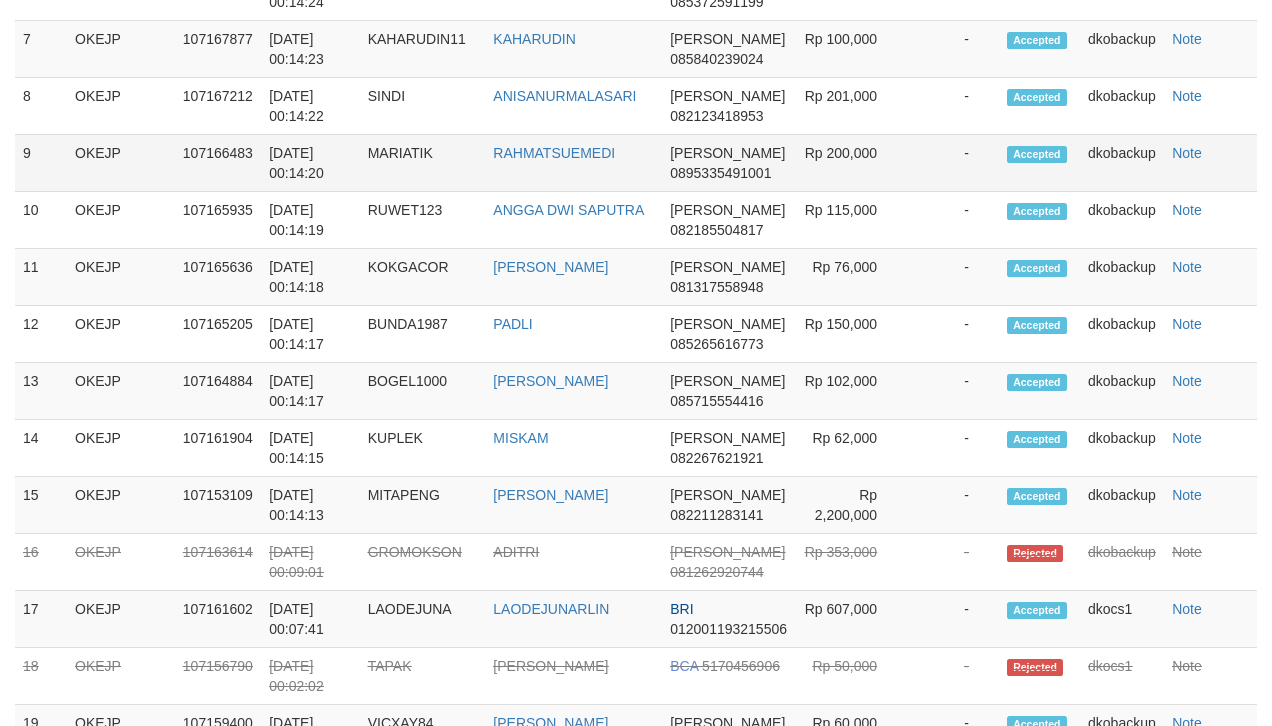 scroll, scrollTop: 2352, scrollLeft: 0, axis: vertical 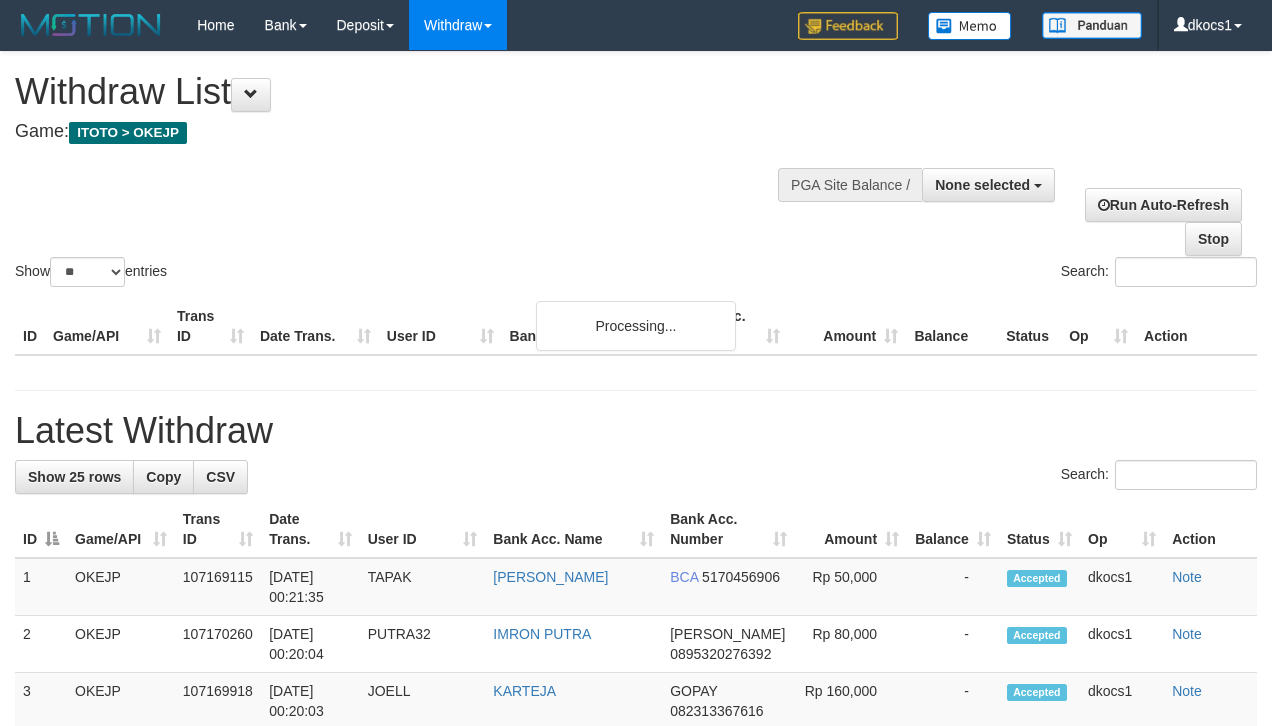 select 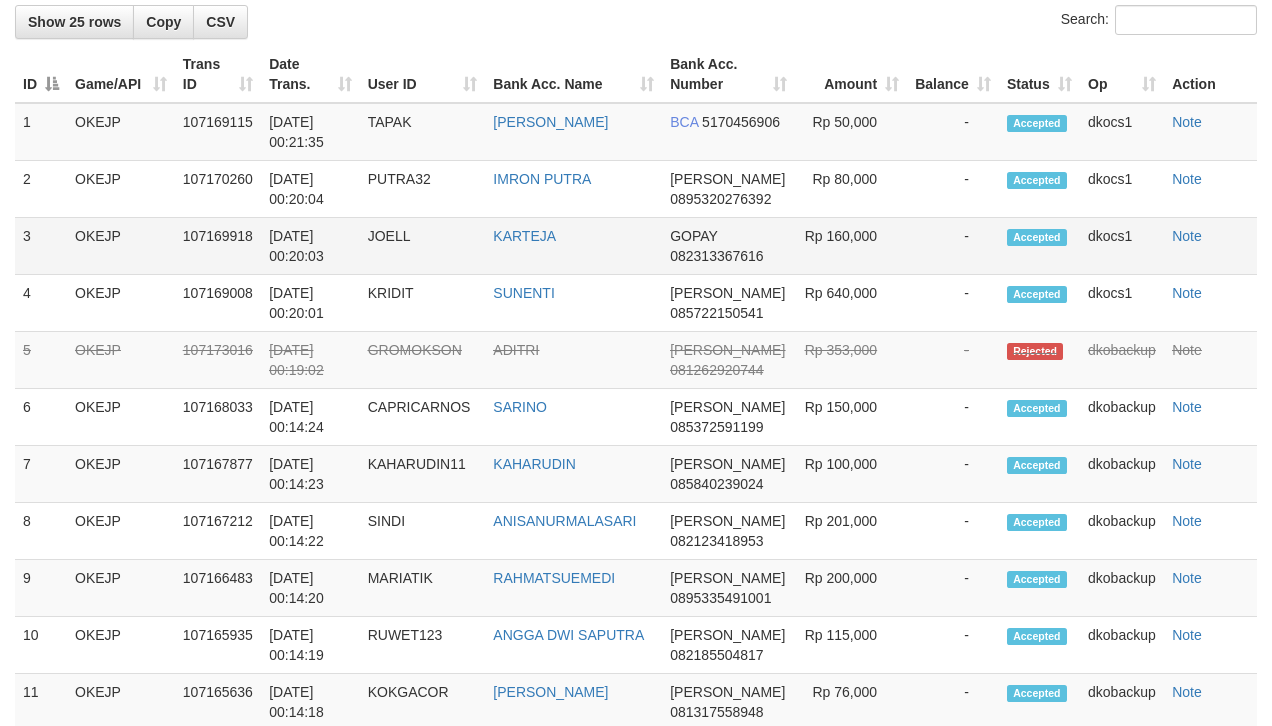 click on "Accepted" at bounding box center (1037, 237) 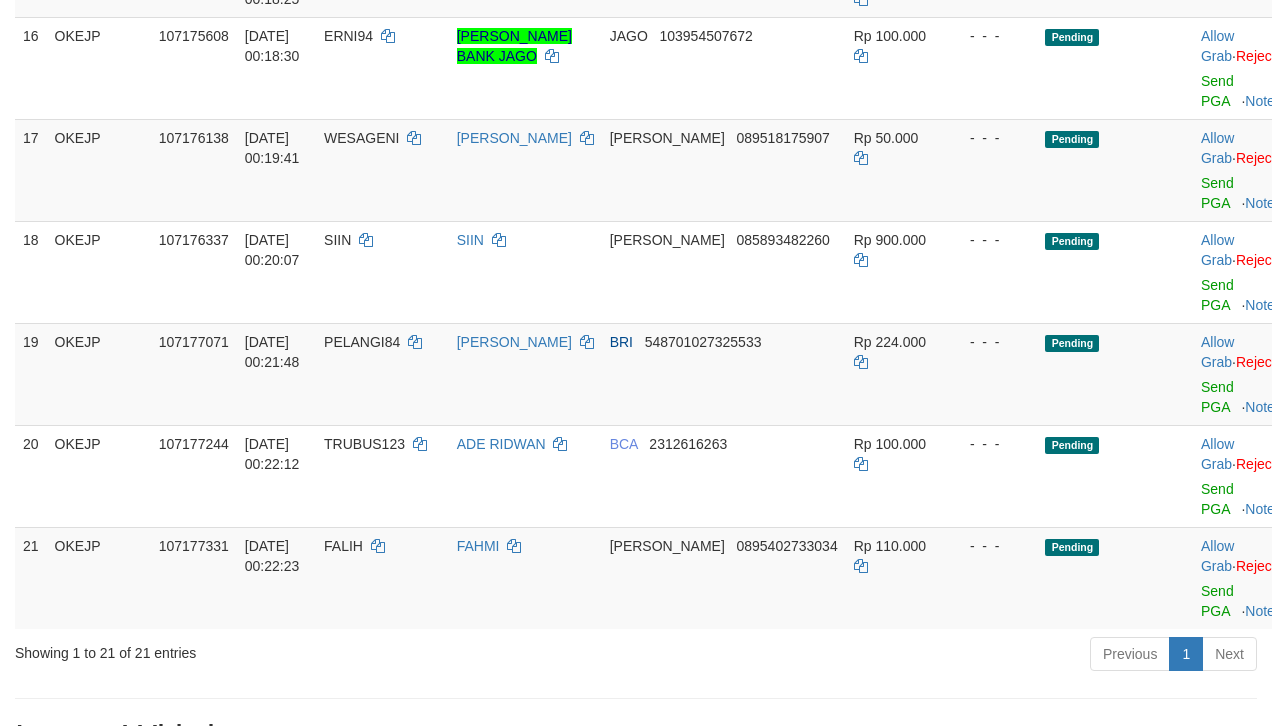 scroll, scrollTop: 1201, scrollLeft: 0, axis: vertical 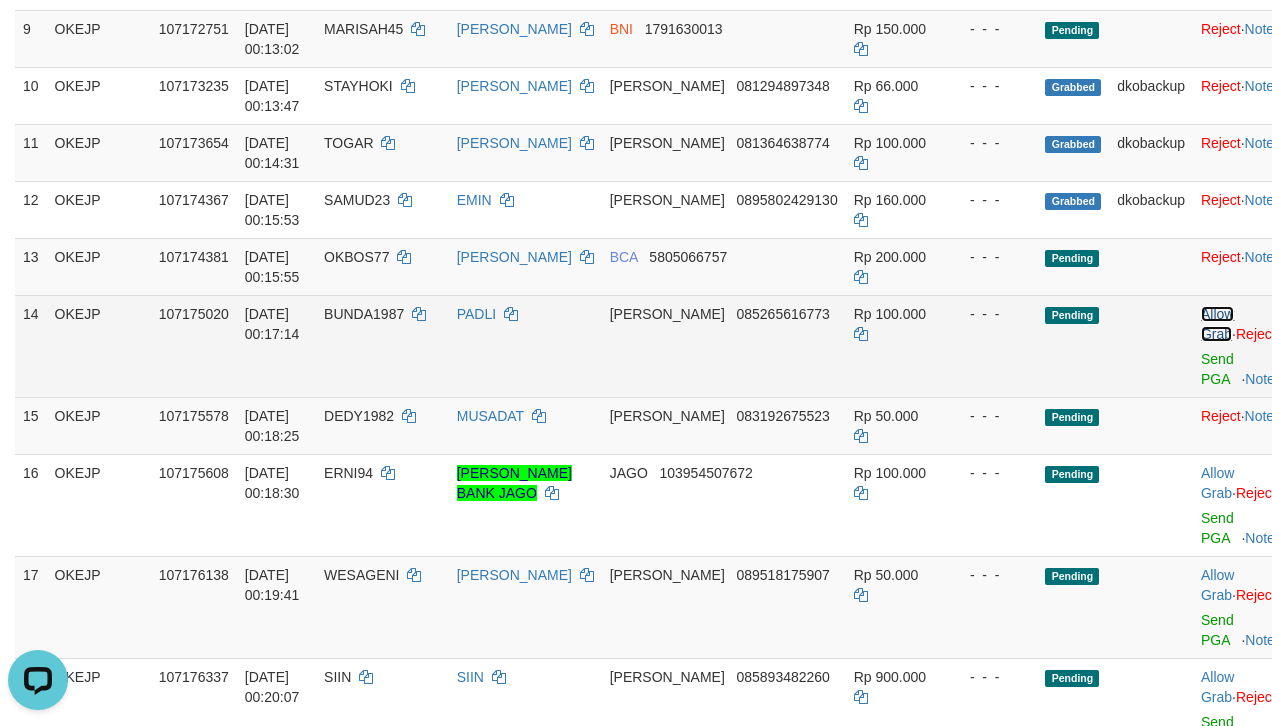 click on "Allow Grab" at bounding box center [1217, 324] 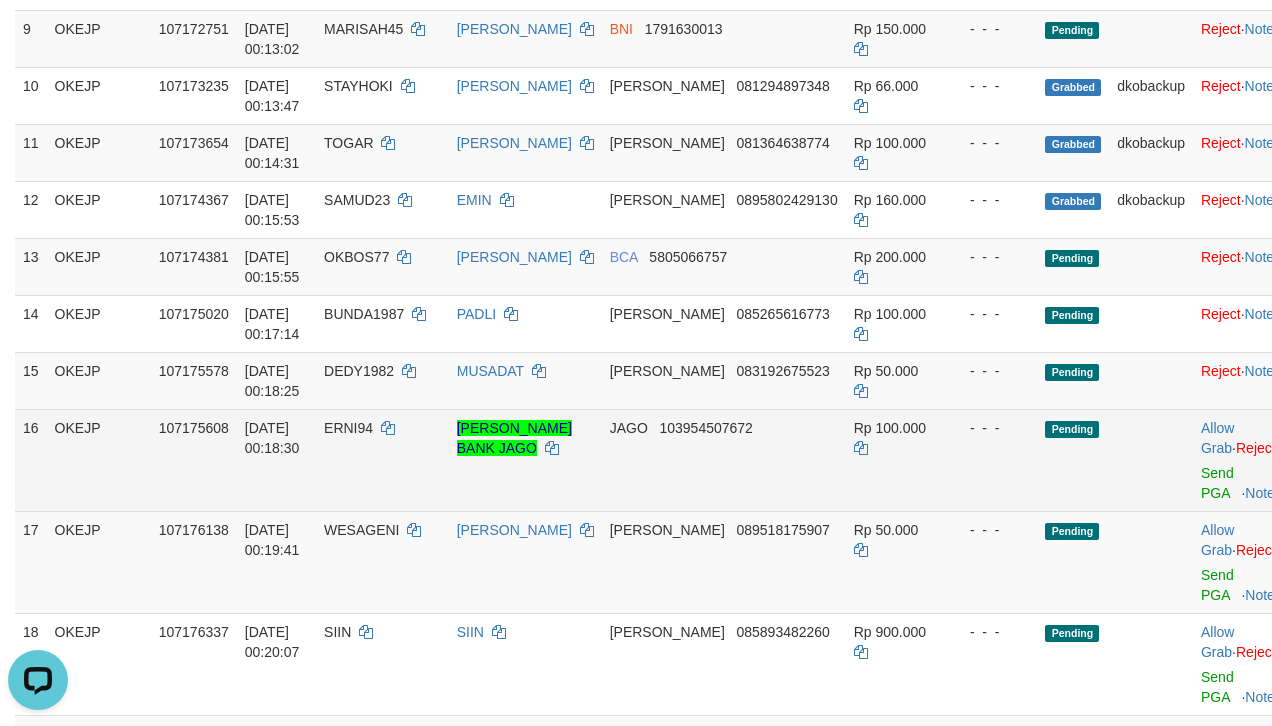 click on "Allow Grab   ·    Reject Send PGA     ·    Note" at bounding box center [1238, 460] 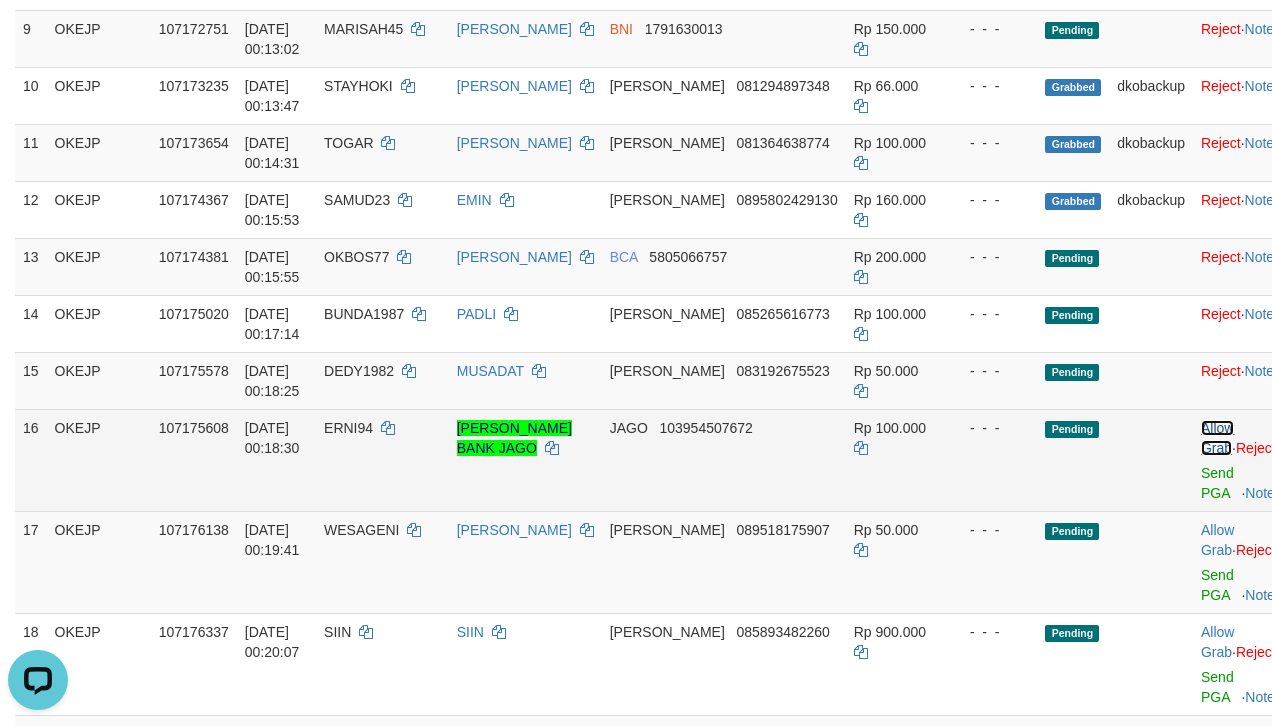 click on "Allow Grab" at bounding box center (1217, 438) 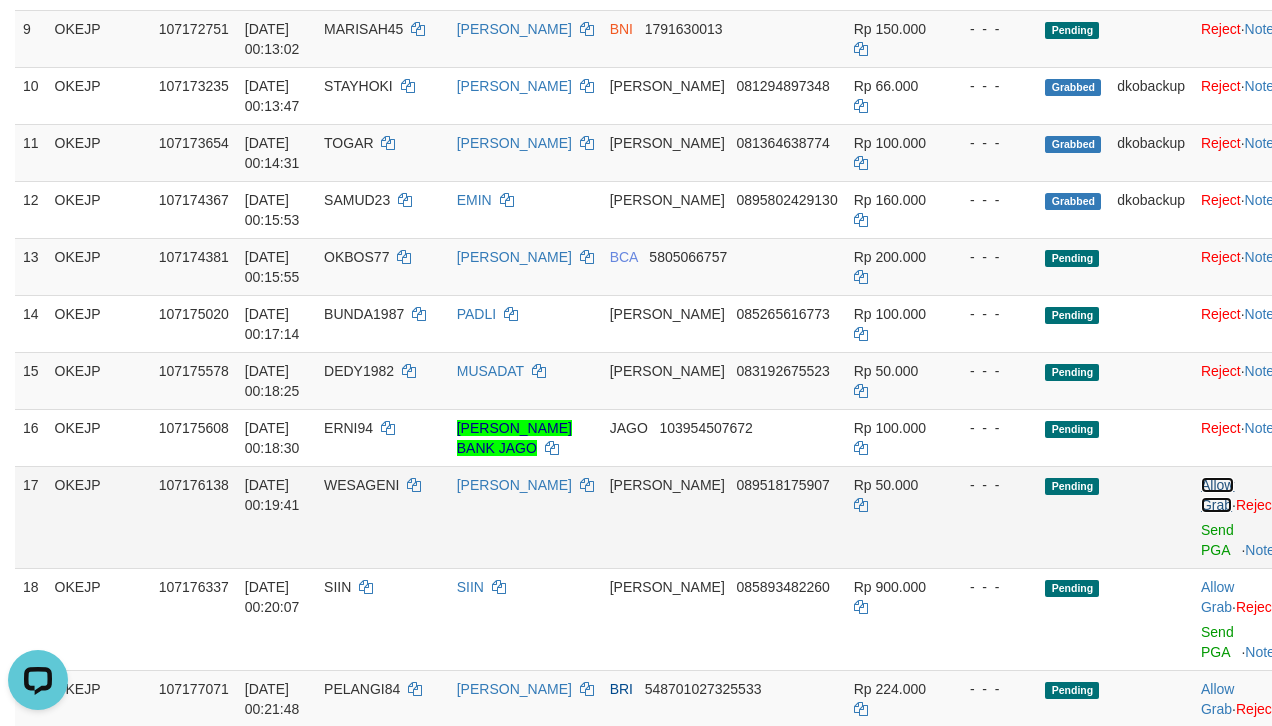 click on "Allow Grab" at bounding box center (1217, 495) 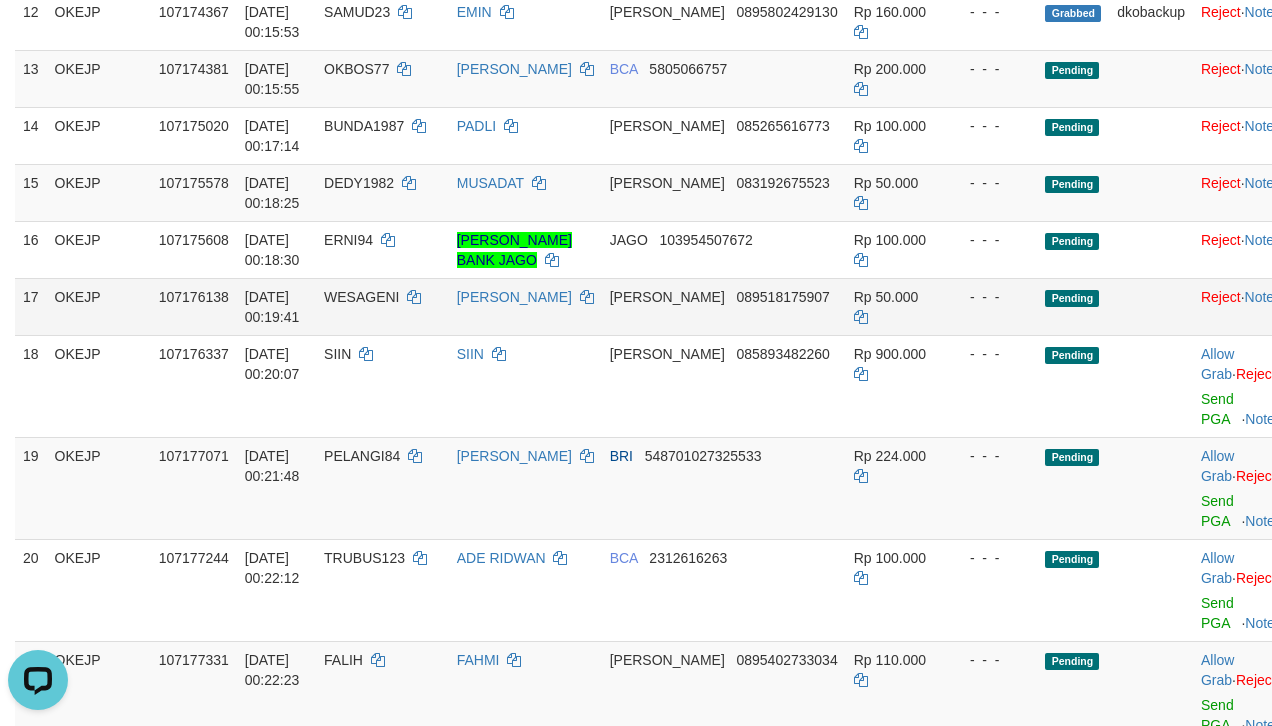 scroll, scrollTop: 1068, scrollLeft: 0, axis: vertical 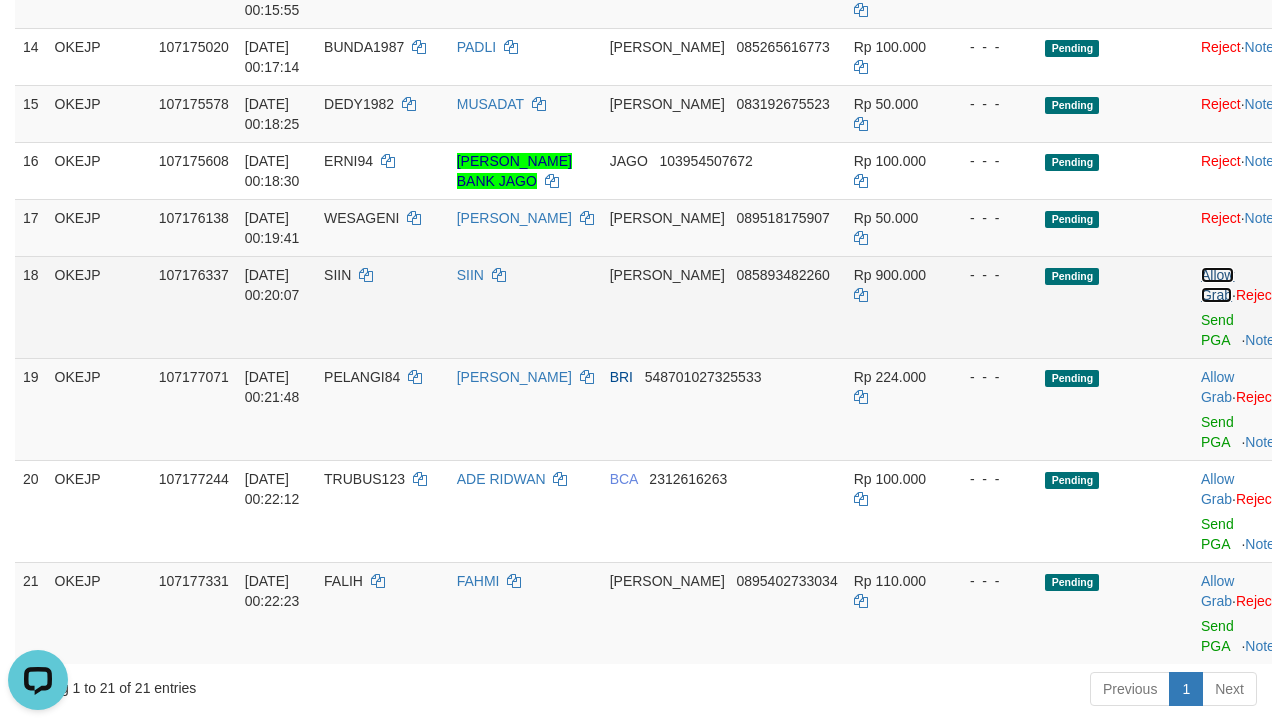 click on "Allow Grab" at bounding box center (1217, 285) 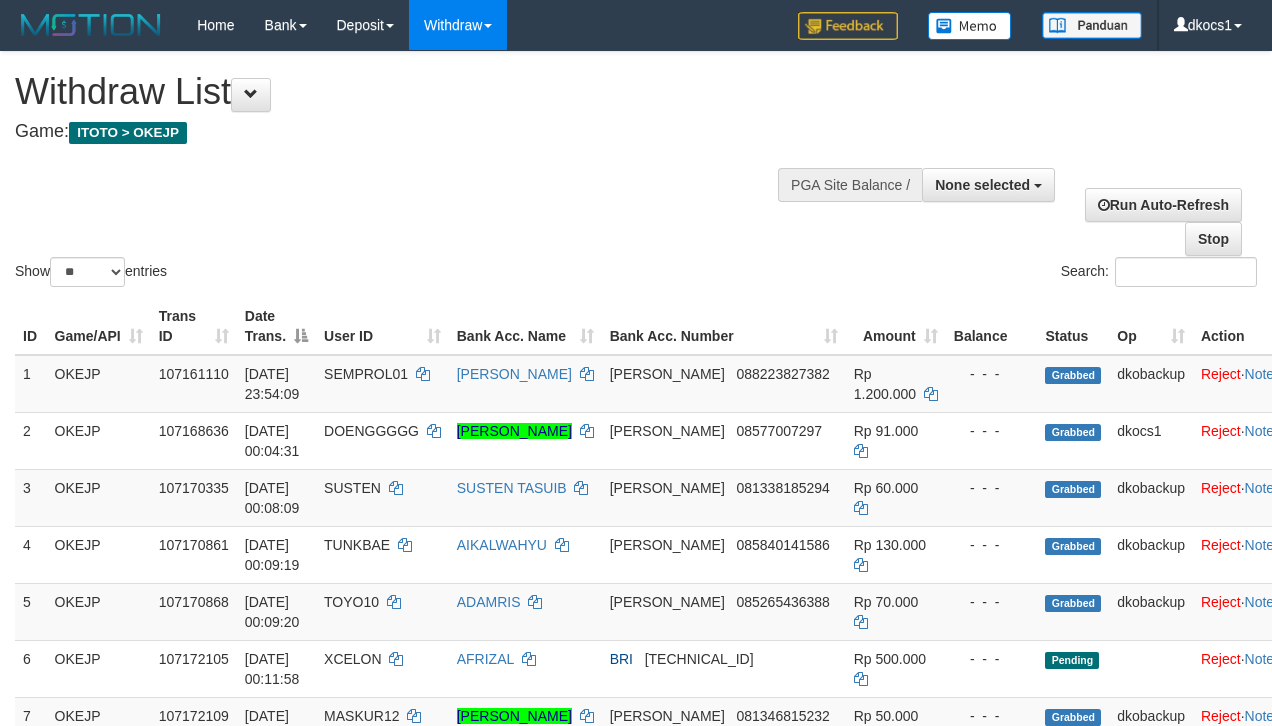 select 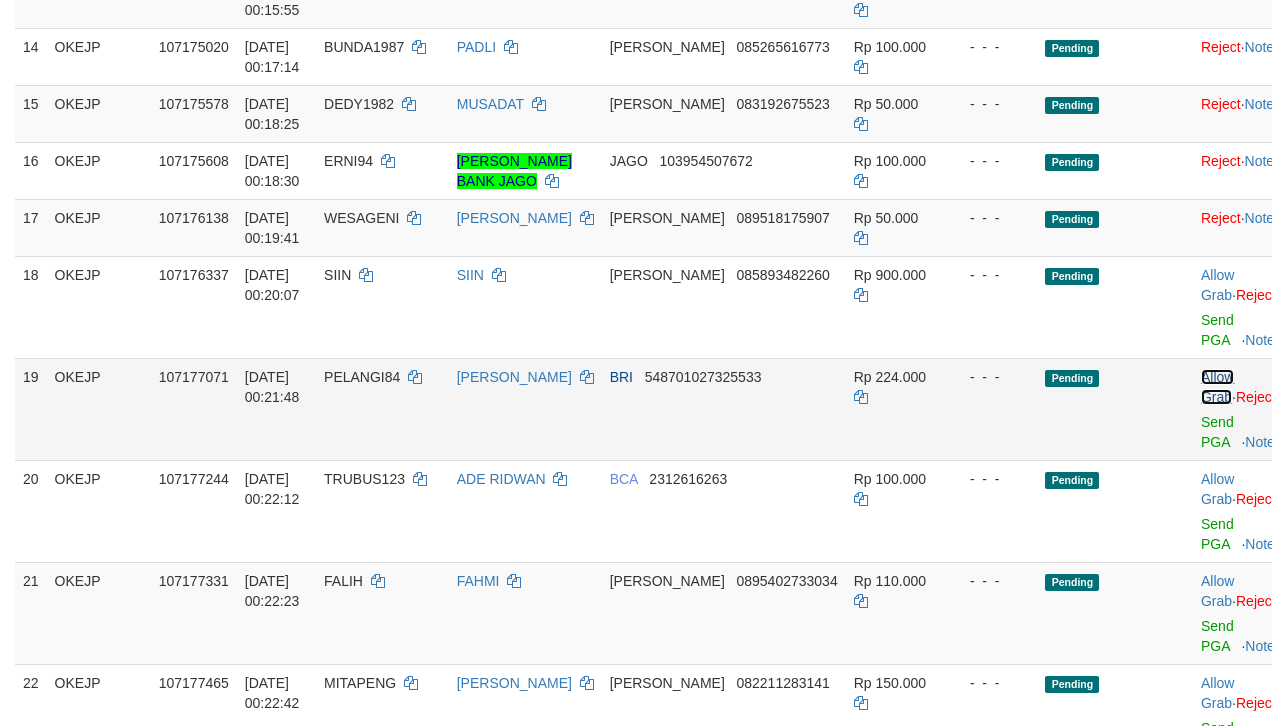 click on "Allow Grab" at bounding box center (1217, 387) 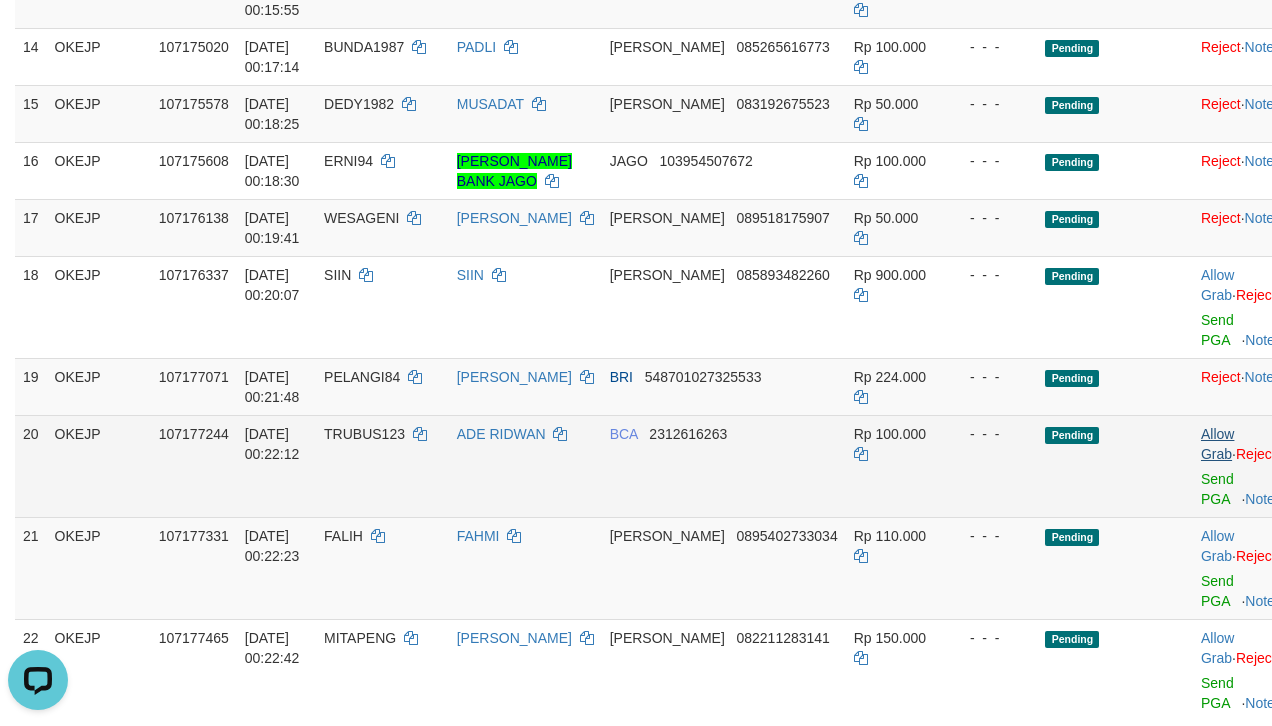 scroll, scrollTop: 0, scrollLeft: 0, axis: both 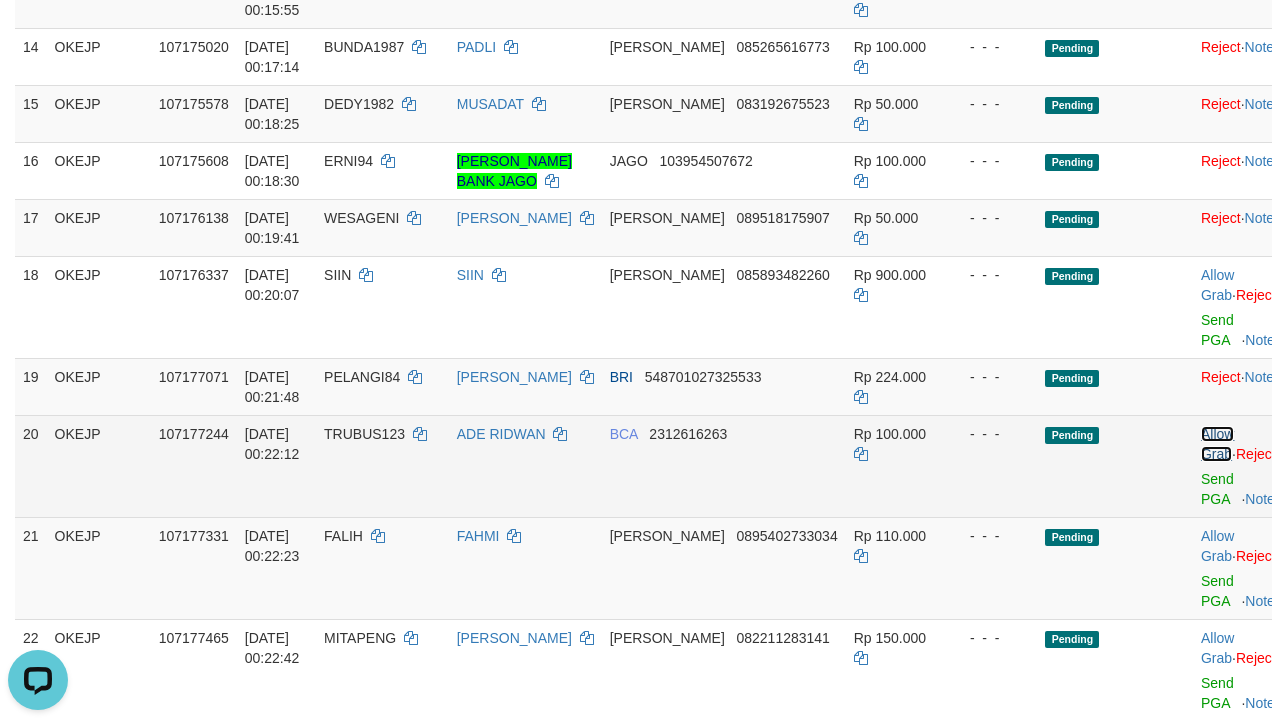 click on "Allow Grab" at bounding box center [1217, 444] 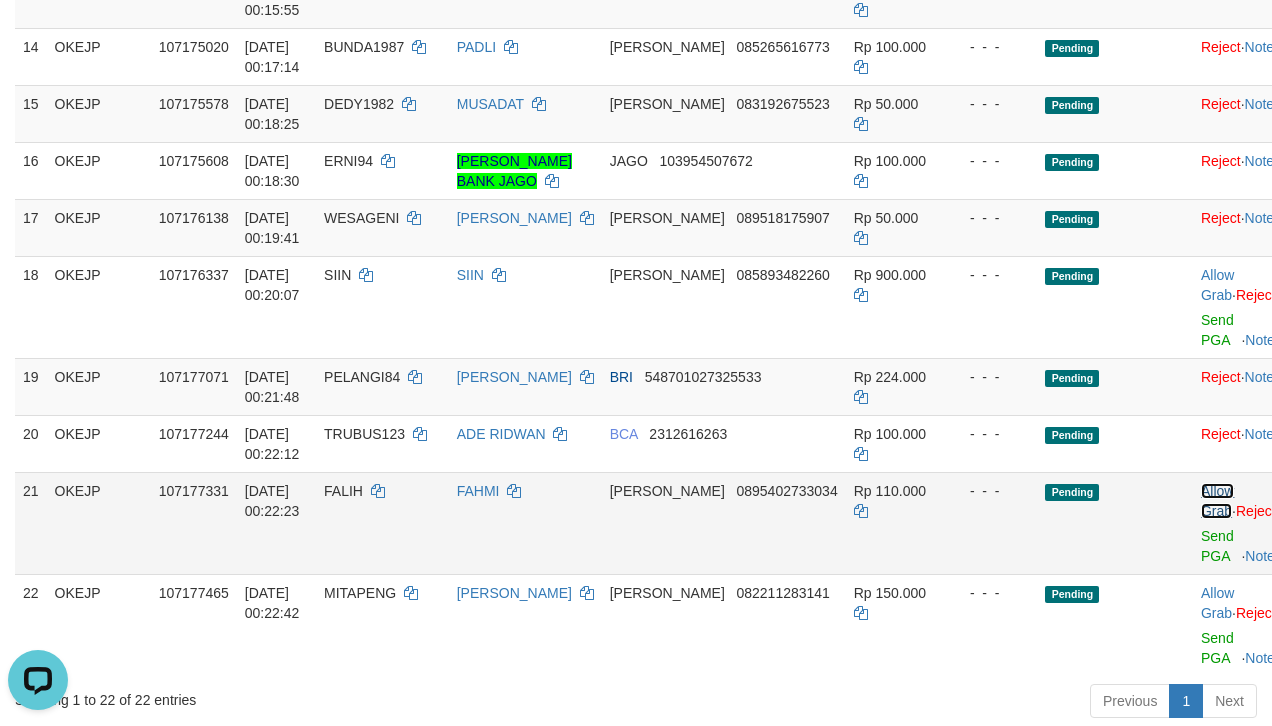 click on "Allow Grab" at bounding box center [1217, 501] 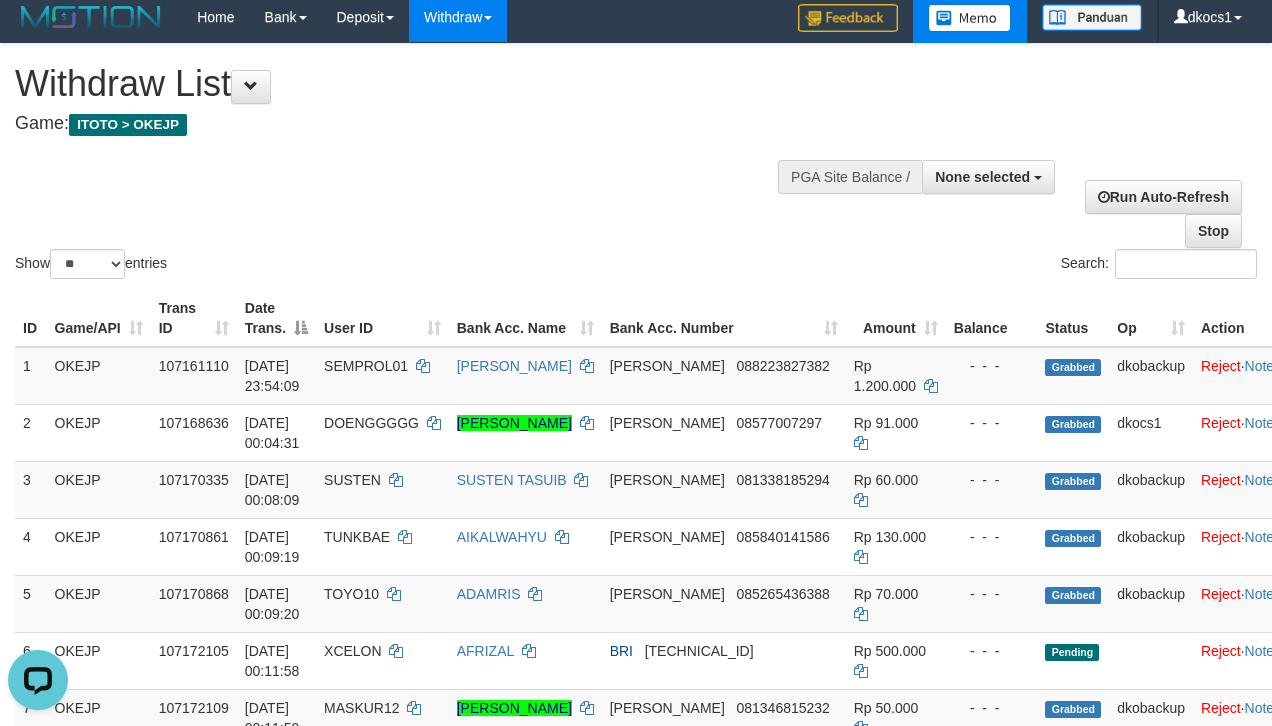 scroll, scrollTop: 0, scrollLeft: 0, axis: both 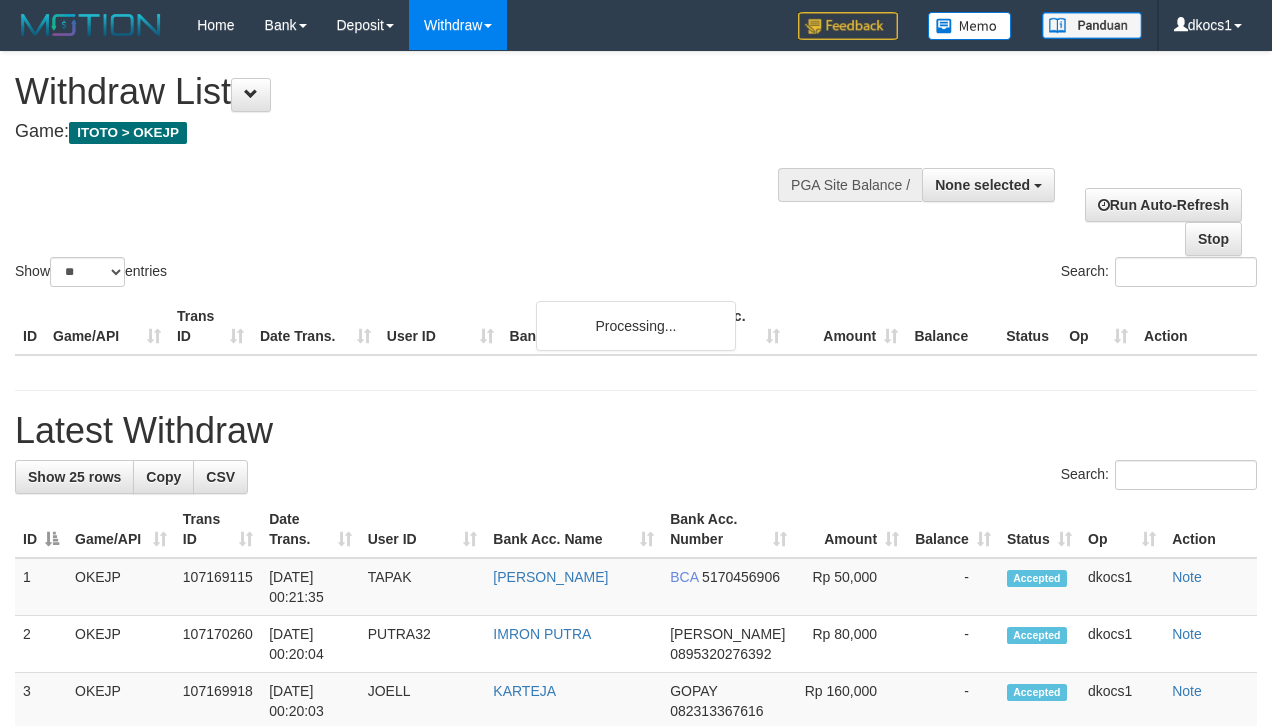 select 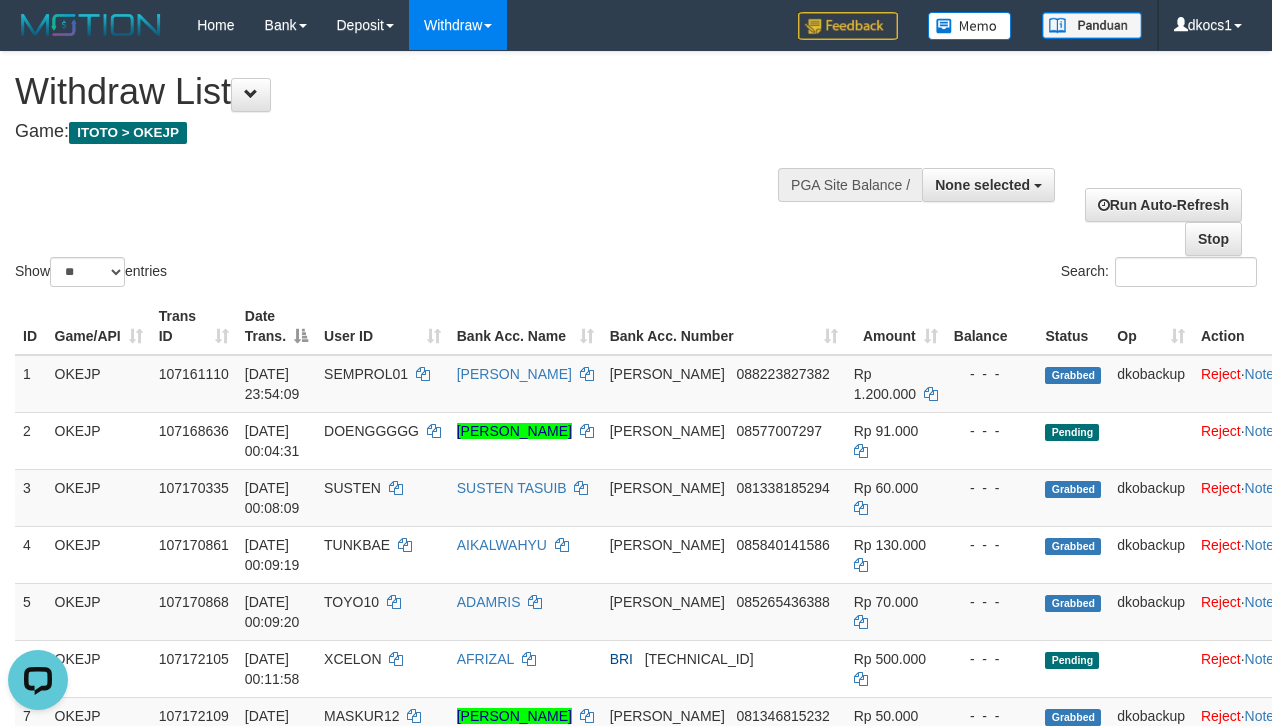 scroll, scrollTop: 0, scrollLeft: 0, axis: both 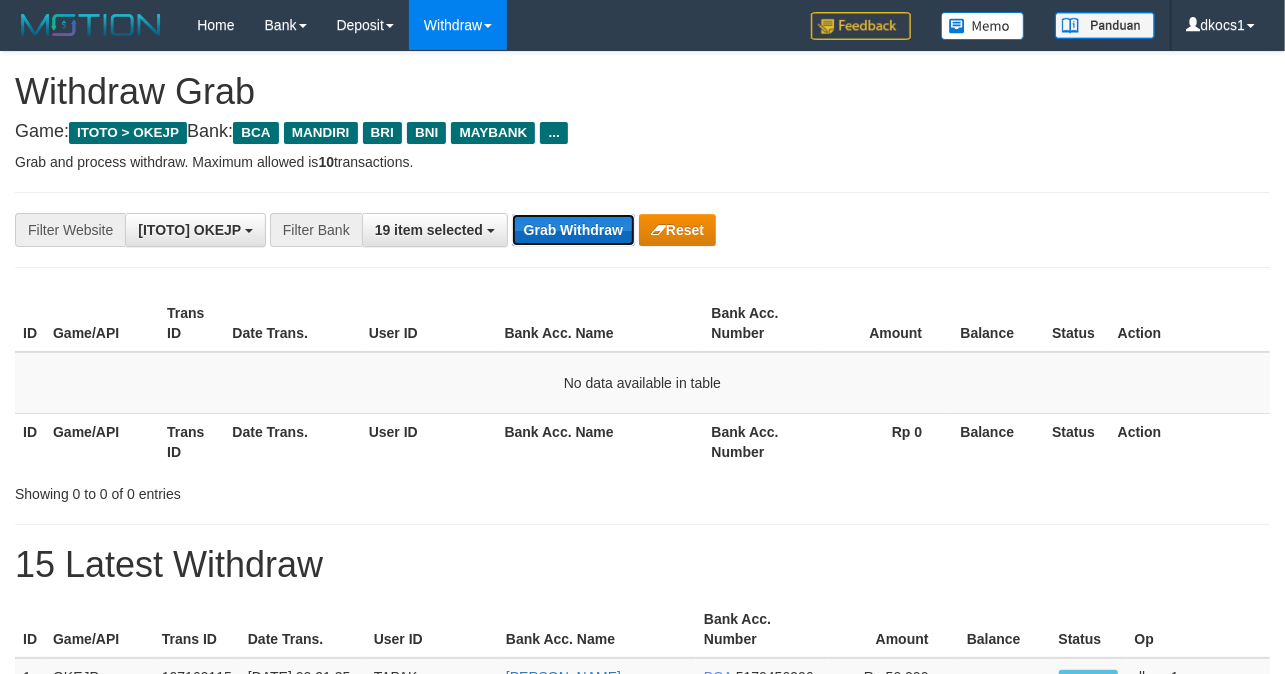 click on "Grab Withdraw" at bounding box center [573, 230] 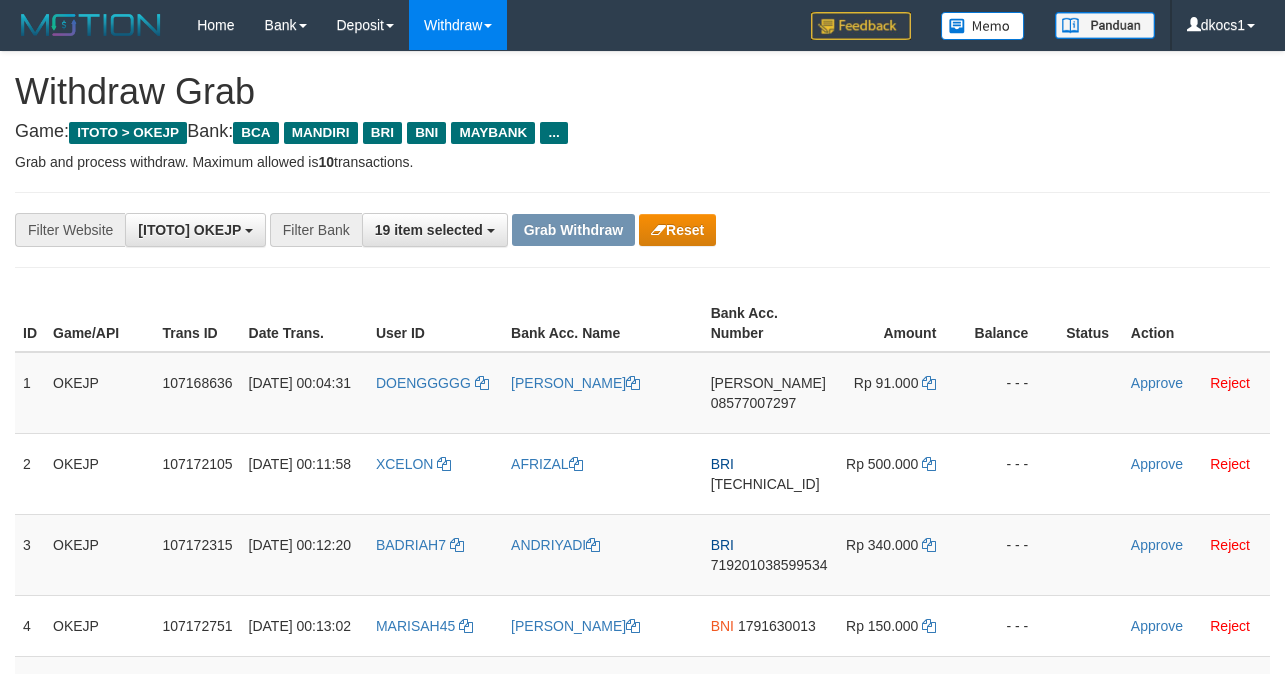 scroll, scrollTop: 0, scrollLeft: 0, axis: both 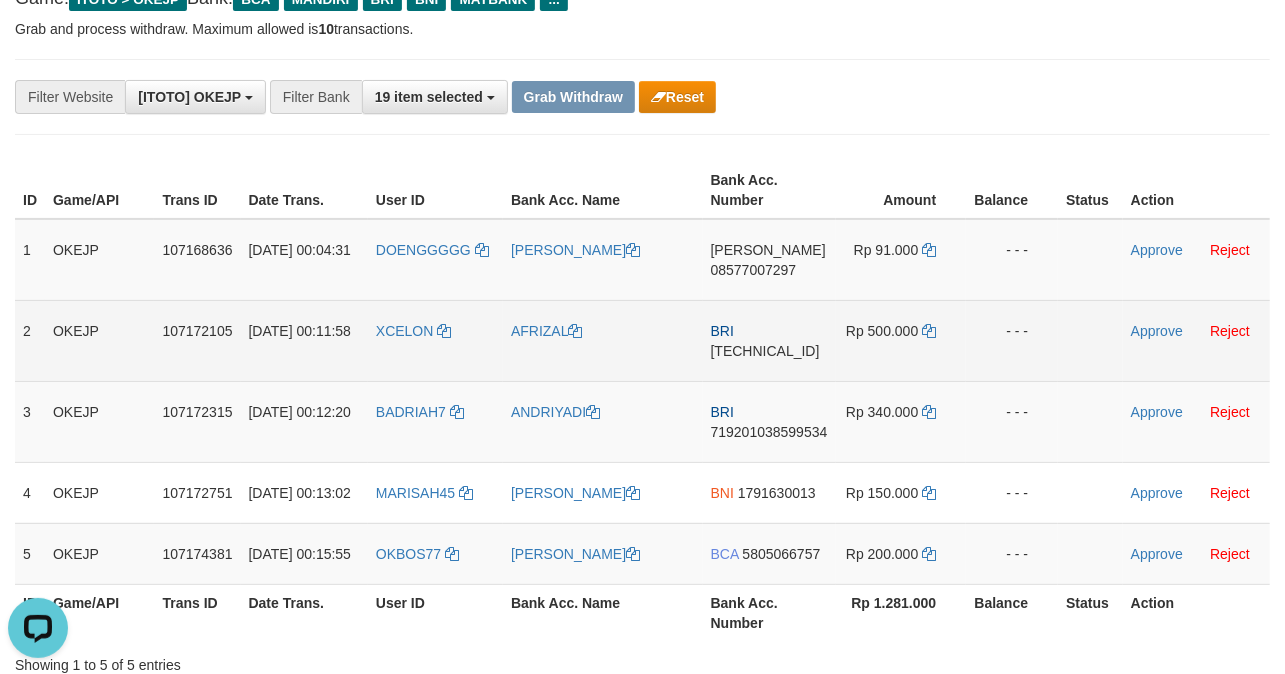 click on "XCELON" at bounding box center (435, 340) 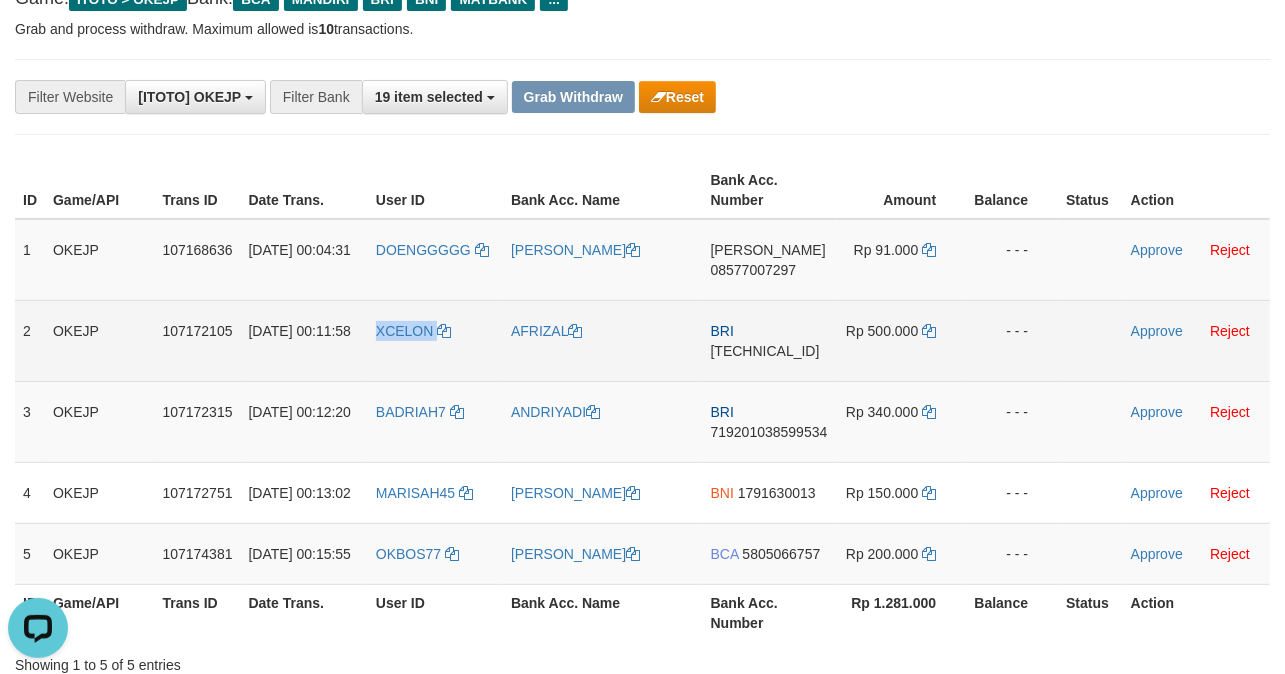 click on "XCELON" at bounding box center (435, 340) 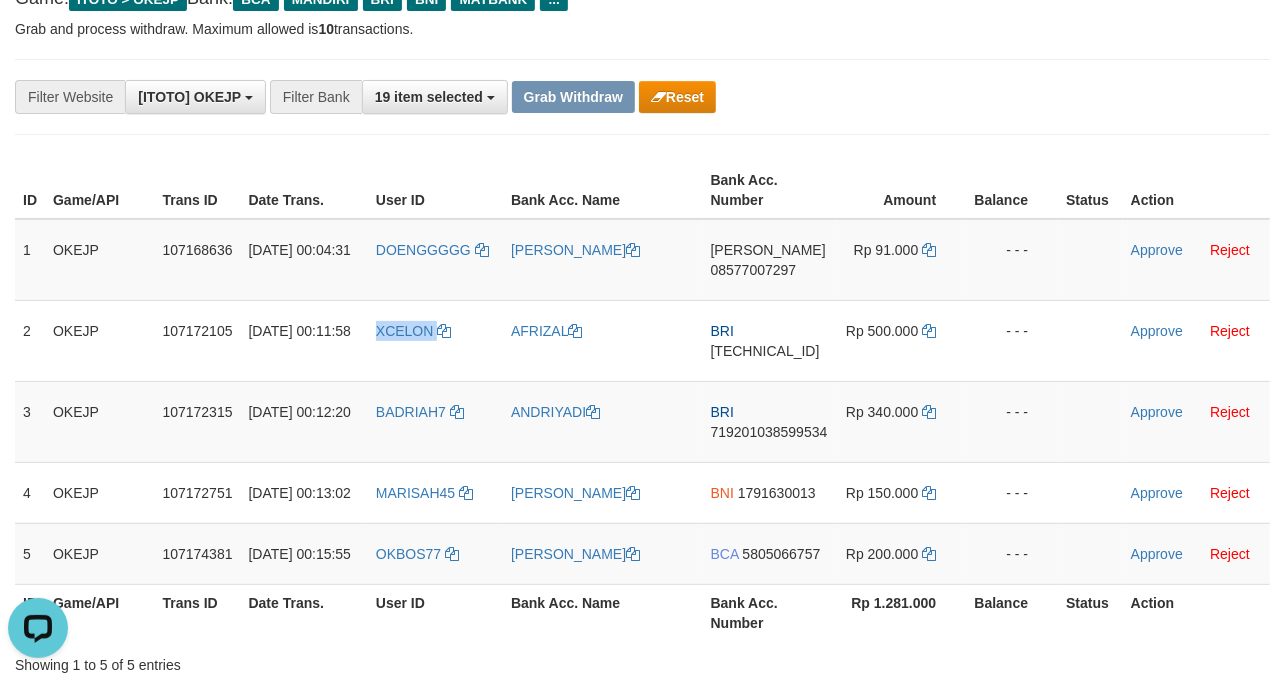 copy on "XCELON" 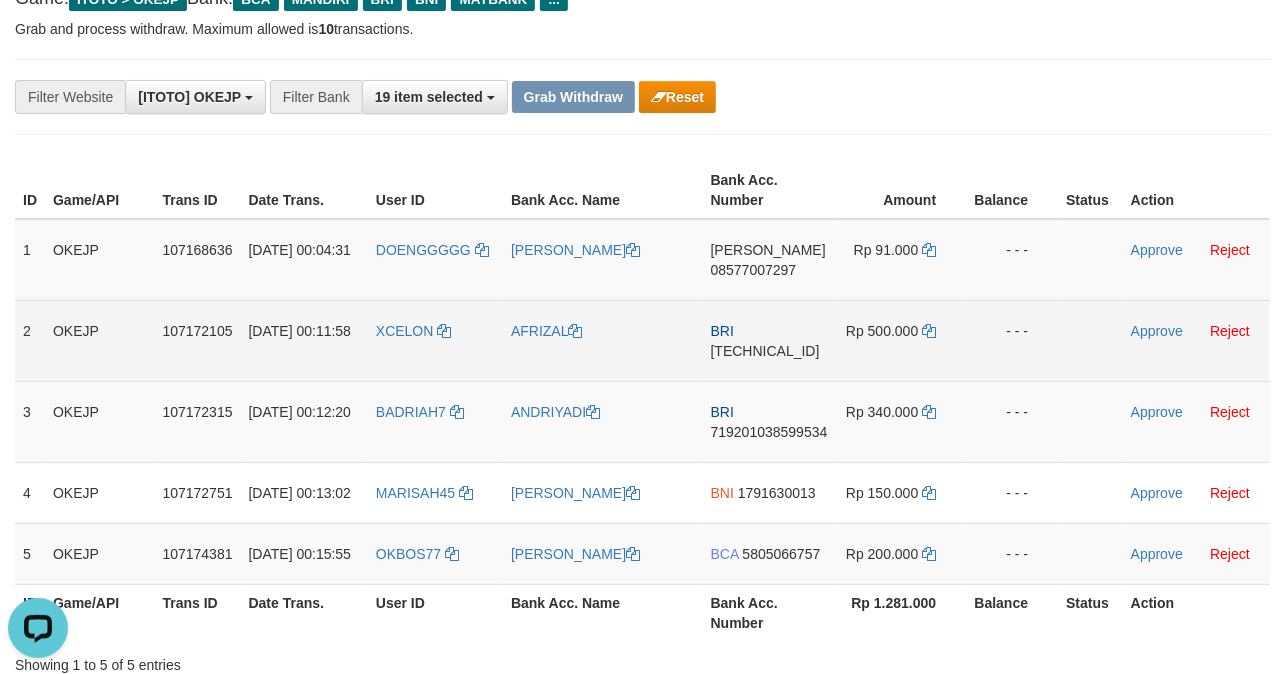 click on "AFRIZAL" at bounding box center [603, 340] 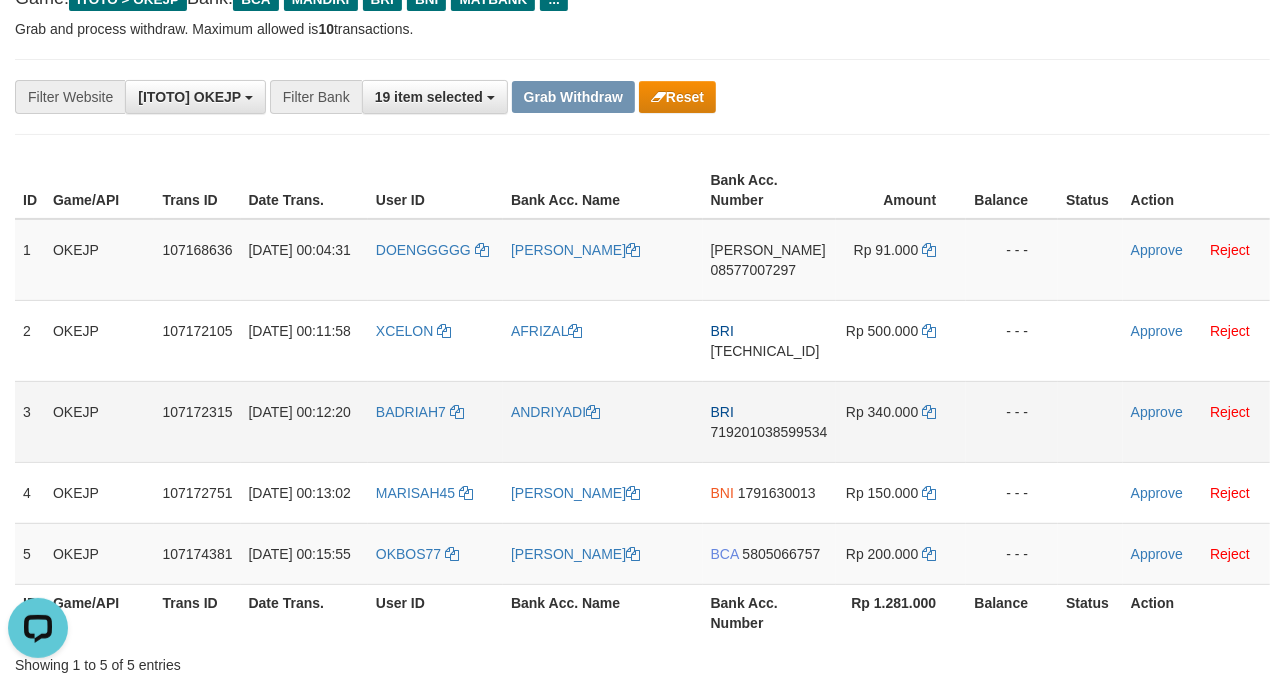 click on "BADRIAH7" at bounding box center (435, 421) 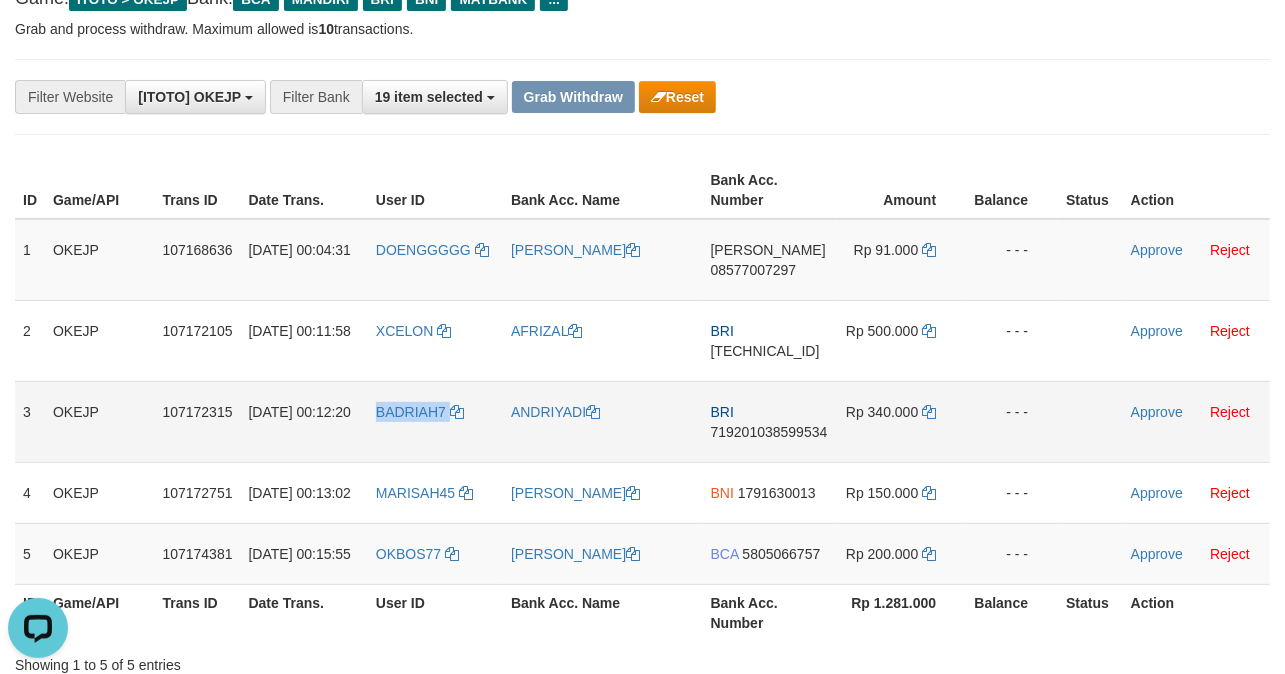 drag, startPoint x: 398, startPoint y: 448, endPoint x: 582, endPoint y: 450, distance: 184.01086 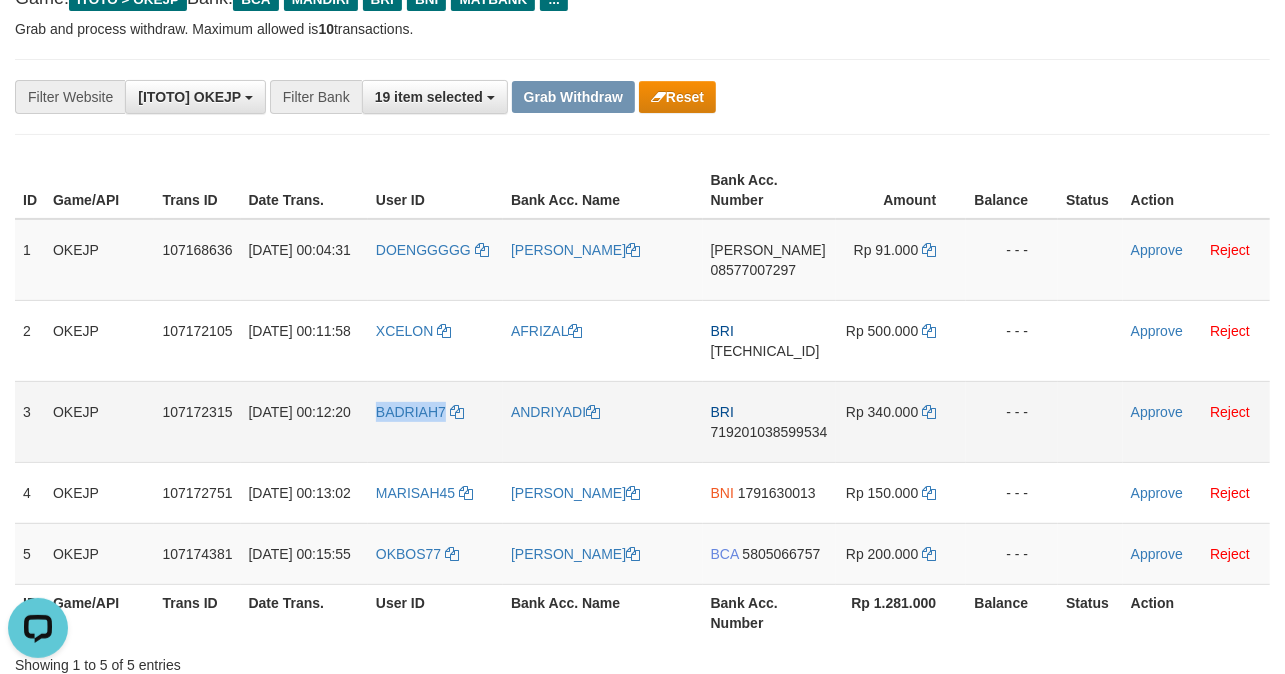 copy on "BADRIAH7" 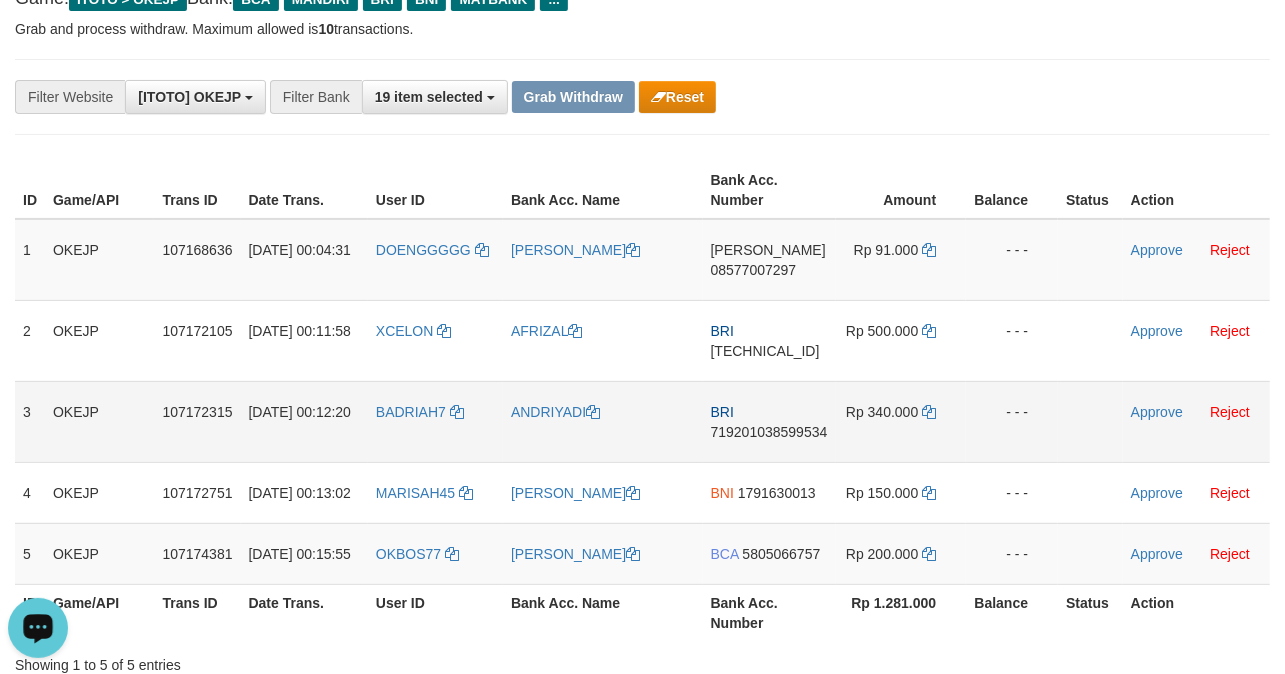 click on "ANDRIYADI" at bounding box center [603, 421] 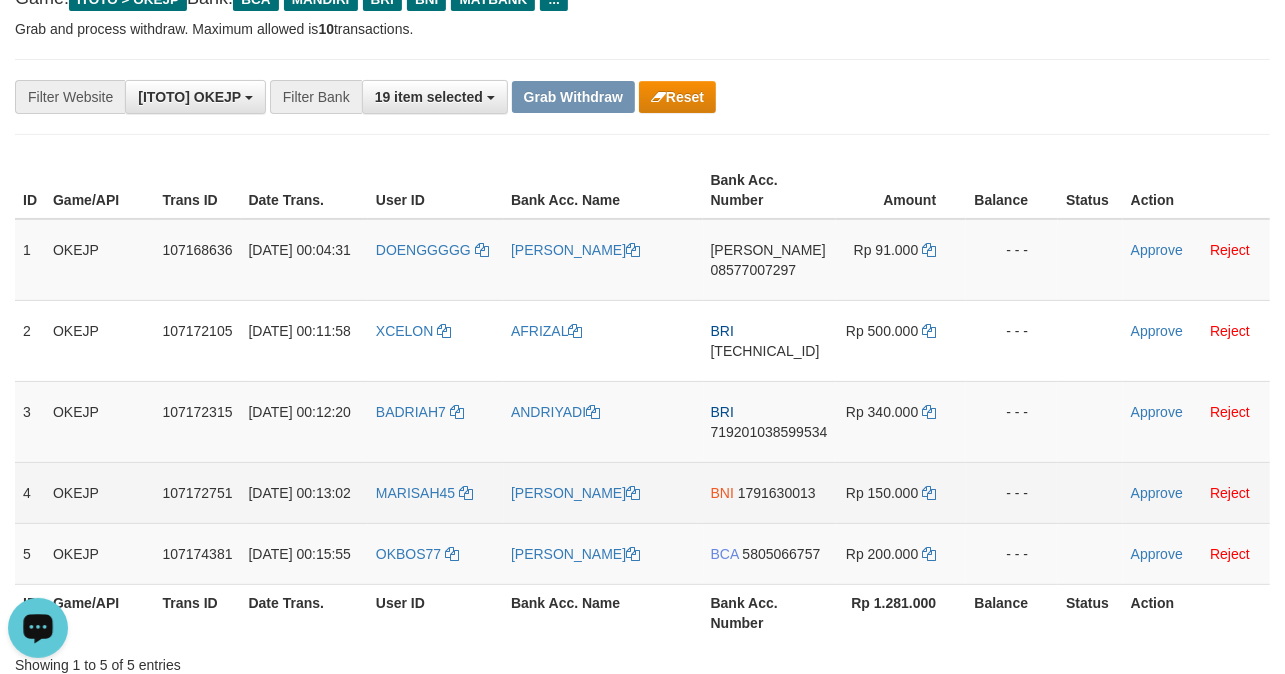 copy on "ANDRIYADI" 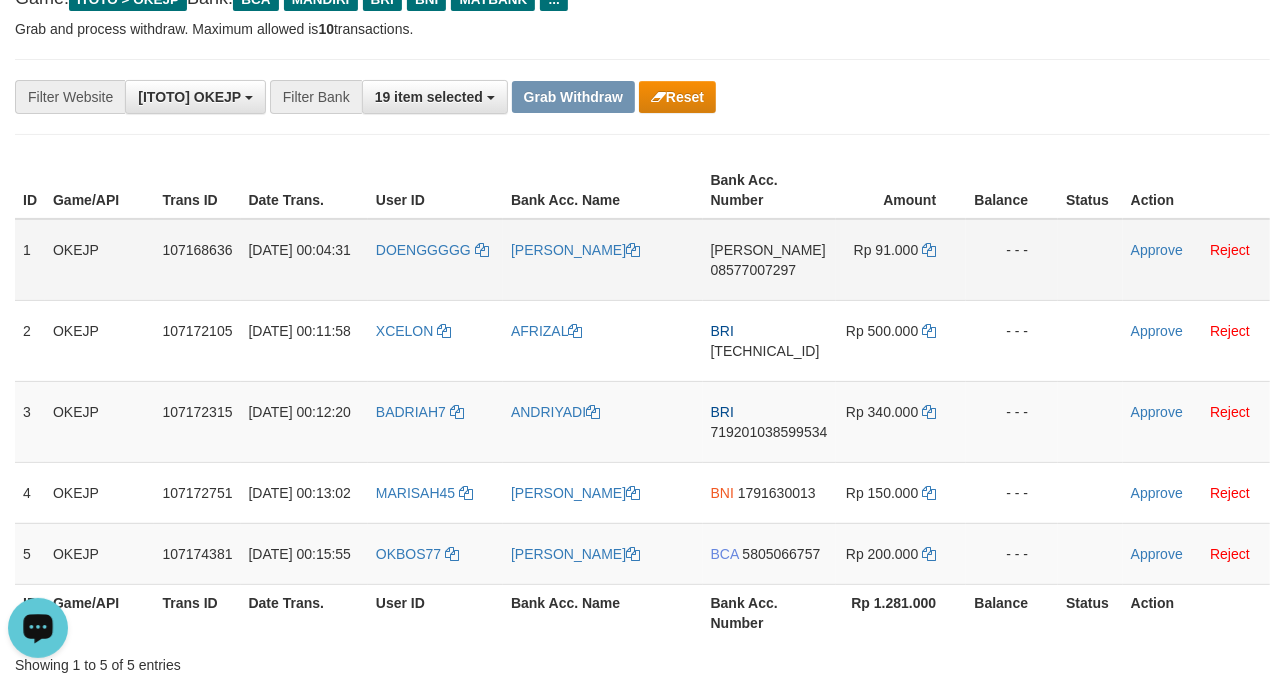 click on "DANA
08577007297" at bounding box center (769, 260) 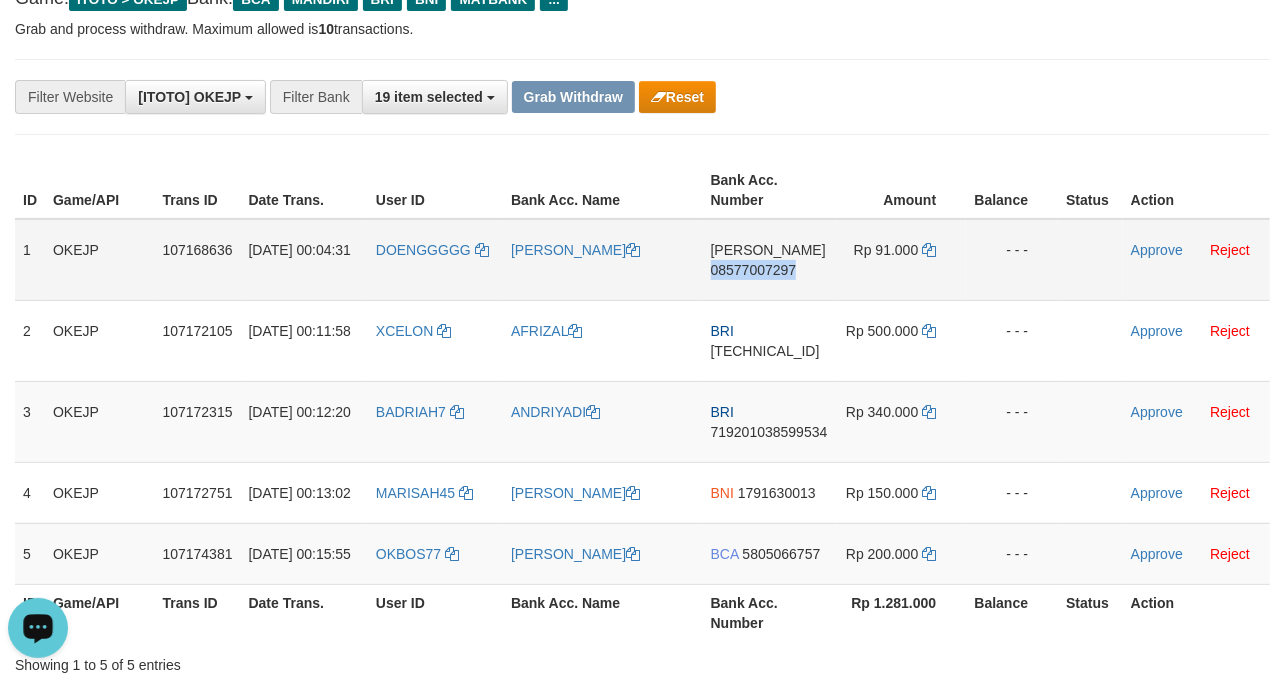 click on "DANA
08577007297" at bounding box center (769, 260) 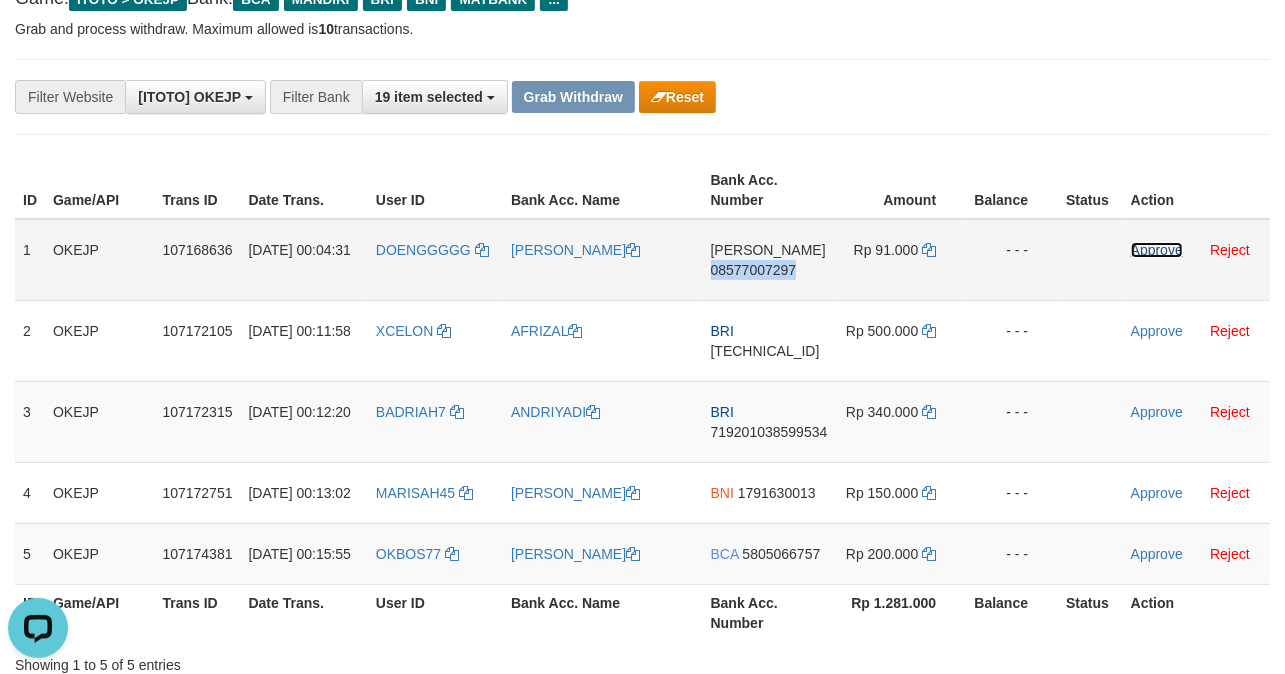 drag, startPoint x: 1148, startPoint y: 248, endPoint x: 1034, endPoint y: 248, distance: 114 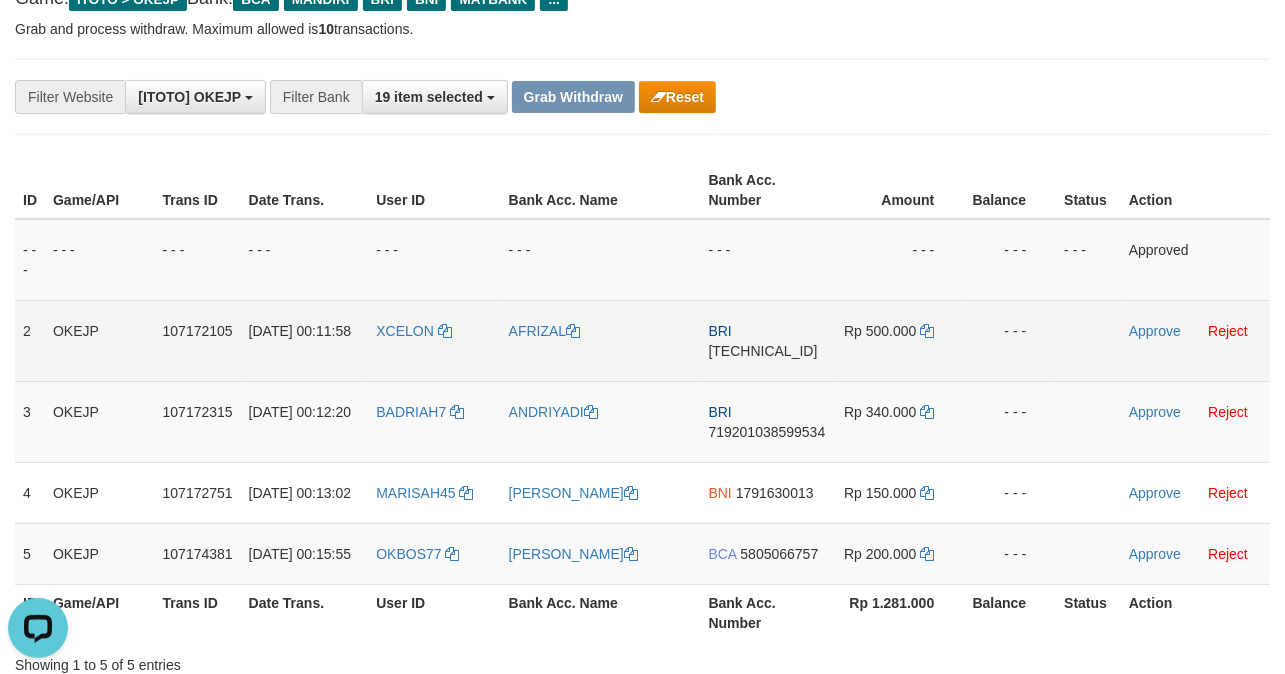 click on "XCELON" at bounding box center [434, 340] 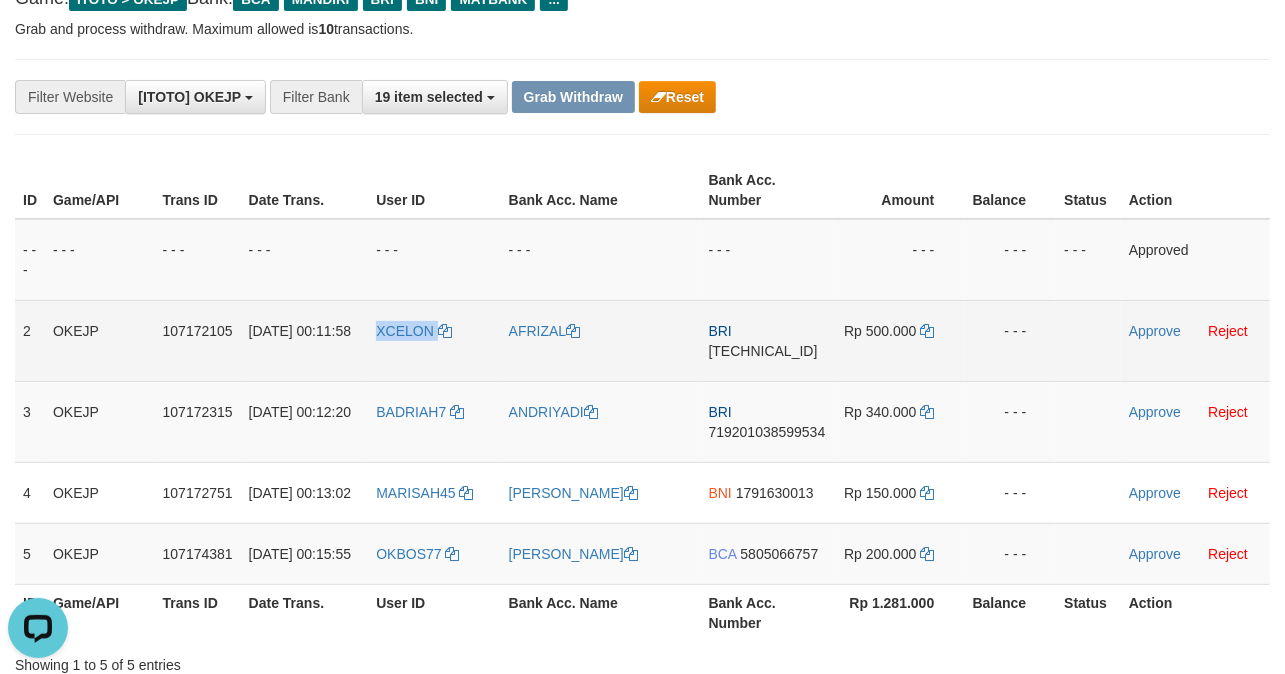 click on "XCELON" at bounding box center [434, 340] 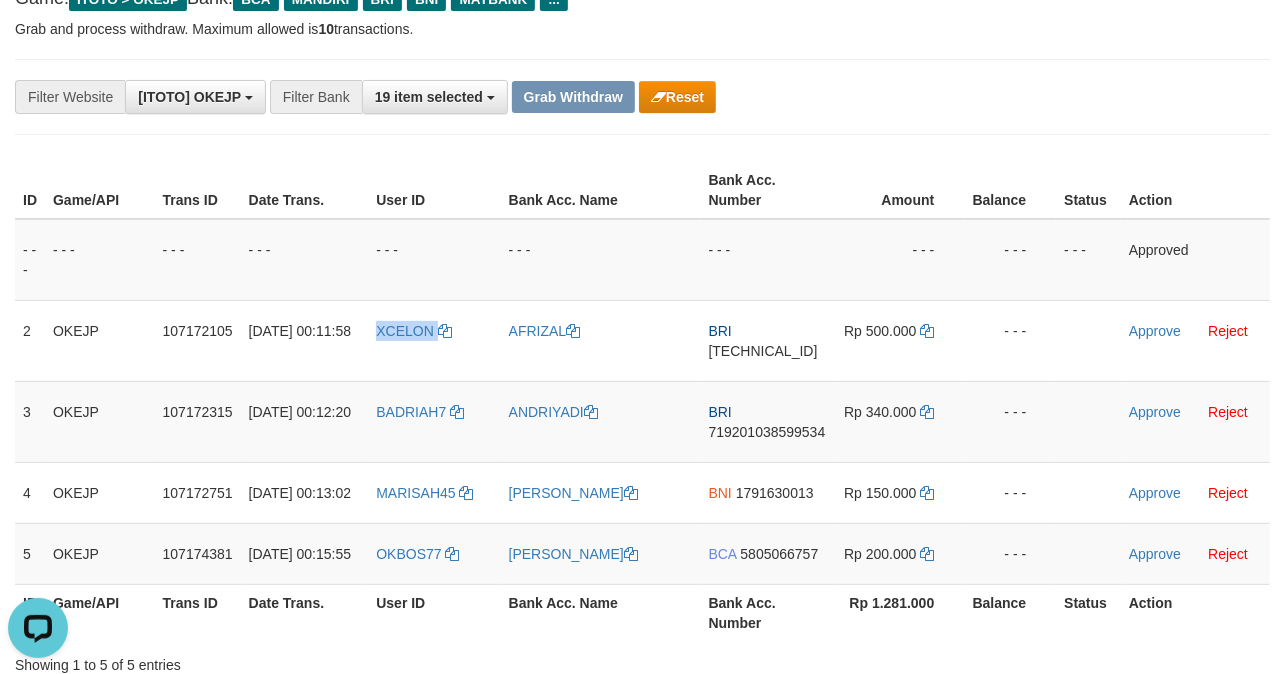 copy on "XCELON" 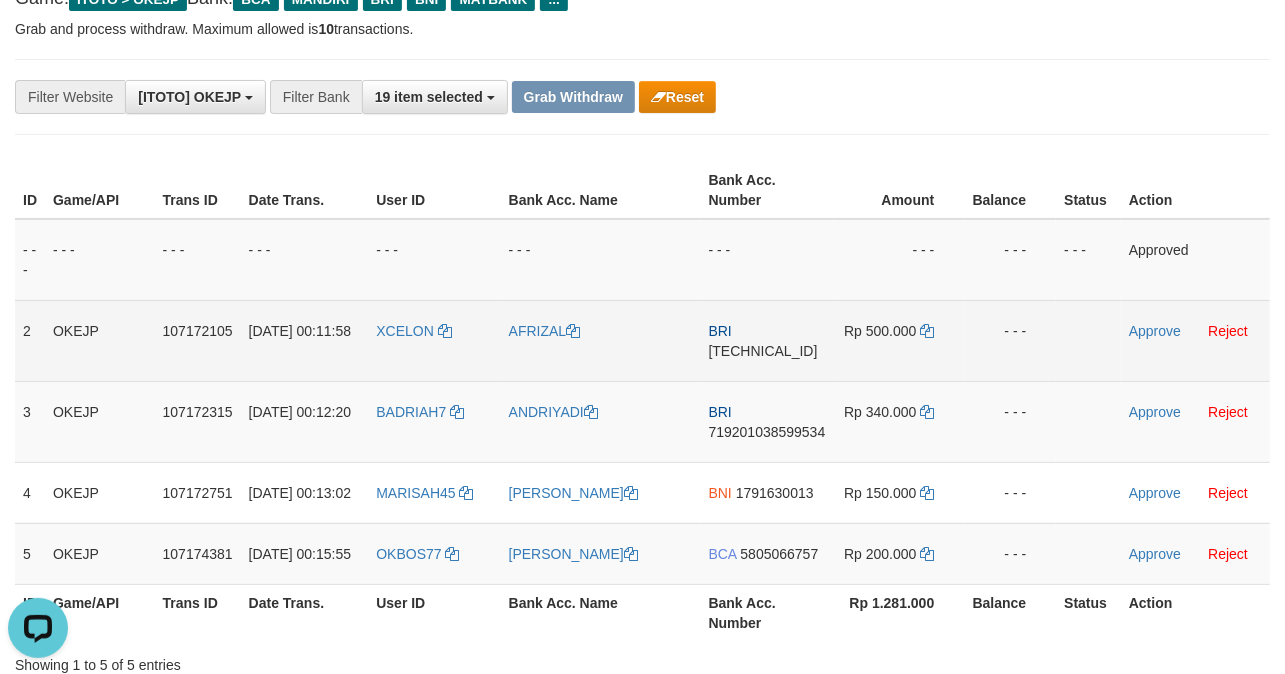 click on "AFRIZAL" at bounding box center [601, 340] 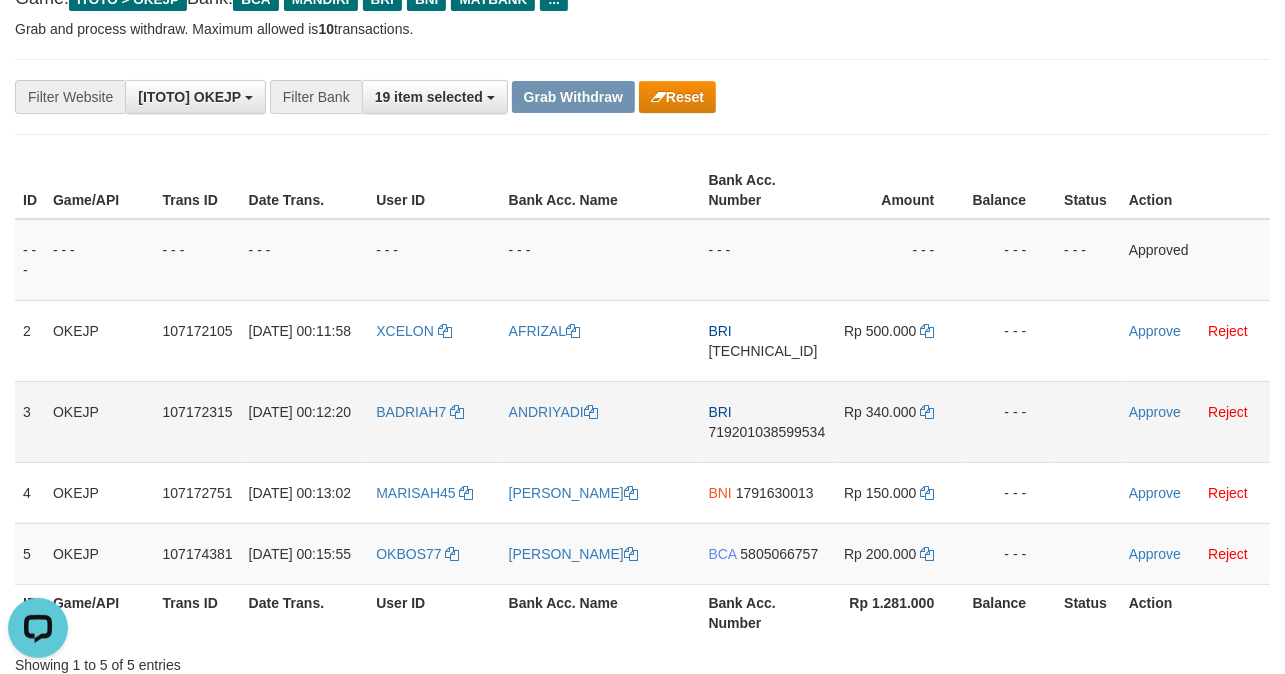 copy on "AFRIZAL" 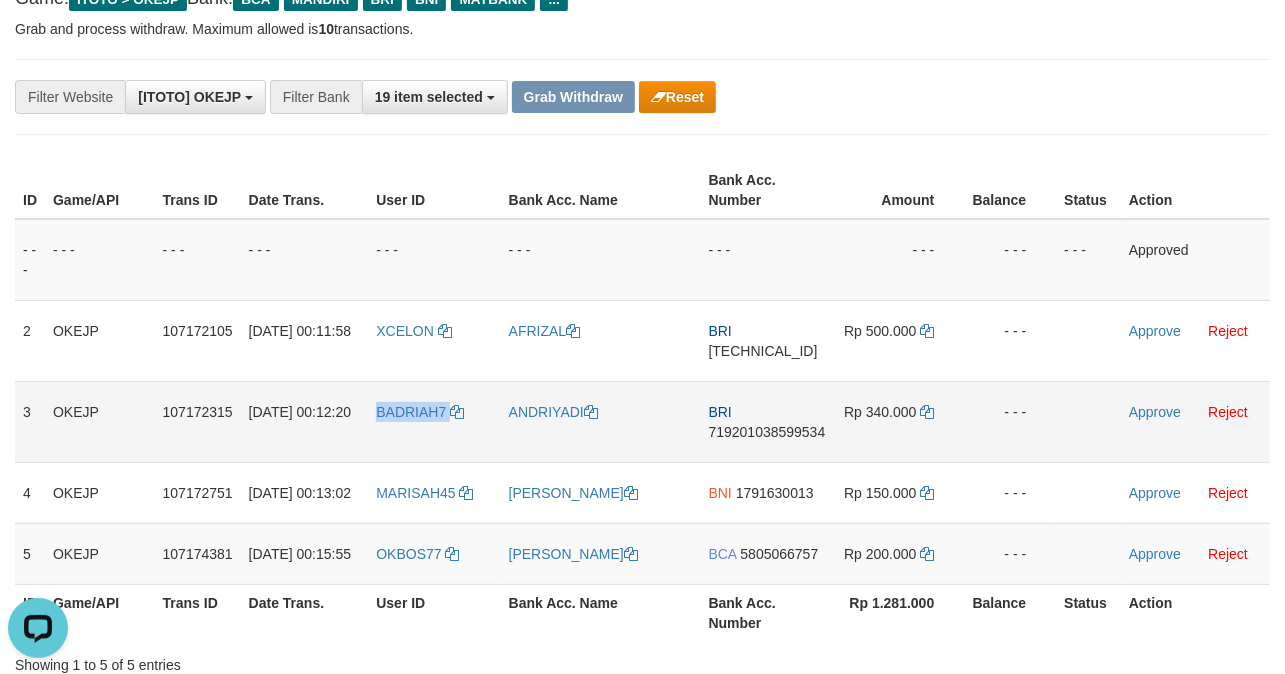 click on "BADRIAH7" at bounding box center [434, 421] 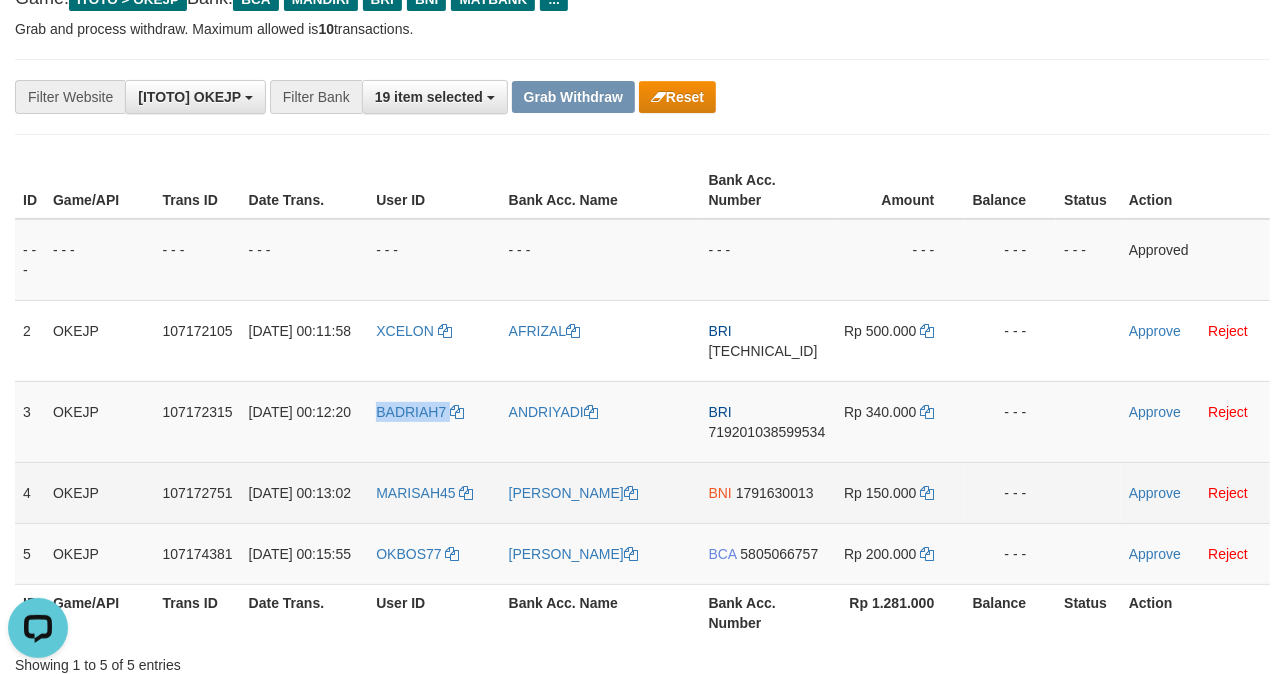 copy on "BADRIAH7" 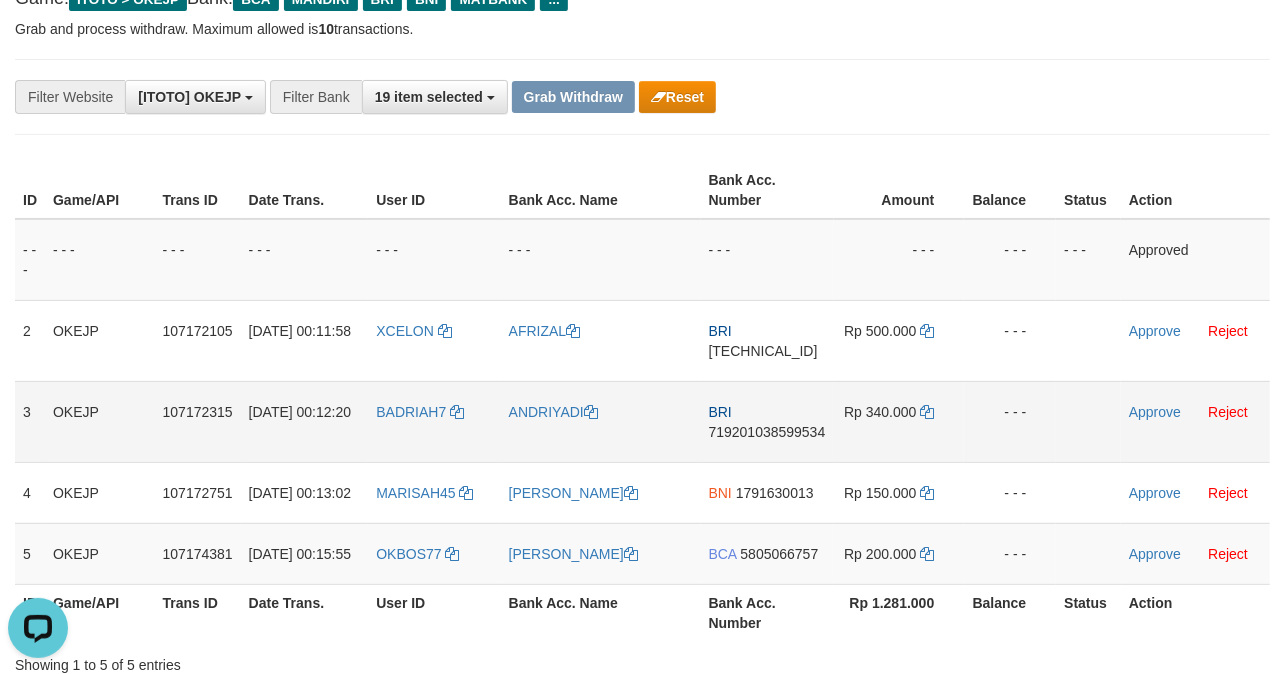 click on "ANDRIYADI" at bounding box center (601, 421) 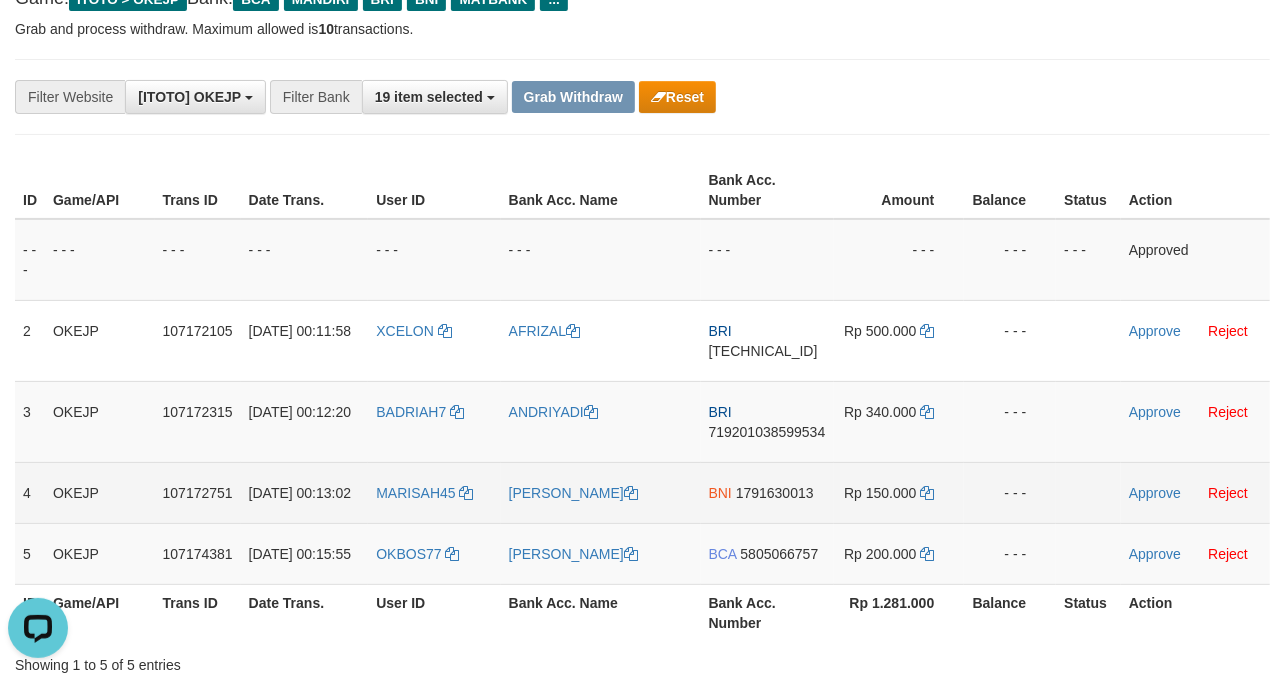 copy on "ANDRIYADI" 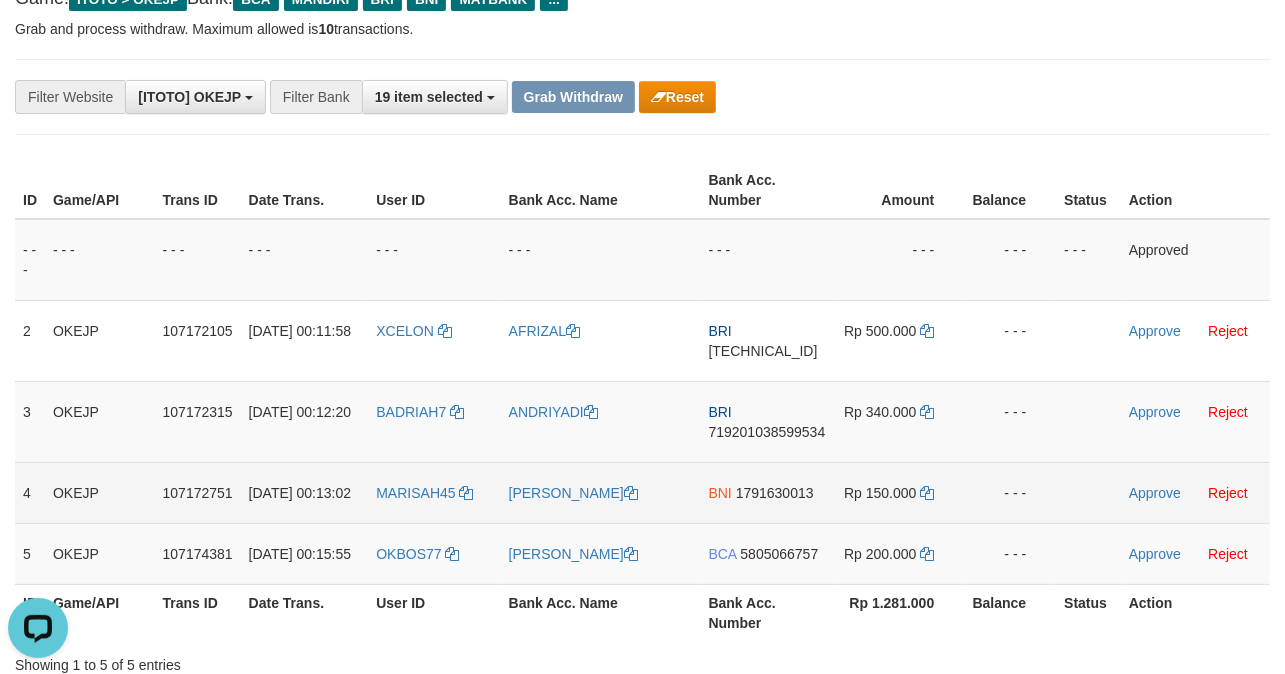 click on "MARISAH45" at bounding box center (434, 492) 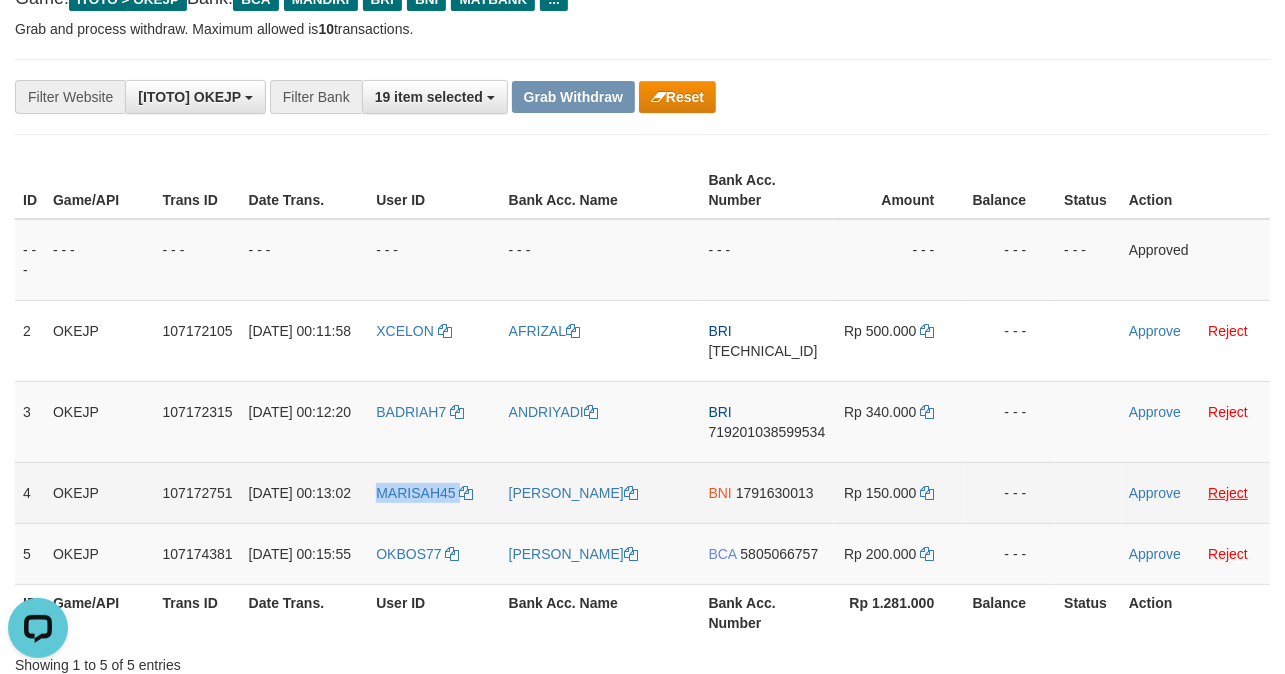 drag, startPoint x: 406, startPoint y: 525, endPoint x: 1209, endPoint y: 496, distance: 803.5235 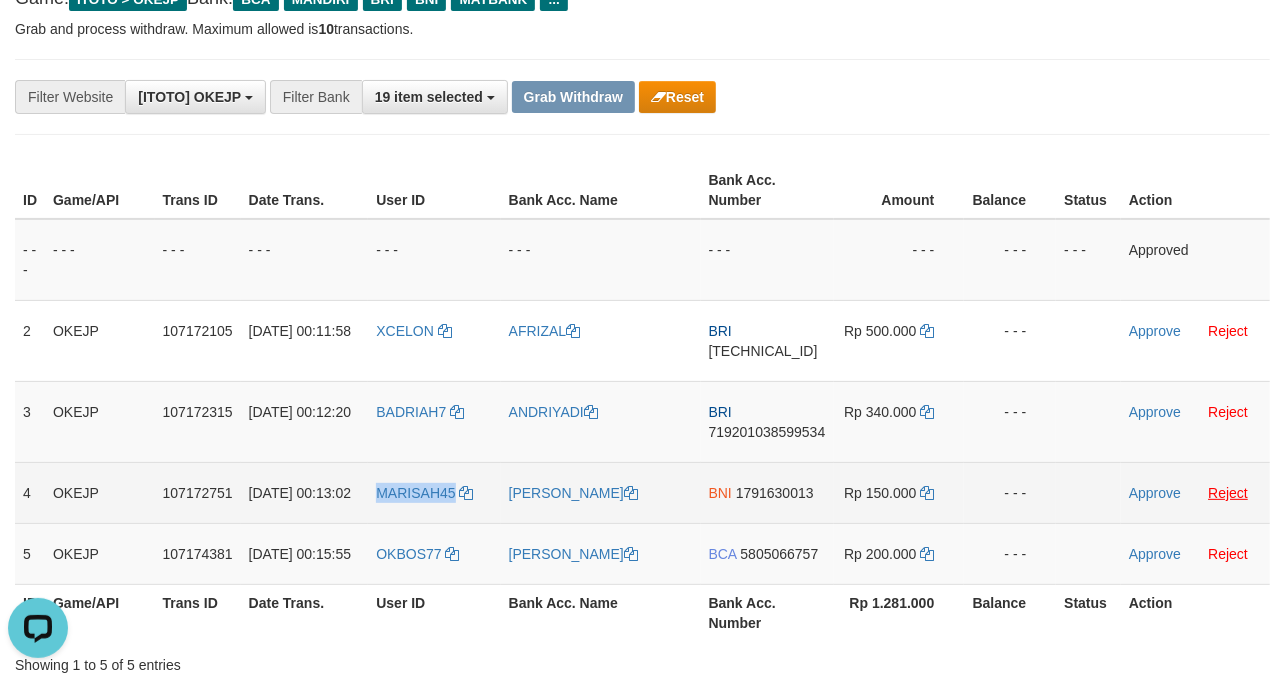 copy on "MARISAH45" 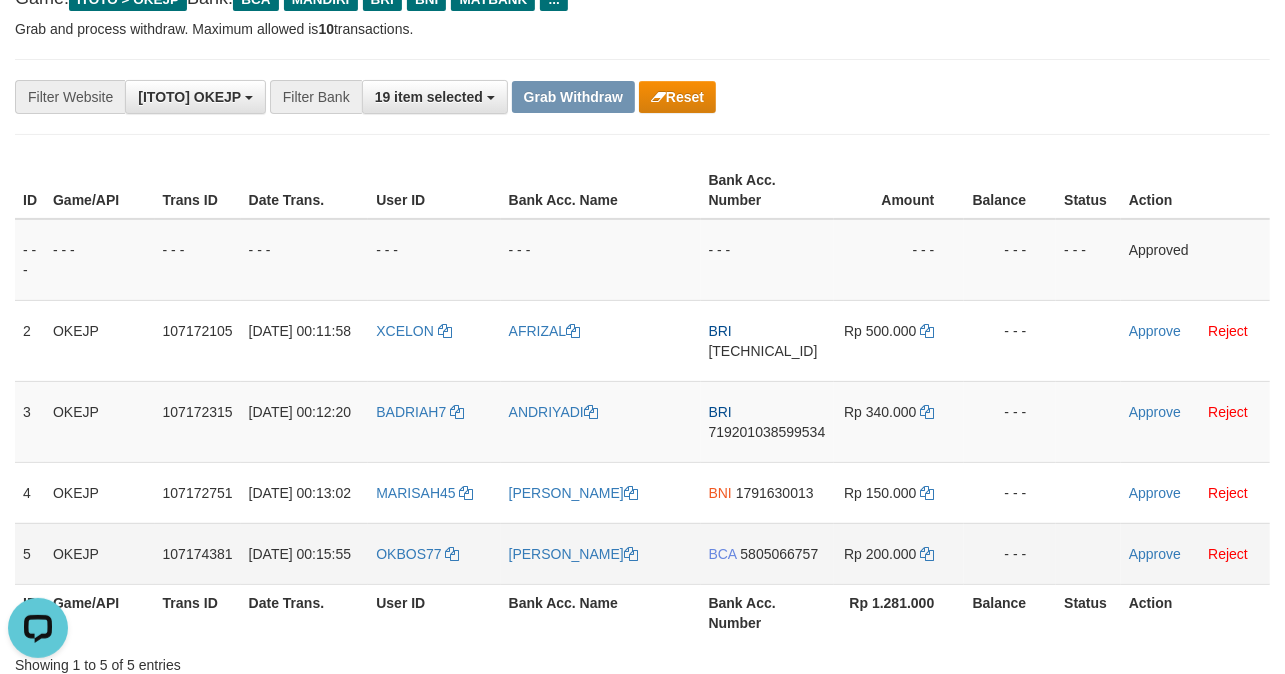click on "OKBOS77" at bounding box center [434, 553] 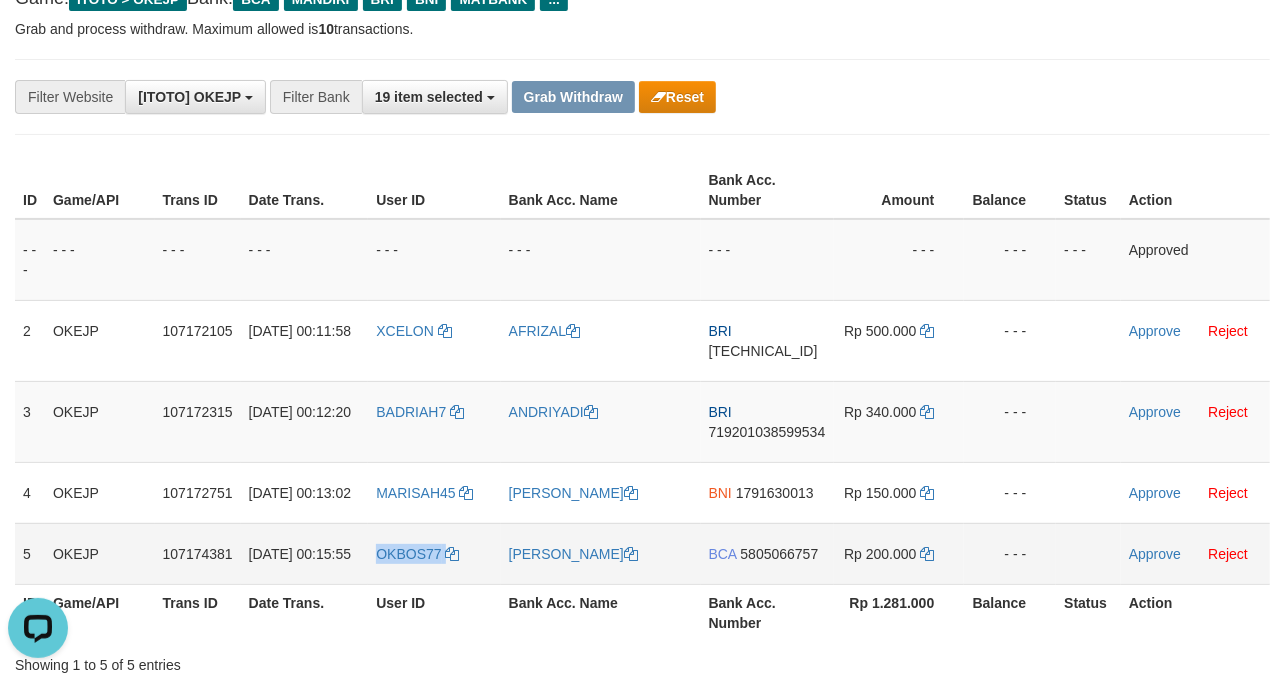 click on "OKBOS77" at bounding box center [434, 553] 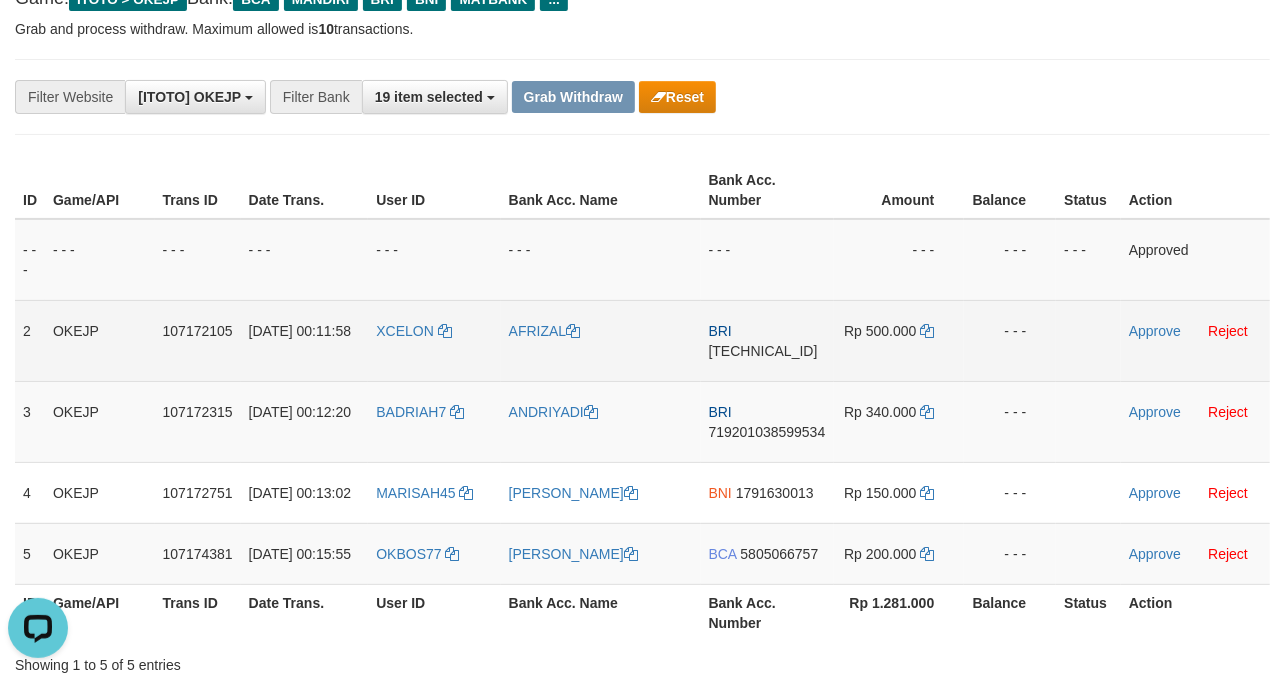 click on "BRI
546401021868535" at bounding box center (767, 340) 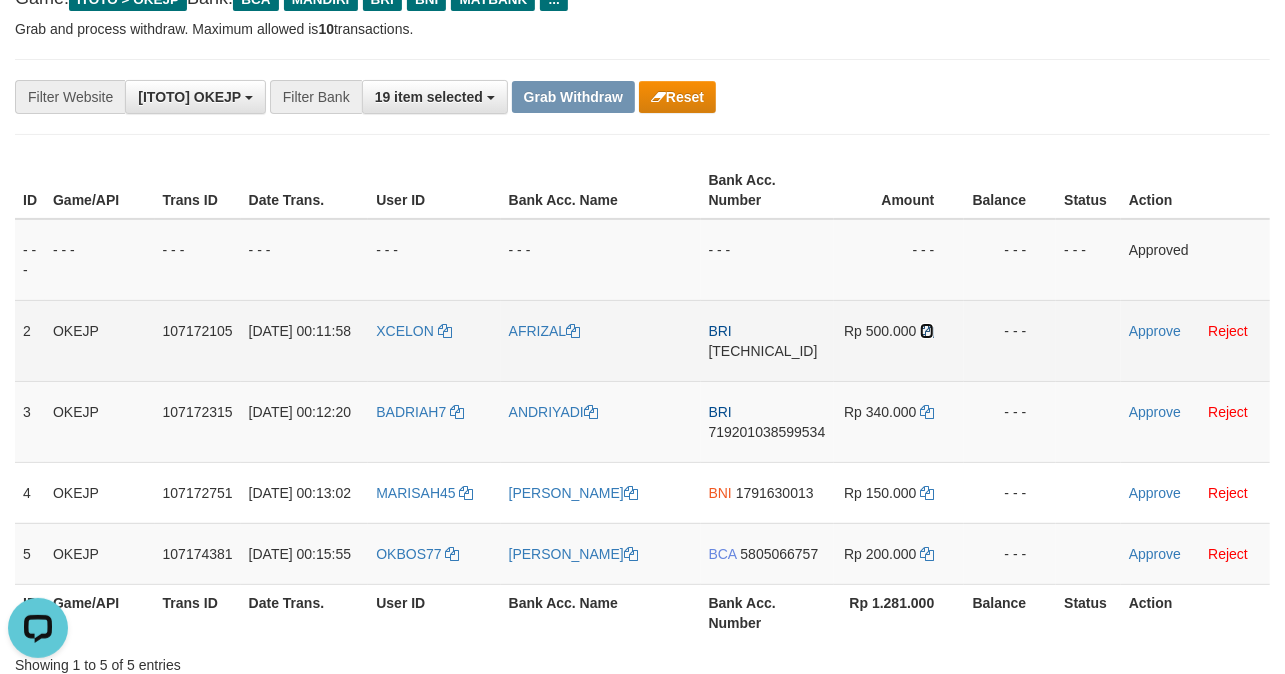 click at bounding box center (927, 331) 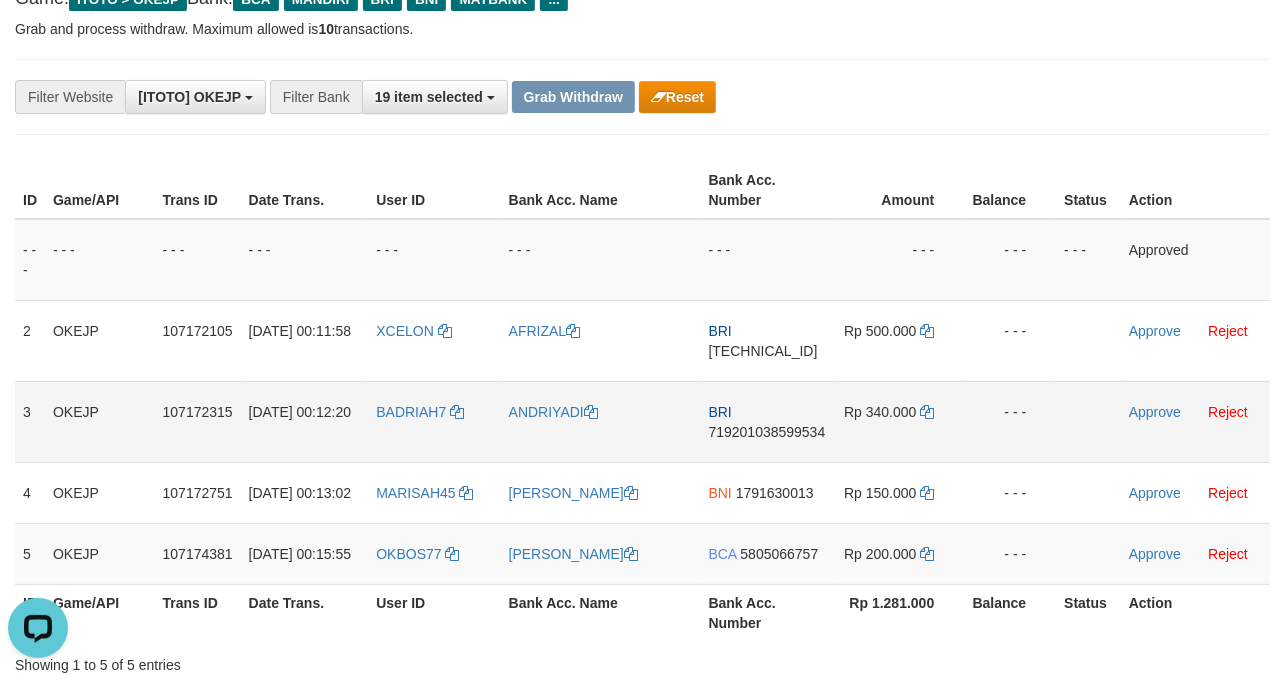 click on "BRI
719201038599534" at bounding box center [767, 421] 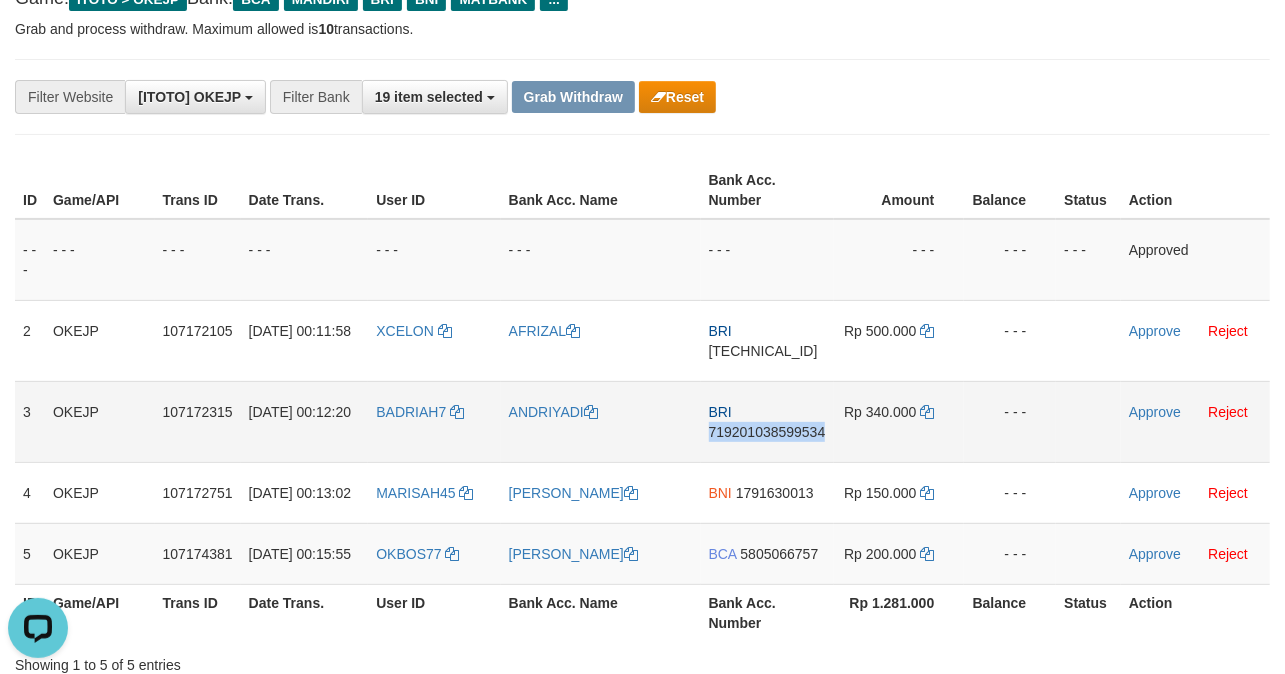 click on "BRI
719201038599534" at bounding box center (767, 421) 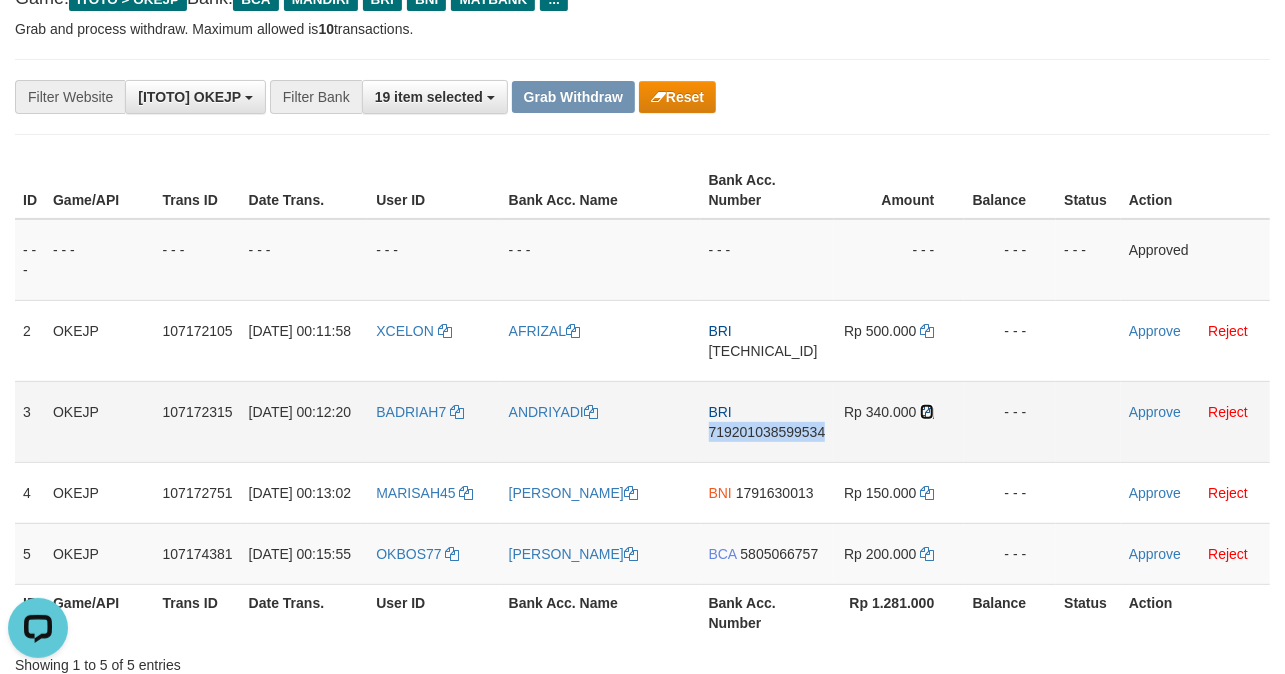 click at bounding box center [927, 412] 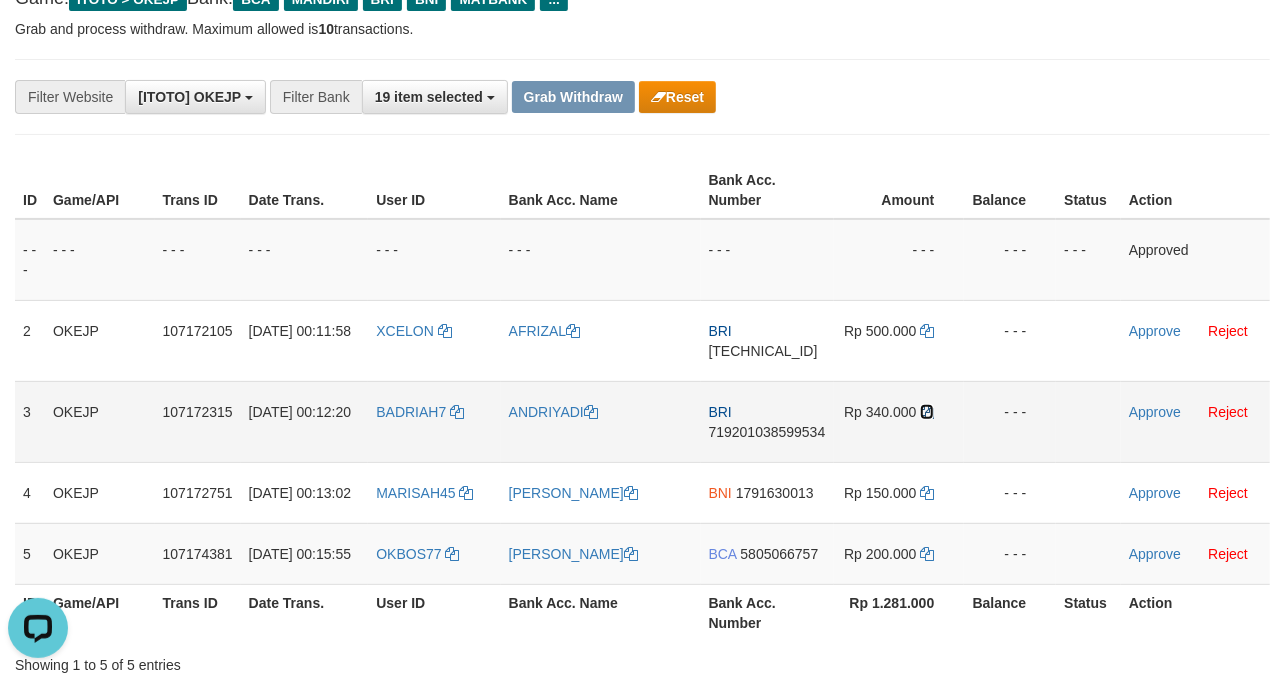 drag, startPoint x: 918, startPoint y: 414, endPoint x: 969, endPoint y: 408, distance: 51.351727 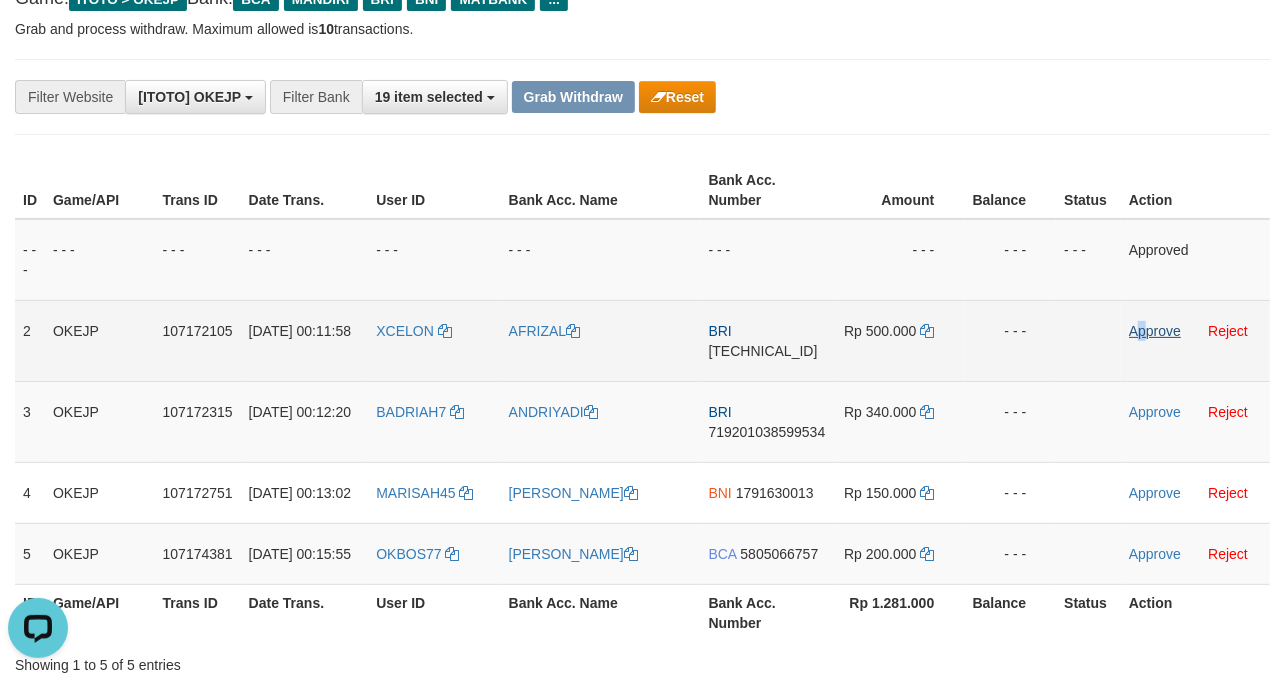 drag, startPoint x: 1145, startPoint y: 313, endPoint x: 1141, endPoint y: 325, distance: 12.649111 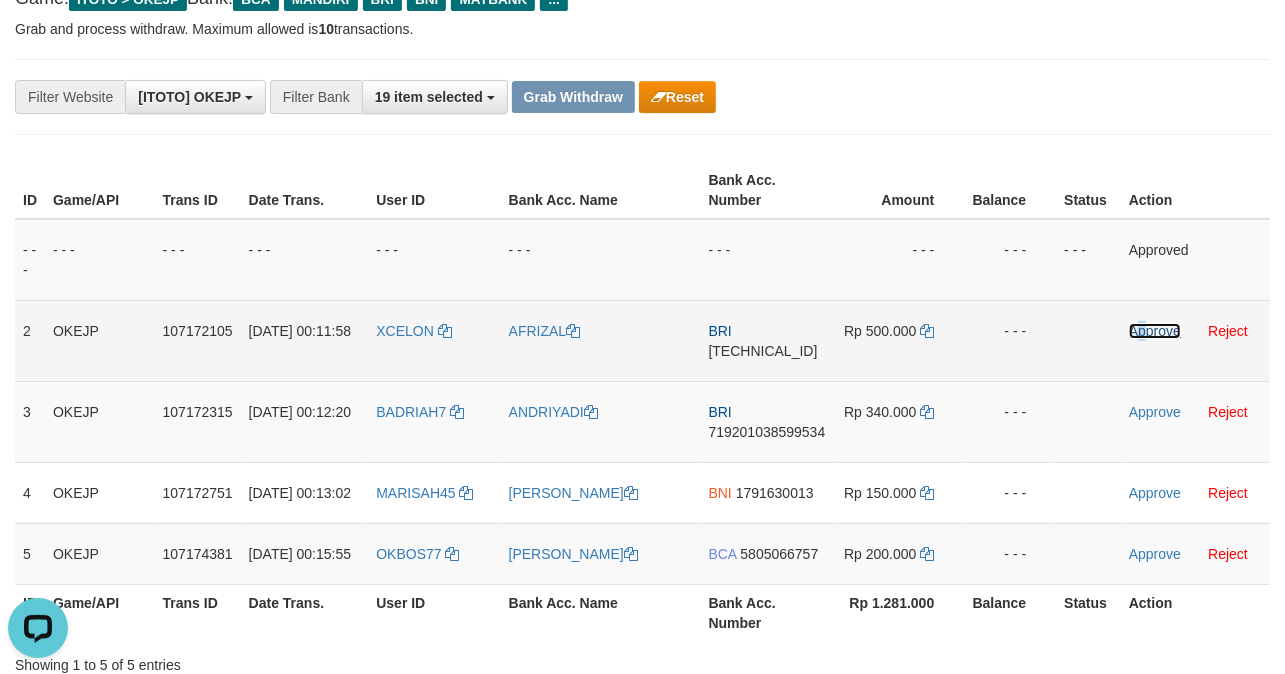 click on "Approve" at bounding box center [1155, 331] 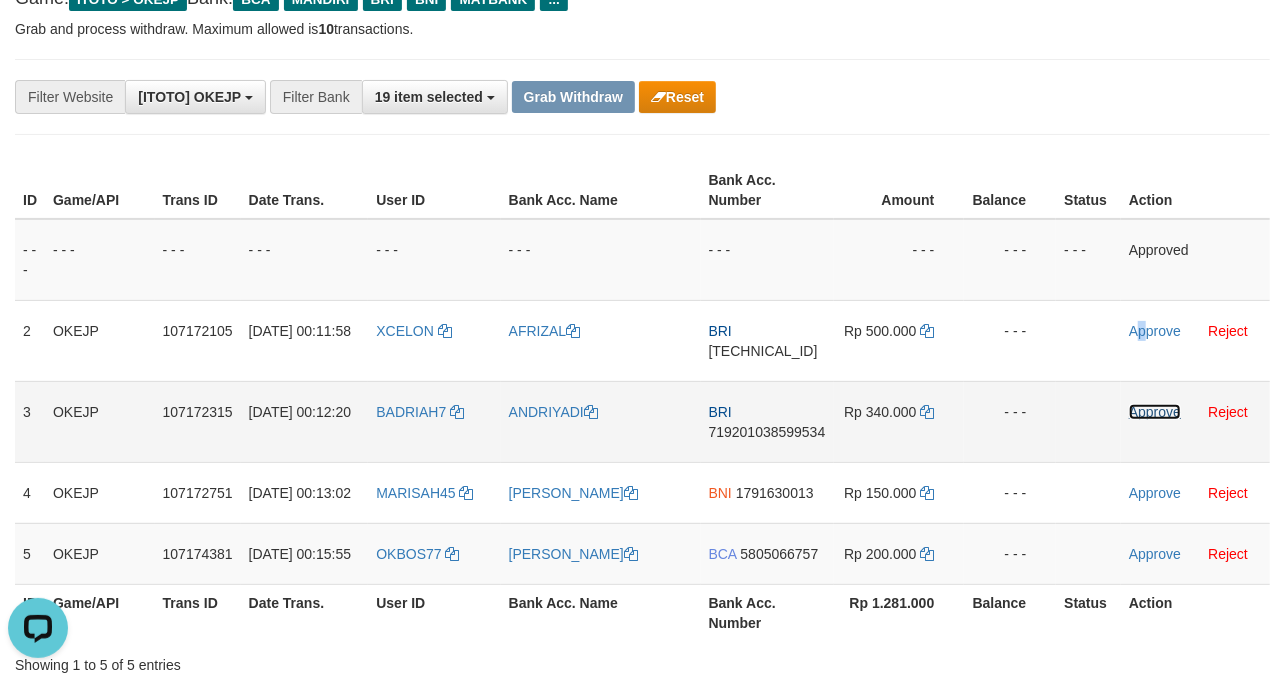 click on "Approve" at bounding box center [1155, 412] 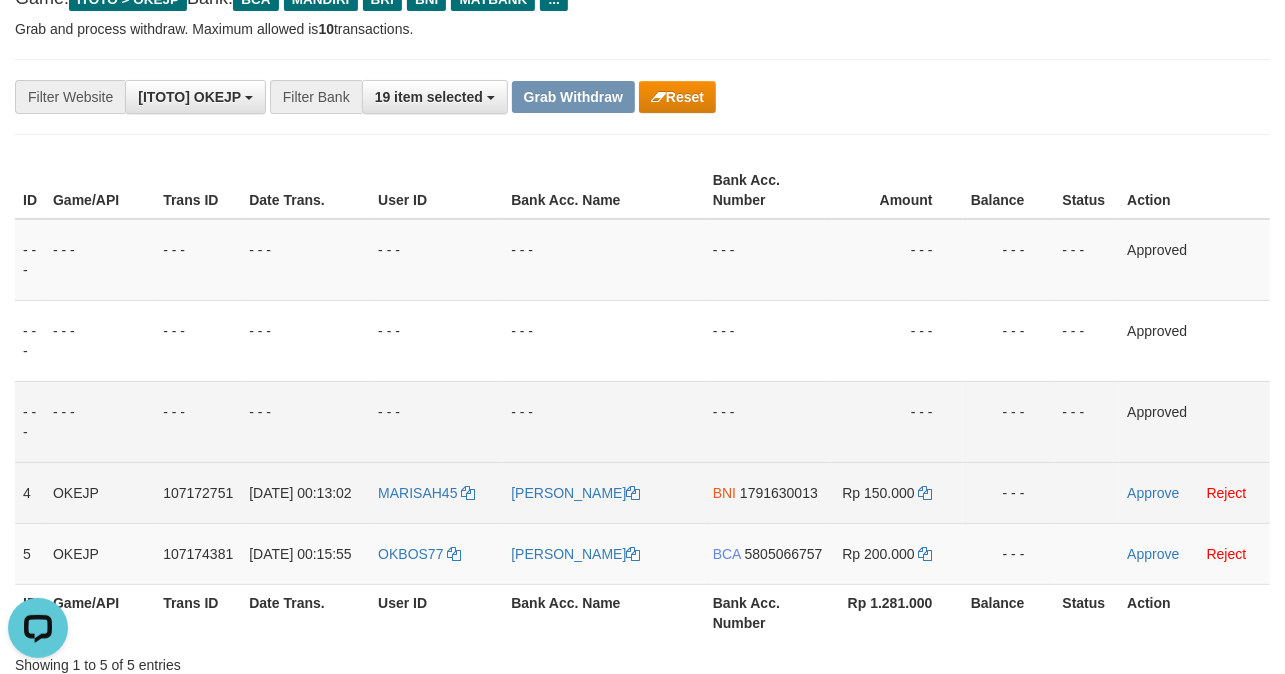 click on "BNI
1791630013" at bounding box center (768, 492) 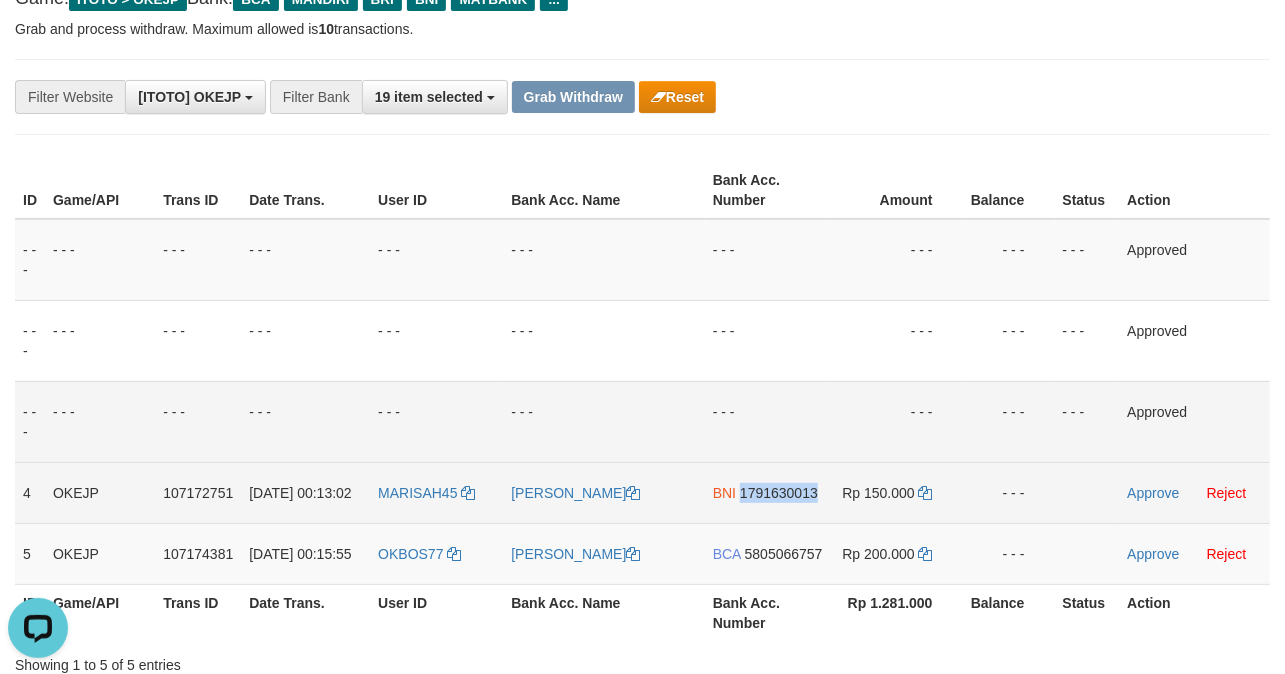 drag, startPoint x: 774, startPoint y: 522, endPoint x: 464, endPoint y: 518, distance: 310.02582 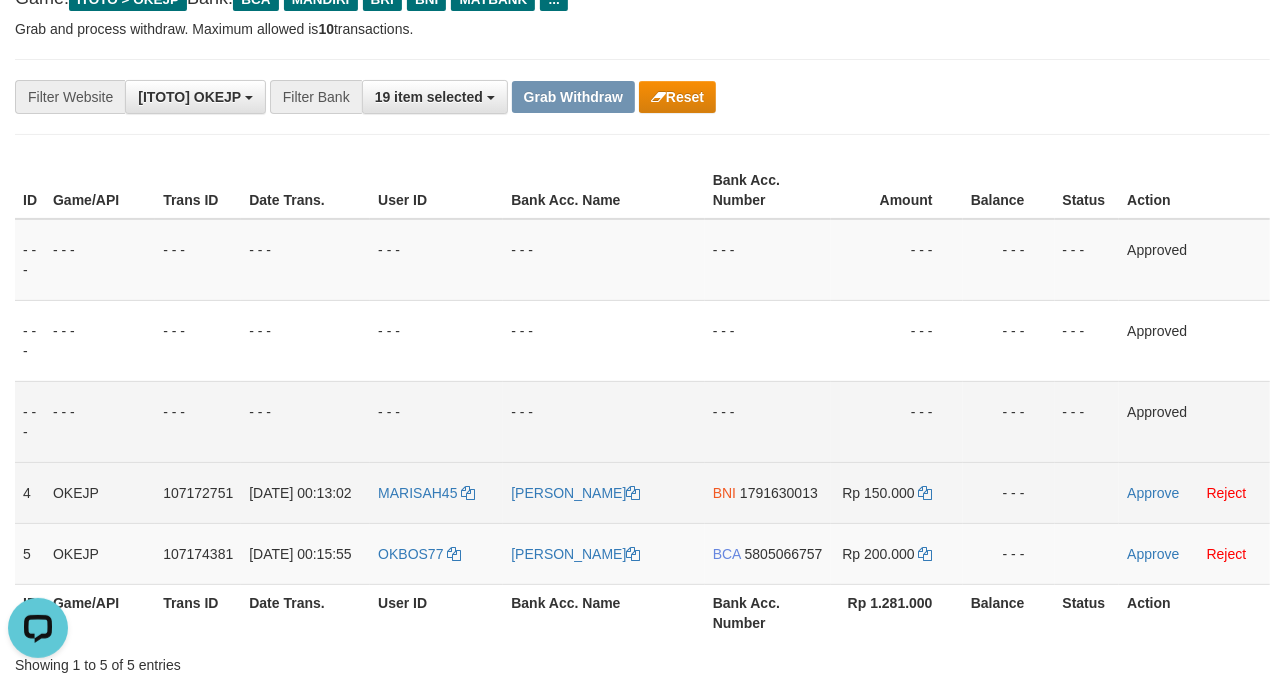 click on "MARISAH45" at bounding box center [436, 492] 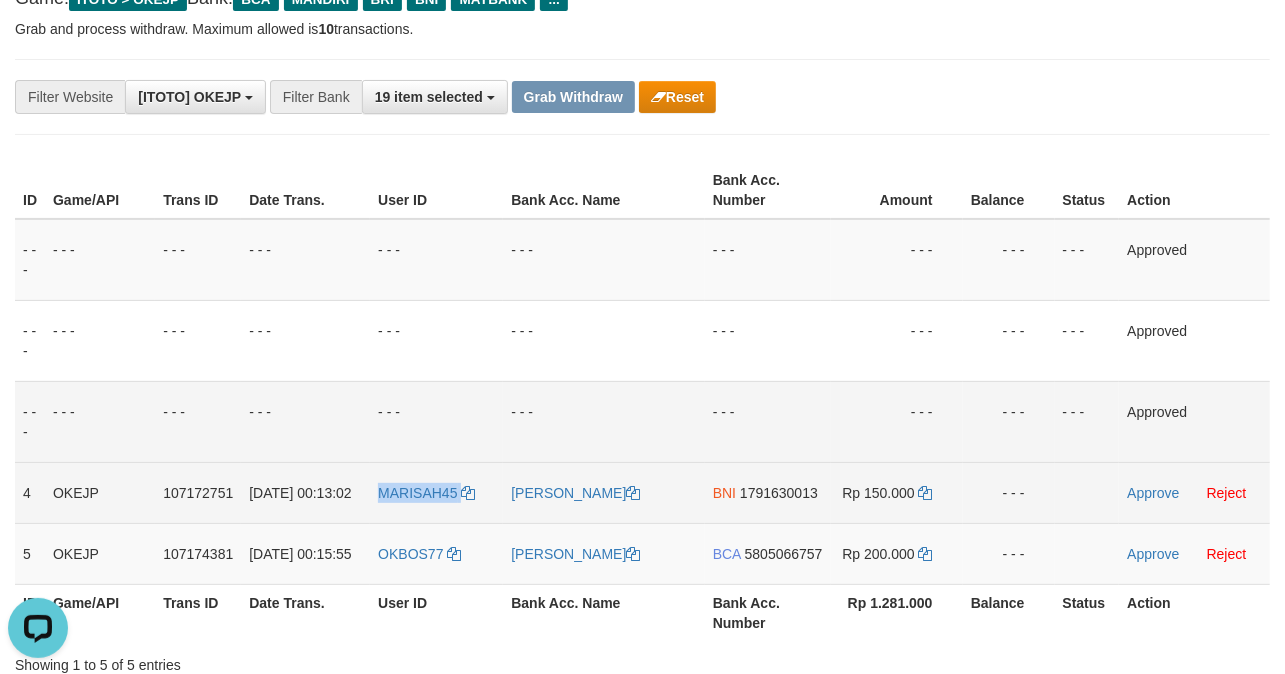 click on "MARISAH45" at bounding box center [436, 492] 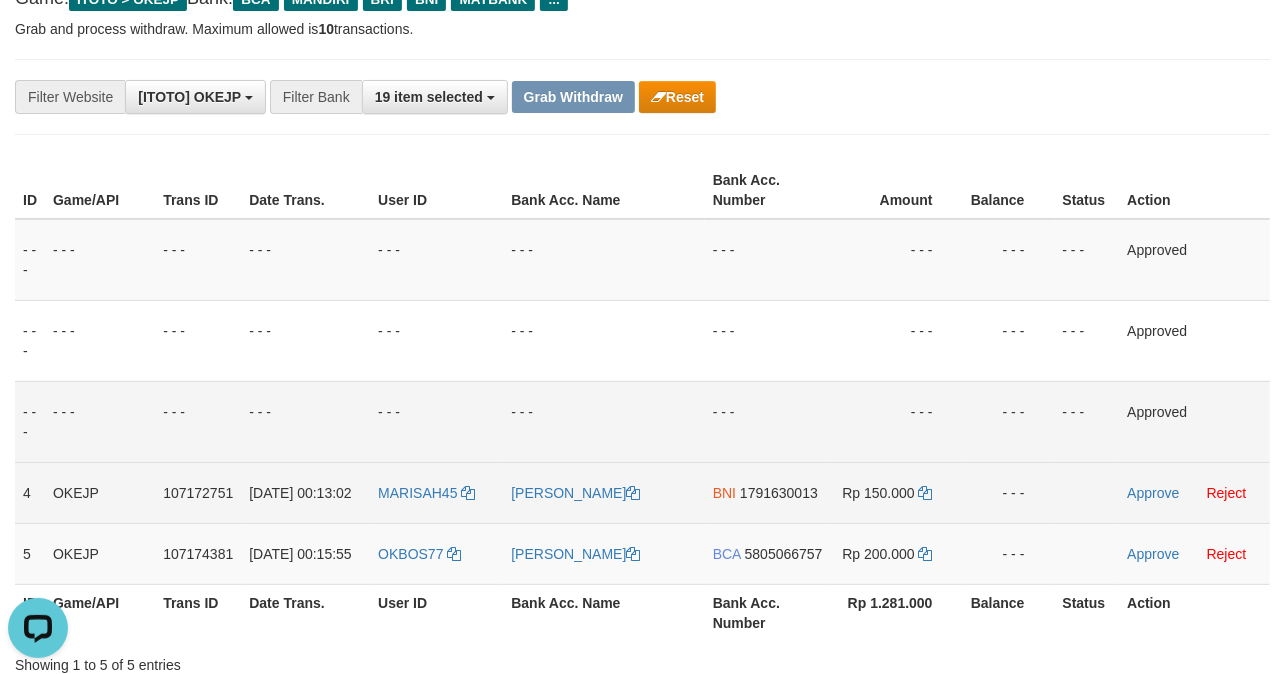 click on "[PERSON_NAME]" at bounding box center [603, 492] 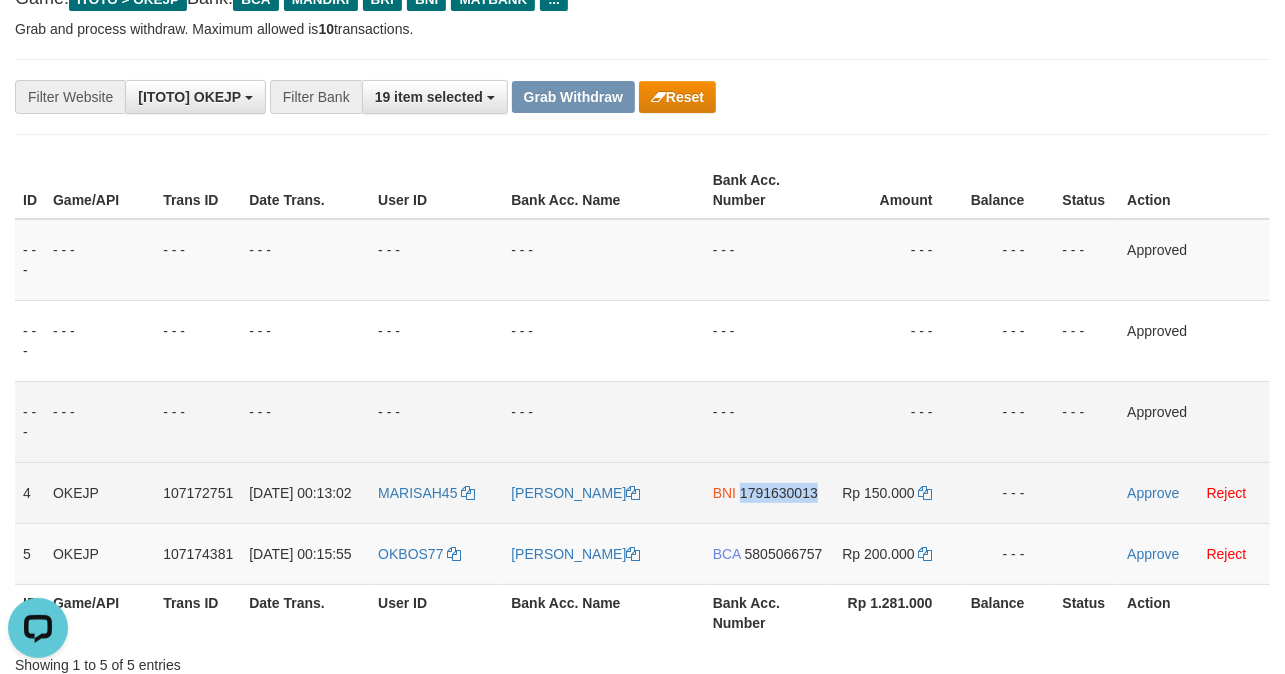 click on "BNI
1791630013" at bounding box center (768, 492) 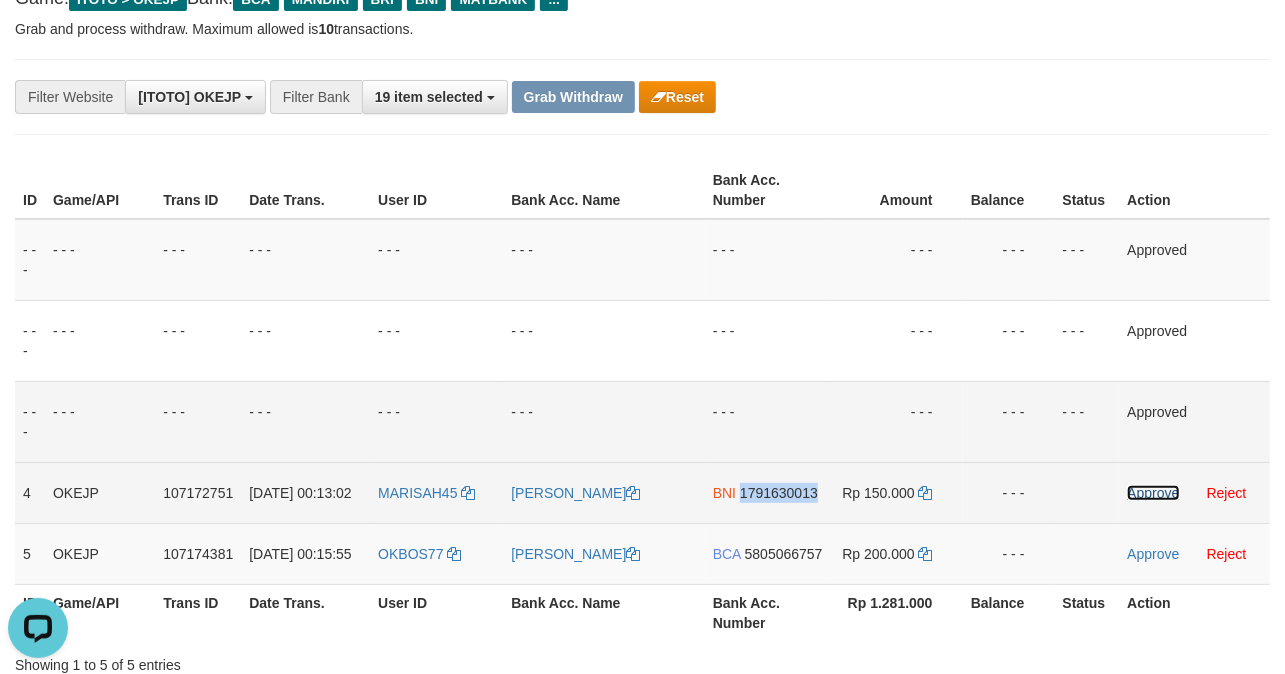 click on "Approve" at bounding box center (1153, 493) 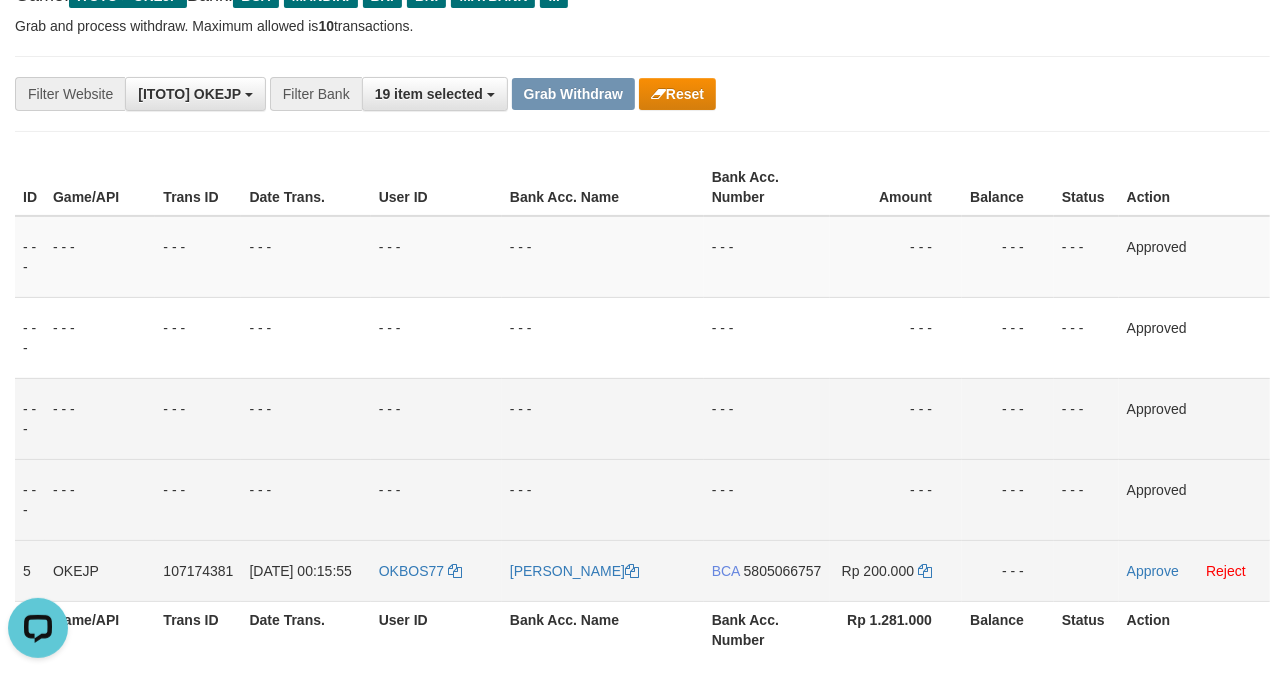 scroll, scrollTop: 133, scrollLeft: 0, axis: vertical 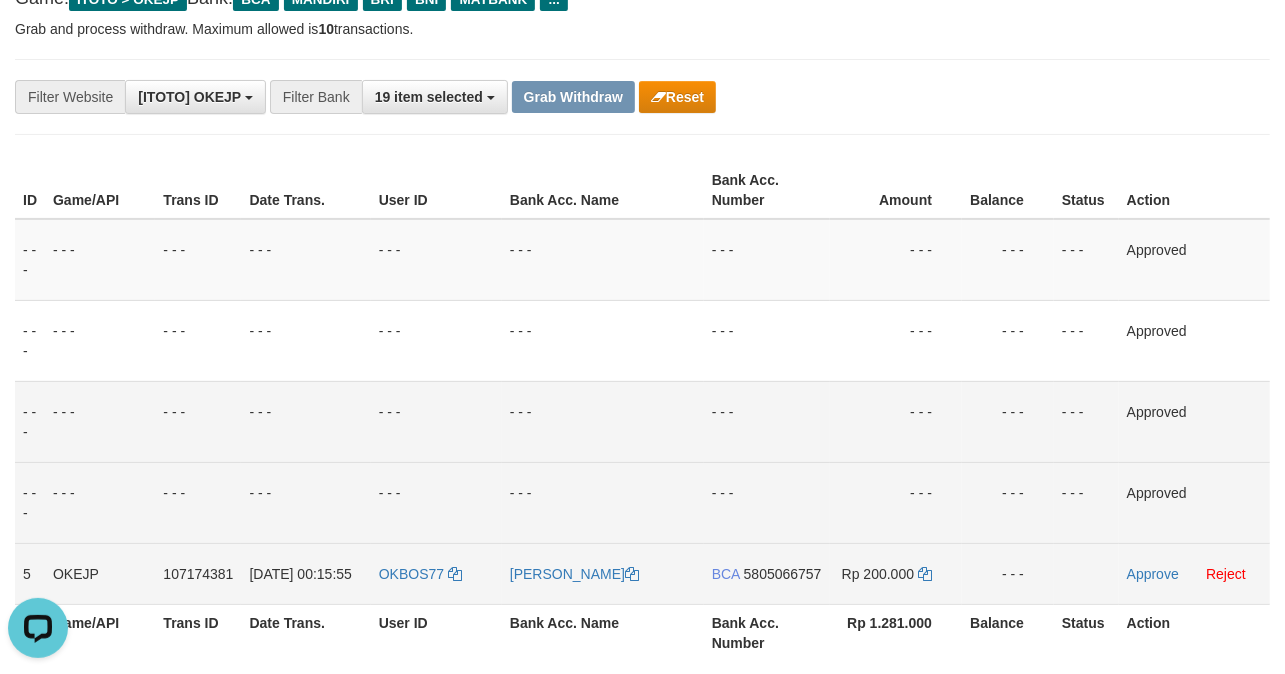 click on "OKBOS77" at bounding box center (436, 573) 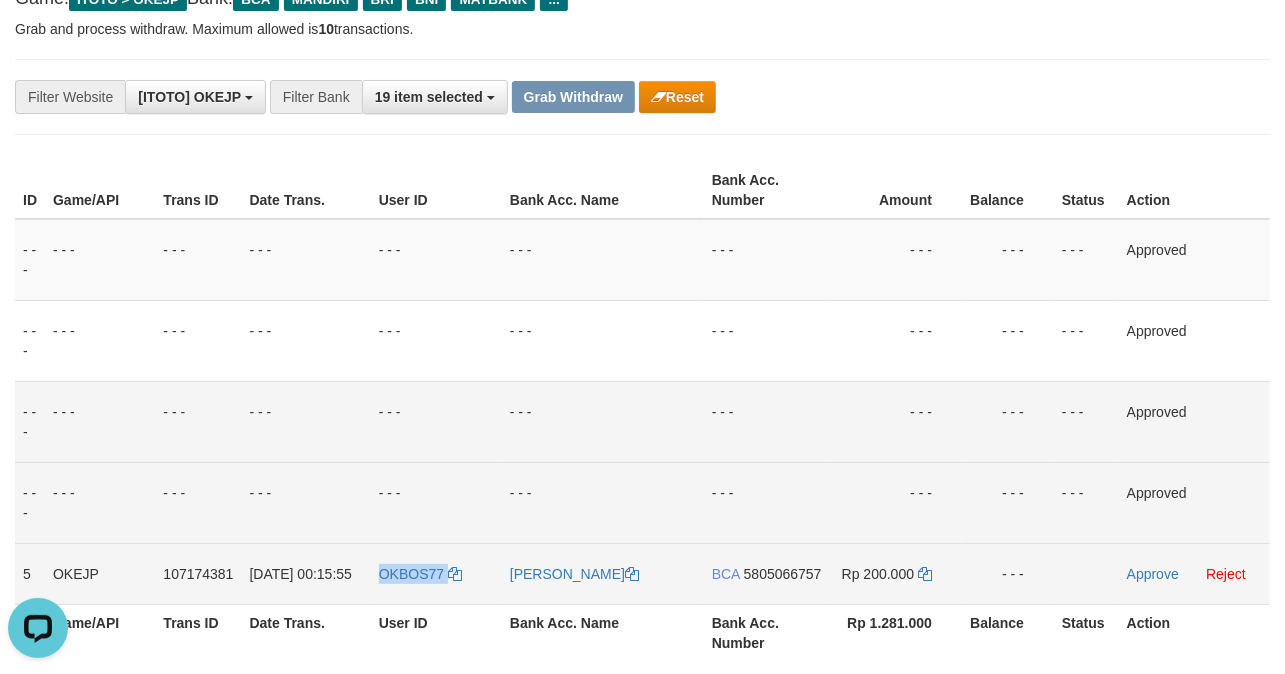 click on "OKBOS77" at bounding box center [436, 573] 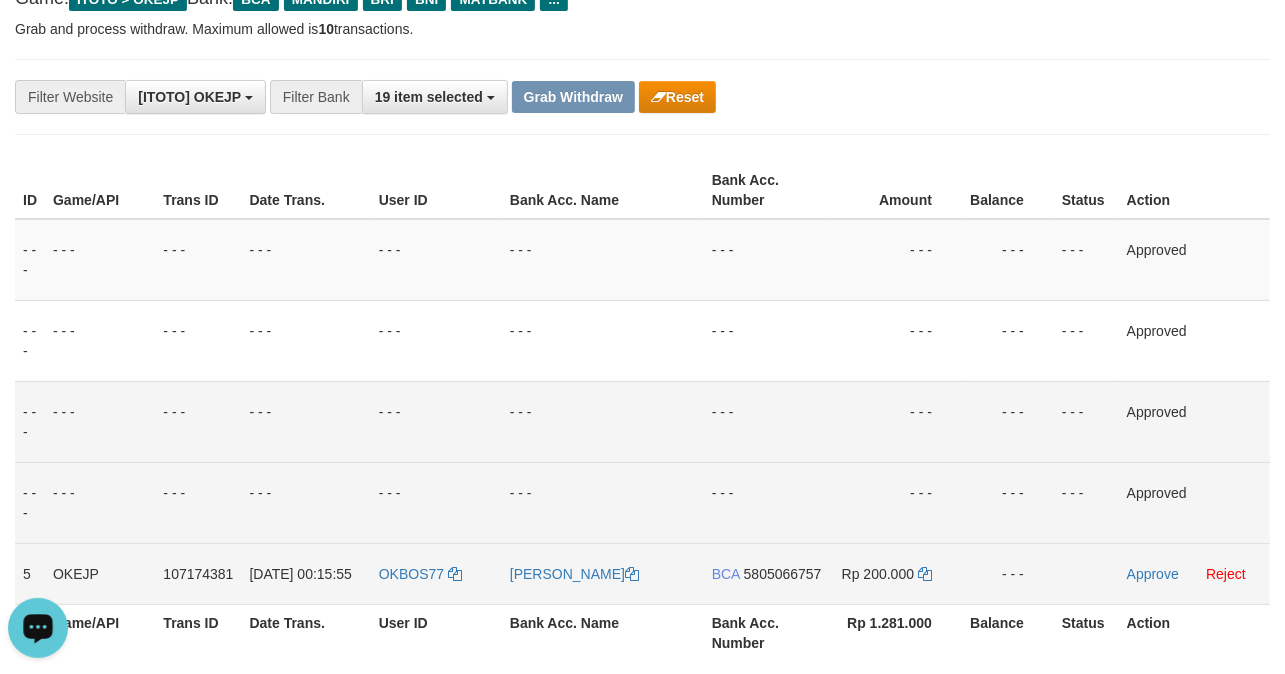 click on "[PERSON_NAME]" at bounding box center [603, 573] 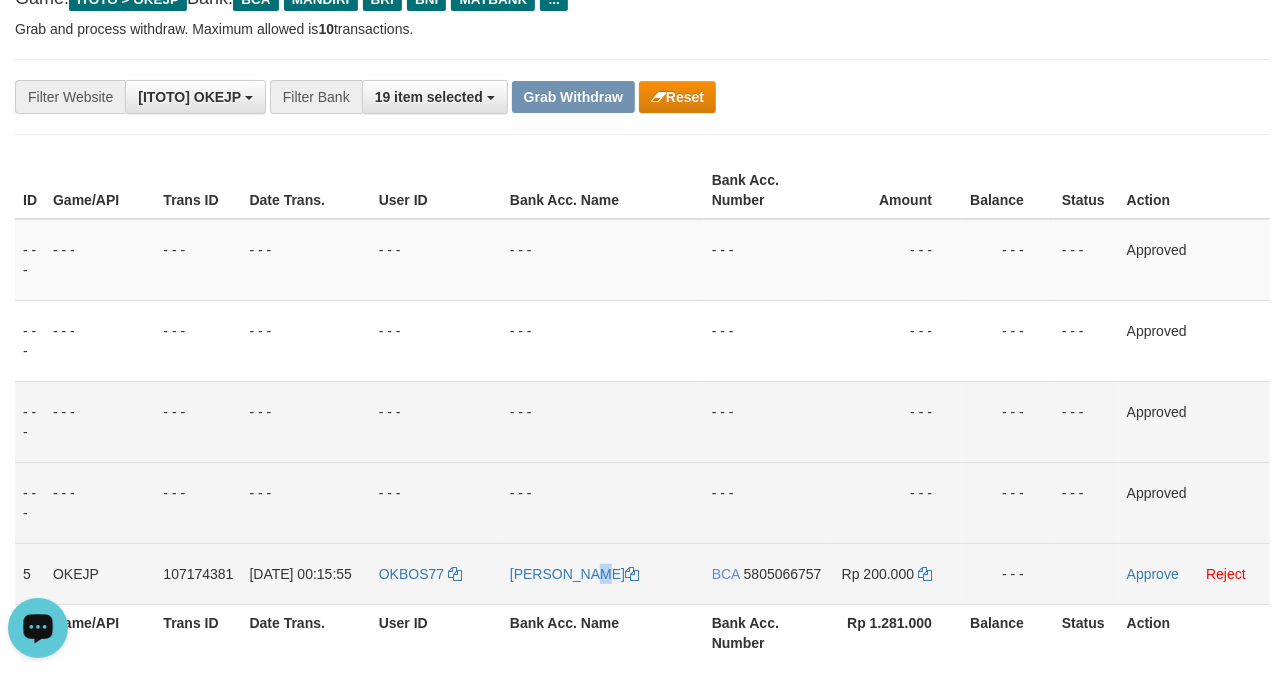 click on "[PERSON_NAME]" at bounding box center [603, 573] 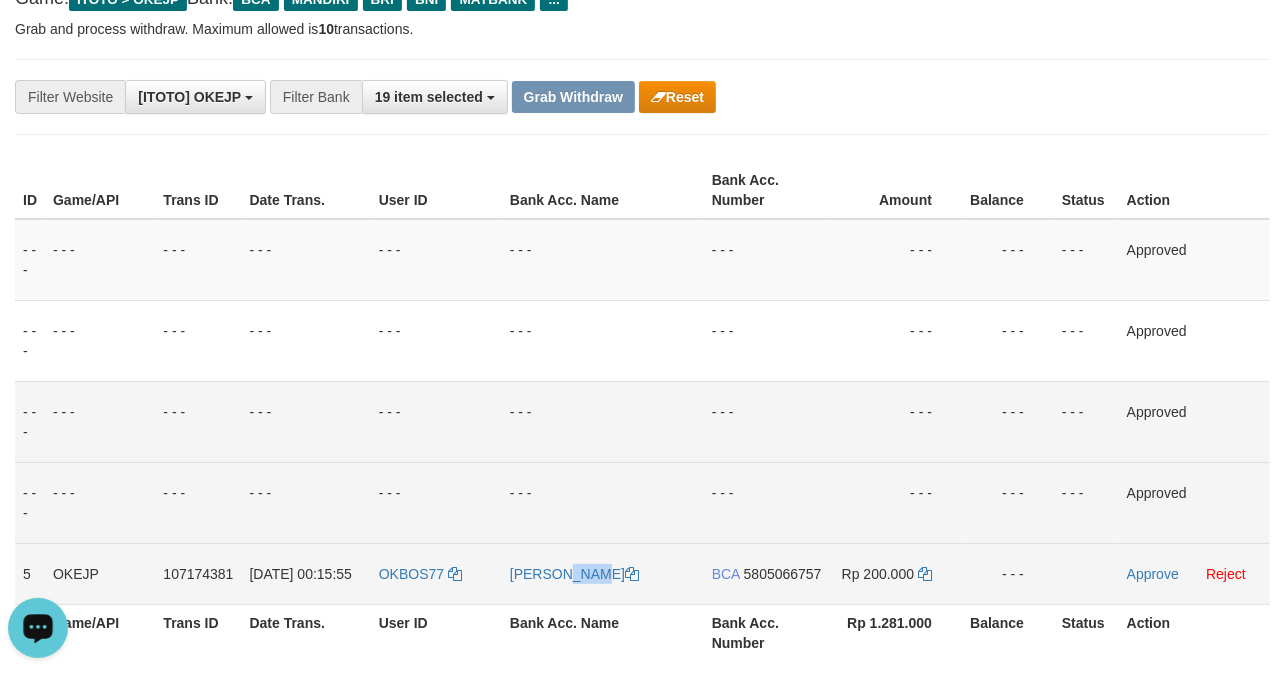 click on "[PERSON_NAME]" at bounding box center (603, 573) 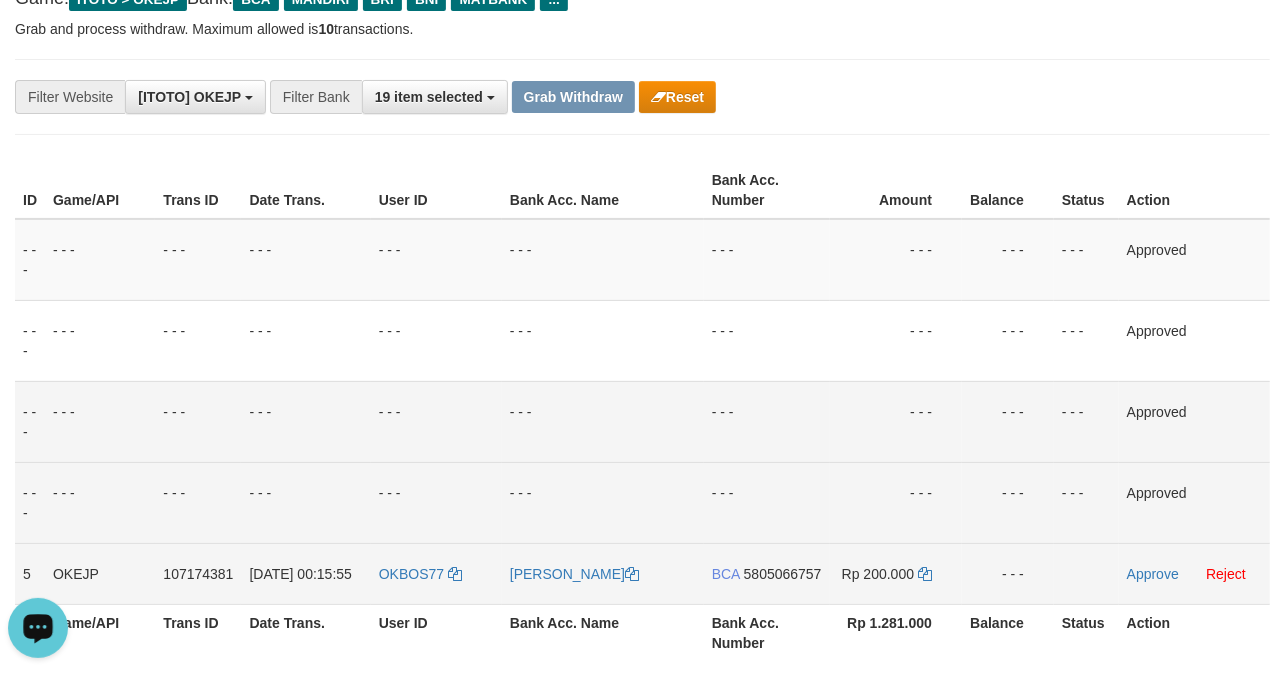 click on "[PERSON_NAME]" at bounding box center (603, 573) 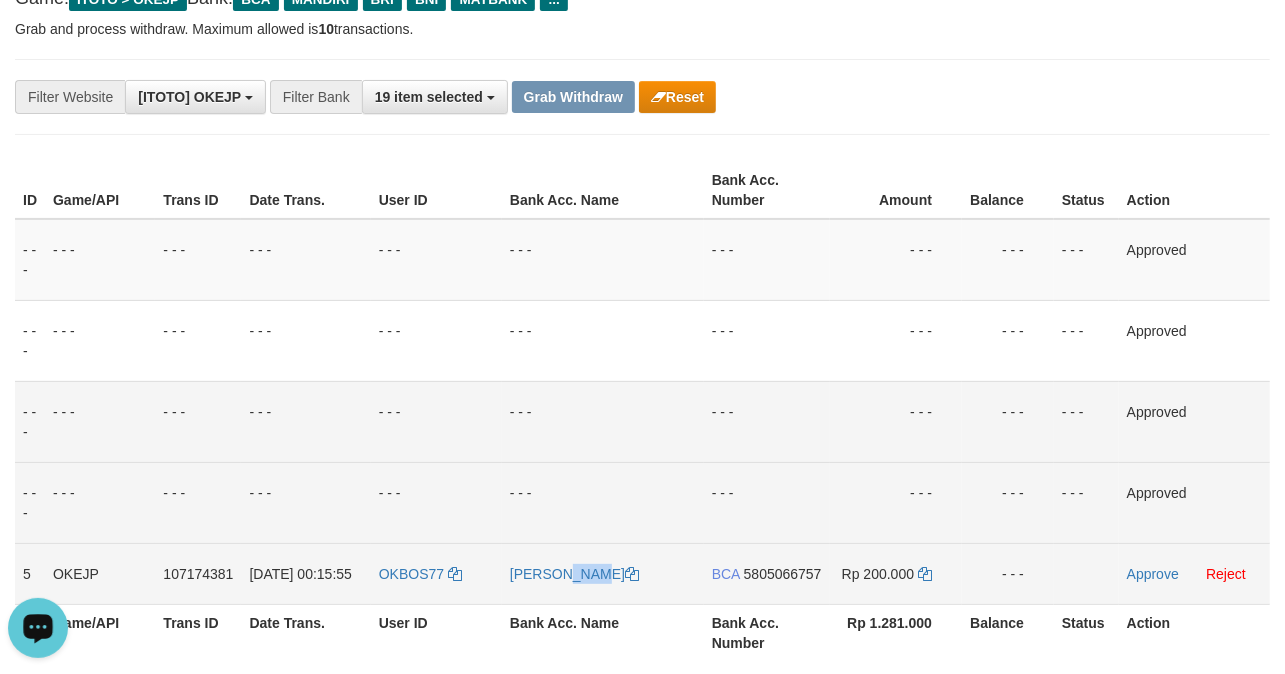 drag, startPoint x: 510, startPoint y: 600, endPoint x: 574, endPoint y: 598, distance: 64.03124 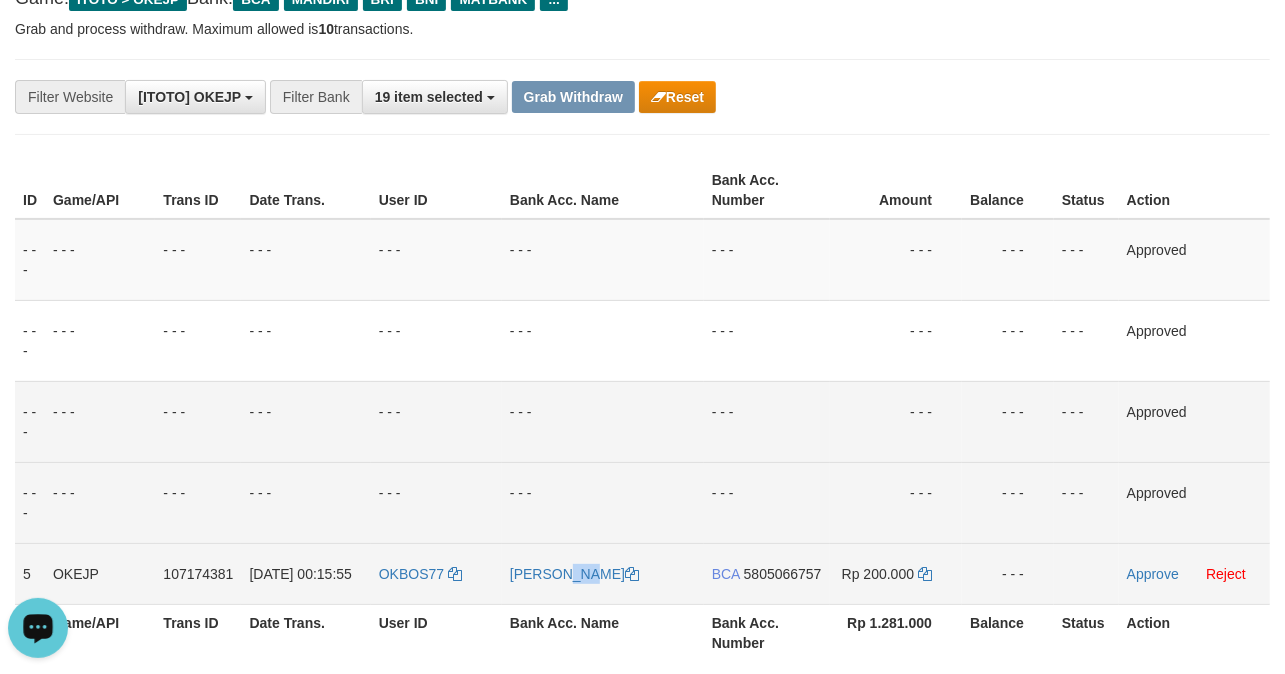 click on "[PERSON_NAME]" at bounding box center [603, 573] 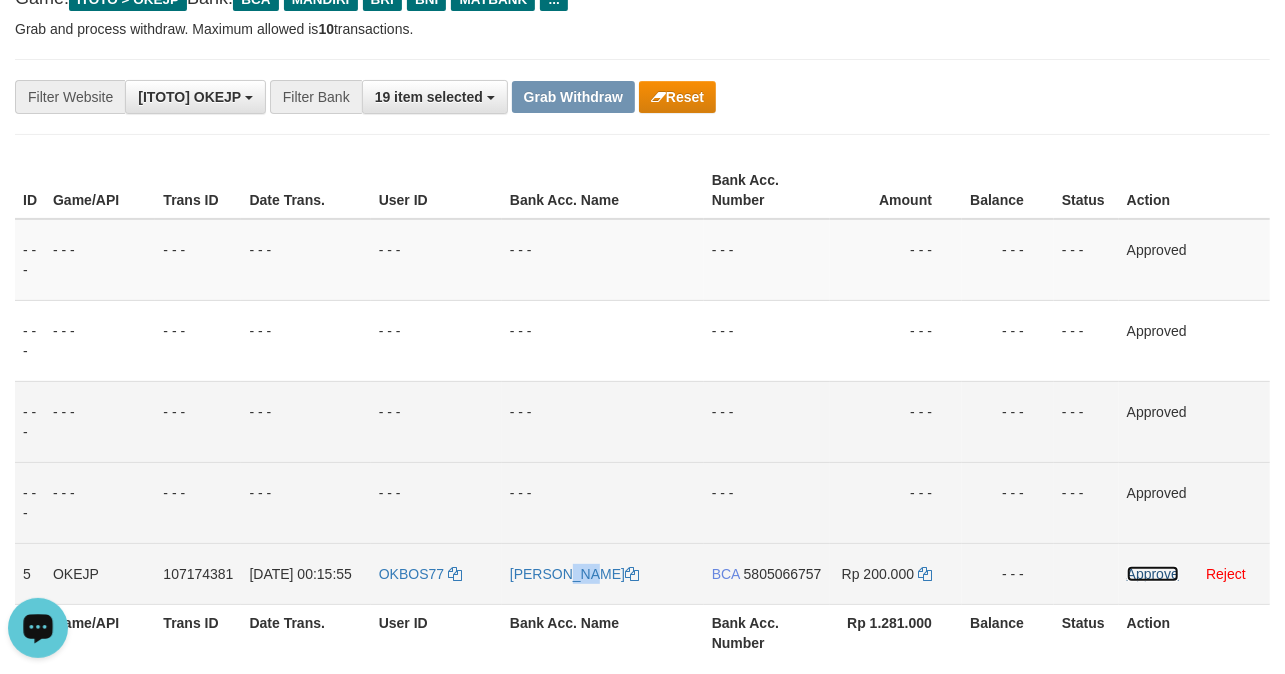 click on "Approve" at bounding box center (1153, 574) 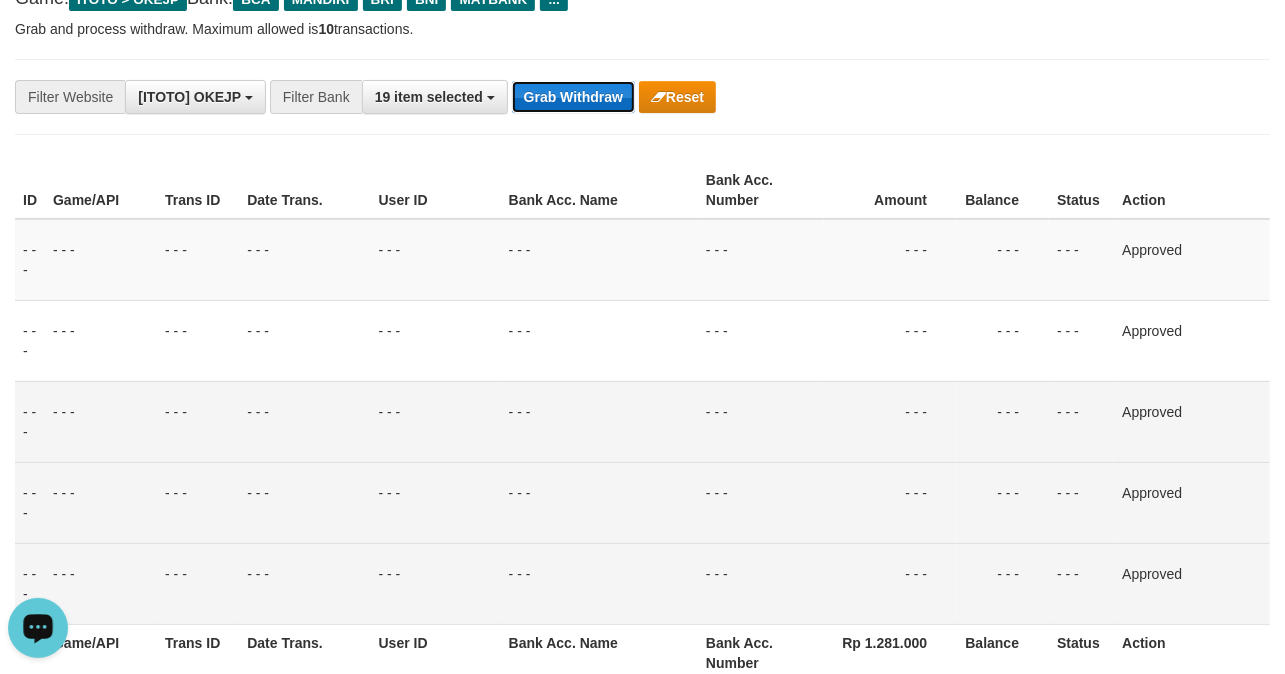 click on "Grab Withdraw" at bounding box center (573, 97) 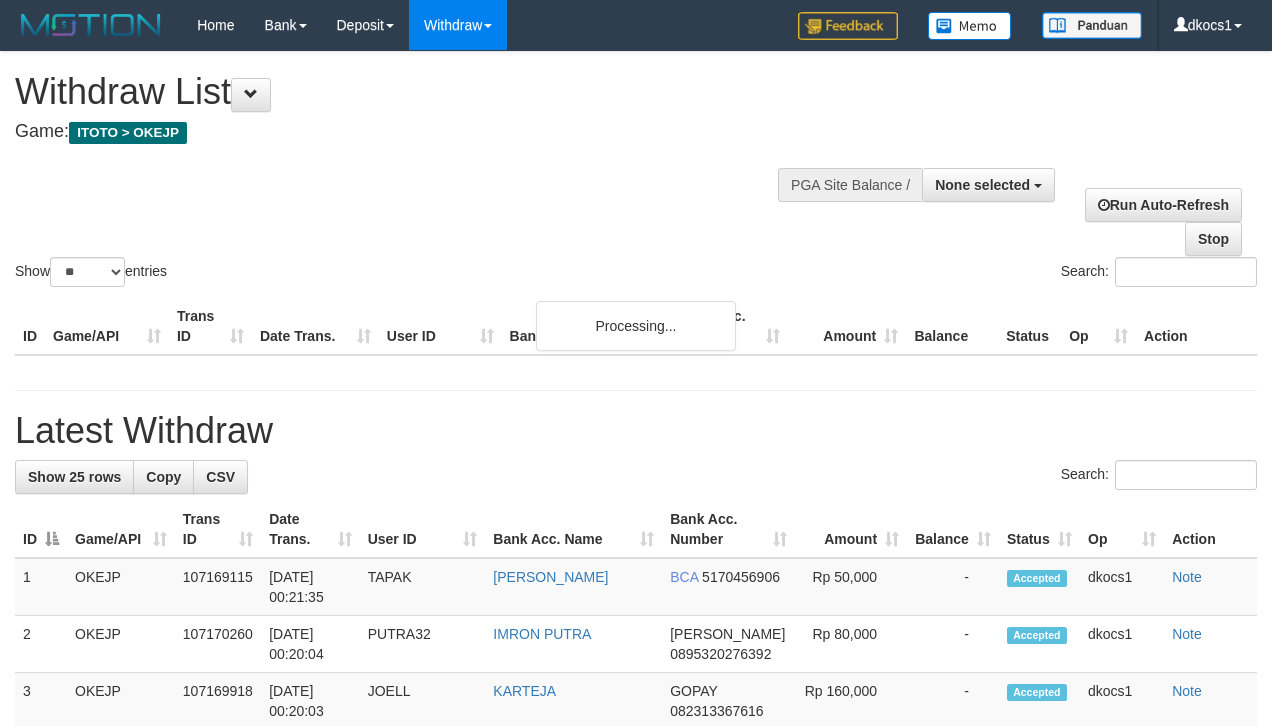 select 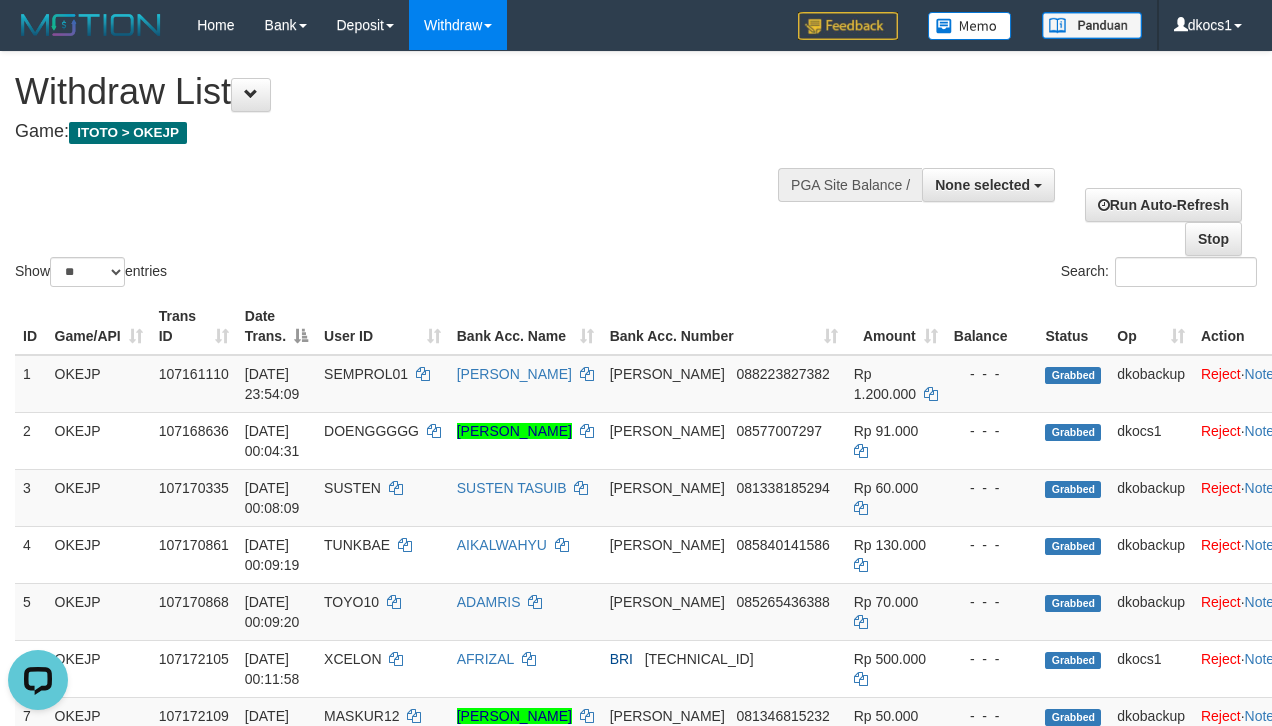 scroll, scrollTop: 0, scrollLeft: 0, axis: both 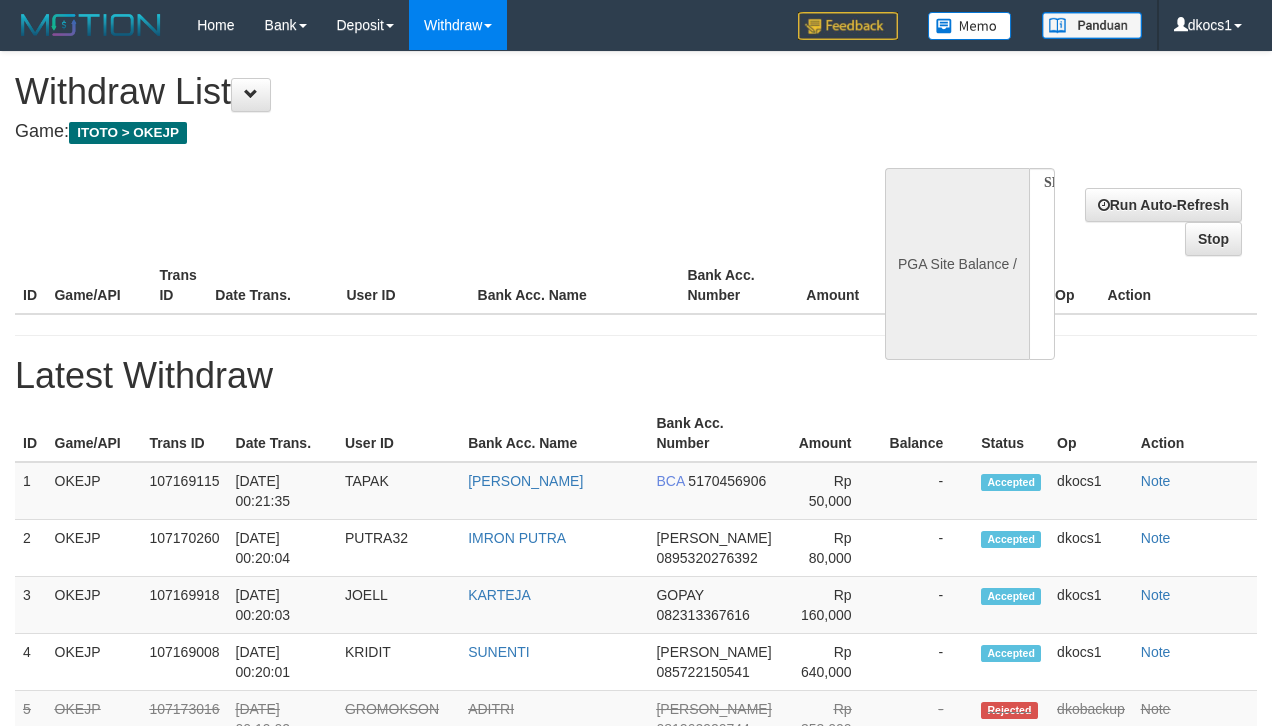 select 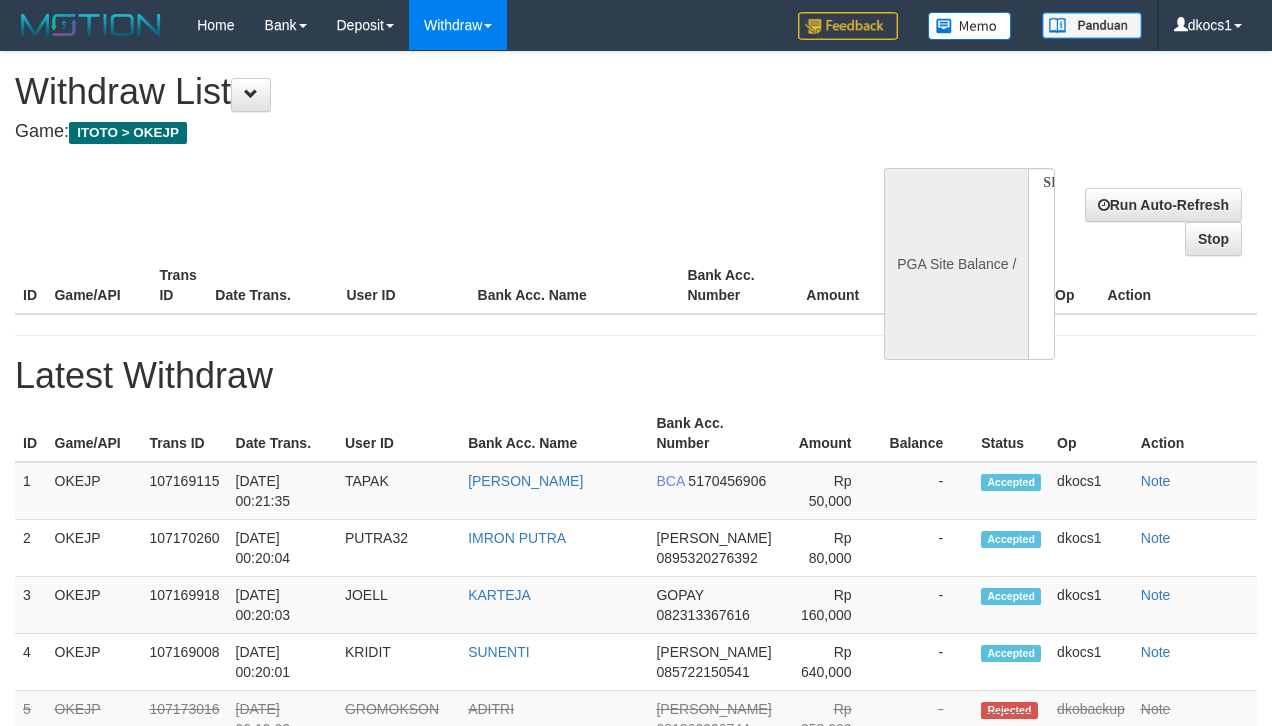 scroll, scrollTop: 0, scrollLeft: 0, axis: both 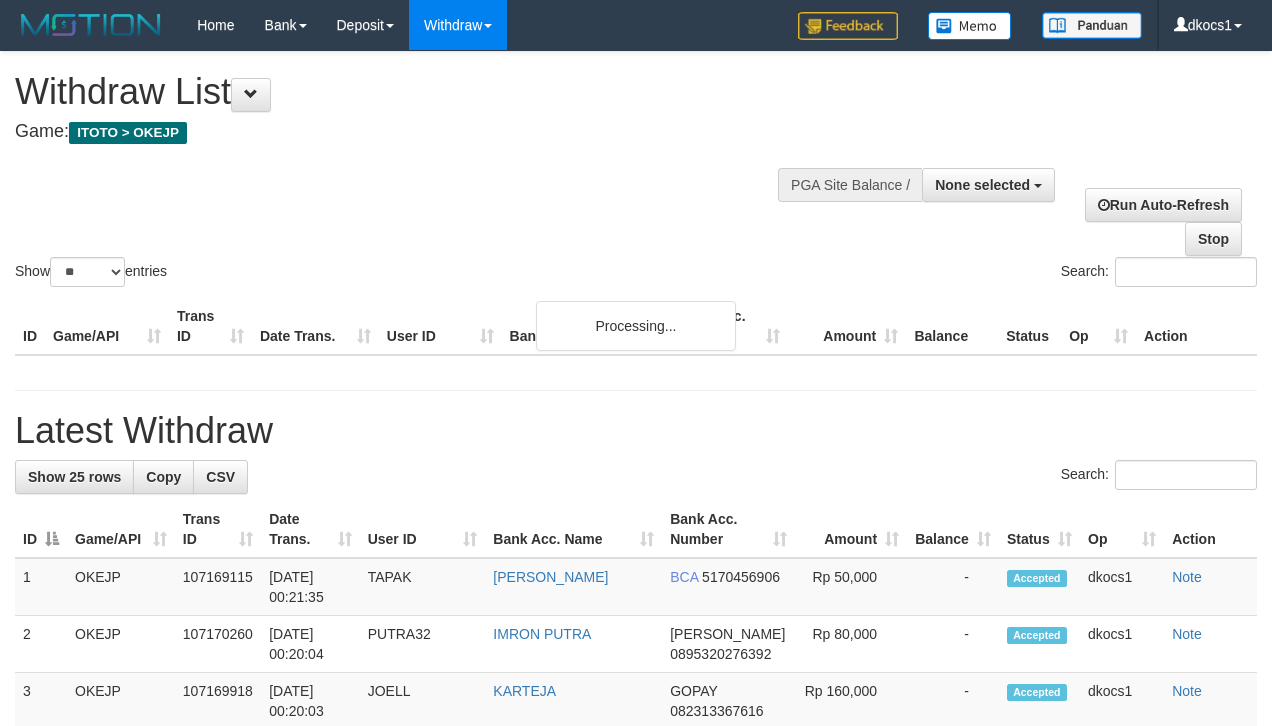 select 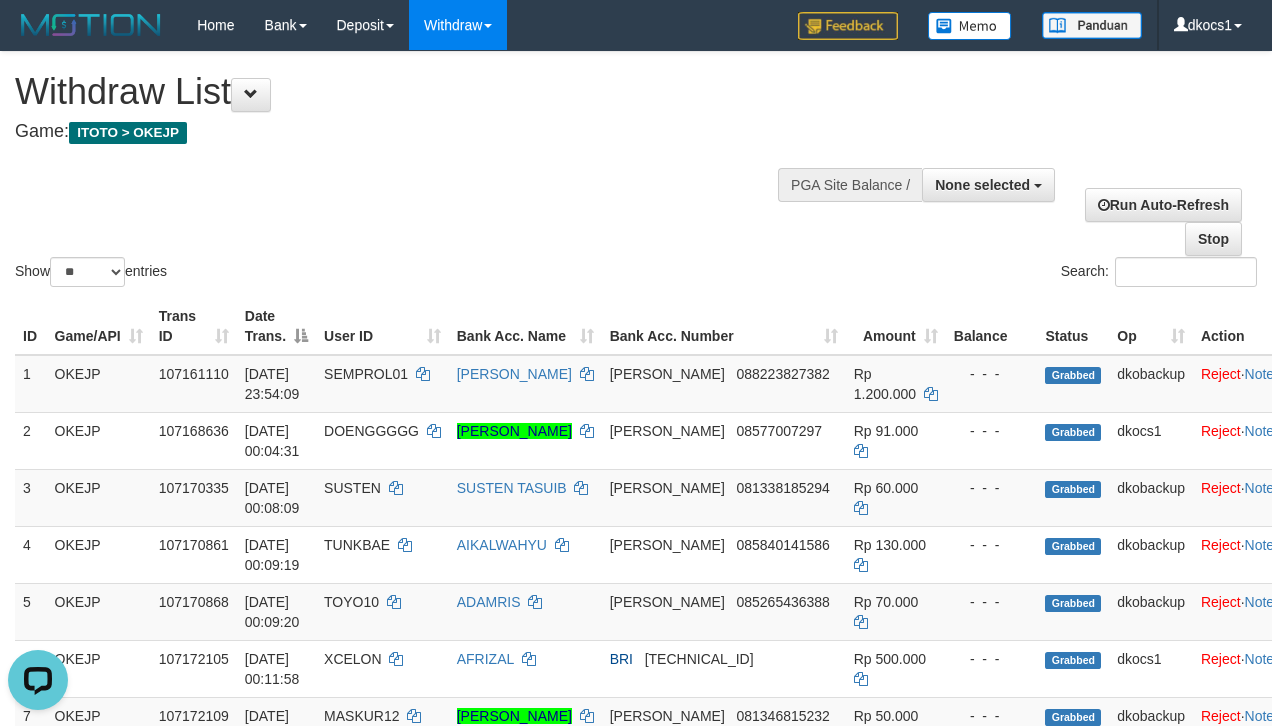 scroll, scrollTop: 0, scrollLeft: 0, axis: both 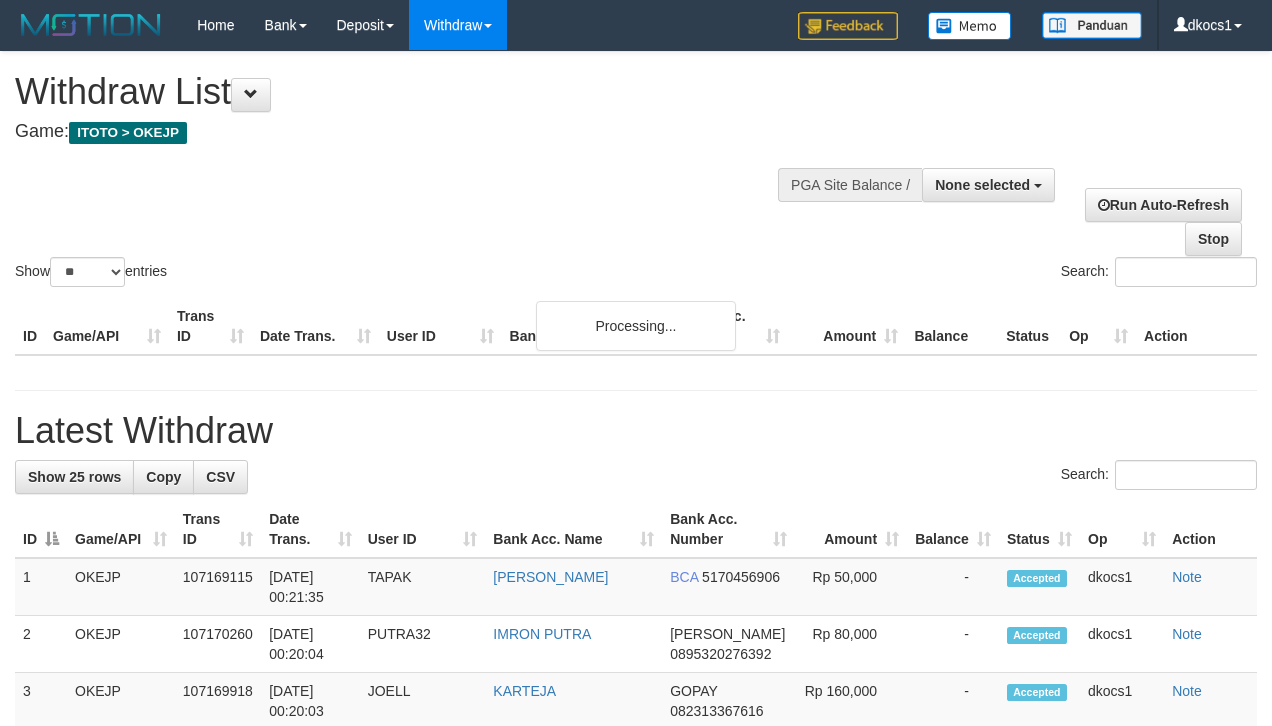 select 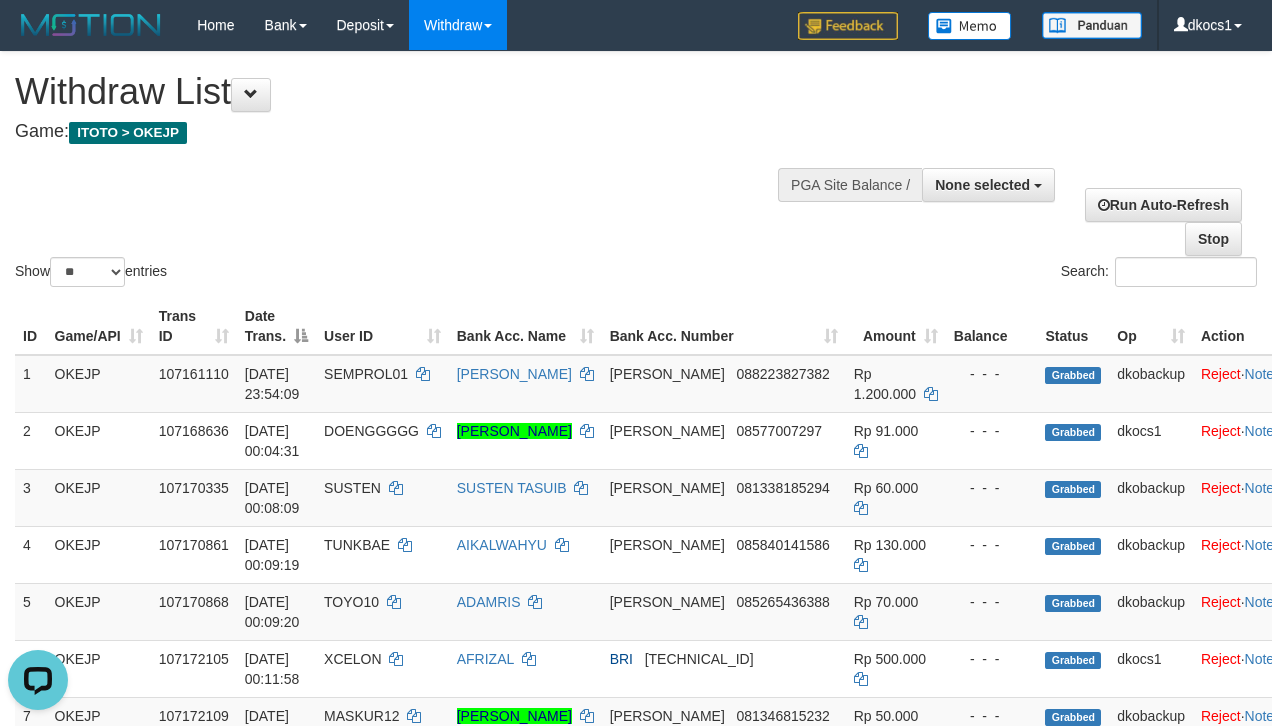 scroll, scrollTop: 0, scrollLeft: 0, axis: both 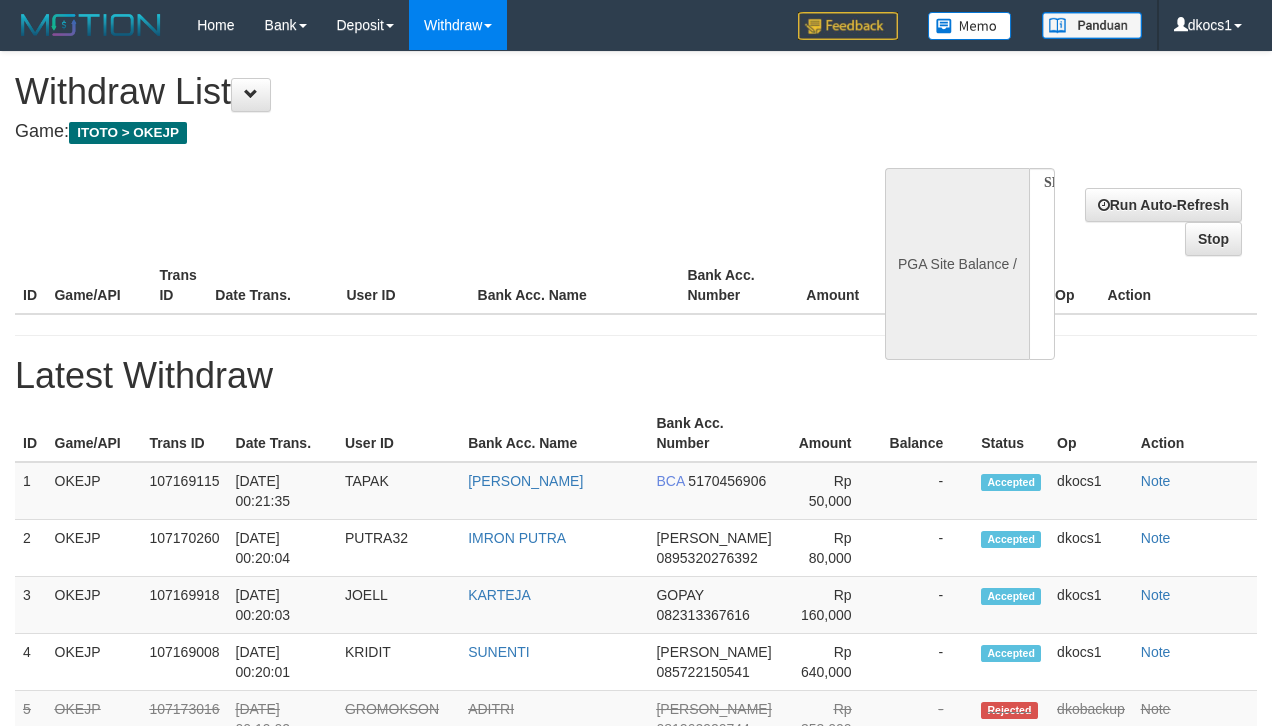 select 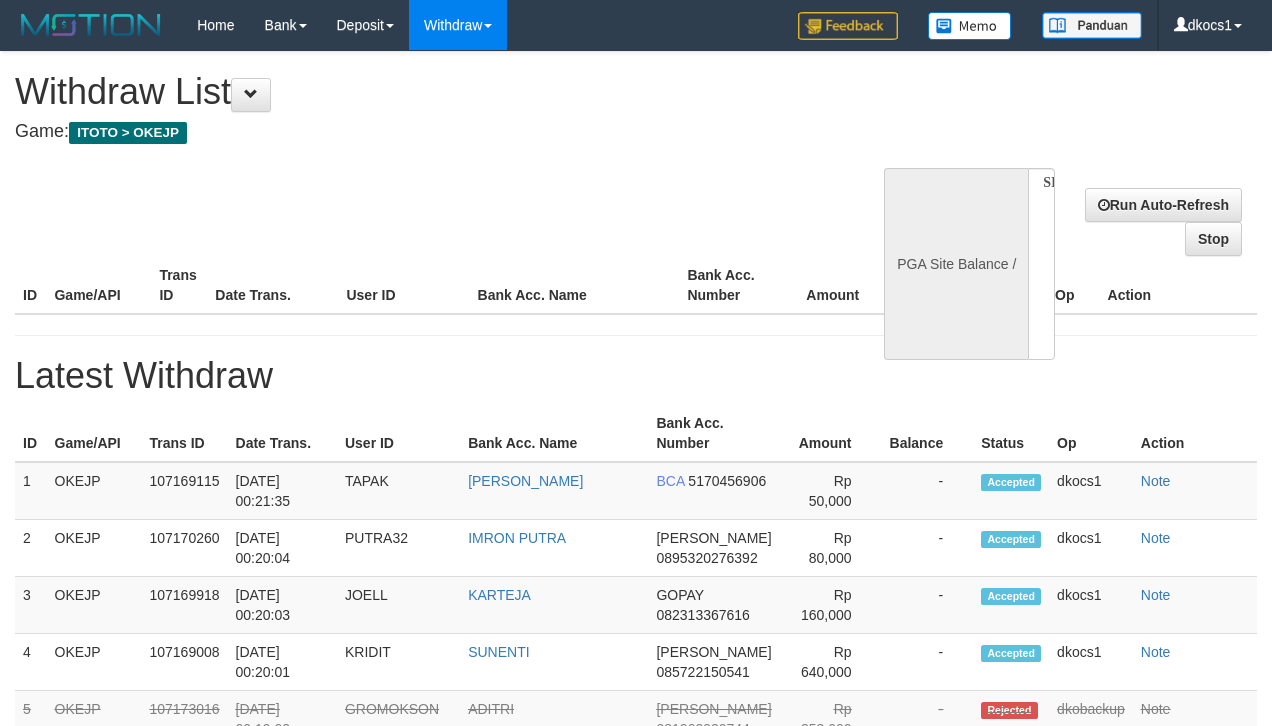 scroll, scrollTop: 0, scrollLeft: 0, axis: both 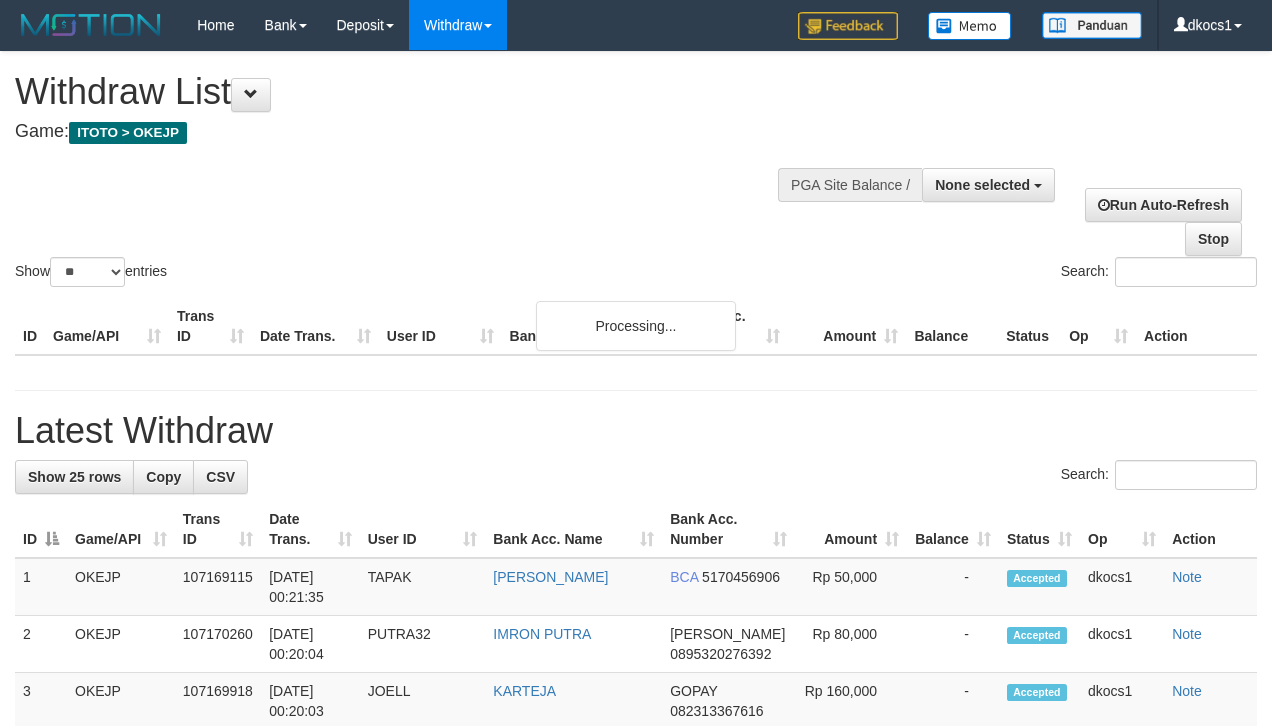 select 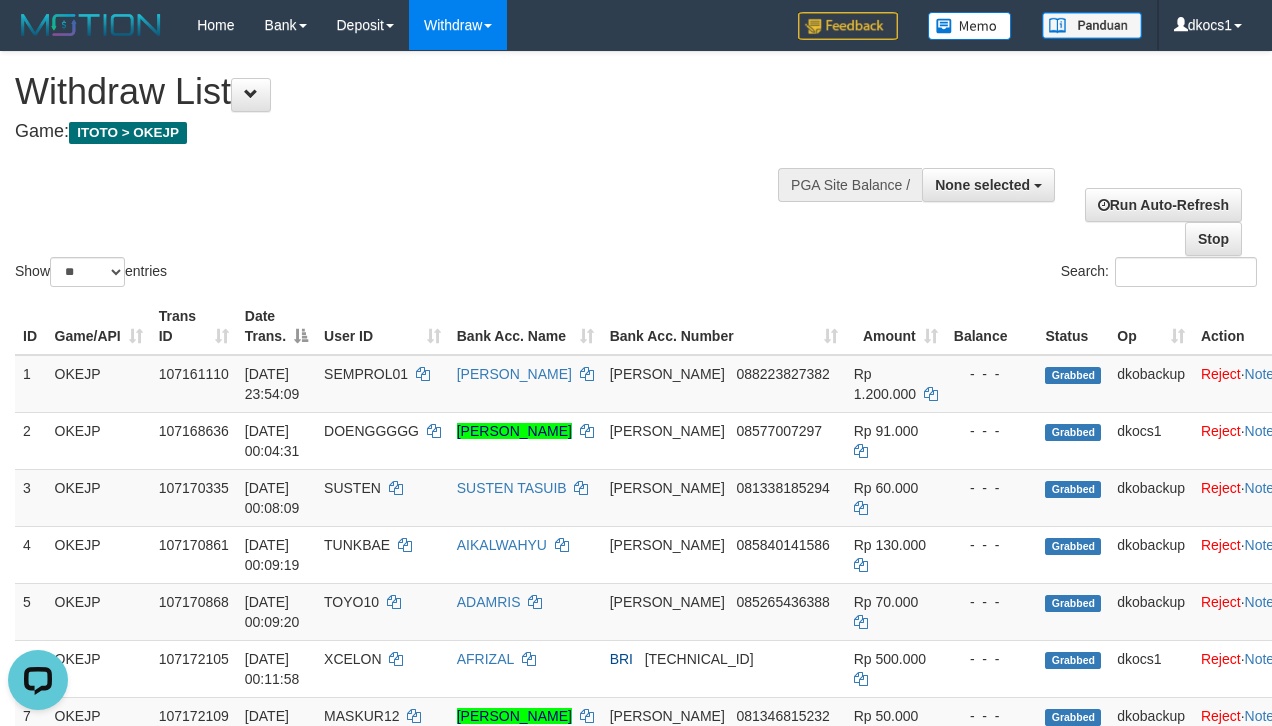 scroll, scrollTop: 0, scrollLeft: 0, axis: both 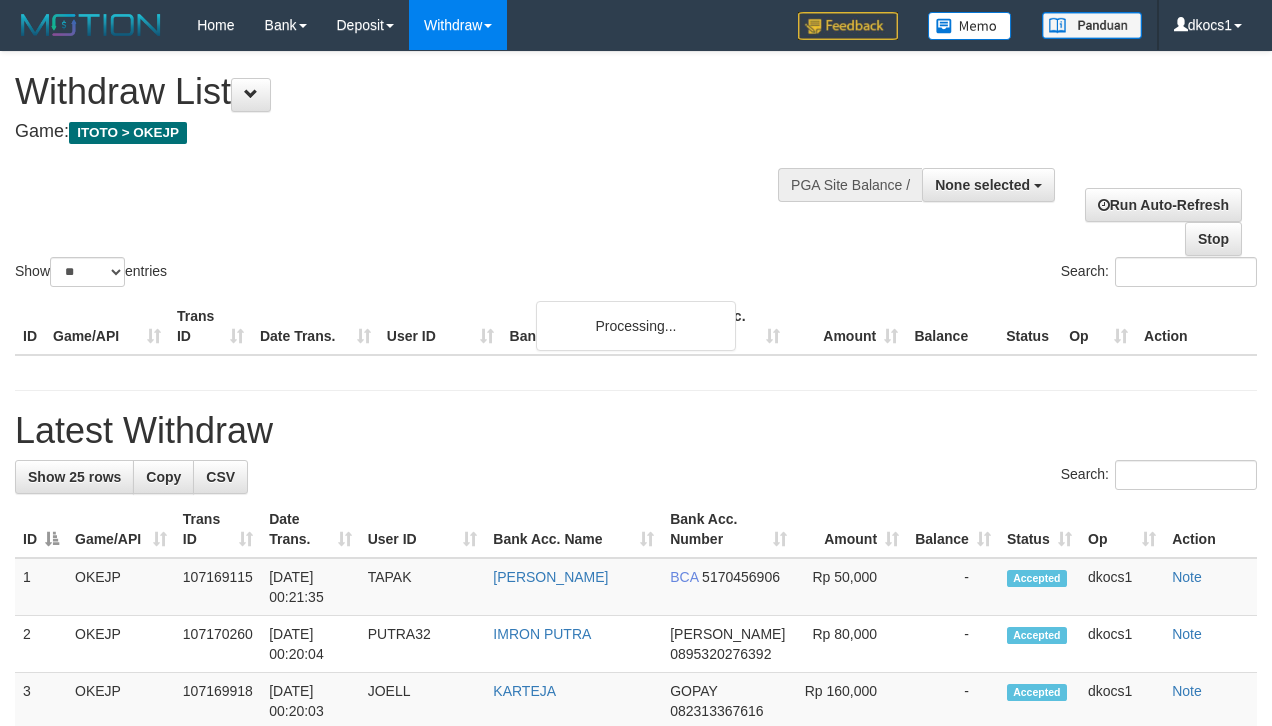 select 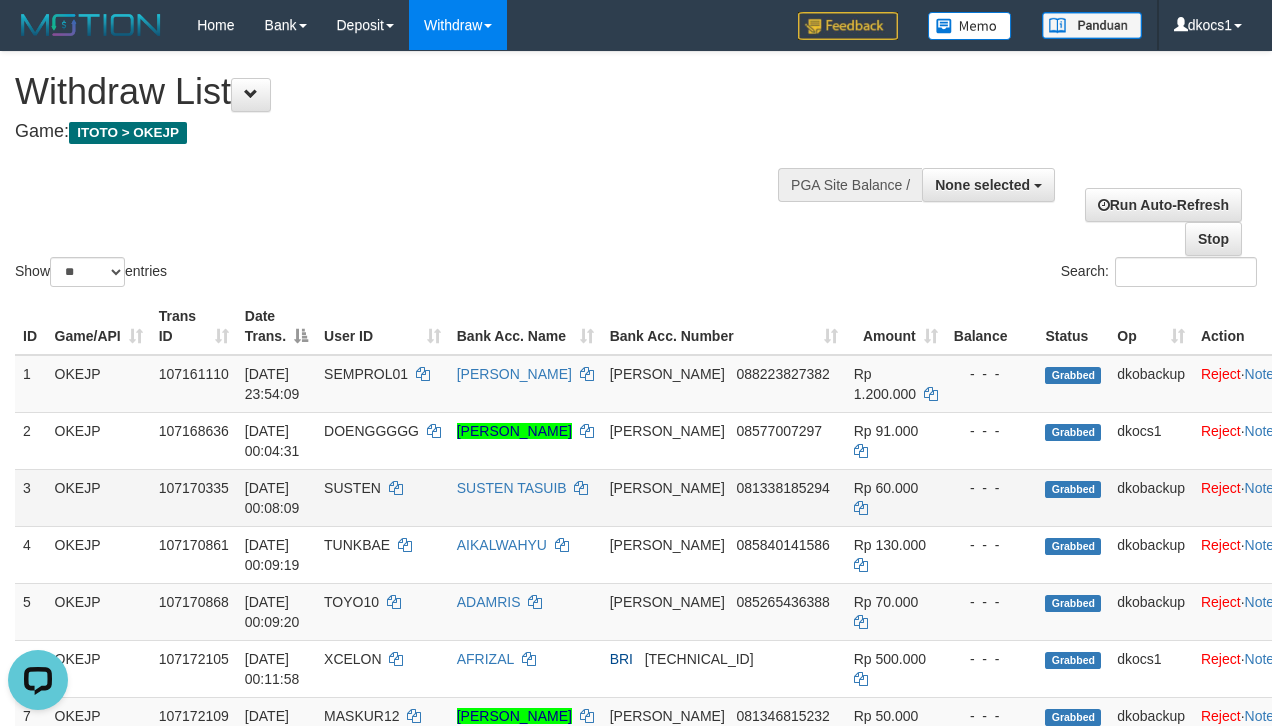 scroll, scrollTop: 0, scrollLeft: 0, axis: both 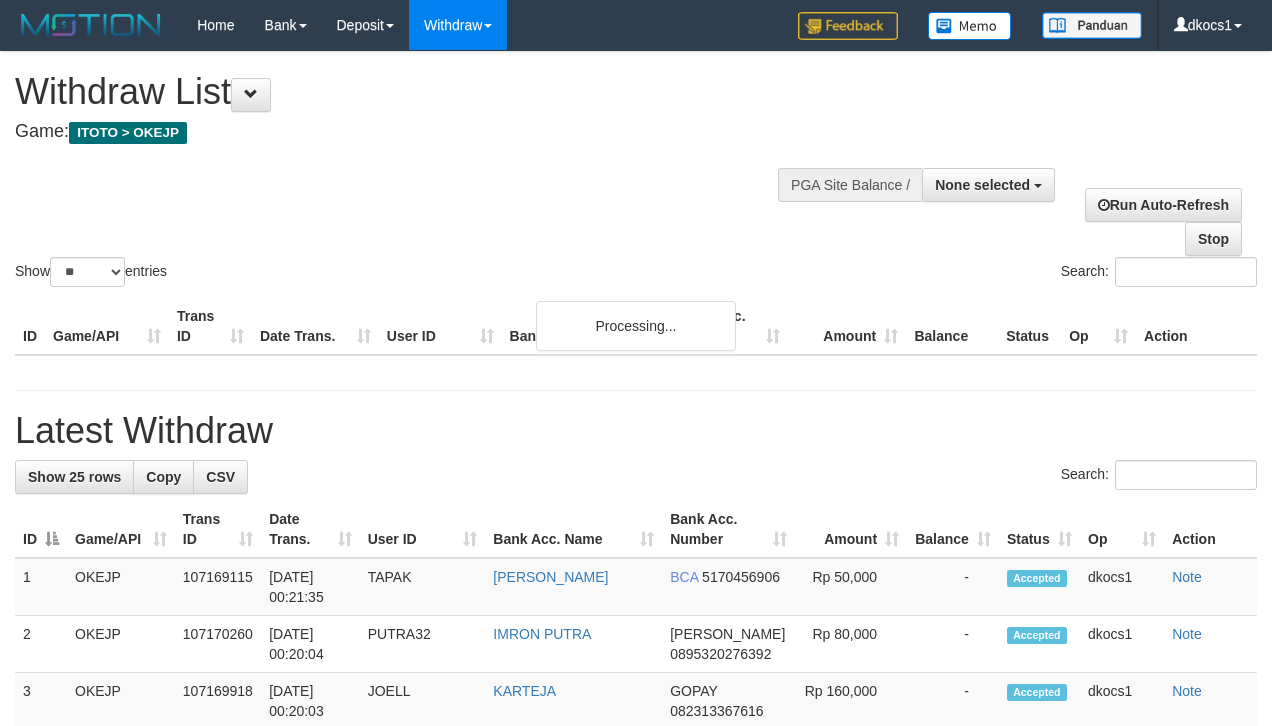 select 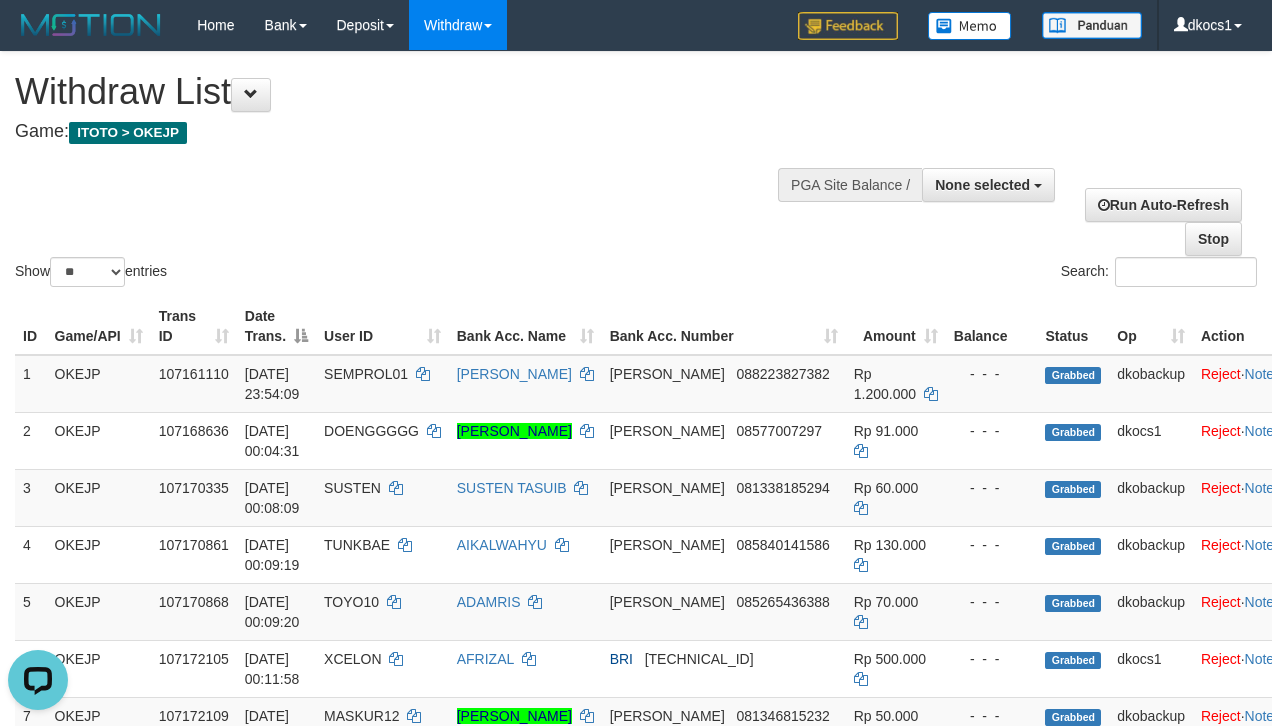 scroll, scrollTop: 0, scrollLeft: 0, axis: both 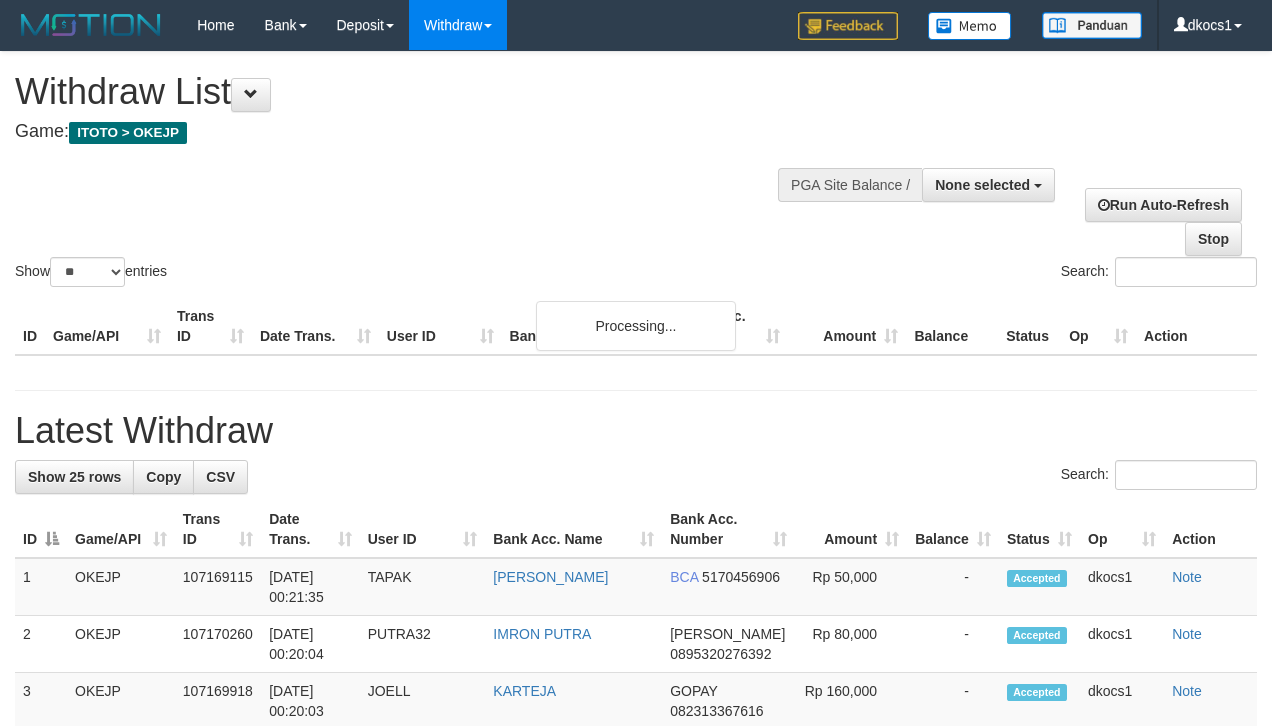 select 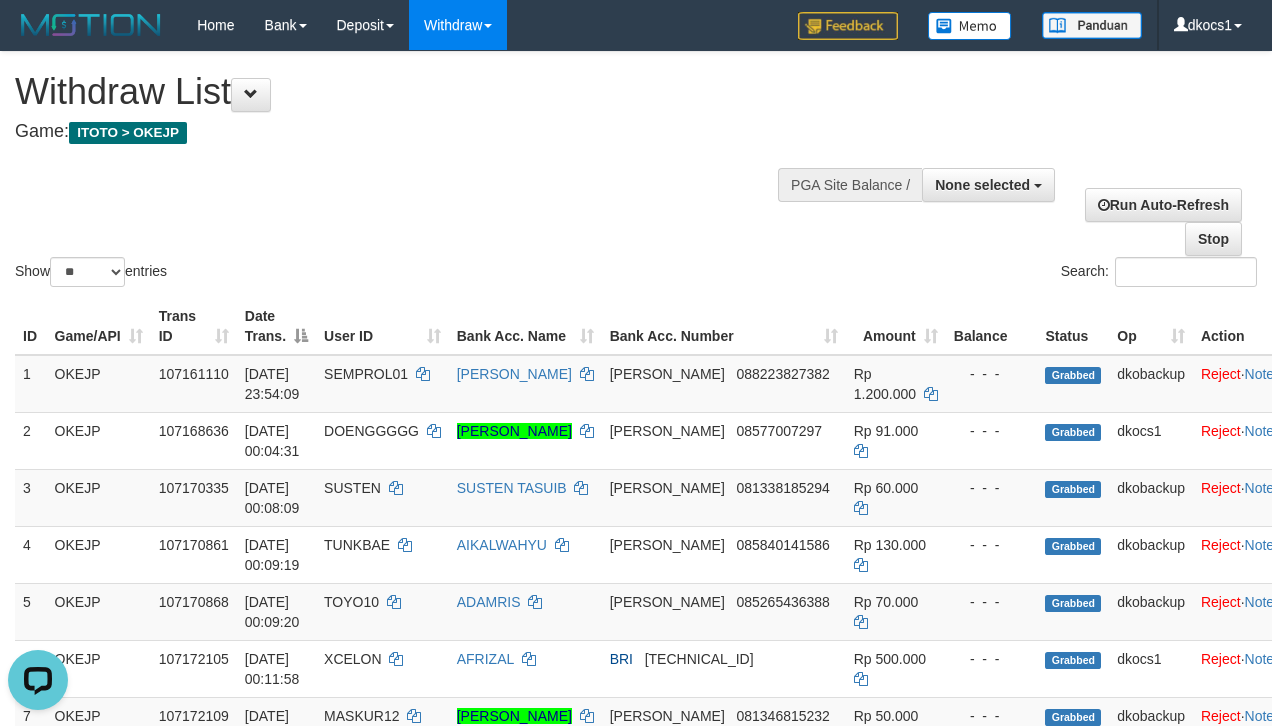 scroll, scrollTop: 0, scrollLeft: 0, axis: both 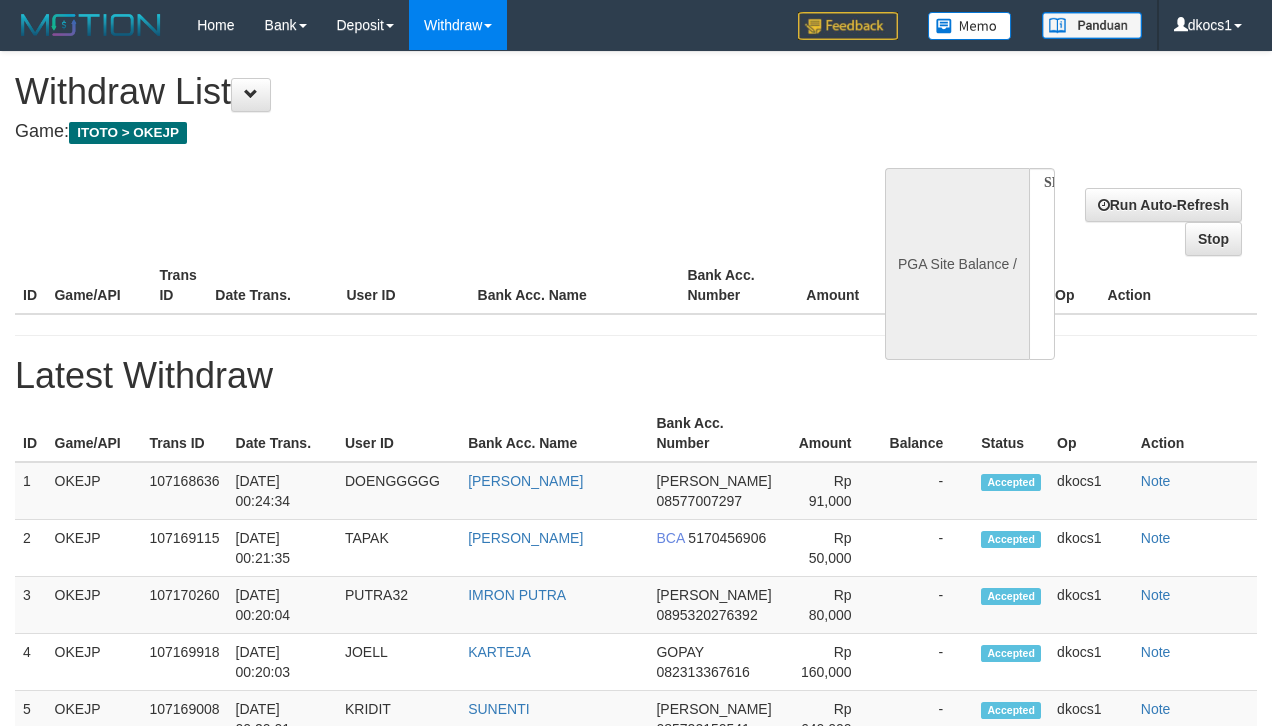 select 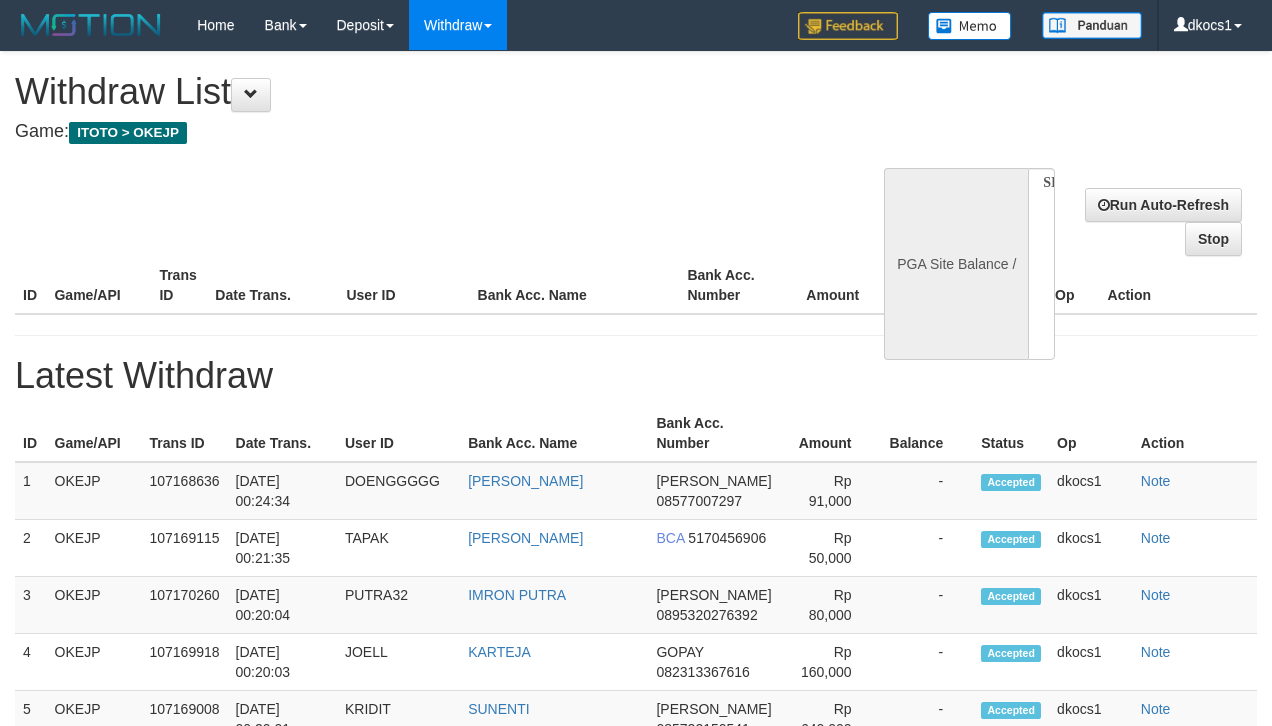 scroll, scrollTop: 0, scrollLeft: 0, axis: both 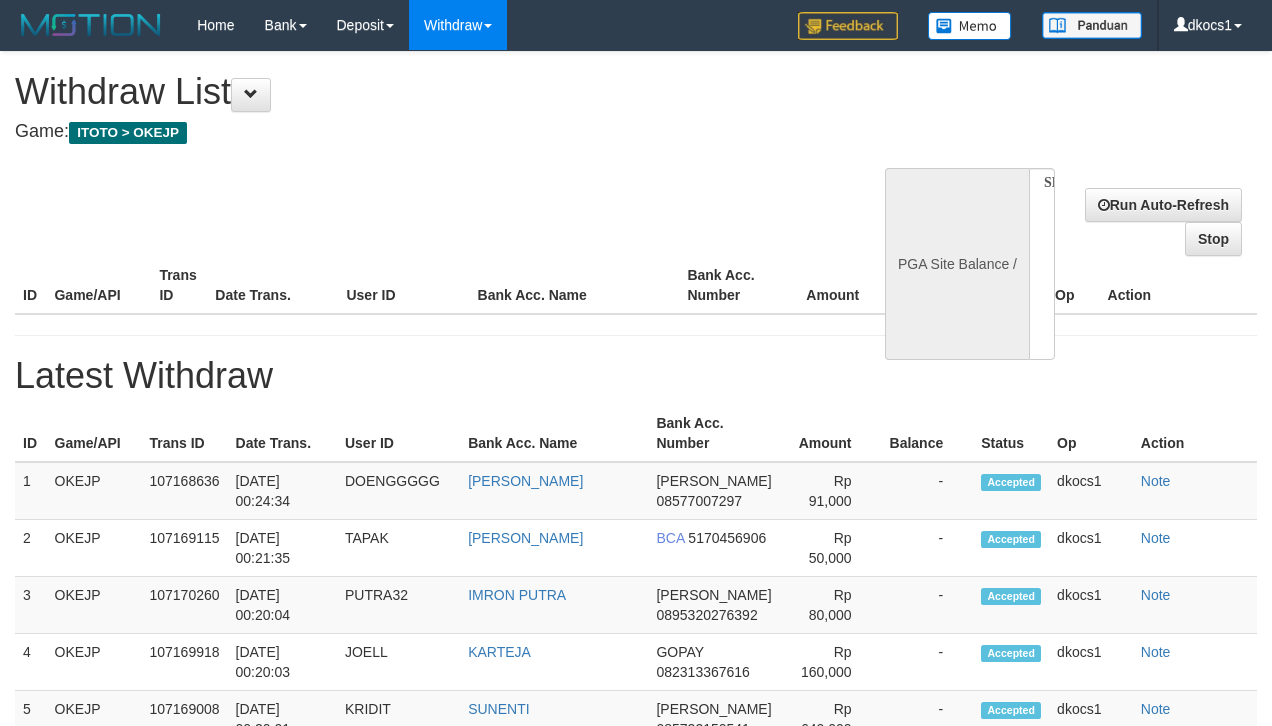 select 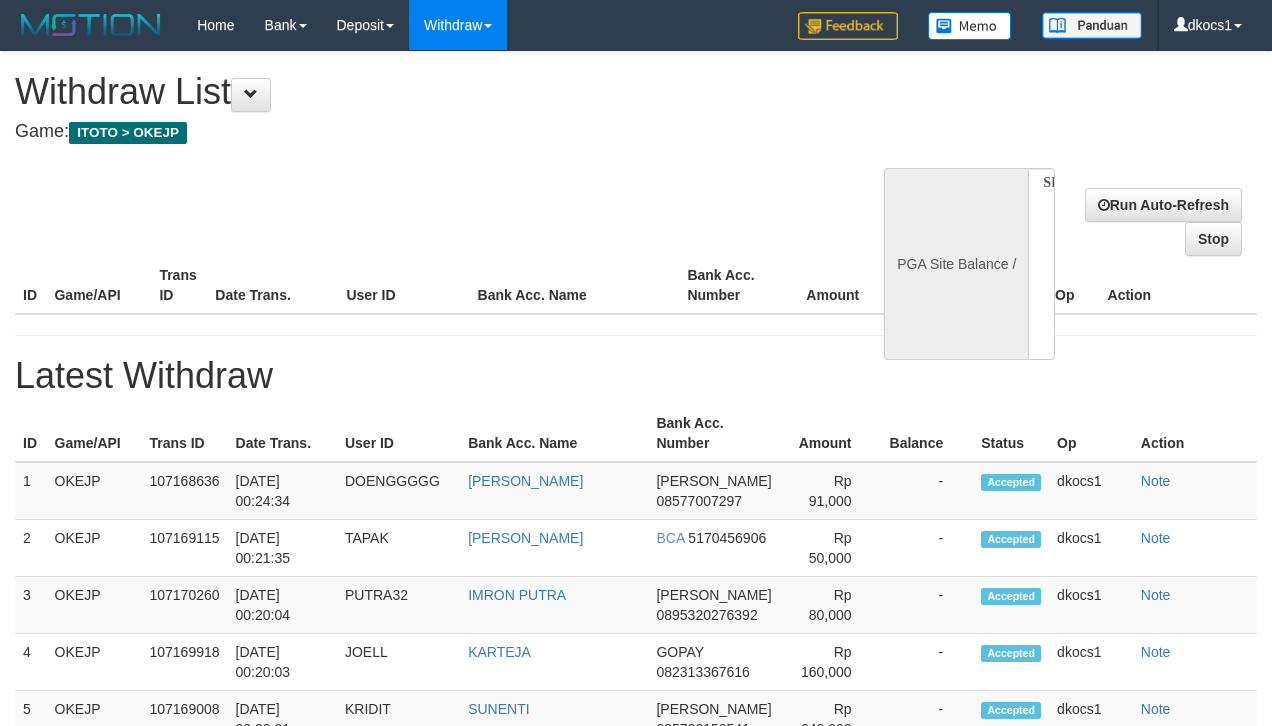 select on "**" 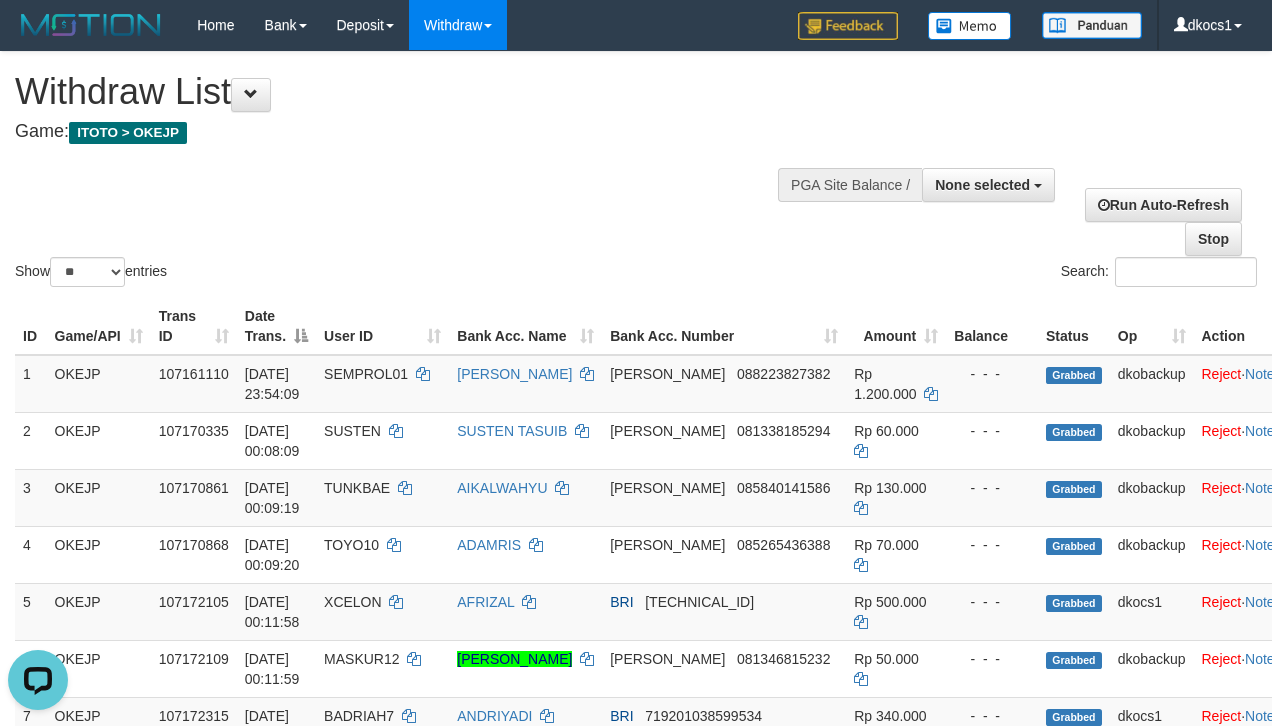 scroll, scrollTop: 0, scrollLeft: 0, axis: both 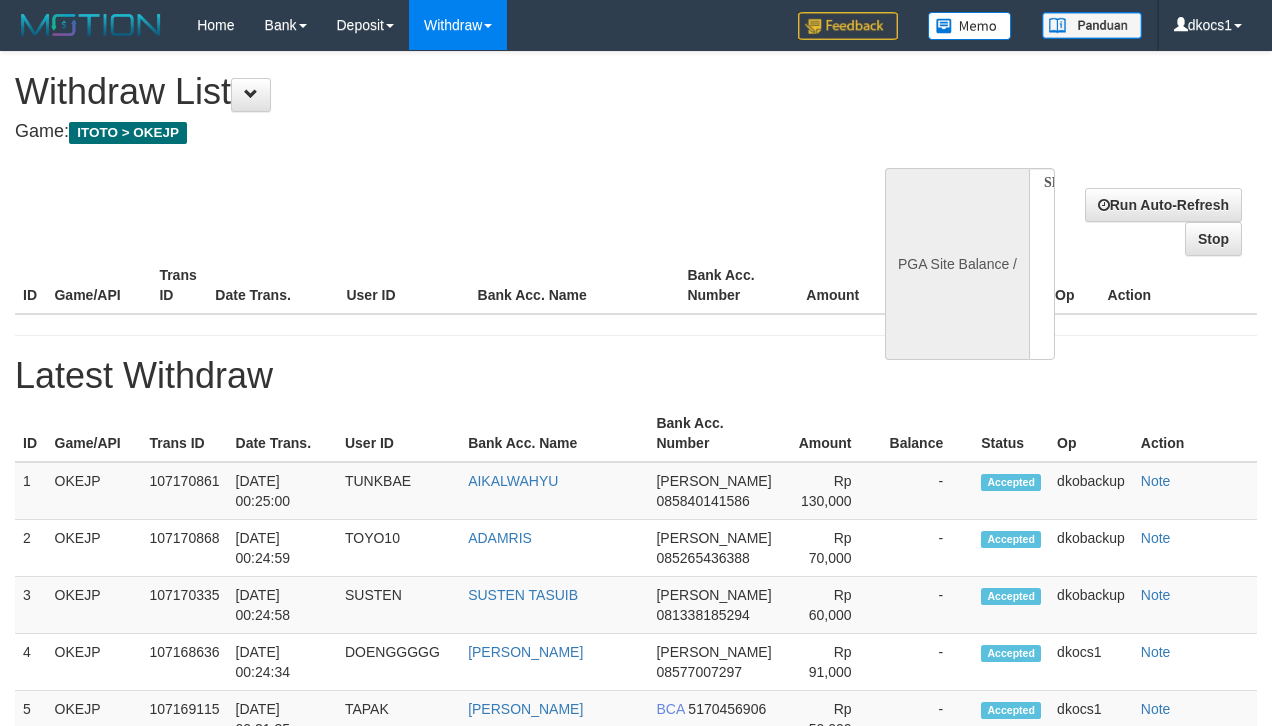 select 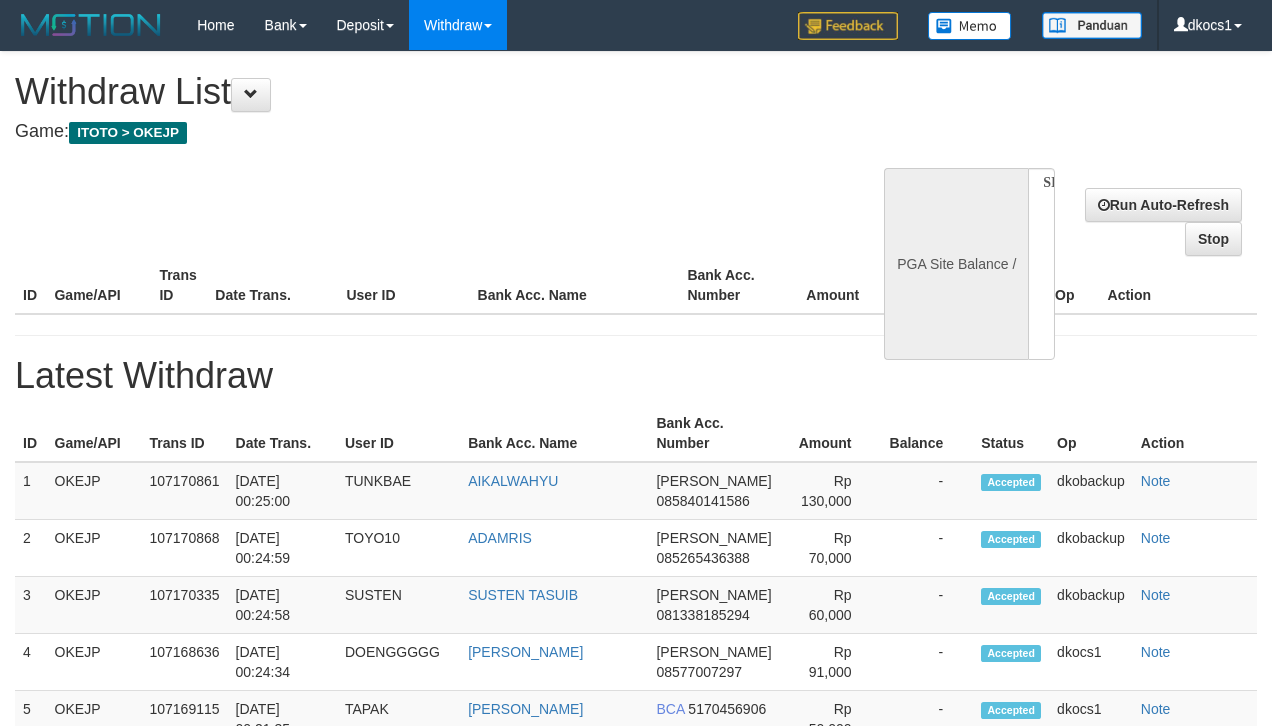select on "**" 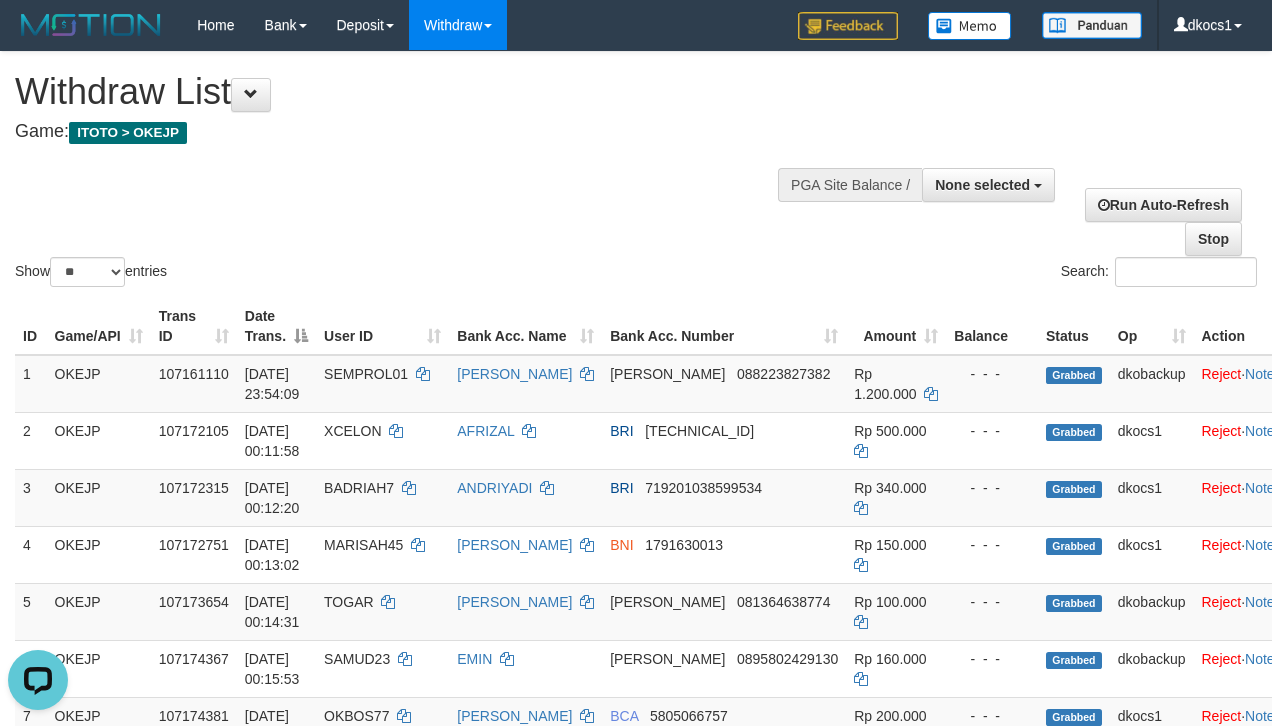 scroll, scrollTop: 0, scrollLeft: 0, axis: both 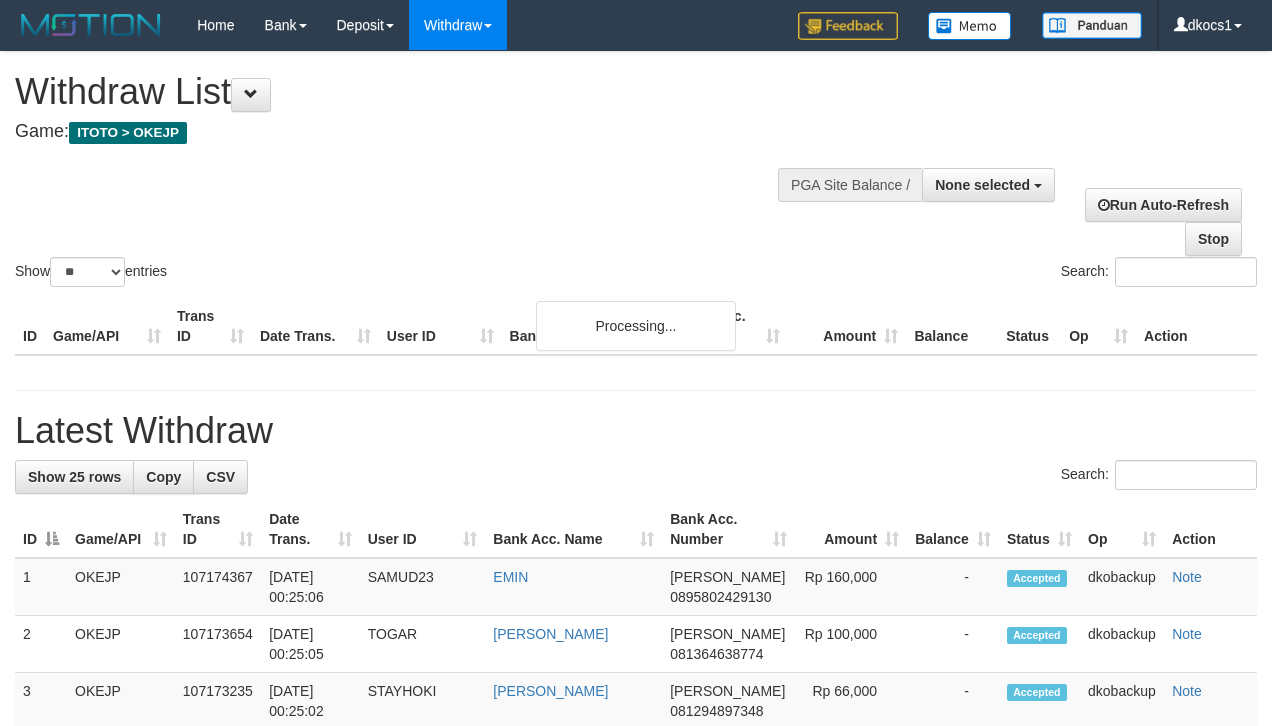 select 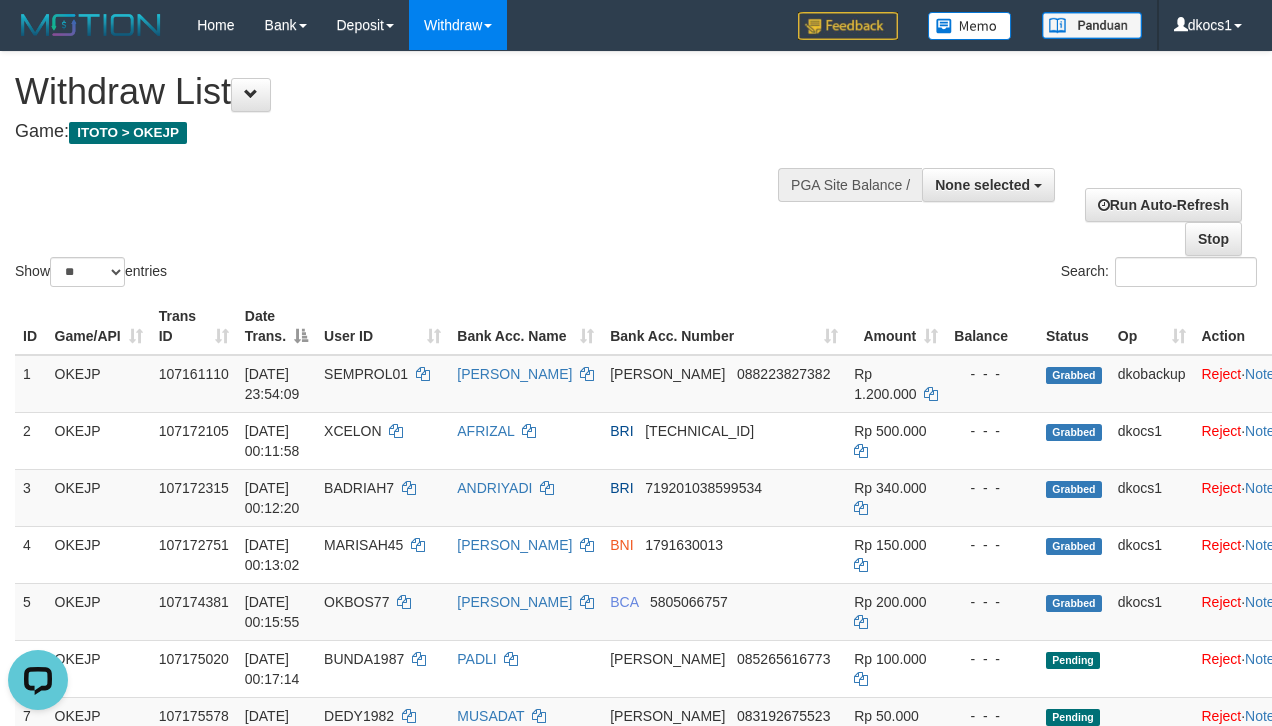 scroll, scrollTop: 0, scrollLeft: 0, axis: both 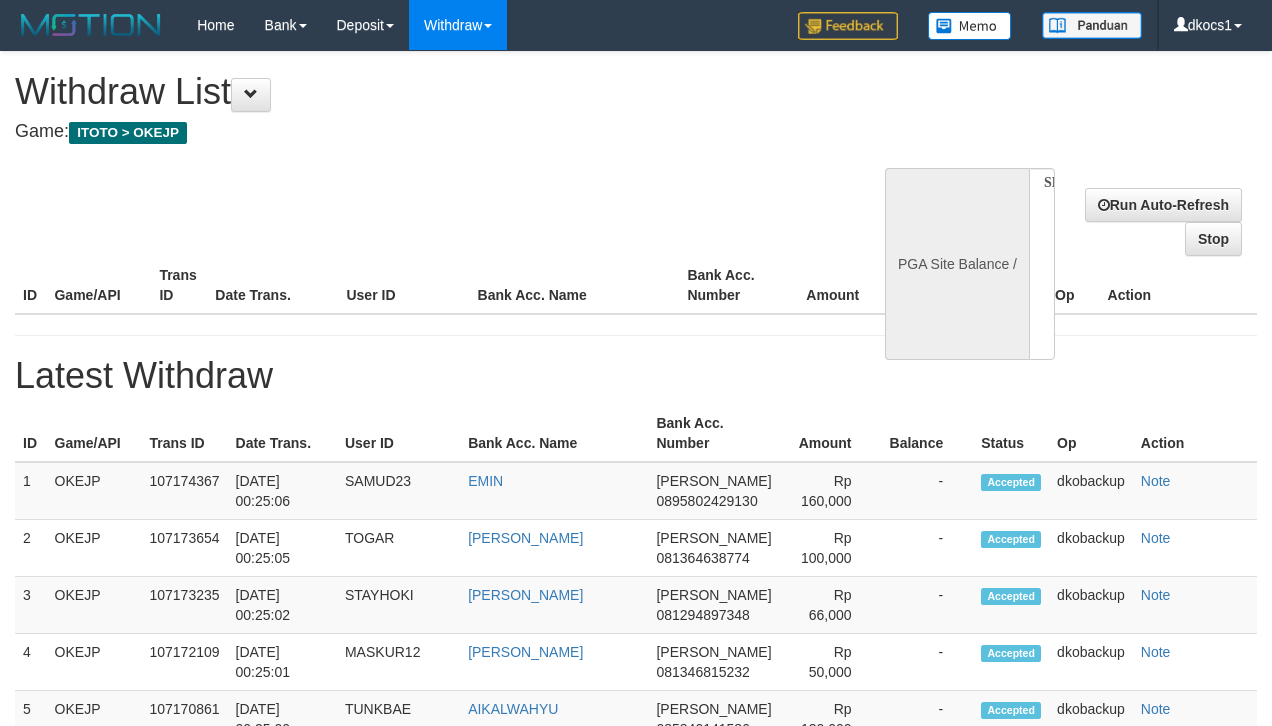 select 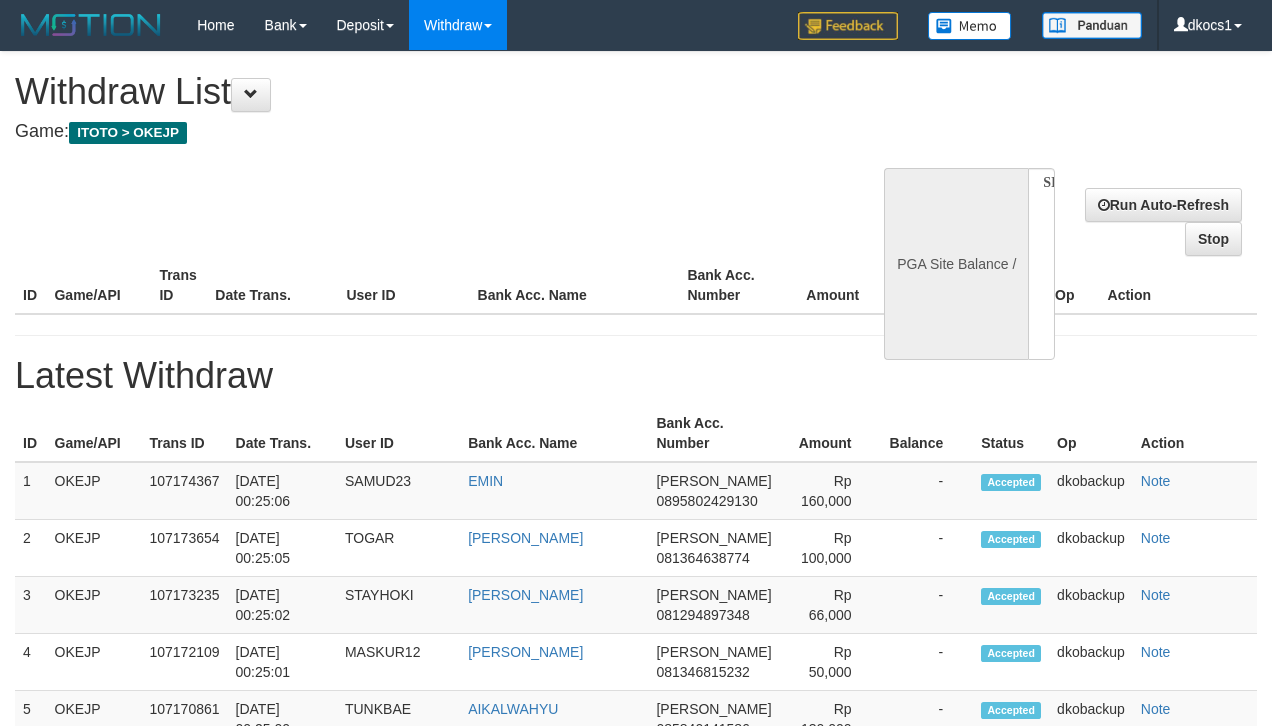 scroll, scrollTop: 0, scrollLeft: 0, axis: both 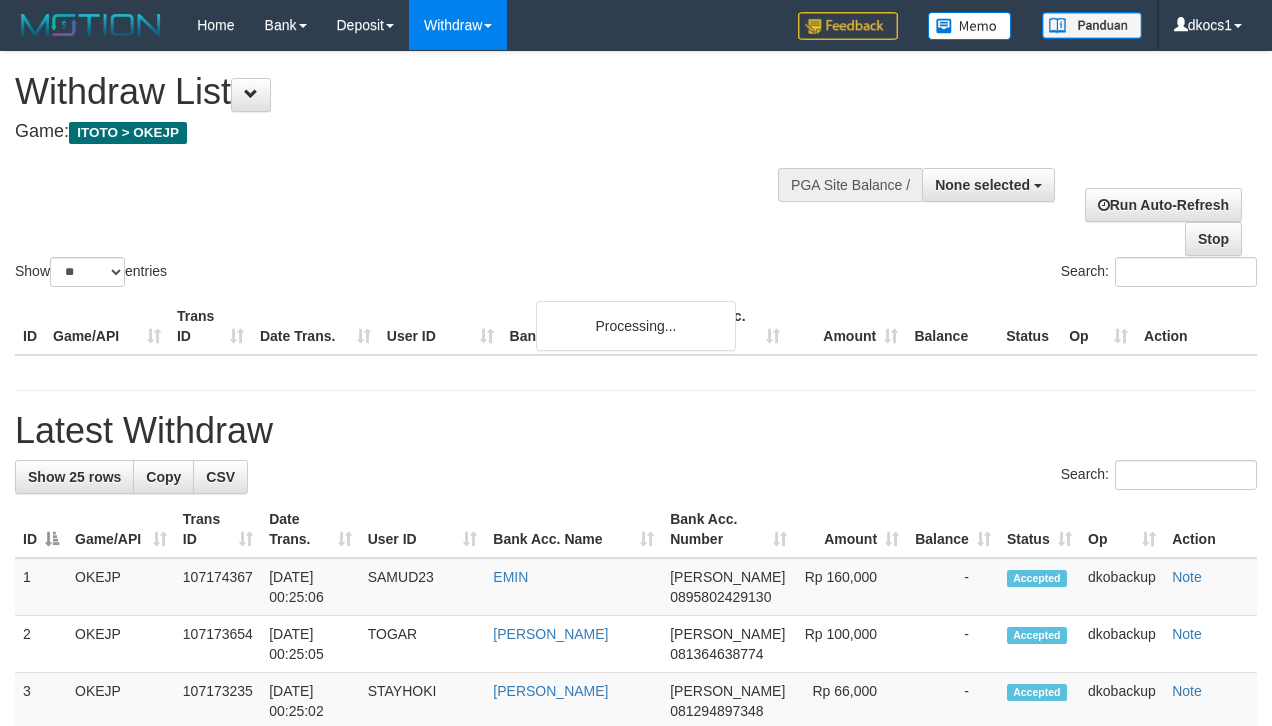 select 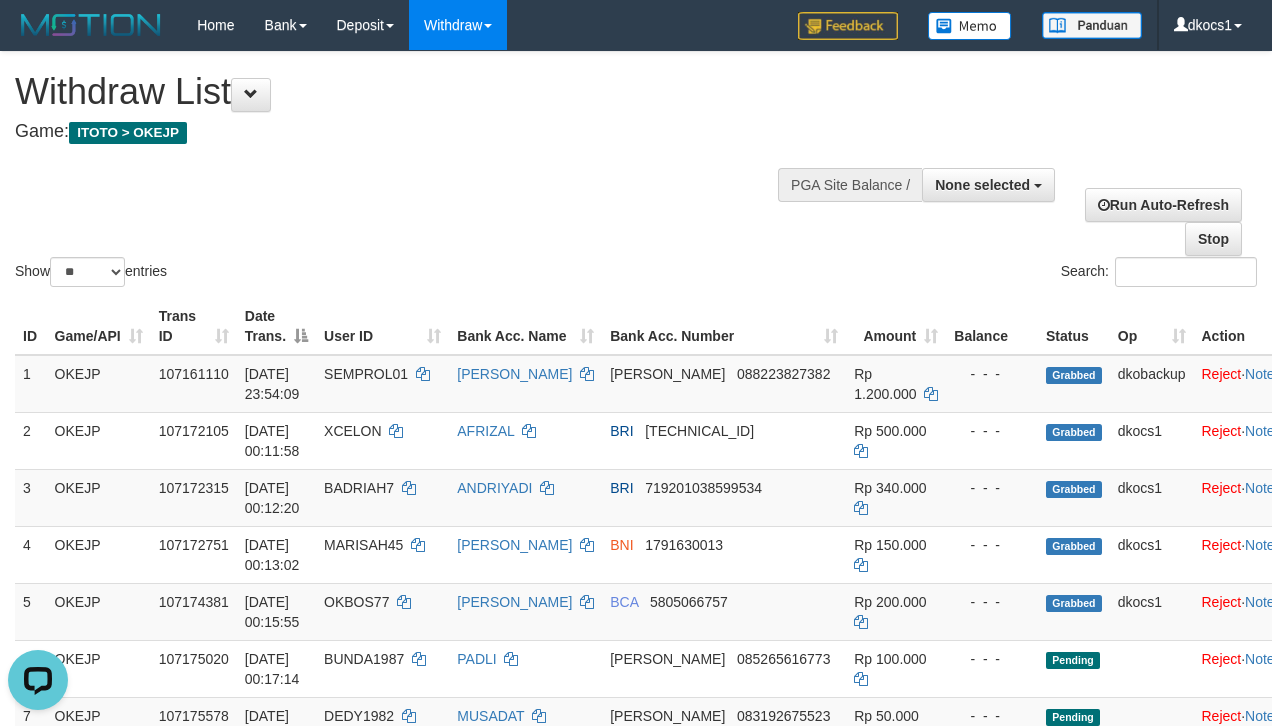 scroll, scrollTop: 0, scrollLeft: 0, axis: both 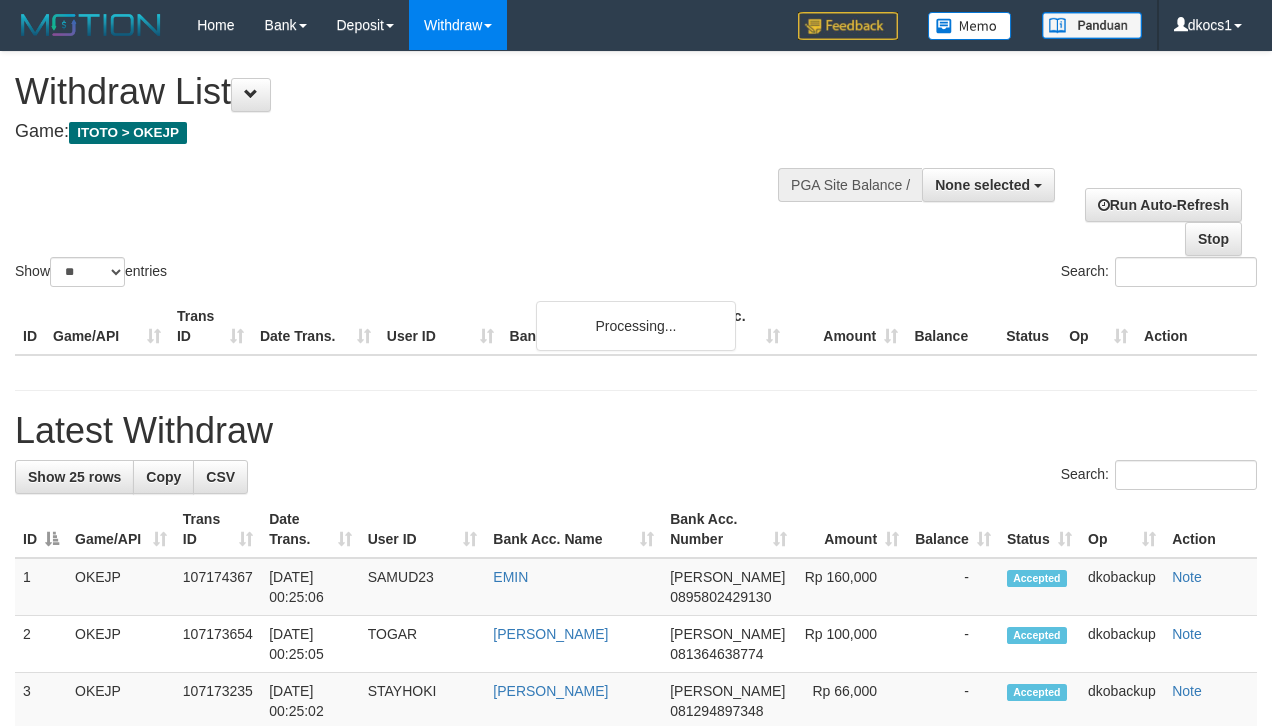 select 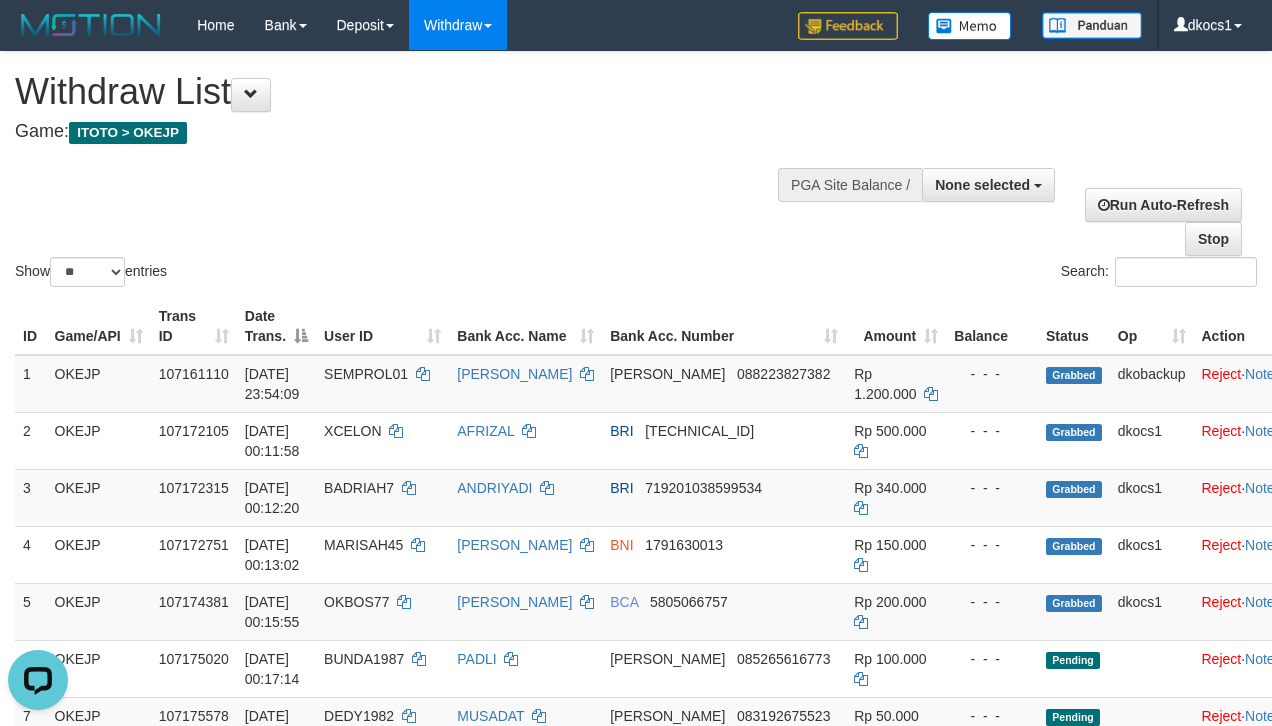 scroll, scrollTop: 0, scrollLeft: 0, axis: both 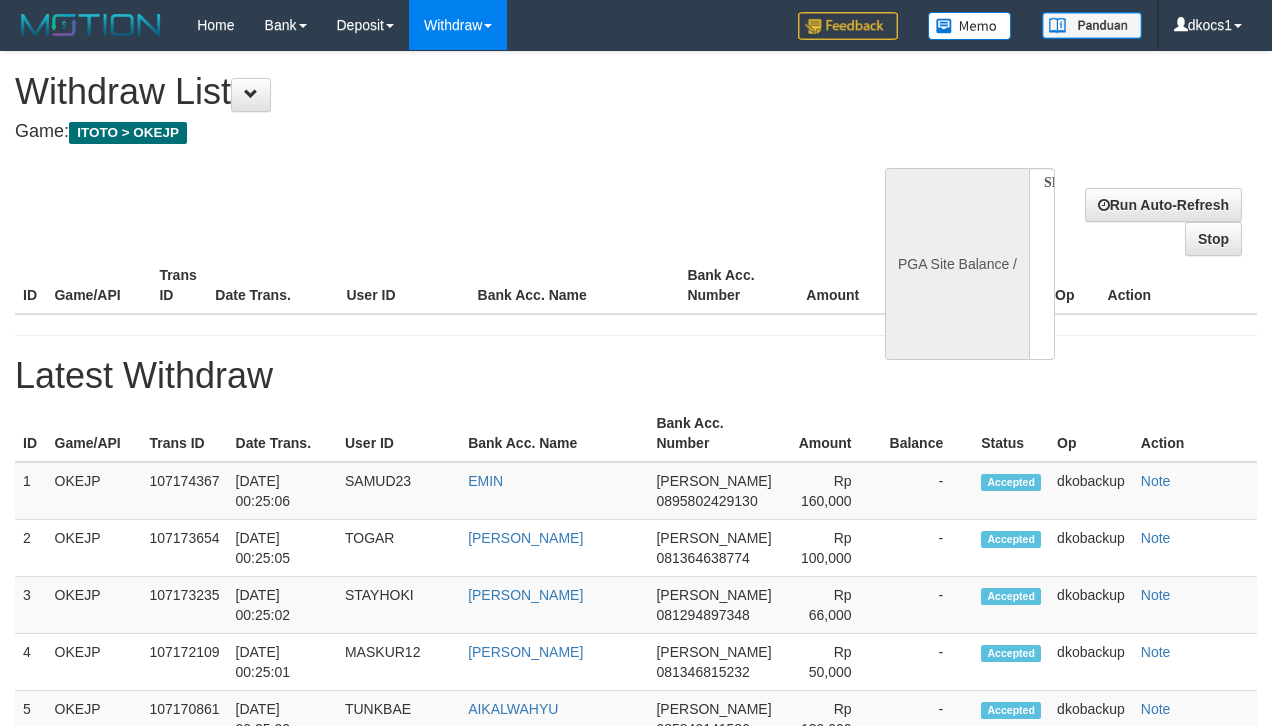 select 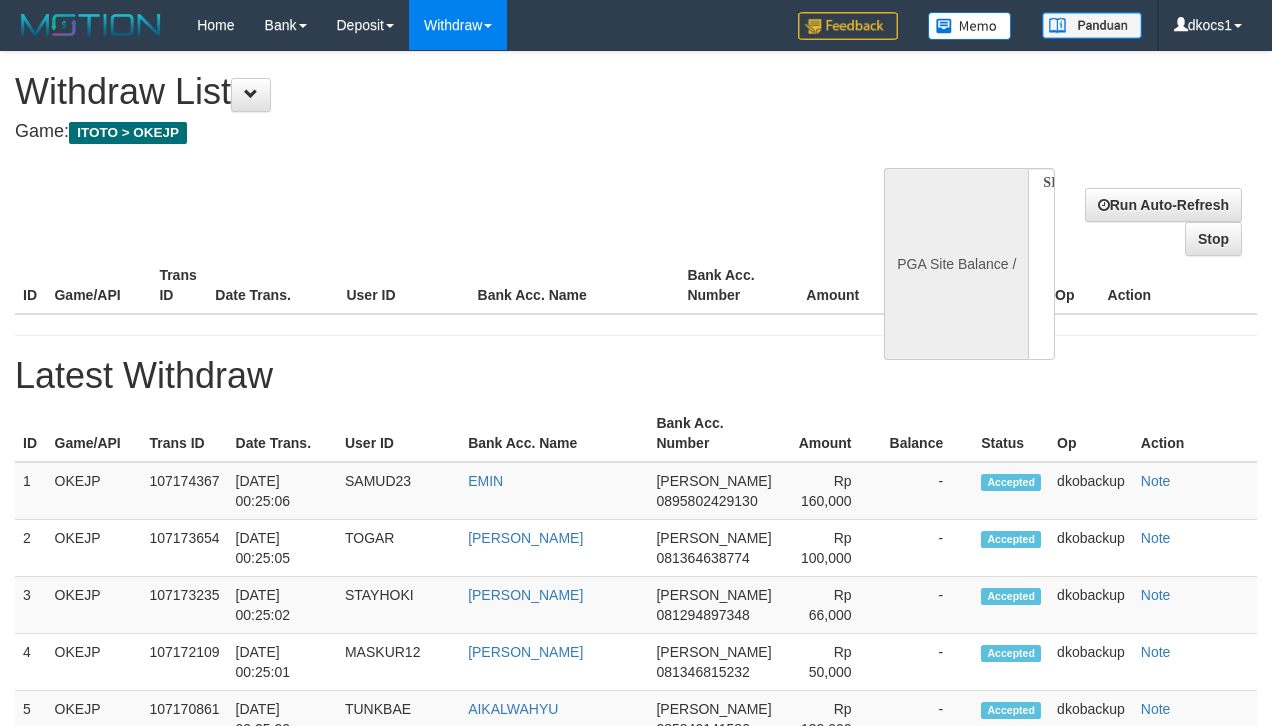 select on "**" 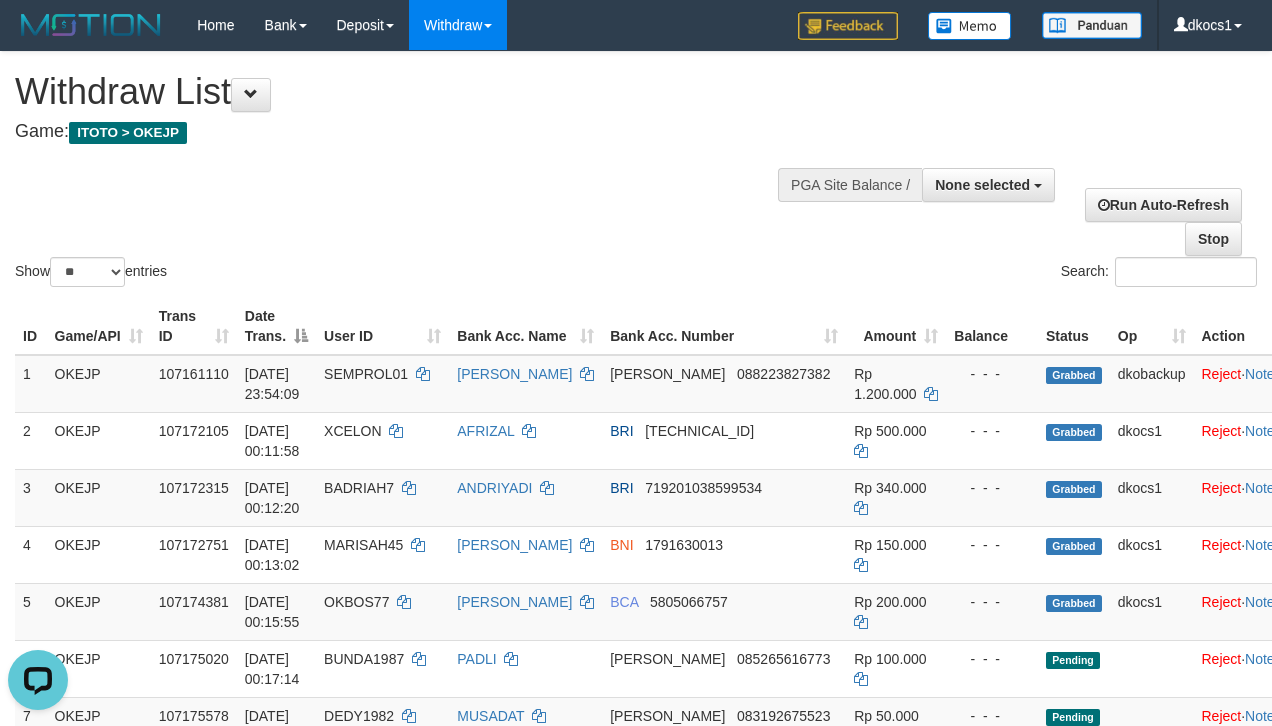 scroll, scrollTop: 0, scrollLeft: 0, axis: both 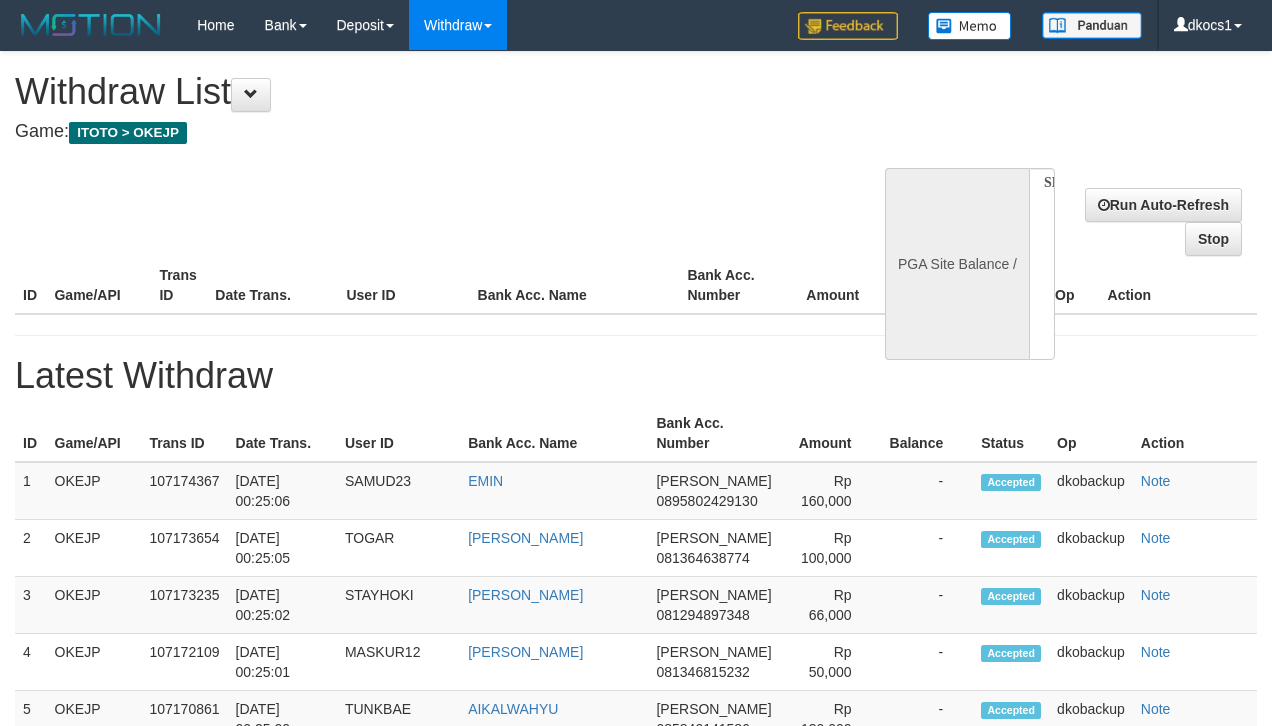 select 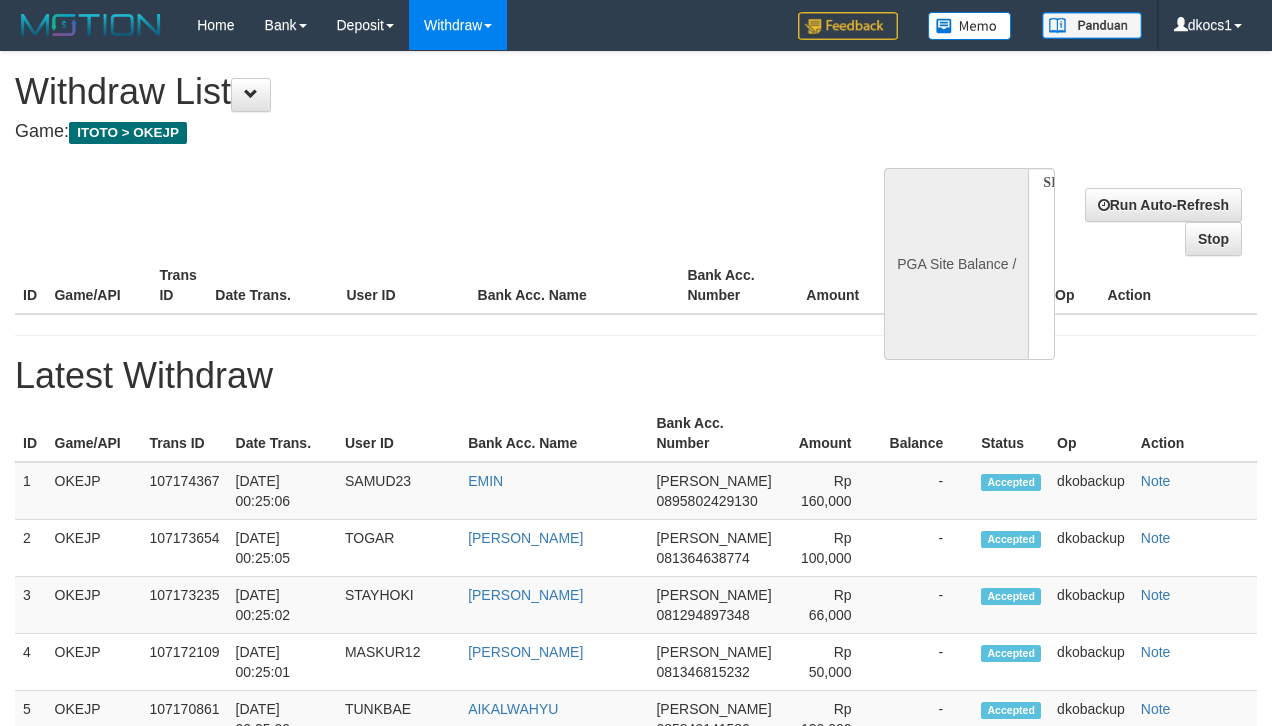 scroll, scrollTop: 0, scrollLeft: 0, axis: both 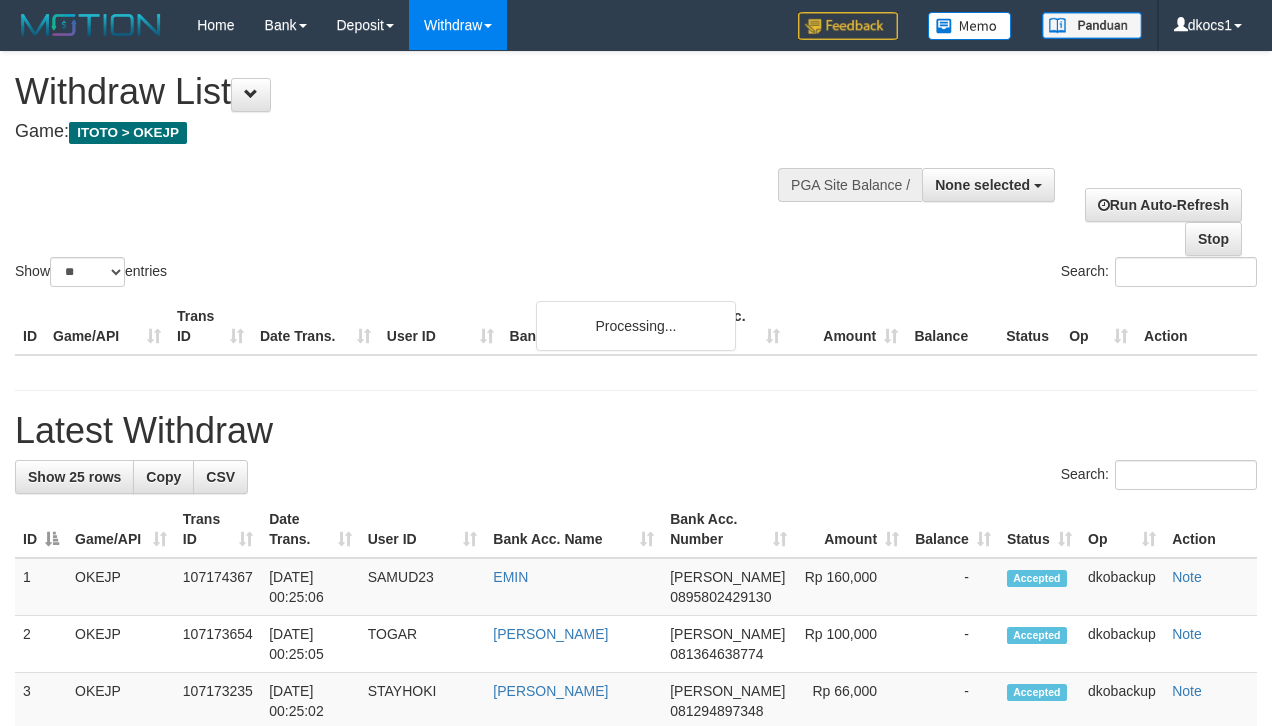select 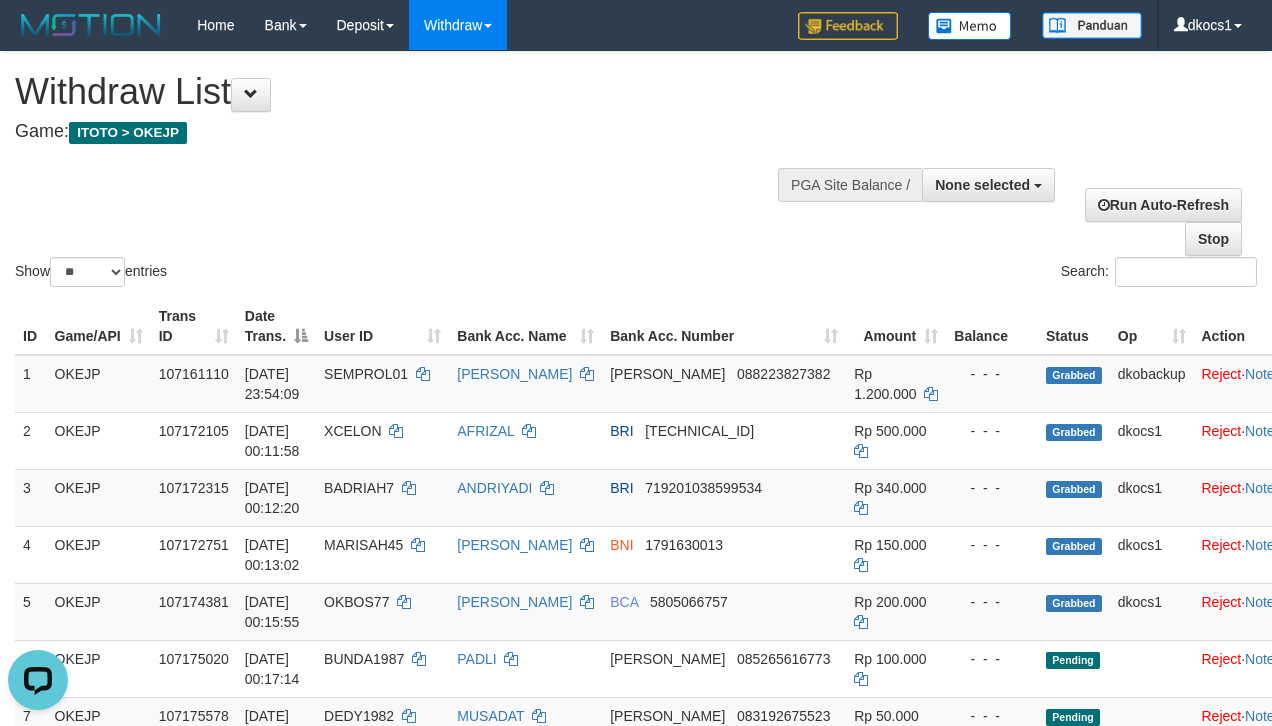 scroll, scrollTop: 0, scrollLeft: 0, axis: both 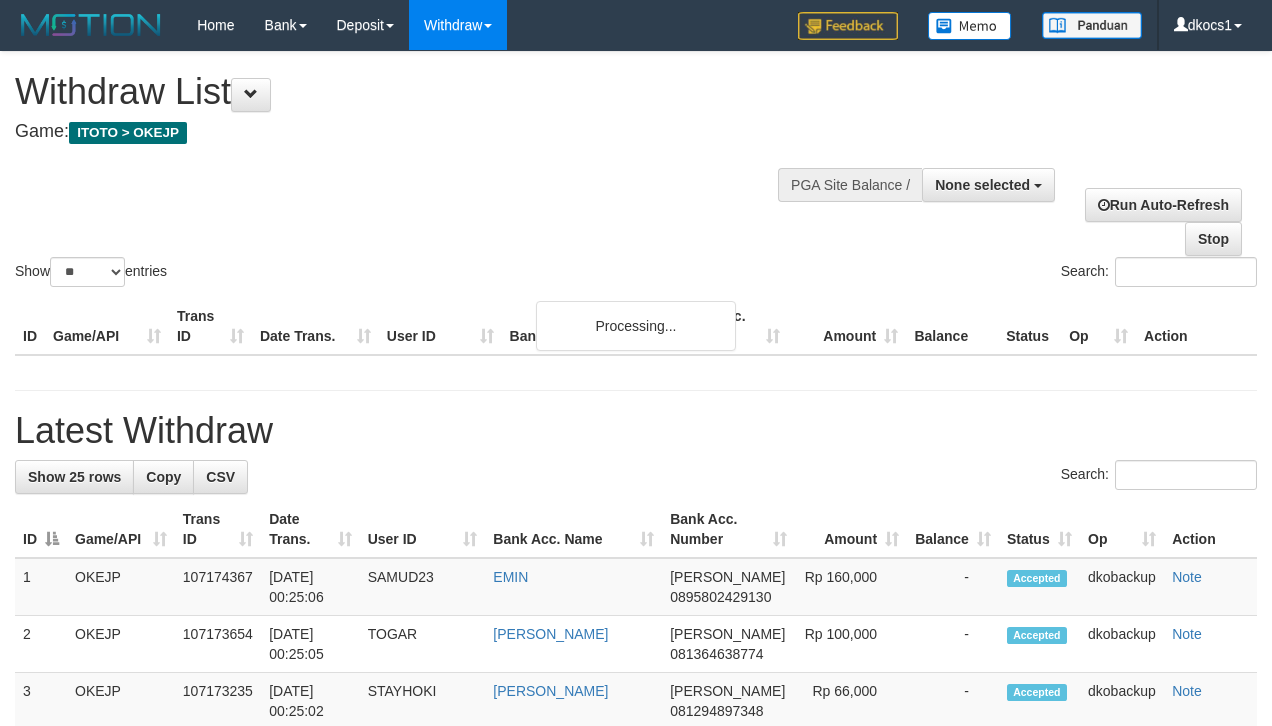 select 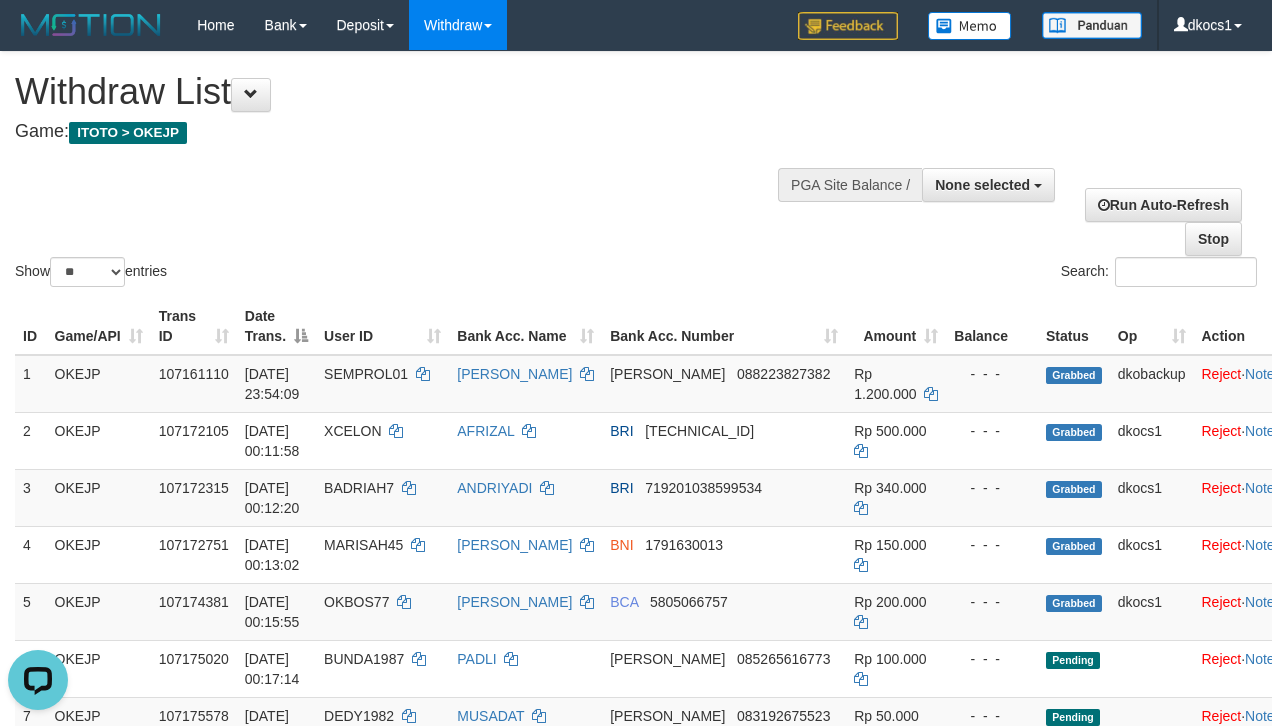scroll, scrollTop: 0, scrollLeft: 0, axis: both 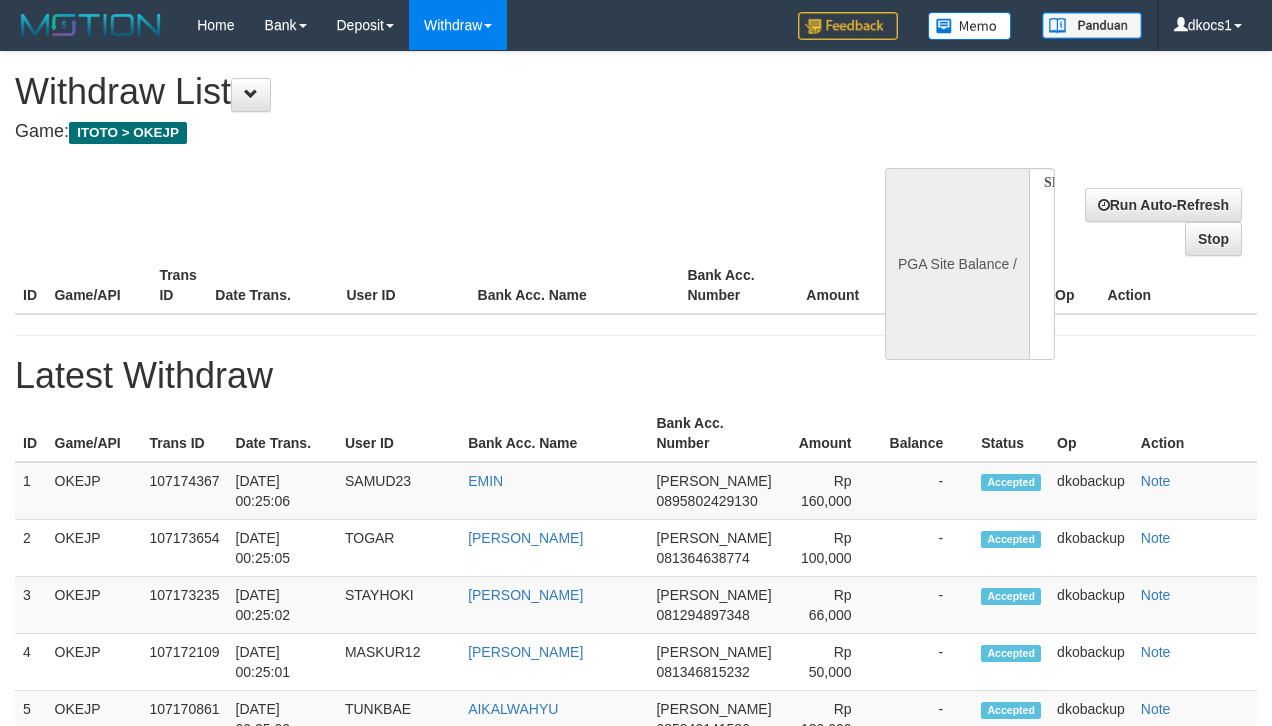 select 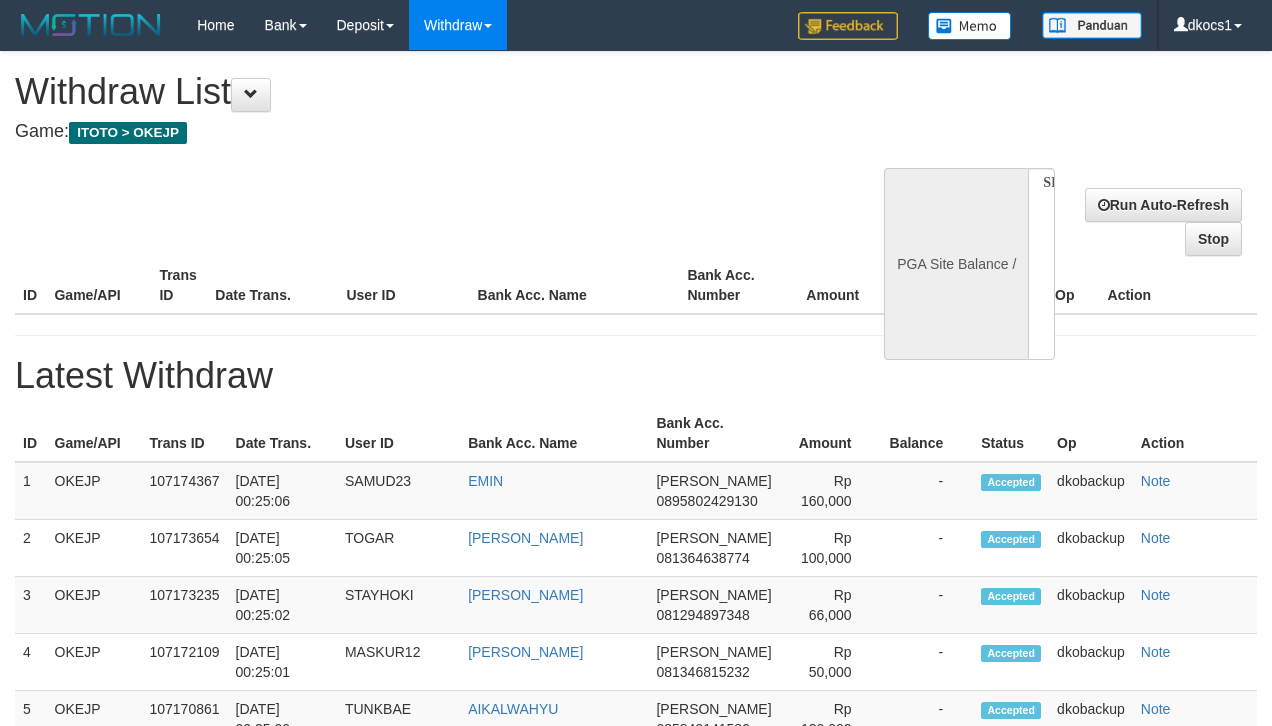 scroll, scrollTop: 0, scrollLeft: 0, axis: both 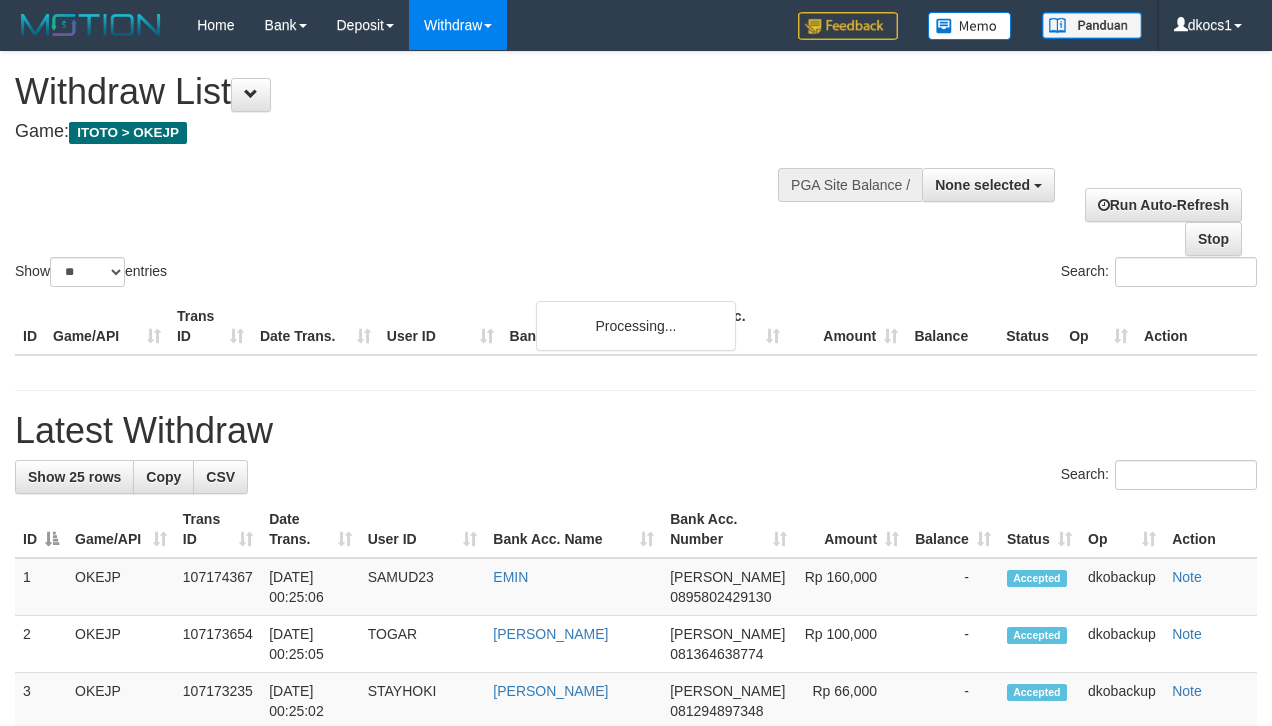 select 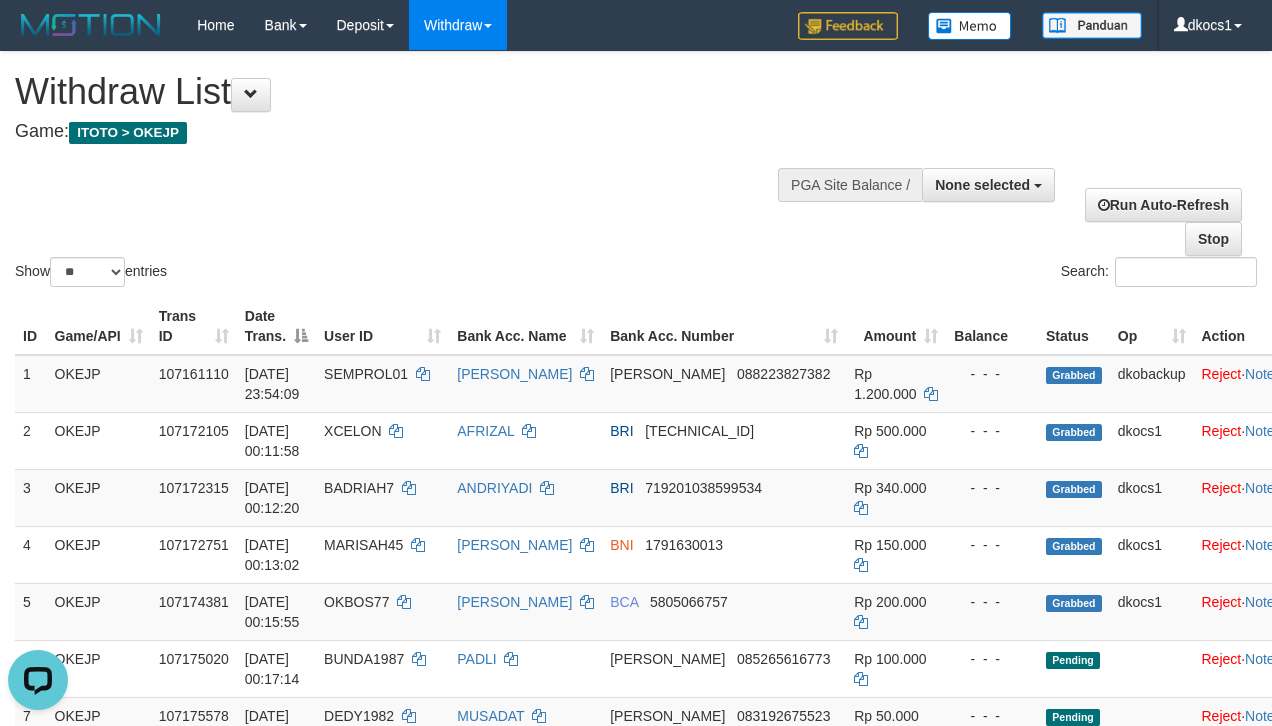 scroll, scrollTop: 0, scrollLeft: 0, axis: both 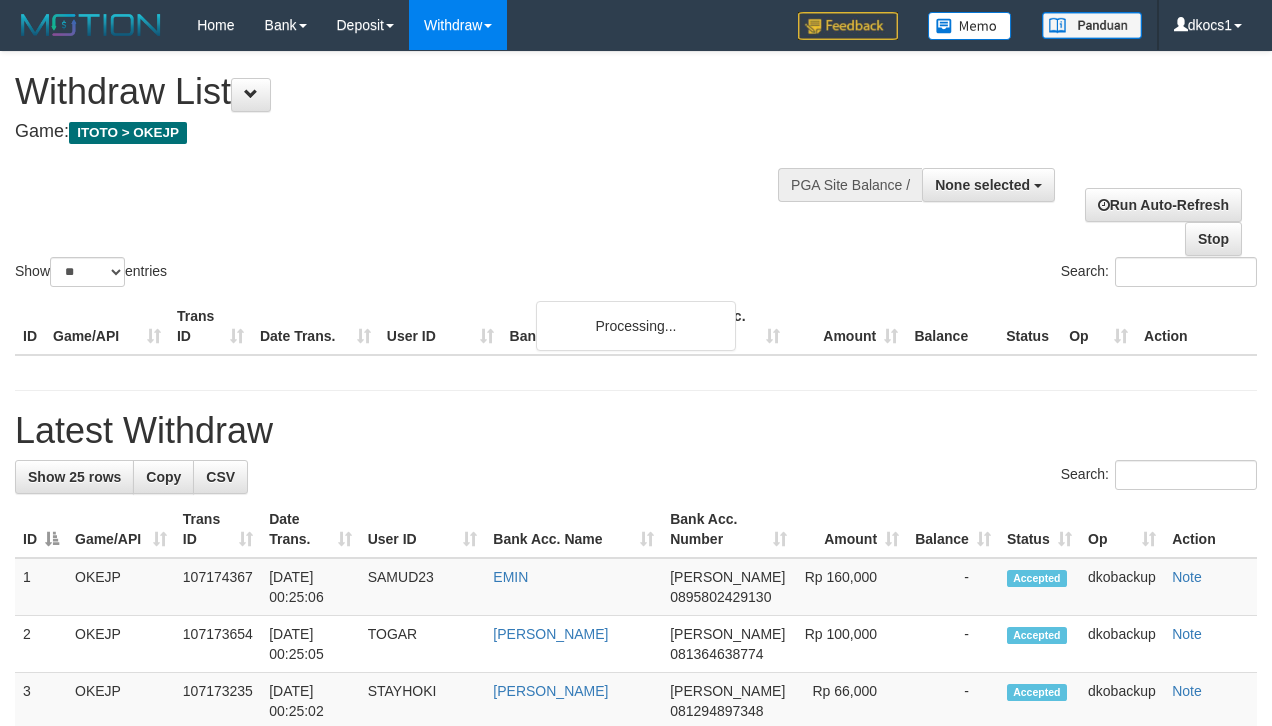 select 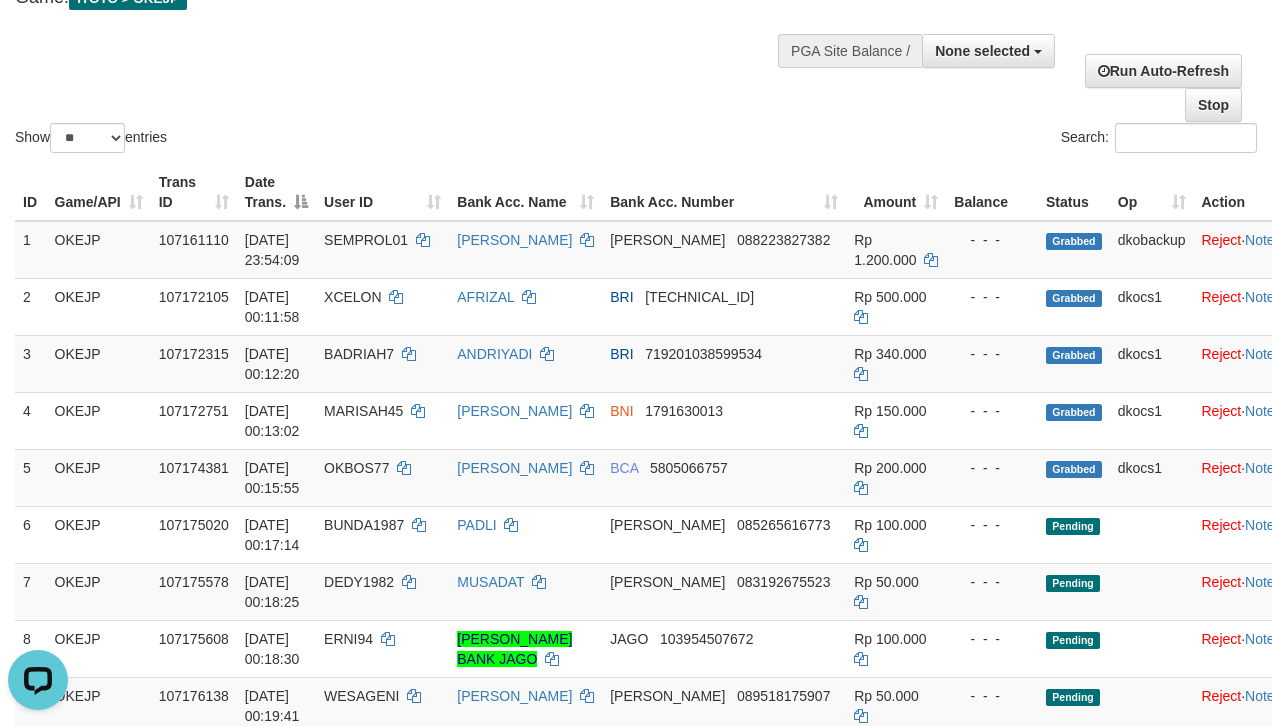 scroll, scrollTop: 0, scrollLeft: 0, axis: both 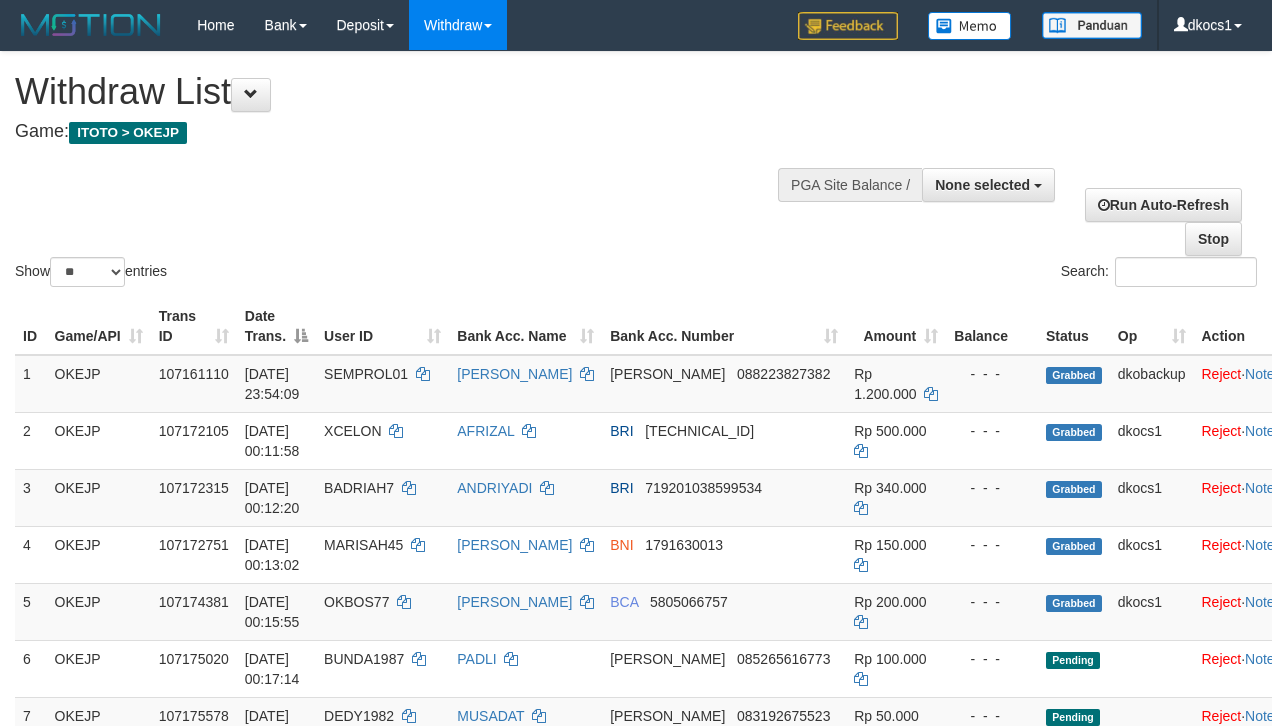 select 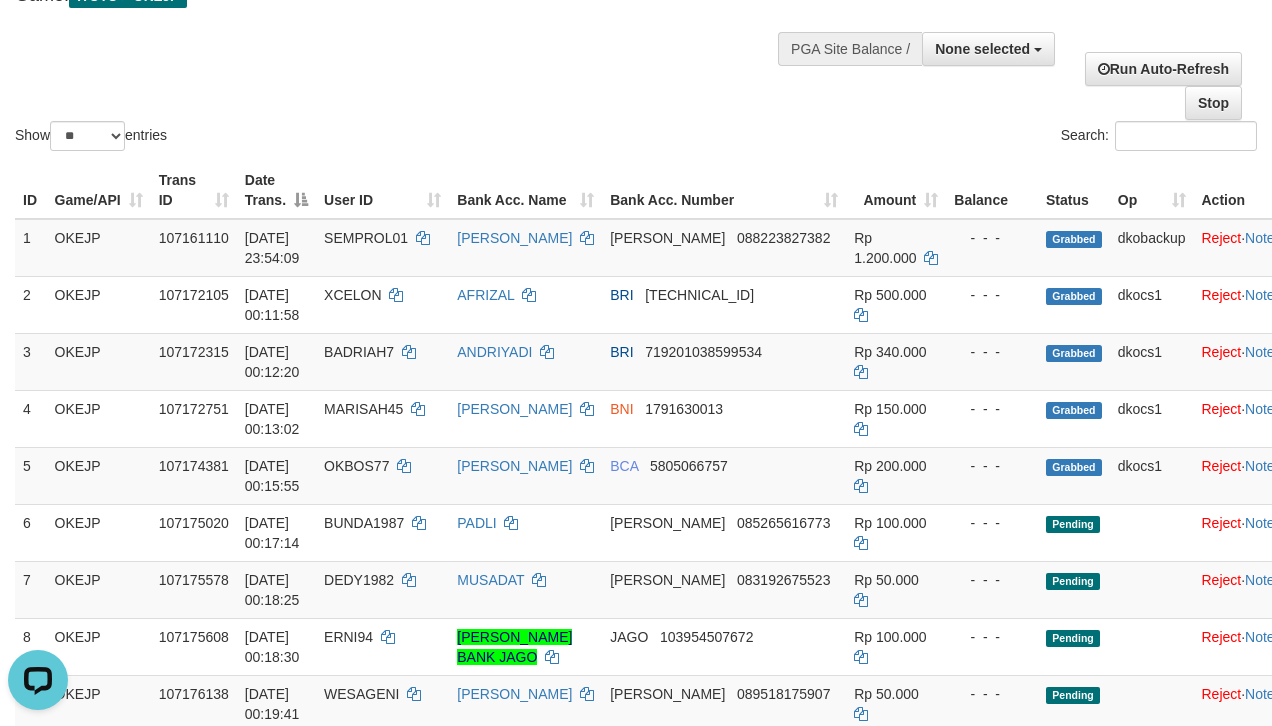 scroll, scrollTop: 0, scrollLeft: 0, axis: both 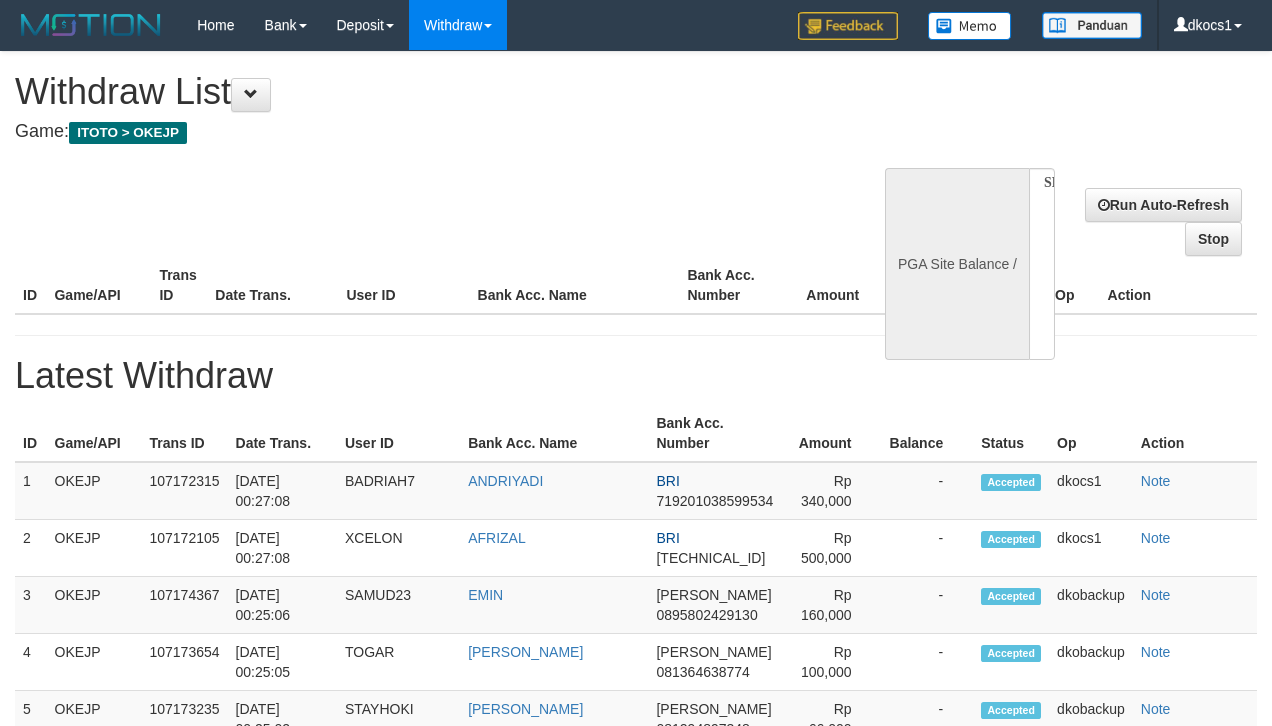 select 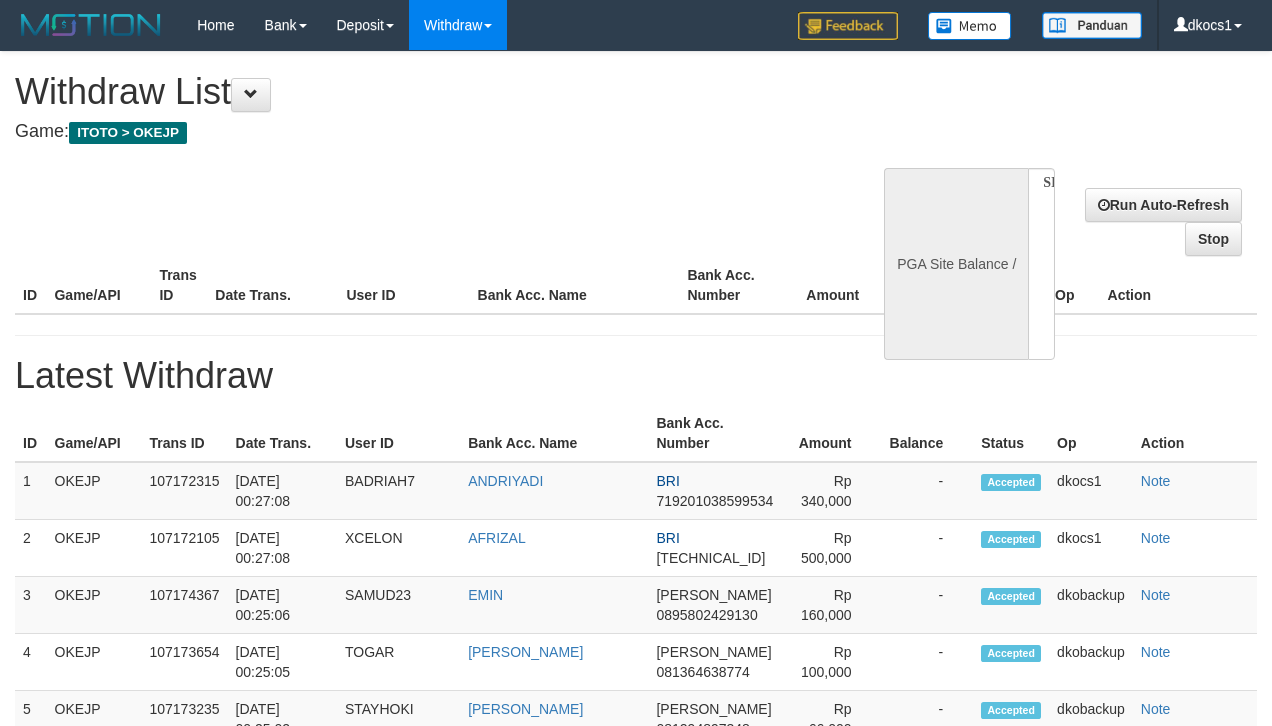 scroll, scrollTop: 137, scrollLeft: 0, axis: vertical 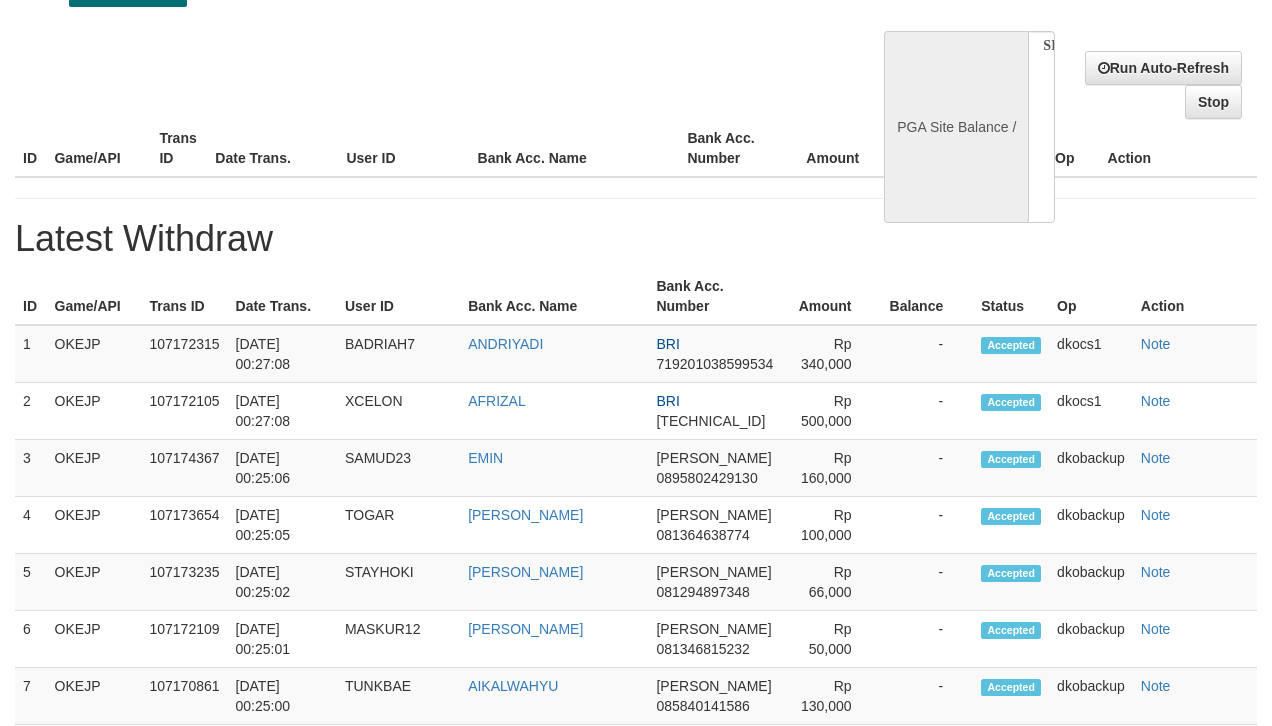 select on "**" 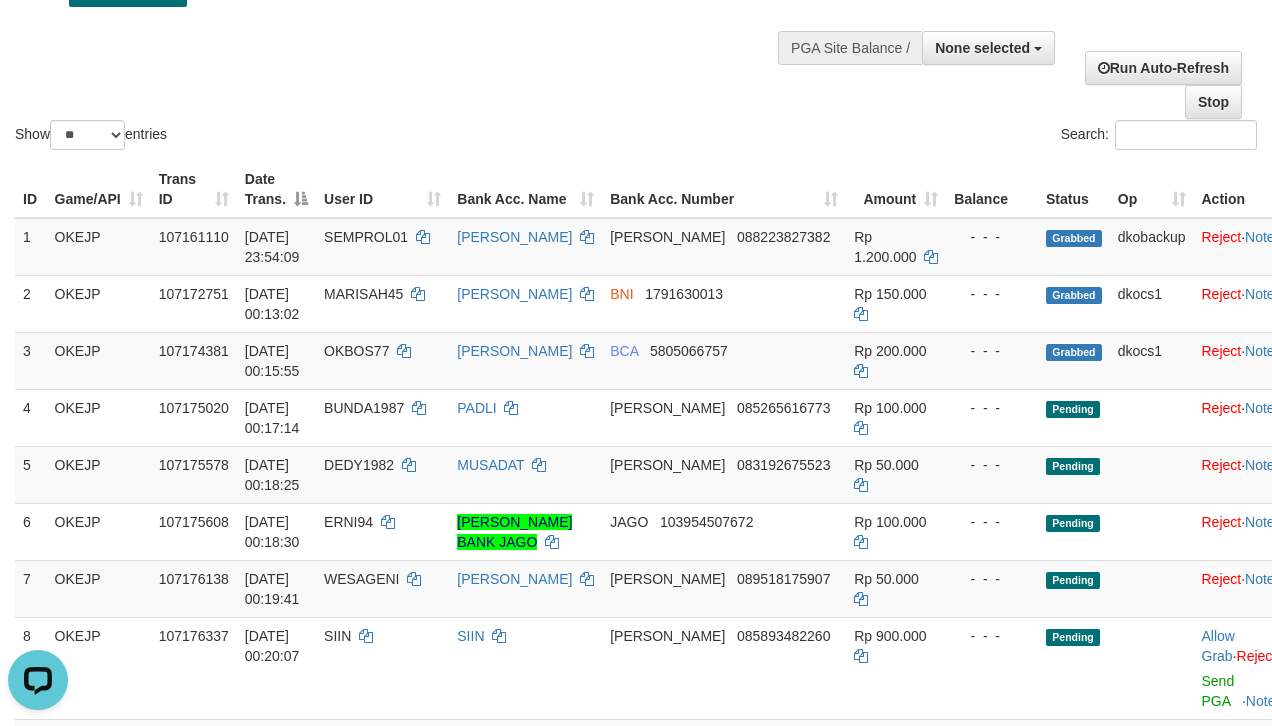 scroll, scrollTop: 0, scrollLeft: 0, axis: both 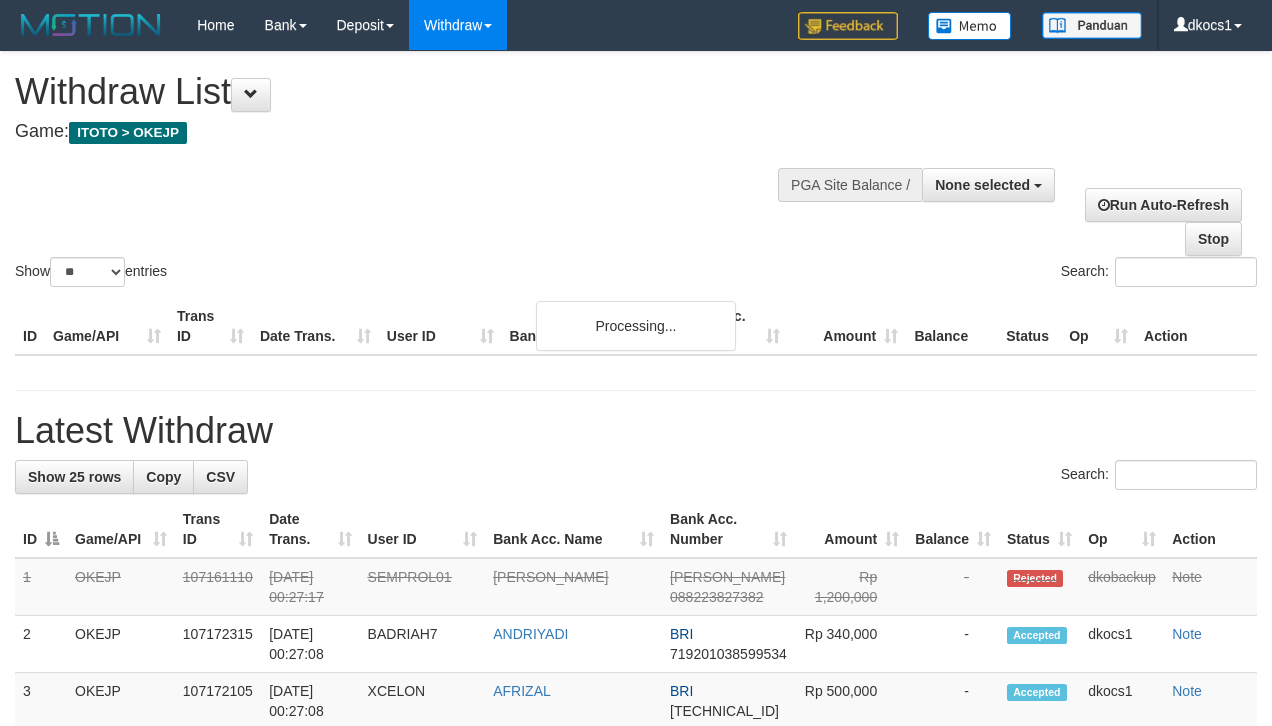 select 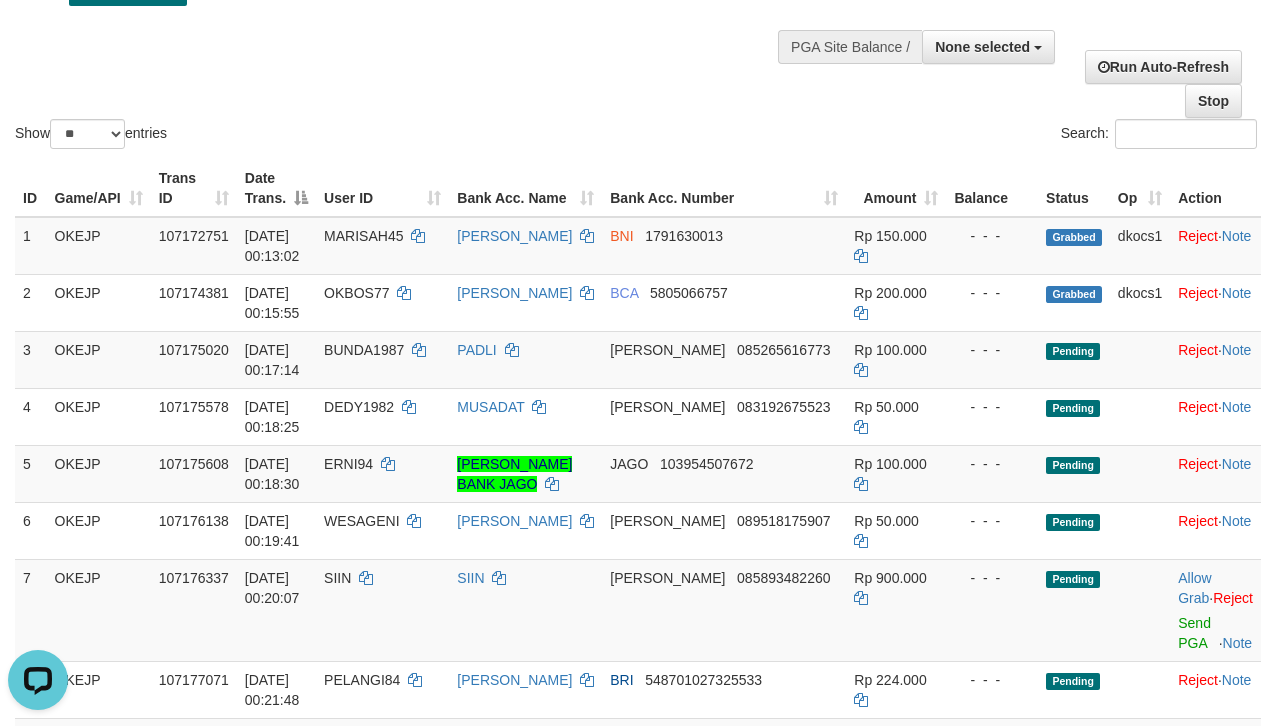 scroll, scrollTop: 0, scrollLeft: 0, axis: both 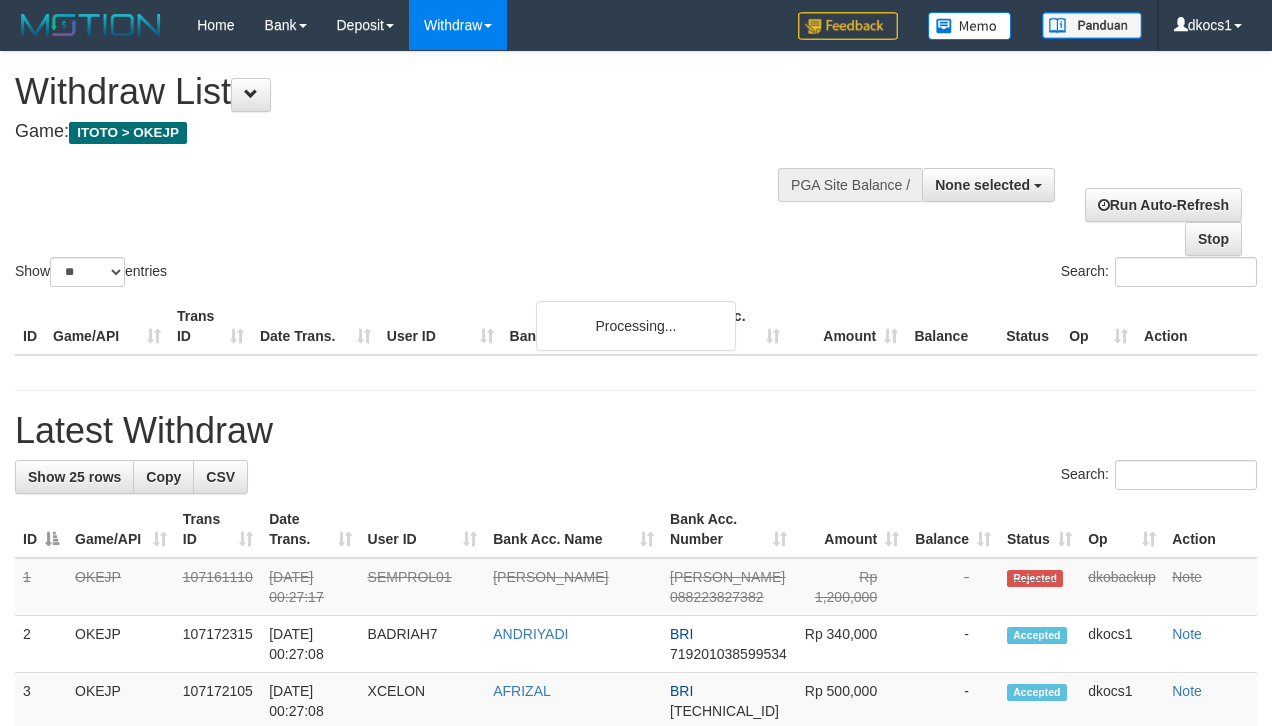 select 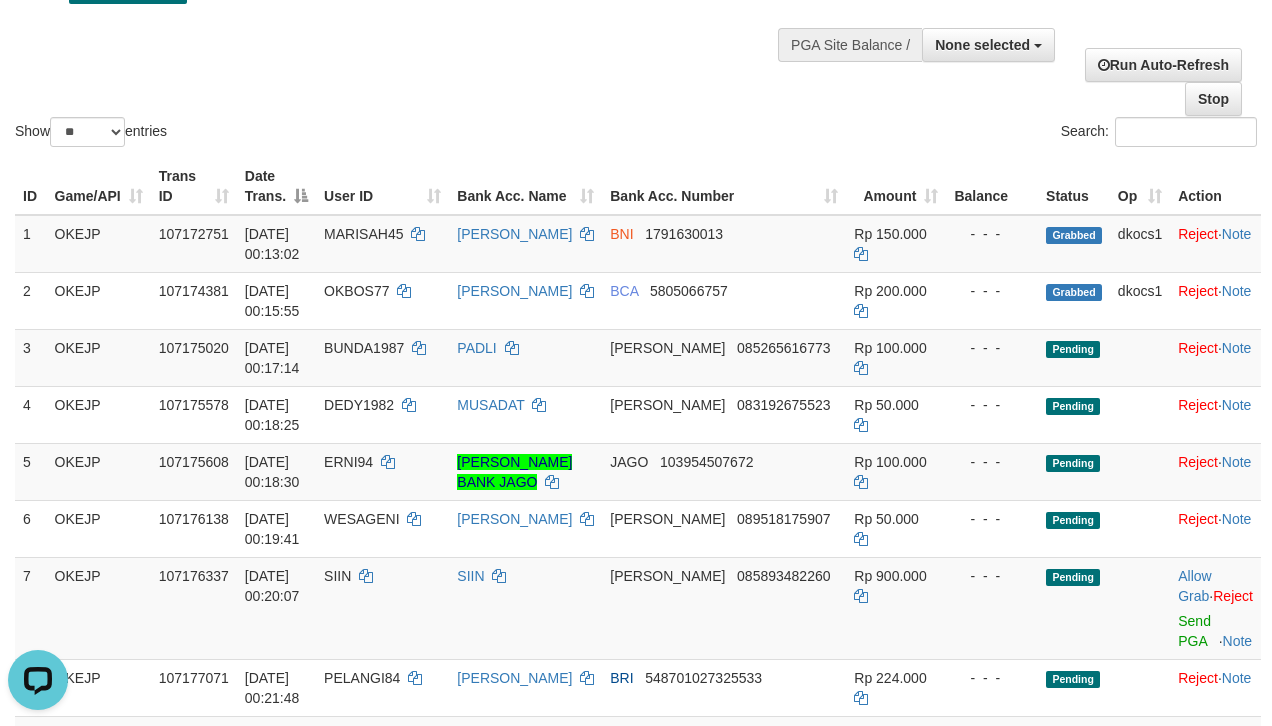 scroll, scrollTop: 0, scrollLeft: 0, axis: both 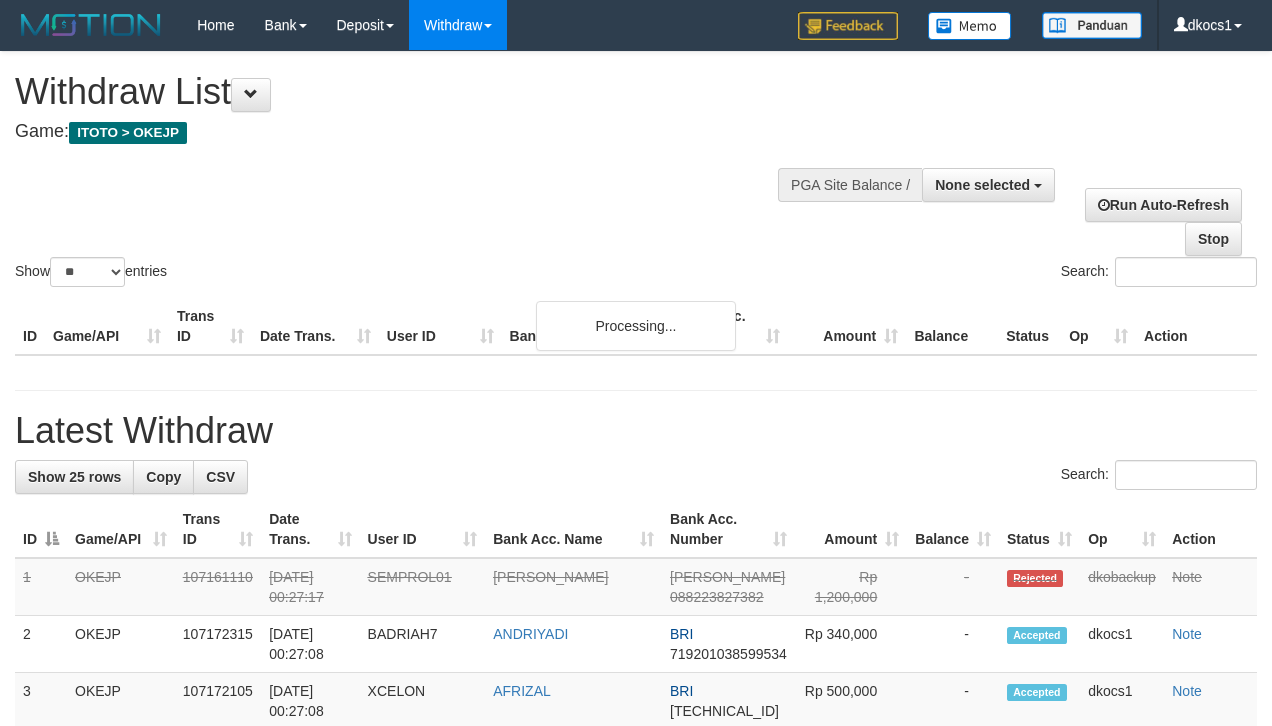 select 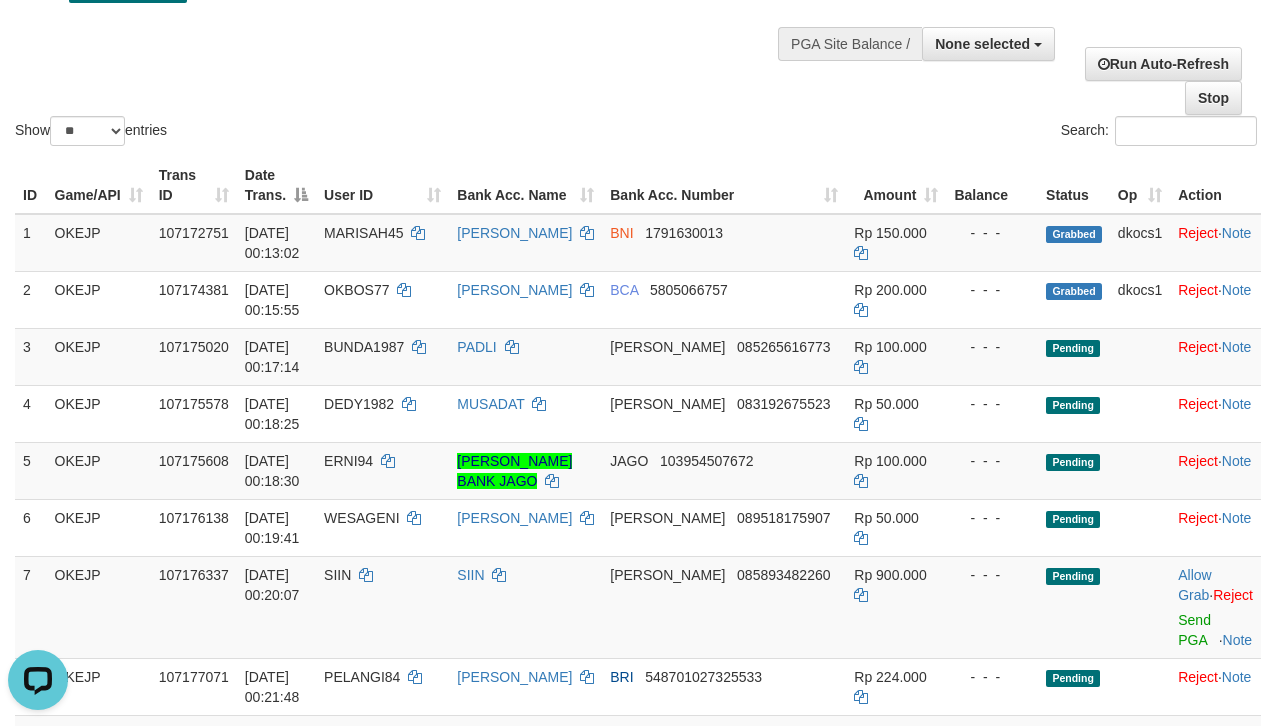 scroll, scrollTop: 0, scrollLeft: 0, axis: both 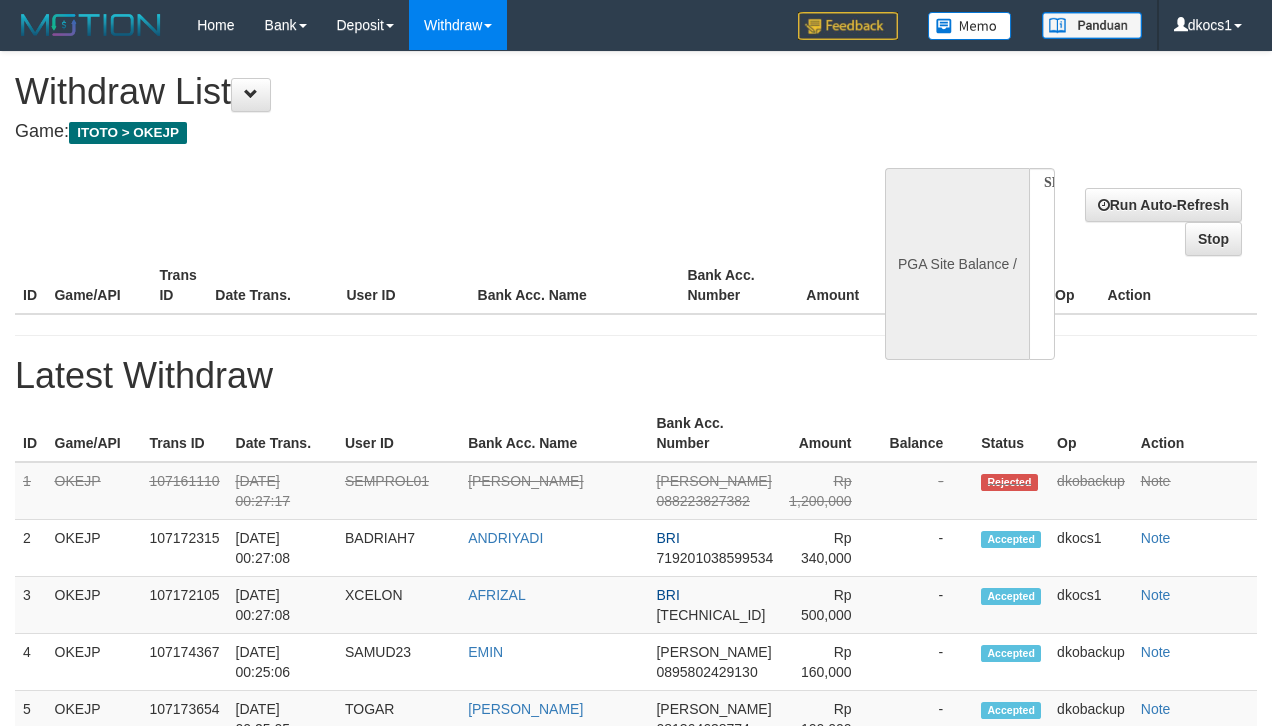 select 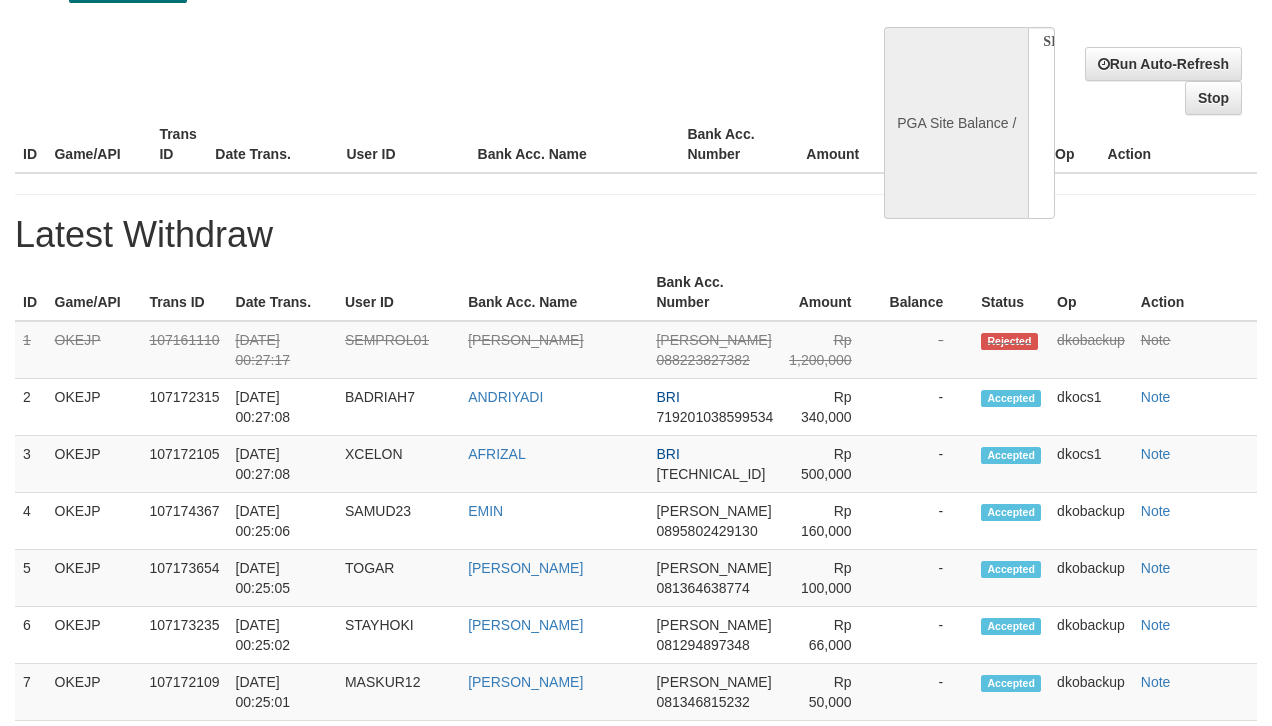 select on "**" 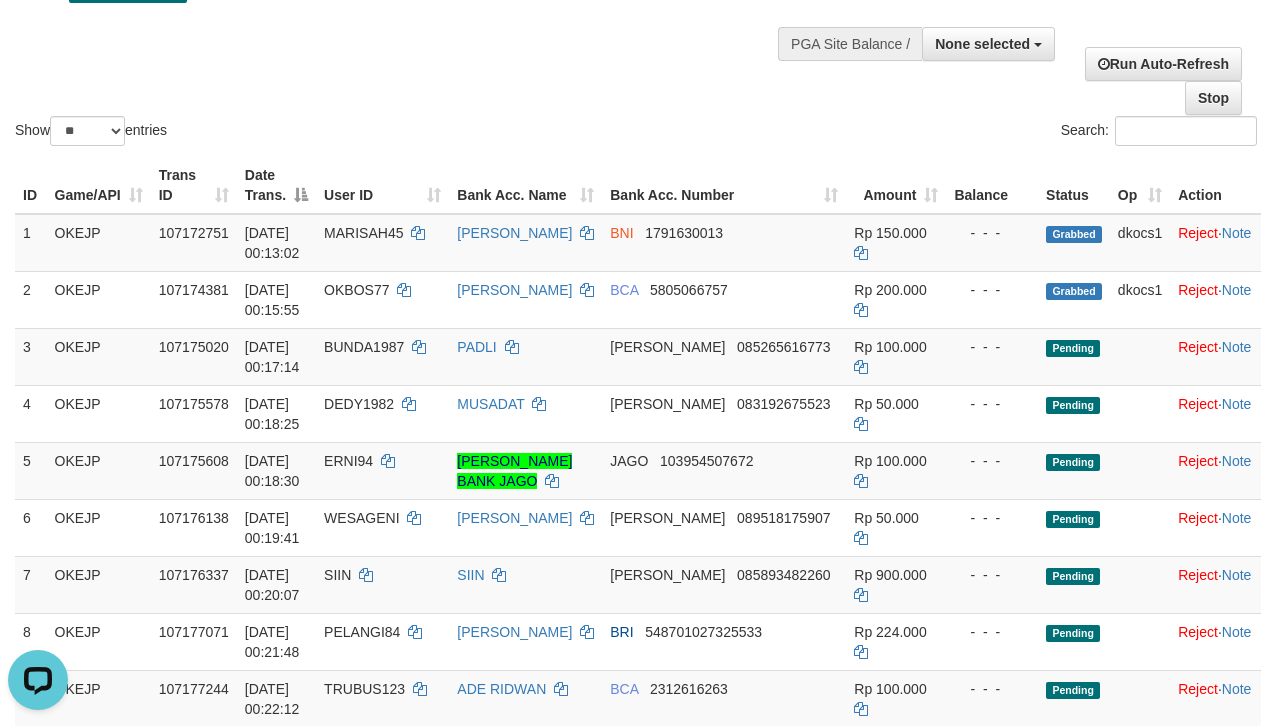 scroll, scrollTop: 0, scrollLeft: 0, axis: both 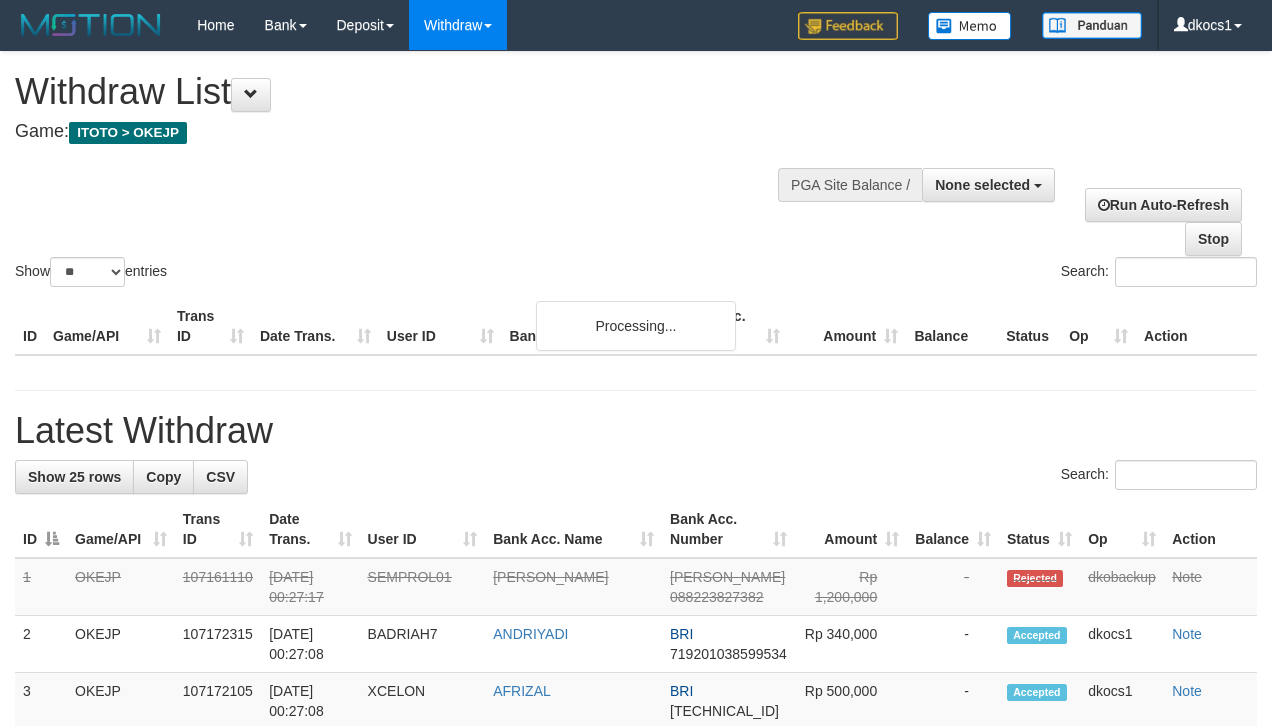 select 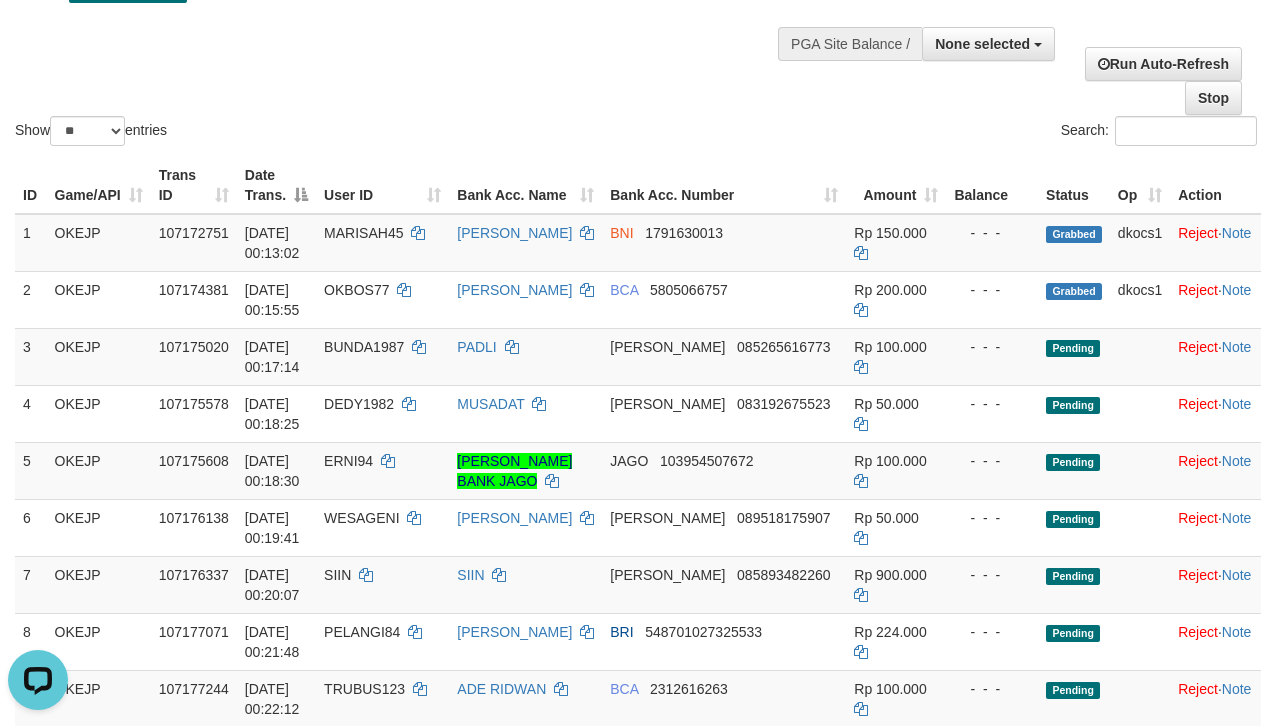 scroll, scrollTop: 0, scrollLeft: 0, axis: both 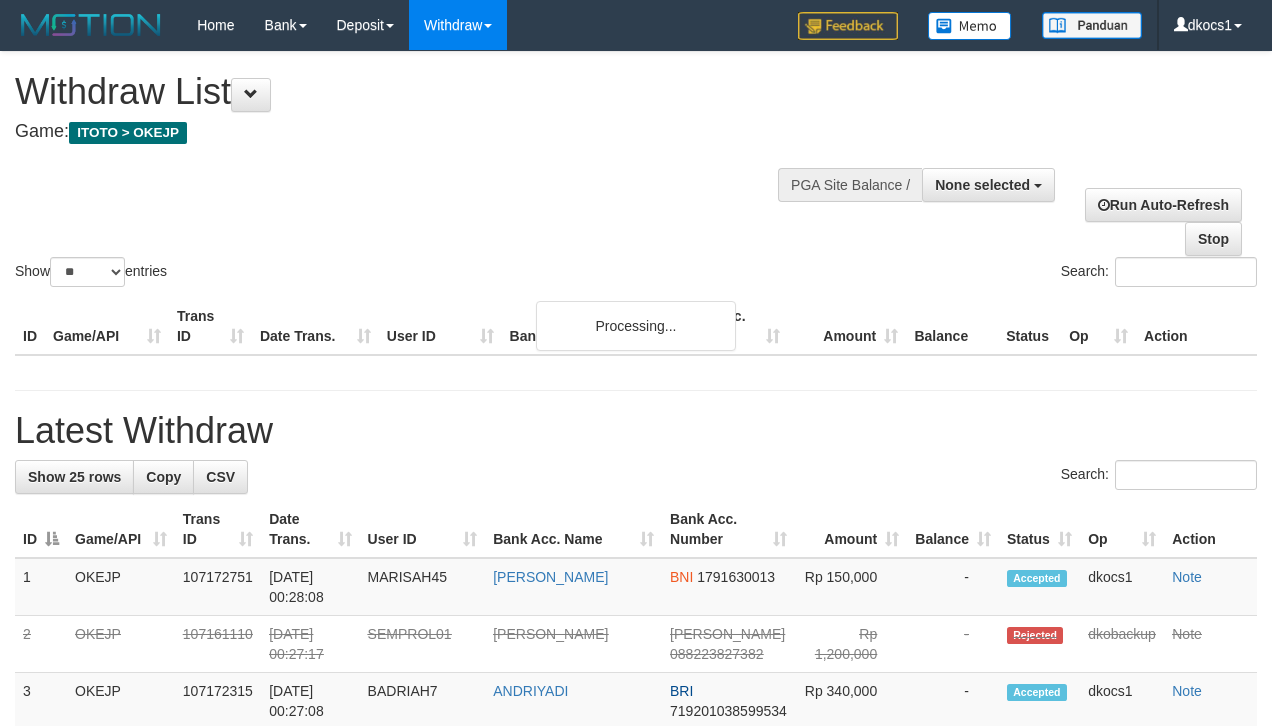 select 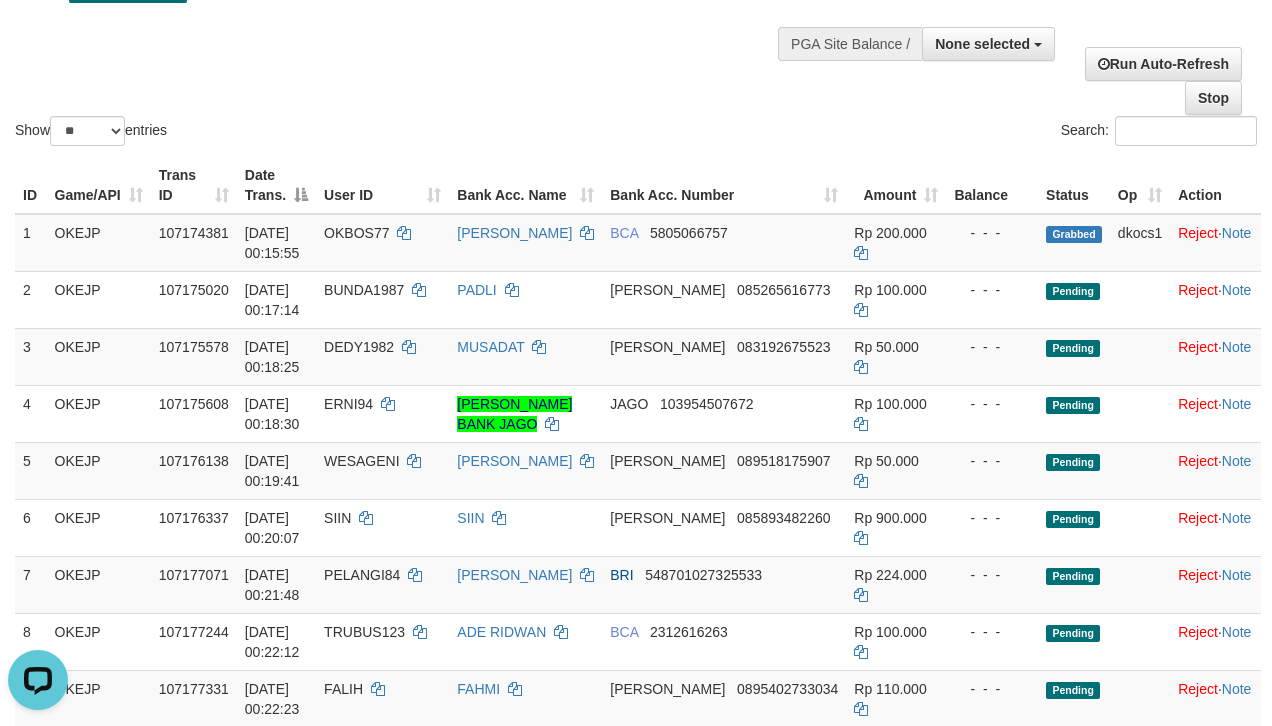 scroll, scrollTop: 0, scrollLeft: 0, axis: both 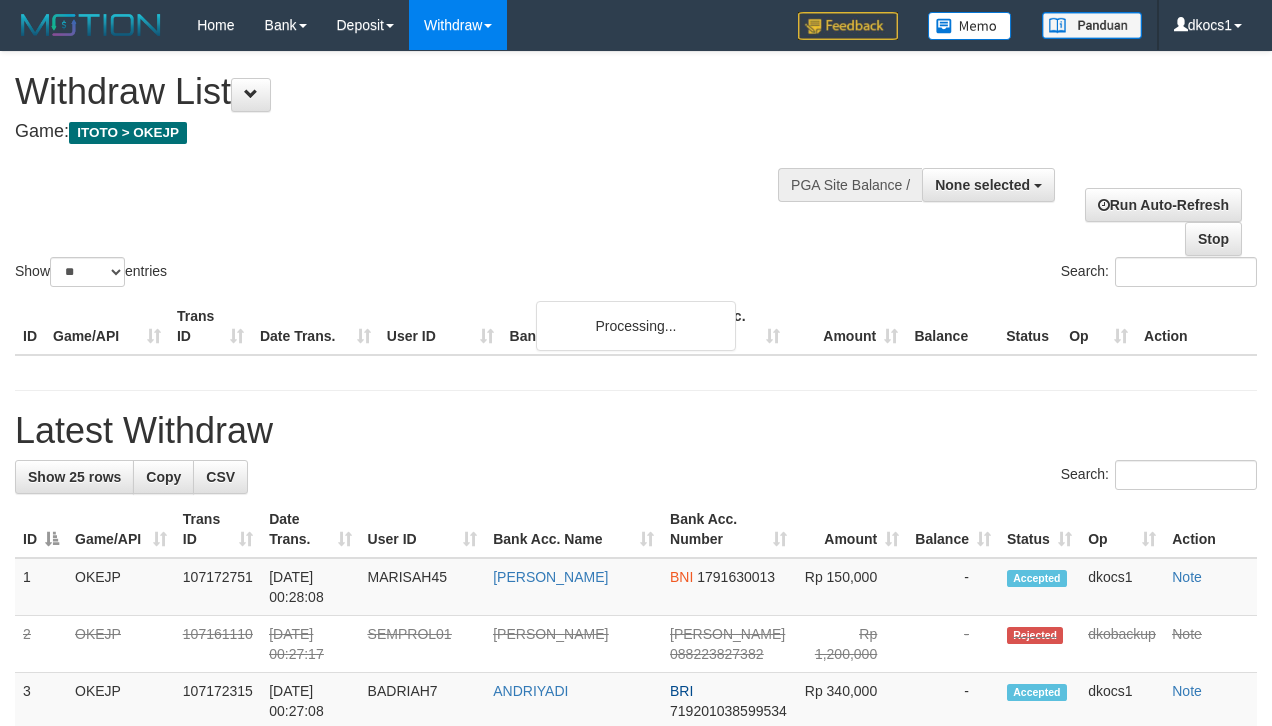 select 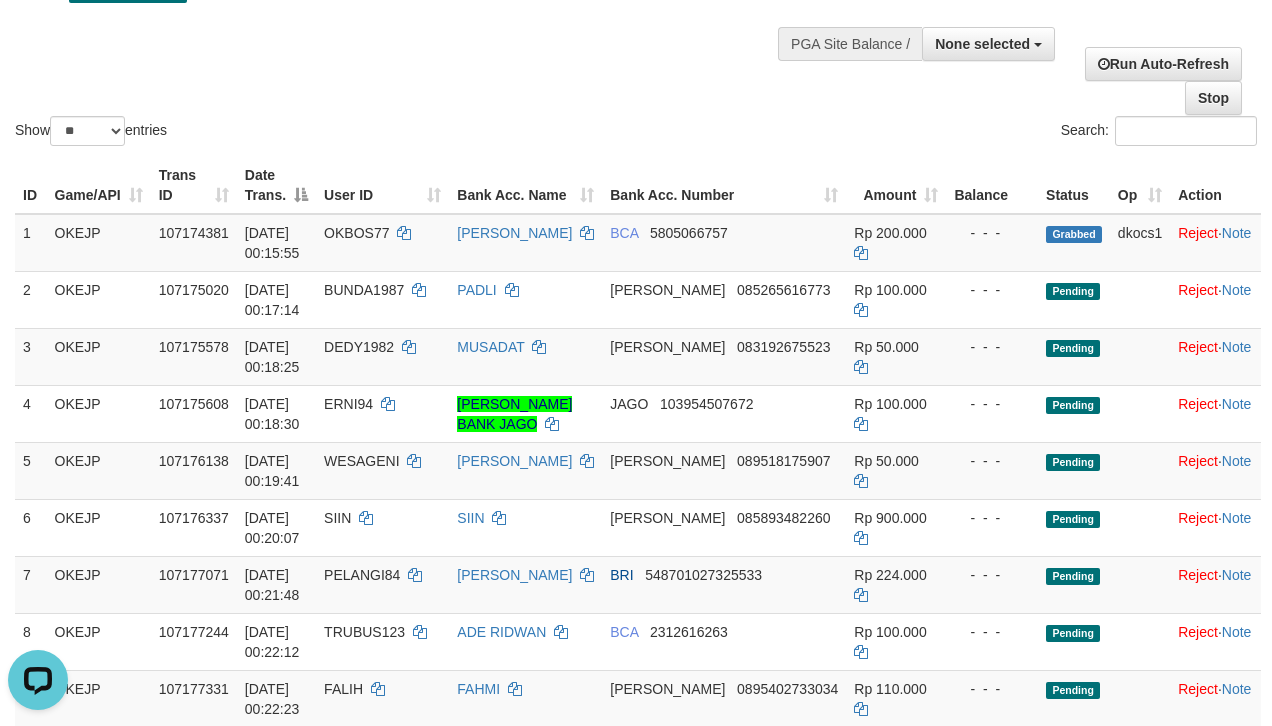 scroll, scrollTop: 0, scrollLeft: 0, axis: both 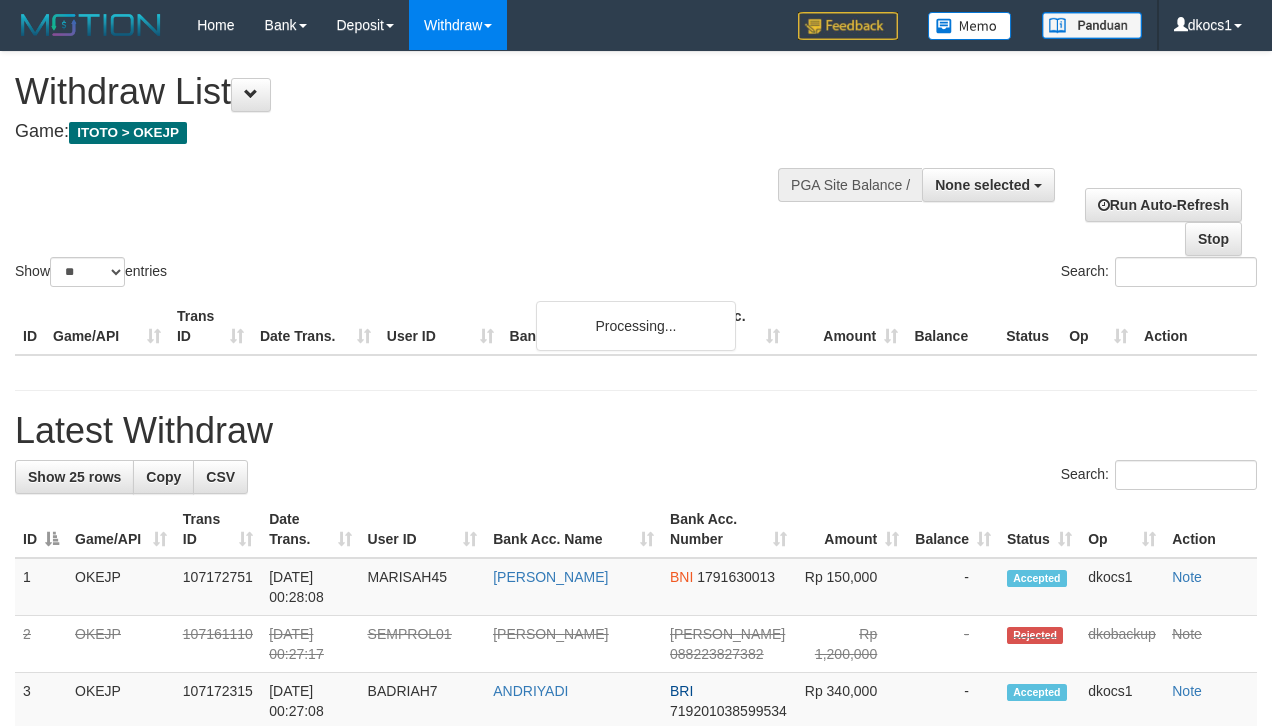 select 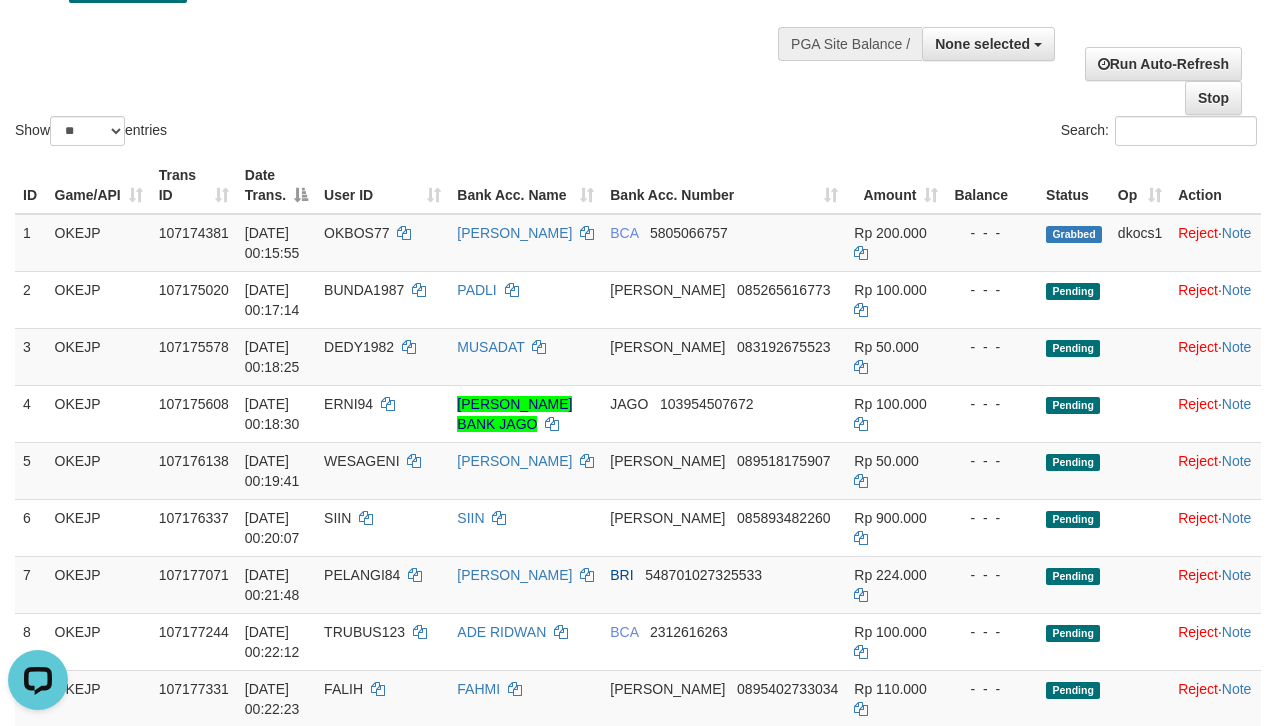 scroll, scrollTop: 0, scrollLeft: 0, axis: both 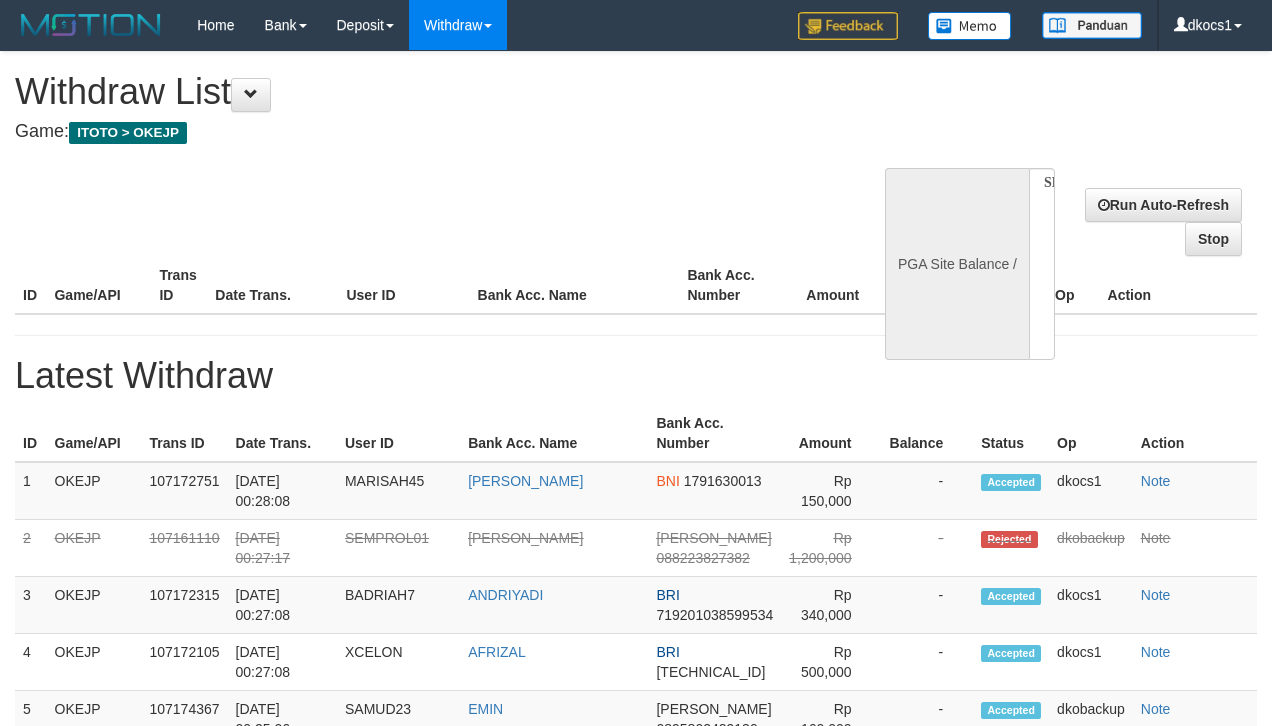 select 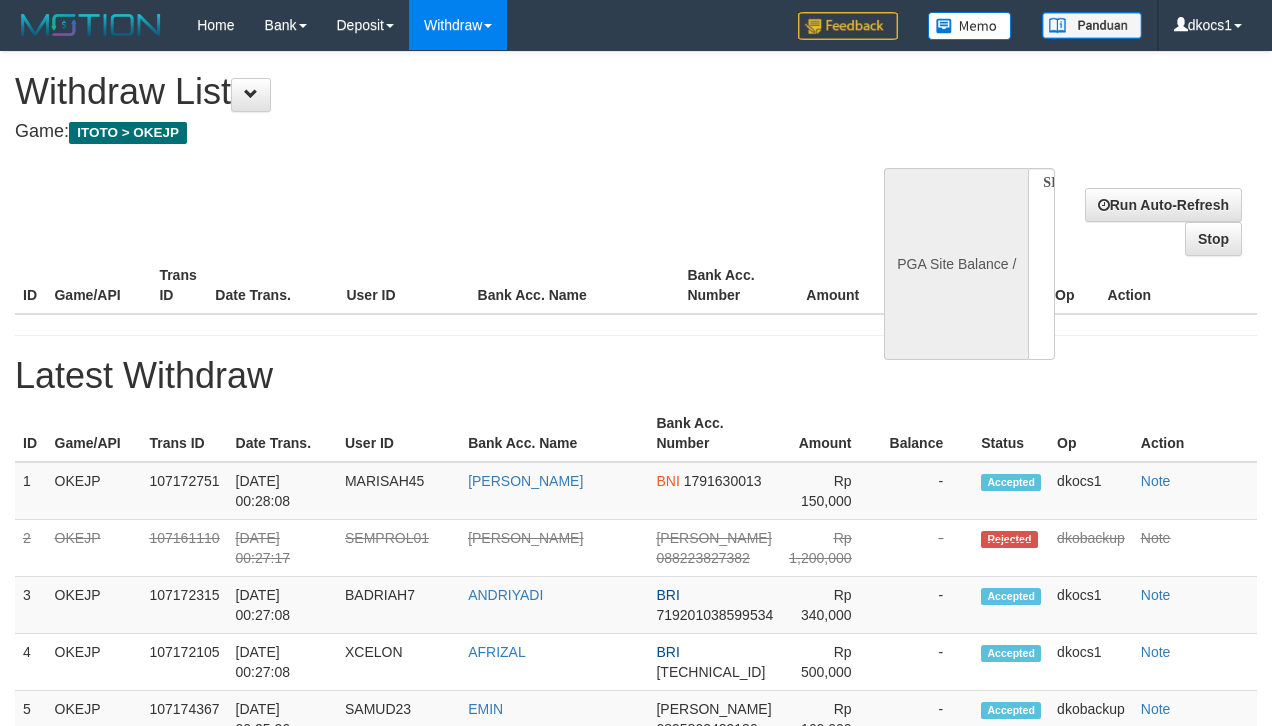 scroll, scrollTop: 141, scrollLeft: 0, axis: vertical 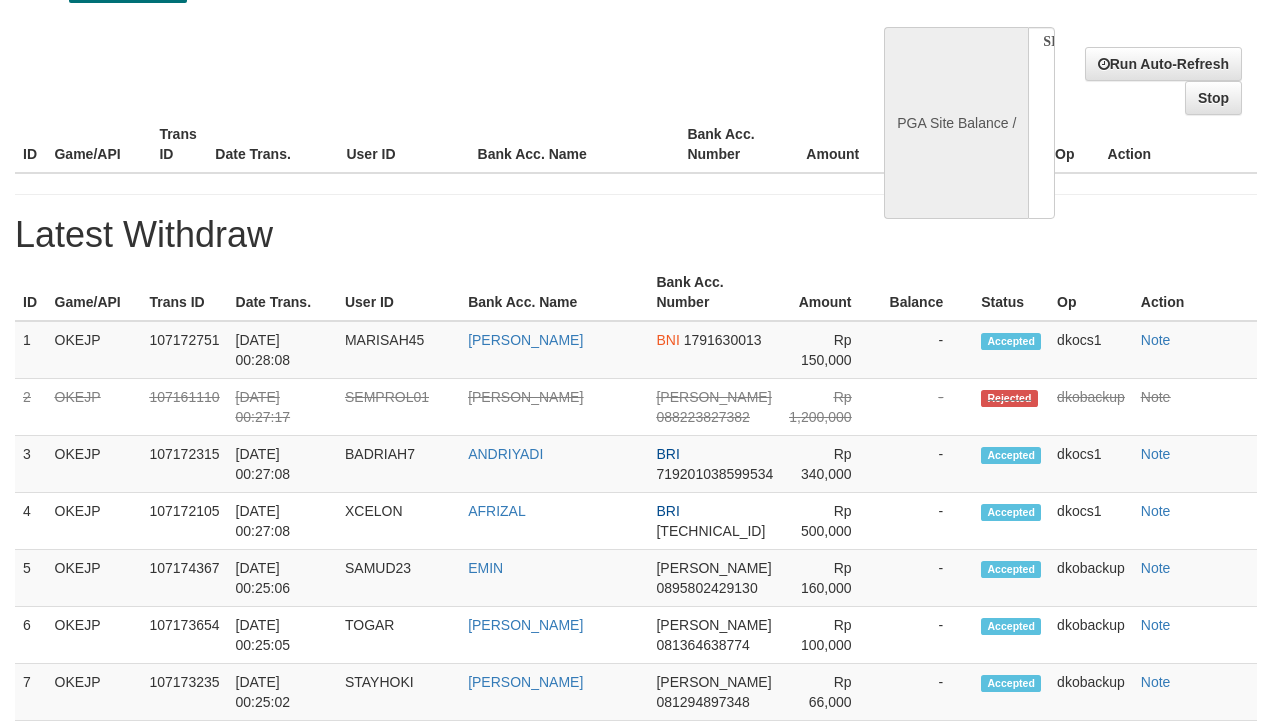 select on "**" 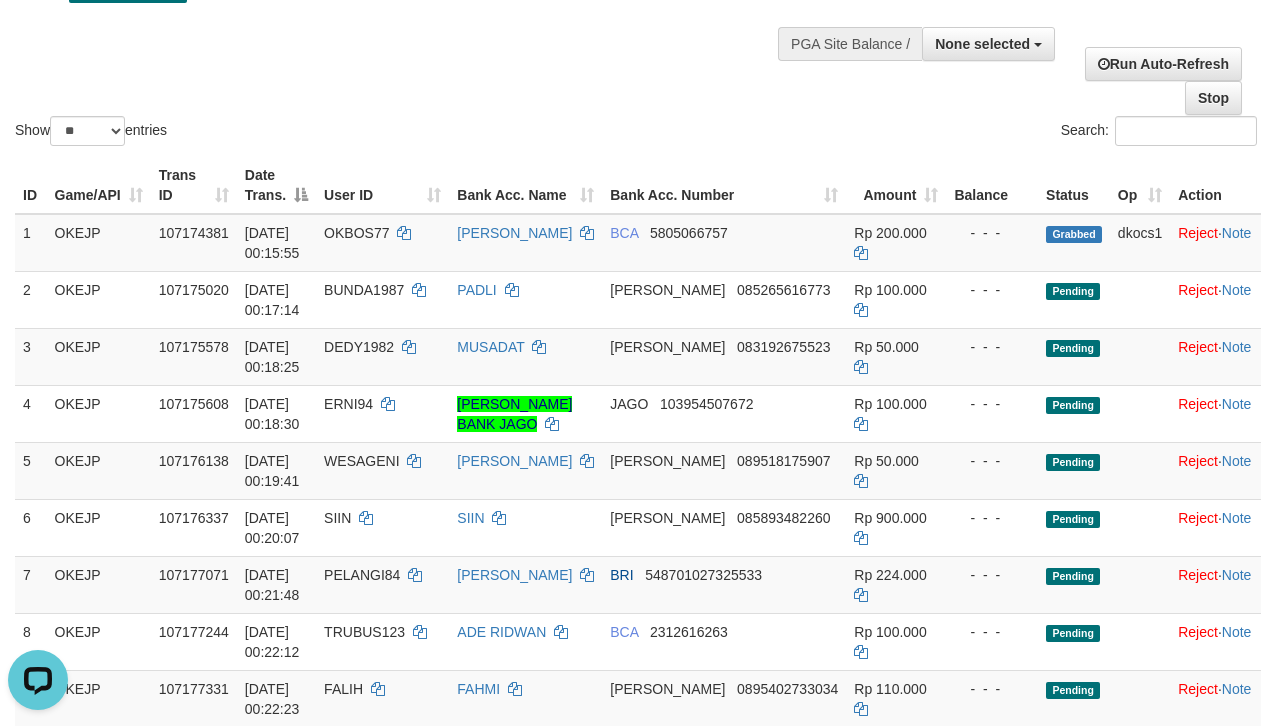 scroll, scrollTop: 0, scrollLeft: 0, axis: both 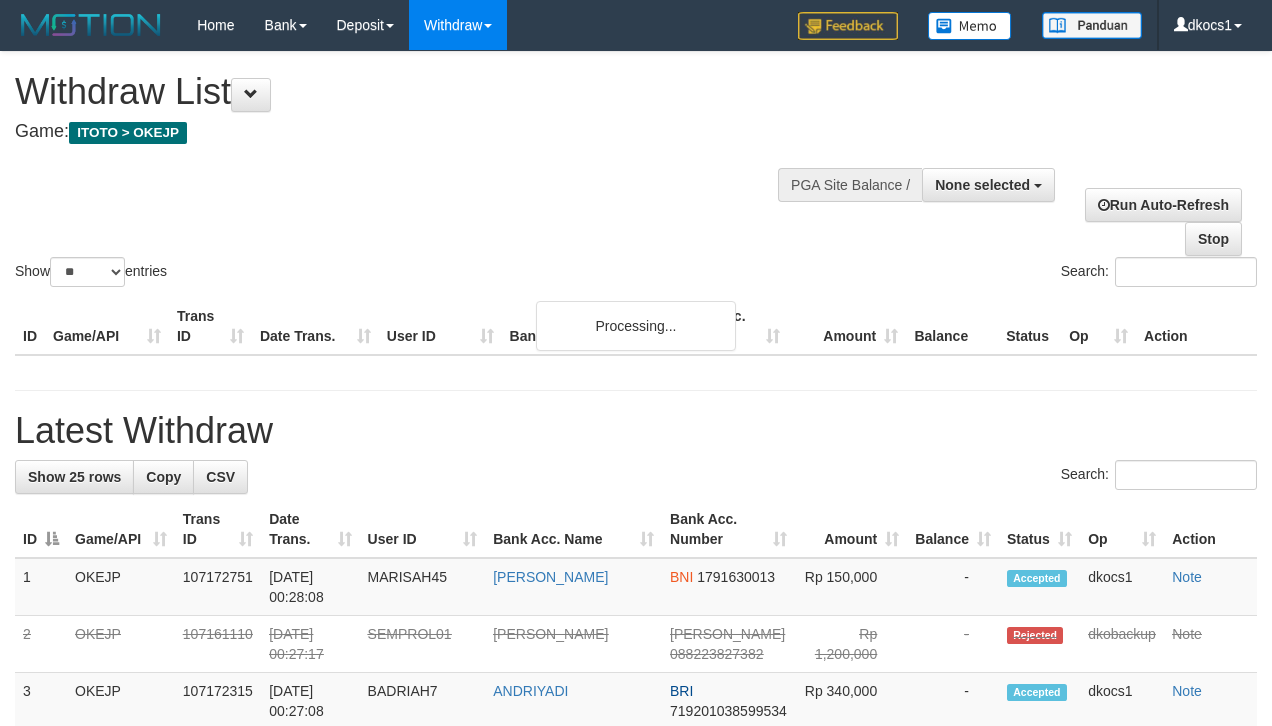 select 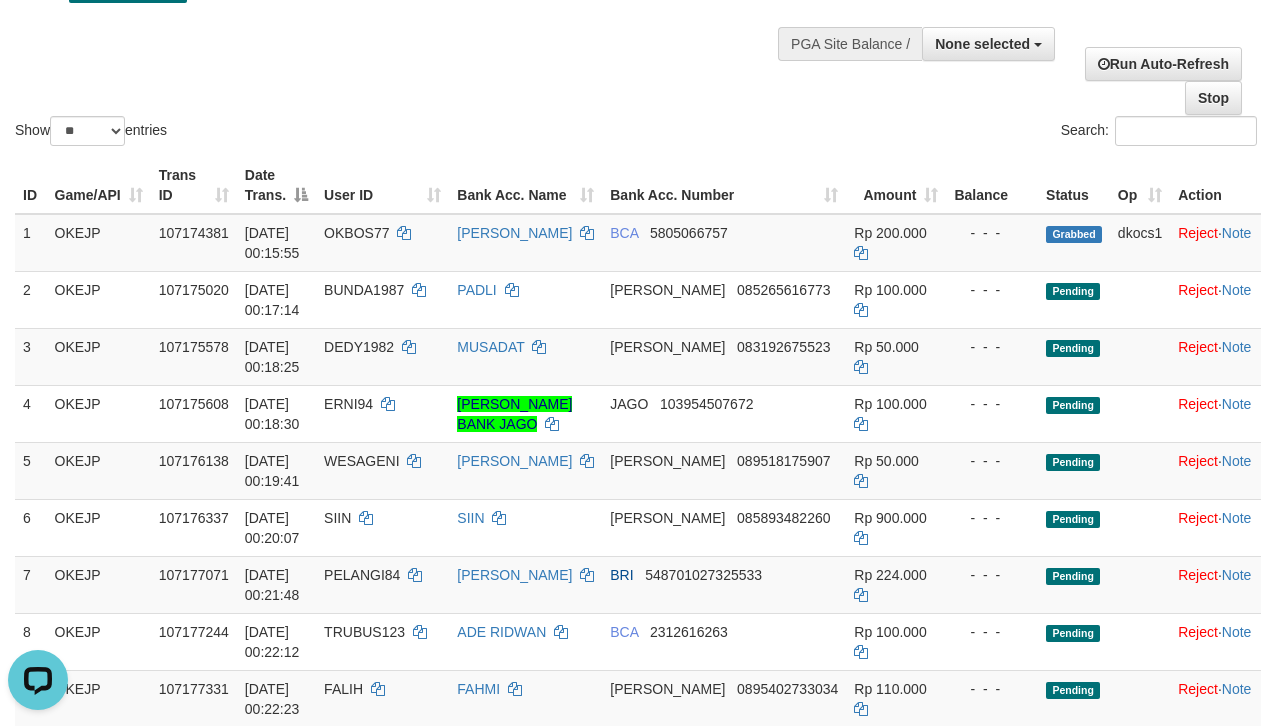 scroll, scrollTop: 0, scrollLeft: 0, axis: both 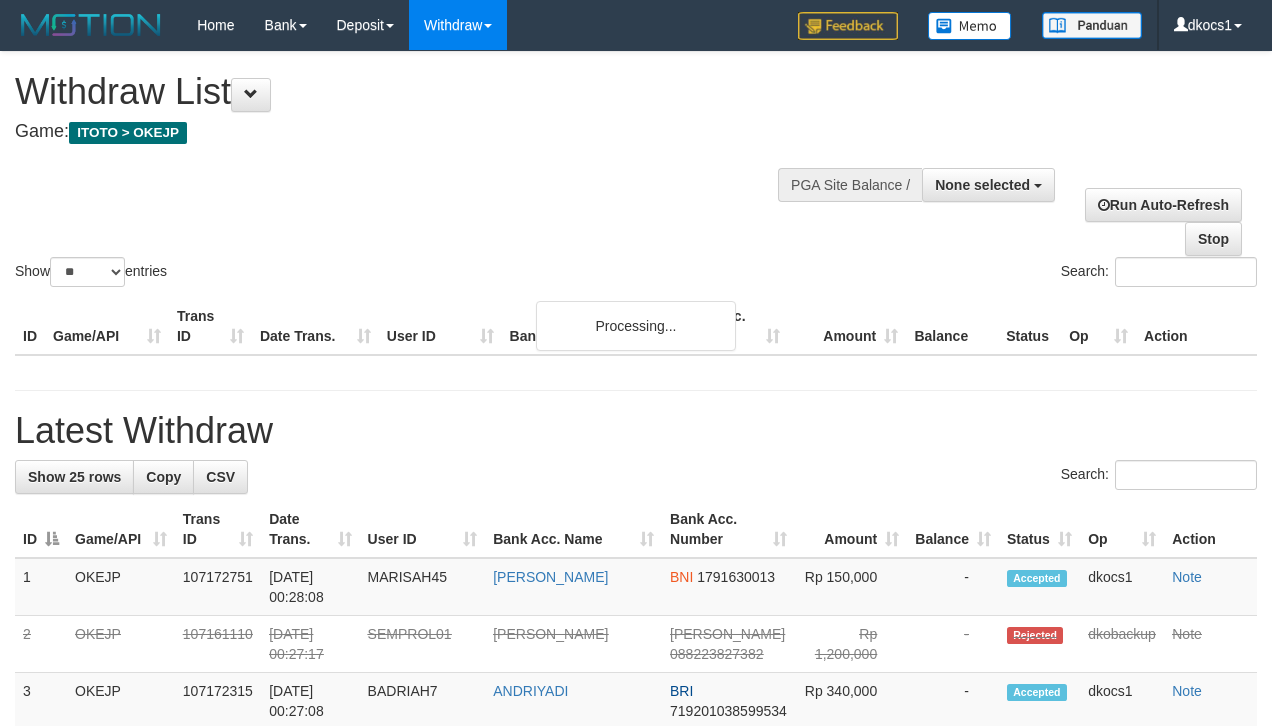 select 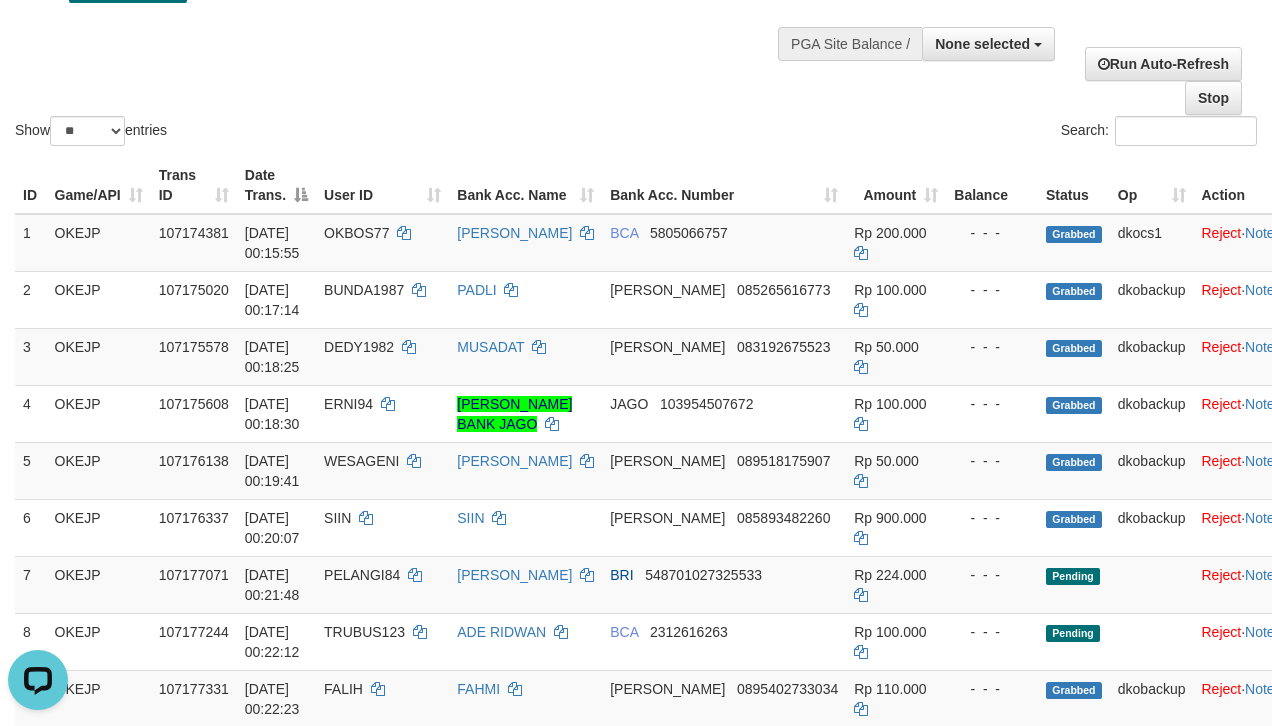 scroll, scrollTop: 0, scrollLeft: 0, axis: both 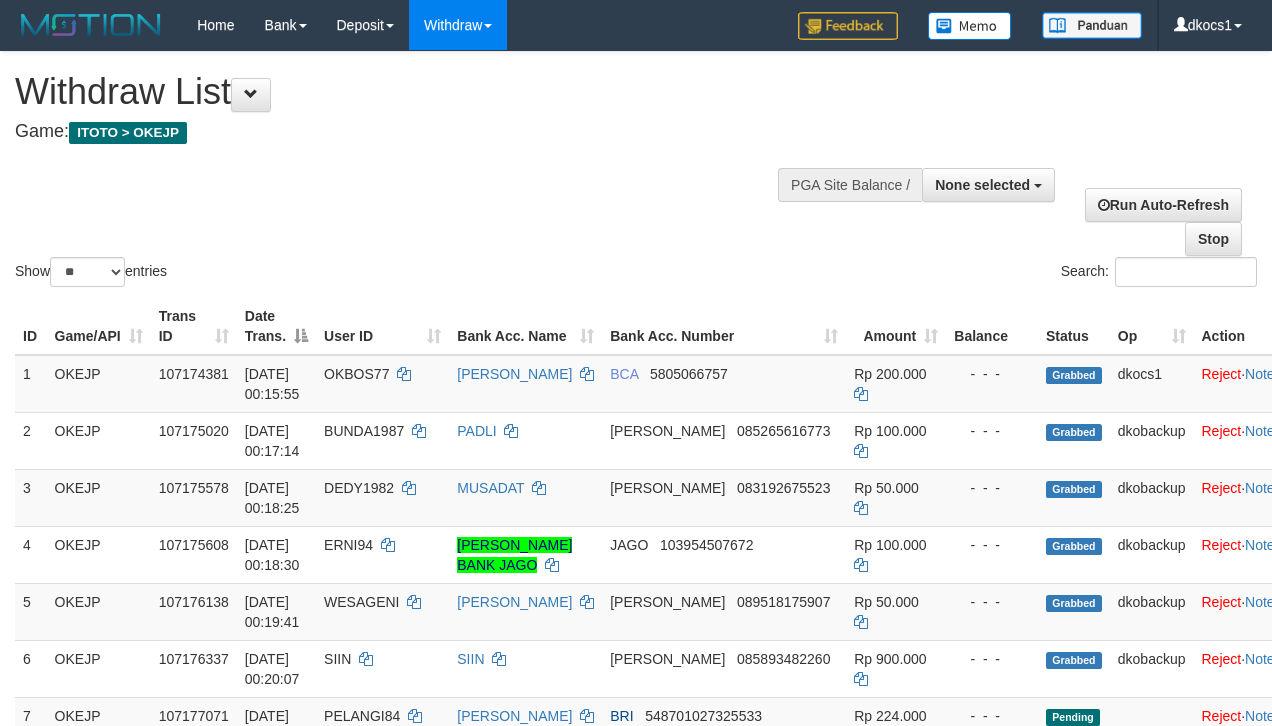 select 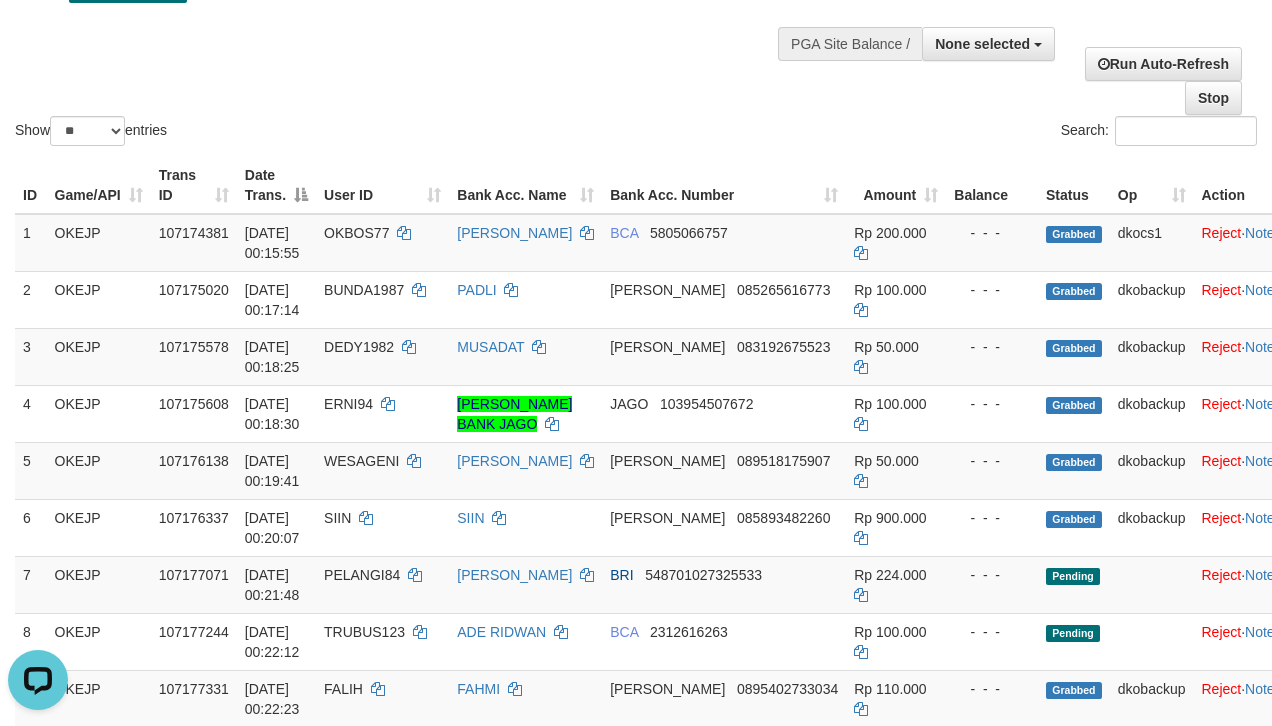 scroll, scrollTop: 0, scrollLeft: 0, axis: both 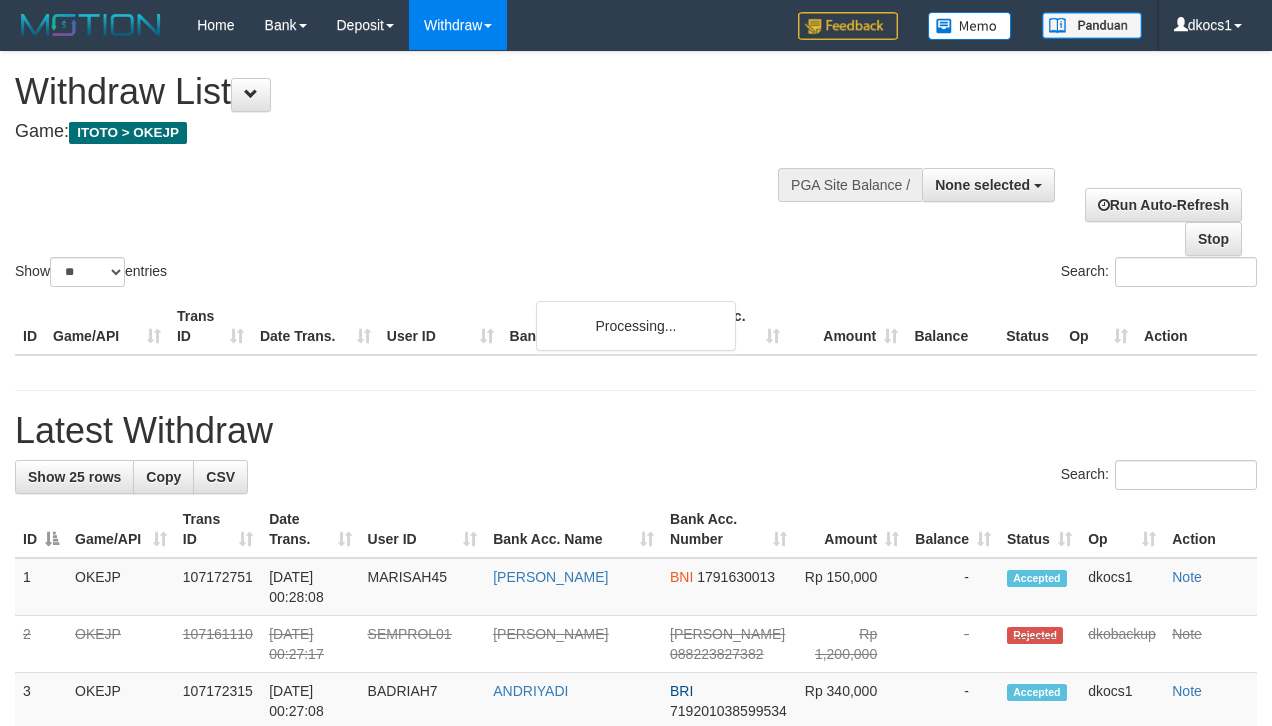 select 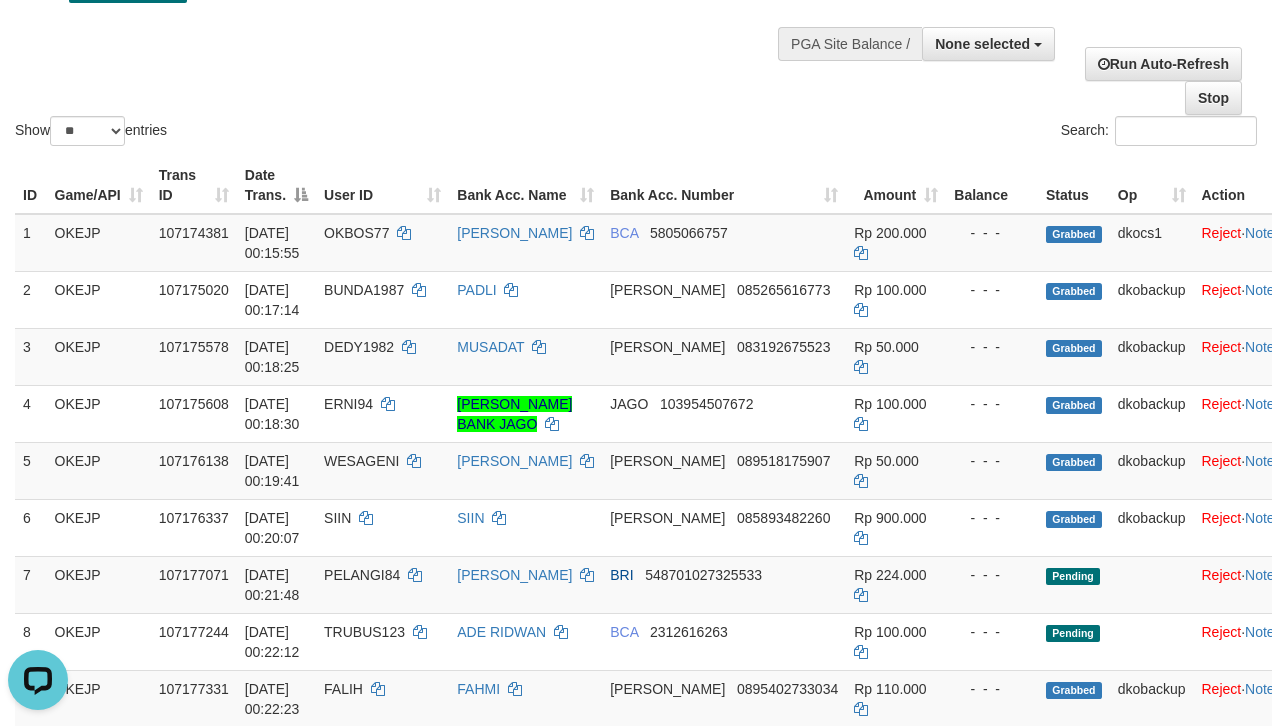 scroll, scrollTop: 0, scrollLeft: 0, axis: both 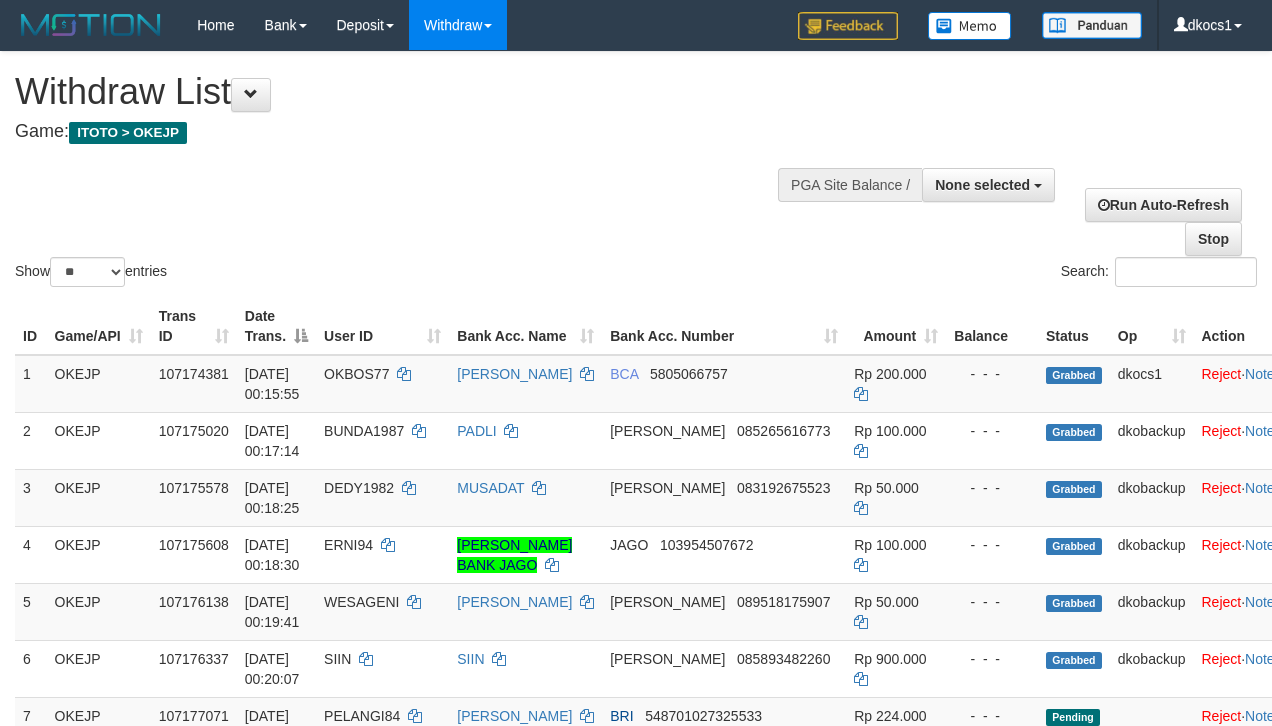 select 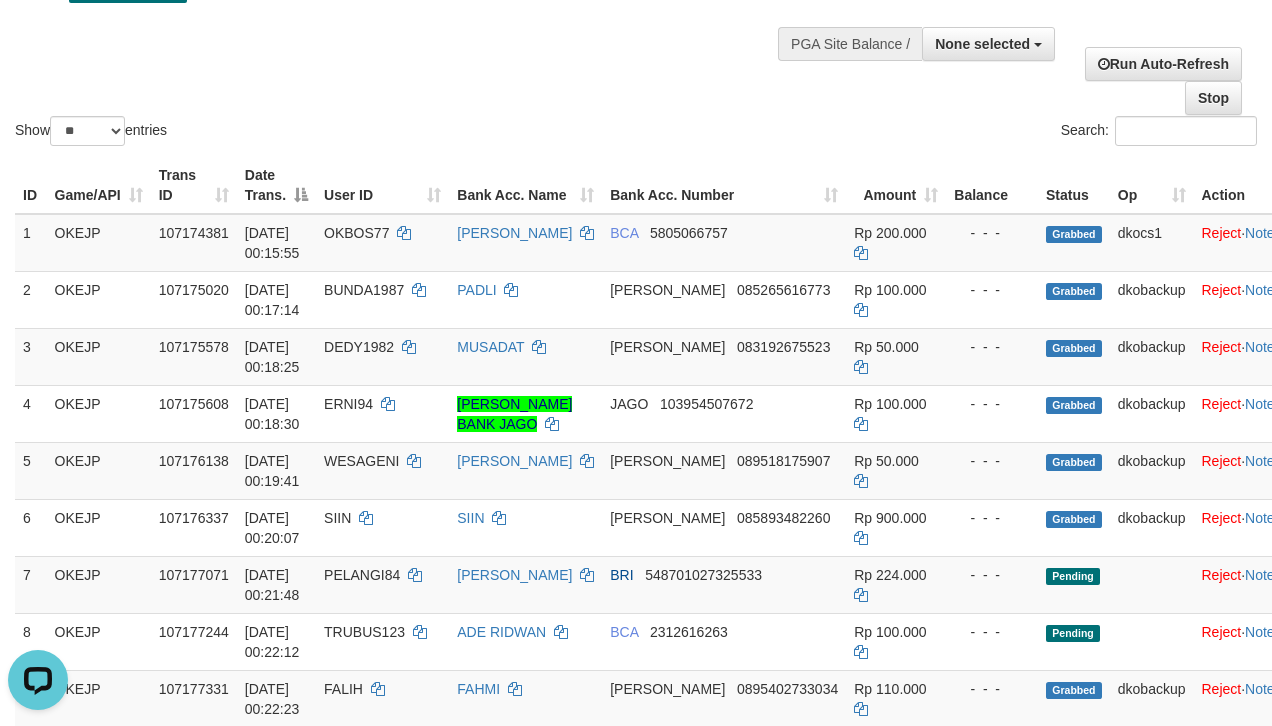 scroll, scrollTop: 0, scrollLeft: 0, axis: both 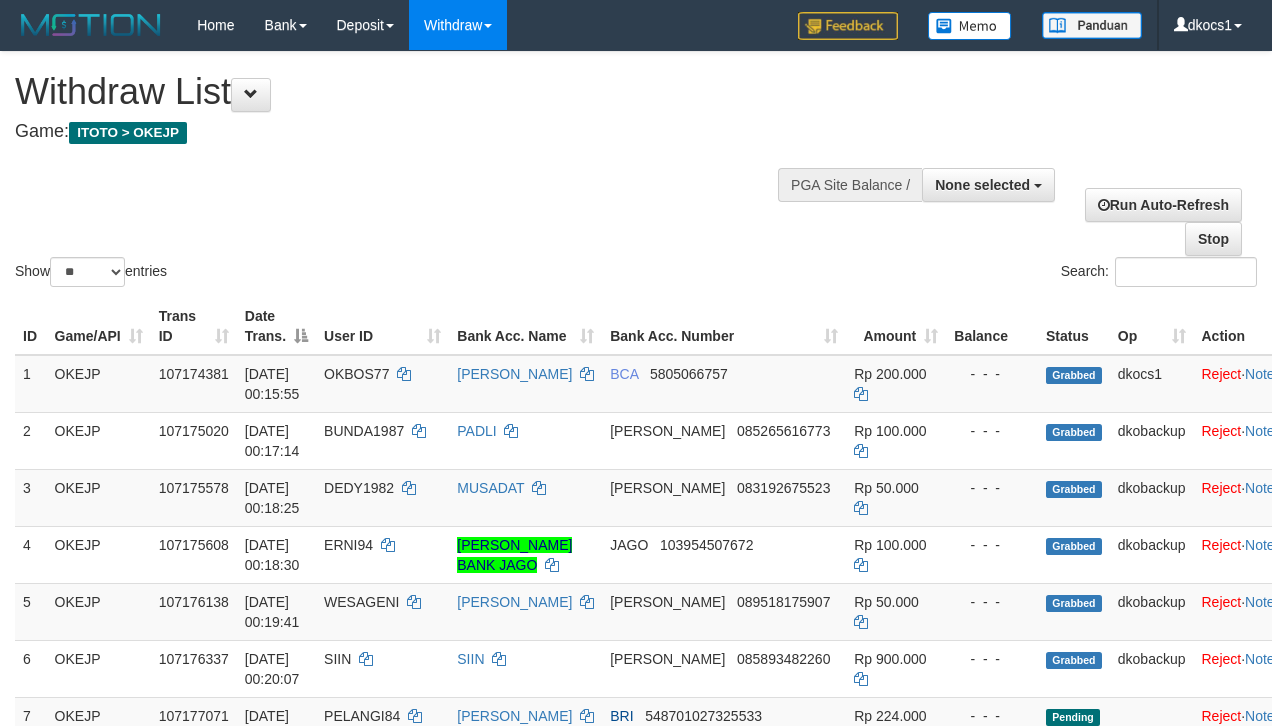 select 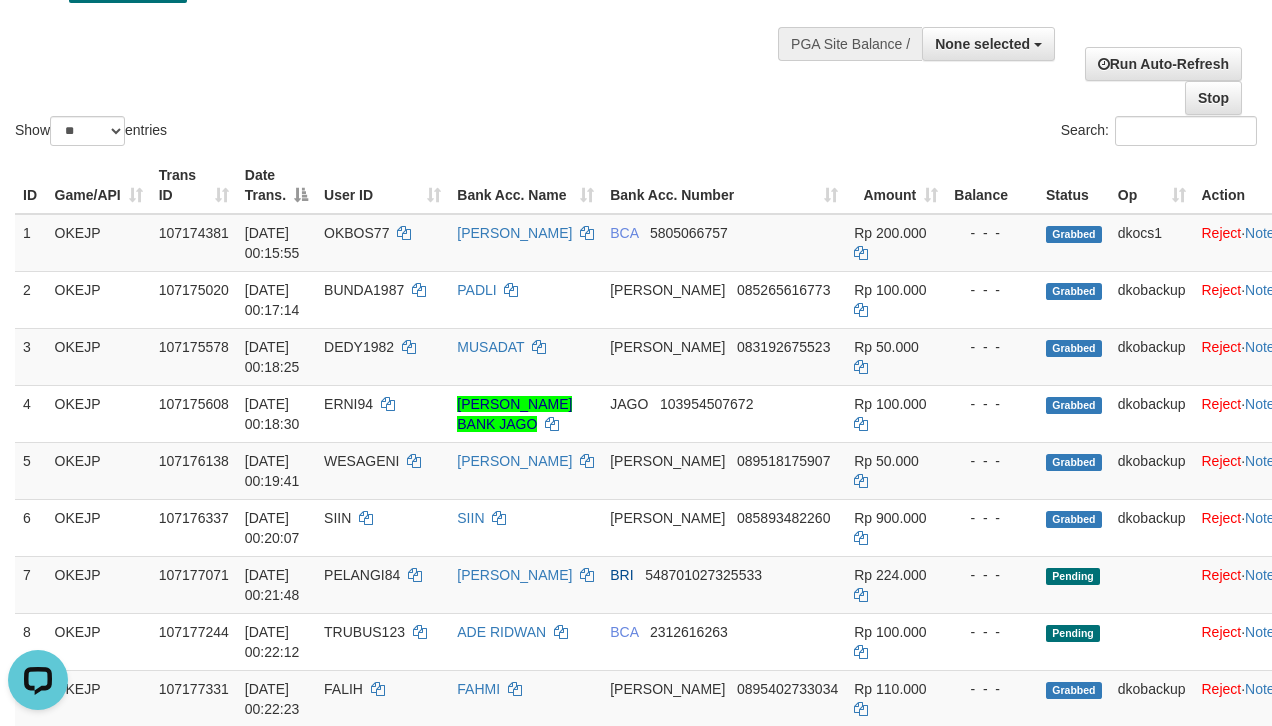 scroll, scrollTop: 0, scrollLeft: 0, axis: both 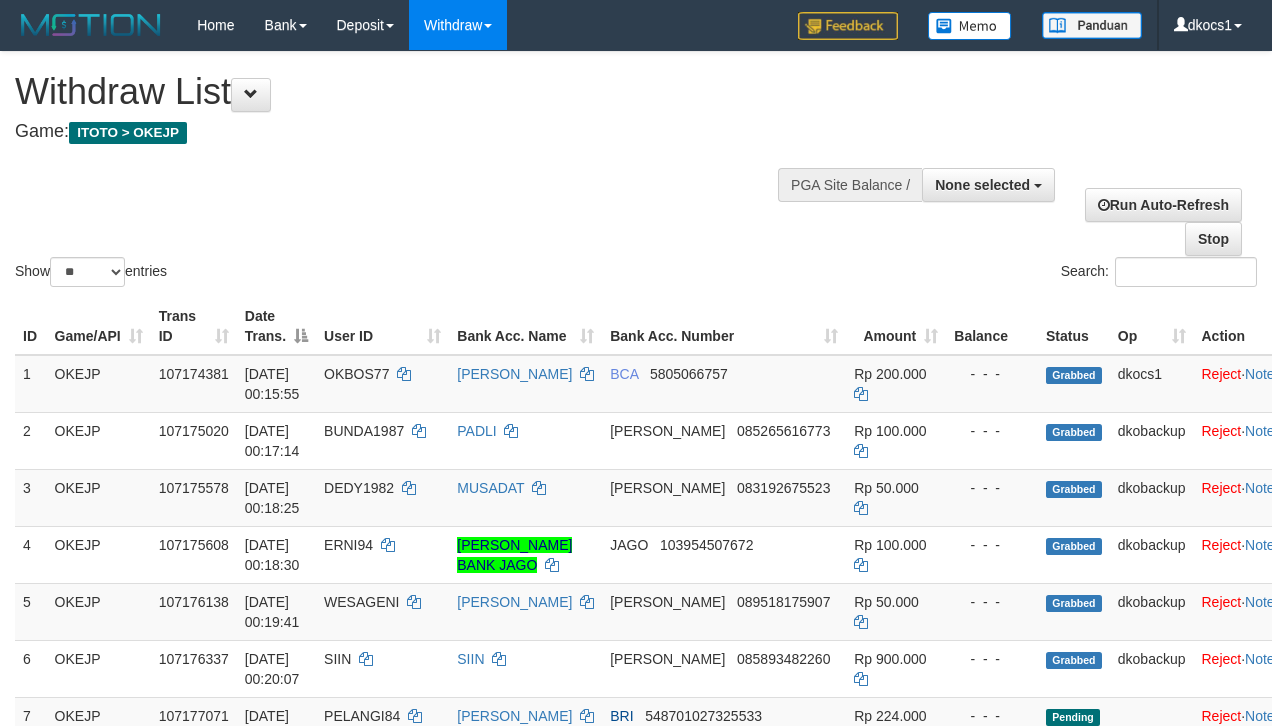 select 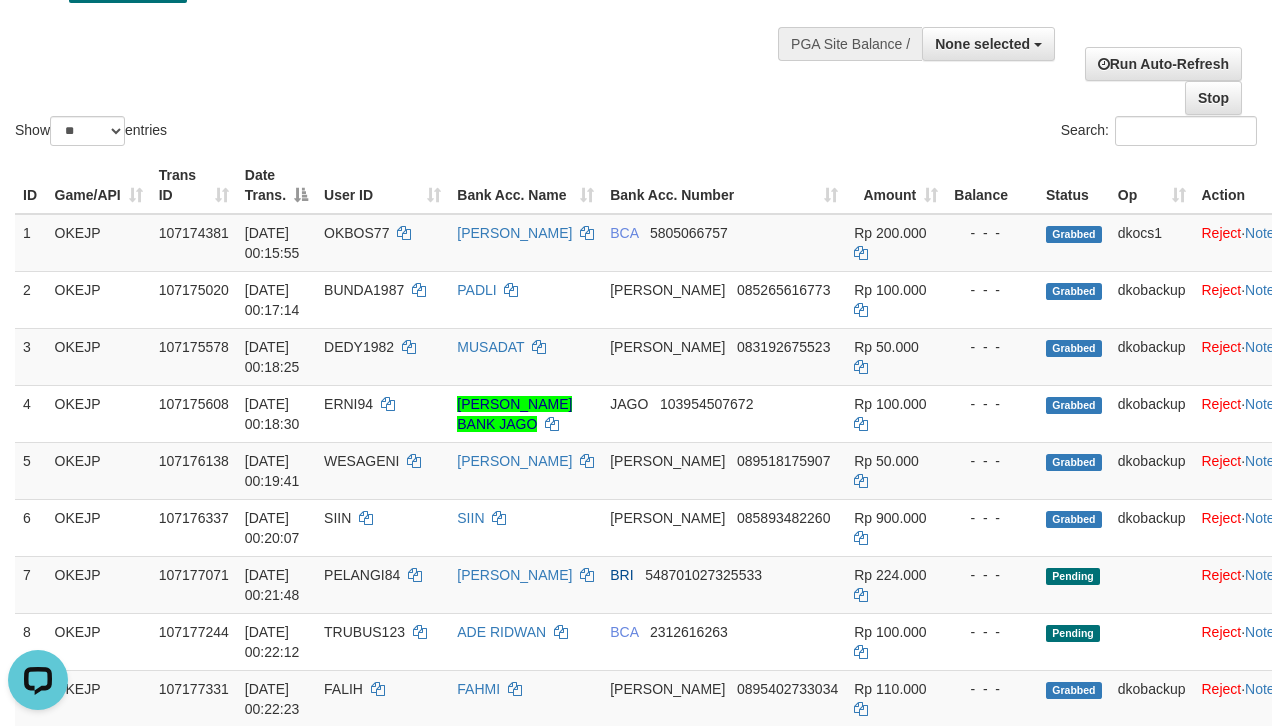 scroll, scrollTop: 0, scrollLeft: 0, axis: both 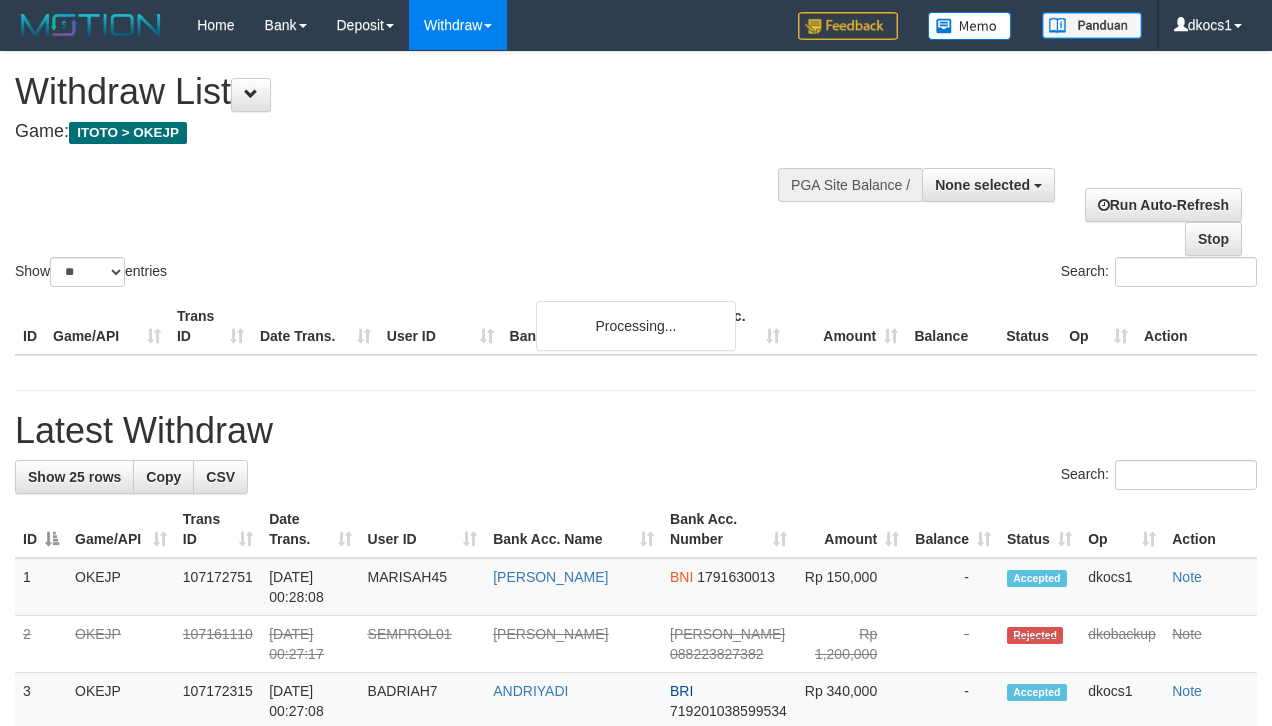 select 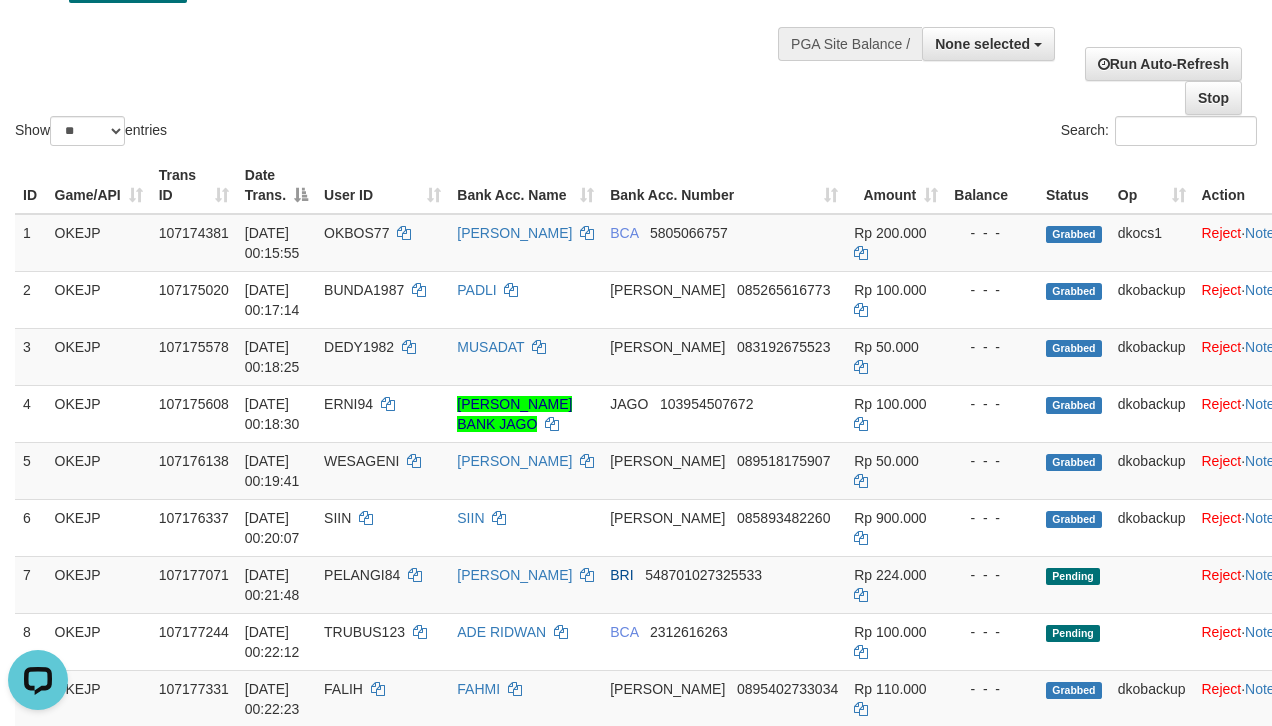 scroll, scrollTop: 0, scrollLeft: 0, axis: both 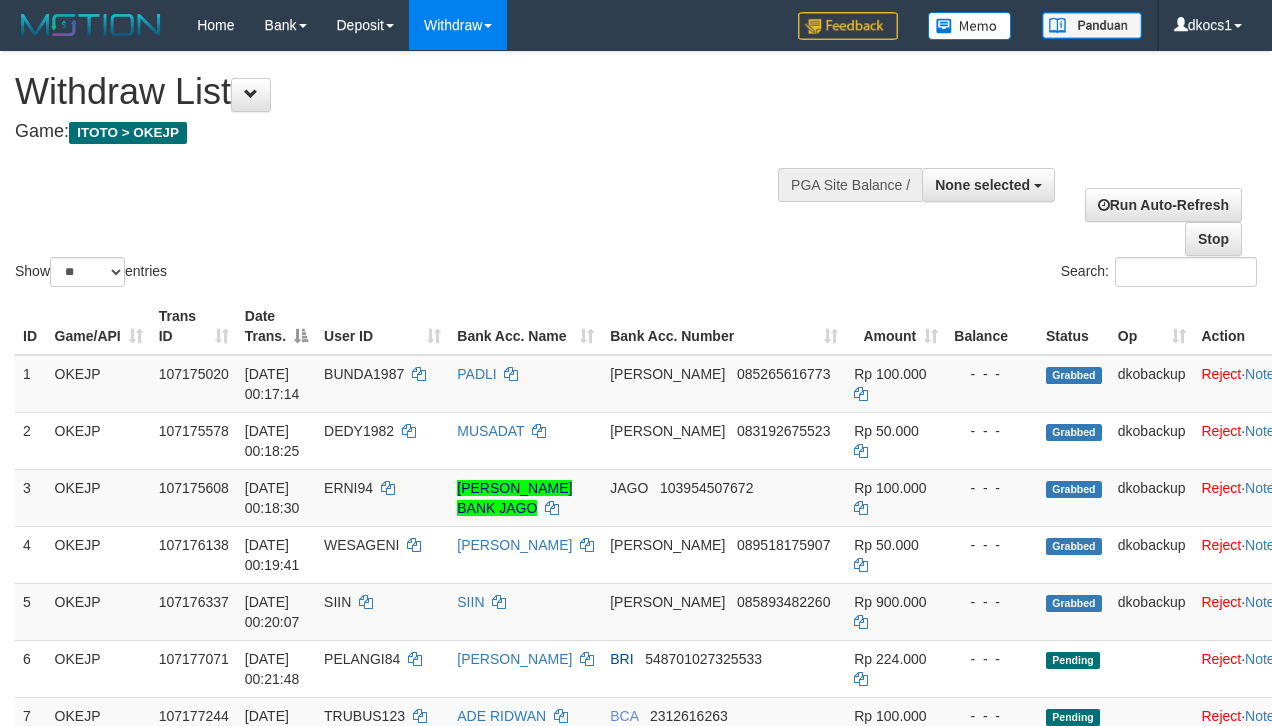 select 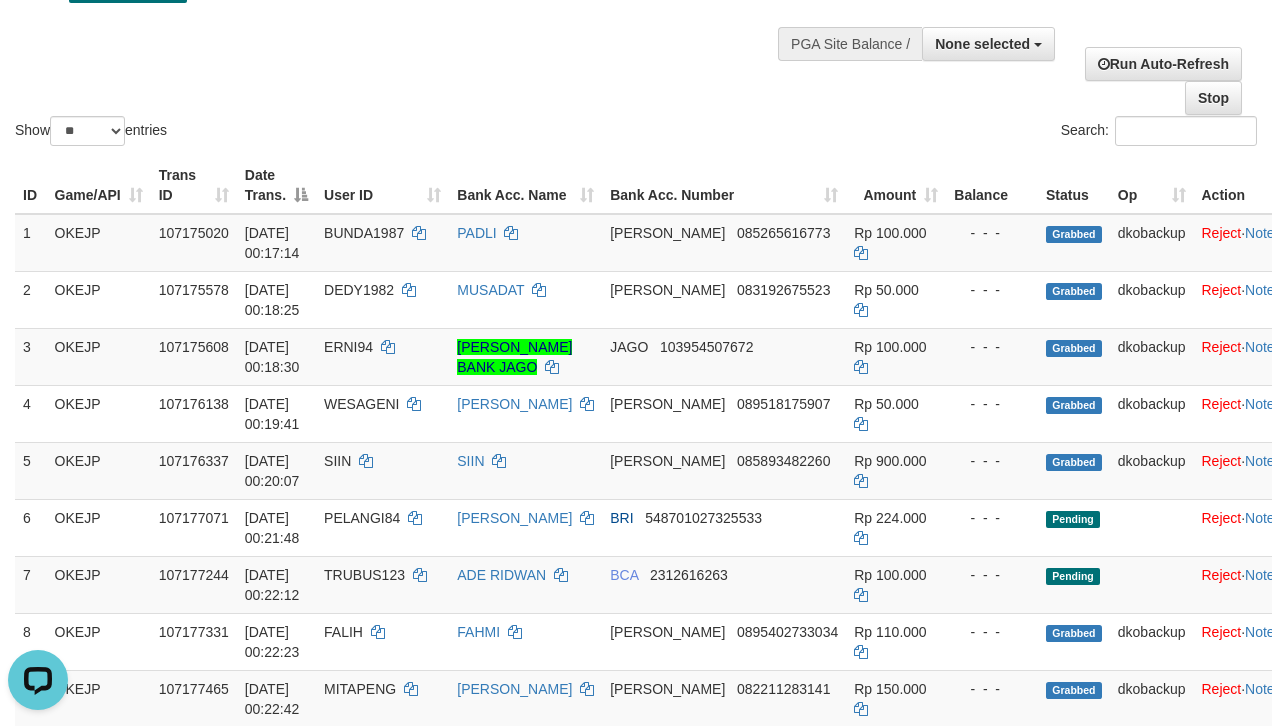 scroll, scrollTop: 0, scrollLeft: 0, axis: both 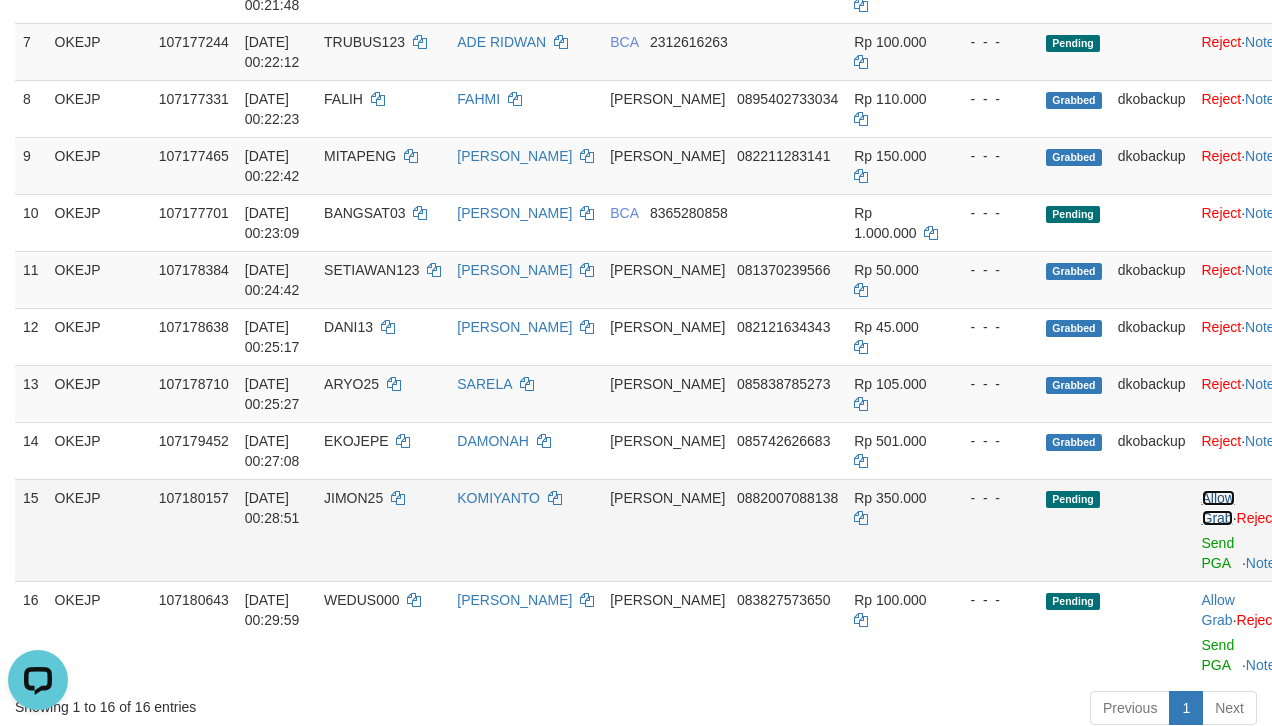 click on "Allow Grab" at bounding box center (1218, 508) 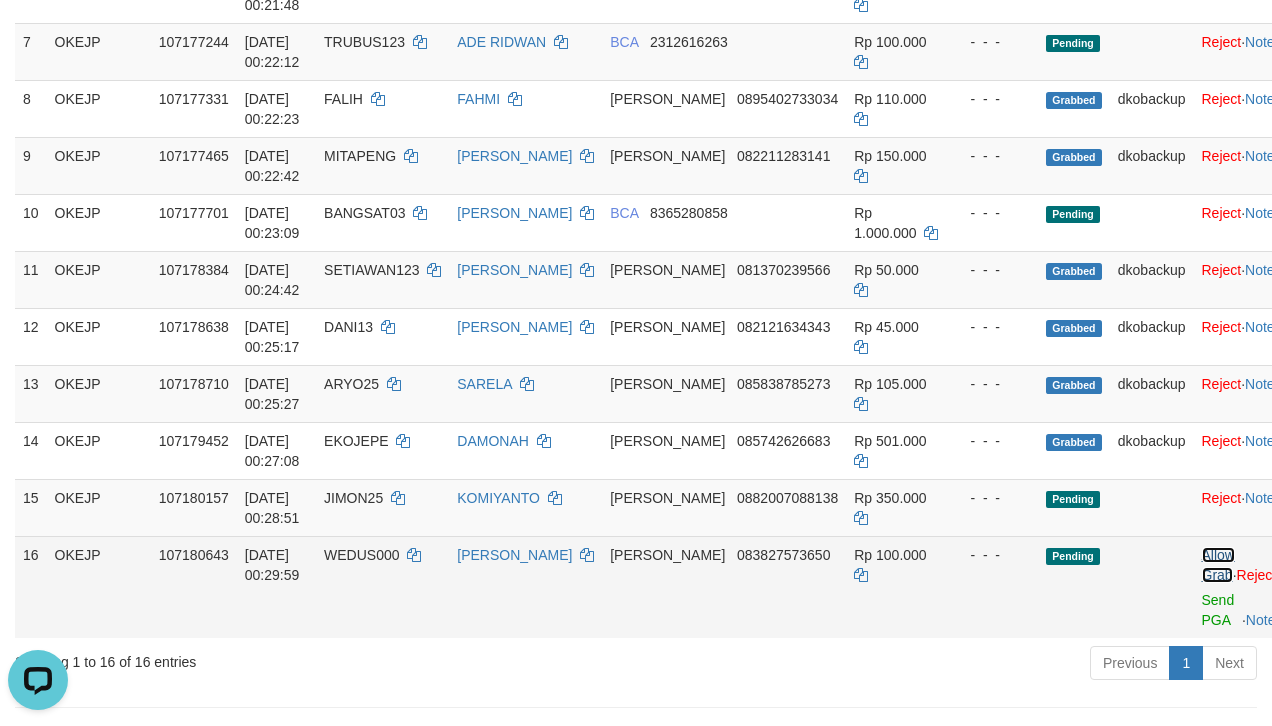 click on "Allow Grab" at bounding box center (1218, 565) 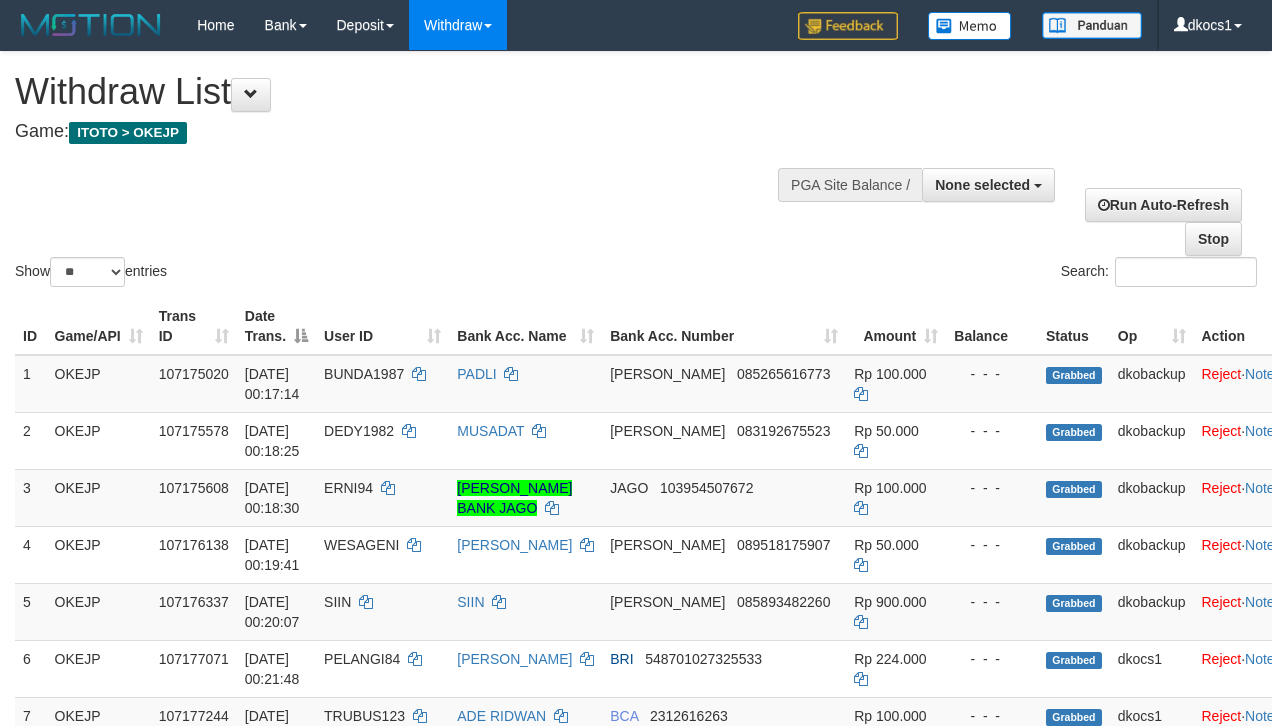 select 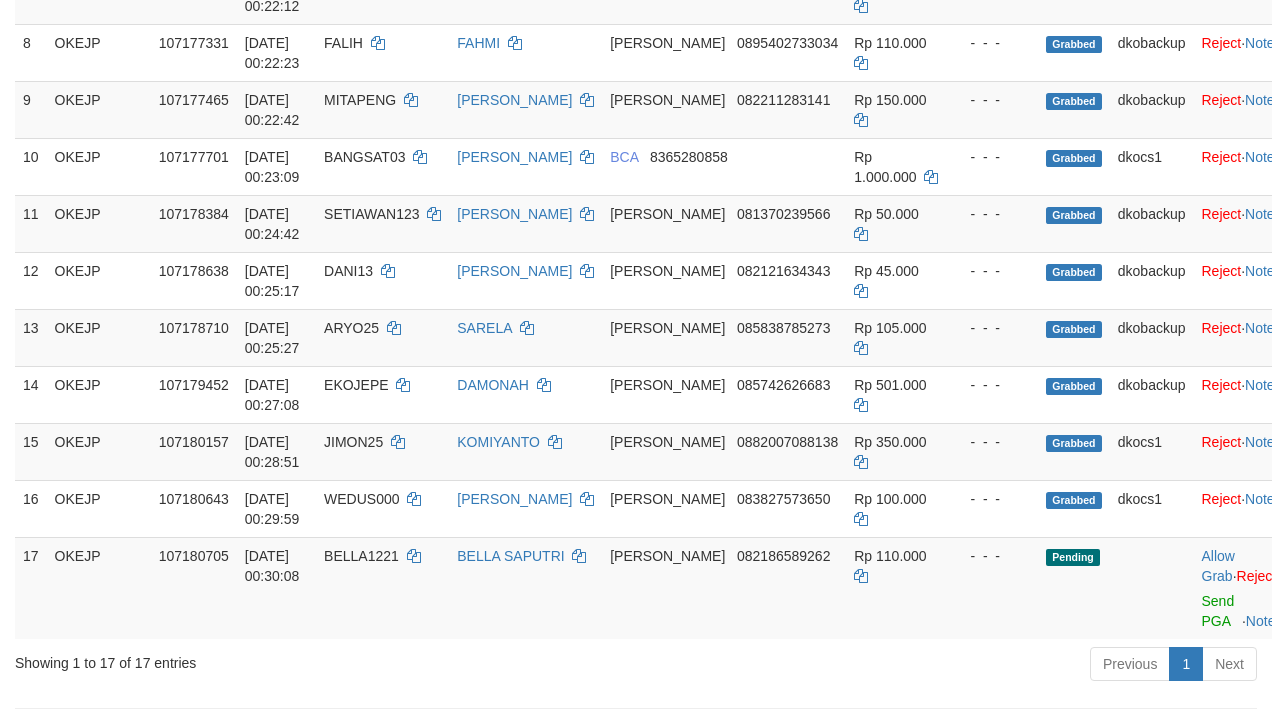 scroll, scrollTop: 674, scrollLeft: 0, axis: vertical 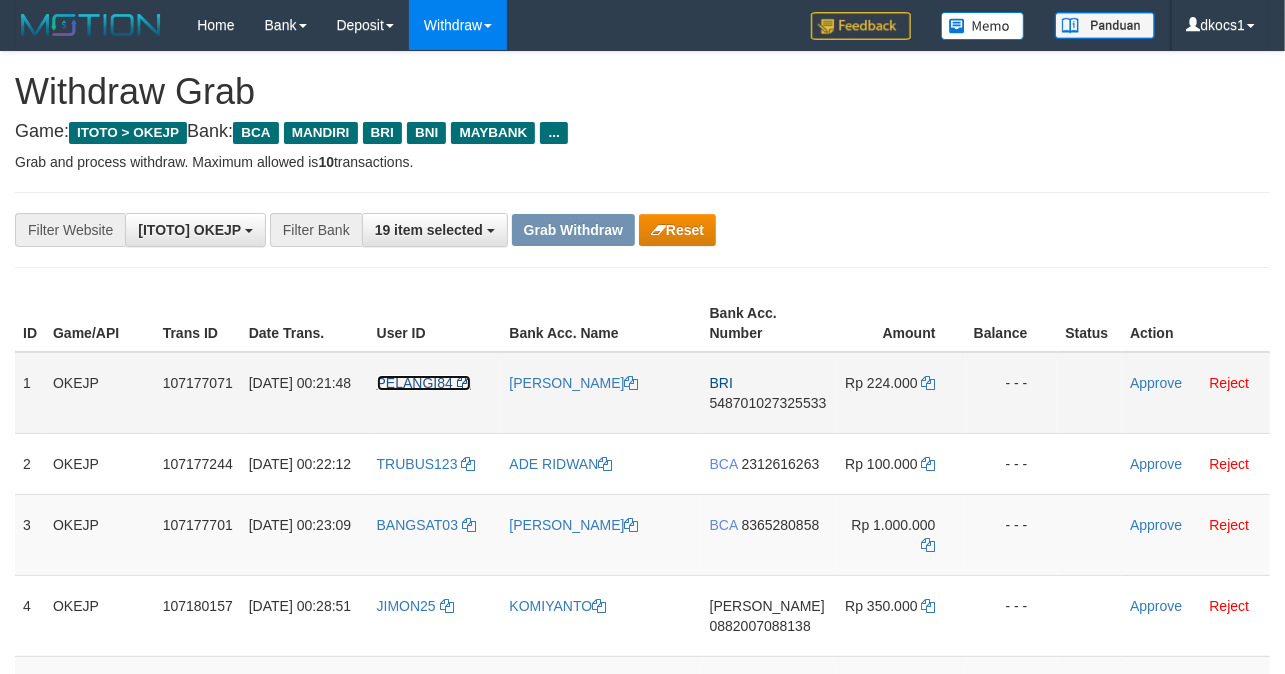 click on "PELANGI84" at bounding box center [415, 383] 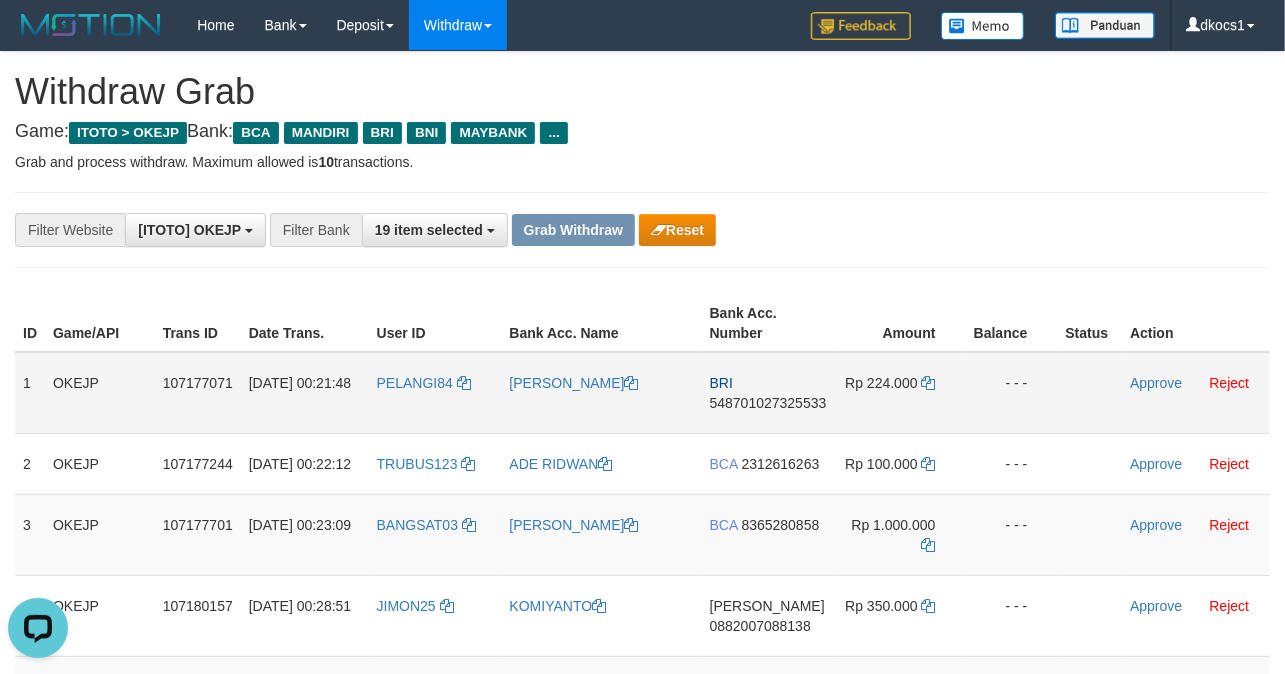 scroll, scrollTop: 0, scrollLeft: 0, axis: both 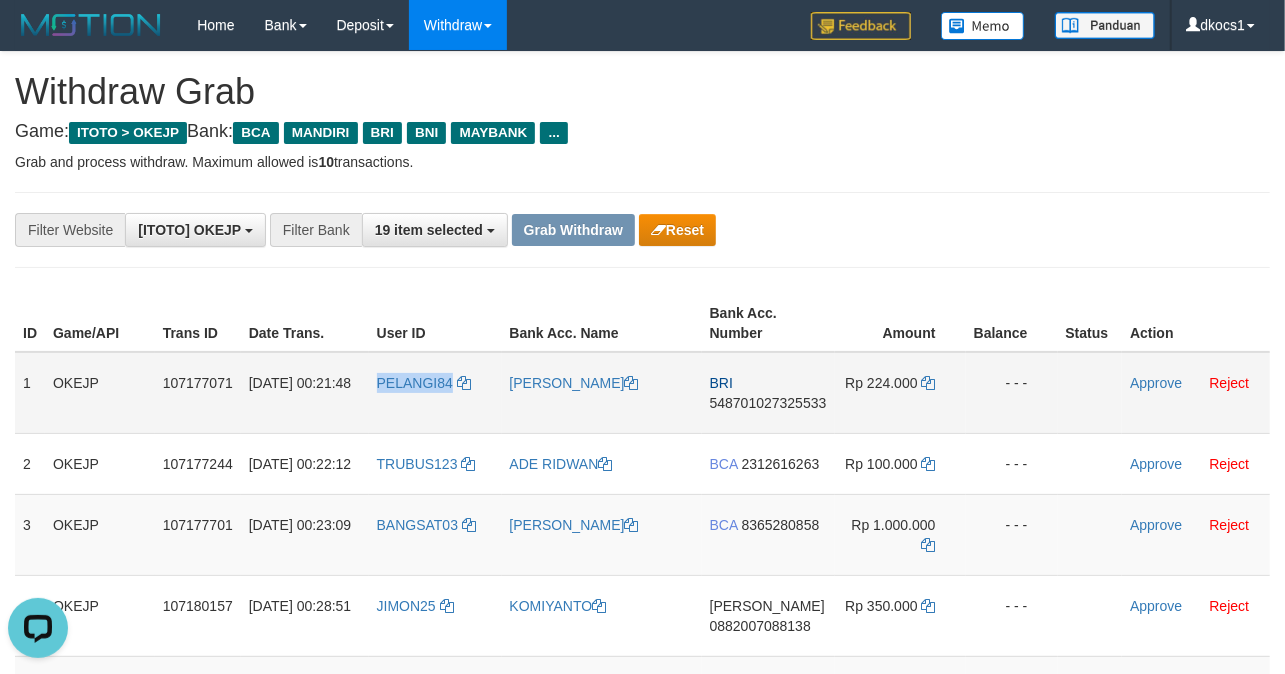 click on "PELANGI84" at bounding box center (435, 393) 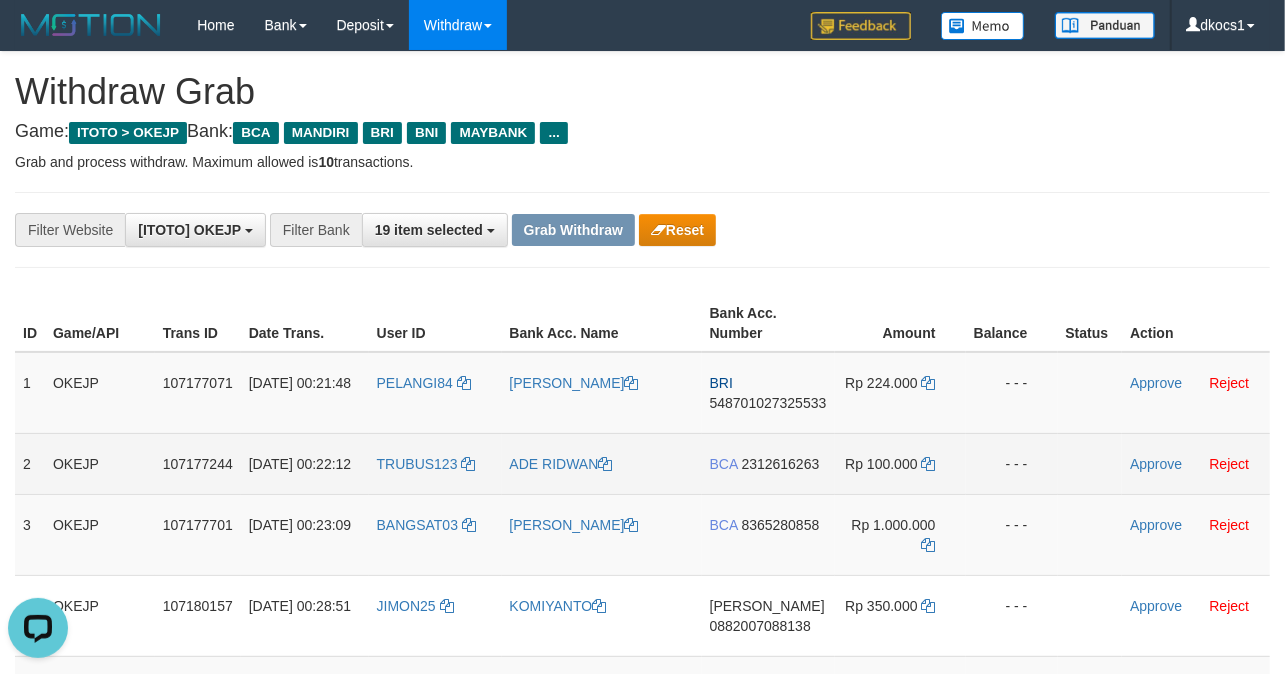 click on "TRUBUS123" at bounding box center (435, 463) 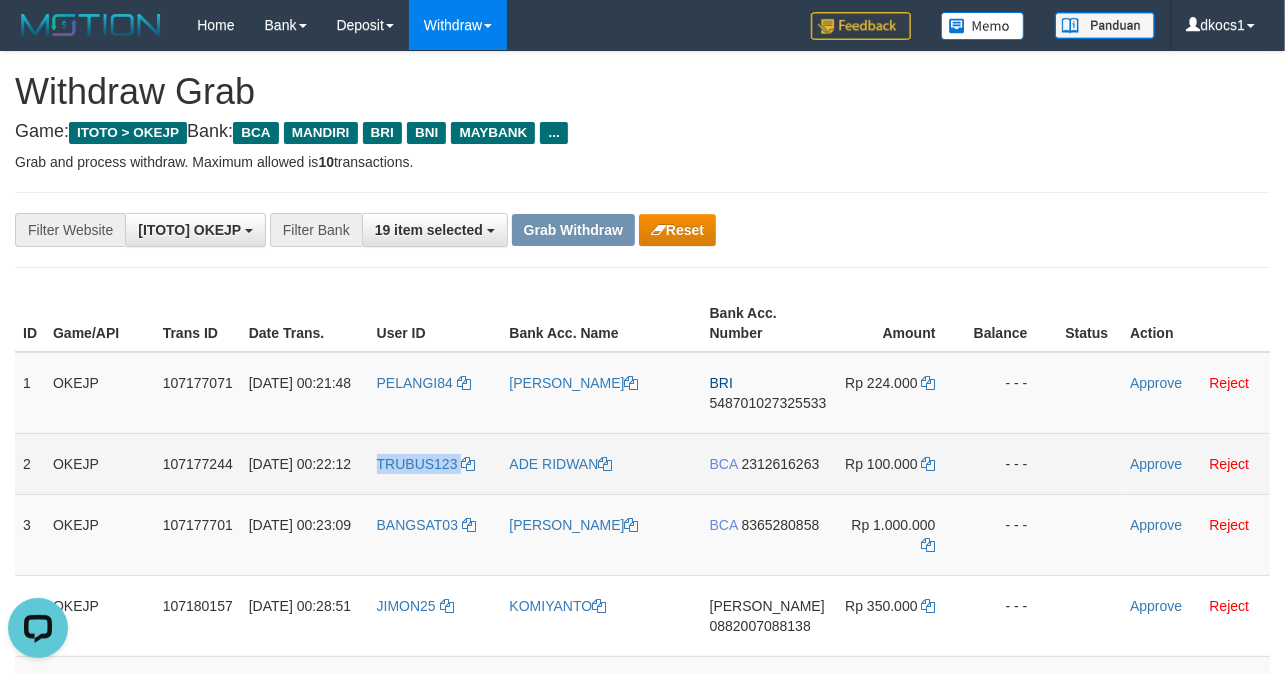 click on "TRUBUS123" at bounding box center (435, 463) 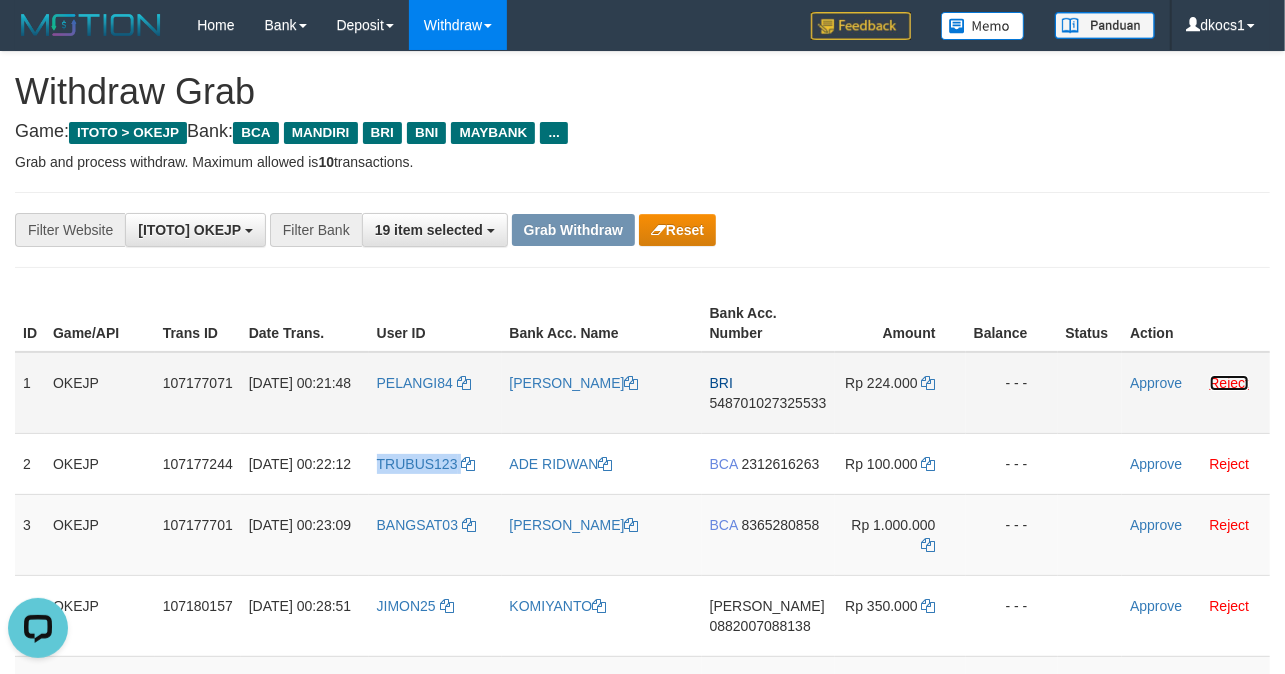 click on "Reject" at bounding box center (1230, 383) 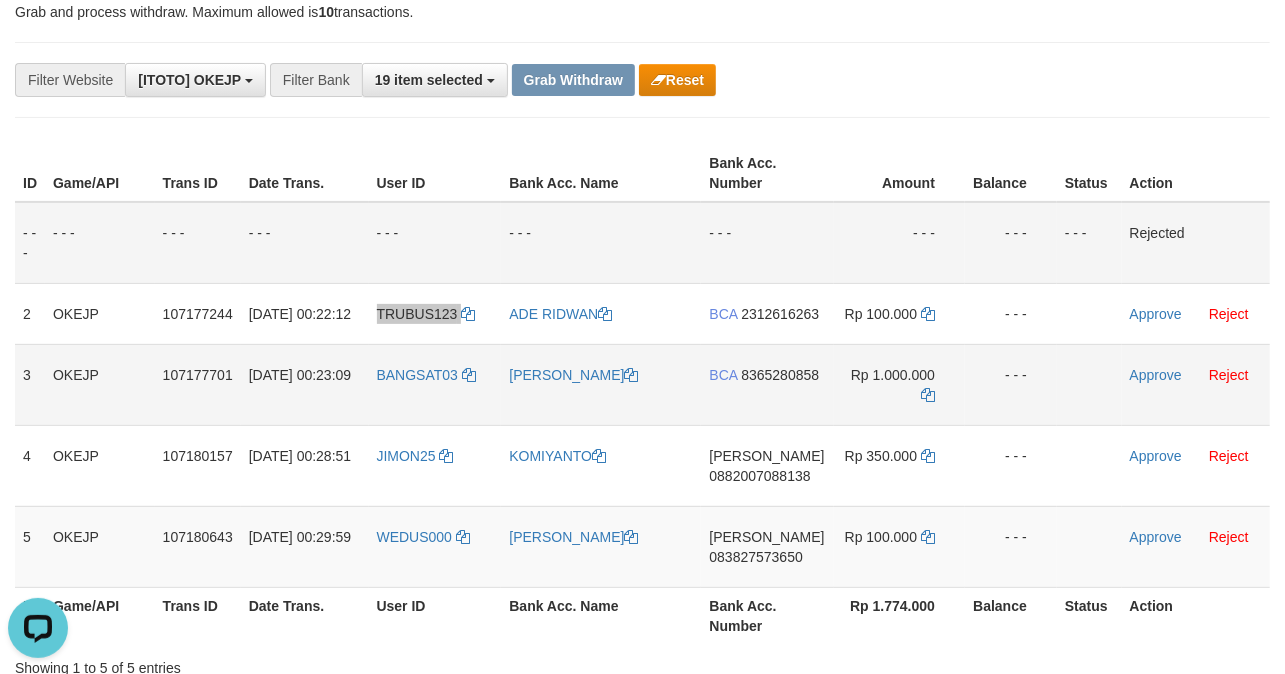 scroll, scrollTop: 133, scrollLeft: 0, axis: vertical 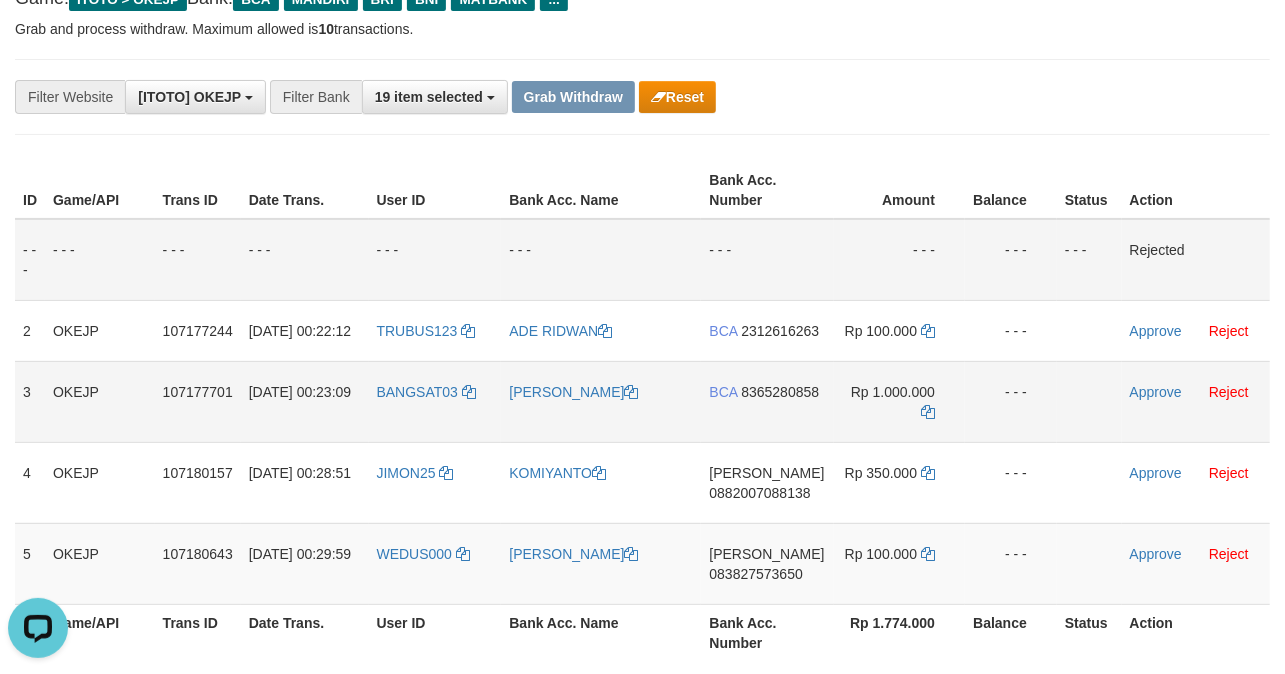 click on "BANGSAT03" at bounding box center (435, 401) 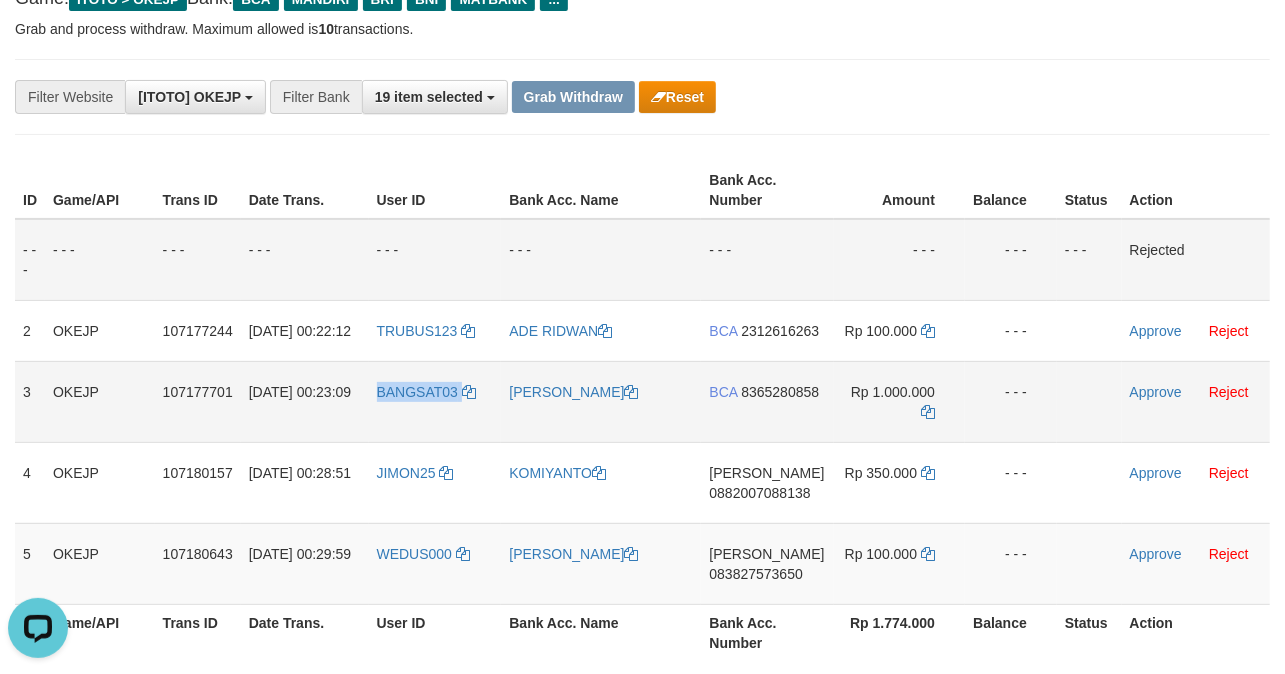 click on "BANGSAT03" at bounding box center (435, 401) 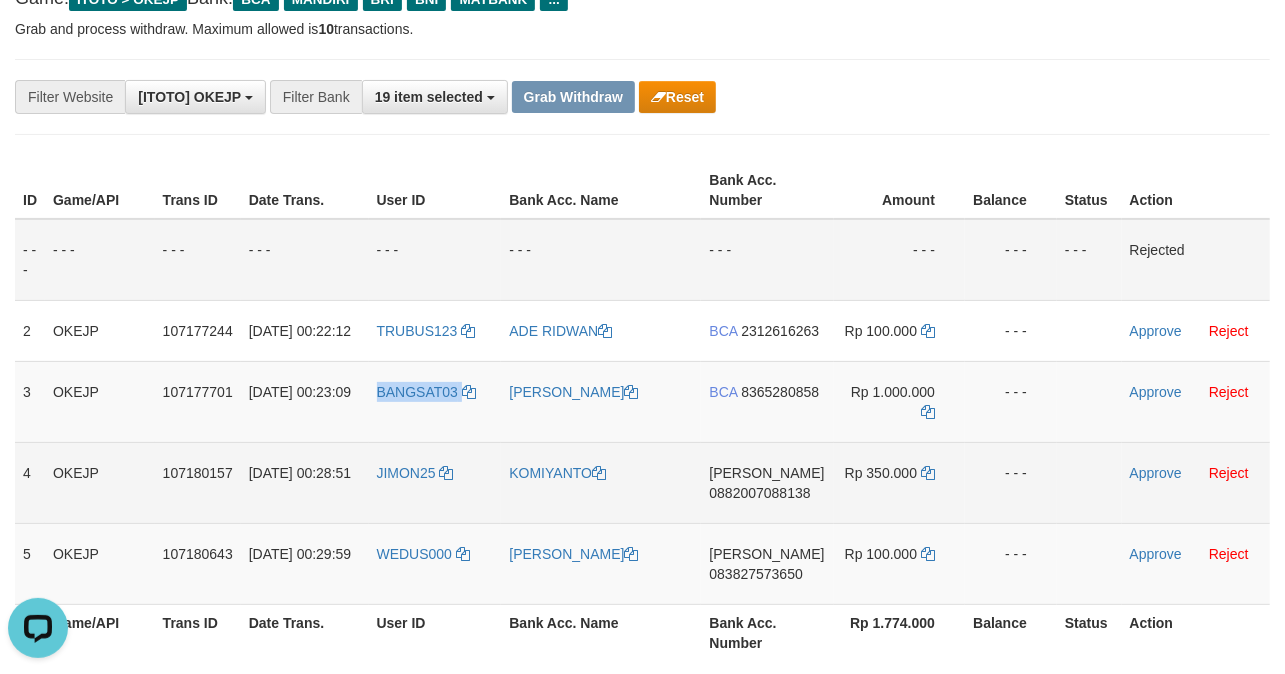 click on "JIMON25" at bounding box center [435, 482] 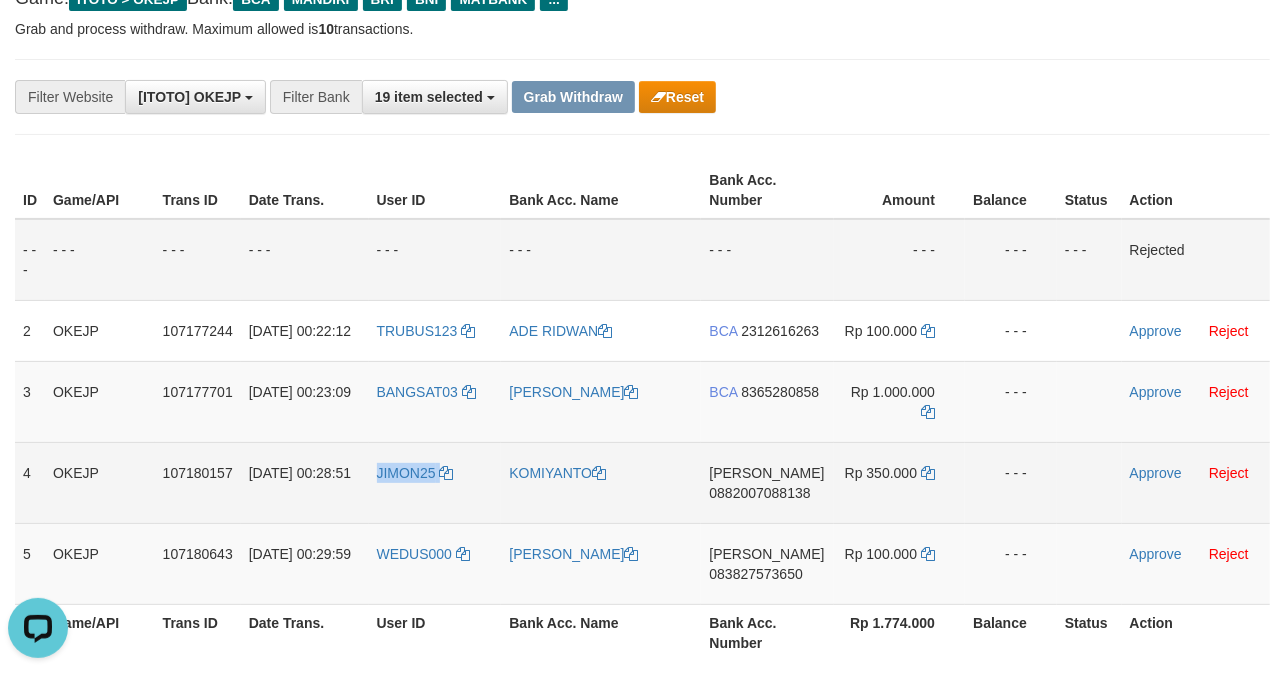 click on "JIMON25" at bounding box center [435, 482] 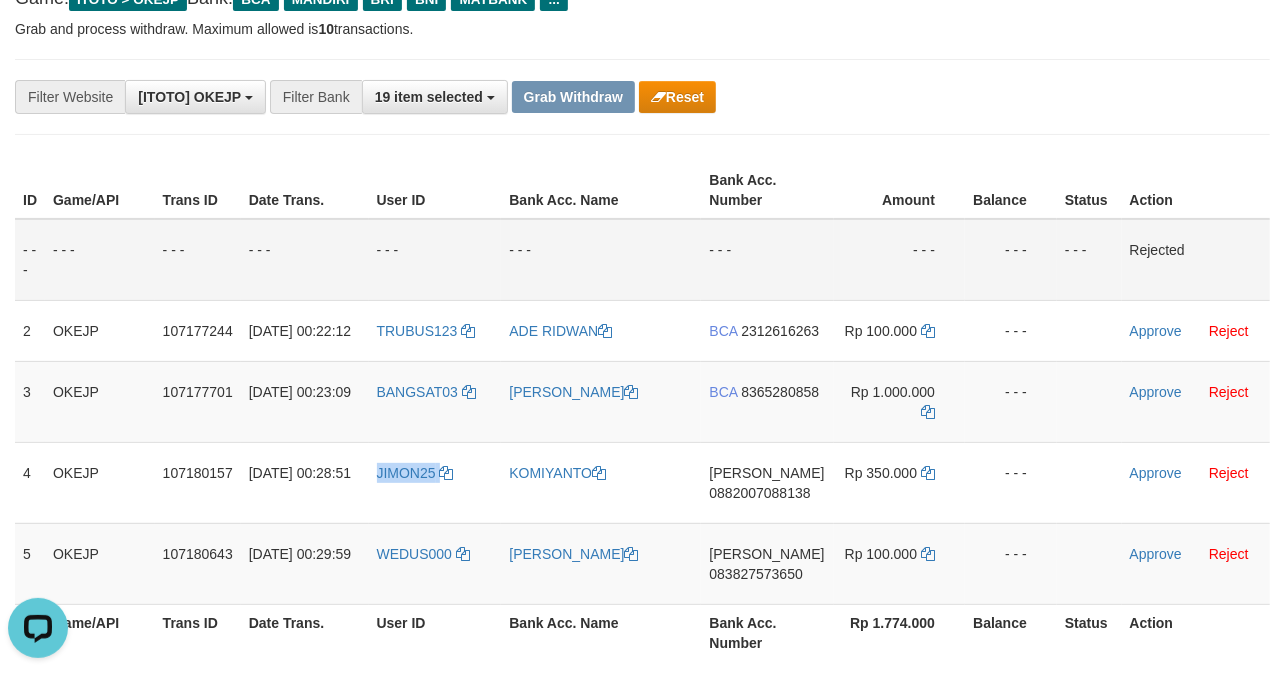 copy on "JIMON25" 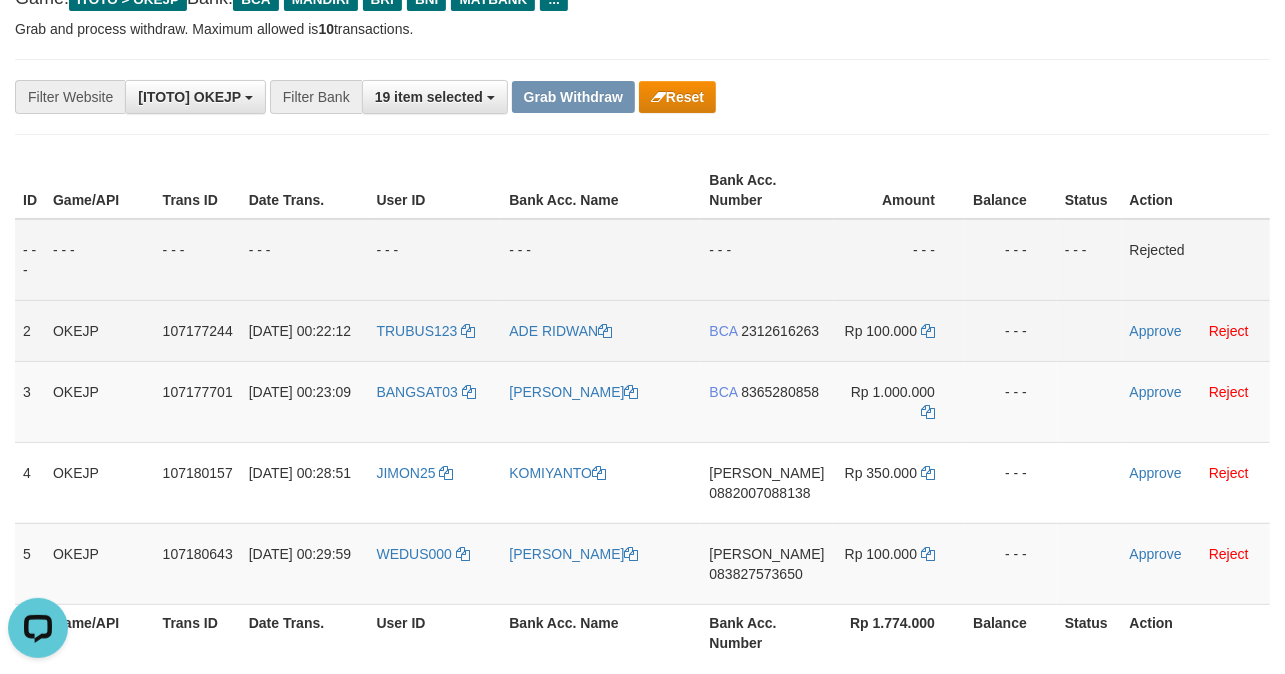 click on "TRUBUS123" at bounding box center (435, 330) 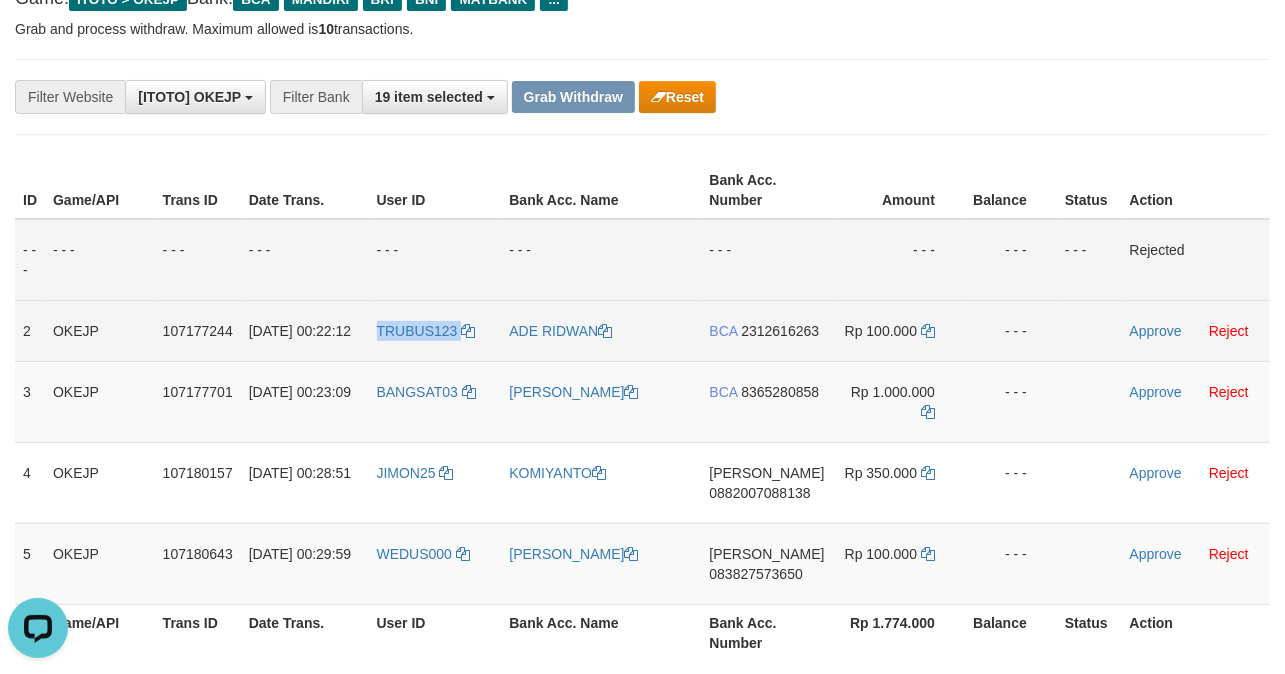 click on "TRUBUS123" at bounding box center [435, 330] 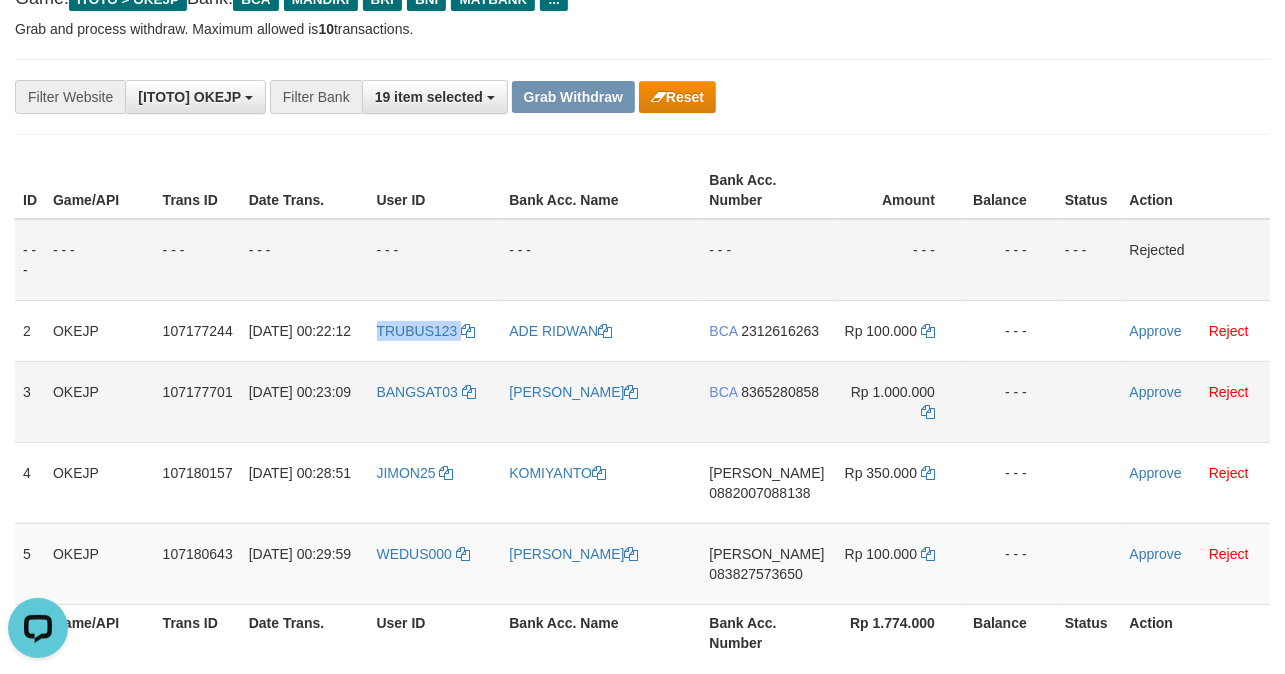 copy on "TRUBUS123" 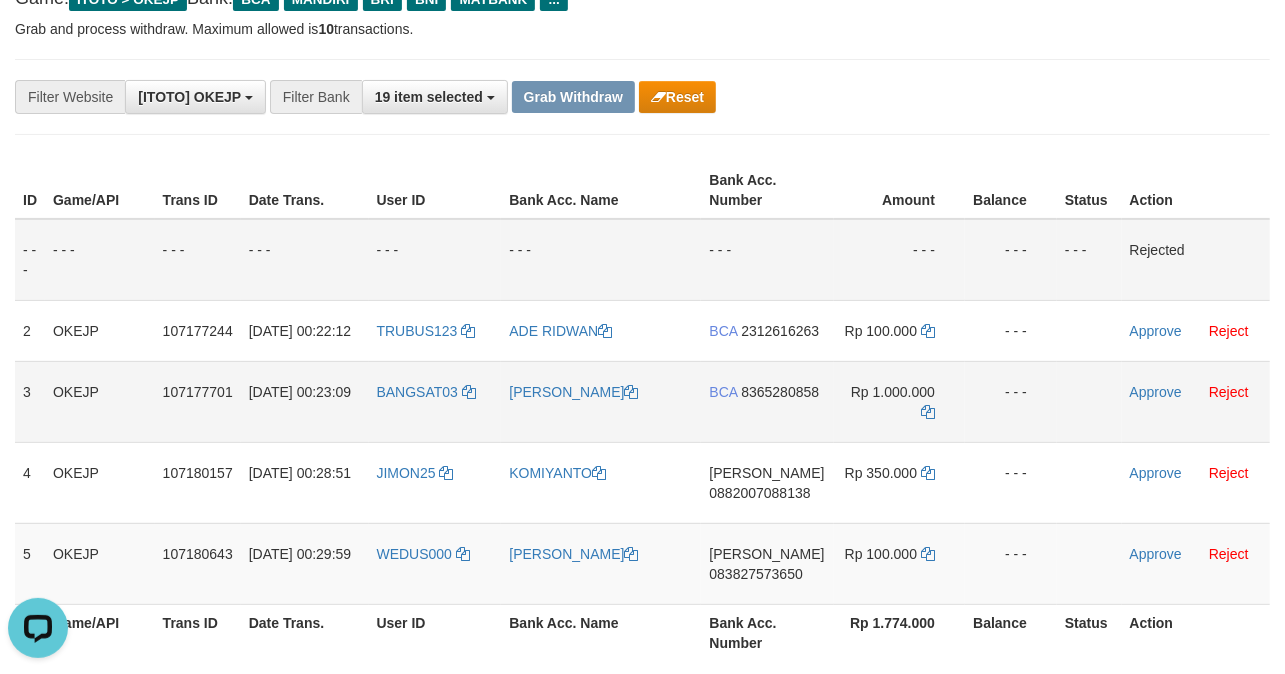 click on "BANGSAT03" at bounding box center (435, 401) 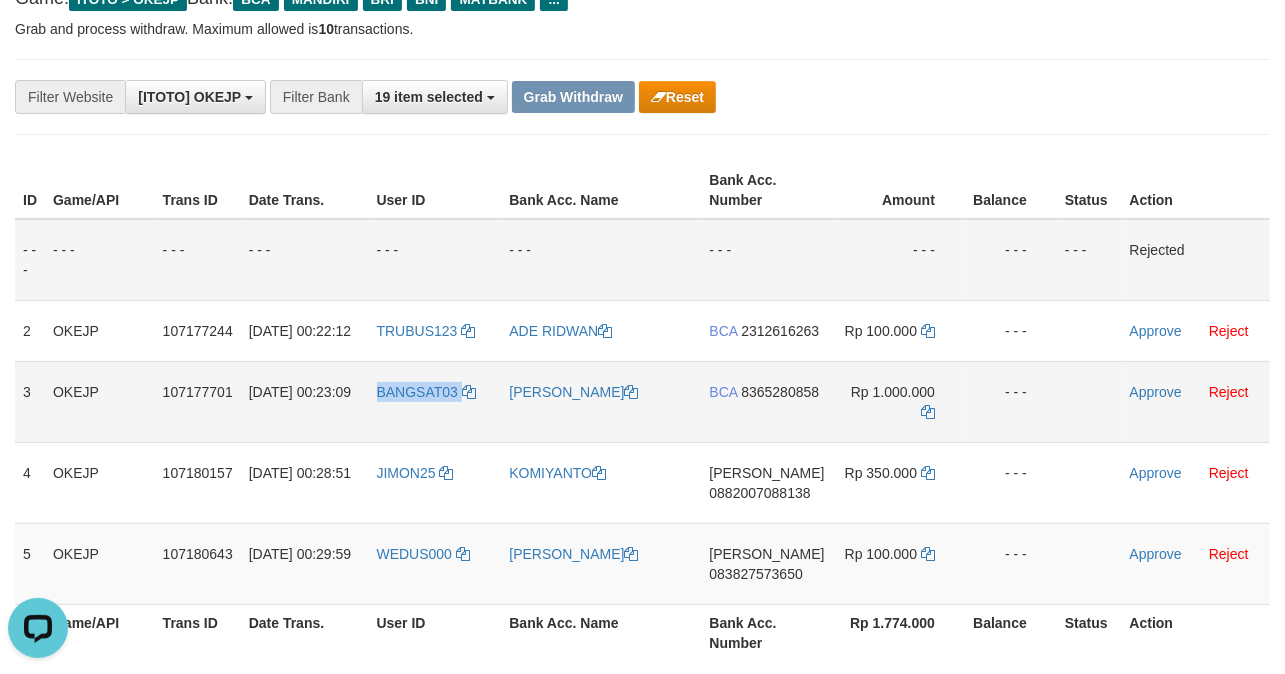 click on "BANGSAT03" at bounding box center (435, 401) 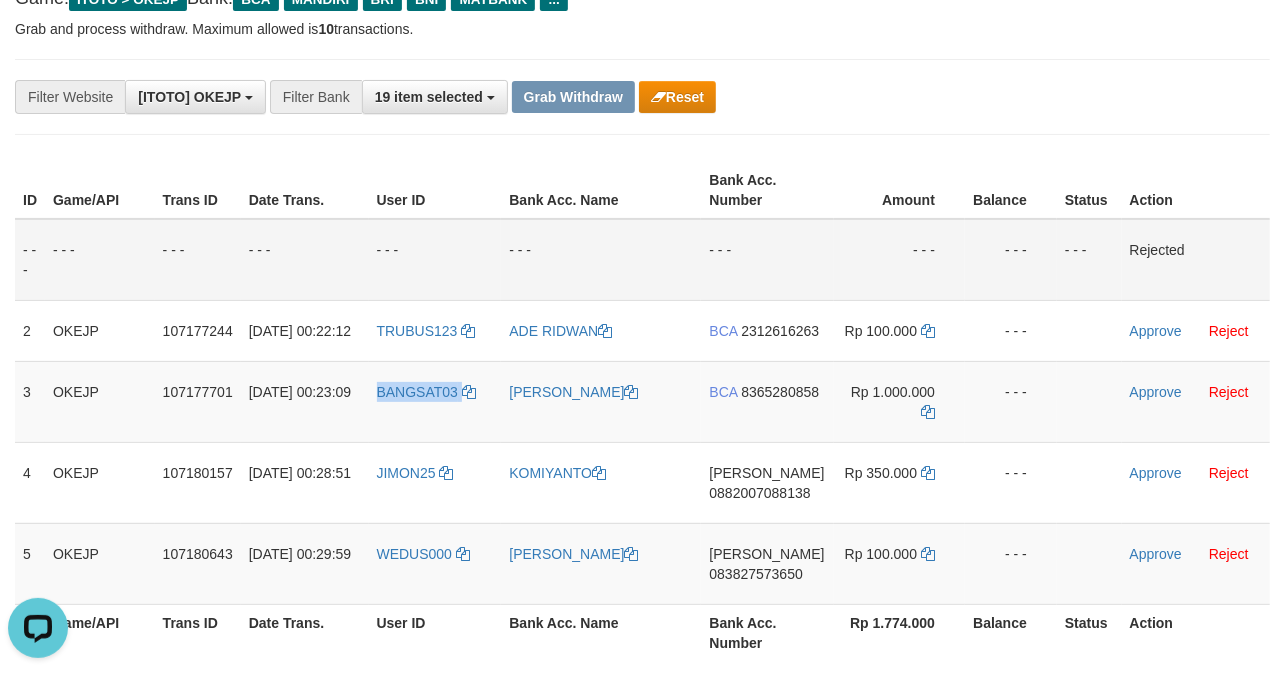 copy on "BANGSAT03" 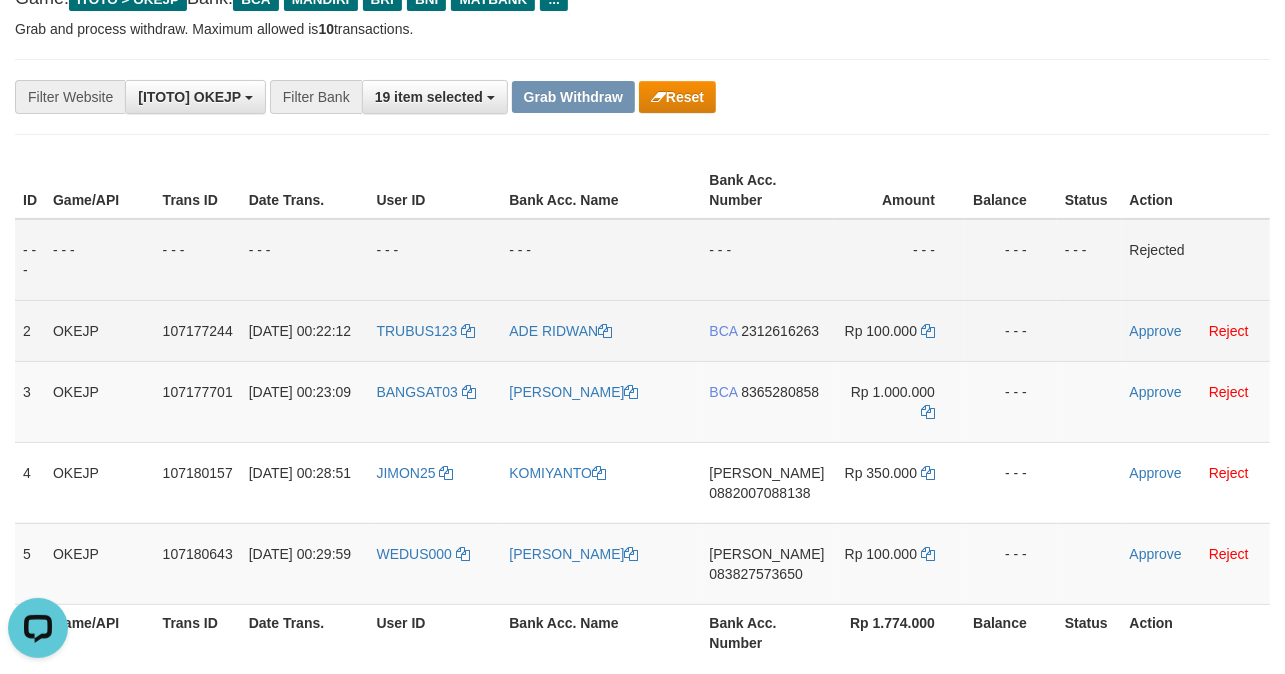 click on "ADE RIDWAN" at bounding box center [601, 330] 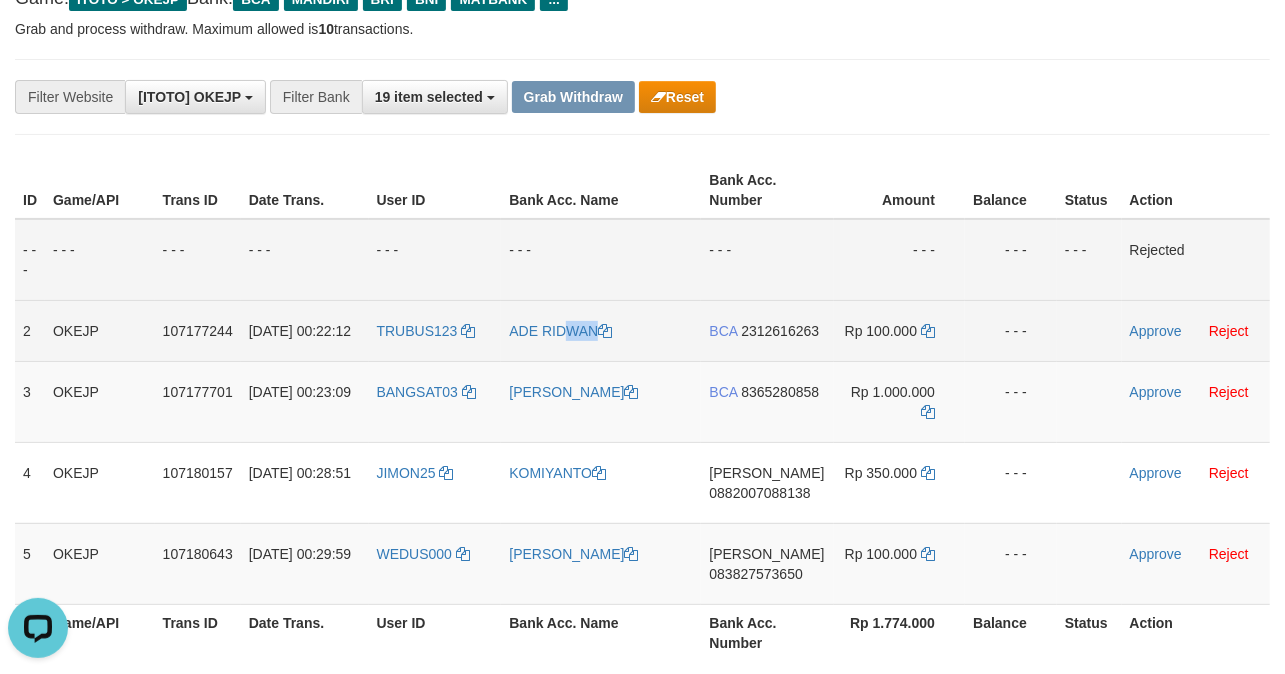 click on "ADE RIDWAN" at bounding box center (601, 330) 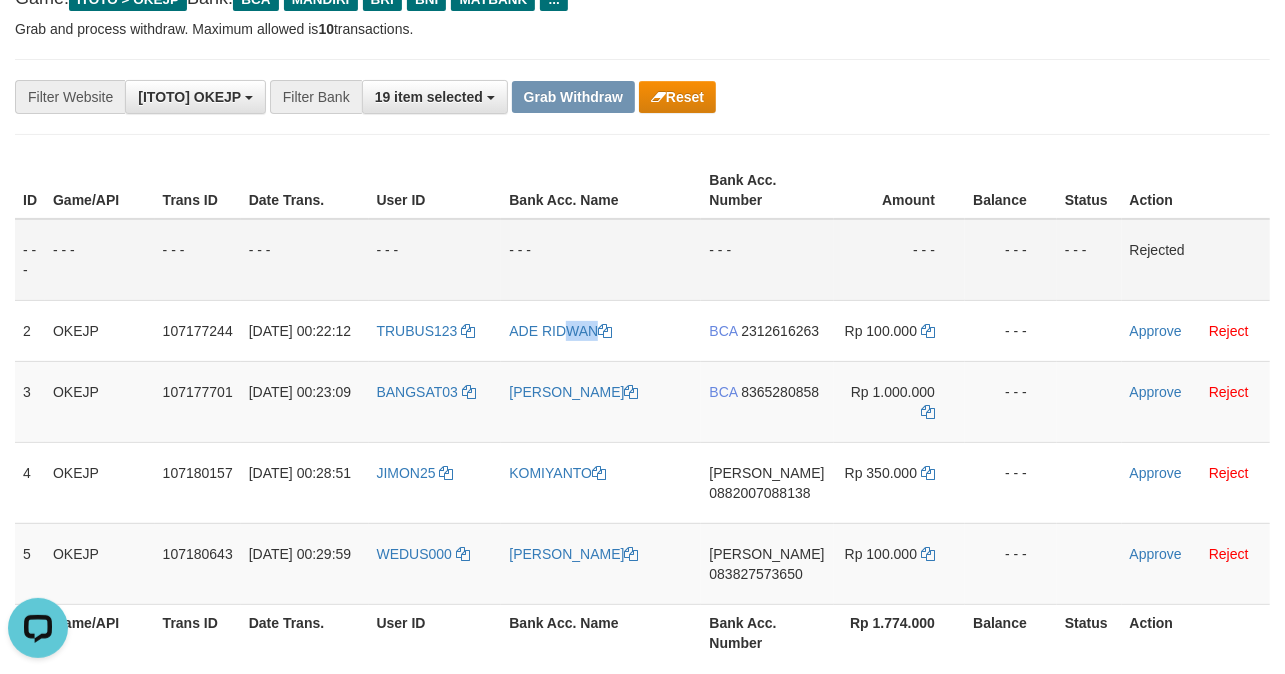 copy on "ADE RIDWAN" 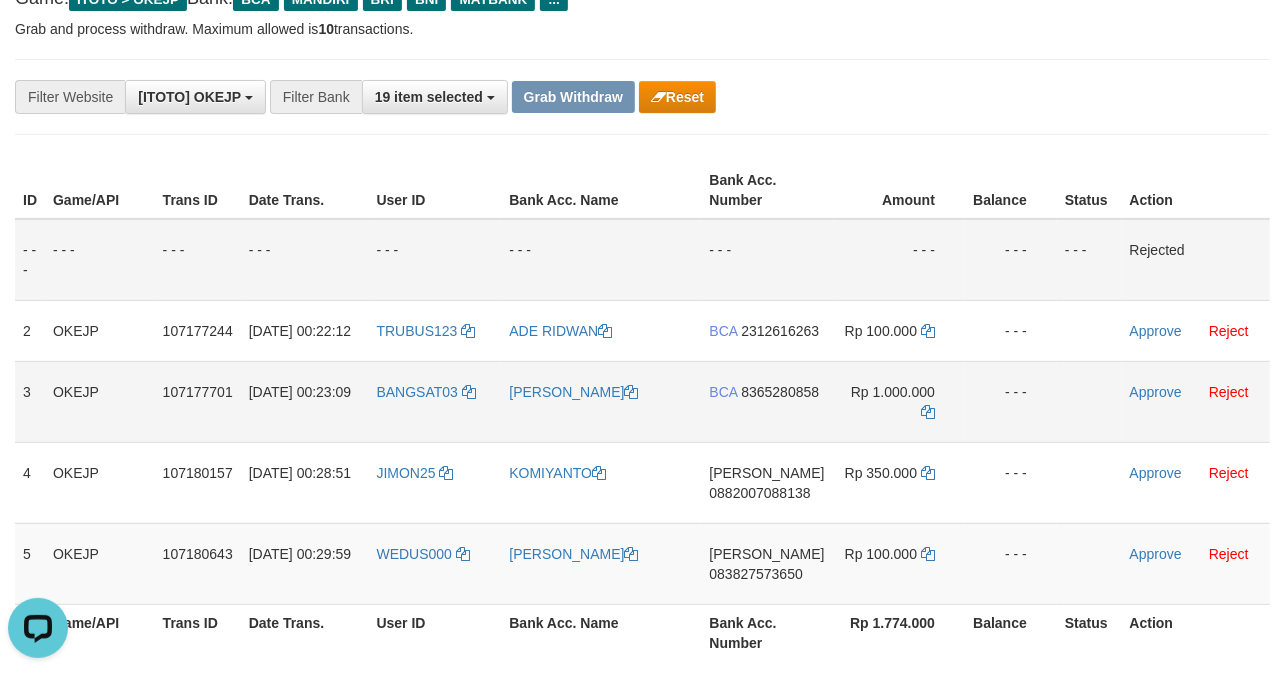 click on "[PERSON_NAME]" at bounding box center (601, 401) 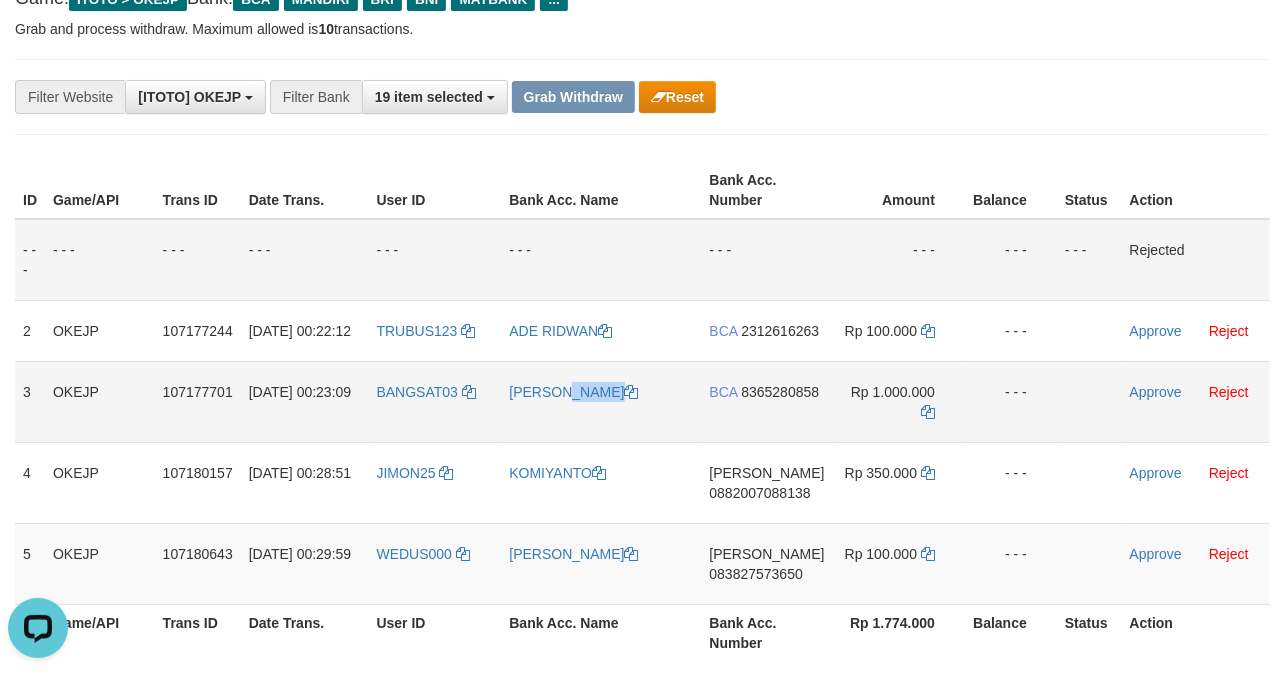 click on "[PERSON_NAME]" at bounding box center [601, 401] 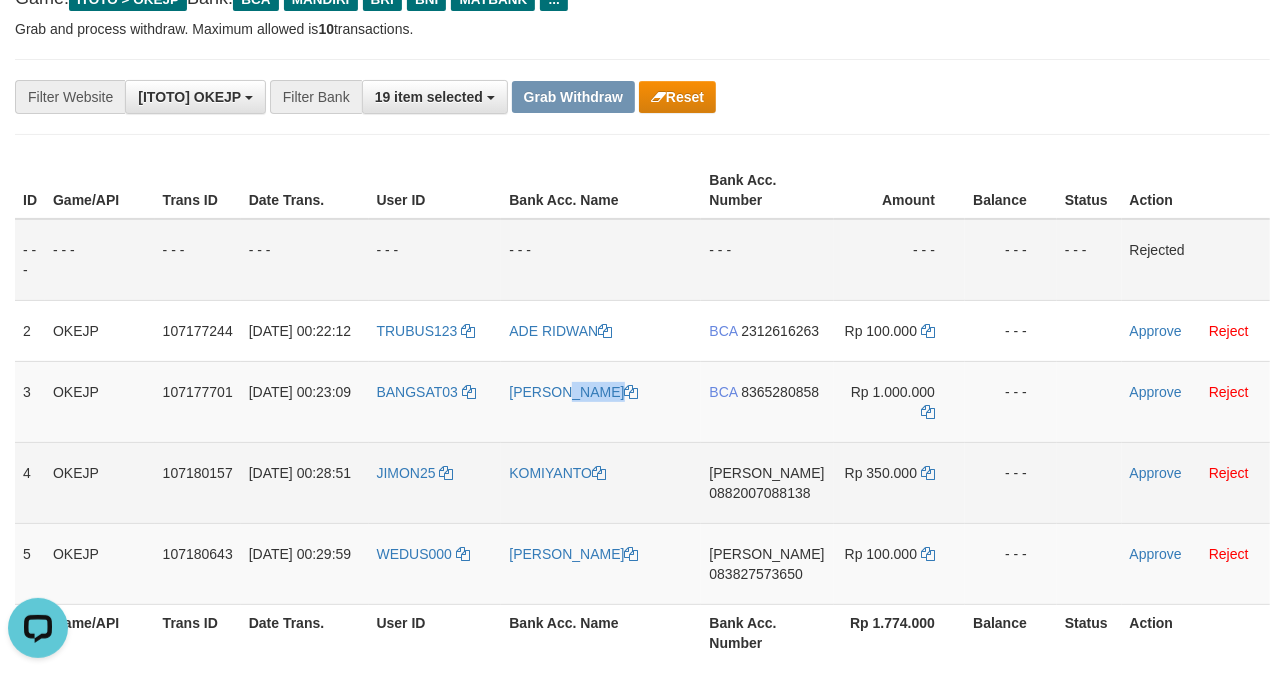 copy on "[PERSON_NAME]" 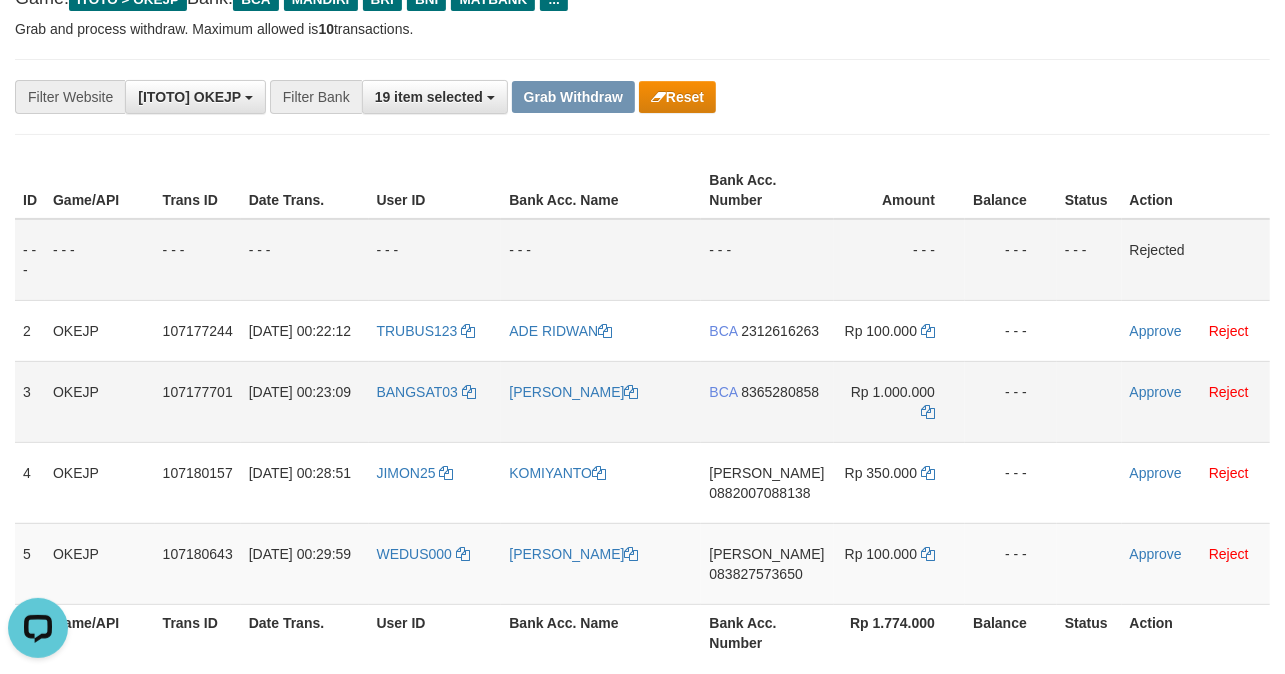 click on "BANGSAT03" at bounding box center (435, 401) 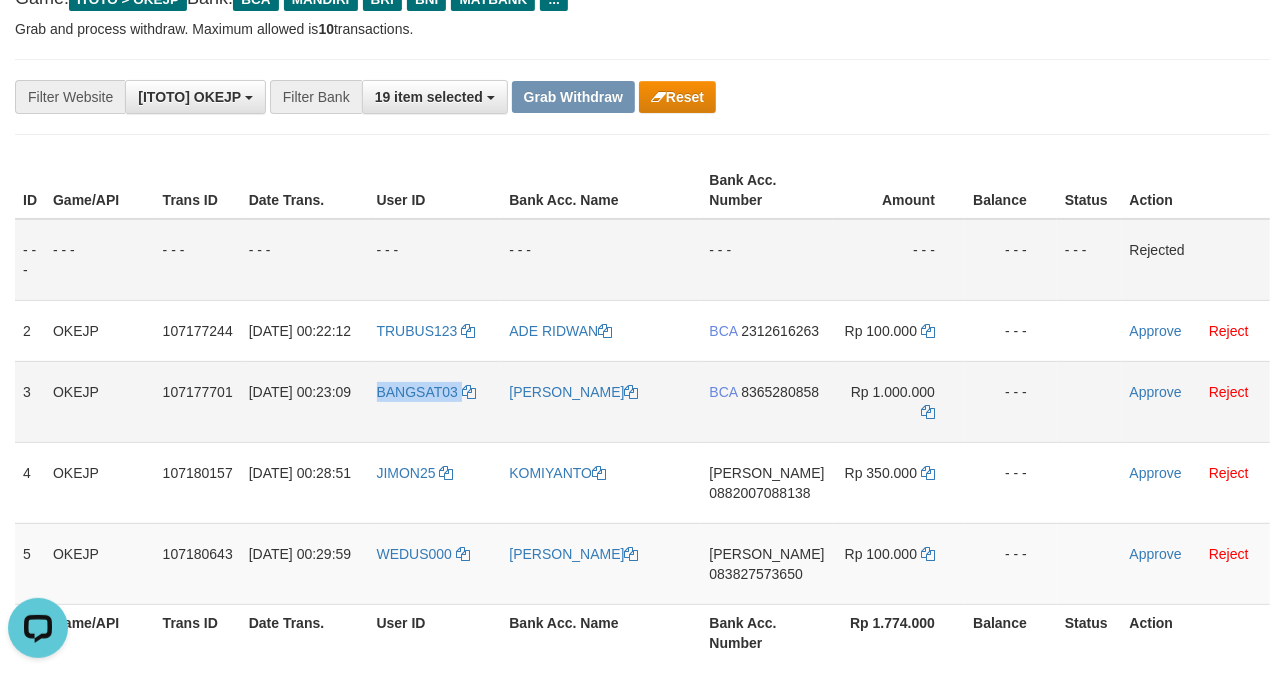 click on "BANGSAT03" at bounding box center [435, 401] 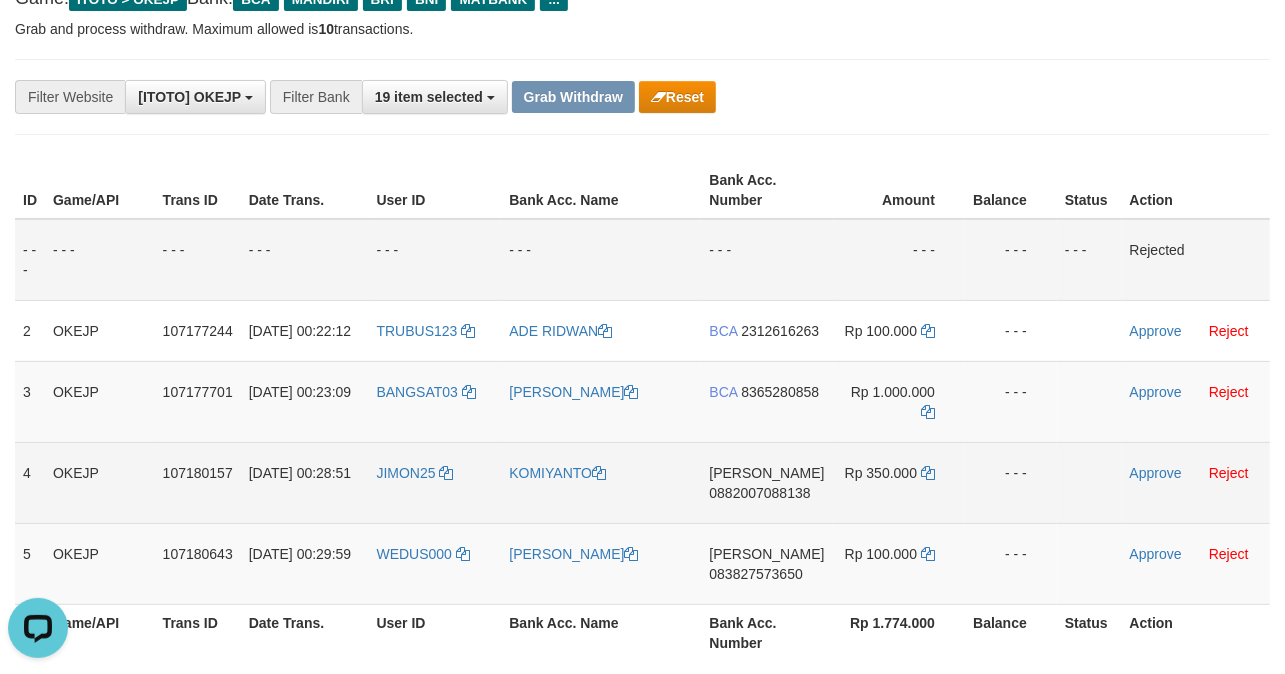 click on "JIMON25" at bounding box center (435, 482) 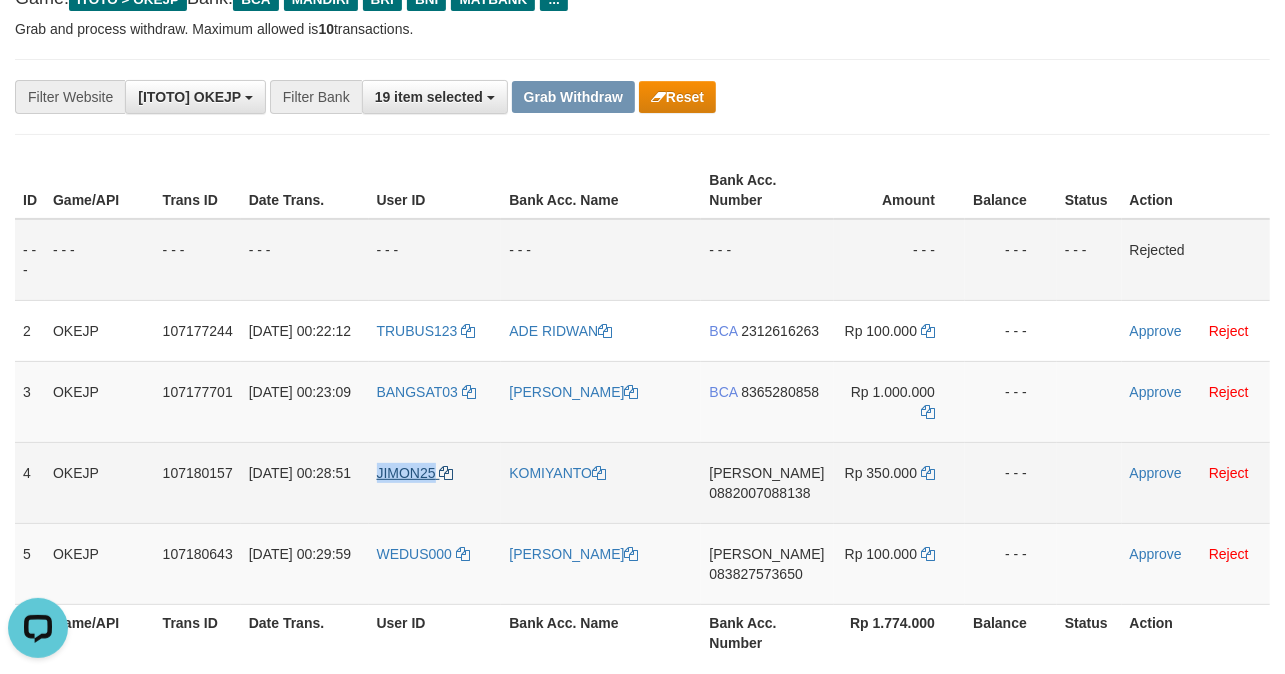 click on "JIMON25" at bounding box center (435, 482) 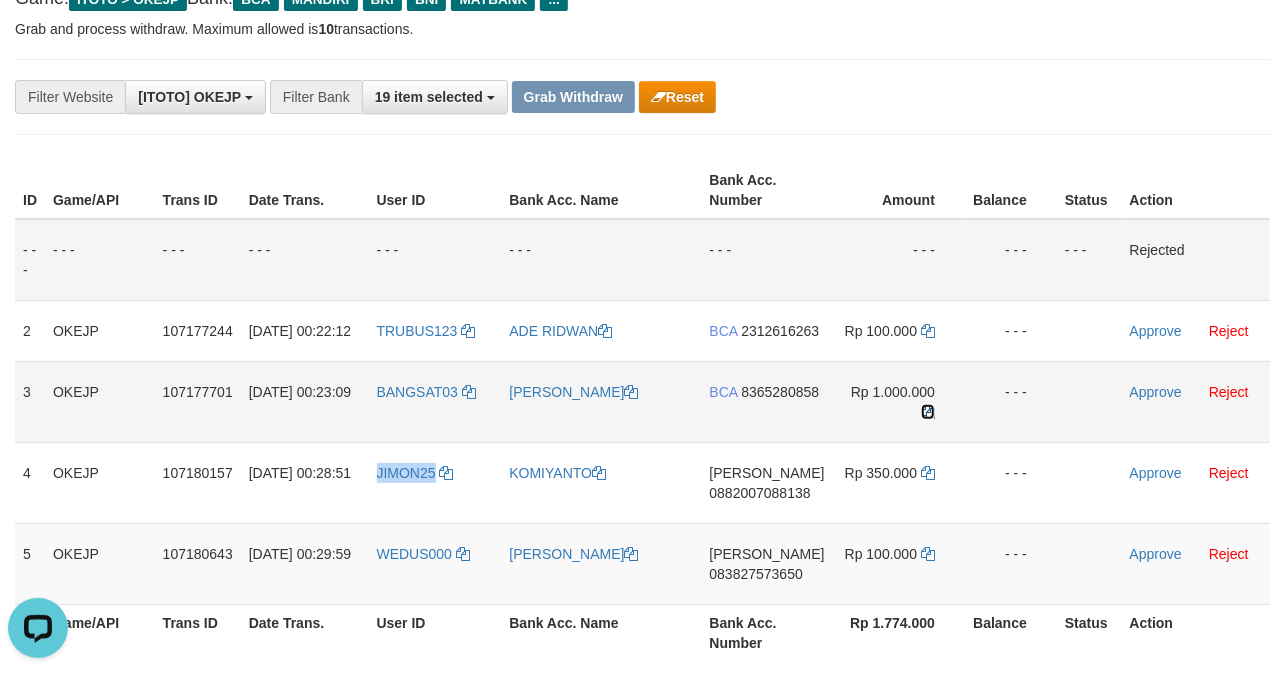 click at bounding box center [928, 412] 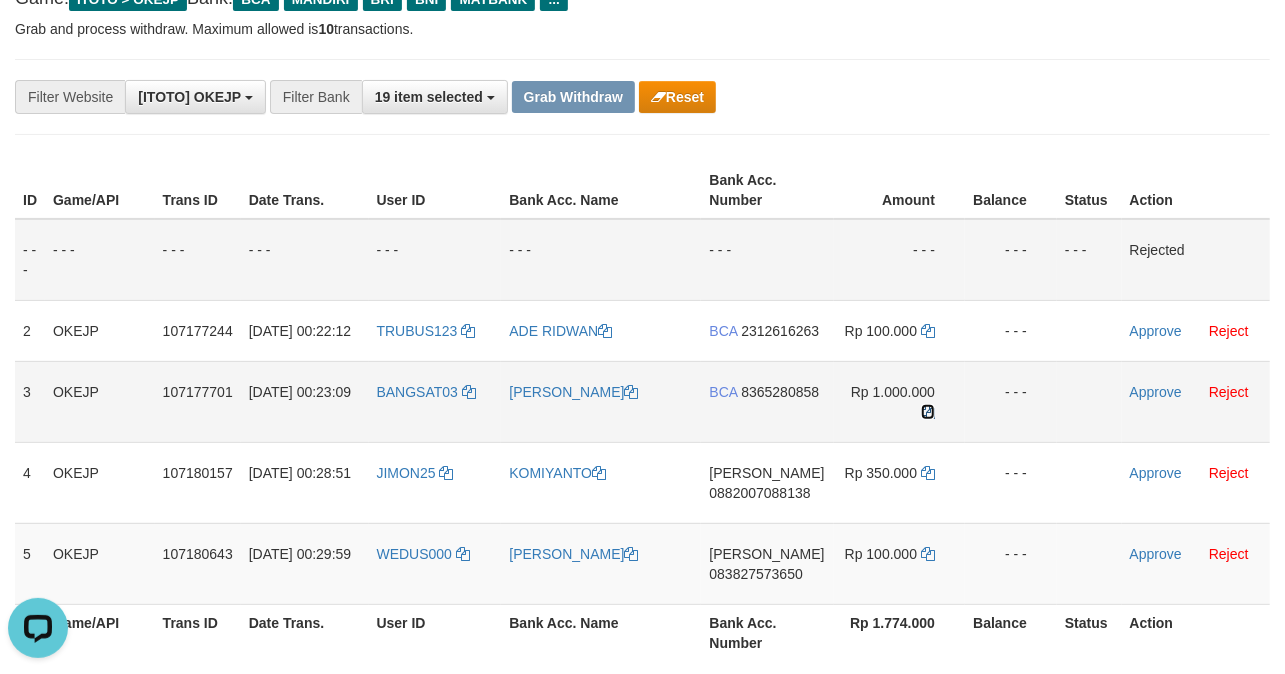 click at bounding box center [928, 412] 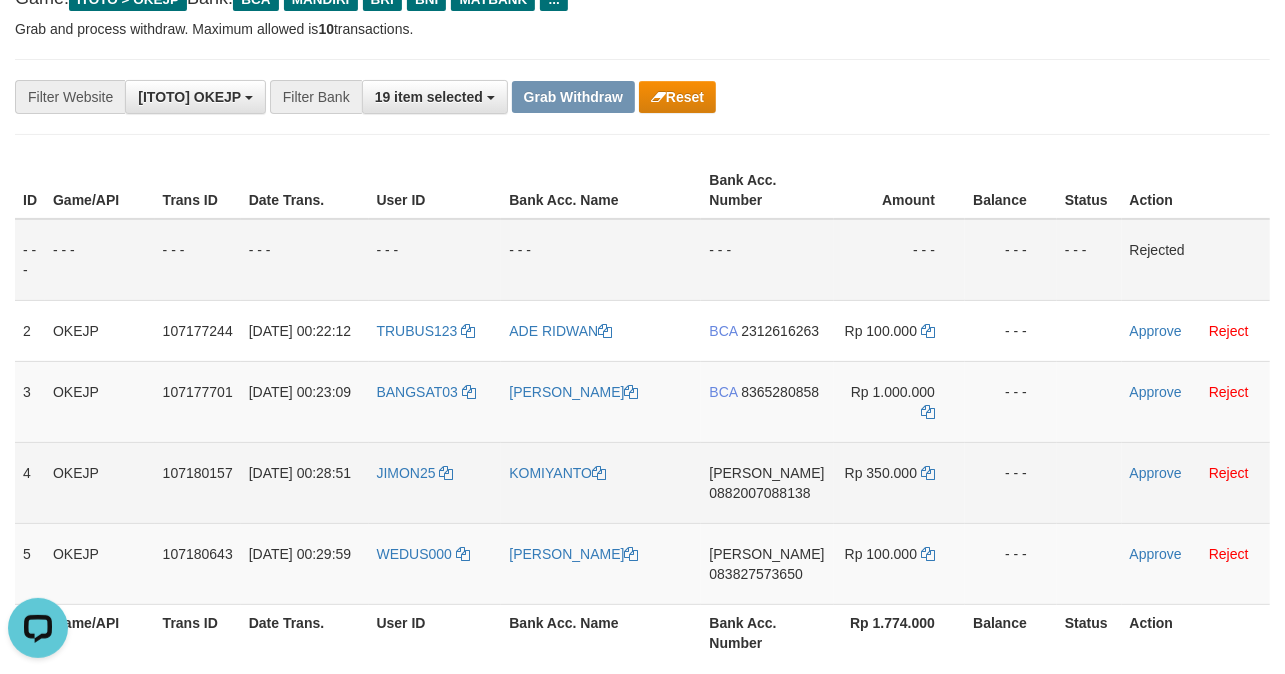 click on "JIMON25" at bounding box center [435, 482] 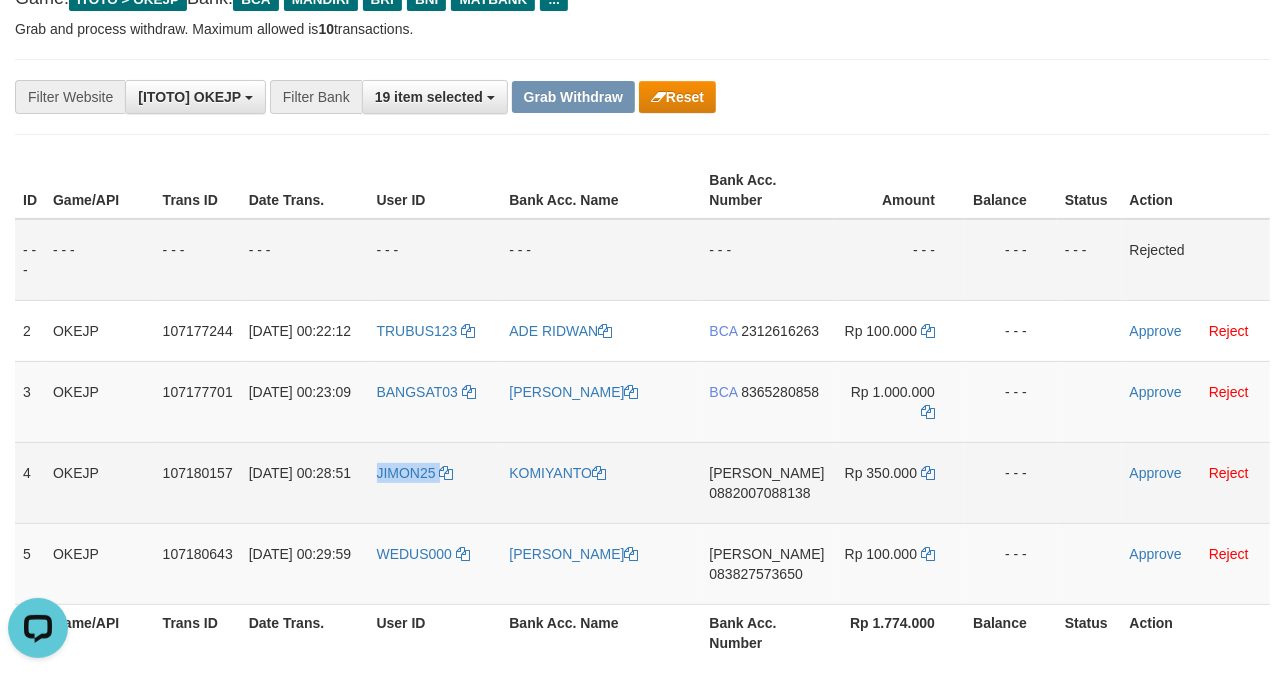 click on "JIMON25" at bounding box center [435, 482] 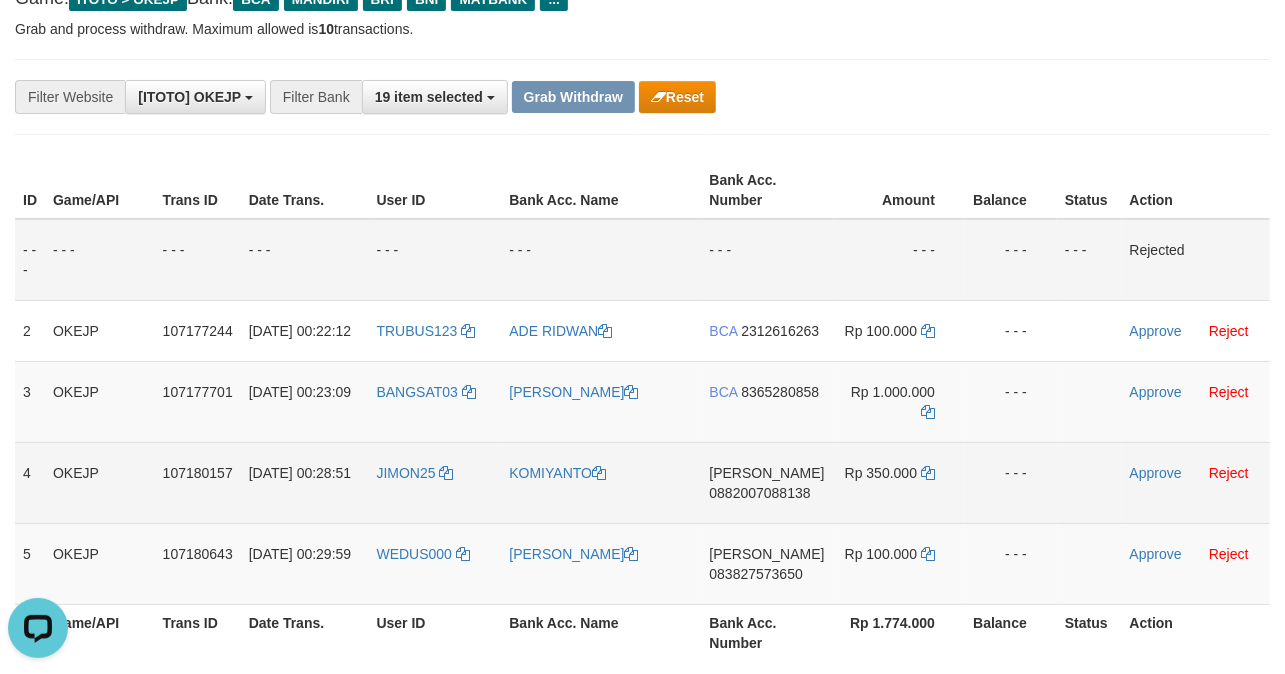 click on "KOMIYANTO" at bounding box center (601, 482) 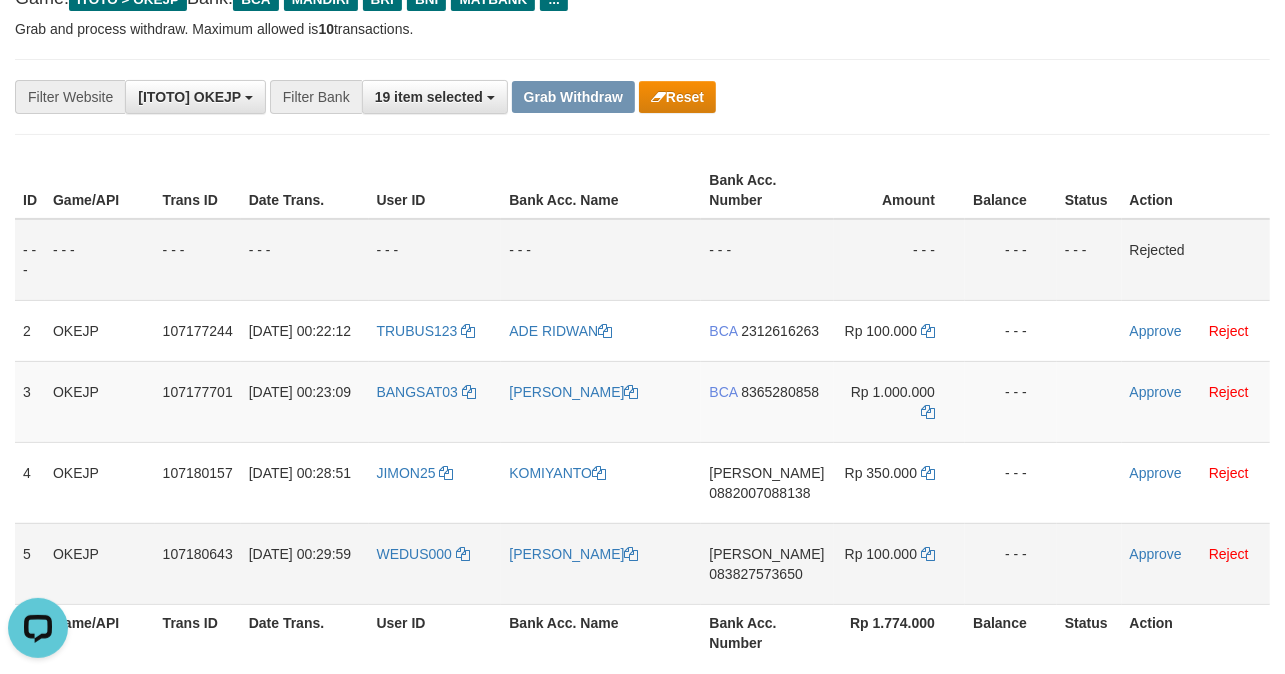 click on "WEDUS000" at bounding box center [435, 563] 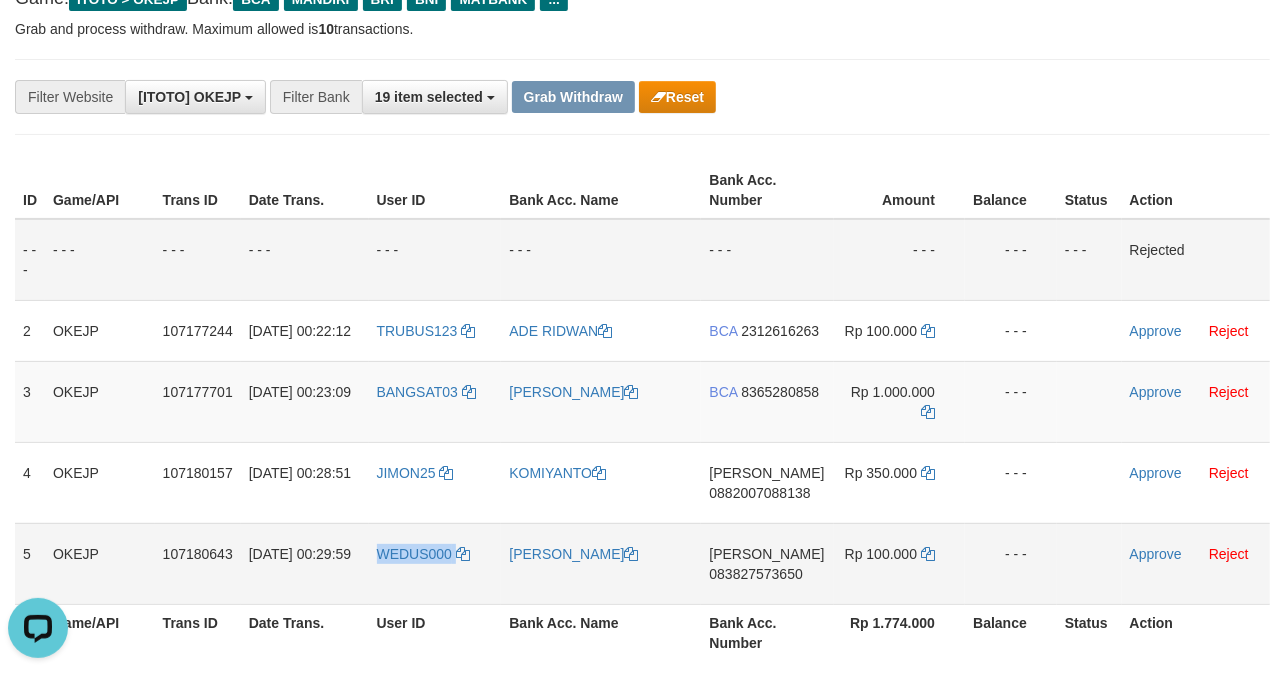 click on "WEDUS000" at bounding box center (435, 563) 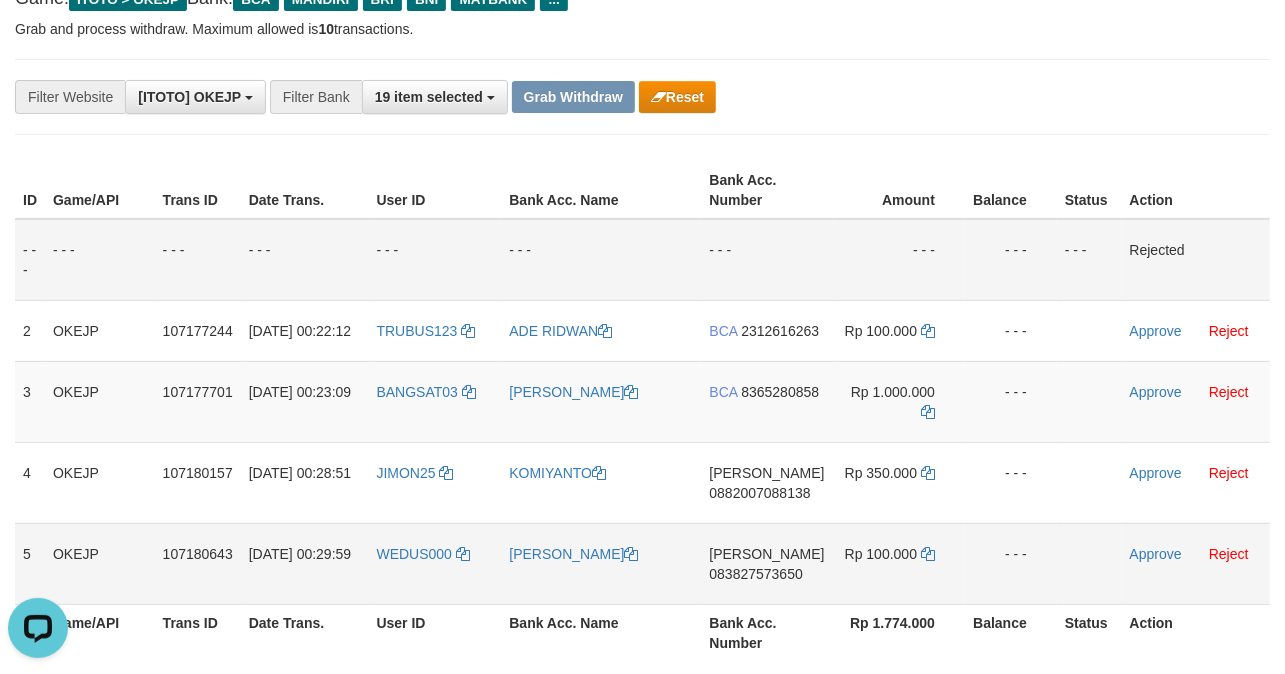 click on "[PERSON_NAME]" at bounding box center [601, 563] 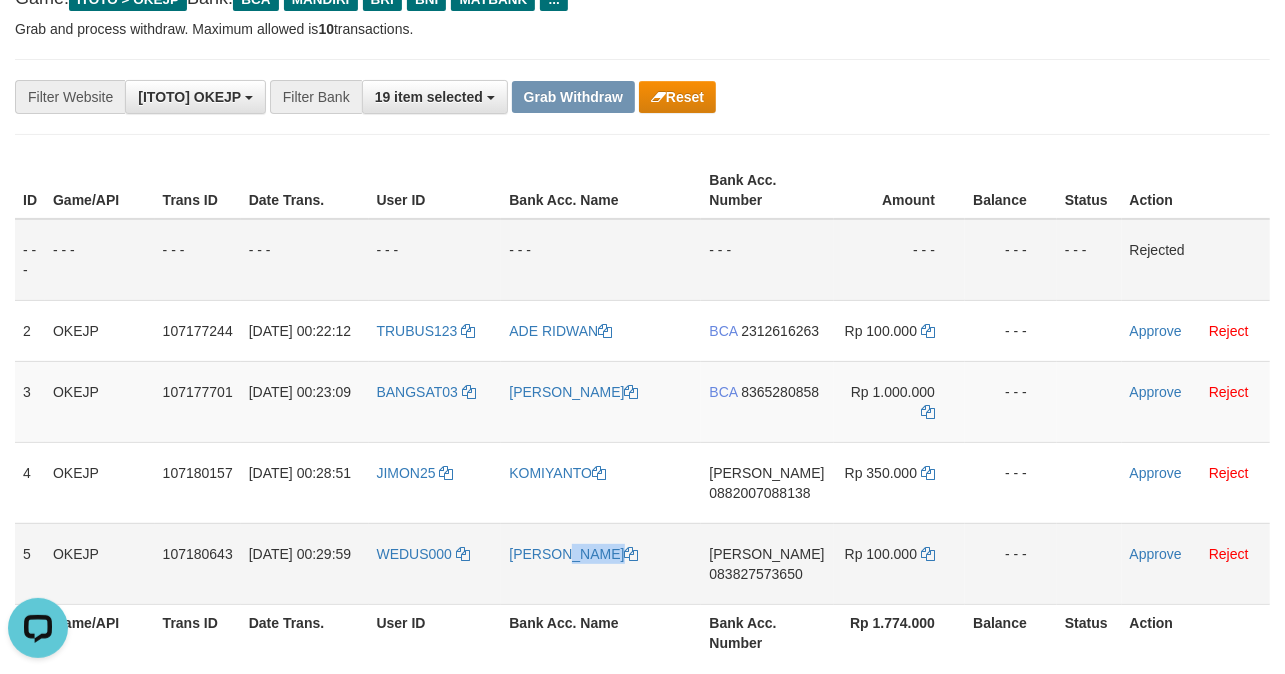 click on "[PERSON_NAME]" at bounding box center (601, 563) 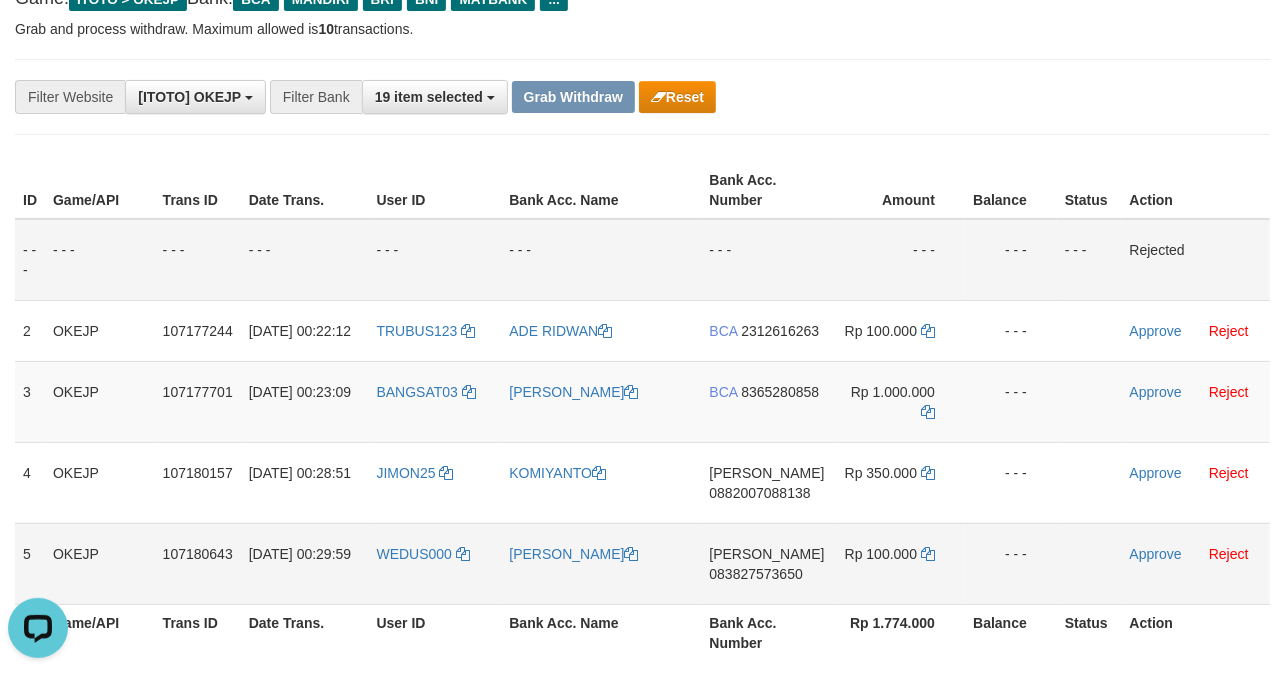 click on "[PERSON_NAME]" at bounding box center (601, 563) 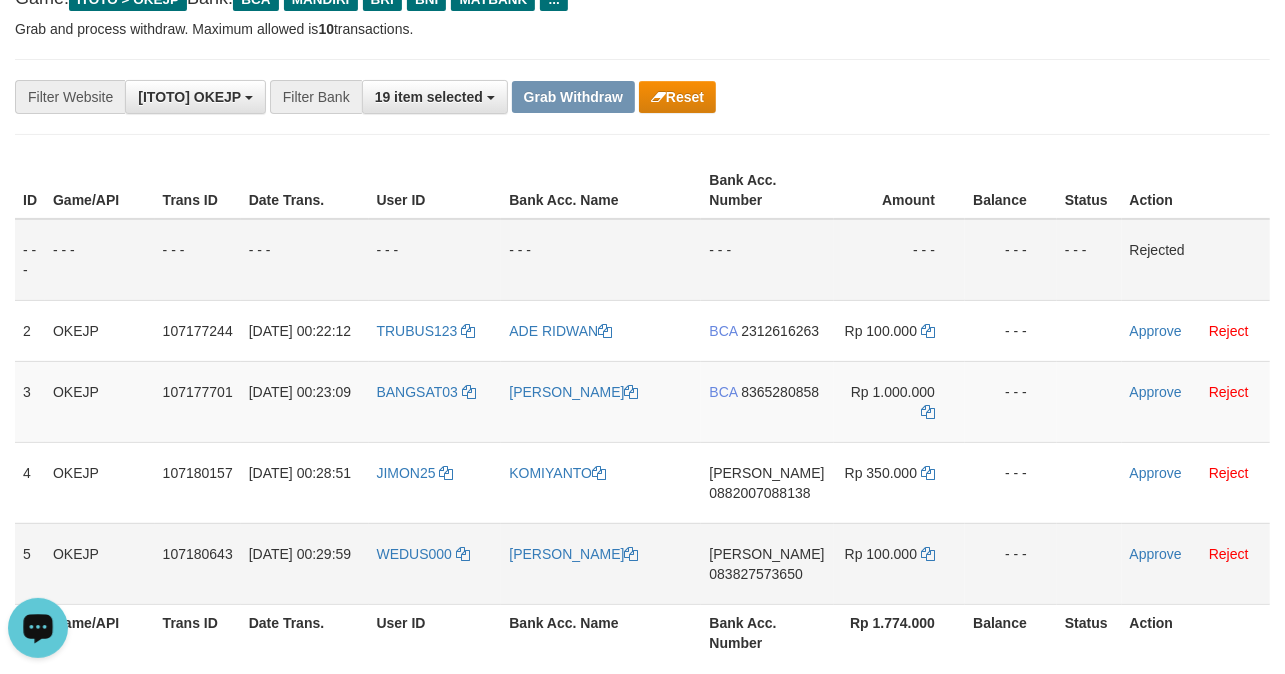 click on "[PERSON_NAME]" at bounding box center (601, 563) 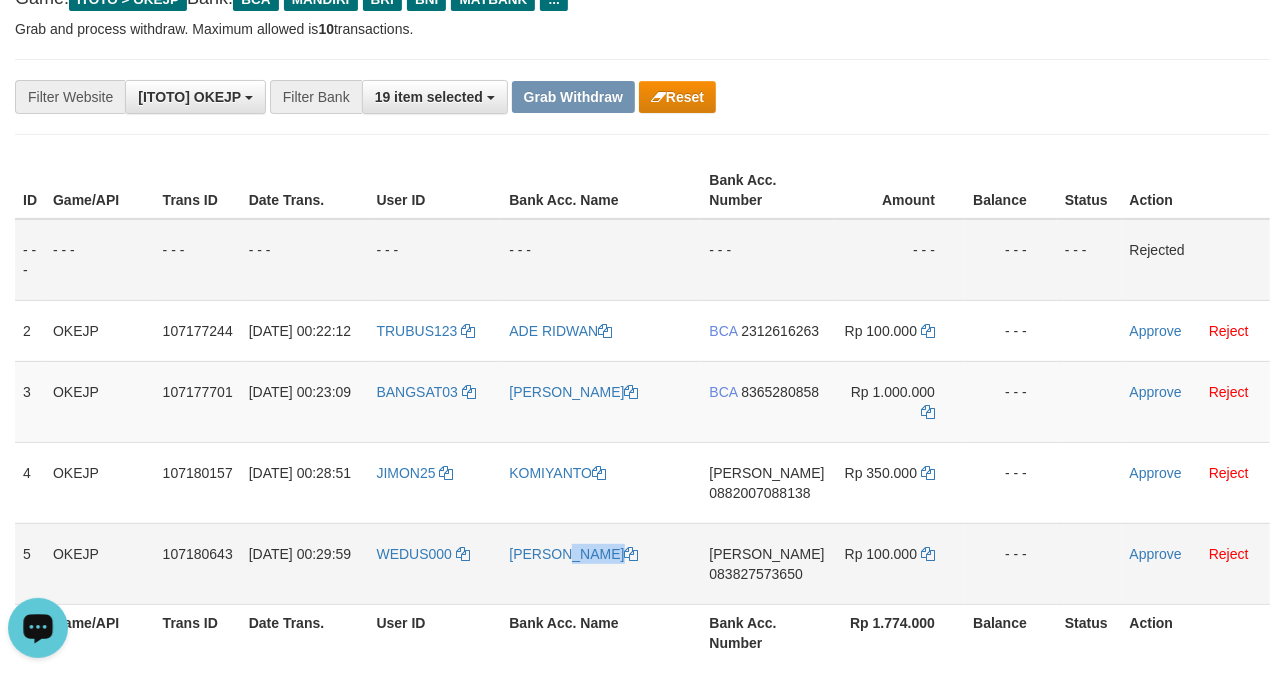 click on "[PERSON_NAME]" at bounding box center (601, 563) 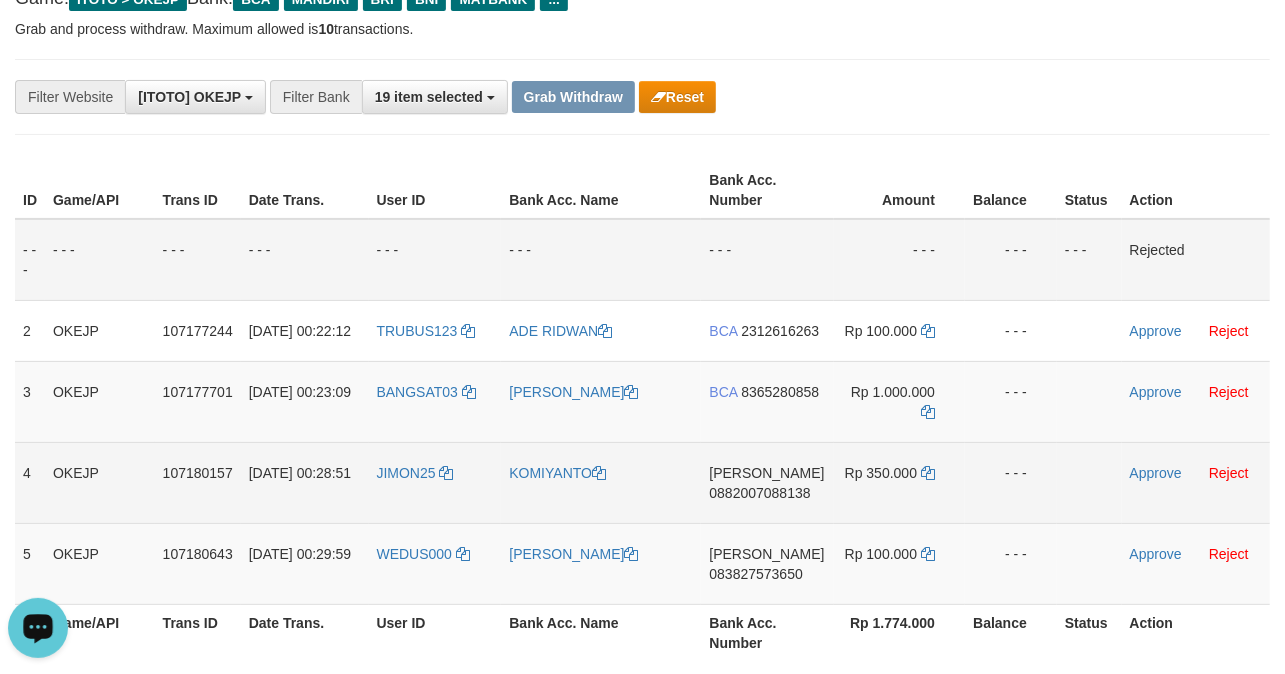 click on "DANA
0882007088138" at bounding box center (767, 482) 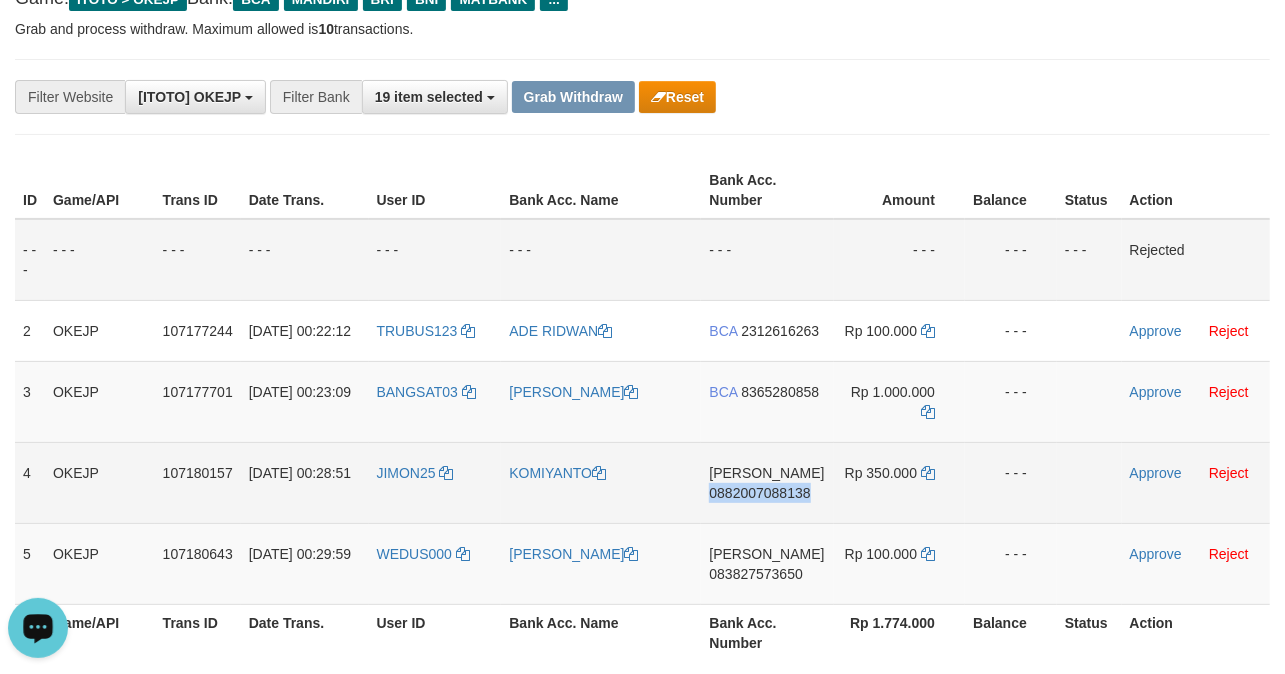 drag, startPoint x: 733, startPoint y: 522, endPoint x: 924, endPoint y: 524, distance: 191.01047 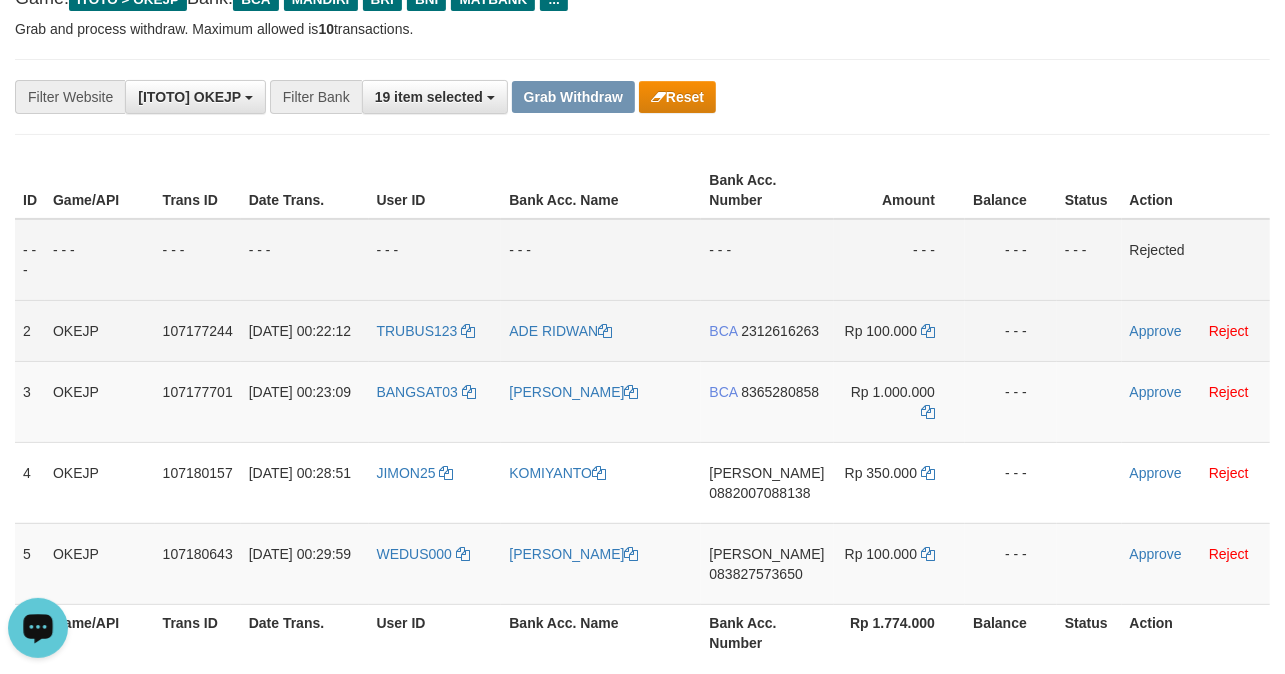 click on "TRUBUS123" at bounding box center (435, 330) 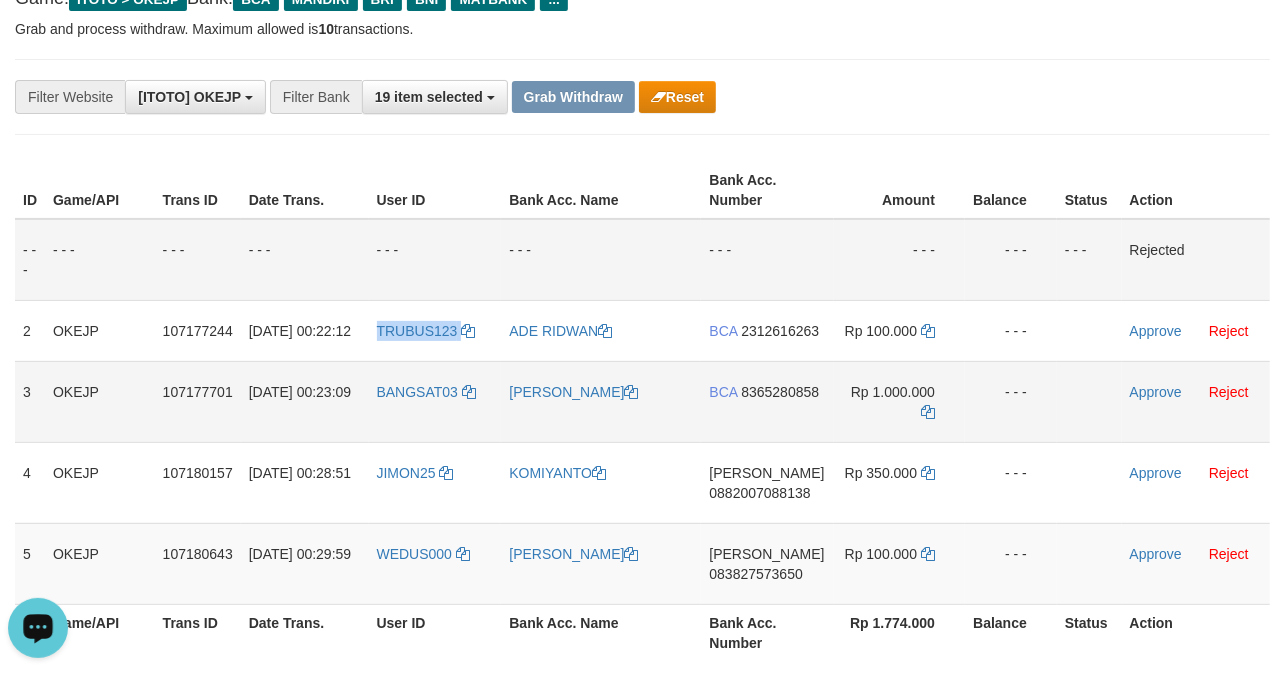 drag, startPoint x: 408, startPoint y: 368, endPoint x: 1244, endPoint y: 384, distance: 836.1531 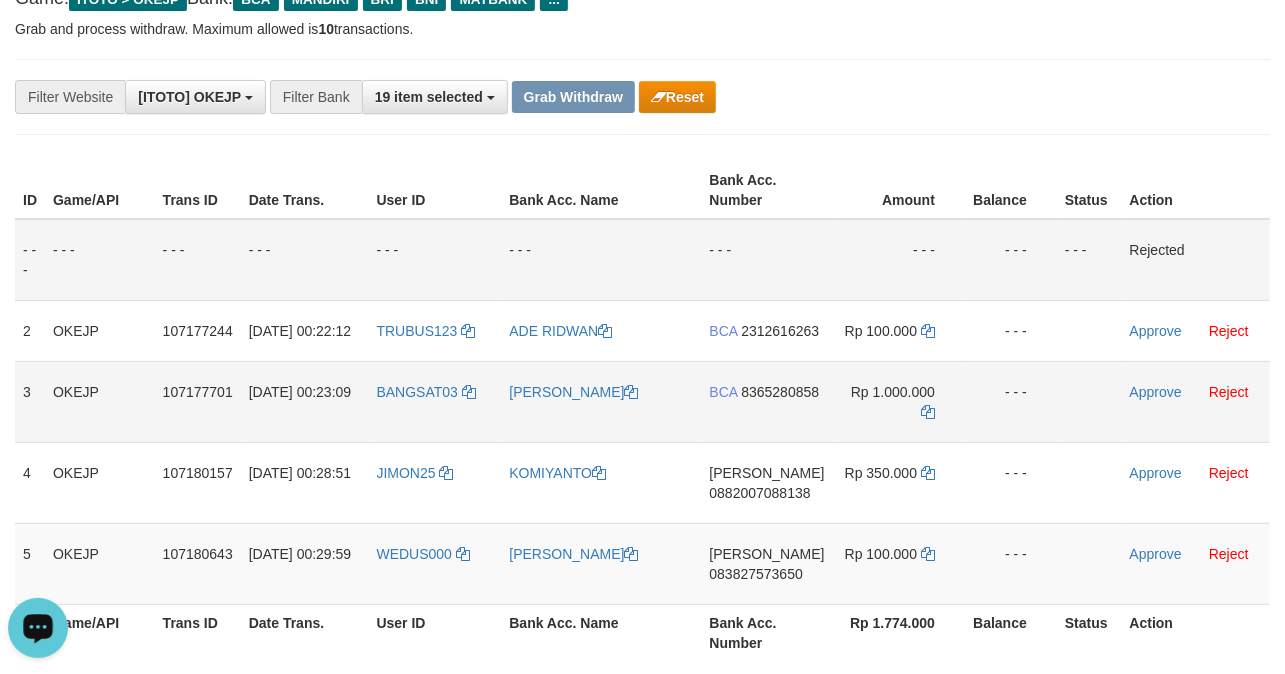 click on "BANGSAT03" at bounding box center [435, 401] 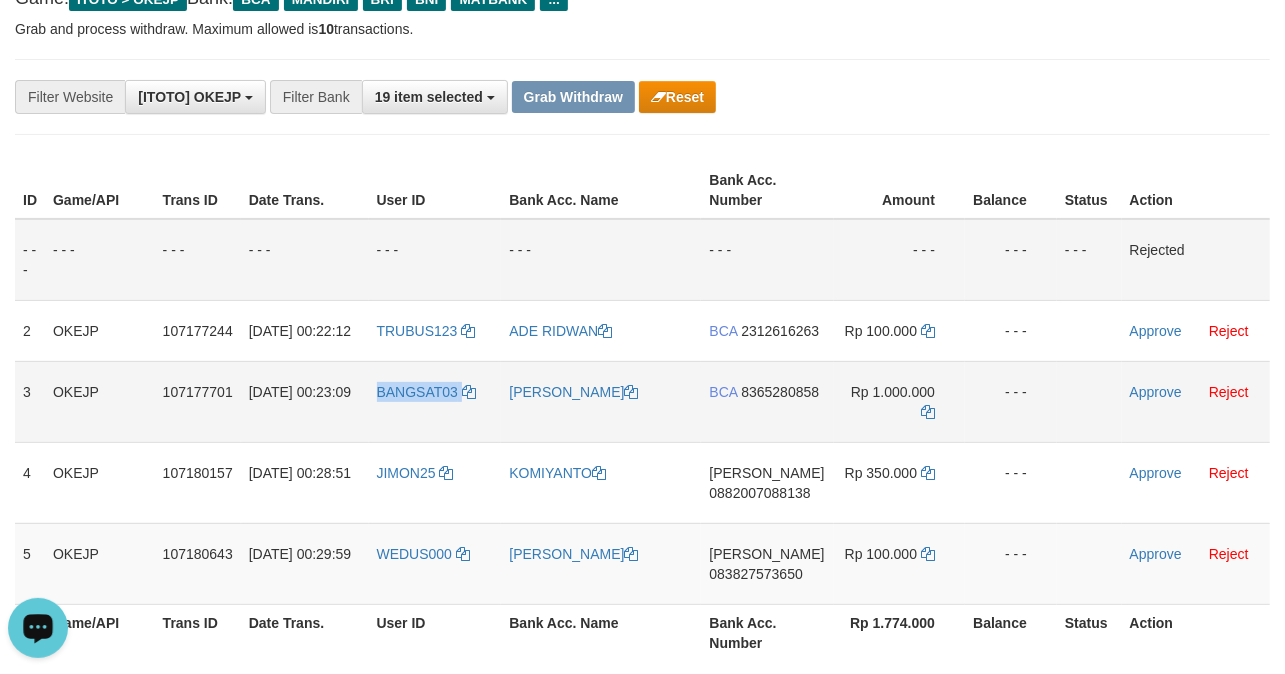 click on "BANGSAT03" at bounding box center (435, 401) 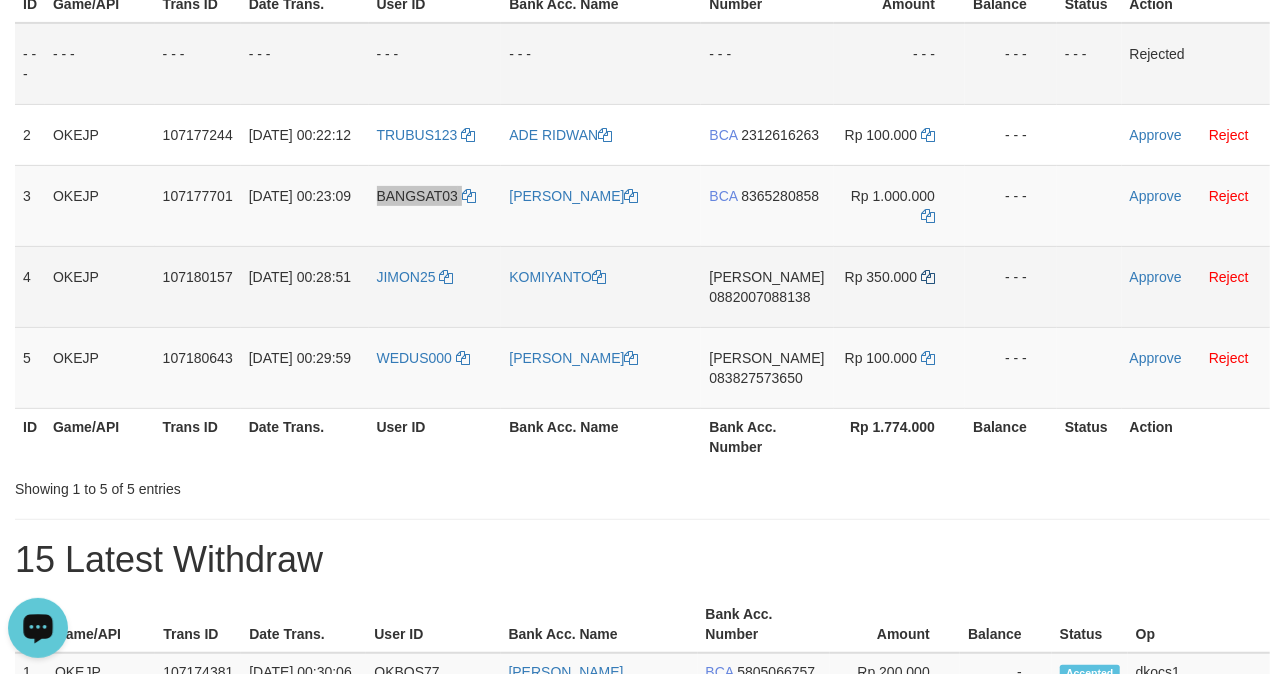 scroll, scrollTop: 133, scrollLeft: 0, axis: vertical 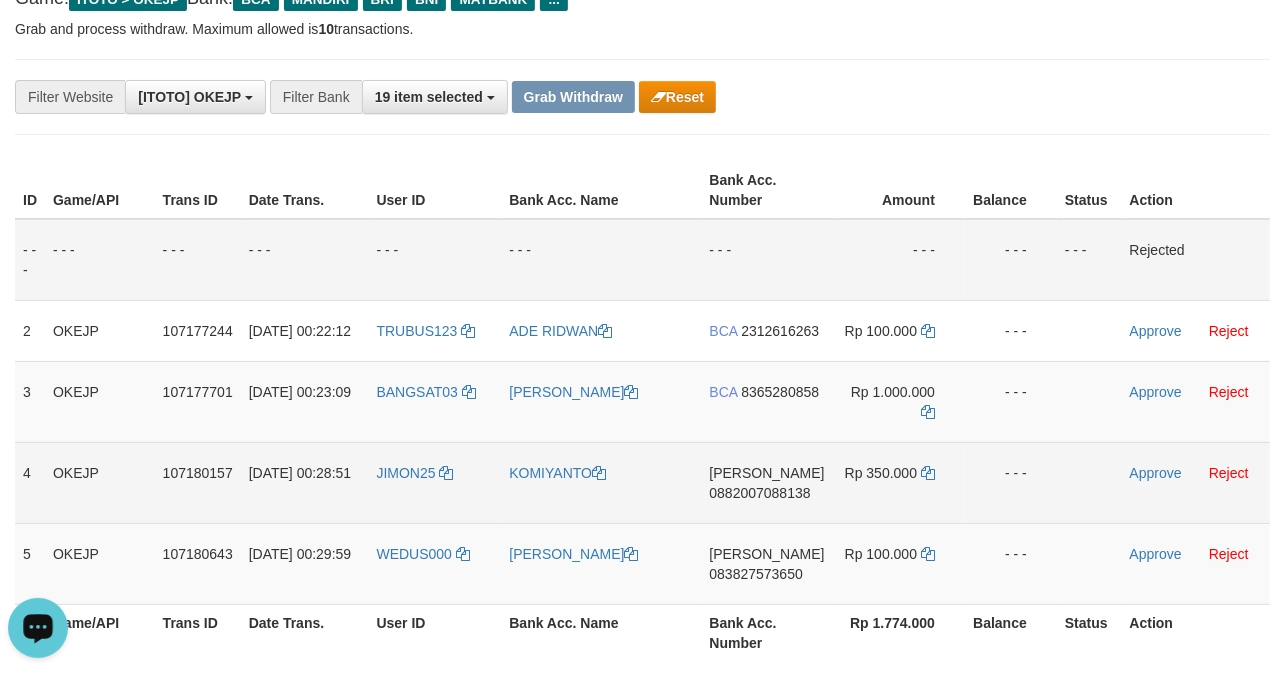 click on "DANA
0882007088138" at bounding box center (767, 482) 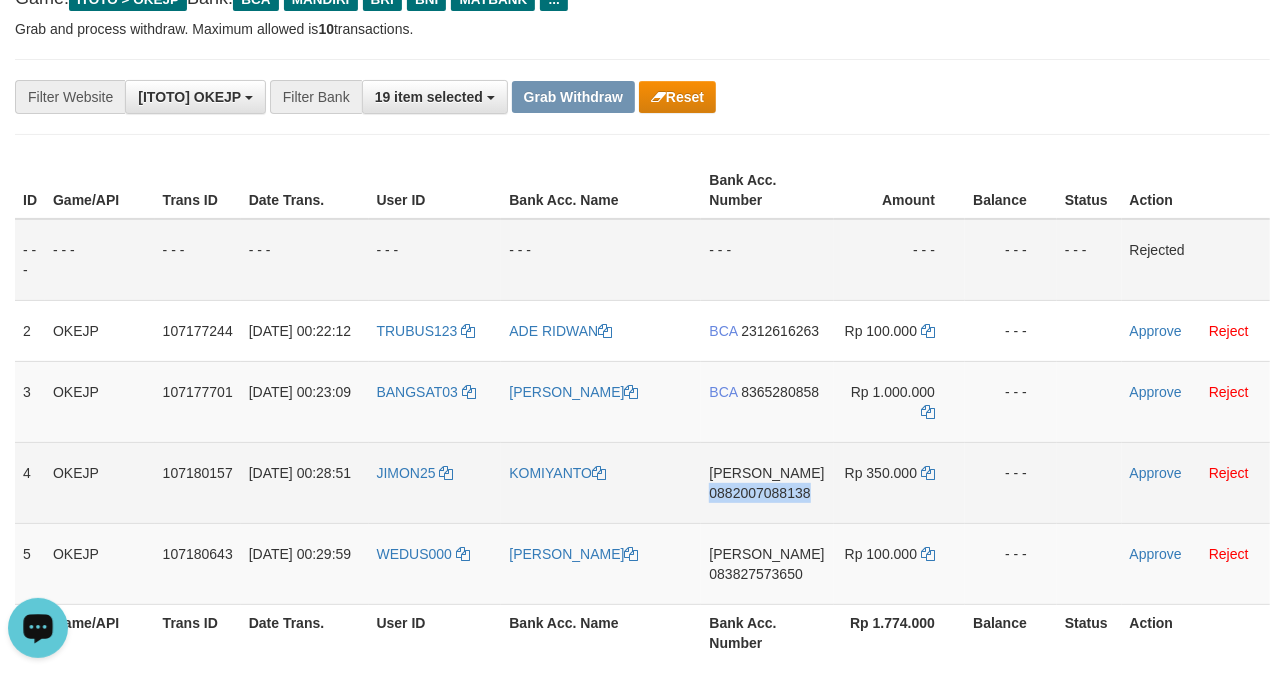 click on "DANA
0882007088138" at bounding box center (767, 482) 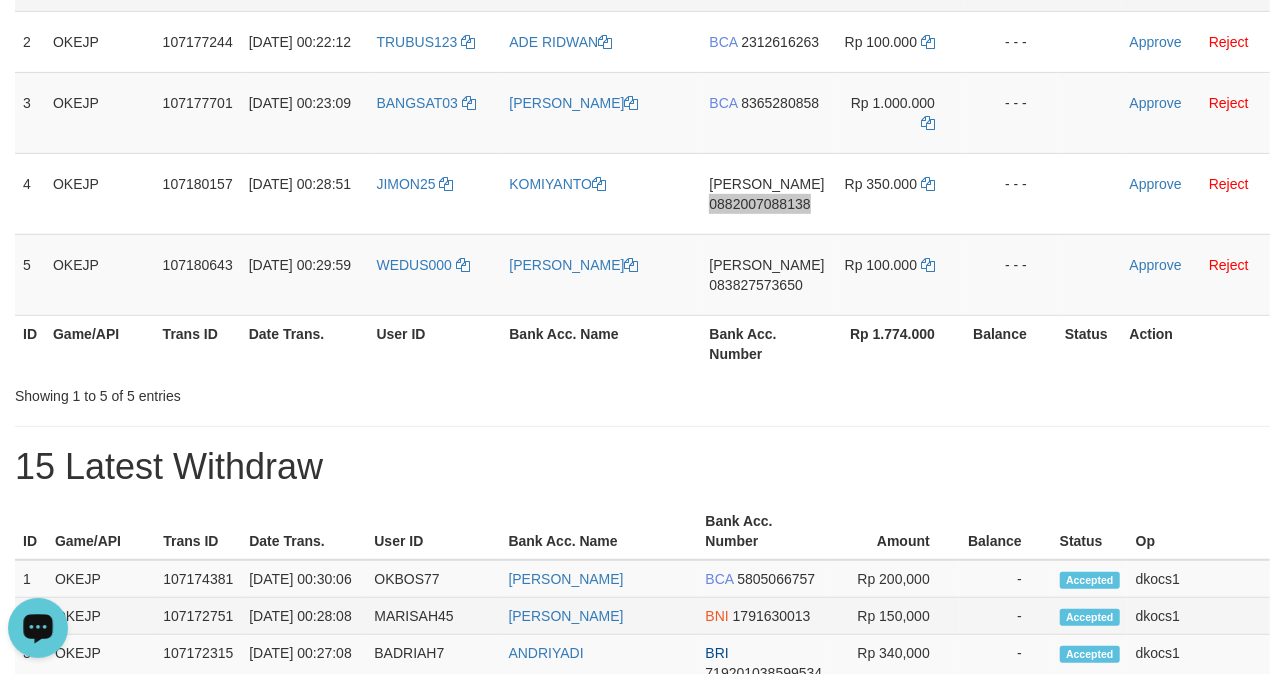 scroll, scrollTop: 400, scrollLeft: 0, axis: vertical 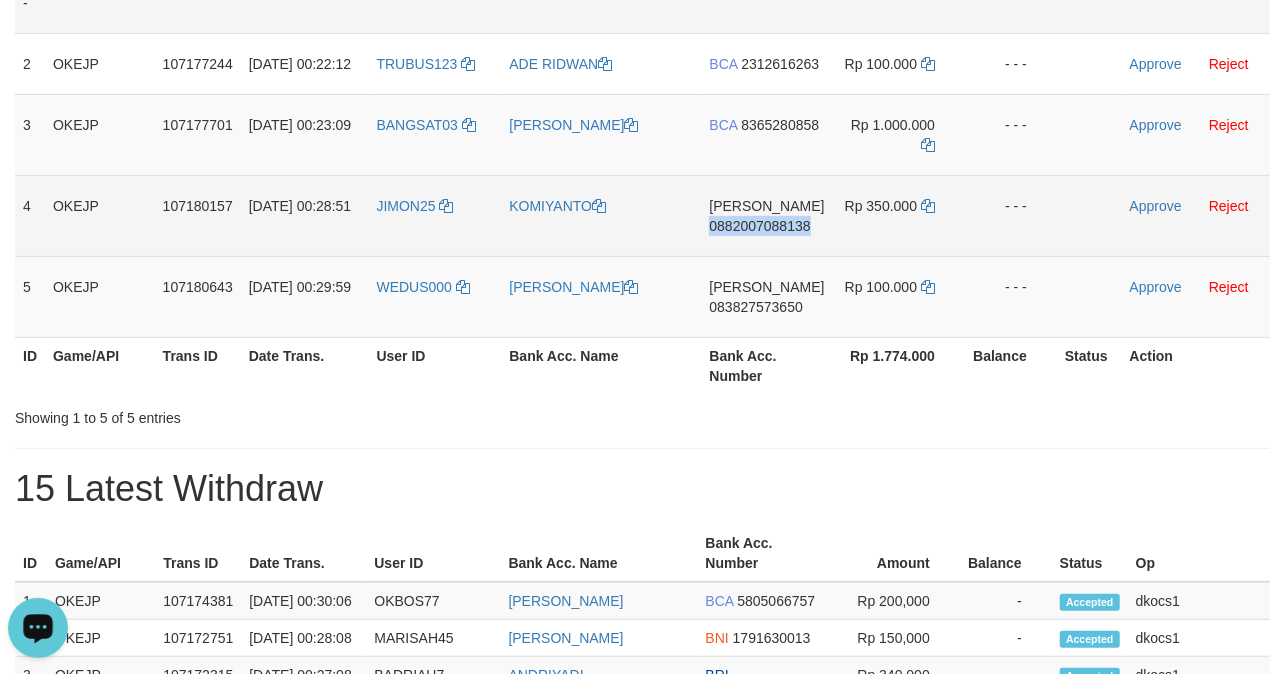 click on "DANA
0882007088138" at bounding box center [767, 215] 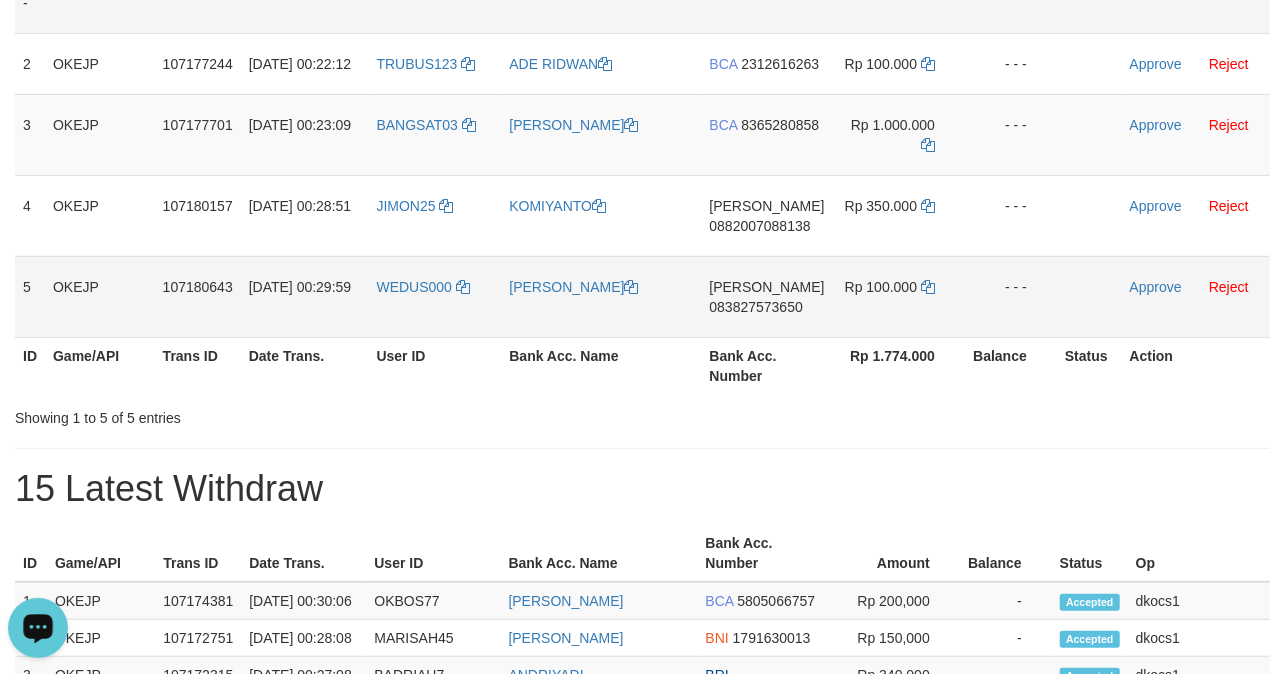 click on "DANA
083827573650" at bounding box center (767, 296) 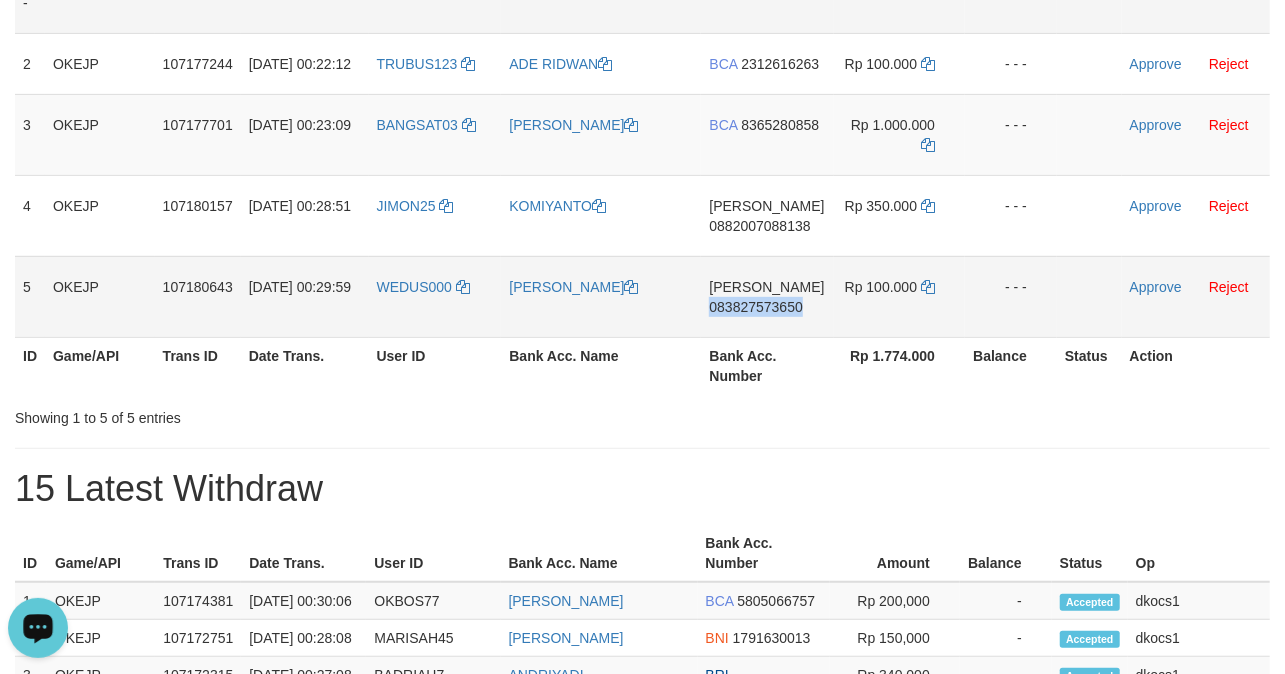 click on "DANA
083827573650" at bounding box center [767, 296] 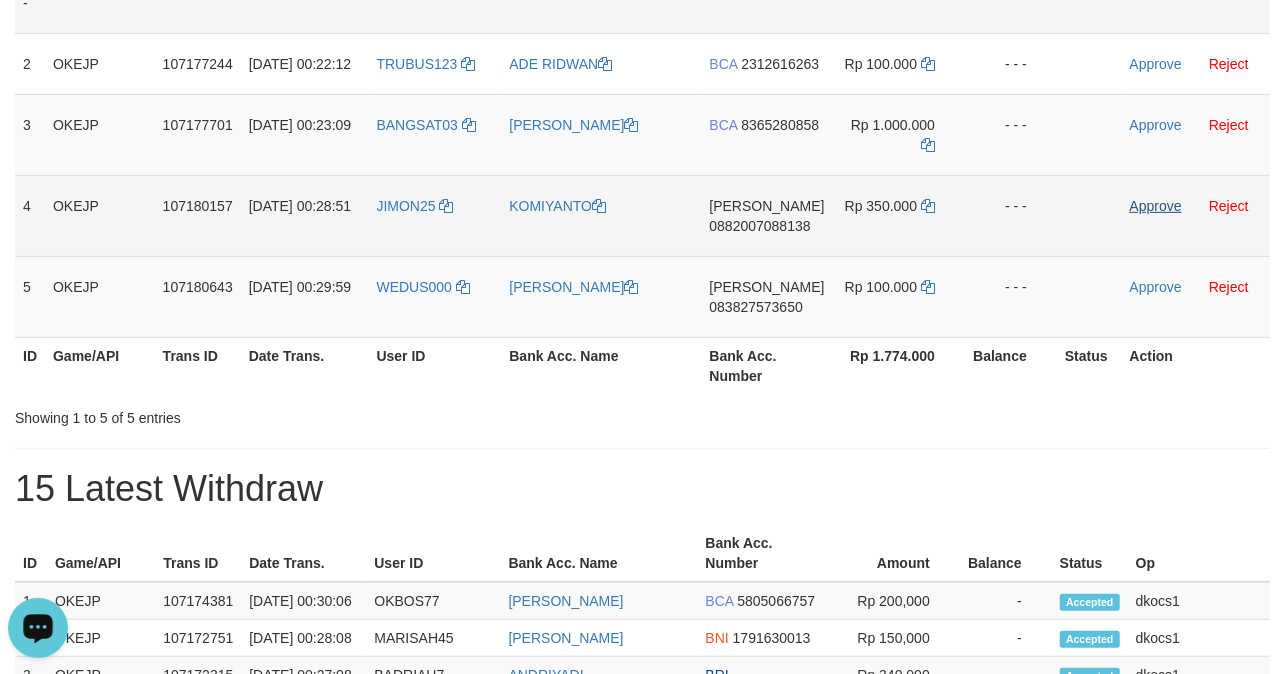 drag, startPoint x: 1153, startPoint y: 213, endPoint x: 1150, endPoint y: 224, distance: 11.401754 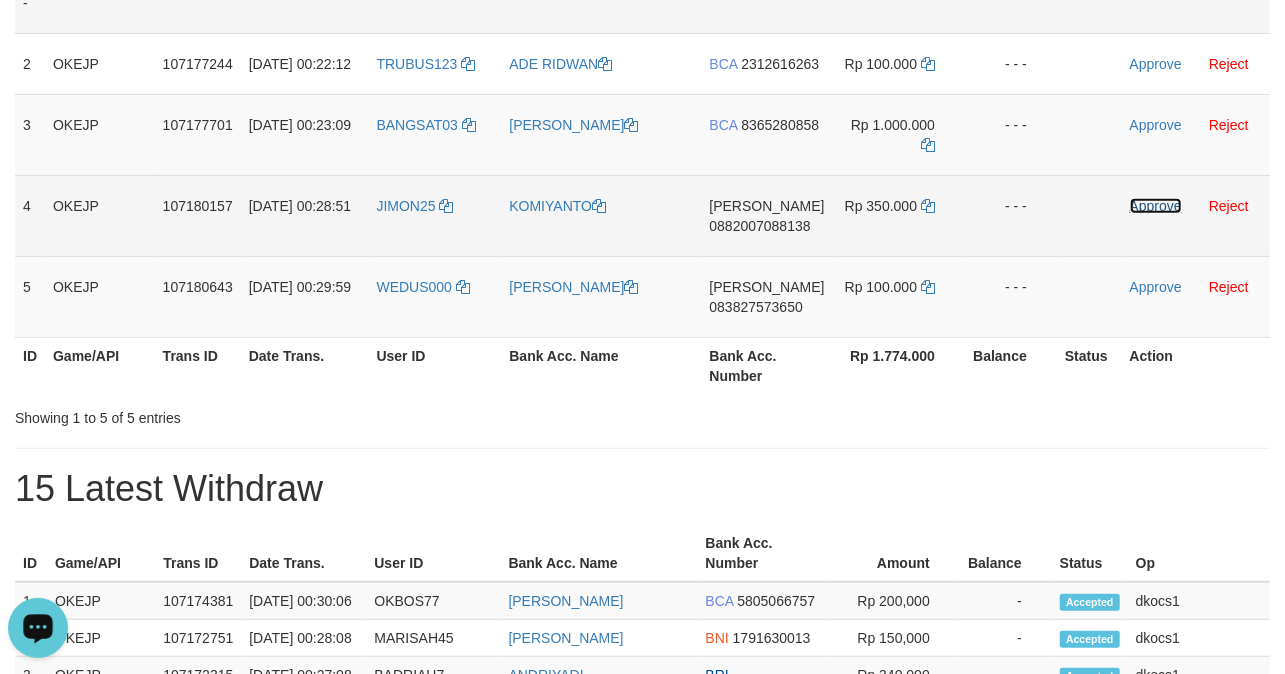 click on "Approve" at bounding box center (1156, 206) 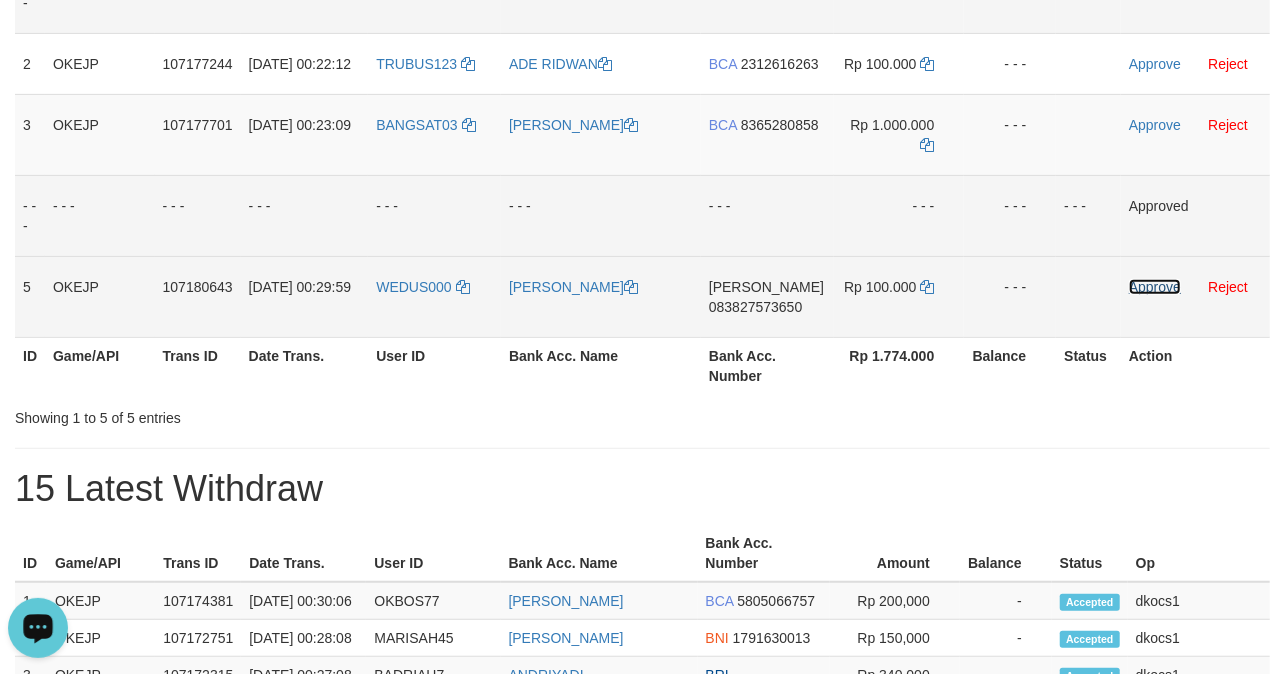 click on "Approve" at bounding box center [1155, 287] 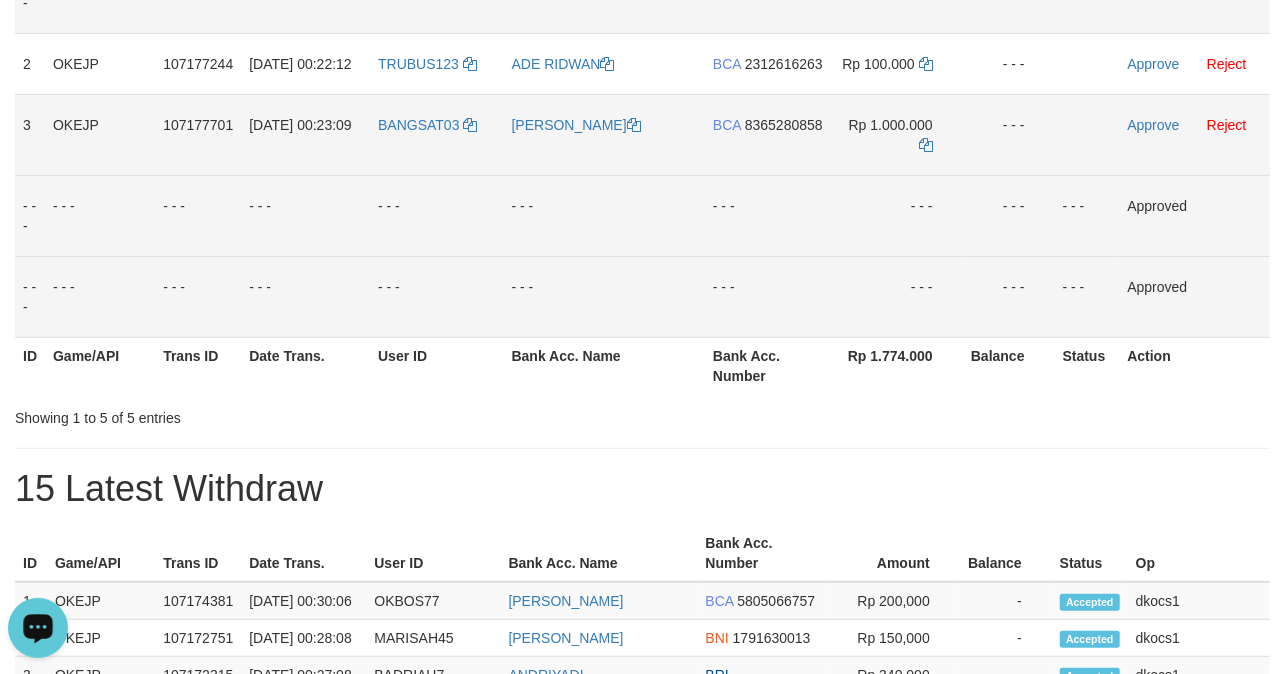 click on "Rp 1.000.000" at bounding box center [897, 134] 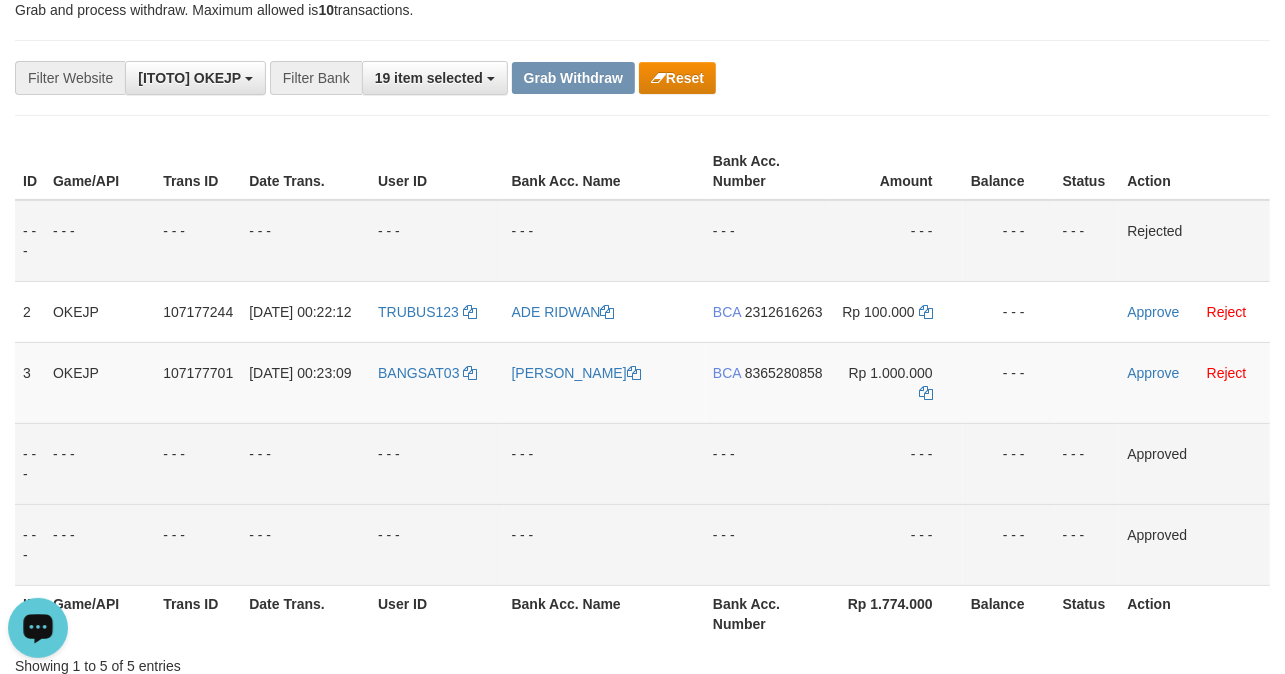 scroll, scrollTop: 133, scrollLeft: 0, axis: vertical 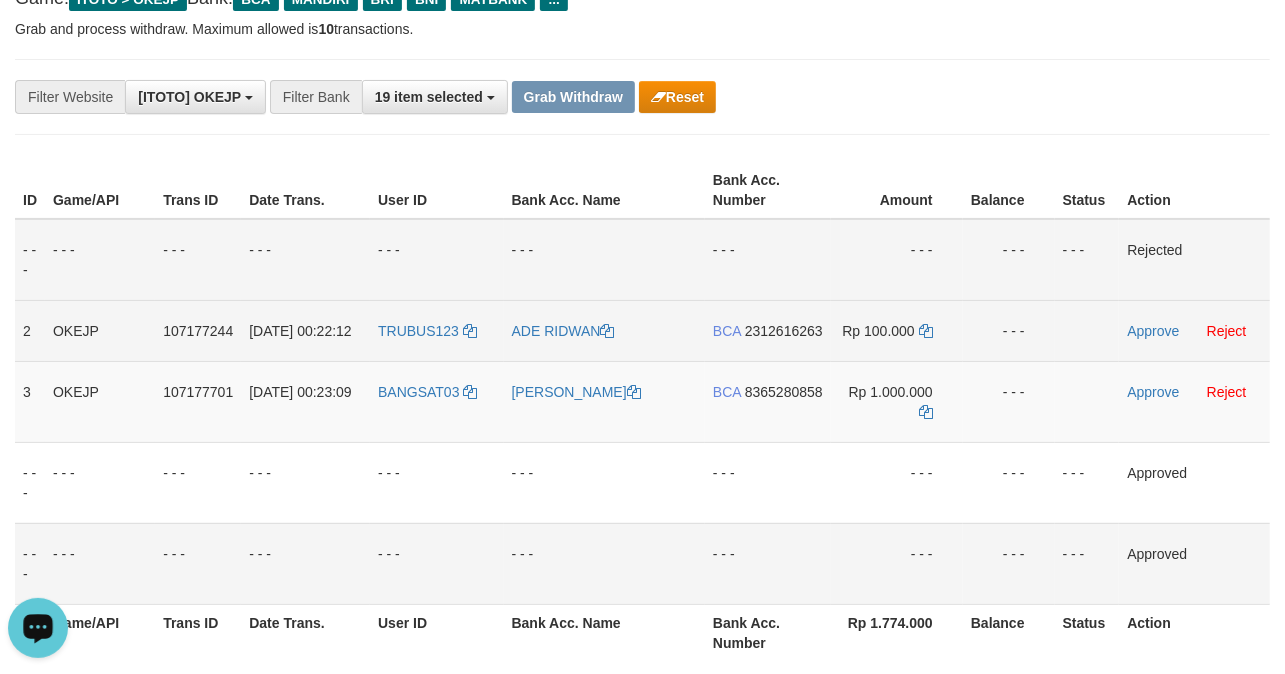 click on "Approve
Reject" at bounding box center [1194, 330] 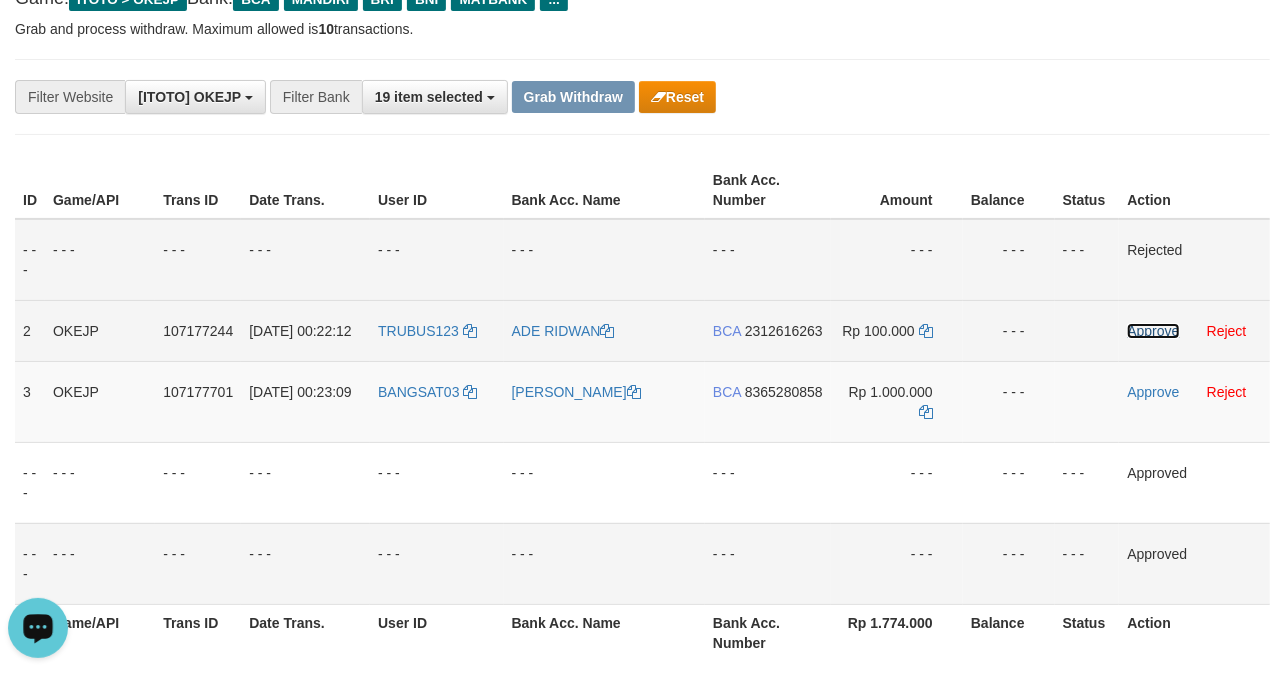 click on "Approve" at bounding box center (1153, 331) 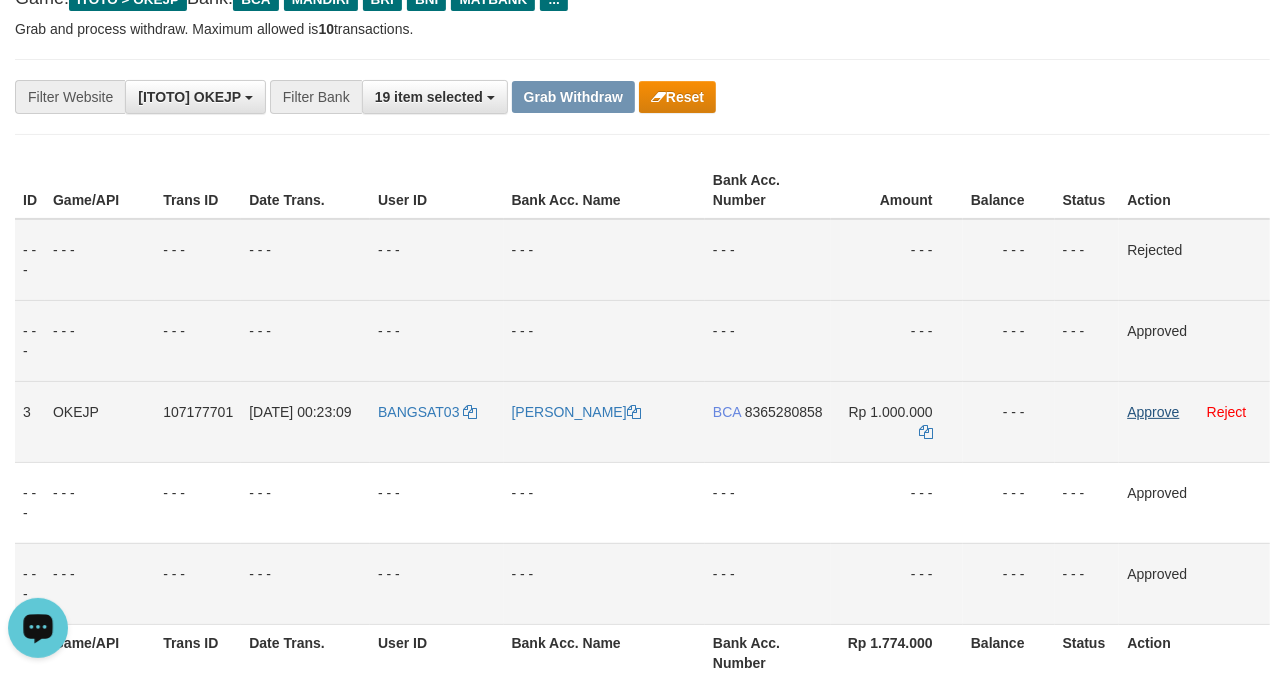 click on "Approve
Reject" at bounding box center (1194, 421) 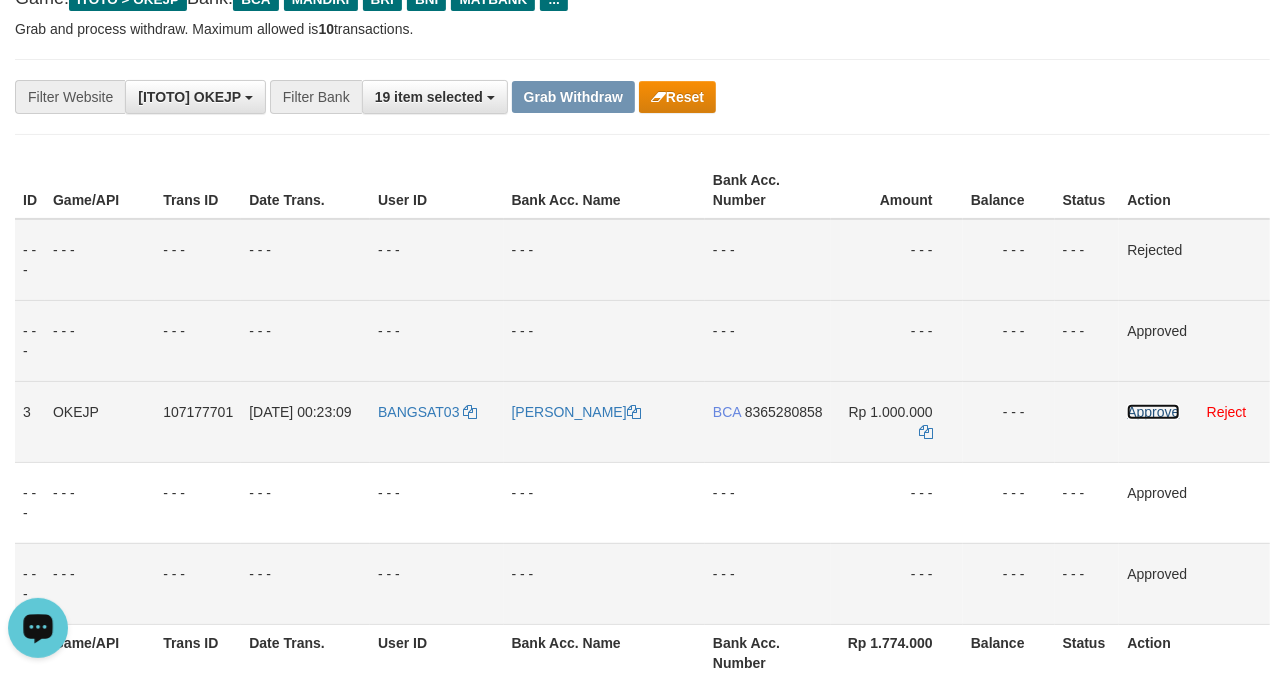 click on "Approve" at bounding box center [1153, 412] 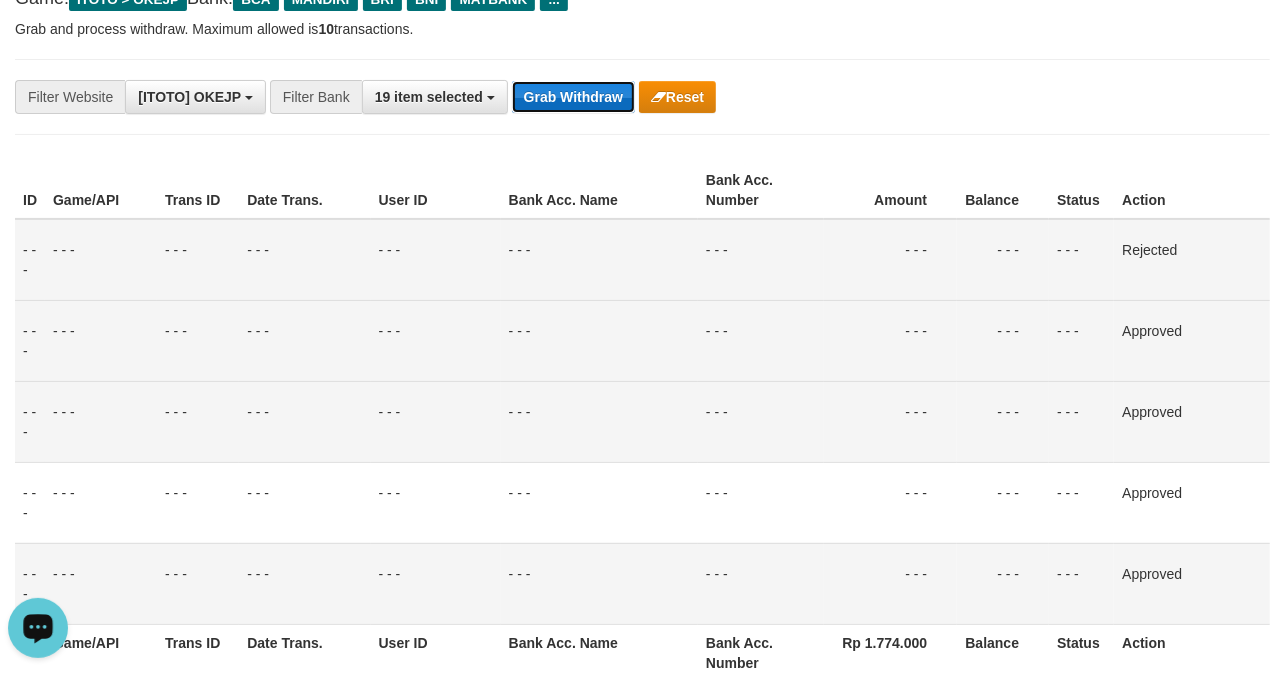 click on "Grab Withdraw" at bounding box center [573, 97] 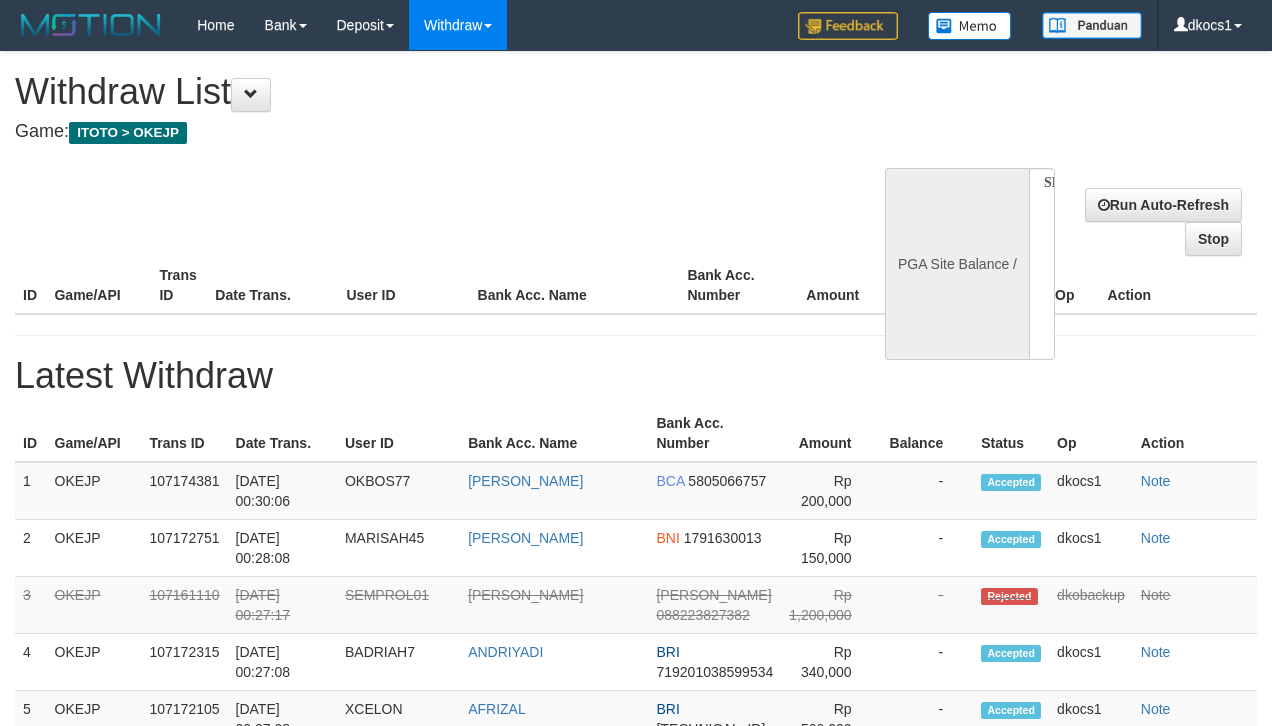 select 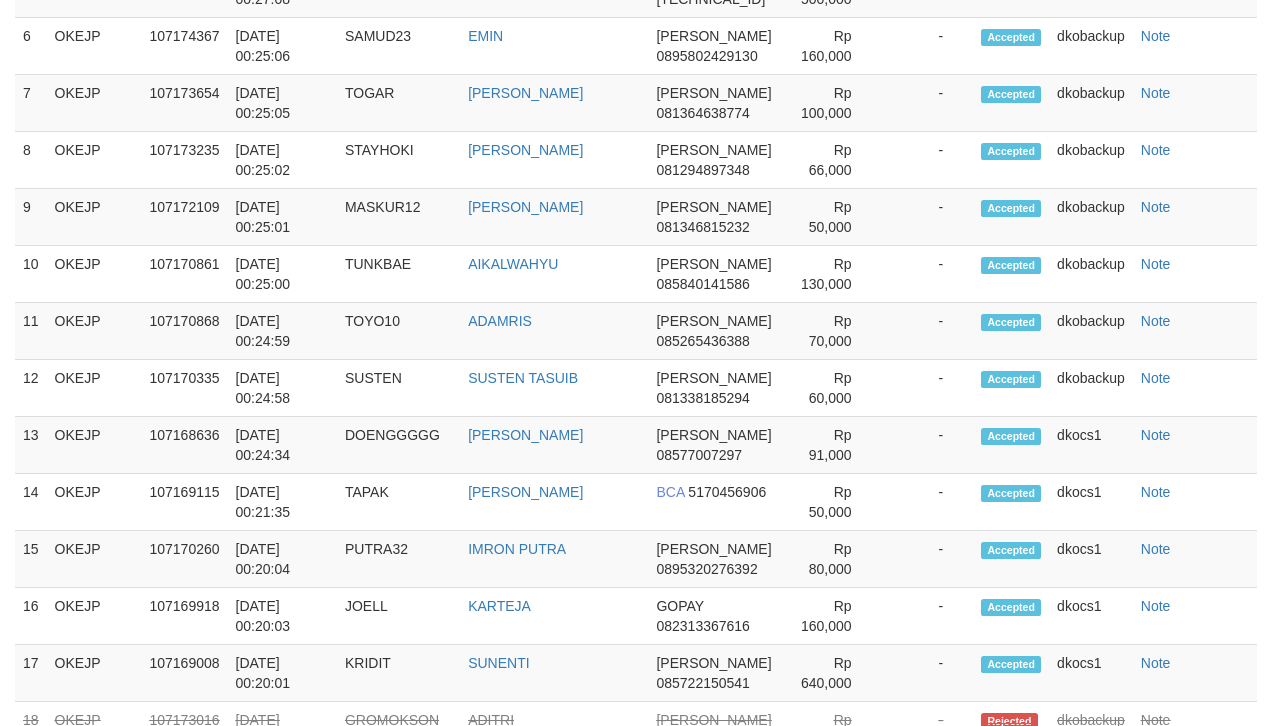select on "**" 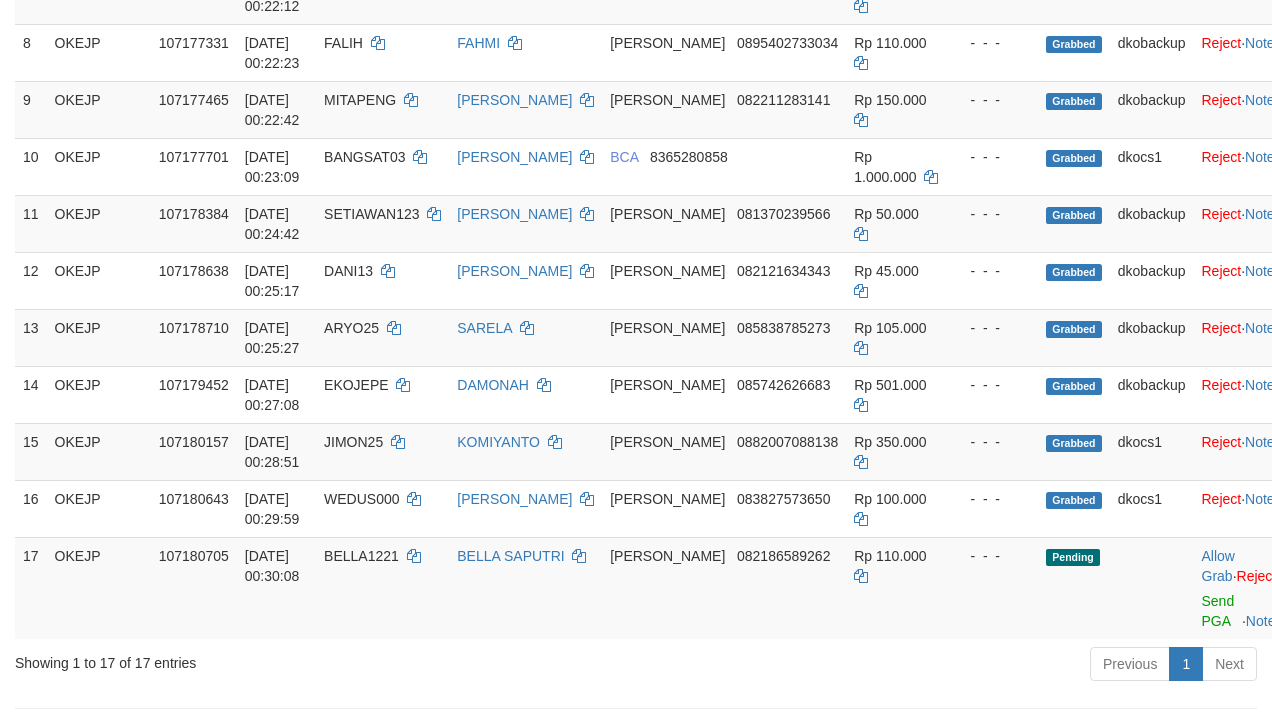scroll, scrollTop: 674, scrollLeft: 0, axis: vertical 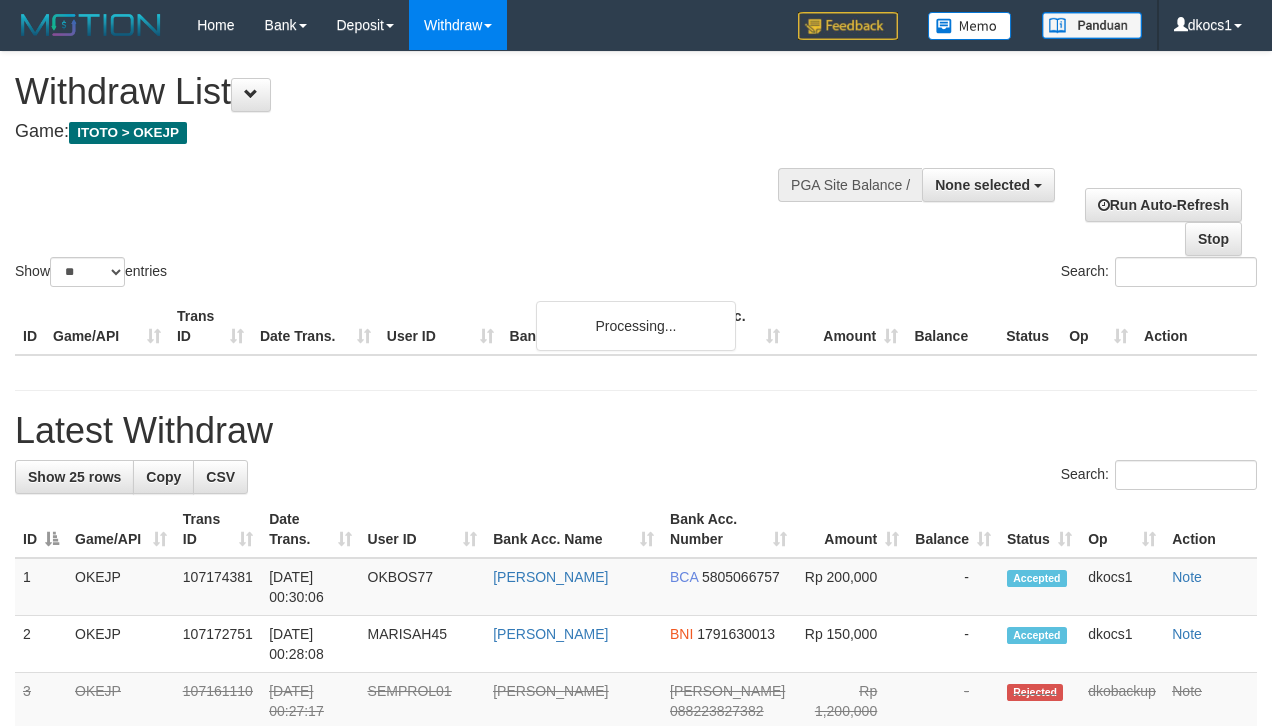 select 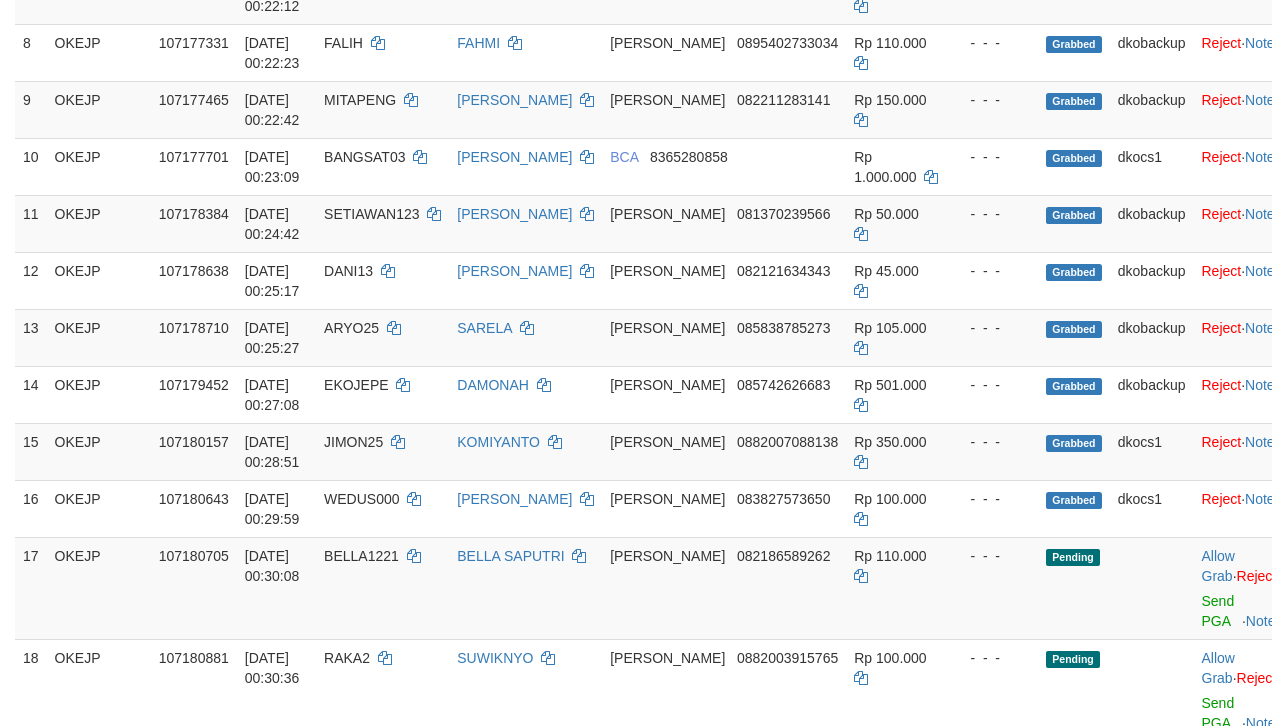 scroll, scrollTop: 674, scrollLeft: 0, axis: vertical 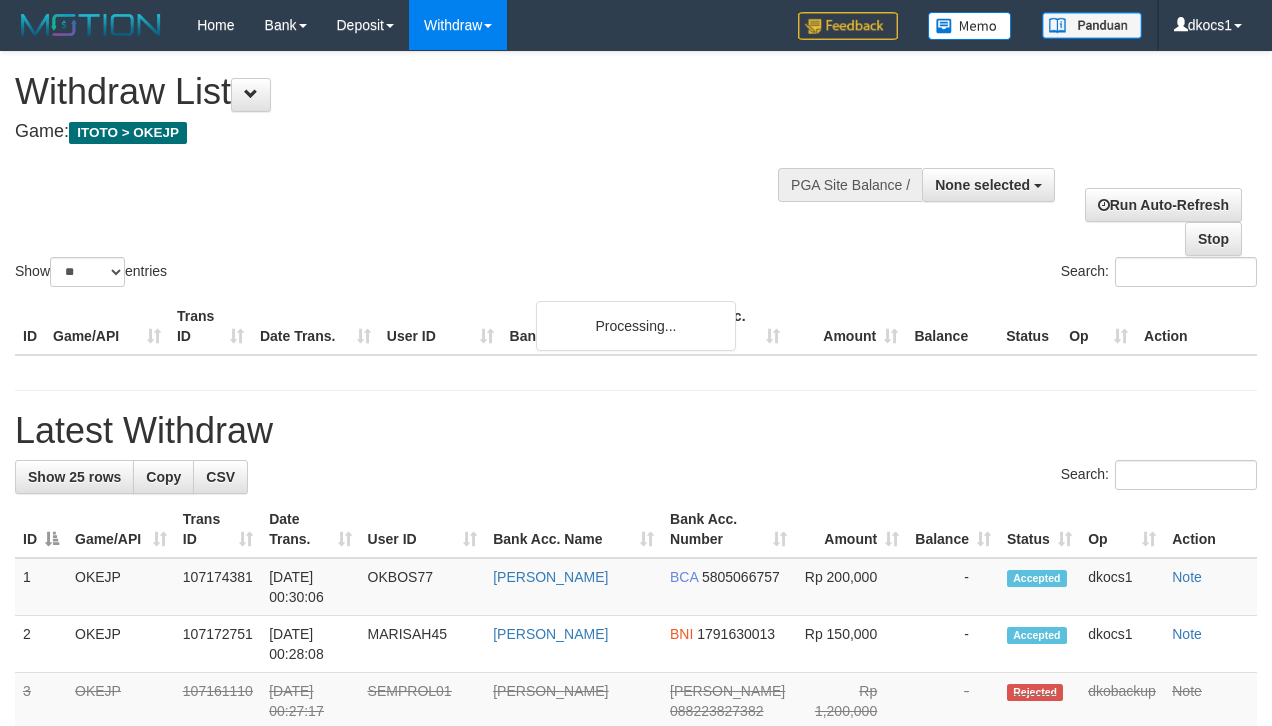 select 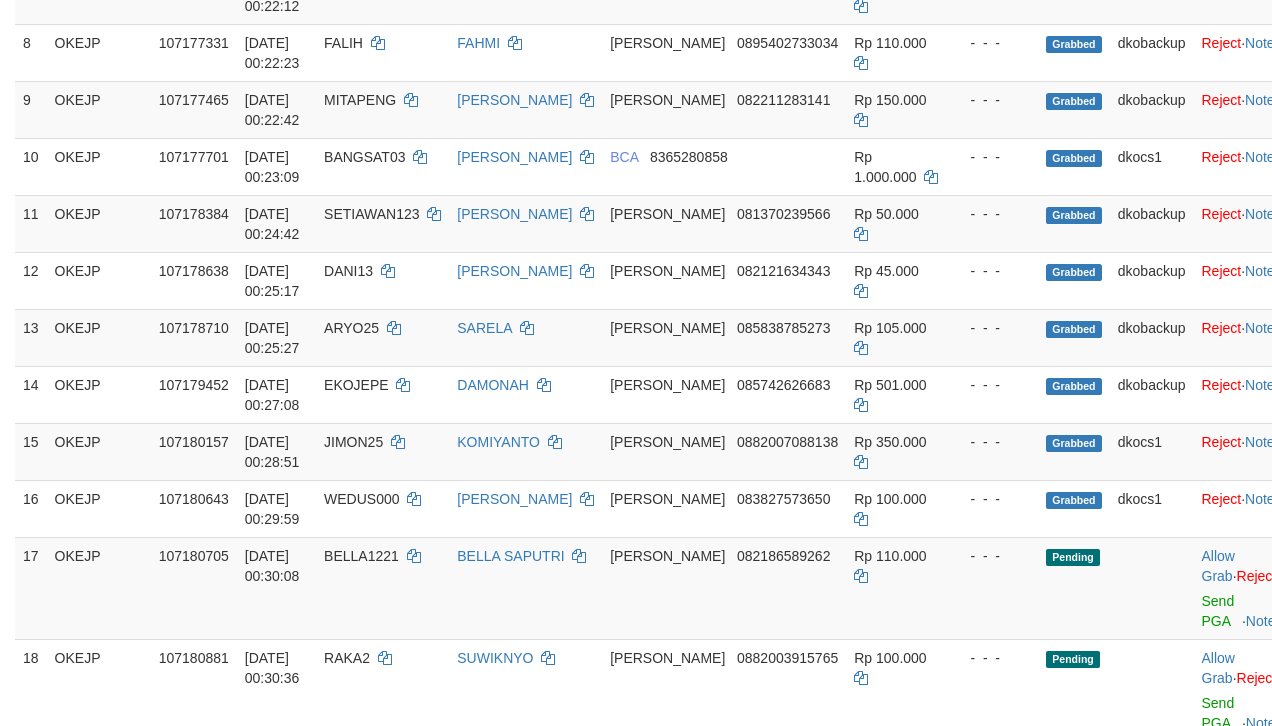scroll, scrollTop: 674, scrollLeft: 0, axis: vertical 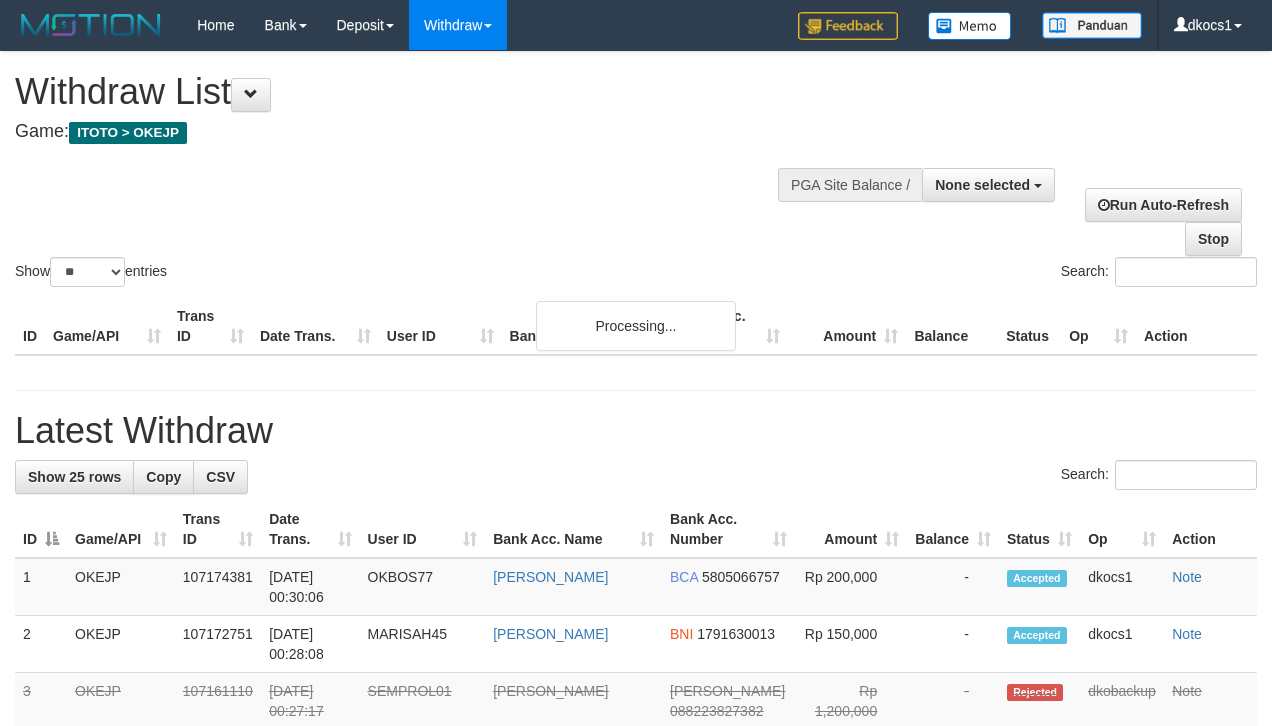 select 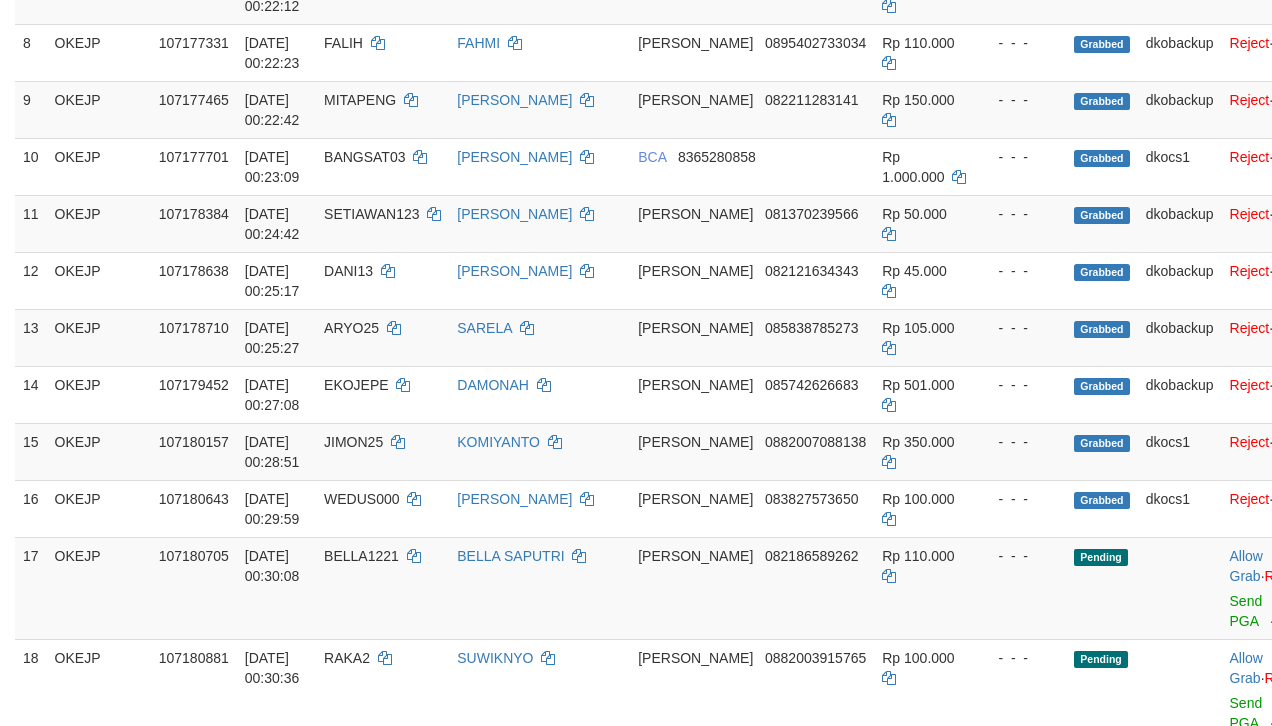 scroll, scrollTop: 674, scrollLeft: 0, axis: vertical 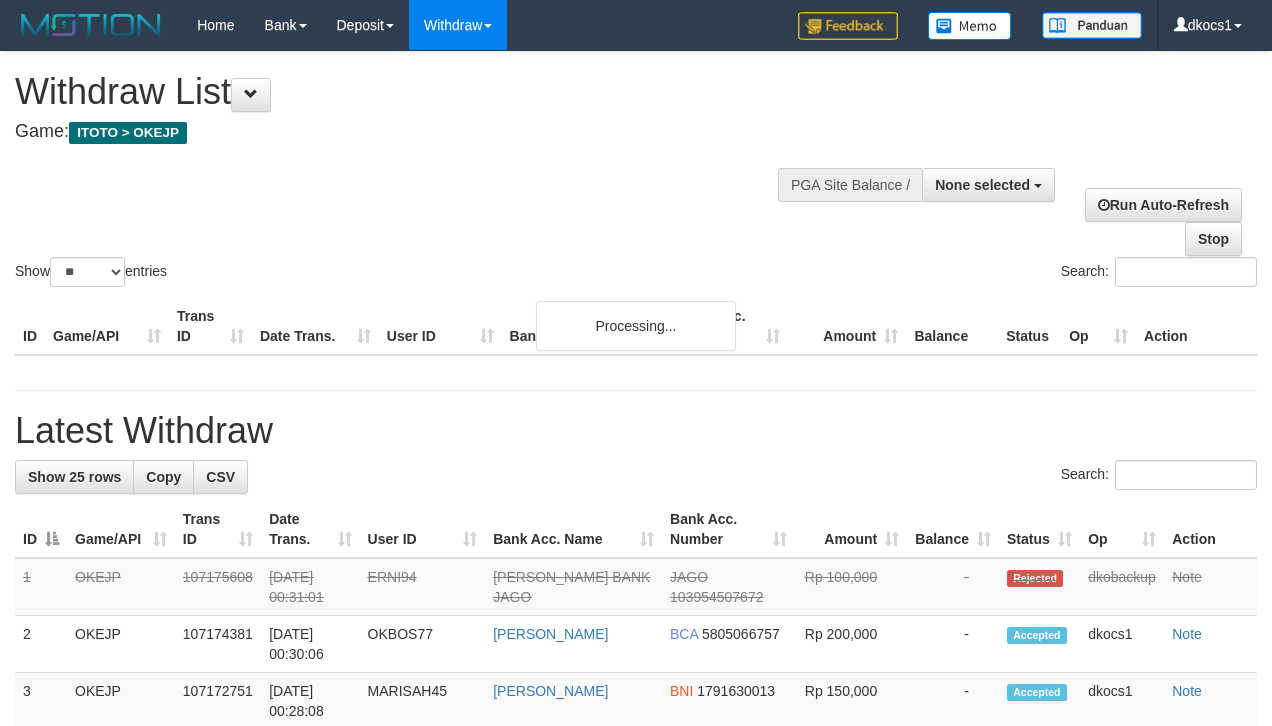 select 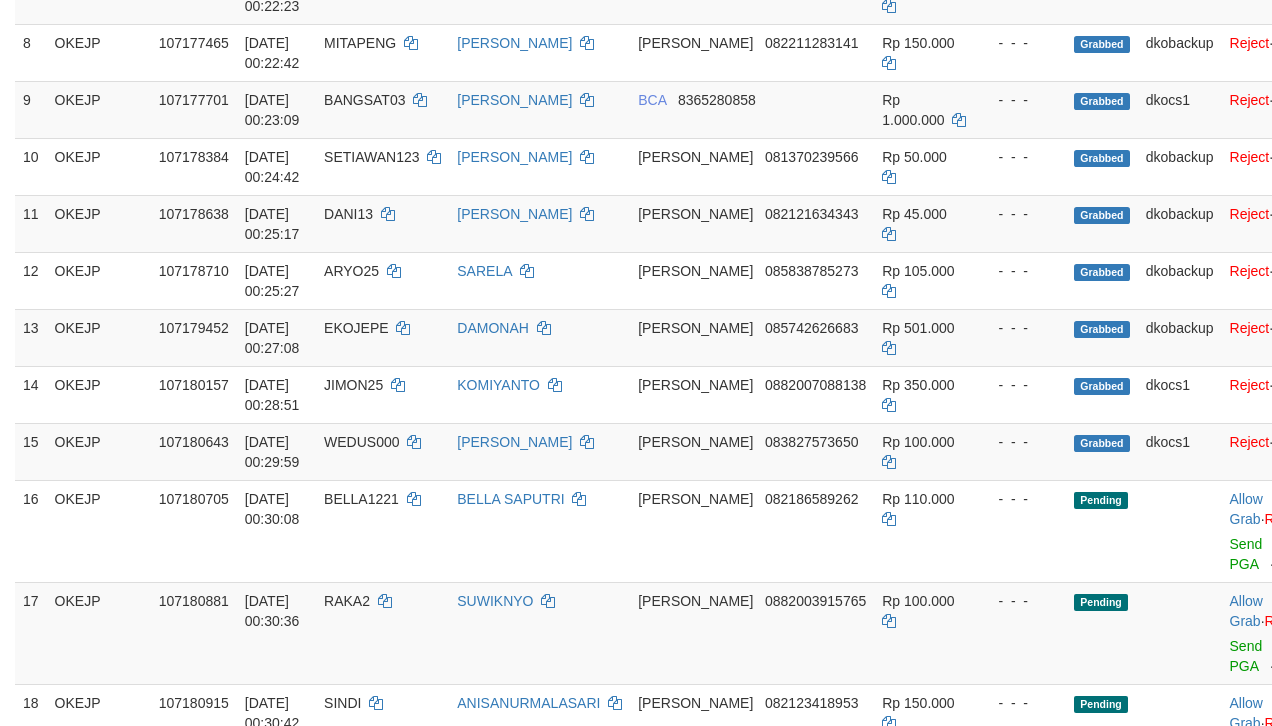 scroll, scrollTop: 674, scrollLeft: 0, axis: vertical 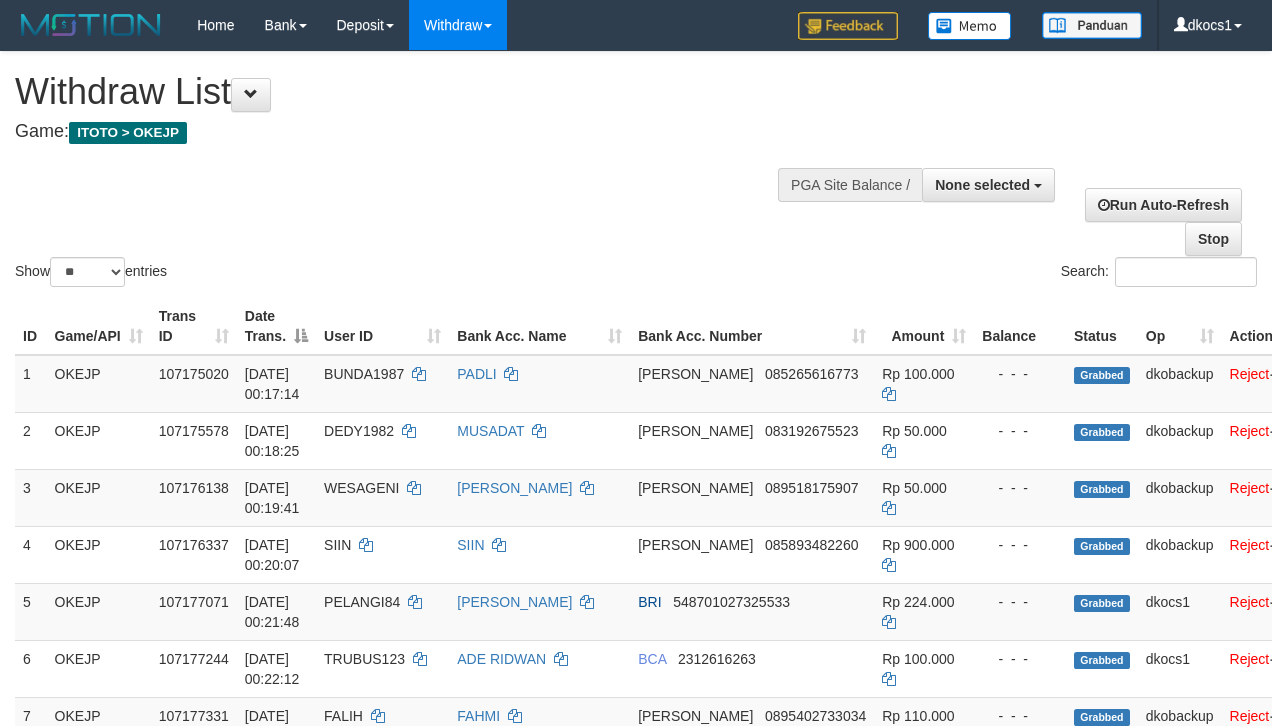 select 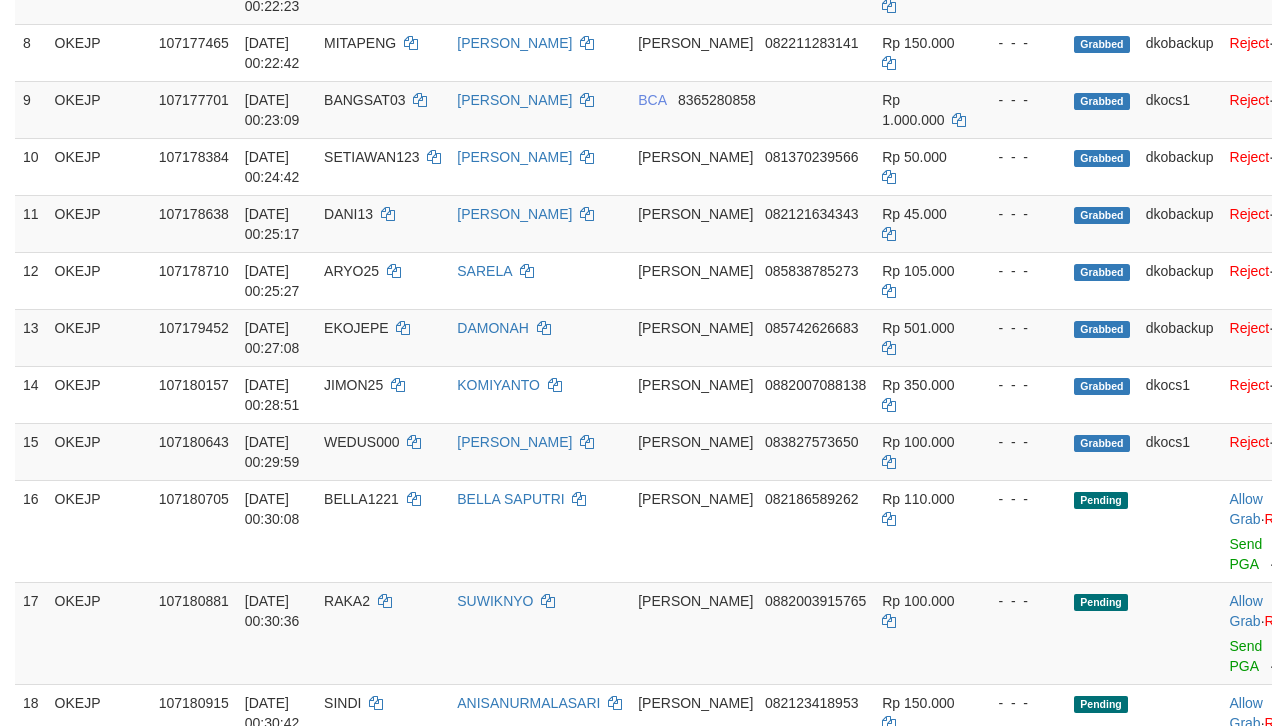 scroll, scrollTop: 674, scrollLeft: 0, axis: vertical 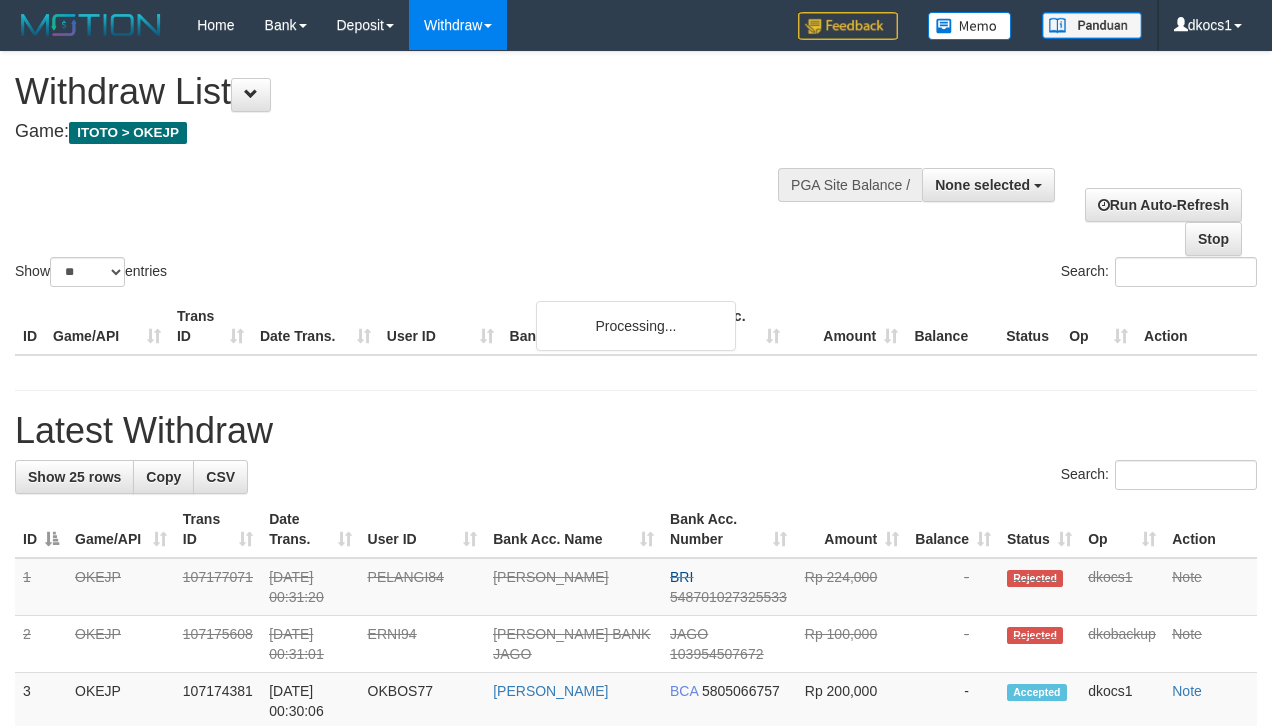 select 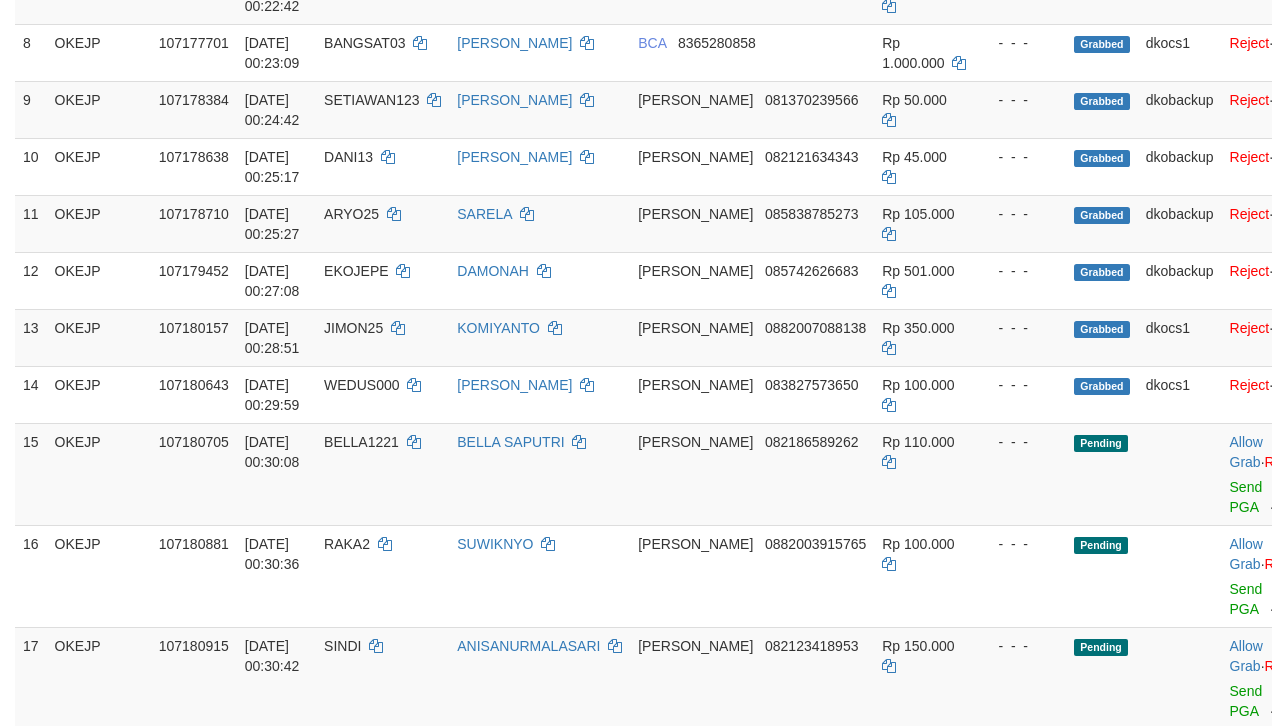 scroll, scrollTop: 674, scrollLeft: 0, axis: vertical 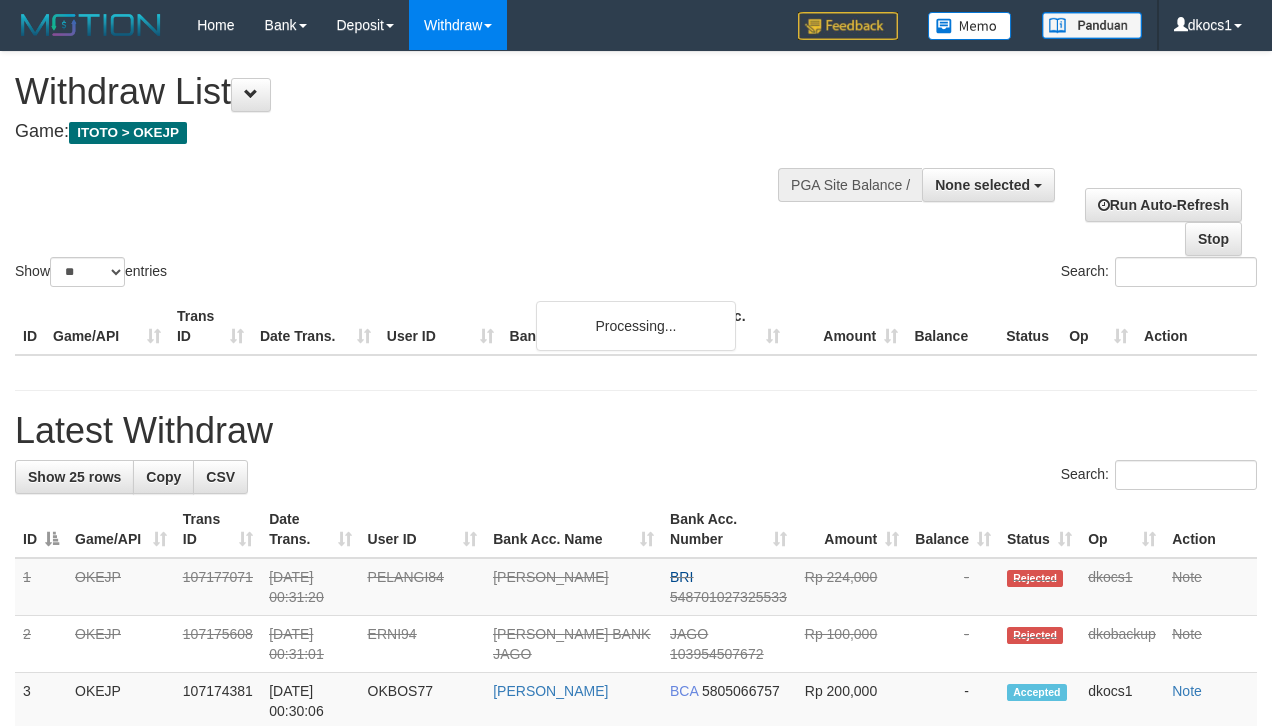 select 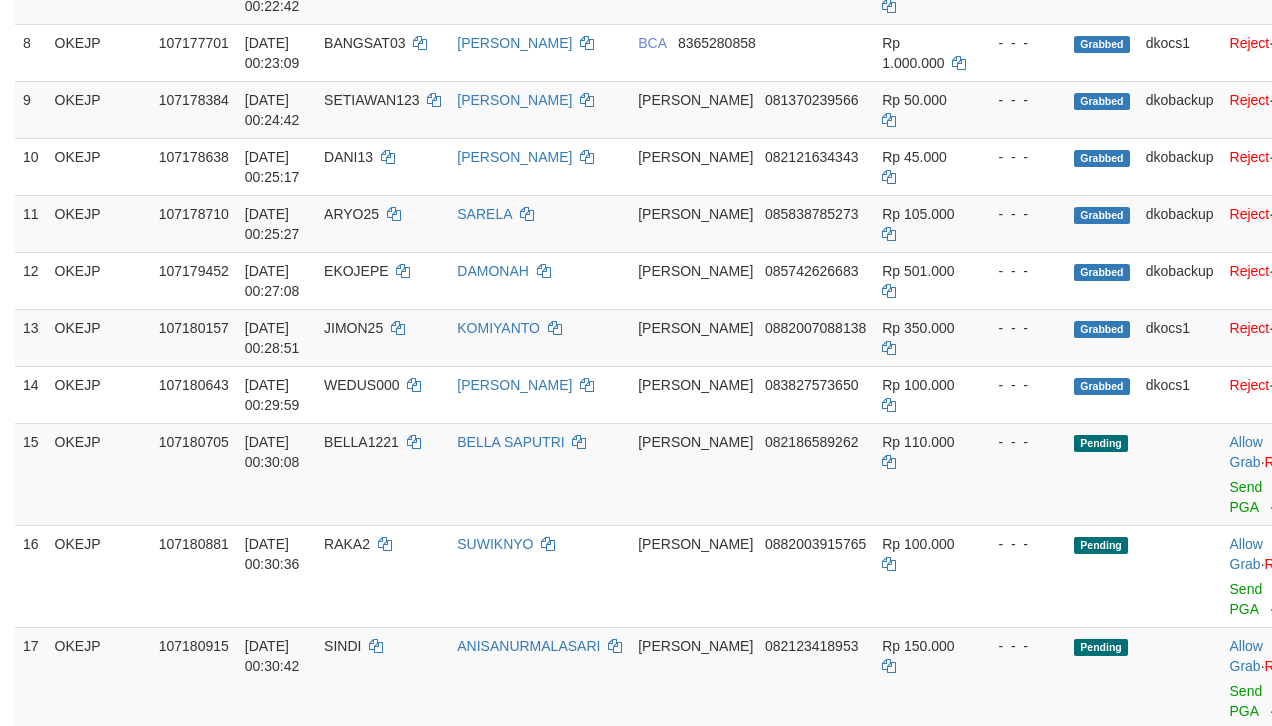 scroll, scrollTop: 674, scrollLeft: 0, axis: vertical 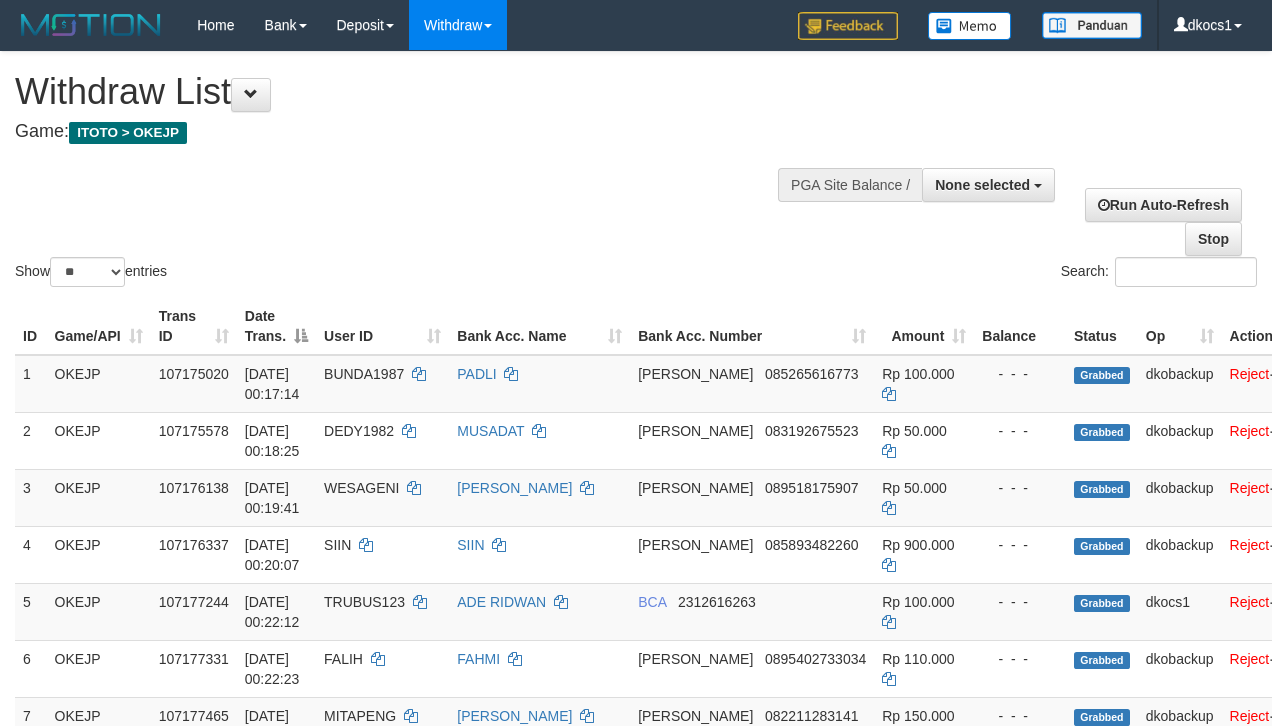 select 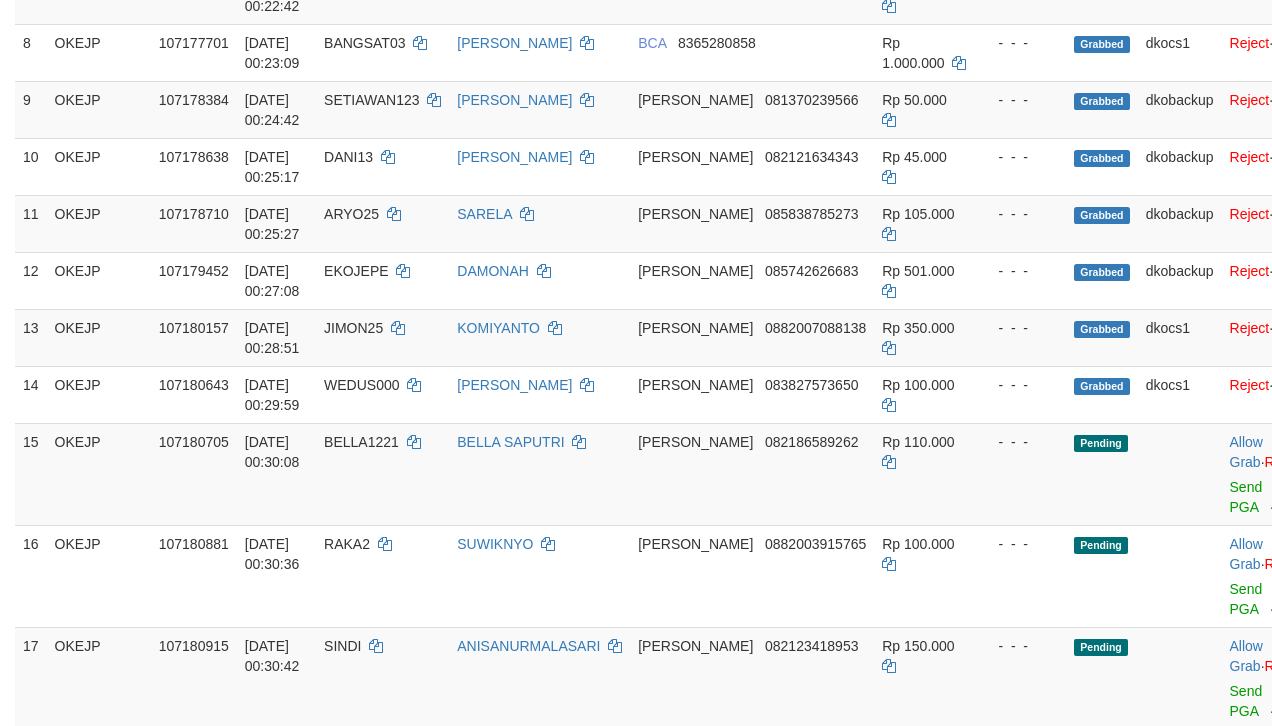 scroll, scrollTop: 674, scrollLeft: 0, axis: vertical 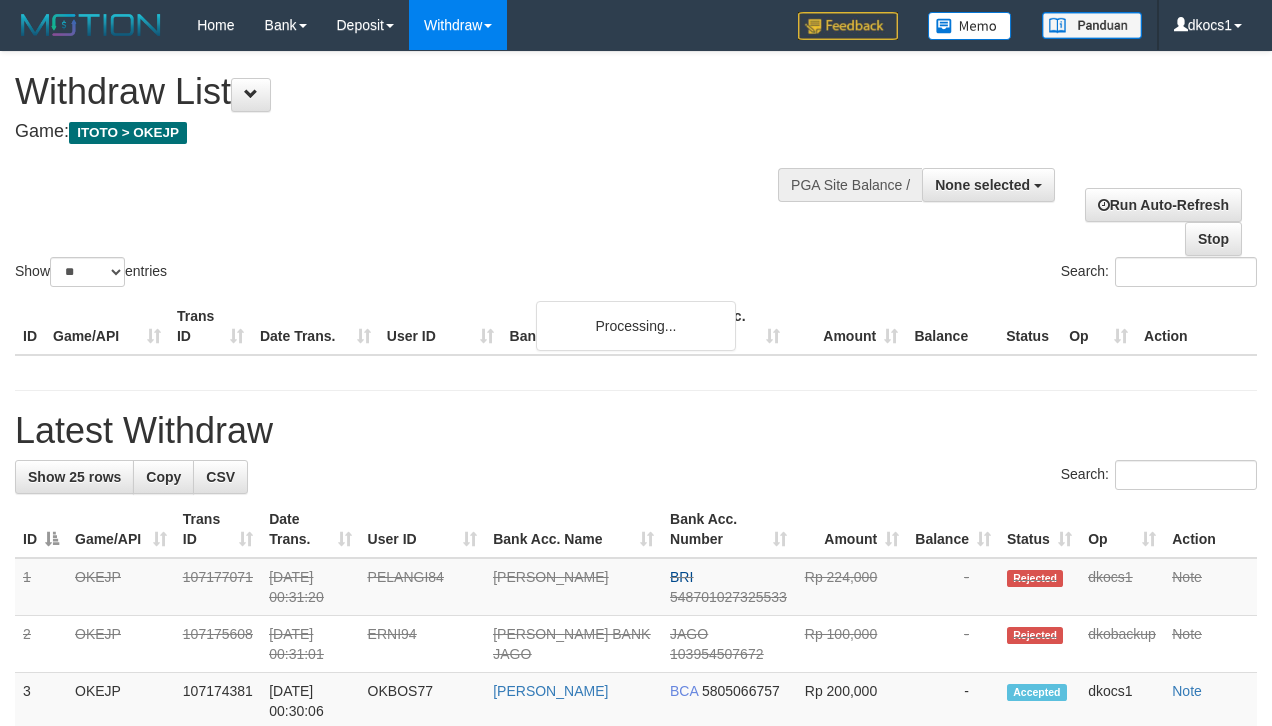 select 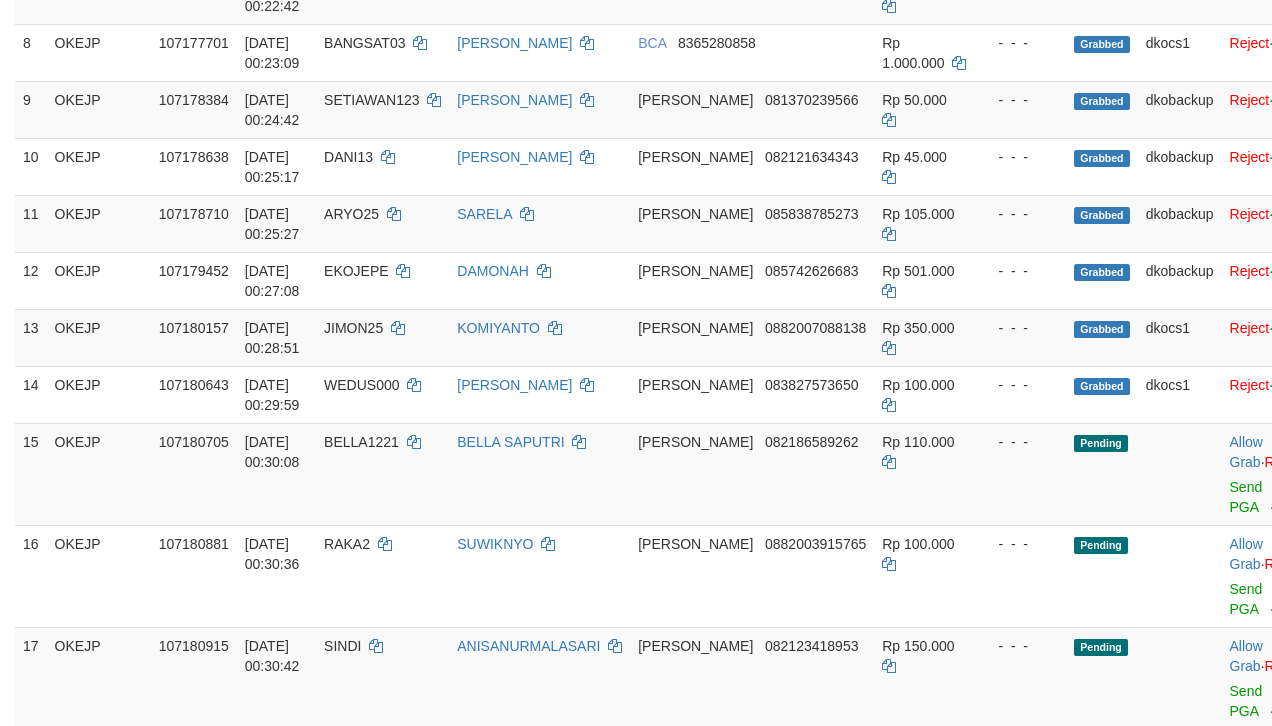 scroll, scrollTop: 674, scrollLeft: 0, axis: vertical 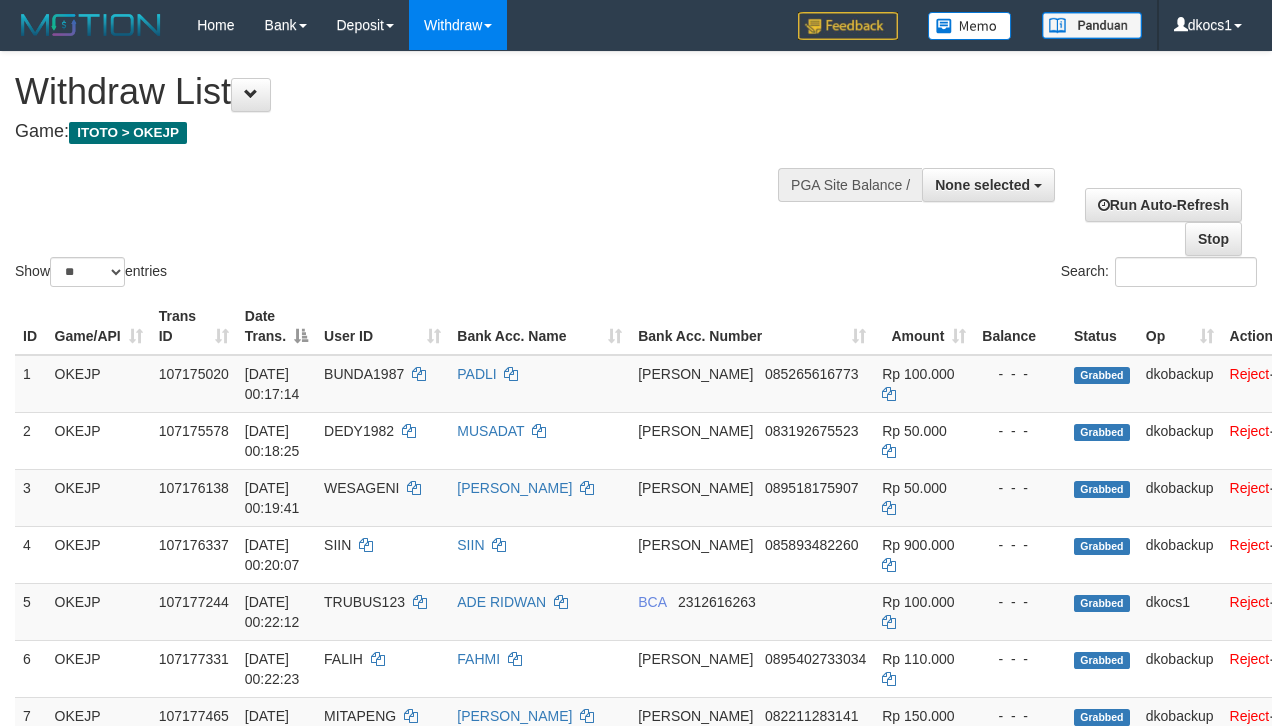 select 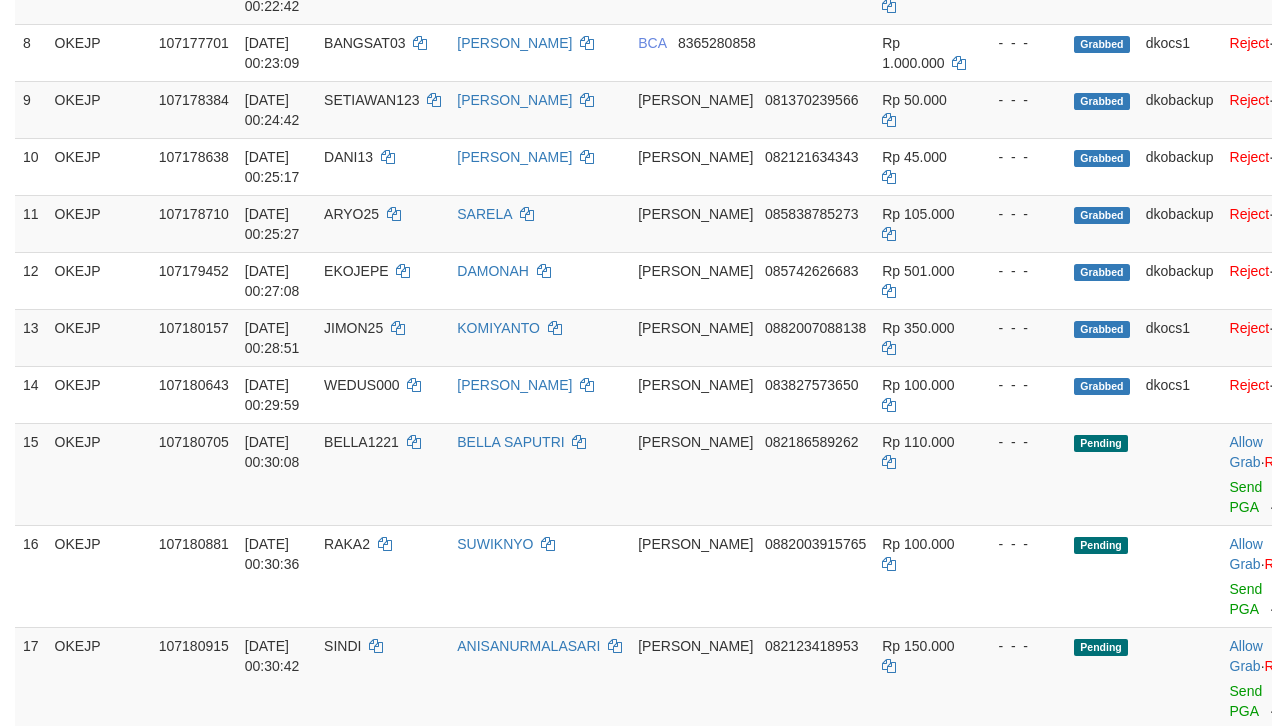 scroll, scrollTop: 674, scrollLeft: 0, axis: vertical 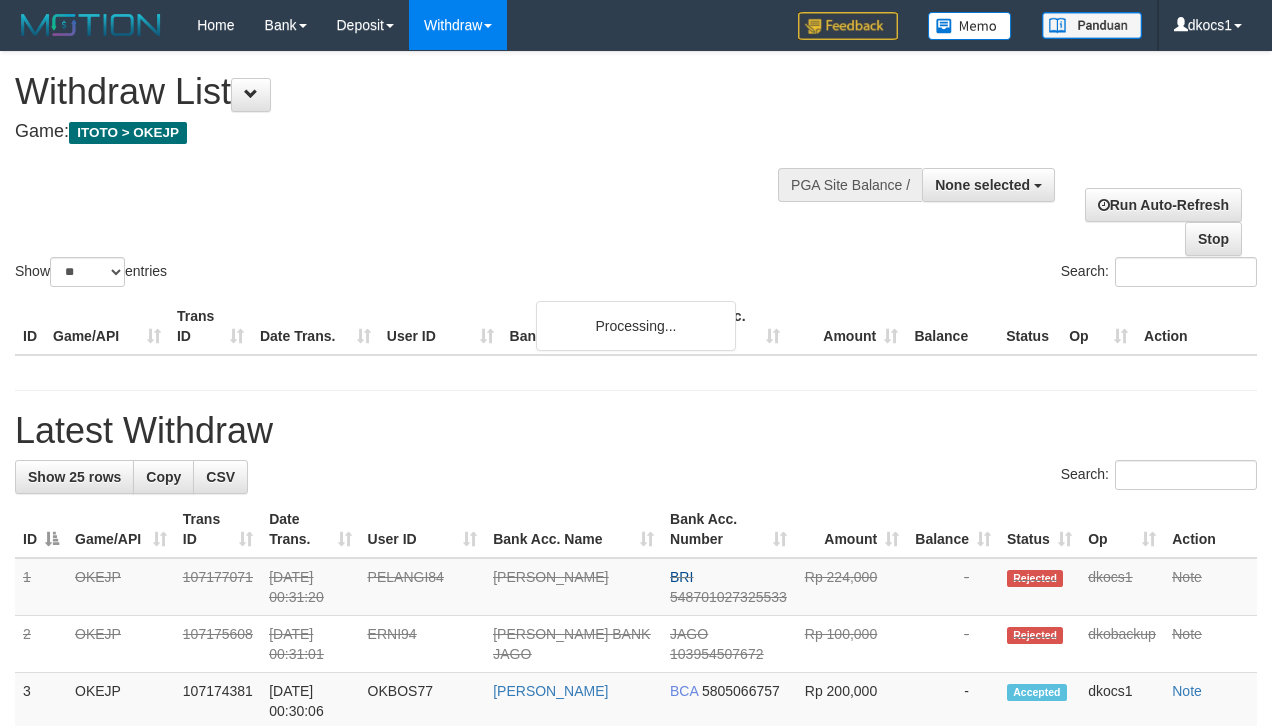 select 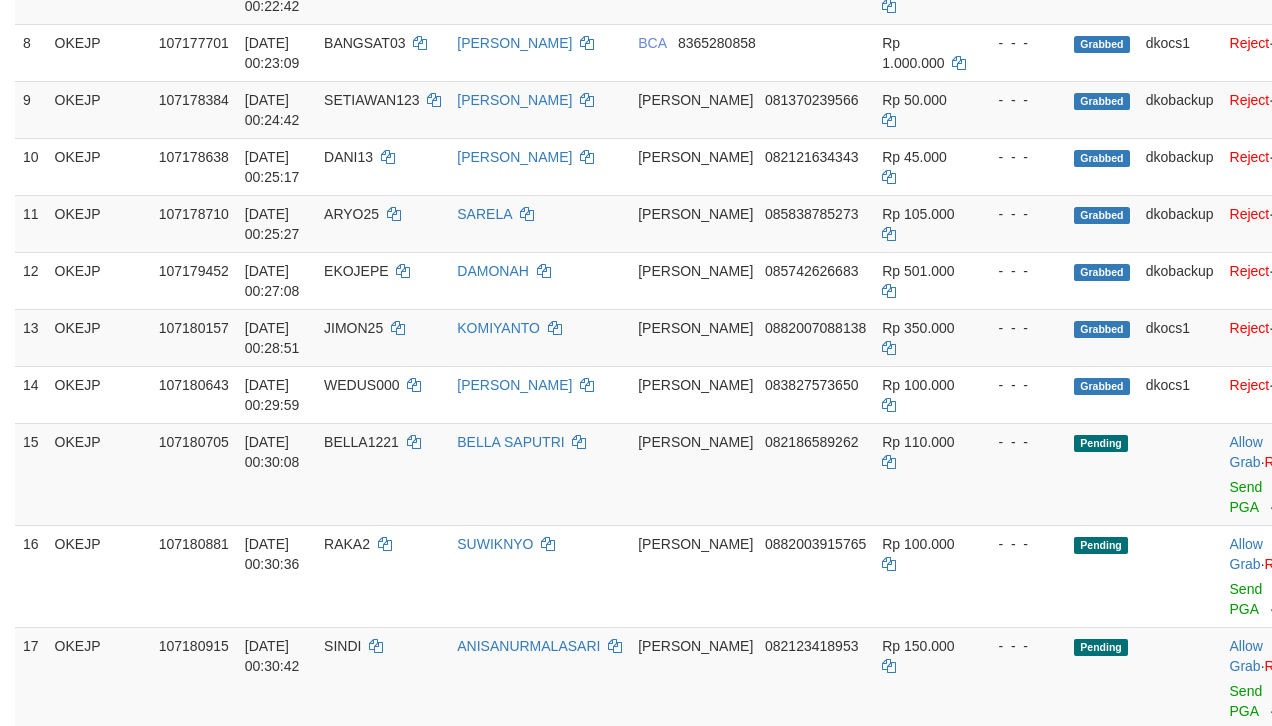 scroll, scrollTop: 674, scrollLeft: 0, axis: vertical 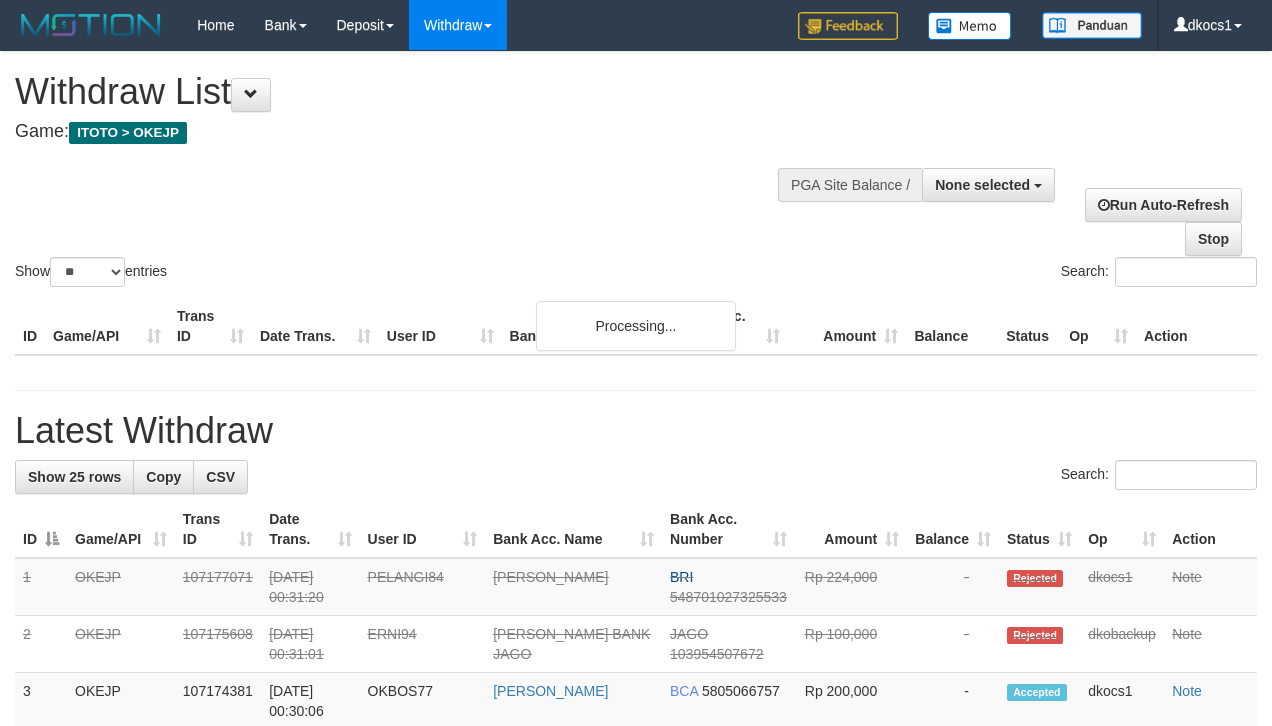 select 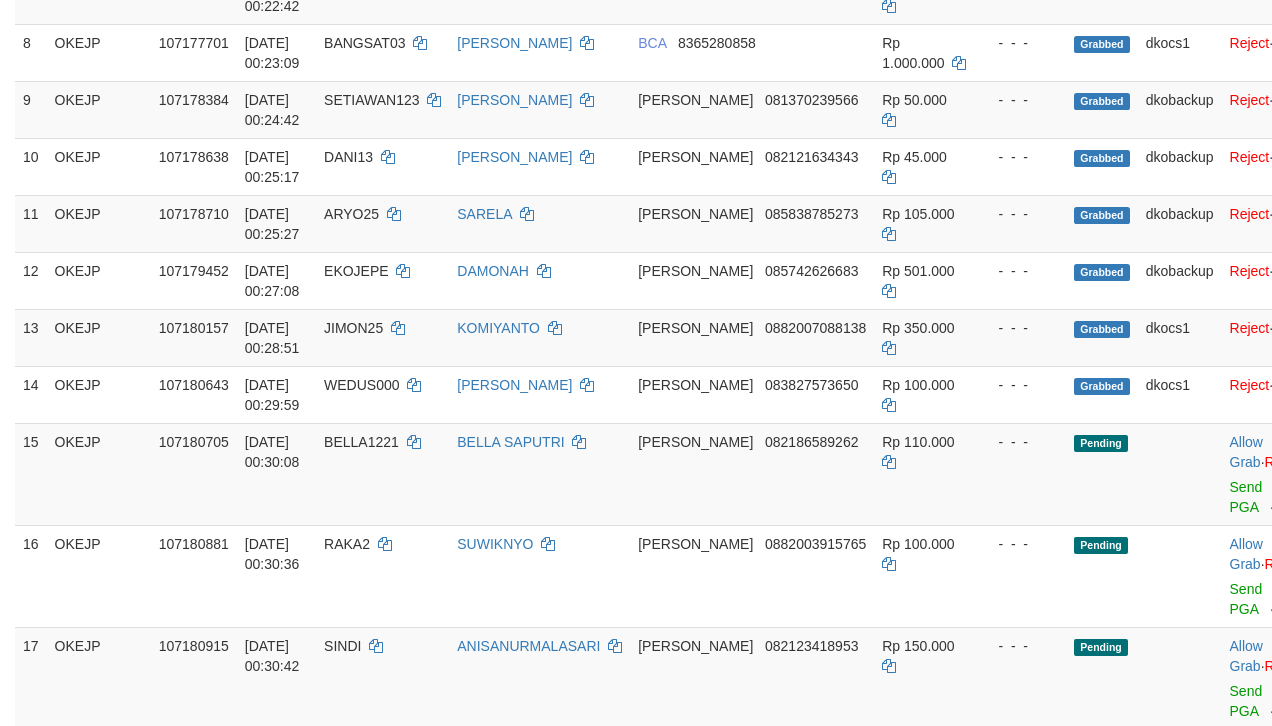 scroll, scrollTop: 674, scrollLeft: 0, axis: vertical 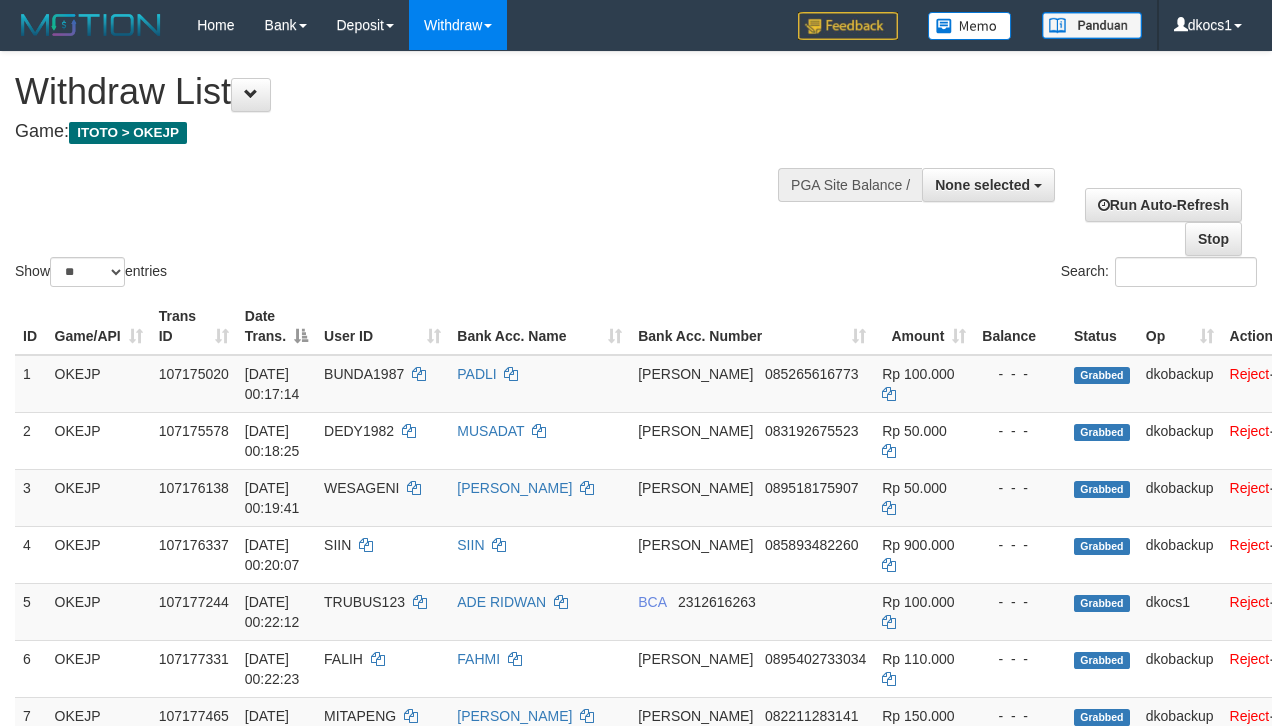 select 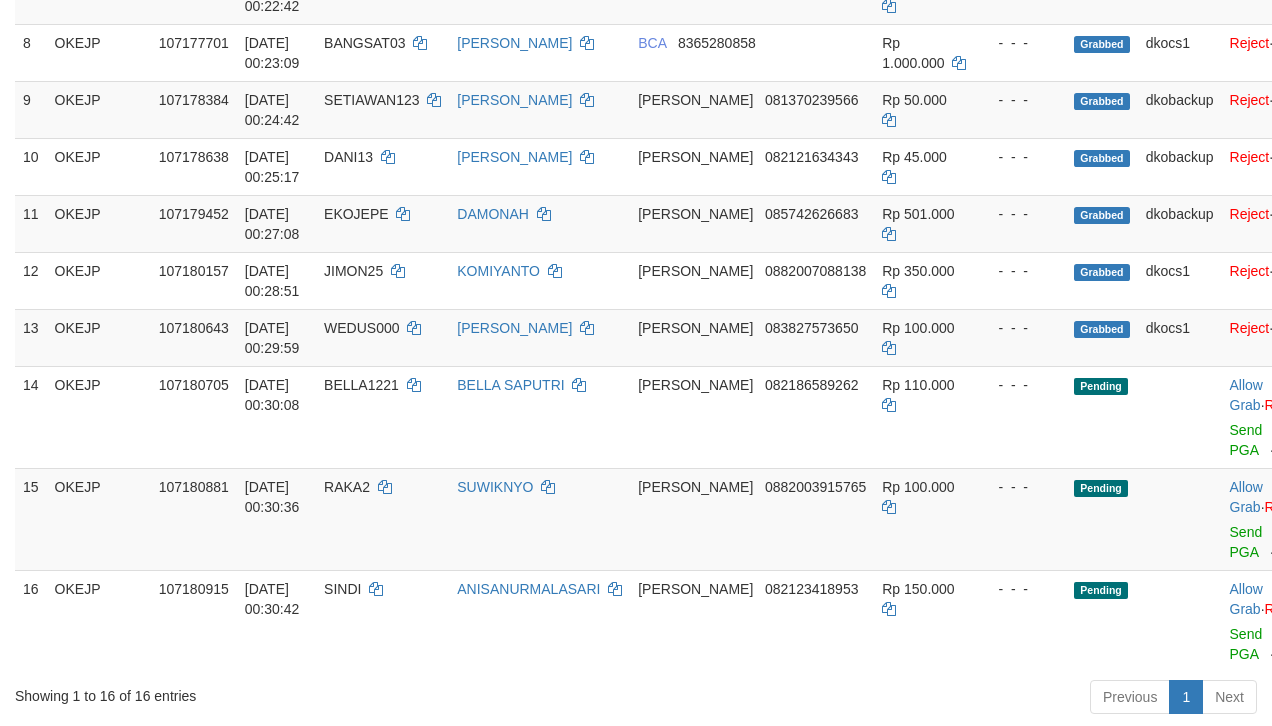 scroll, scrollTop: 674, scrollLeft: 0, axis: vertical 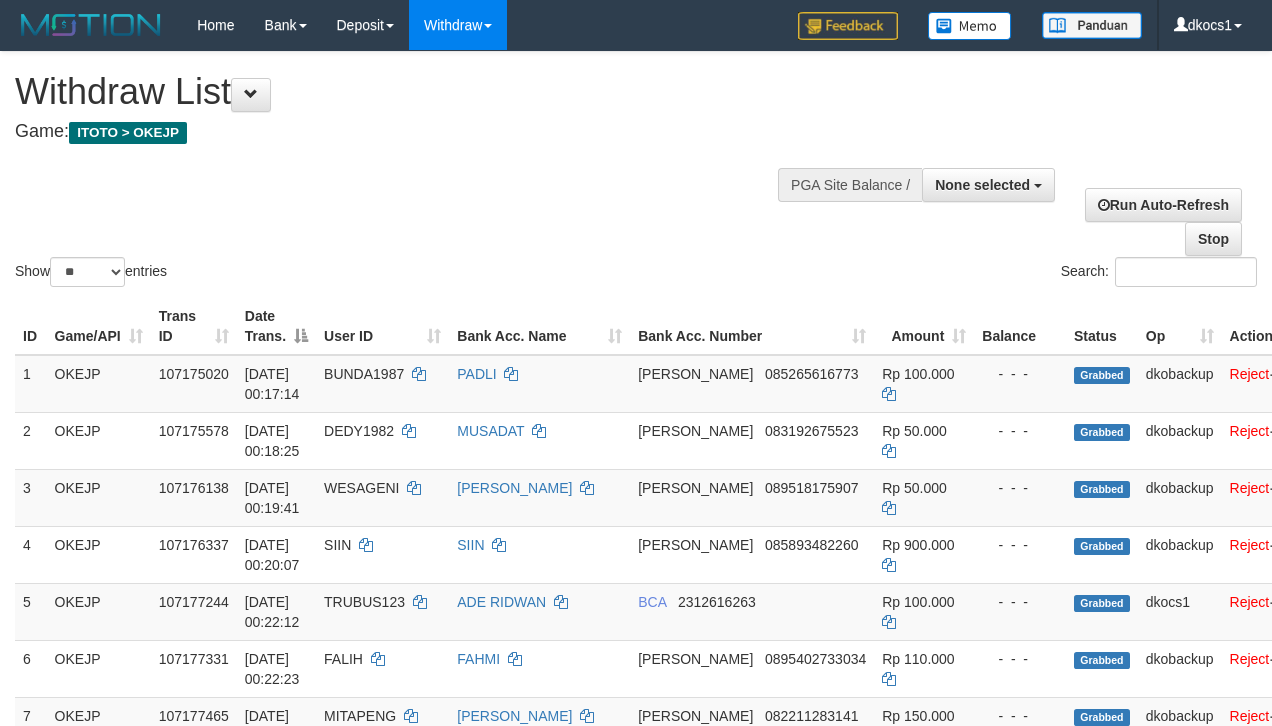 select 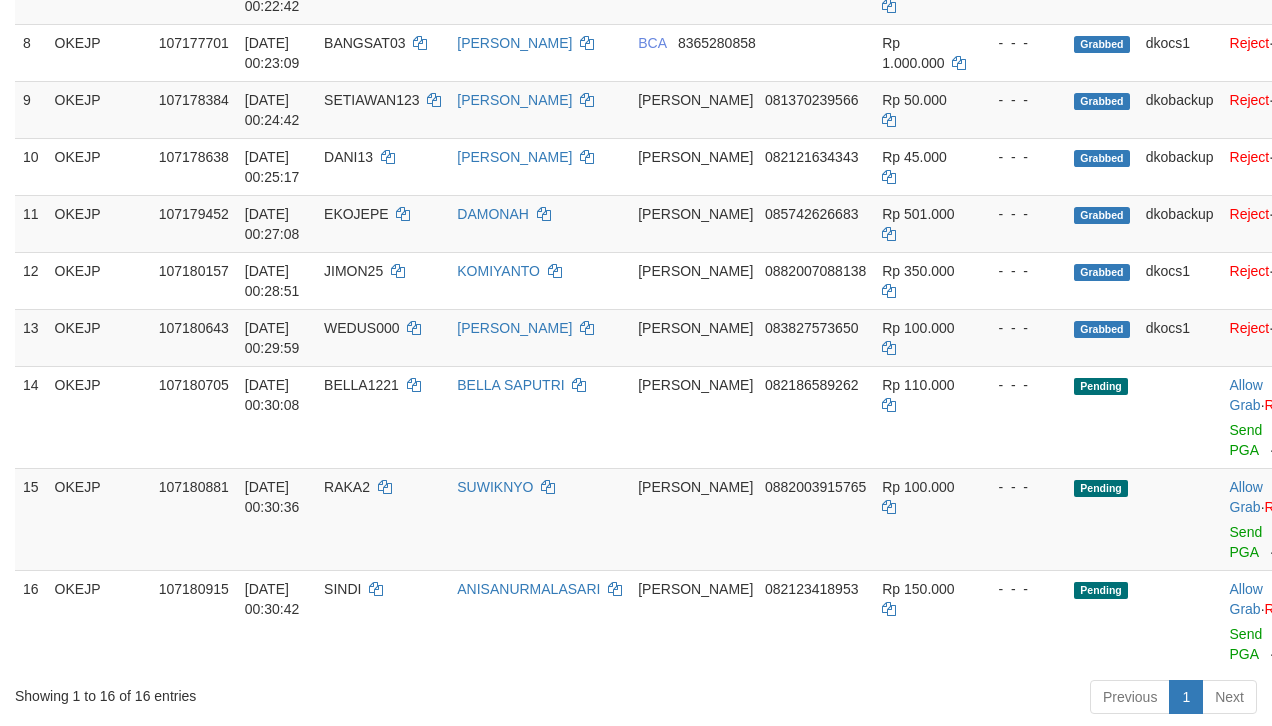 scroll, scrollTop: 674, scrollLeft: 0, axis: vertical 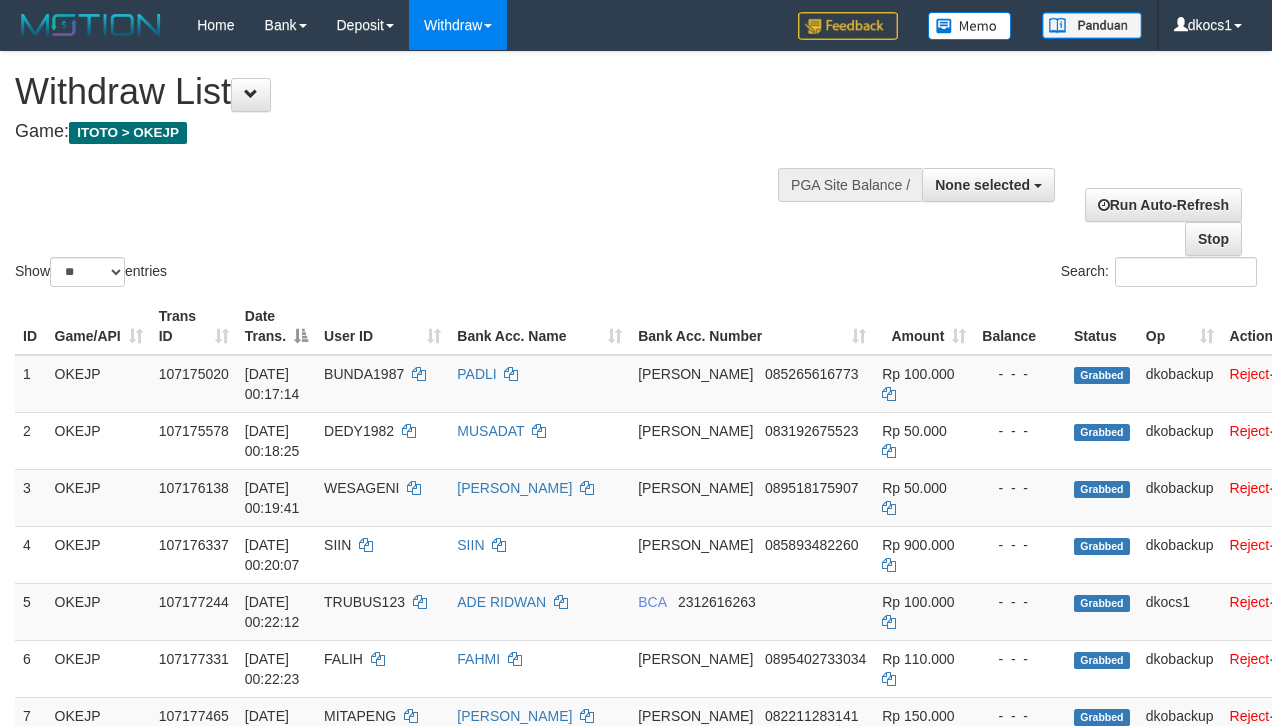 select 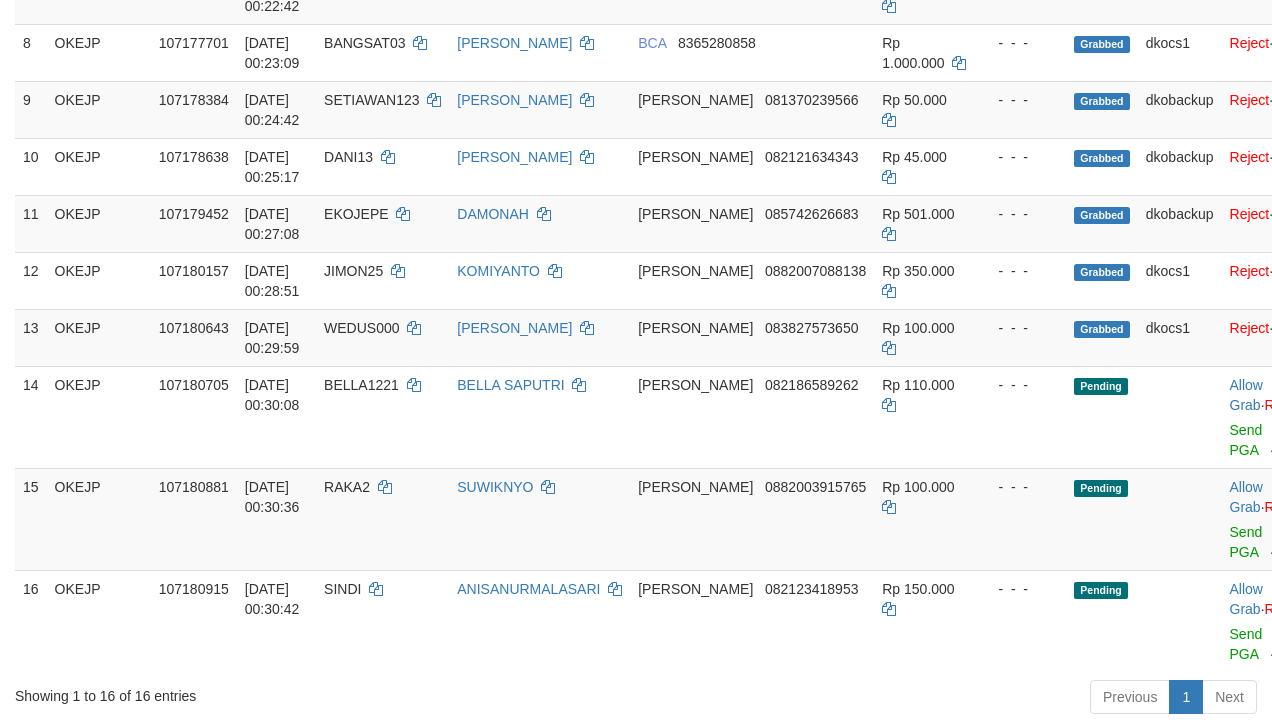 scroll, scrollTop: 674, scrollLeft: 0, axis: vertical 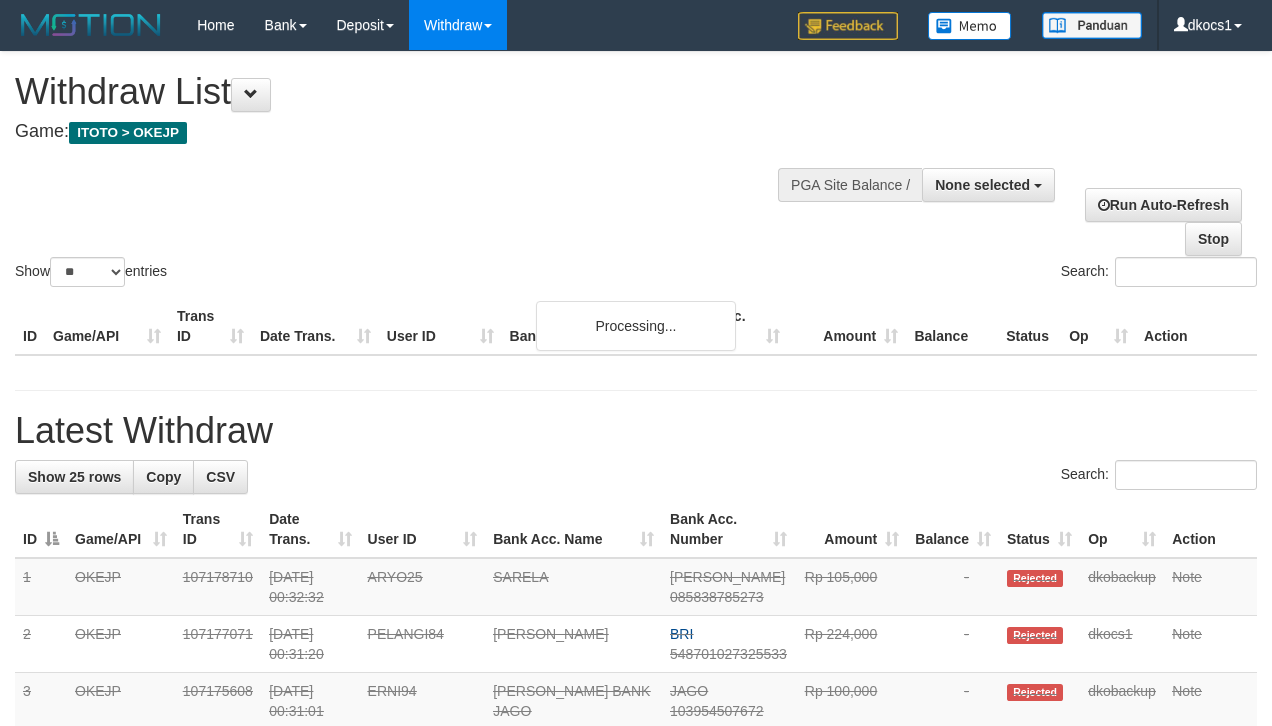 select 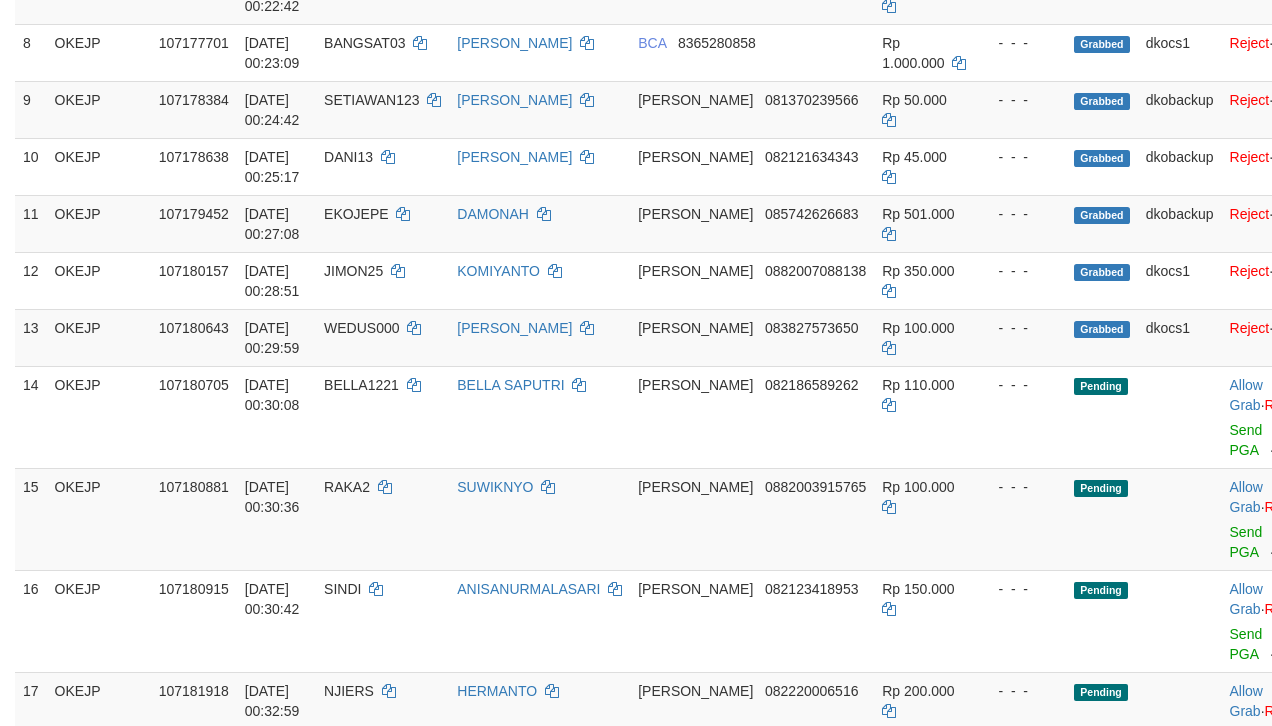 scroll, scrollTop: 674, scrollLeft: 0, axis: vertical 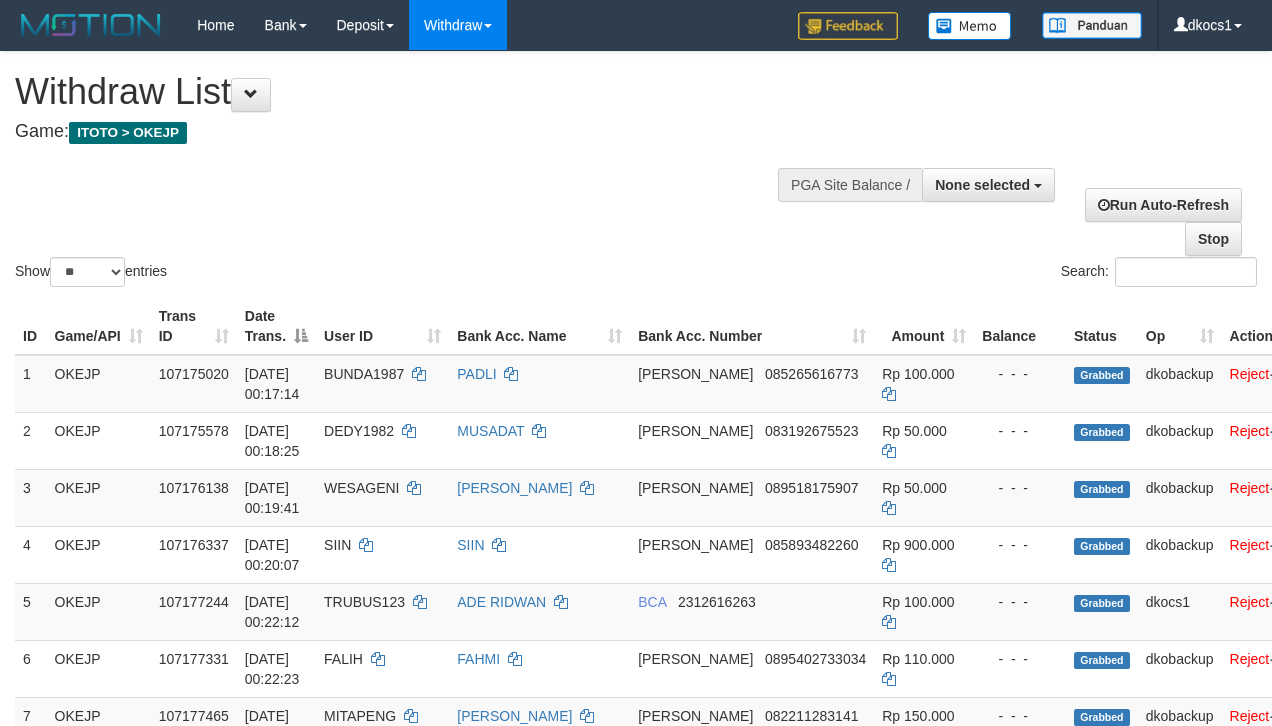 select 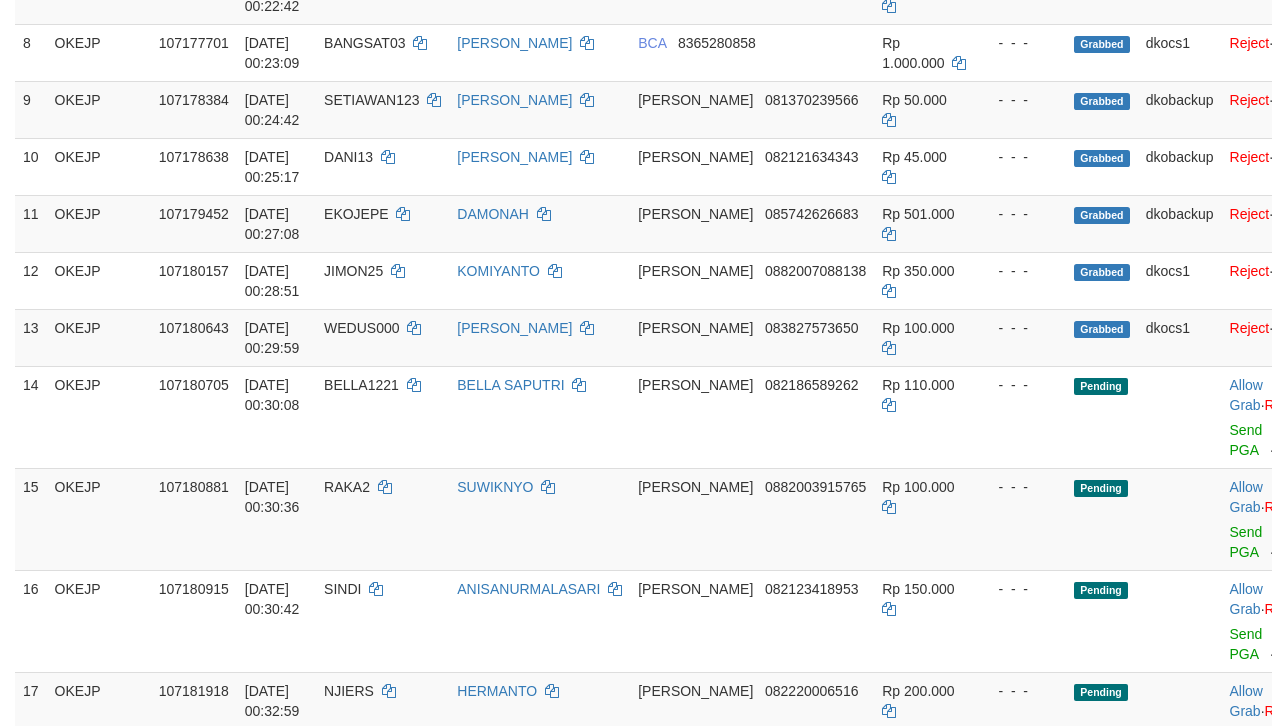 scroll, scrollTop: 674, scrollLeft: 0, axis: vertical 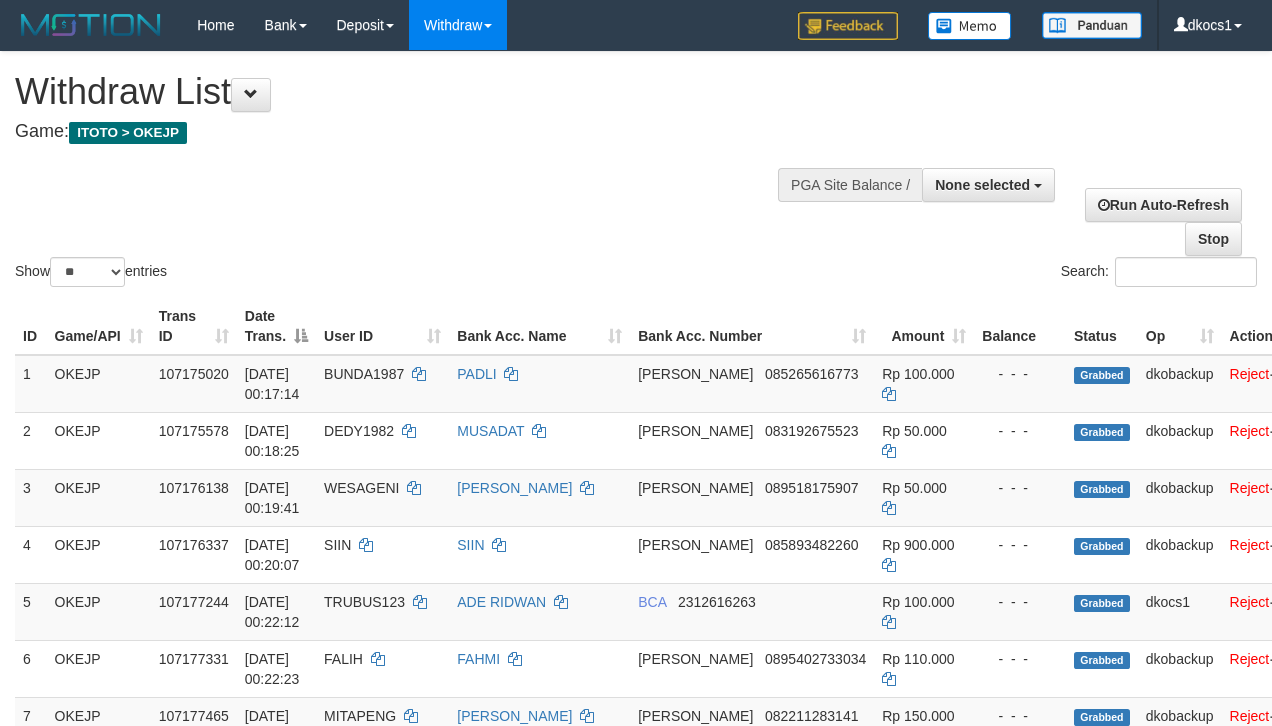 select 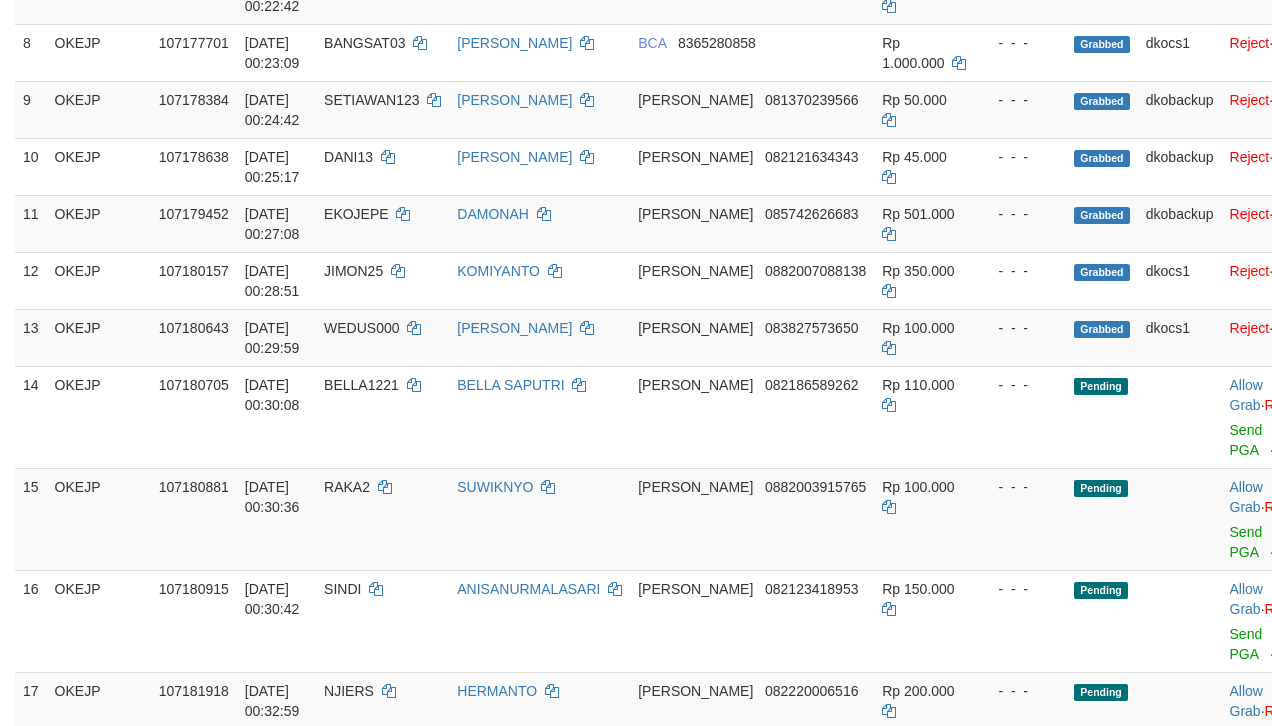 scroll, scrollTop: 674, scrollLeft: 0, axis: vertical 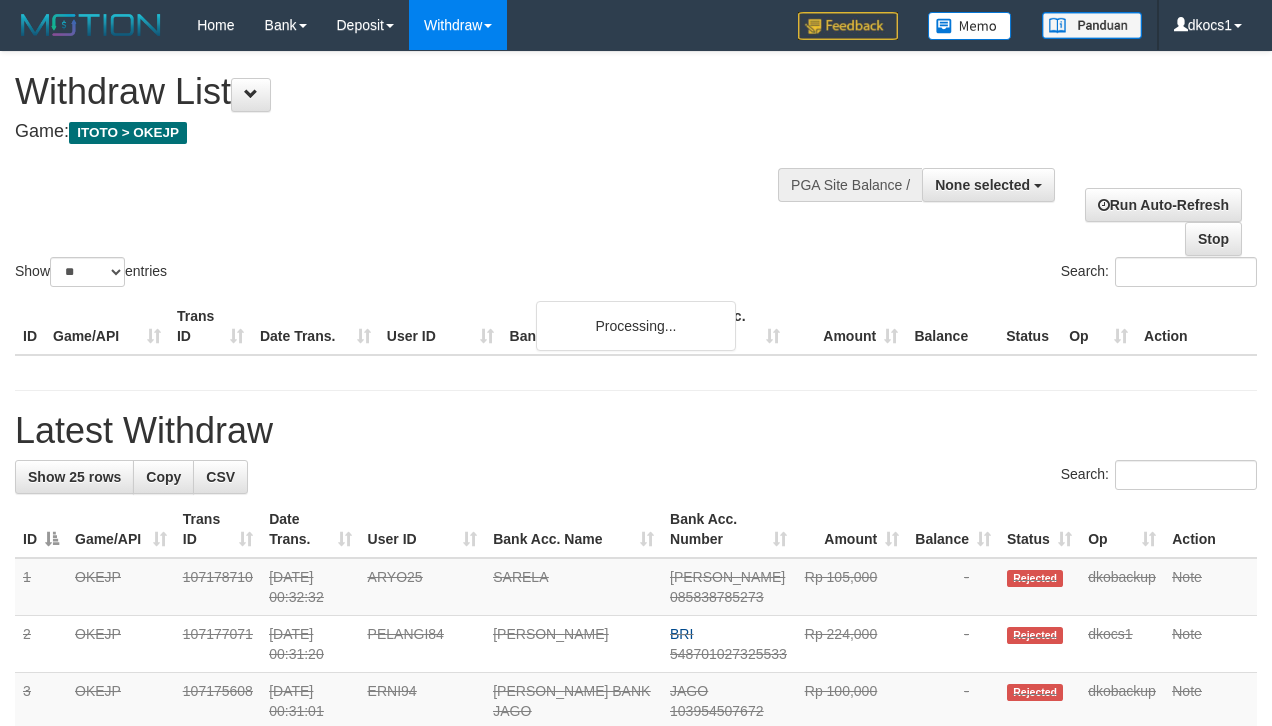 select 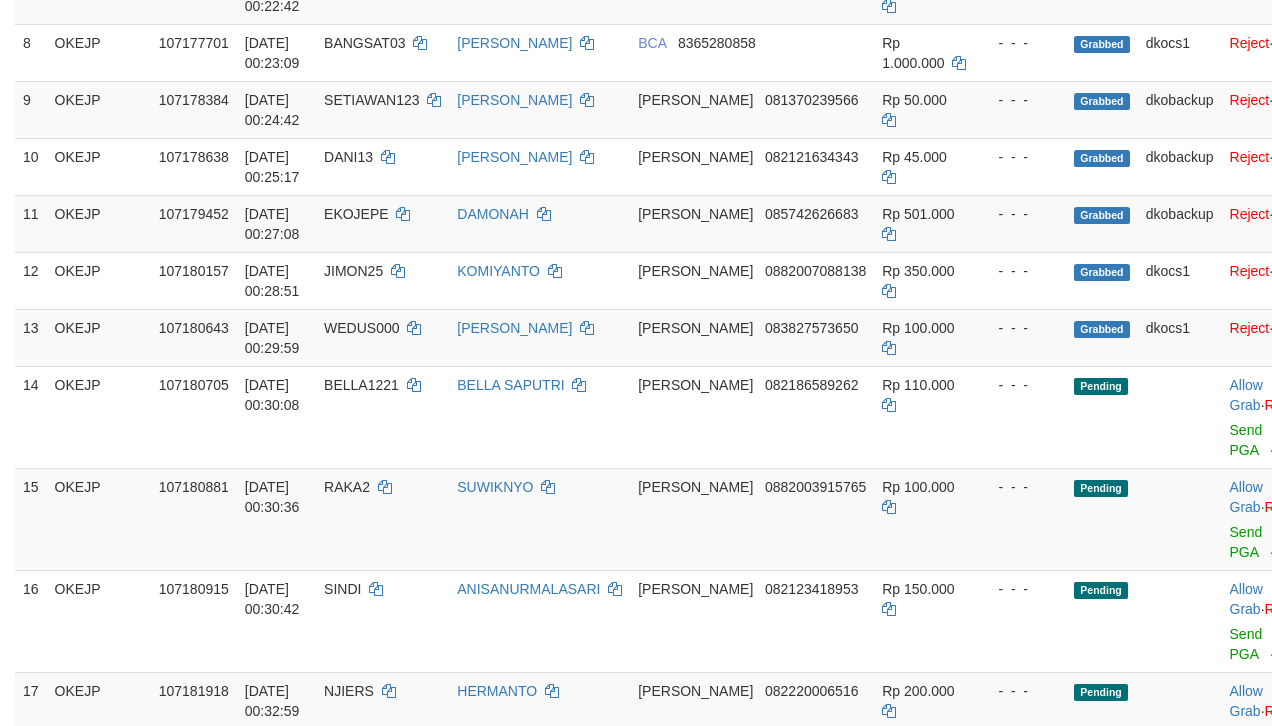 scroll, scrollTop: 674, scrollLeft: 0, axis: vertical 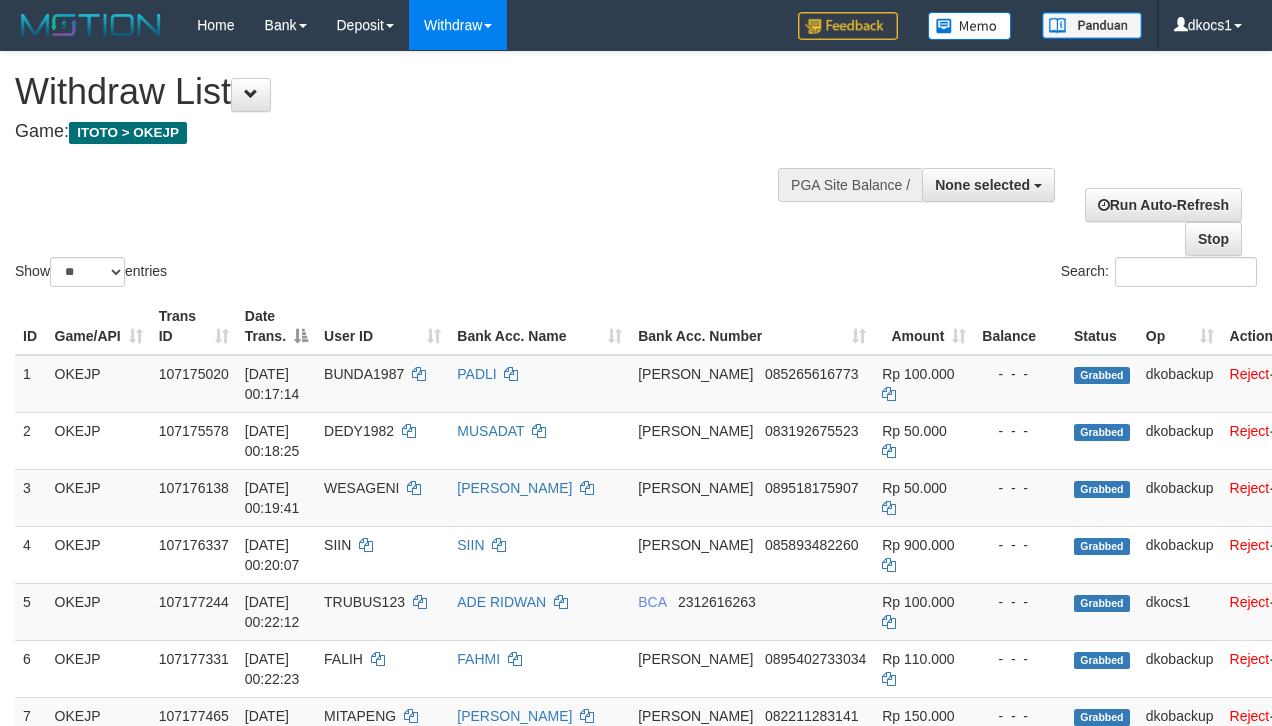 select 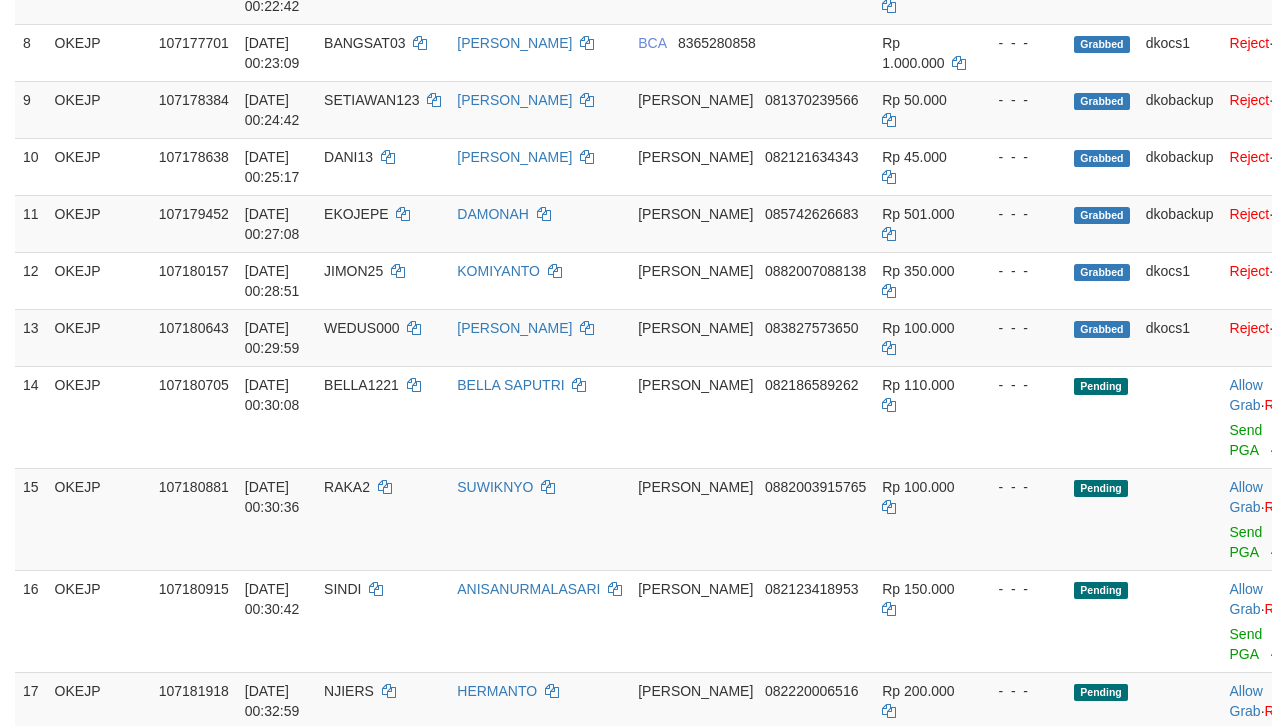 scroll, scrollTop: 674, scrollLeft: 0, axis: vertical 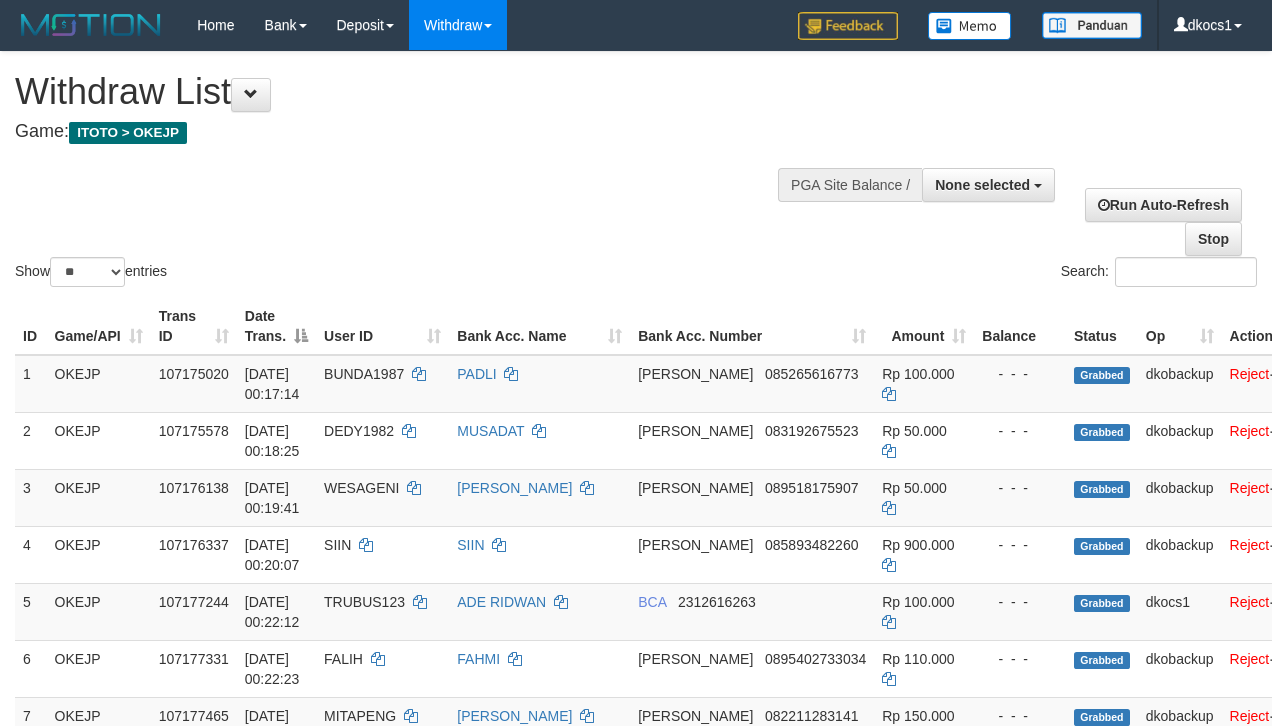 select 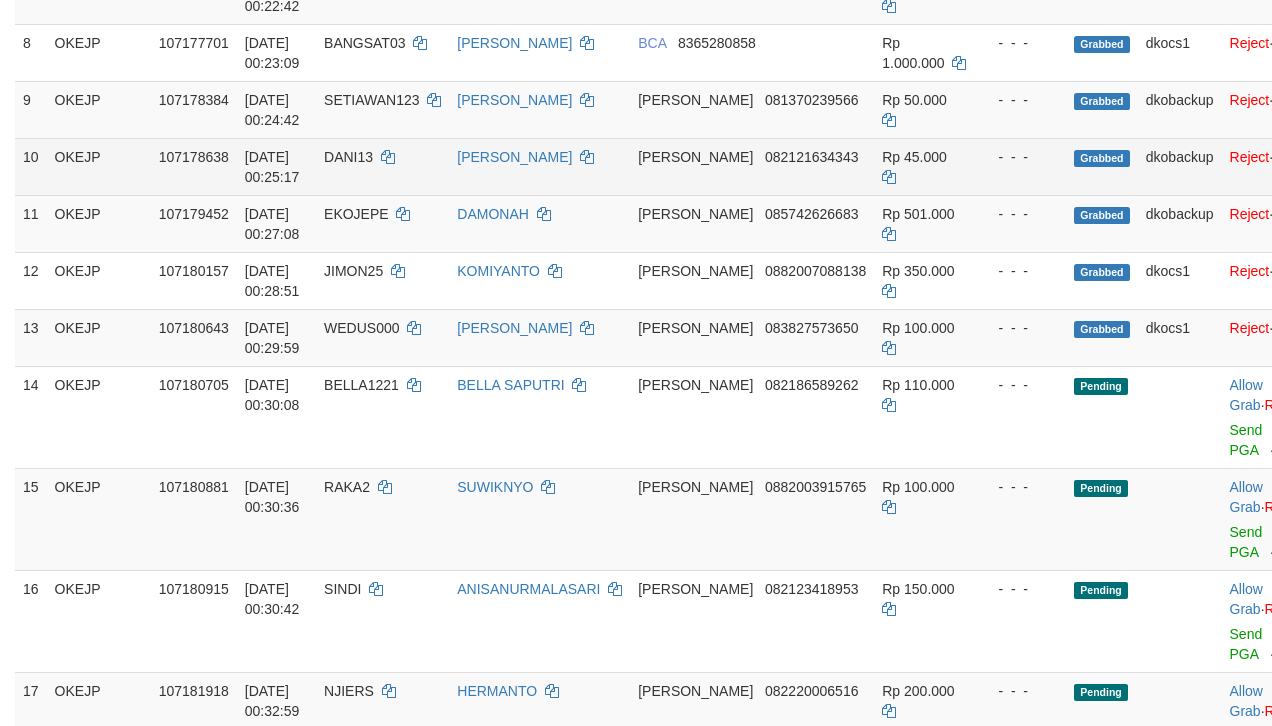scroll, scrollTop: 674, scrollLeft: 0, axis: vertical 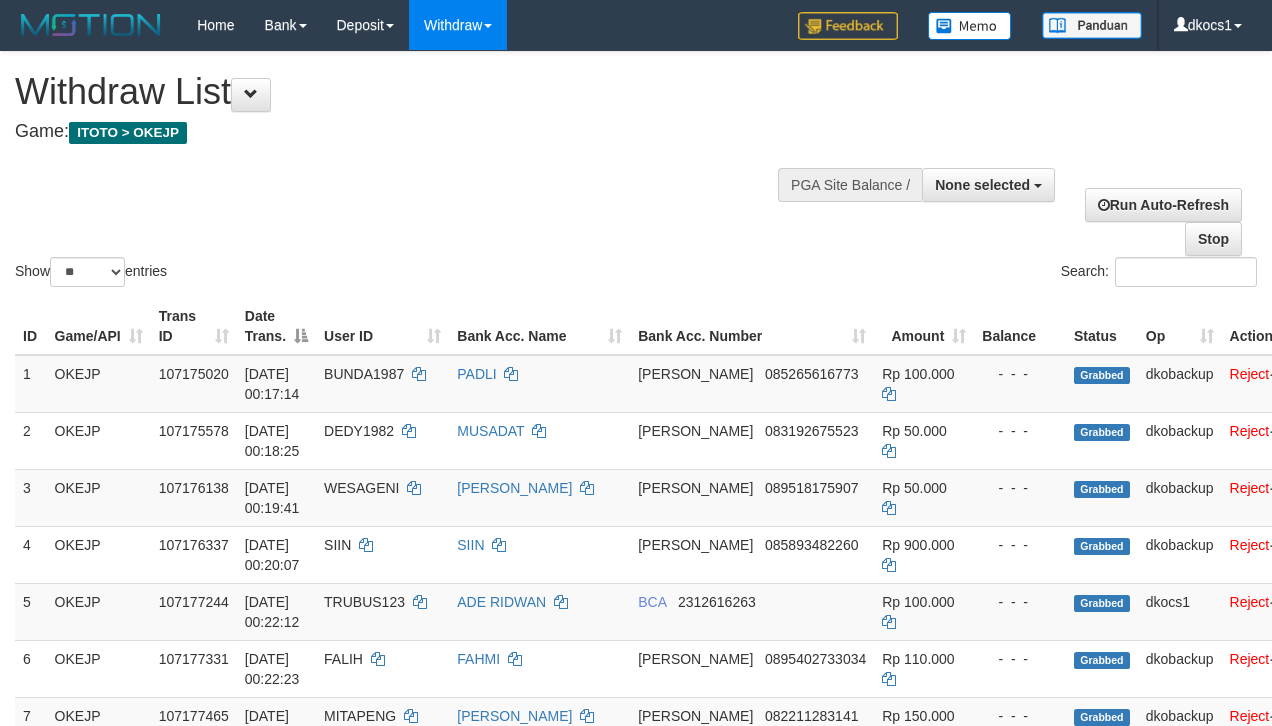select 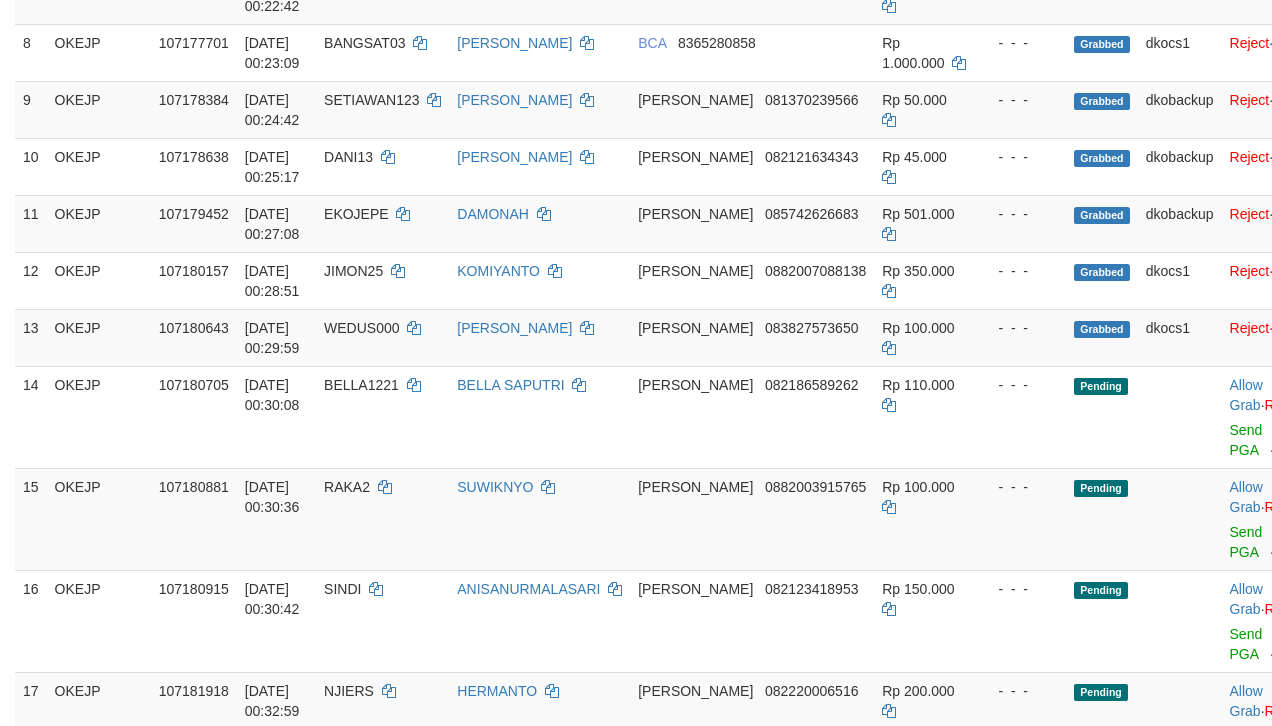 scroll, scrollTop: 674, scrollLeft: 0, axis: vertical 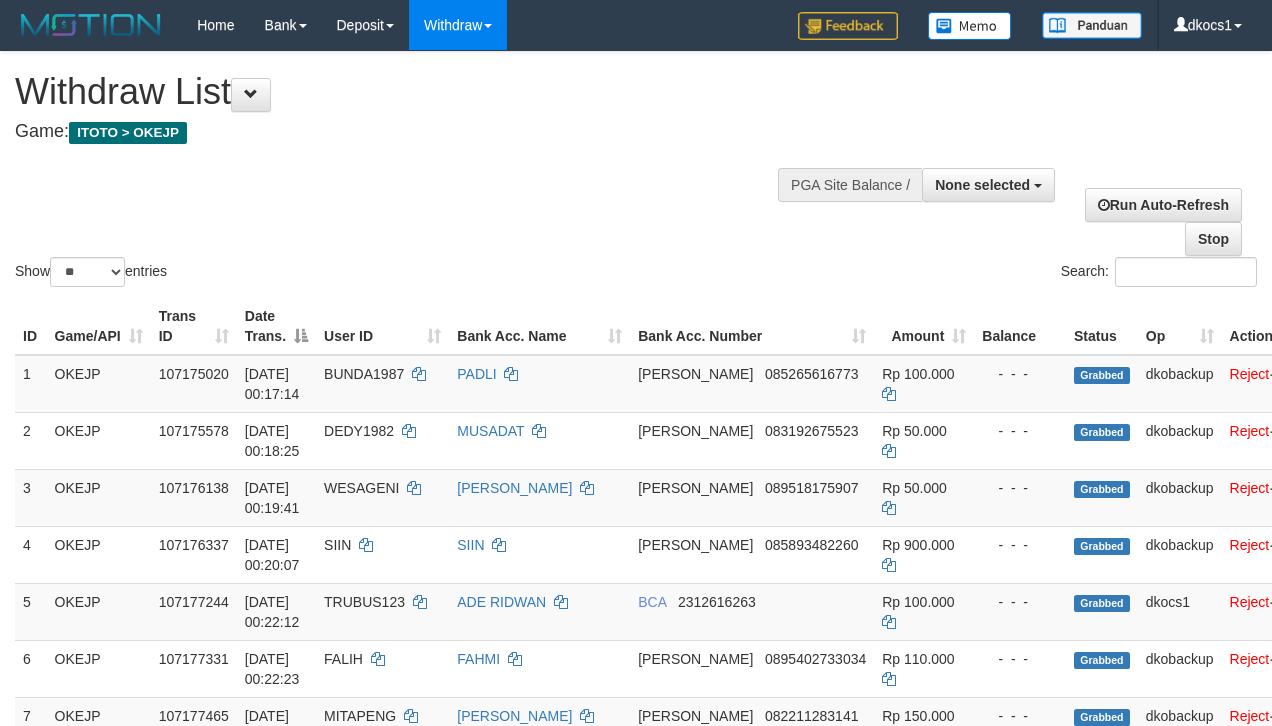 select 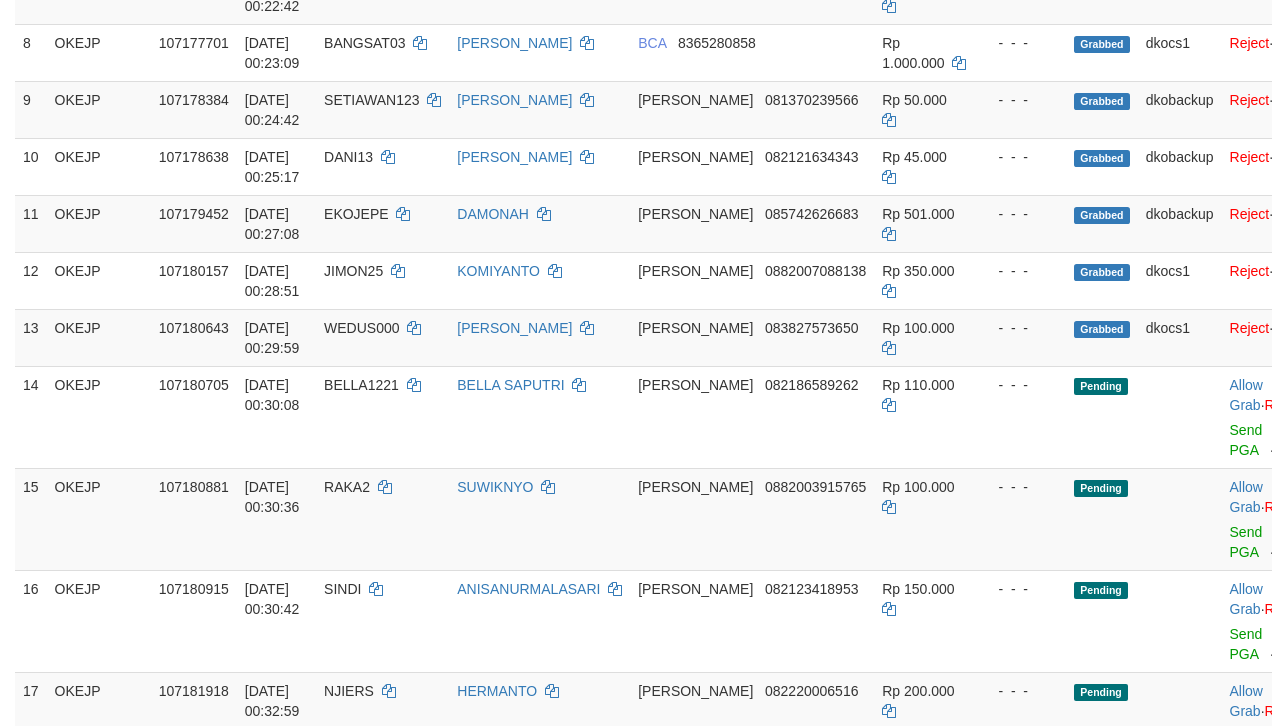 scroll, scrollTop: 674, scrollLeft: 0, axis: vertical 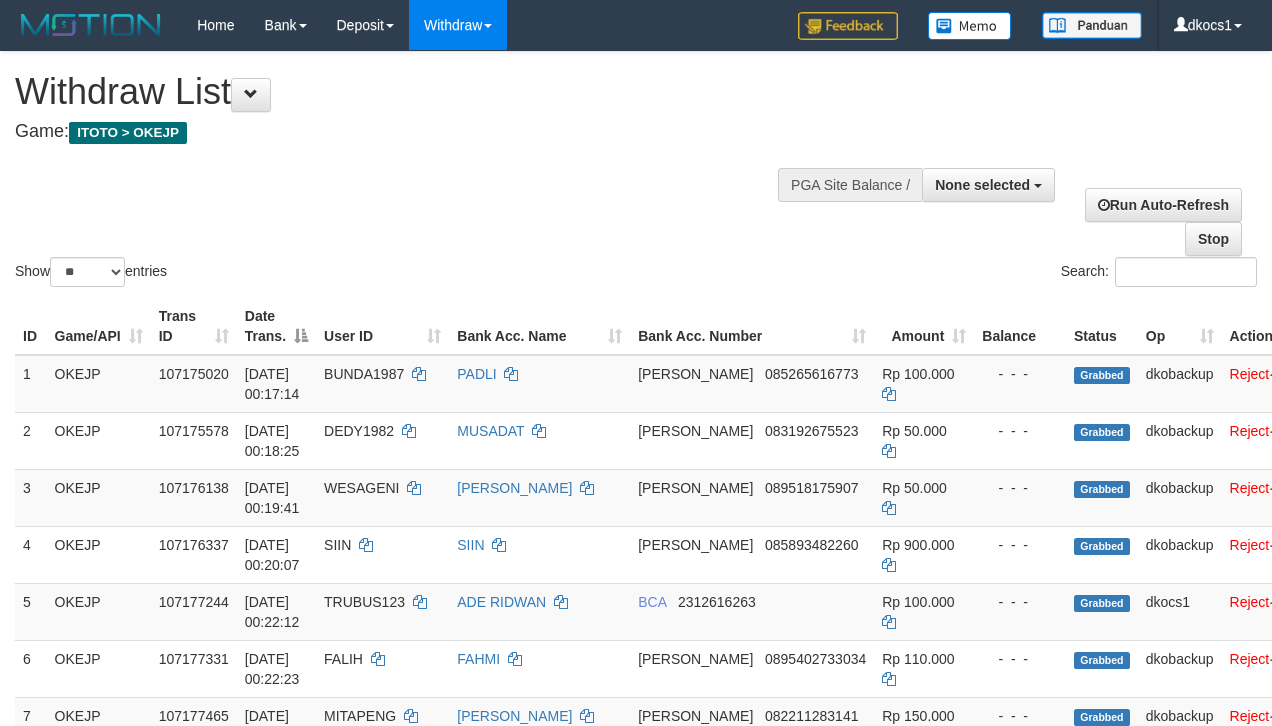 select 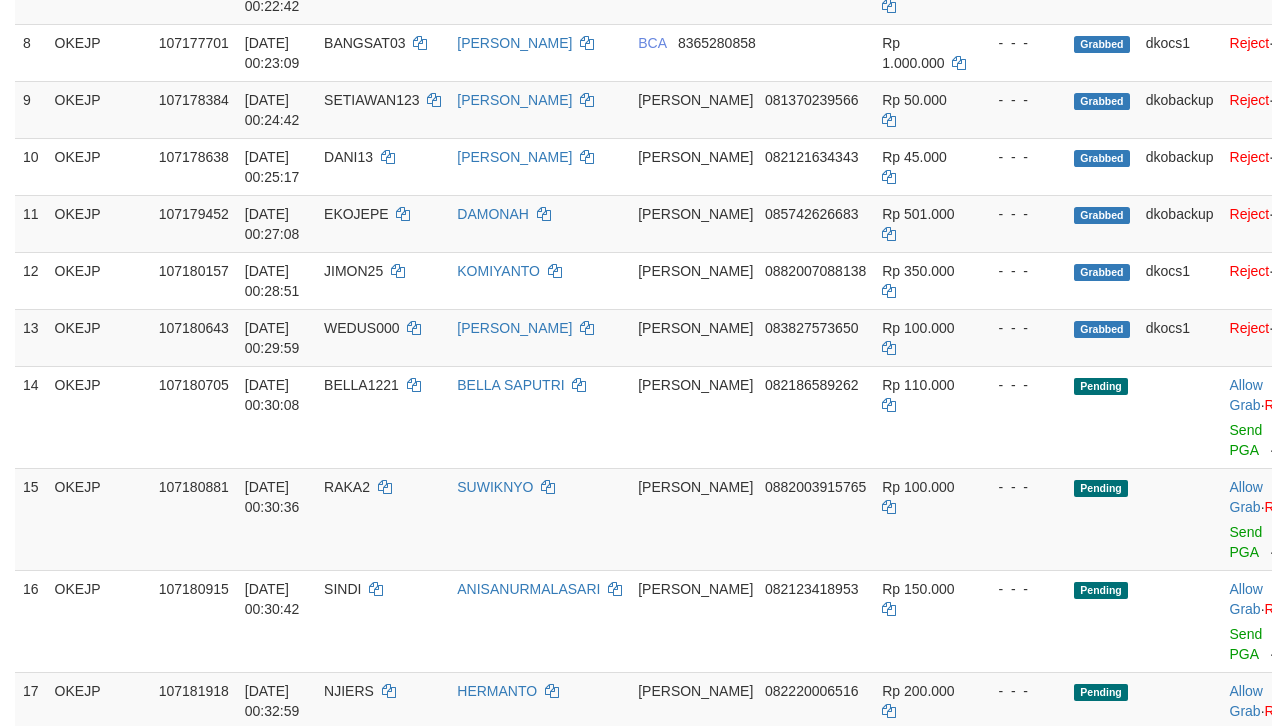 scroll, scrollTop: 674, scrollLeft: 0, axis: vertical 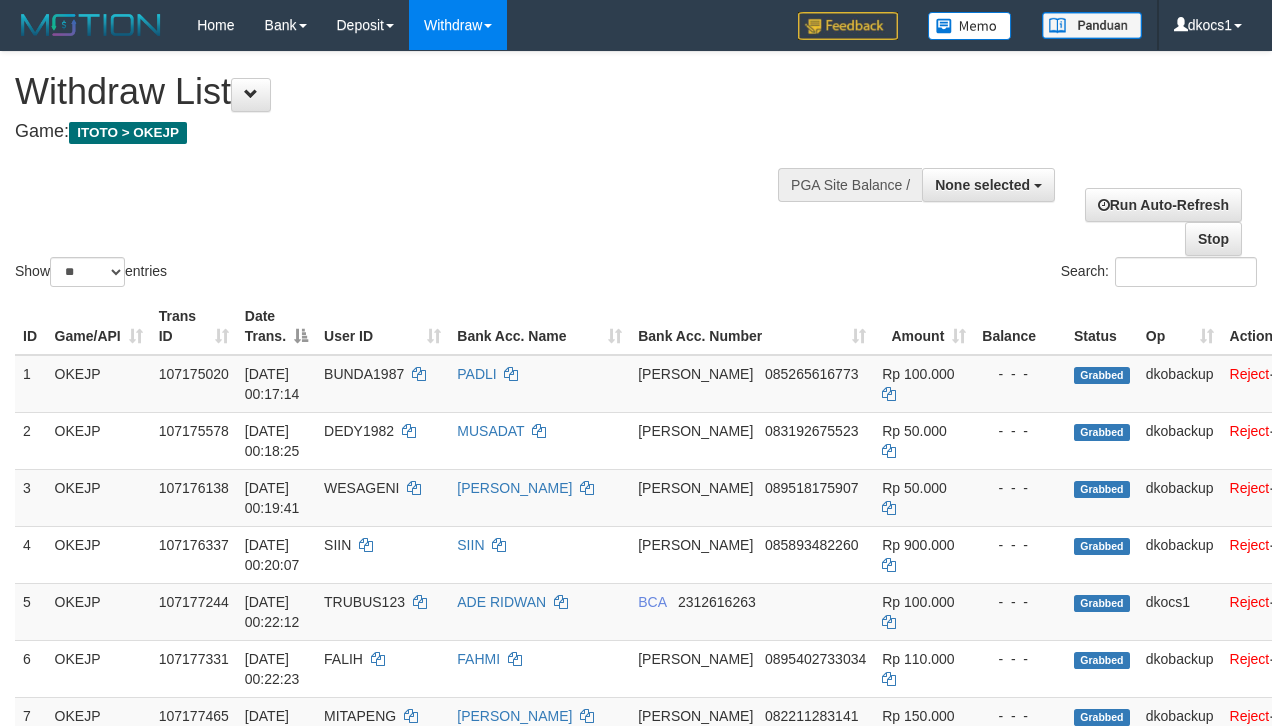 select 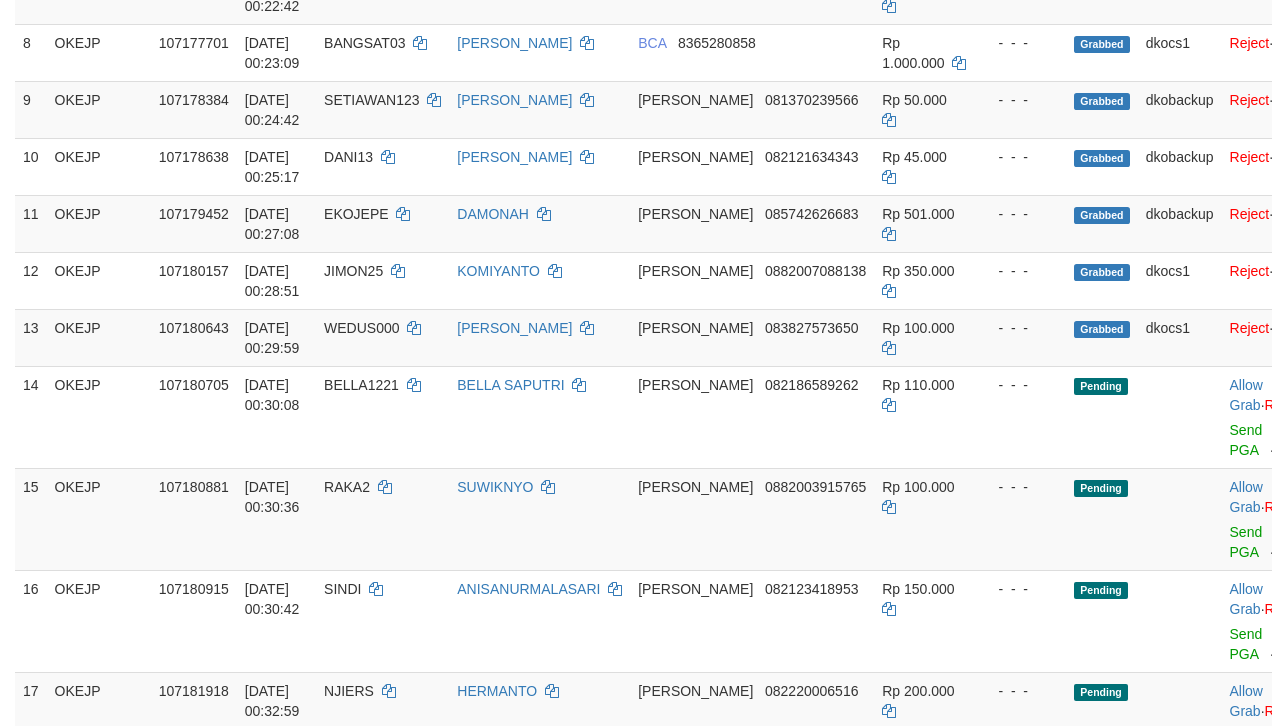scroll, scrollTop: 674, scrollLeft: 0, axis: vertical 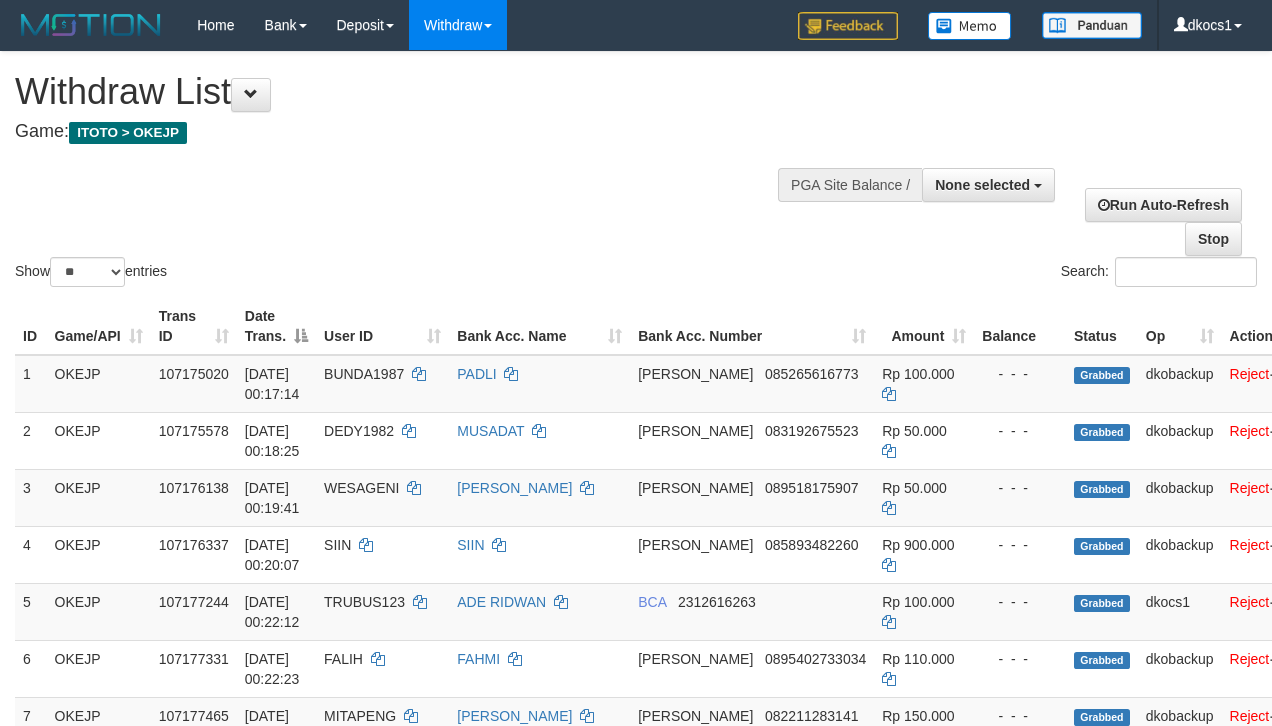 select 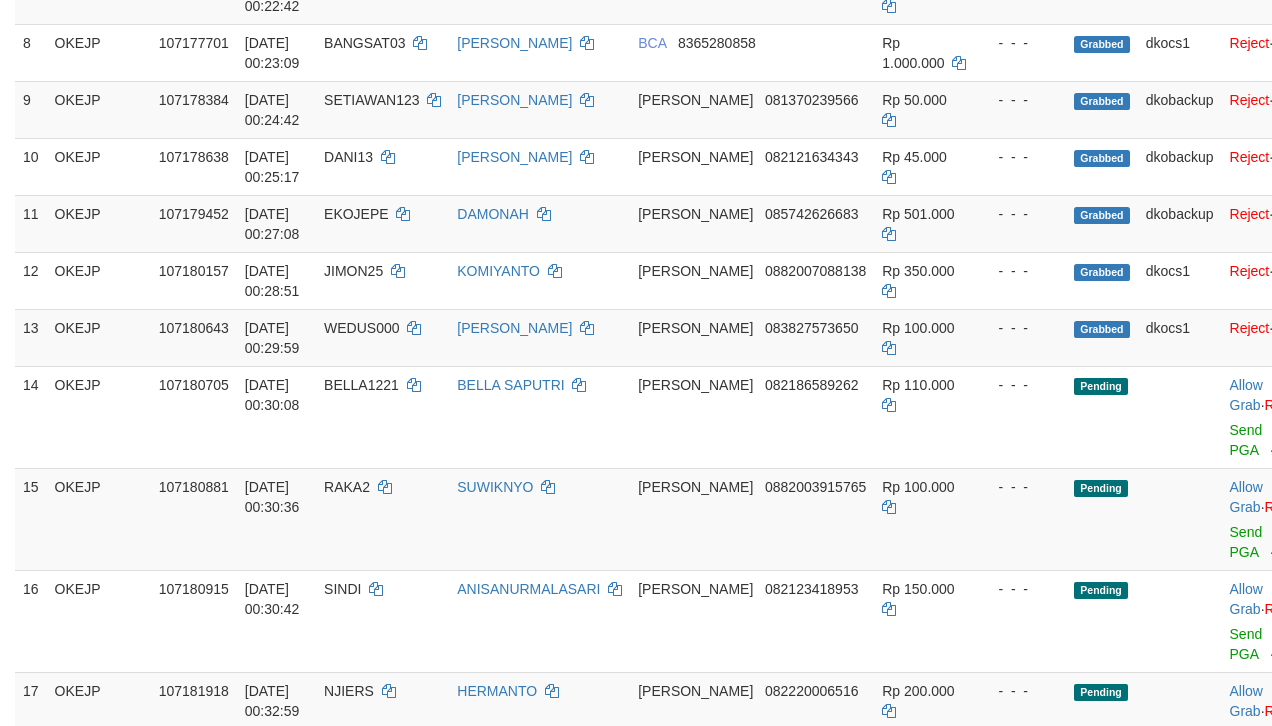 scroll, scrollTop: 674, scrollLeft: 0, axis: vertical 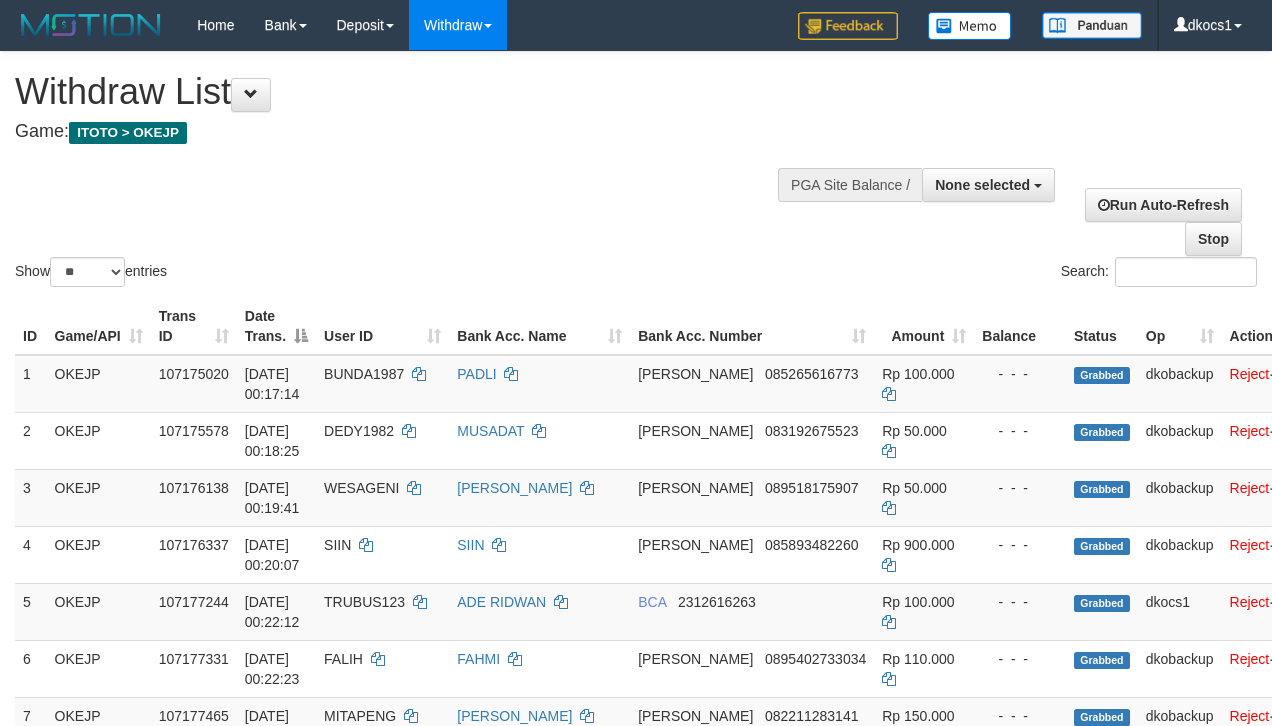 select 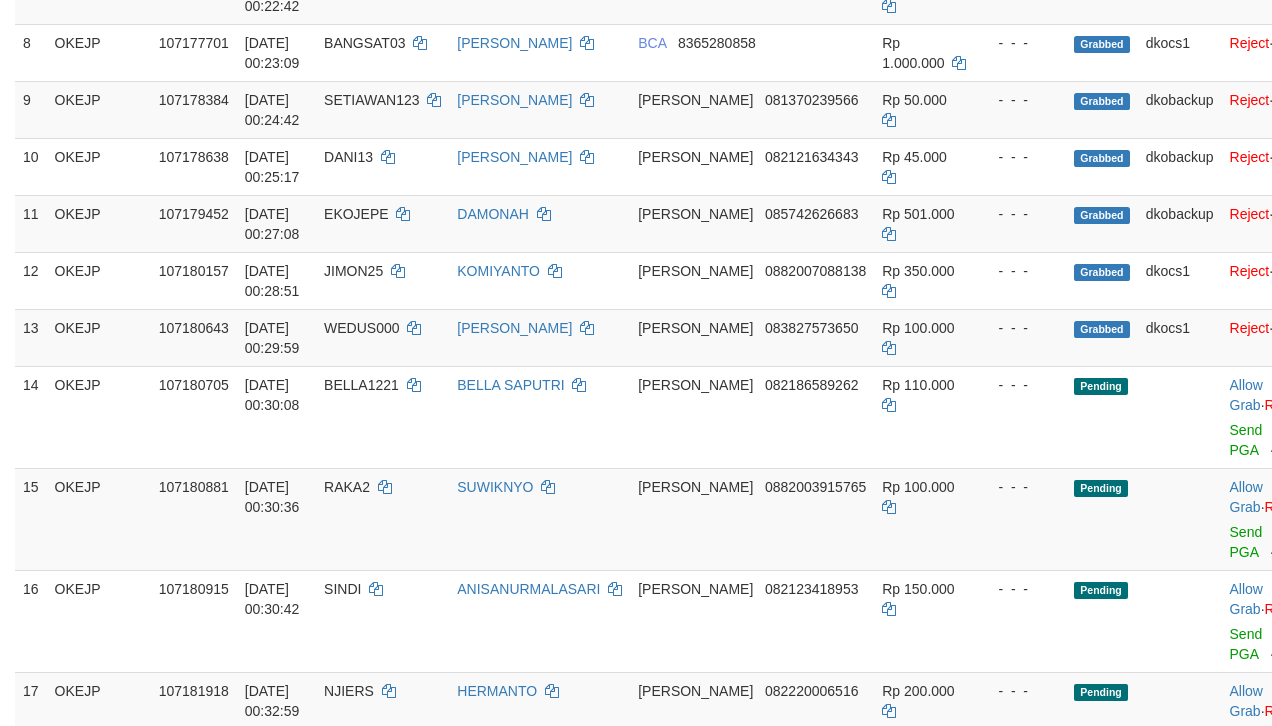 scroll, scrollTop: 674, scrollLeft: 0, axis: vertical 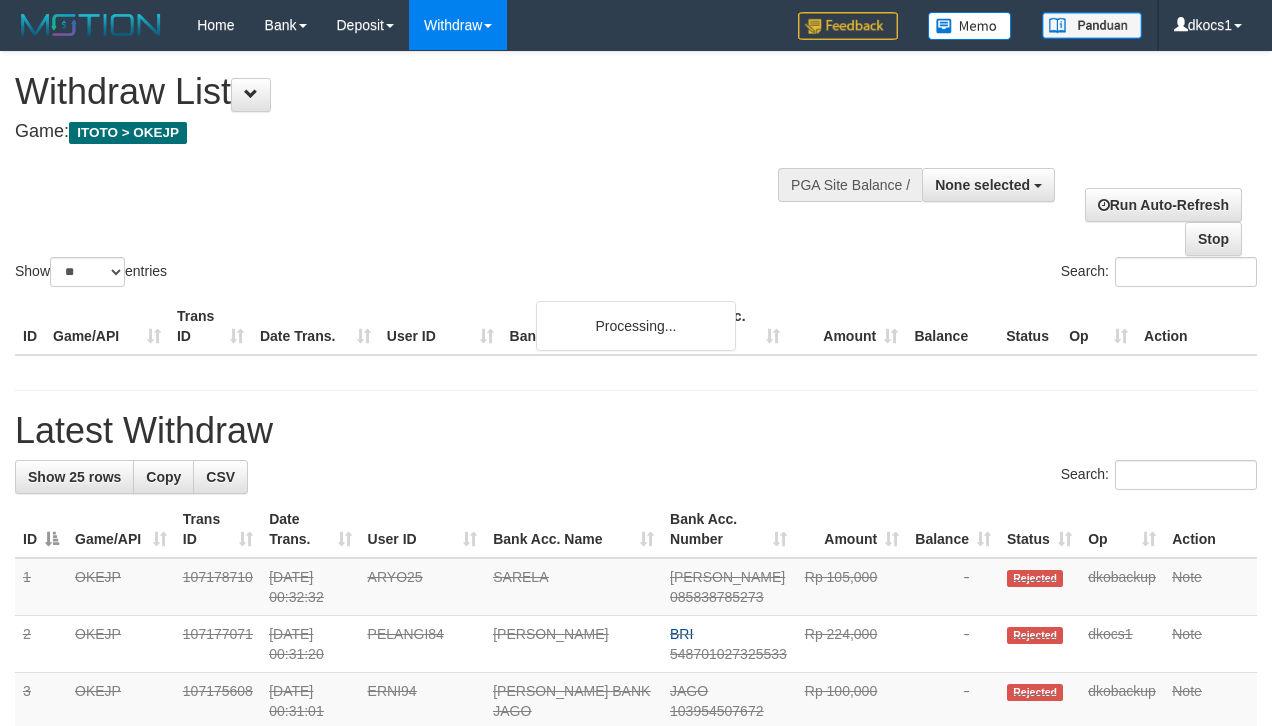 select 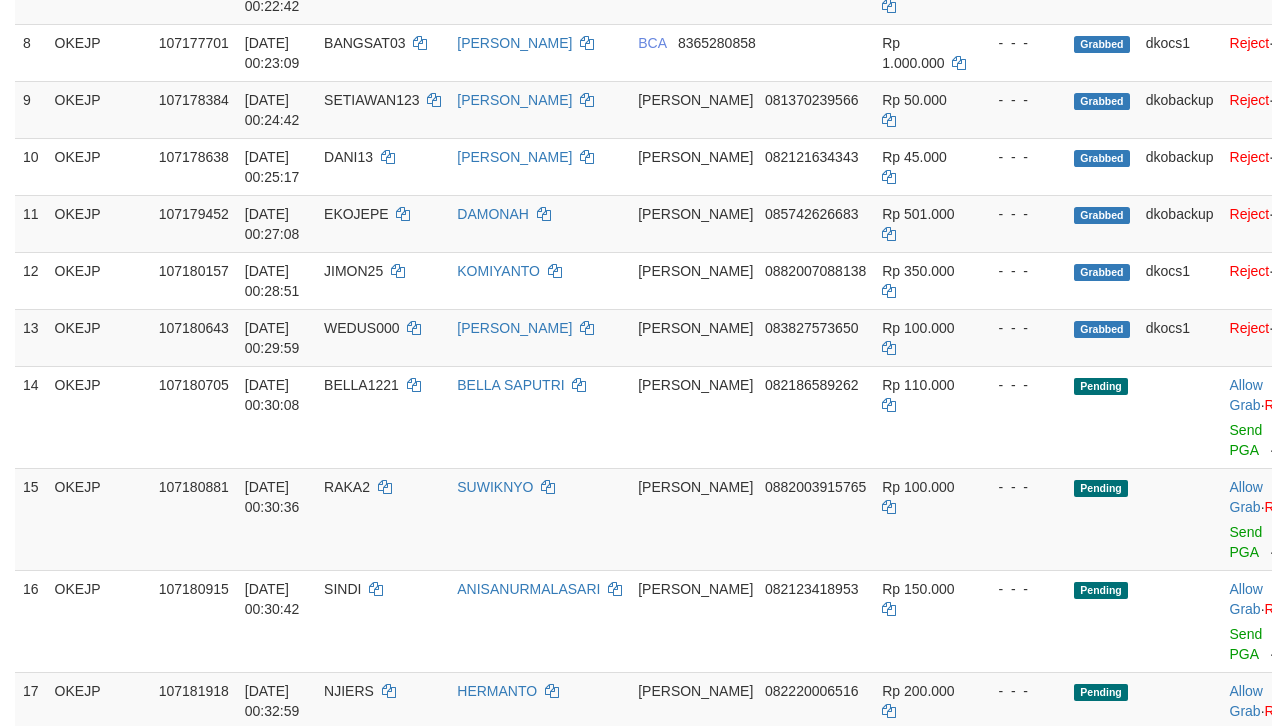 scroll, scrollTop: 674, scrollLeft: 0, axis: vertical 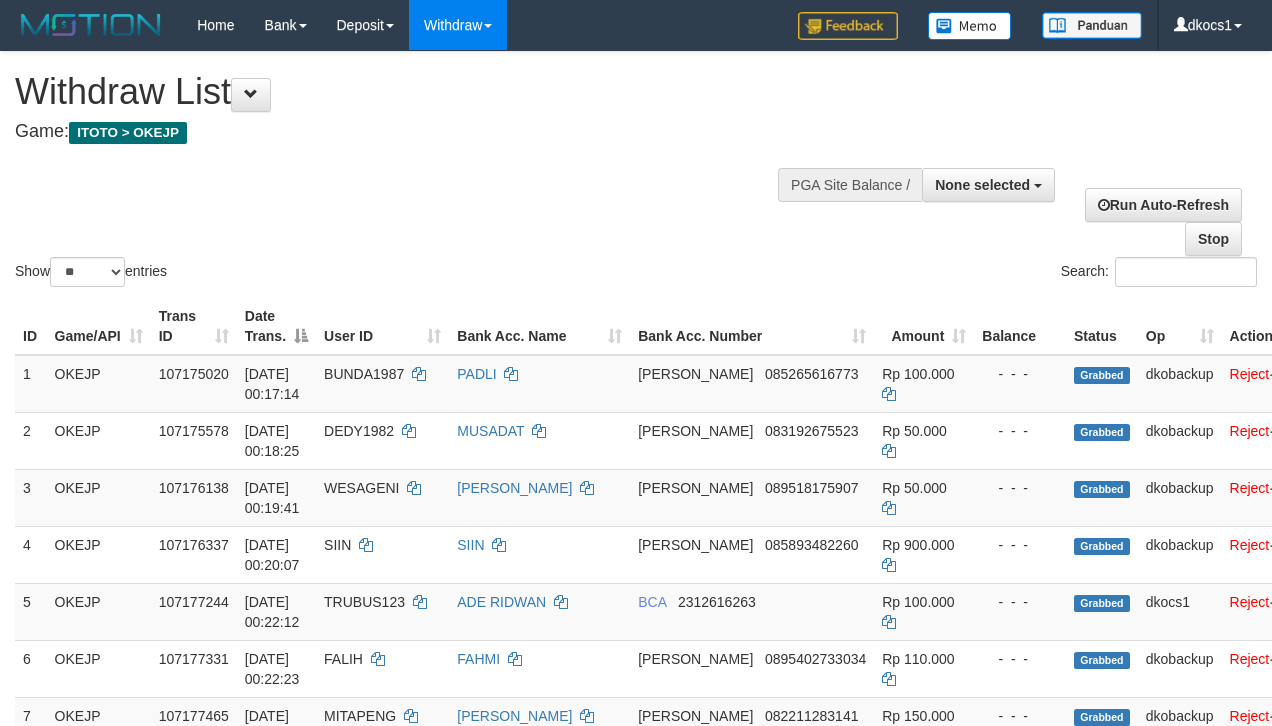 select 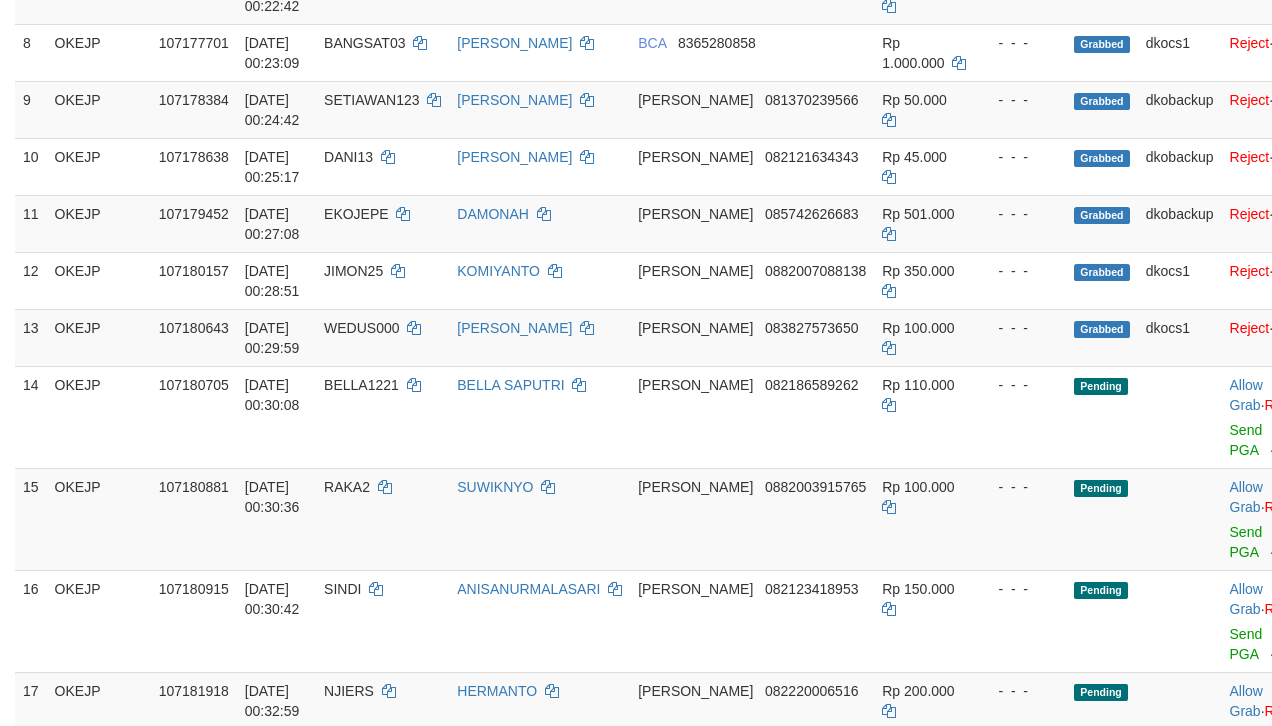 scroll, scrollTop: 674, scrollLeft: 0, axis: vertical 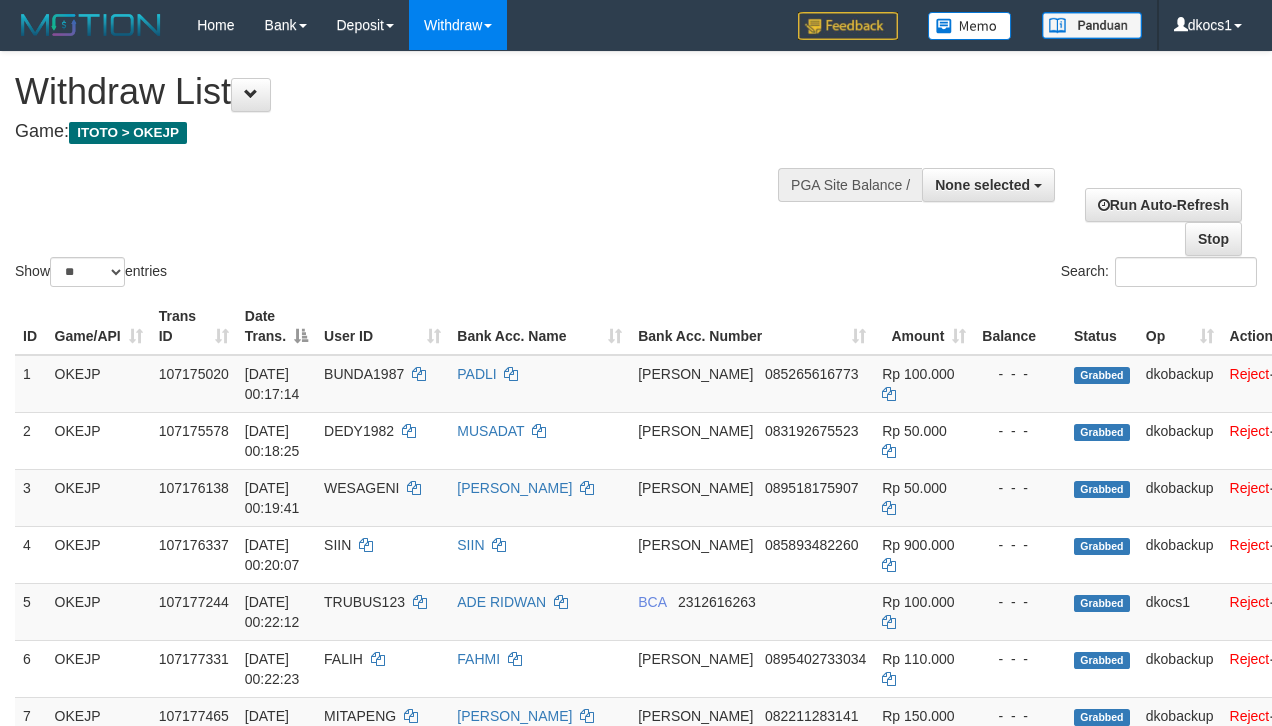 select 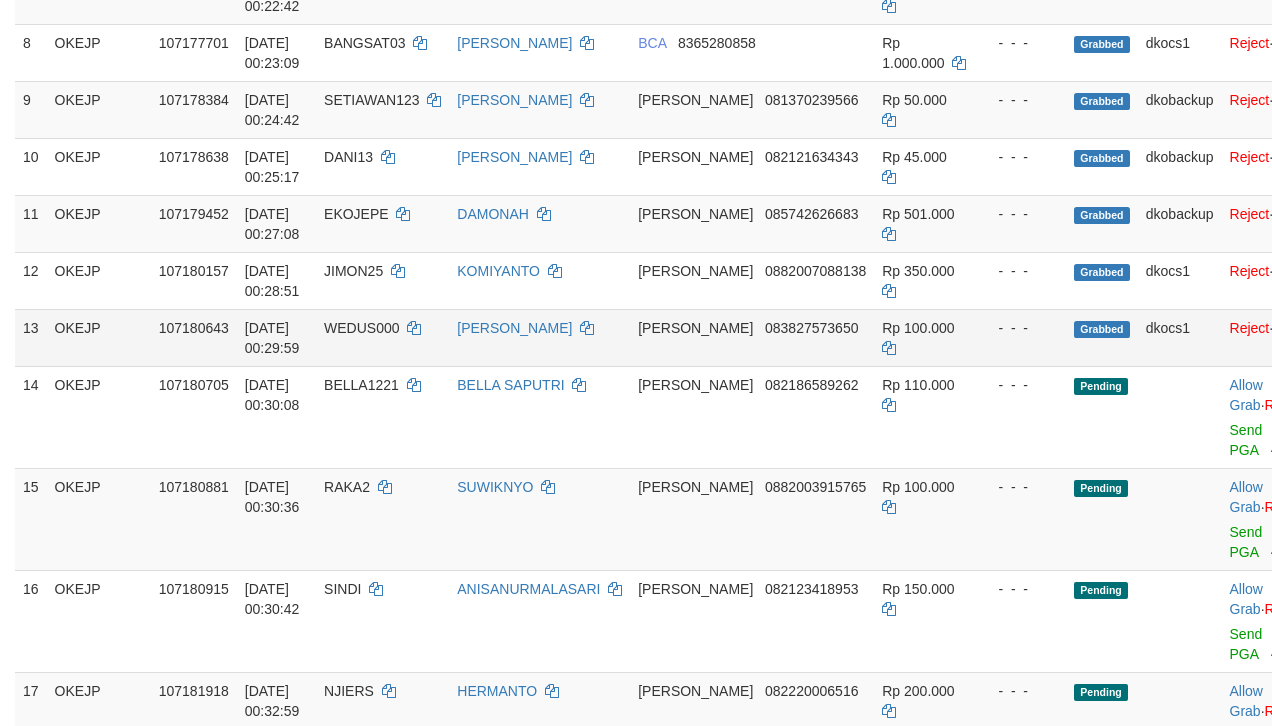 scroll, scrollTop: 674, scrollLeft: 0, axis: vertical 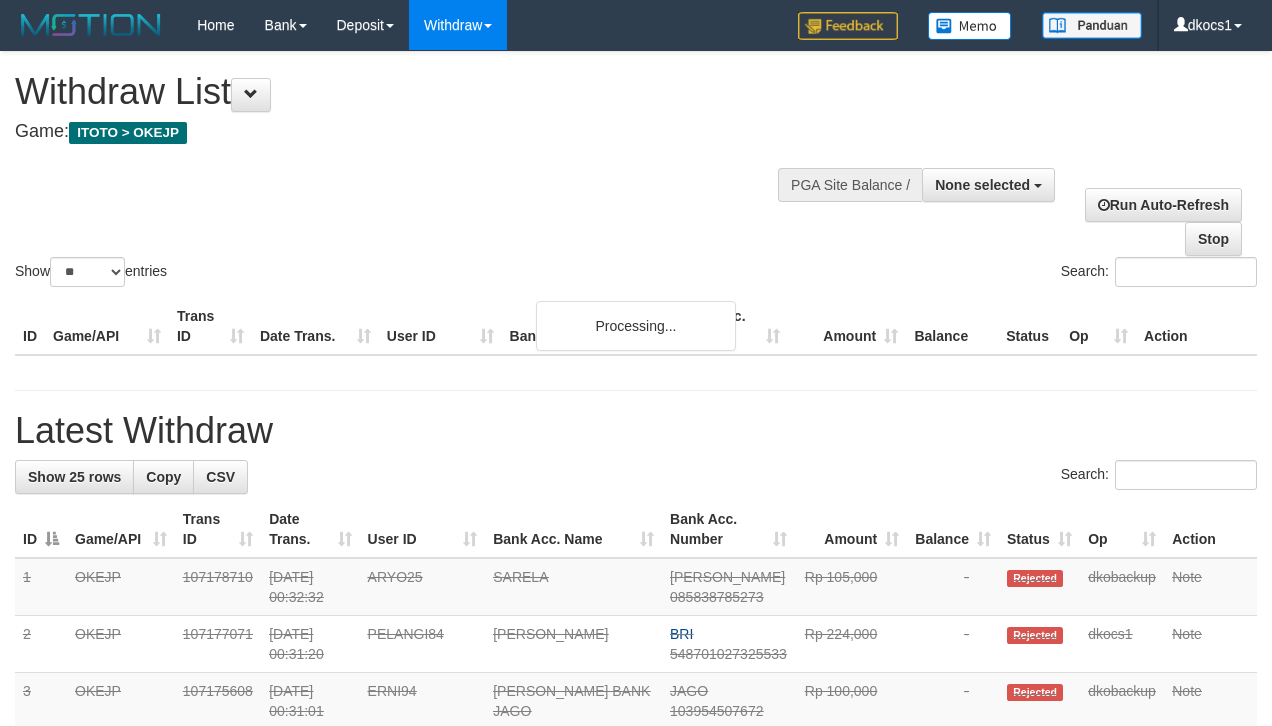 select 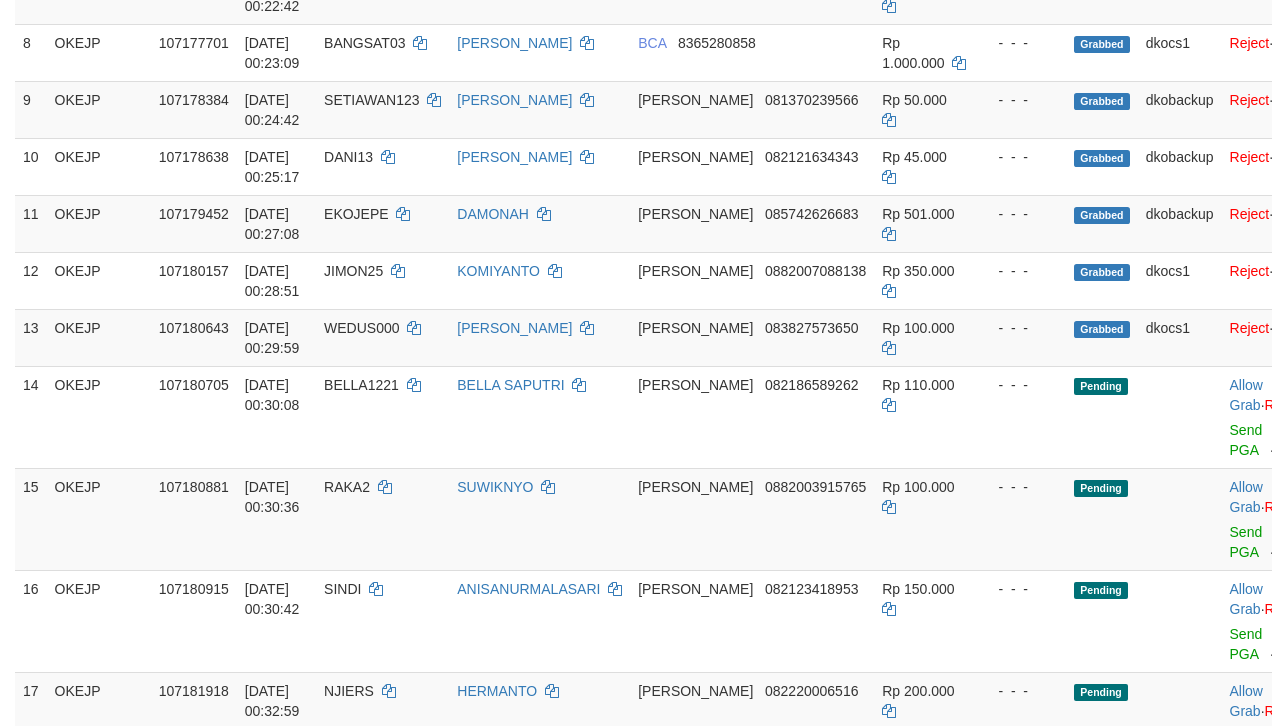 scroll, scrollTop: 674, scrollLeft: 0, axis: vertical 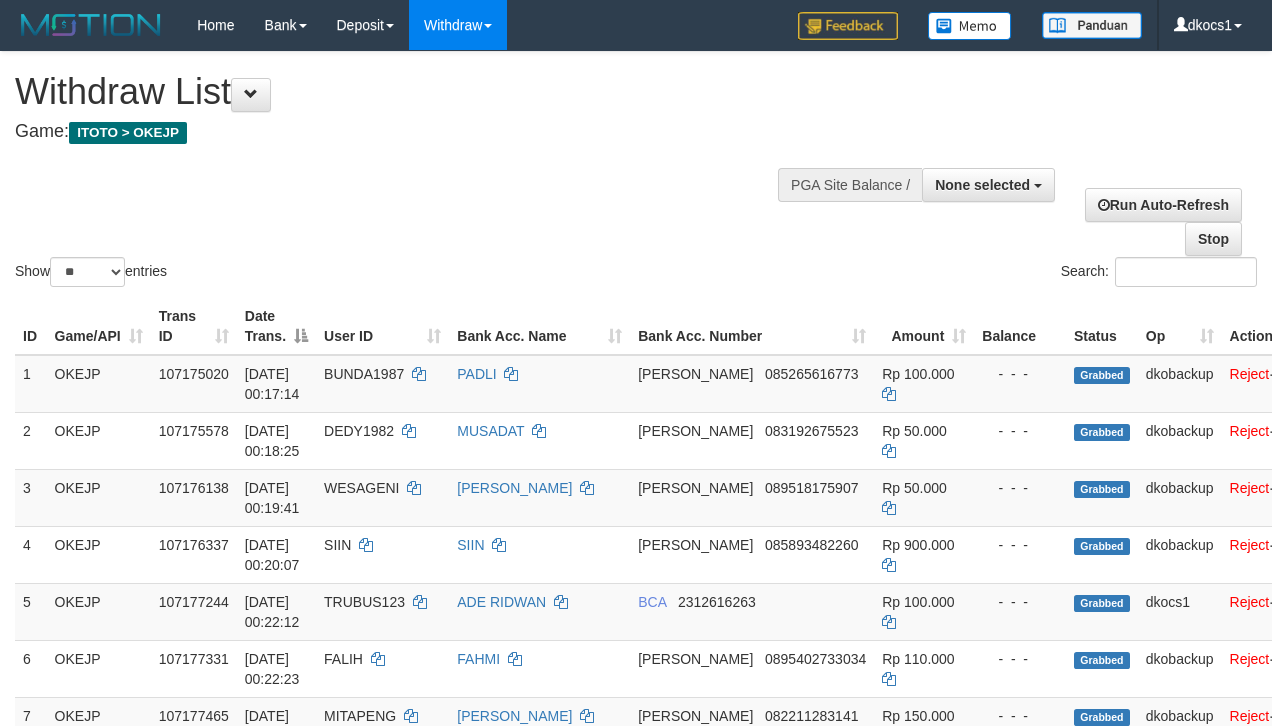 select 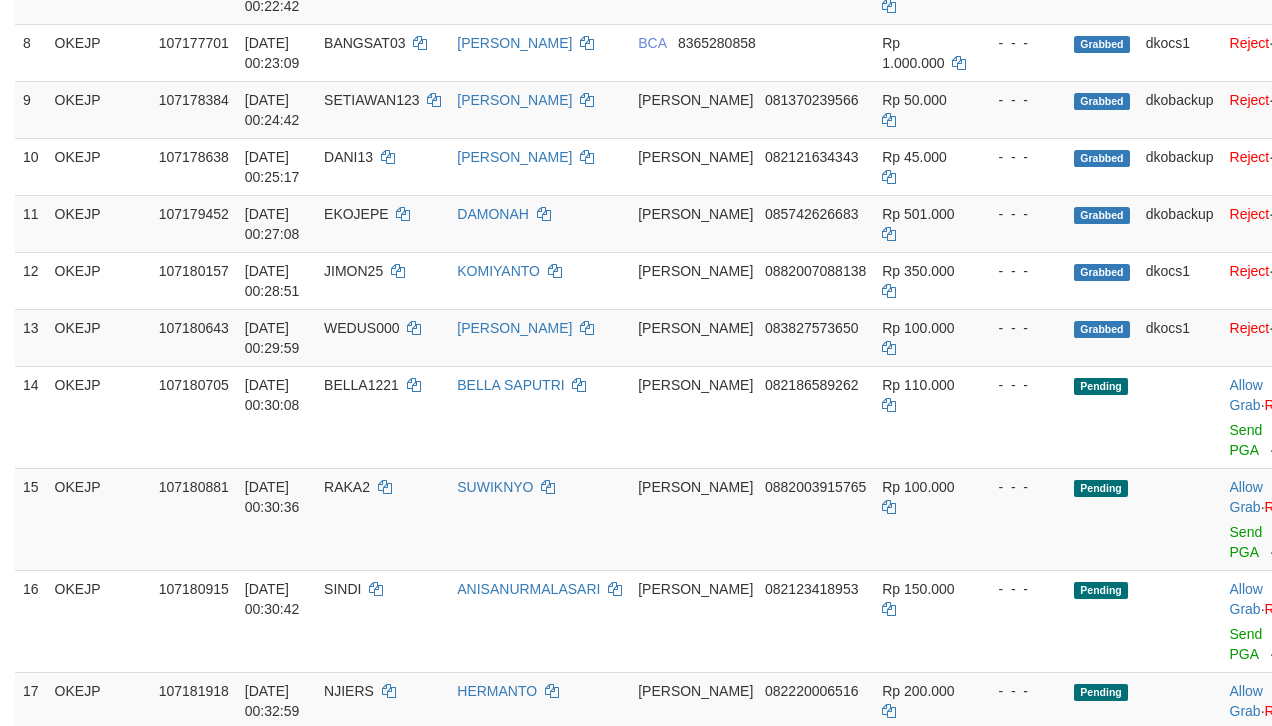scroll, scrollTop: 674, scrollLeft: 0, axis: vertical 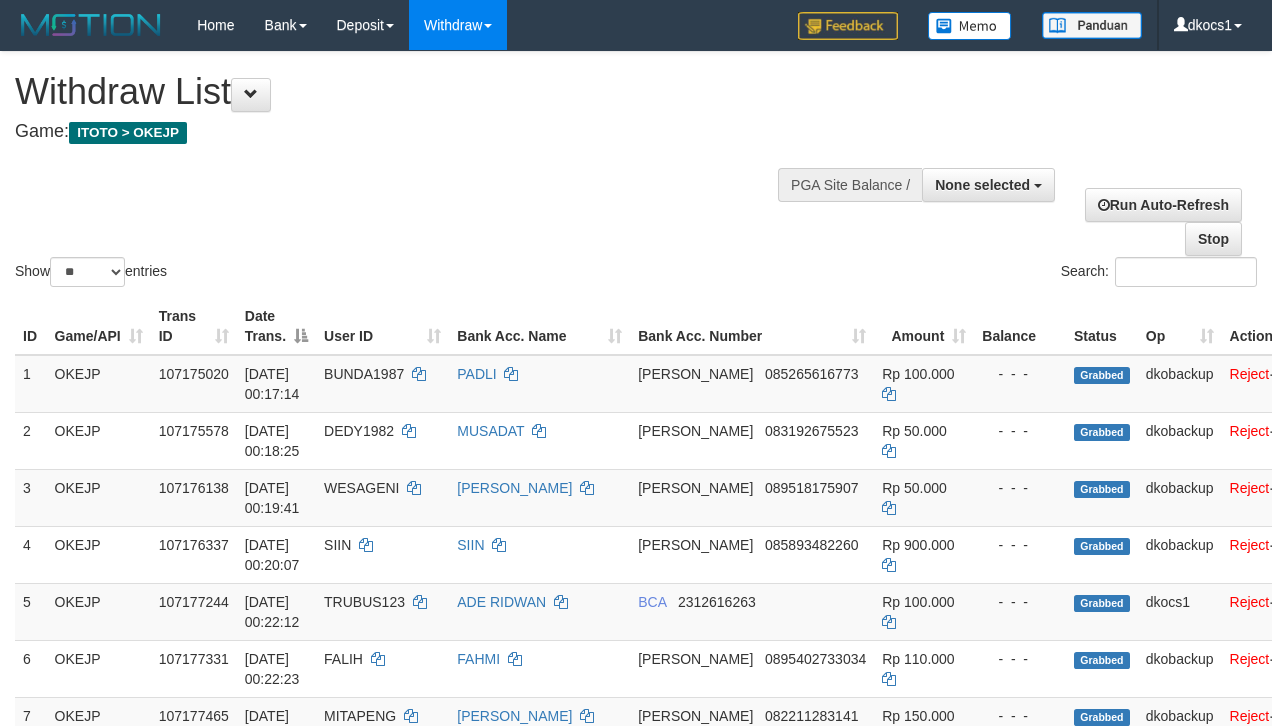 select 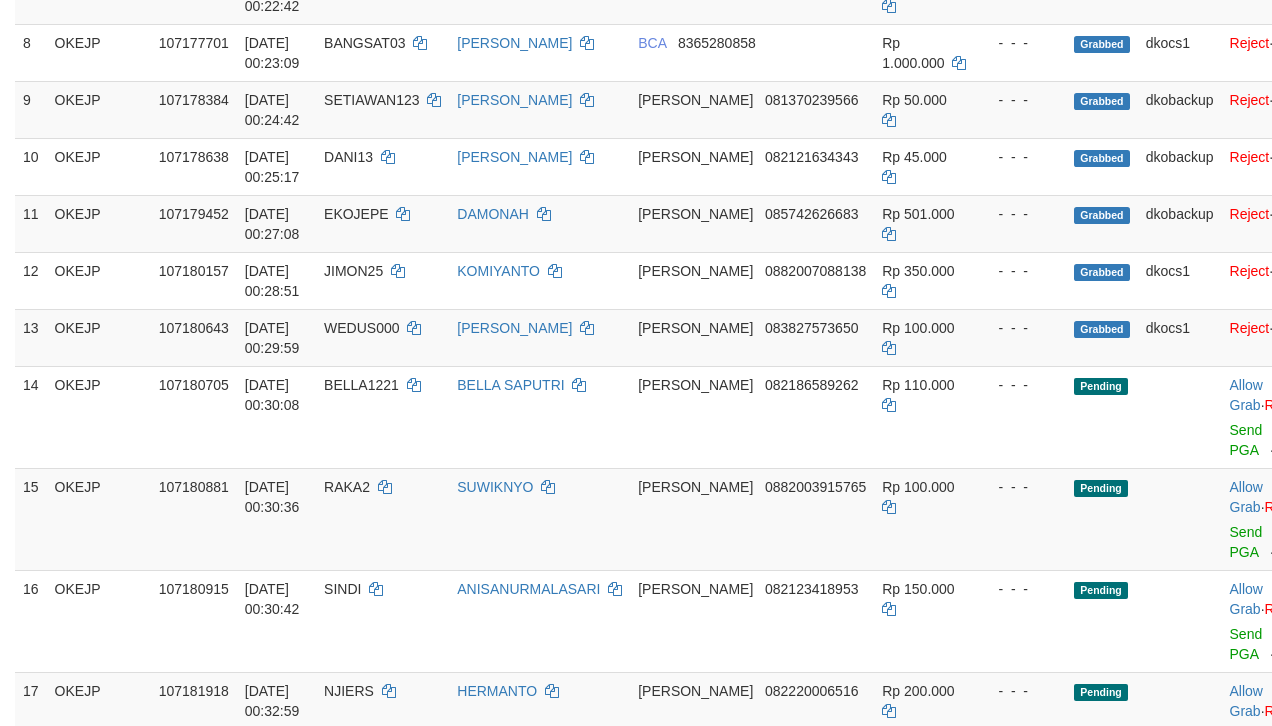 scroll, scrollTop: 674, scrollLeft: 0, axis: vertical 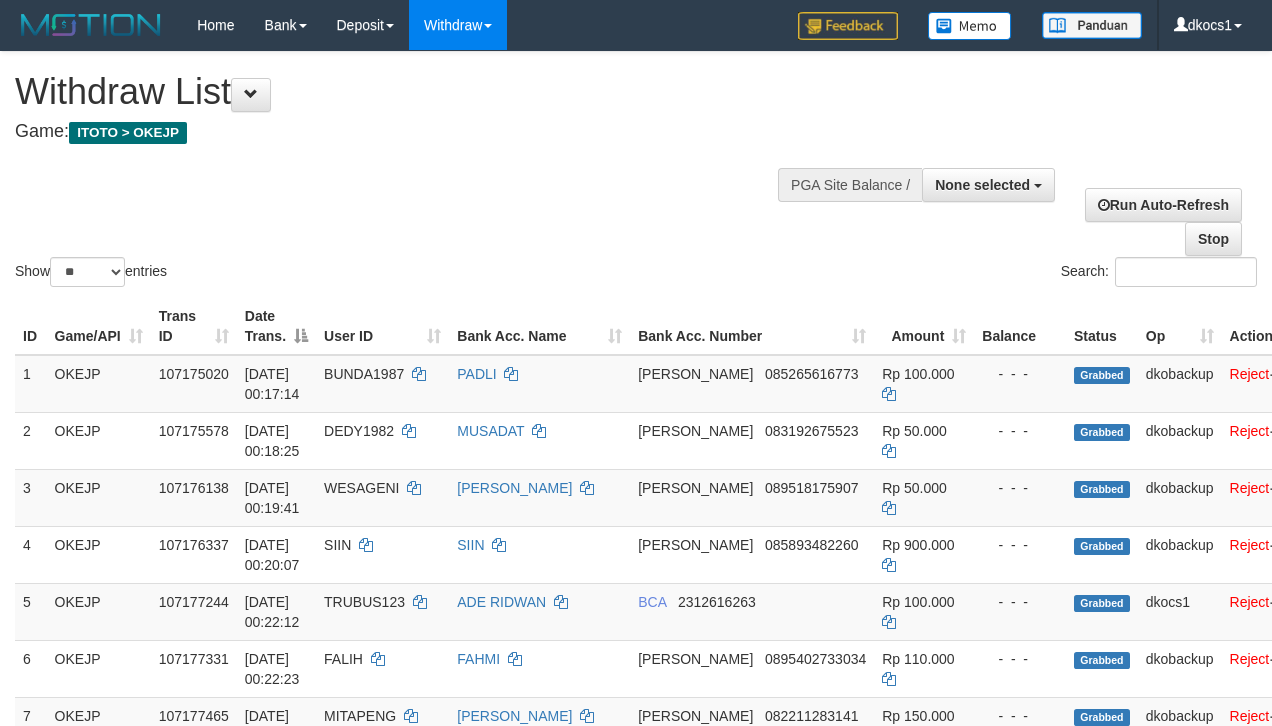 select 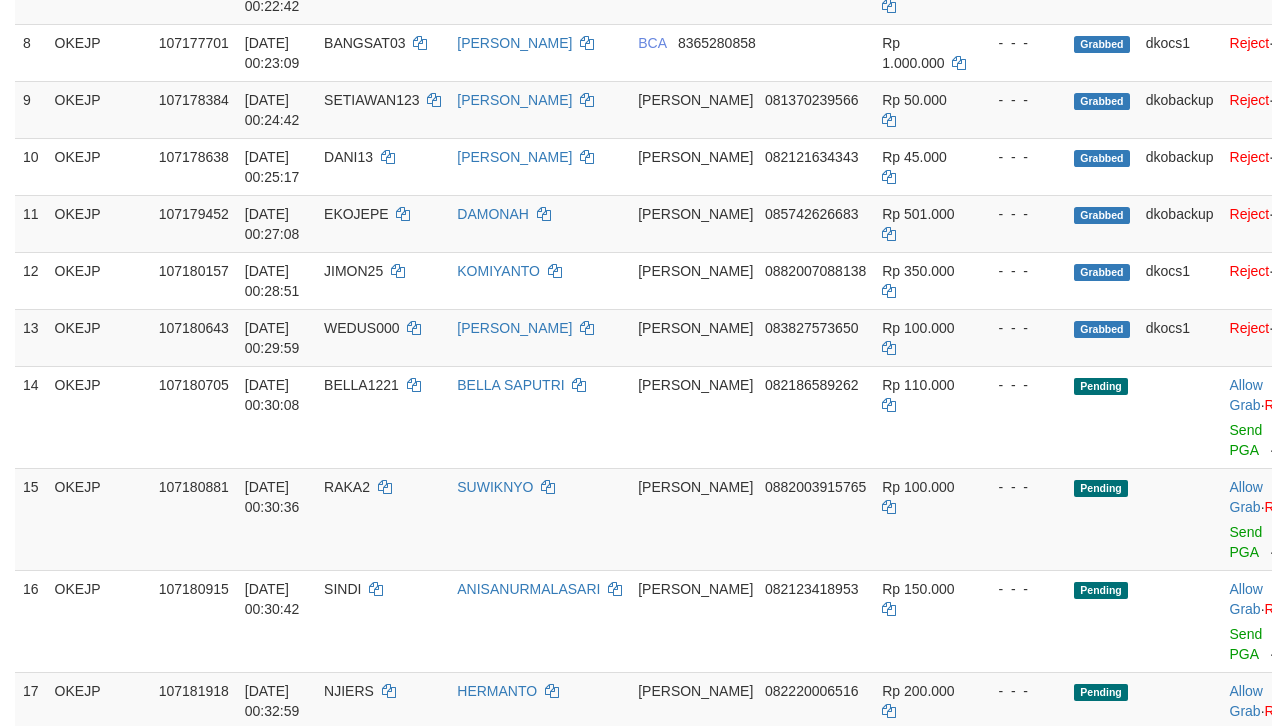 scroll, scrollTop: 674, scrollLeft: 0, axis: vertical 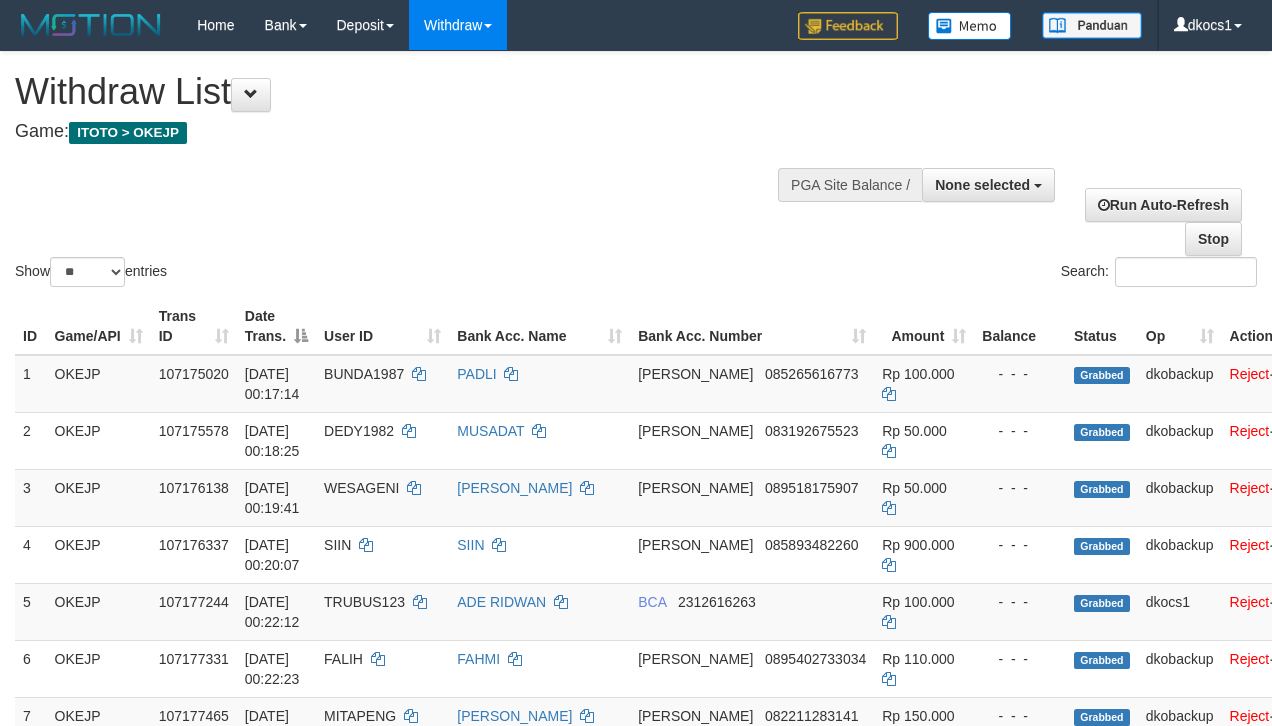 select 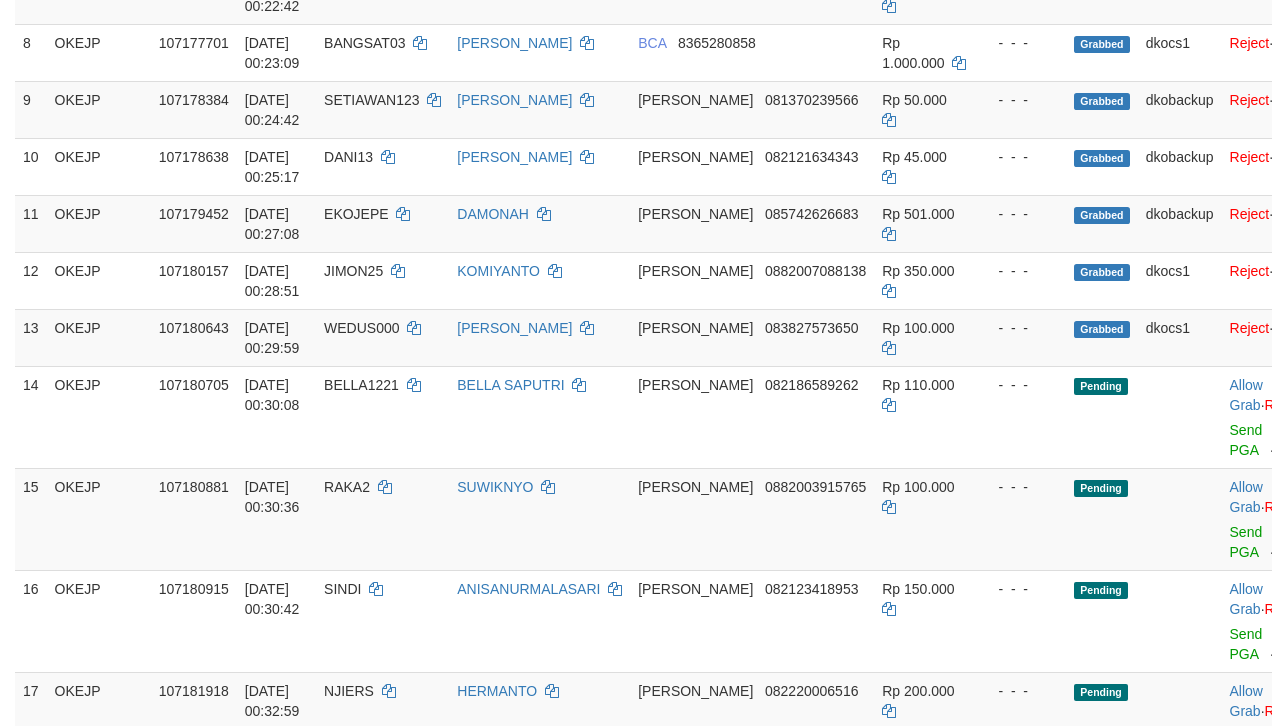scroll, scrollTop: 674, scrollLeft: 0, axis: vertical 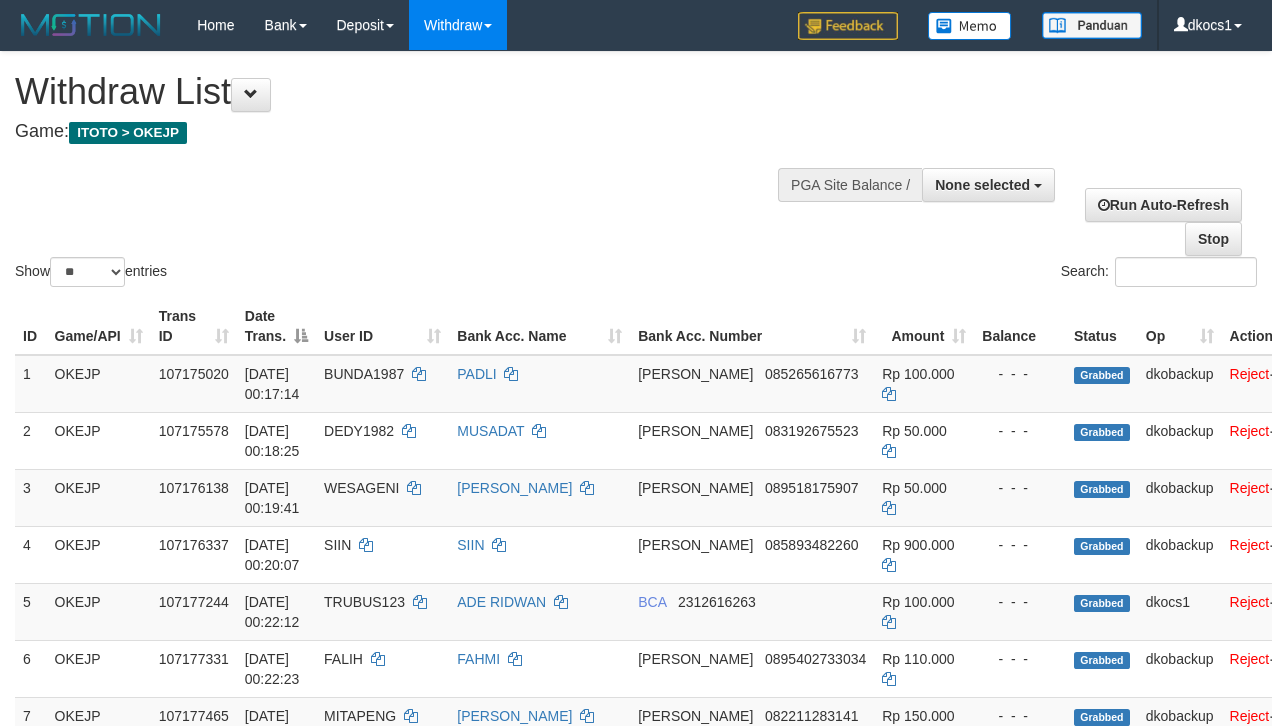 select 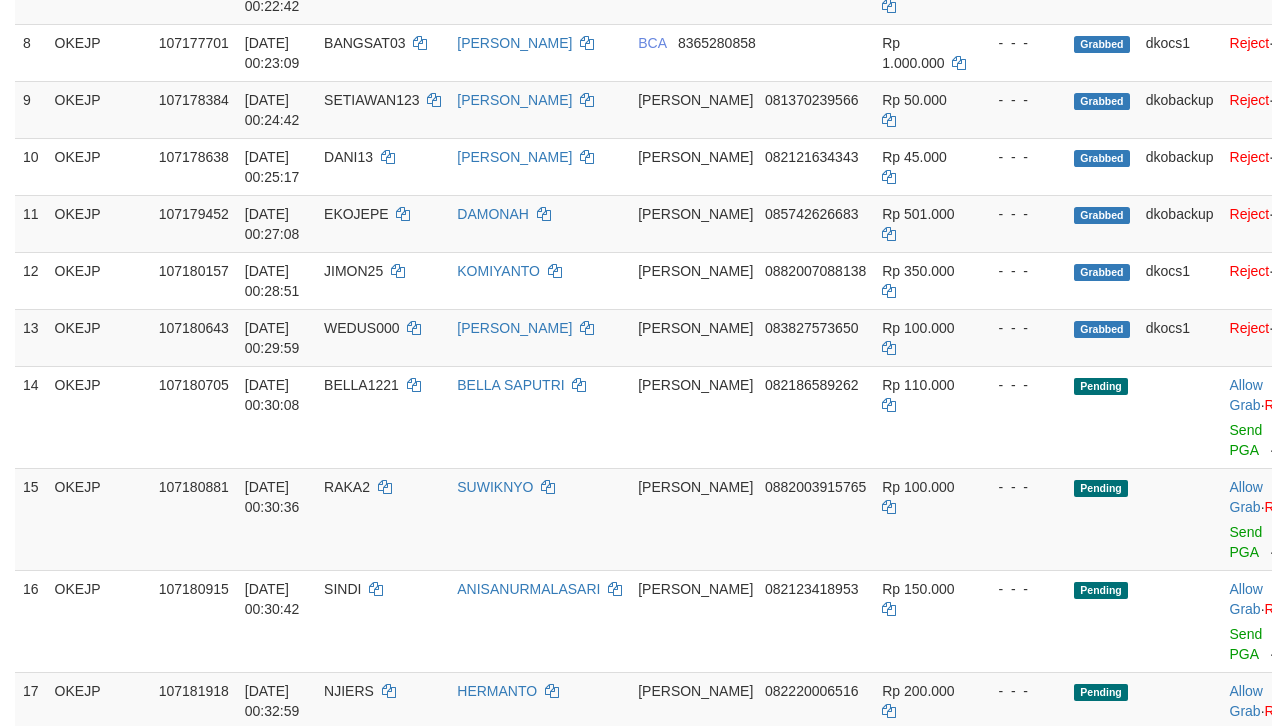 scroll, scrollTop: 674, scrollLeft: 0, axis: vertical 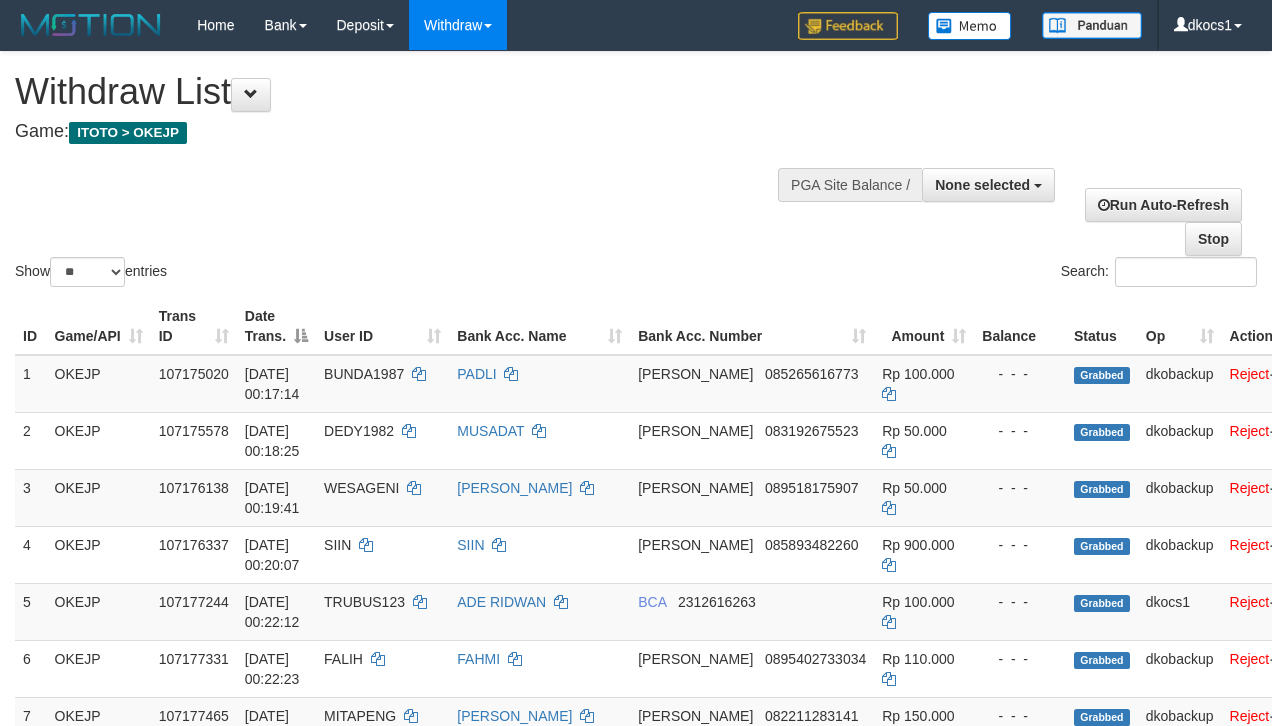 select 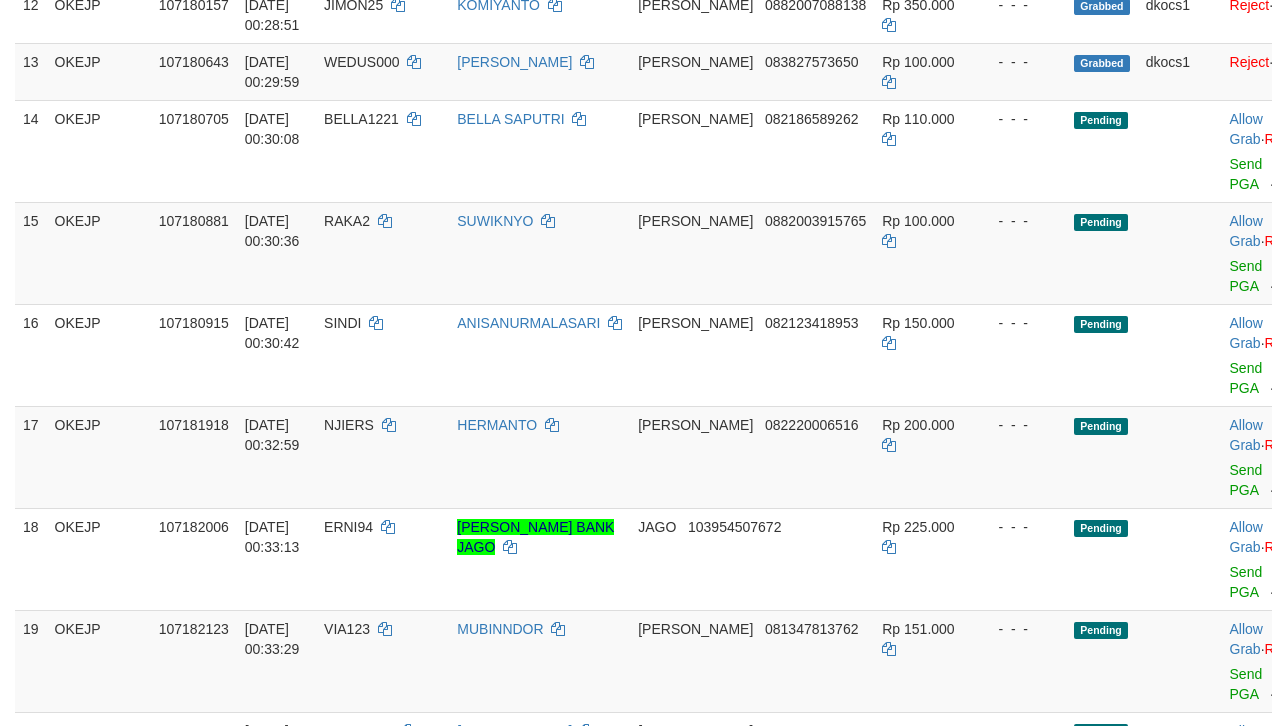 scroll, scrollTop: 941, scrollLeft: 0, axis: vertical 